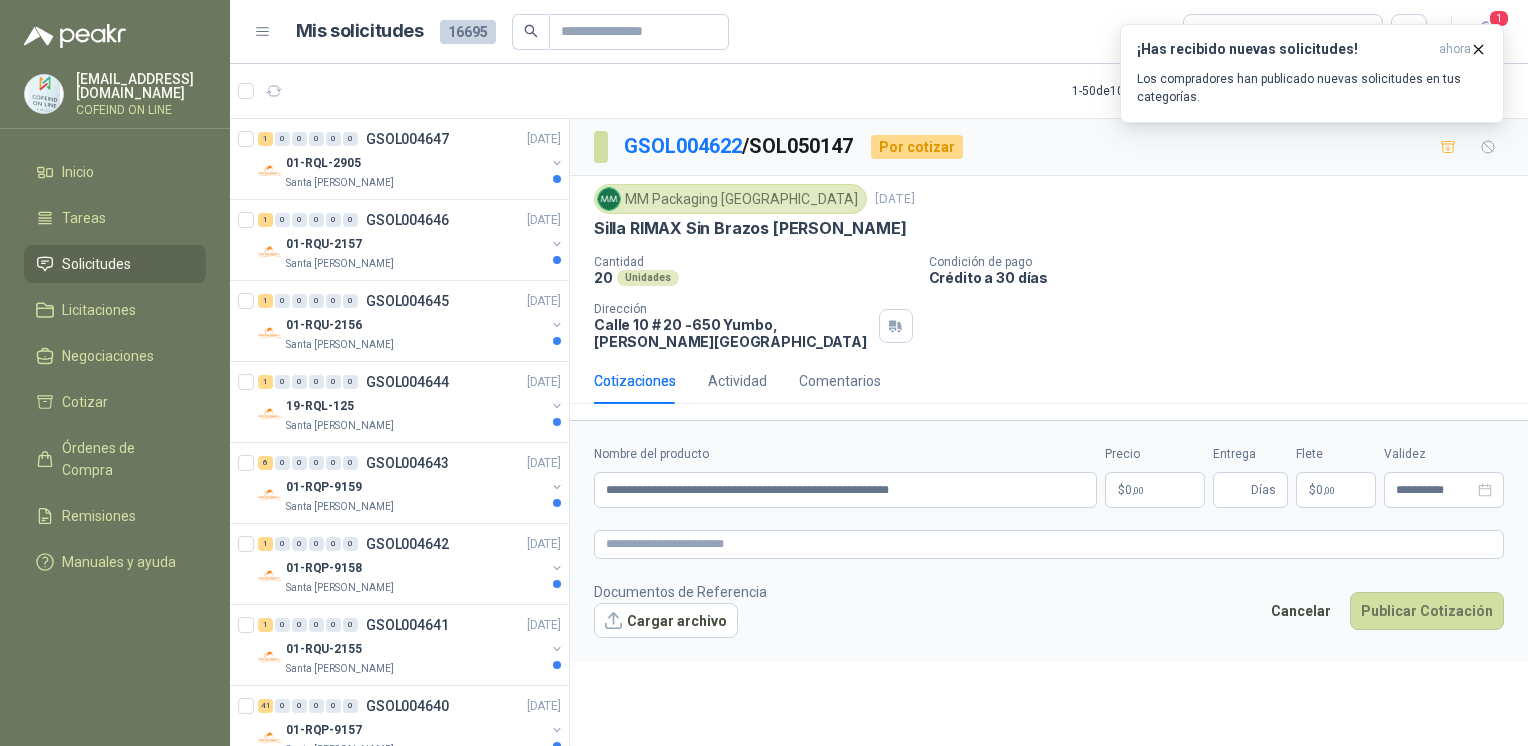 scroll, scrollTop: 0, scrollLeft: 0, axis: both 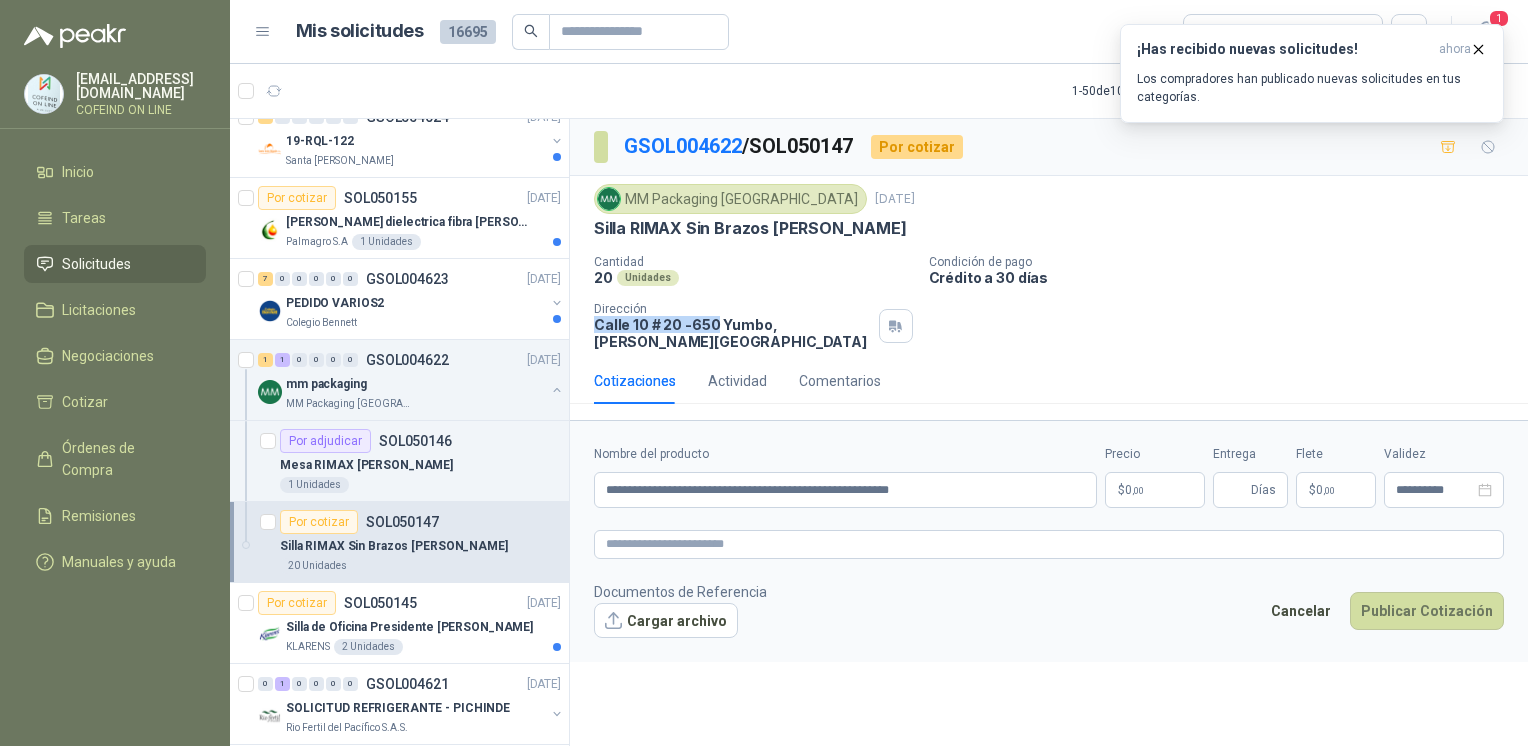 drag, startPoint x: 713, startPoint y: 326, endPoint x: 588, endPoint y: 330, distance: 125.06398 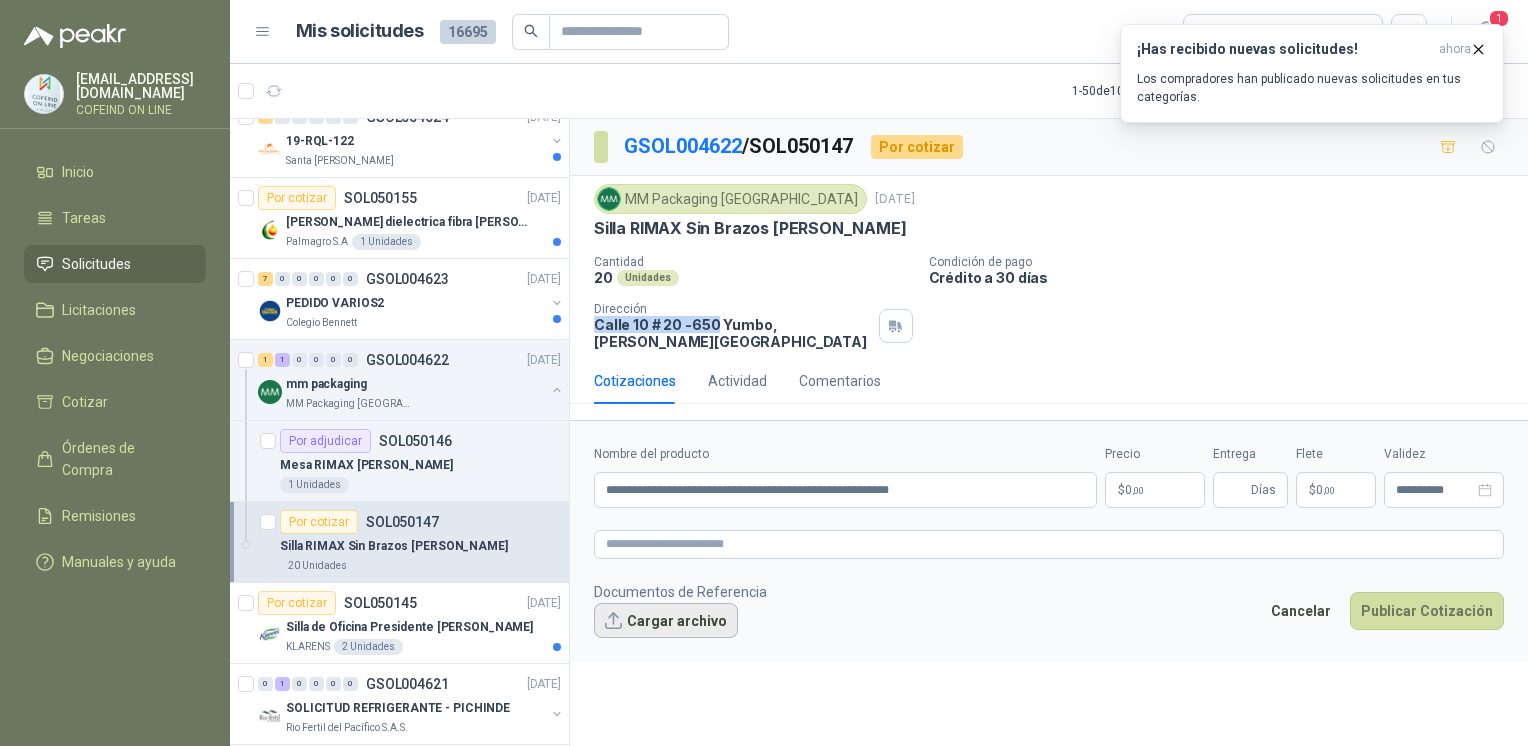 click on "Cargar archivo" at bounding box center [666, 621] 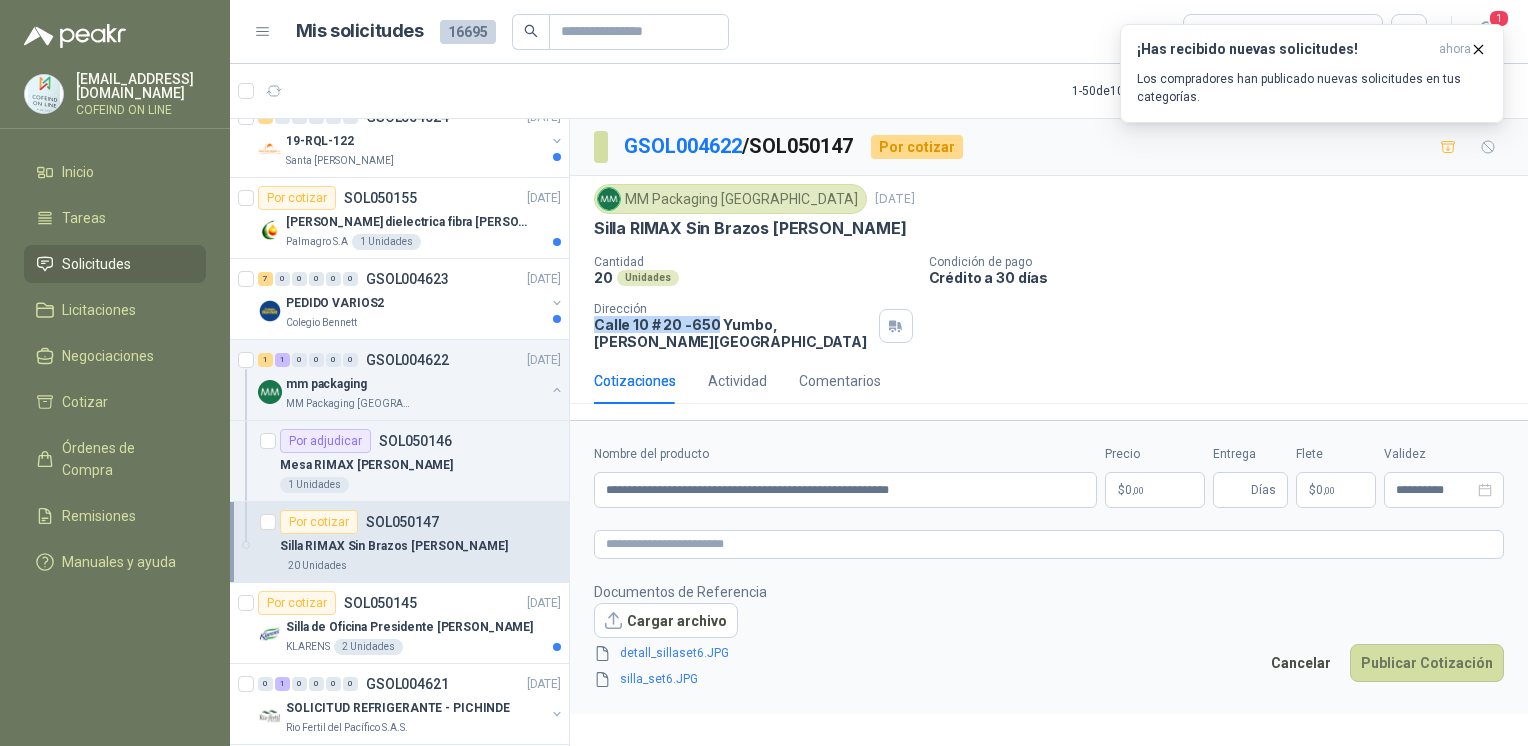 click on "[EMAIL_ADDRESS][DOMAIN_NAME]   COFEIND ON LINE   Inicio   Tareas   Solicitudes   Licitaciones   Negociaciones   Cotizar   Órdenes de Compra   Remisiones   Manuales y ayuda Mis solicitudes 16695 Todas 1 1 - 50  de  10273 Asignado a mi No Leídos 1   0   0   0   0   0   GSOL004647 [DATE]   01-RQL-2905 Santa [PERSON_NAME]   1   0   0   0   0   0   GSOL004646 [DATE]   01-RQU-2157 [GEOGRAPHIC_DATA][PERSON_NAME]   1   0   0   0   0   0   GSOL004645 [DATE]   01-RQU-2156 [GEOGRAPHIC_DATA][PERSON_NAME]   1   0   0   0   0   0   GSOL004644 [DATE]   19-RQL-125 Santa [PERSON_NAME]   6   0   0   0   0   0   GSOL004643 [DATE]   01-RQP-9159 Santa [PERSON_NAME]   1   0   0   0   0   0   GSOL004642 [DATE]   01-RQP-9158 Santa [PERSON_NAME]   1   0   0   0   0   0   GSOL004641 [DATE]   01-RQU-2155 [GEOGRAPHIC_DATA][PERSON_NAME]   41   0   0   0   0   0   GSOL004640 [DATE]   01-RQP-9157 [GEOGRAPHIC_DATA][PERSON_NAME]   1   0   0   0   0   0   GSOL004639 [DATE]   19-RQU-207 Santa [PERSON_NAME]   5   0   0   0   0   0   GSOL004638 [DATE]   81-RQP-897   22   0" at bounding box center [764, 373] 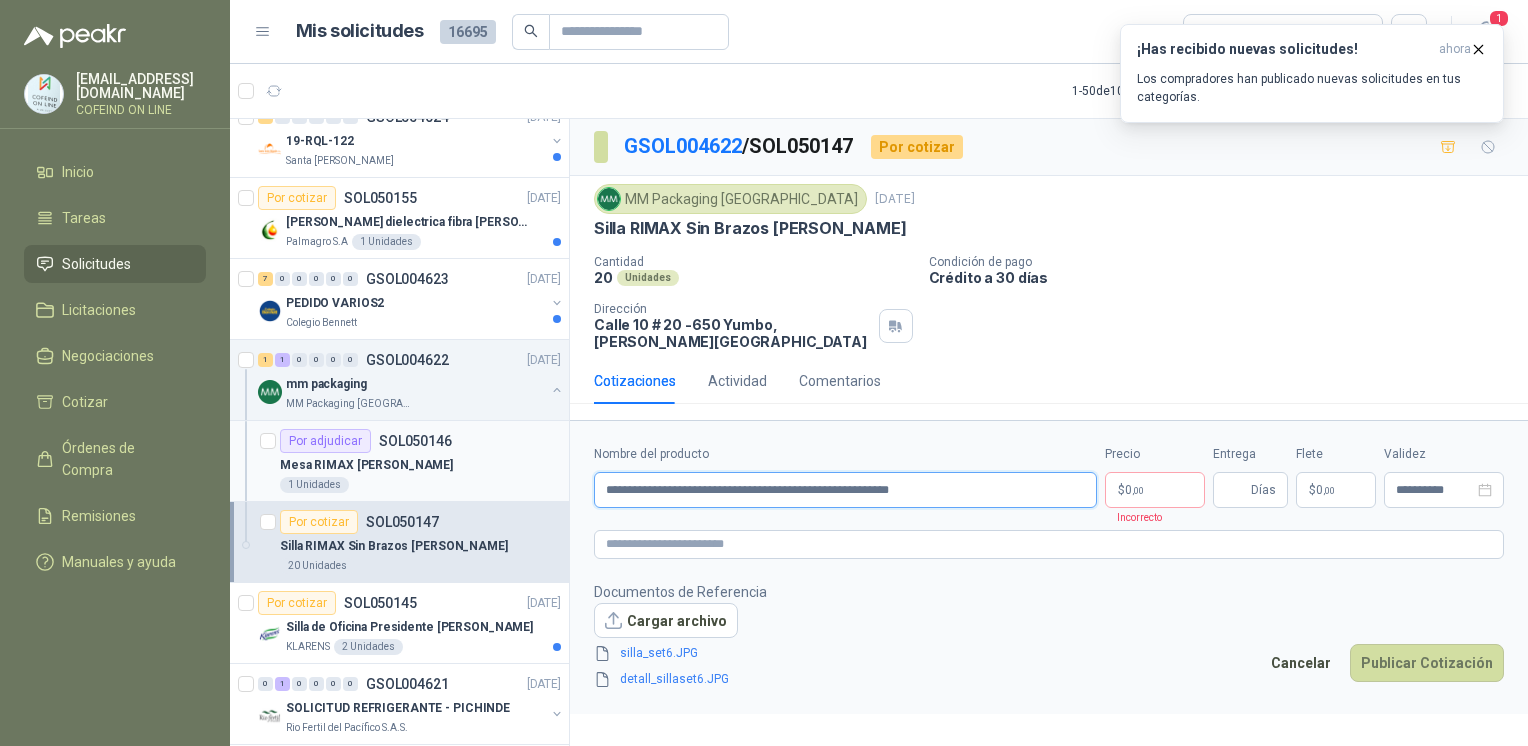 drag, startPoint x: 797, startPoint y: 464, endPoint x: 520, endPoint y: 469, distance: 277.04514 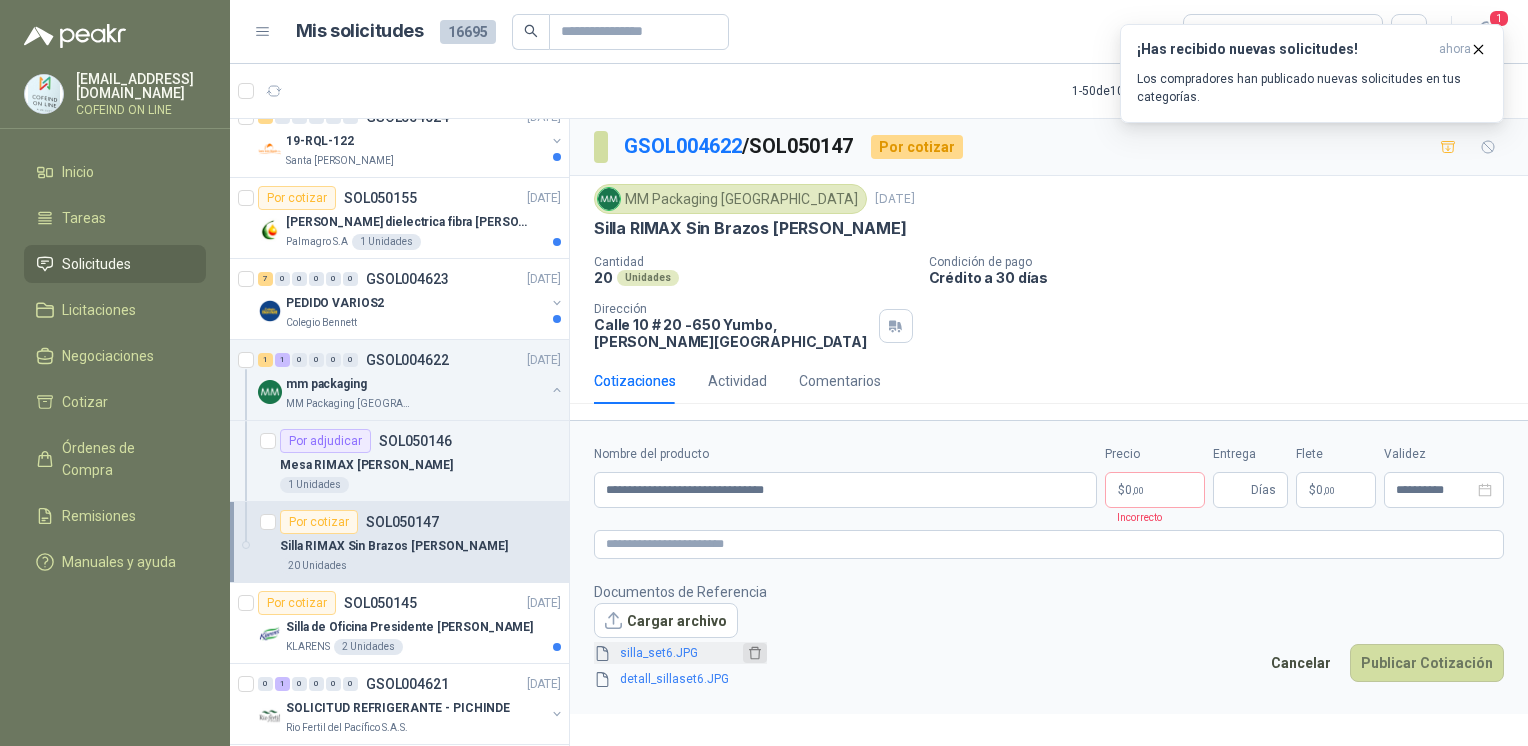click 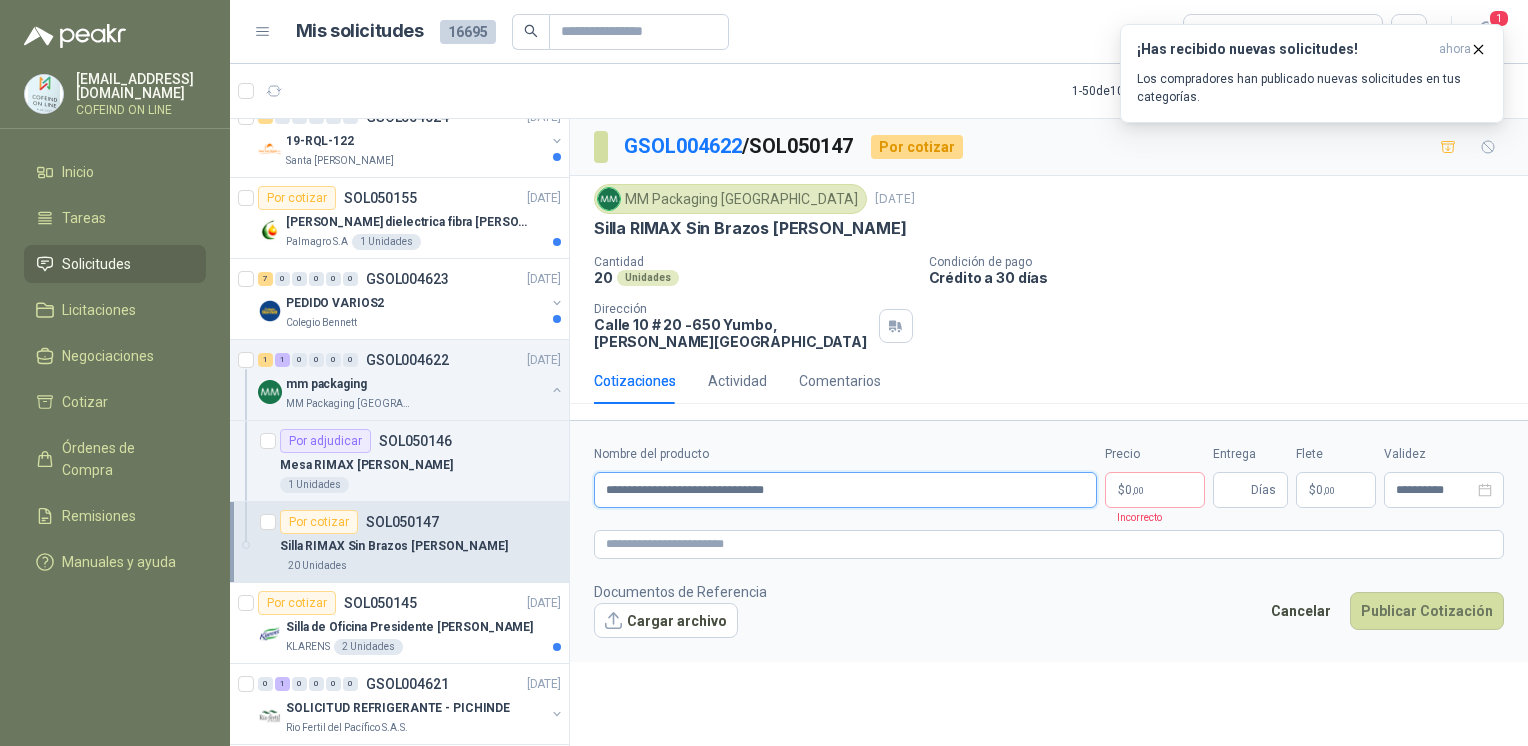 drag, startPoint x: 807, startPoint y: 496, endPoint x: 516, endPoint y: 521, distance: 292.0719 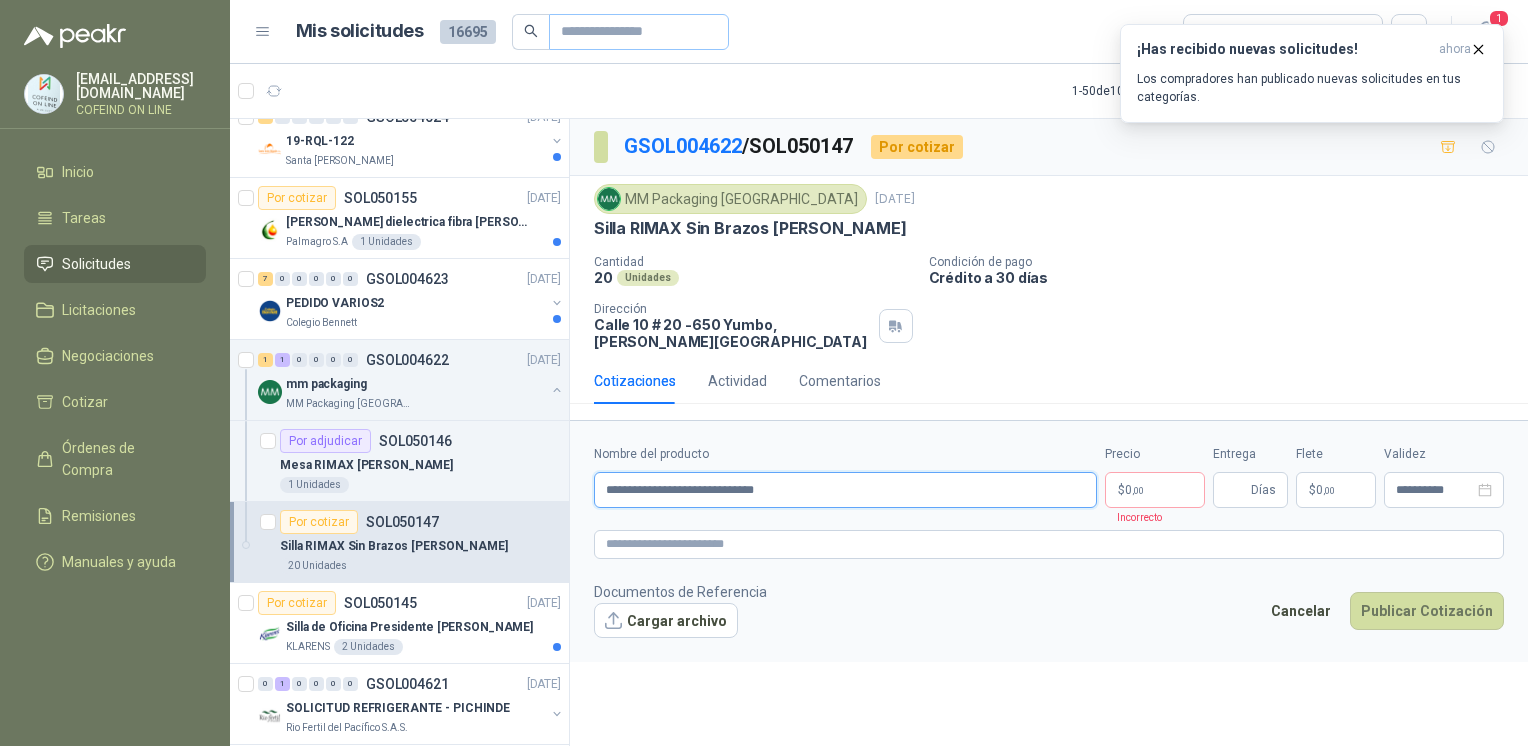 type on "**********" 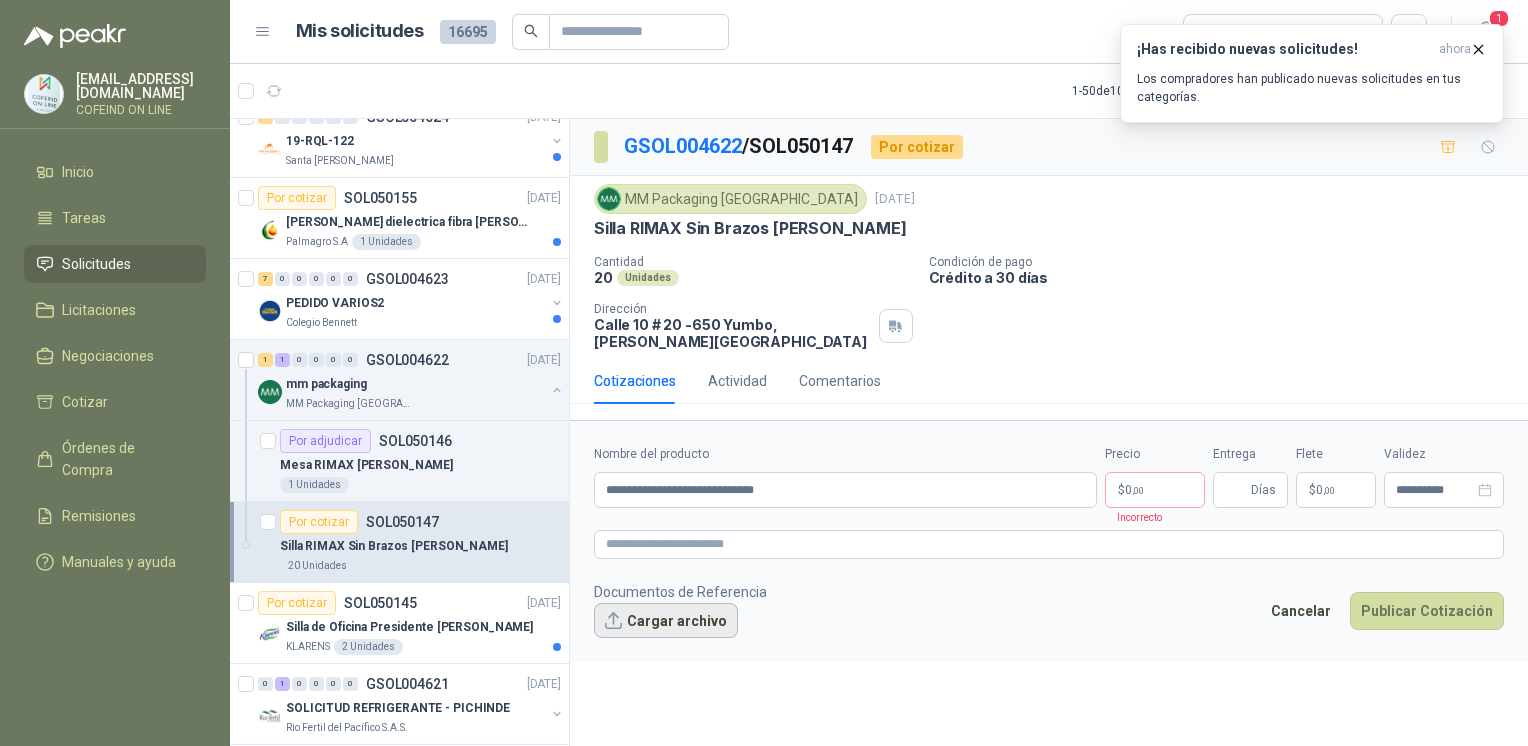 click on "Cargar archivo" at bounding box center (666, 621) 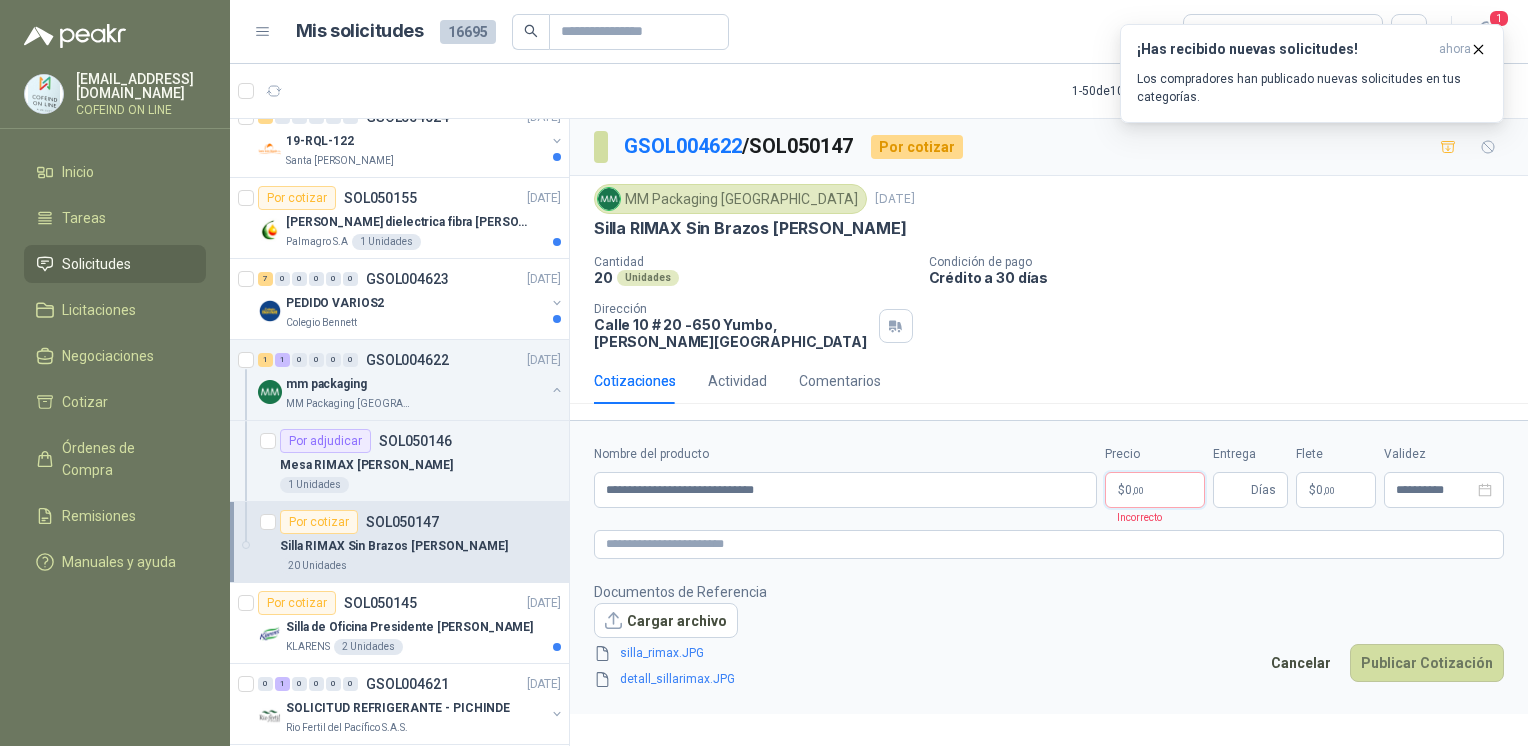 click on "[EMAIL_ADDRESS][DOMAIN_NAME]   COFEIND ON LINE   Inicio   Tareas   Solicitudes   Licitaciones   Negociaciones   Cotizar   Órdenes de Compra   Remisiones   Manuales y ayuda Mis solicitudes 16695 Todas 1 1 - 50  de  10273 Asignado a mi No Leídos 1   0   0   0   0   0   GSOL004647 [DATE]   01-RQL-2905 Santa [PERSON_NAME]   1   0   0   0   0   0   GSOL004646 [DATE]   01-RQU-2157 [GEOGRAPHIC_DATA][PERSON_NAME]   1   0   0   0   0   0   GSOL004645 [DATE]   01-RQU-2156 [GEOGRAPHIC_DATA][PERSON_NAME]   1   0   0   0   0   0   GSOL004644 [DATE]   19-RQL-125 Santa [PERSON_NAME]   6   0   0   0   0   0   GSOL004643 [DATE]   01-RQP-9159 Santa [PERSON_NAME]   1   0   0   0   0   0   GSOL004642 [DATE]   01-RQP-9158 Santa [PERSON_NAME]   1   0   0   0   0   0   GSOL004641 [DATE]   01-RQU-2155 [GEOGRAPHIC_DATA][PERSON_NAME]   41   0   0   0   0   0   GSOL004640 [DATE]   01-RQP-9157 [GEOGRAPHIC_DATA][PERSON_NAME]   1   0   0   0   0   0   GSOL004639 [DATE]   19-RQU-207 Santa [PERSON_NAME]   5   0   0   0   0   0   GSOL004638 [DATE]   81-RQP-897   22   0" at bounding box center (764, 373) 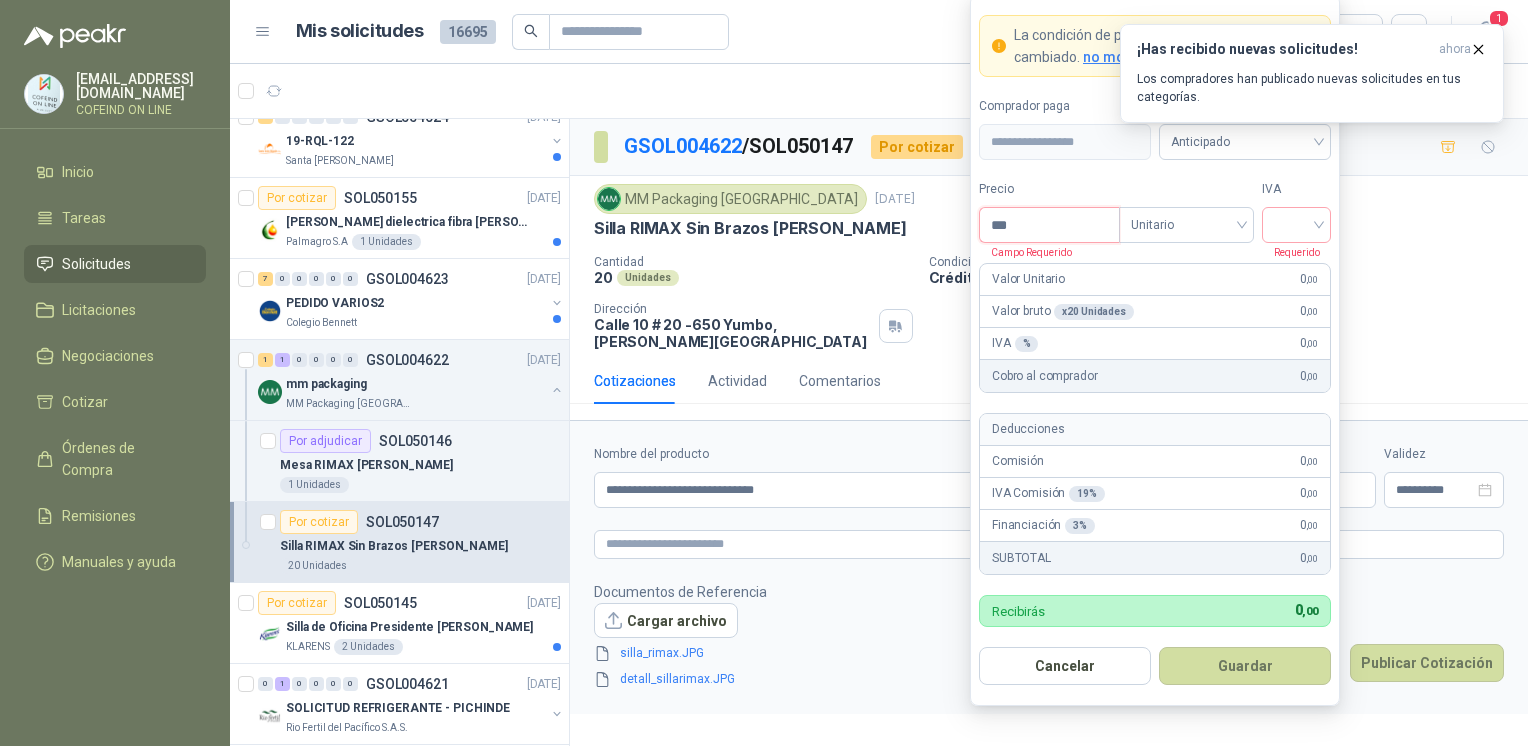 click on "***" at bounding box center (1049, 225) 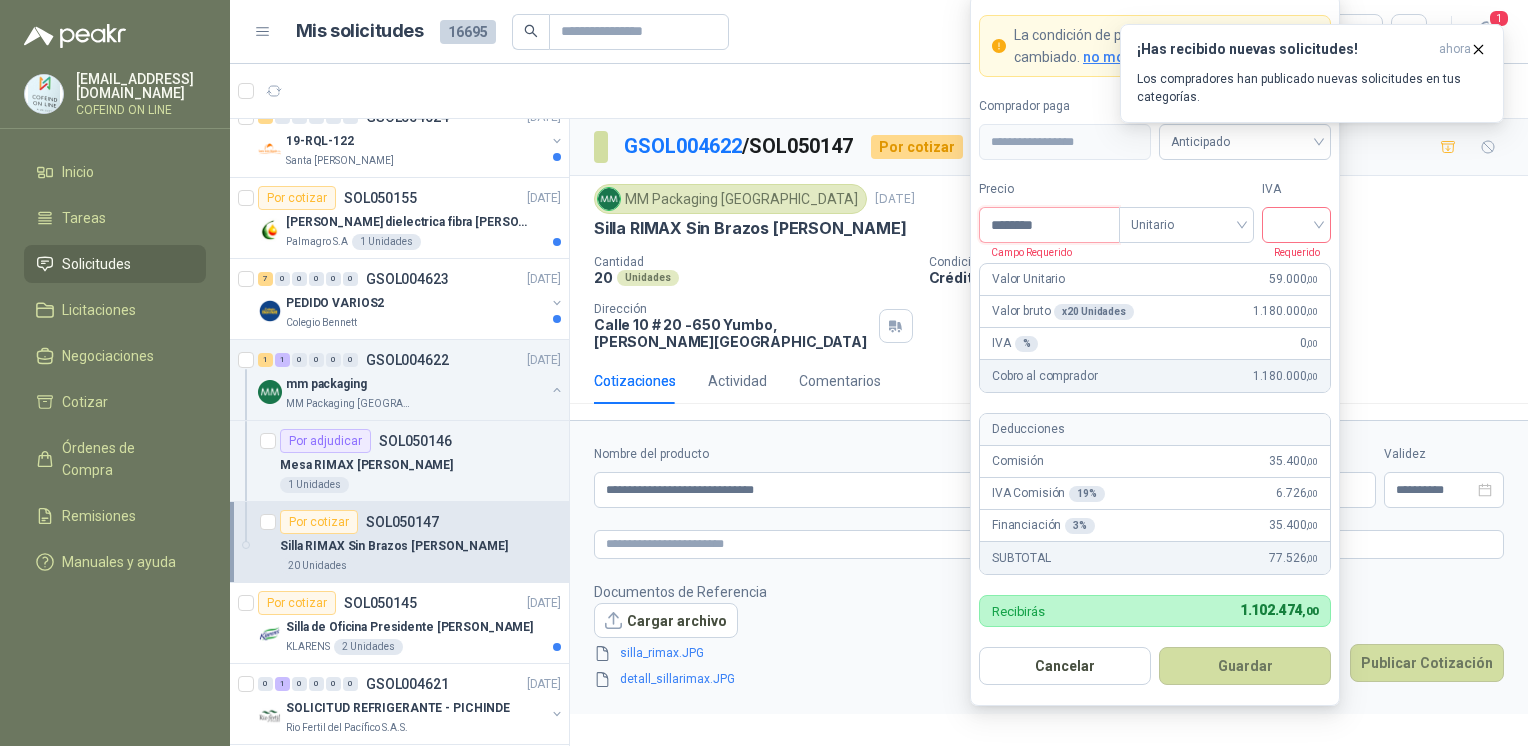 type on "********" 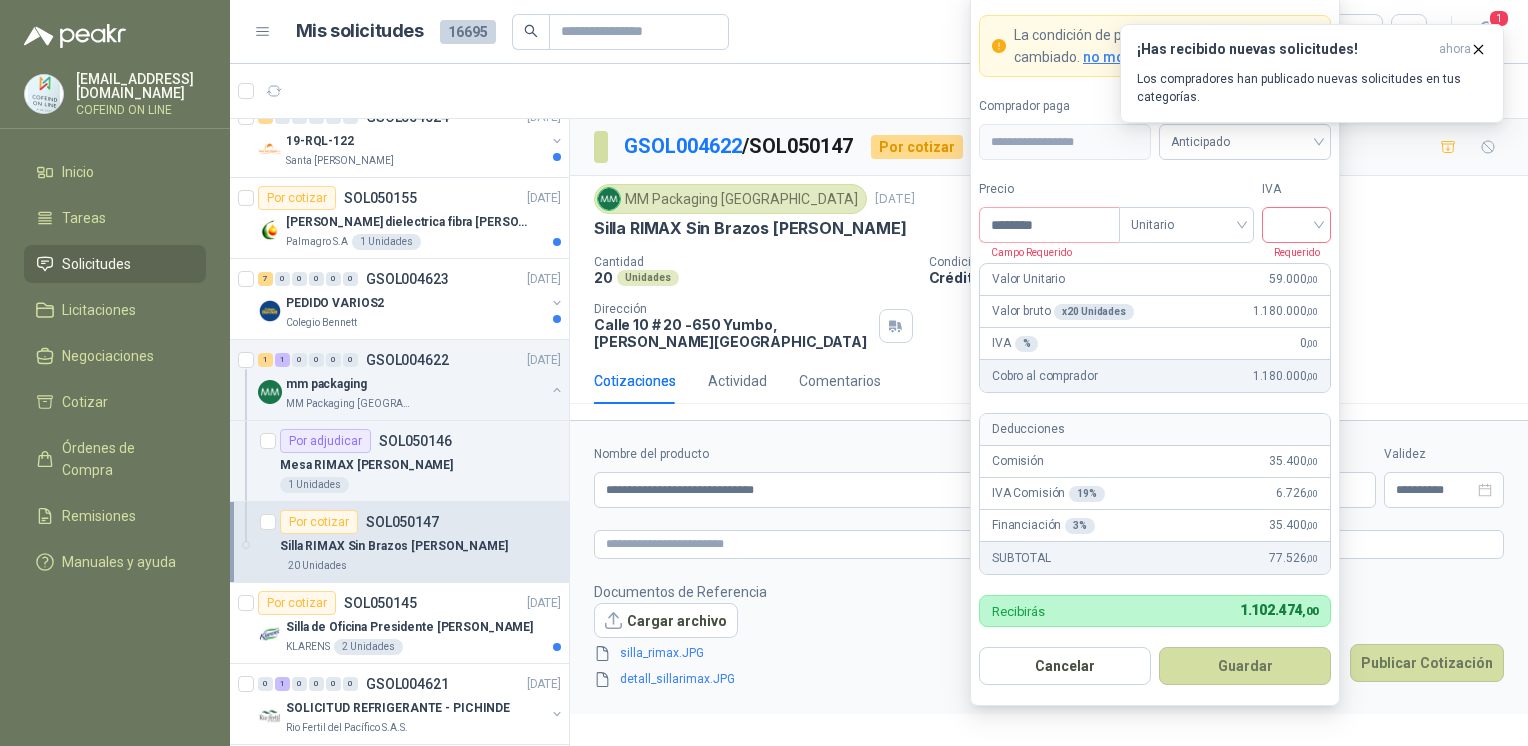 click at bounding box center (1296, 223) 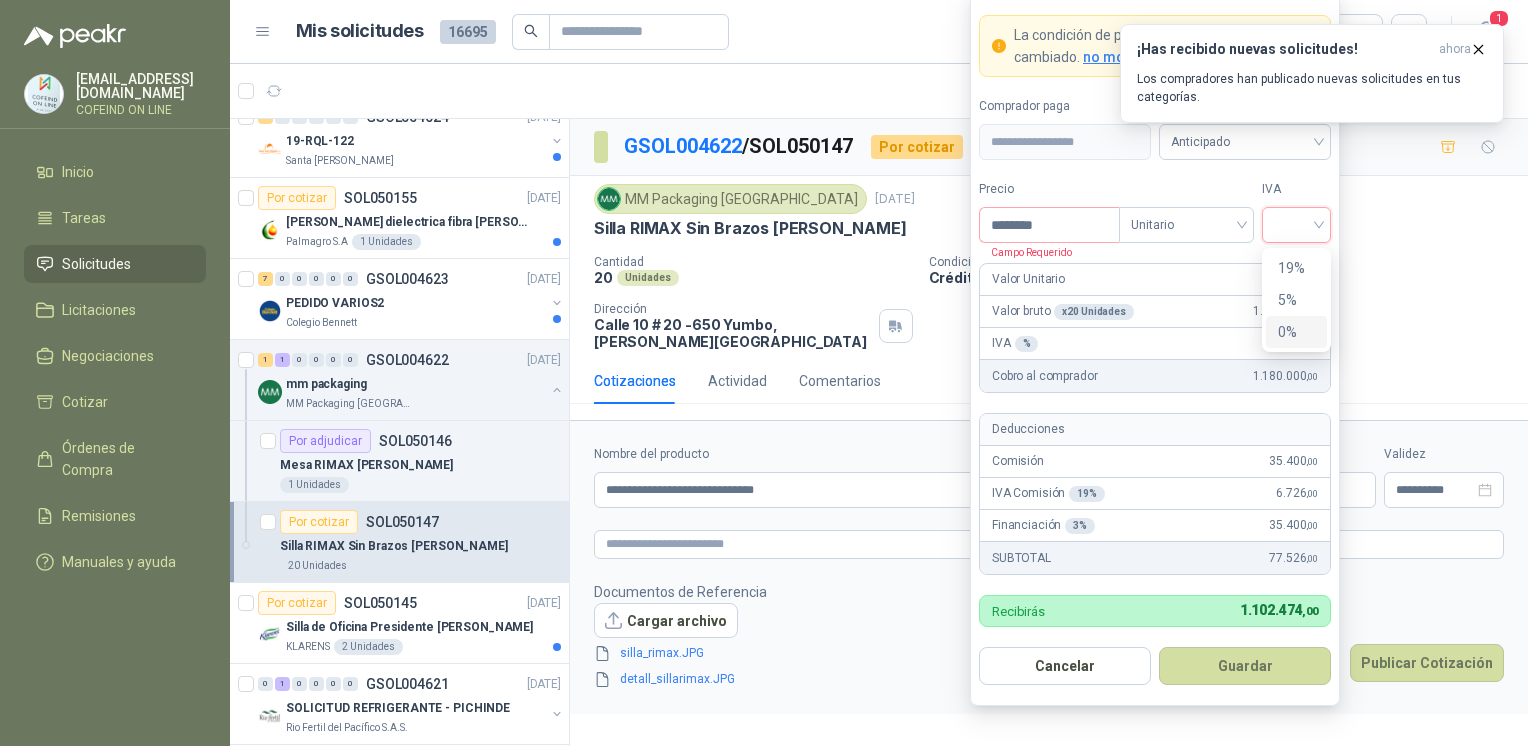 click on "0%" at bounding box center [1296, 332] 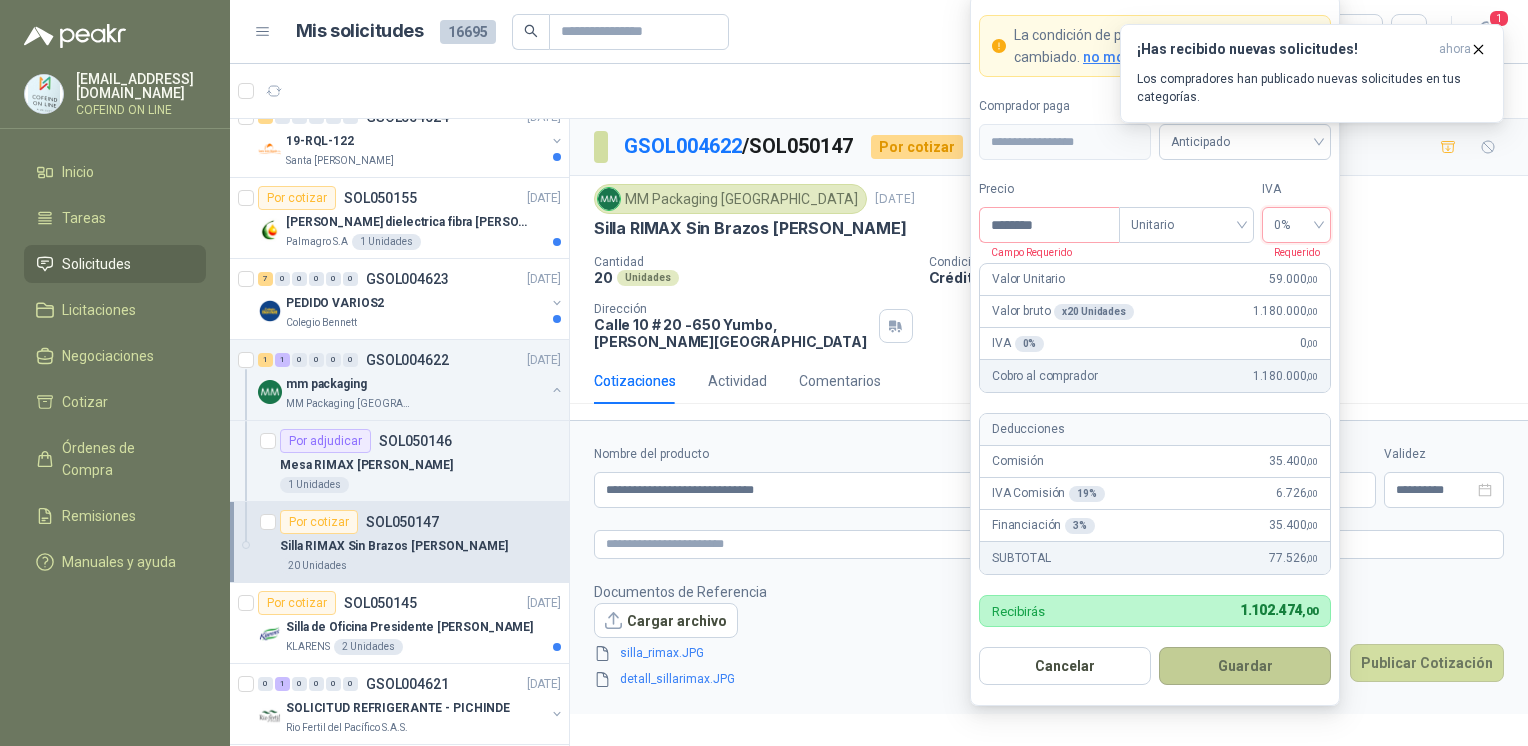 click on "Guardar" at bounding box center (1245, 666) 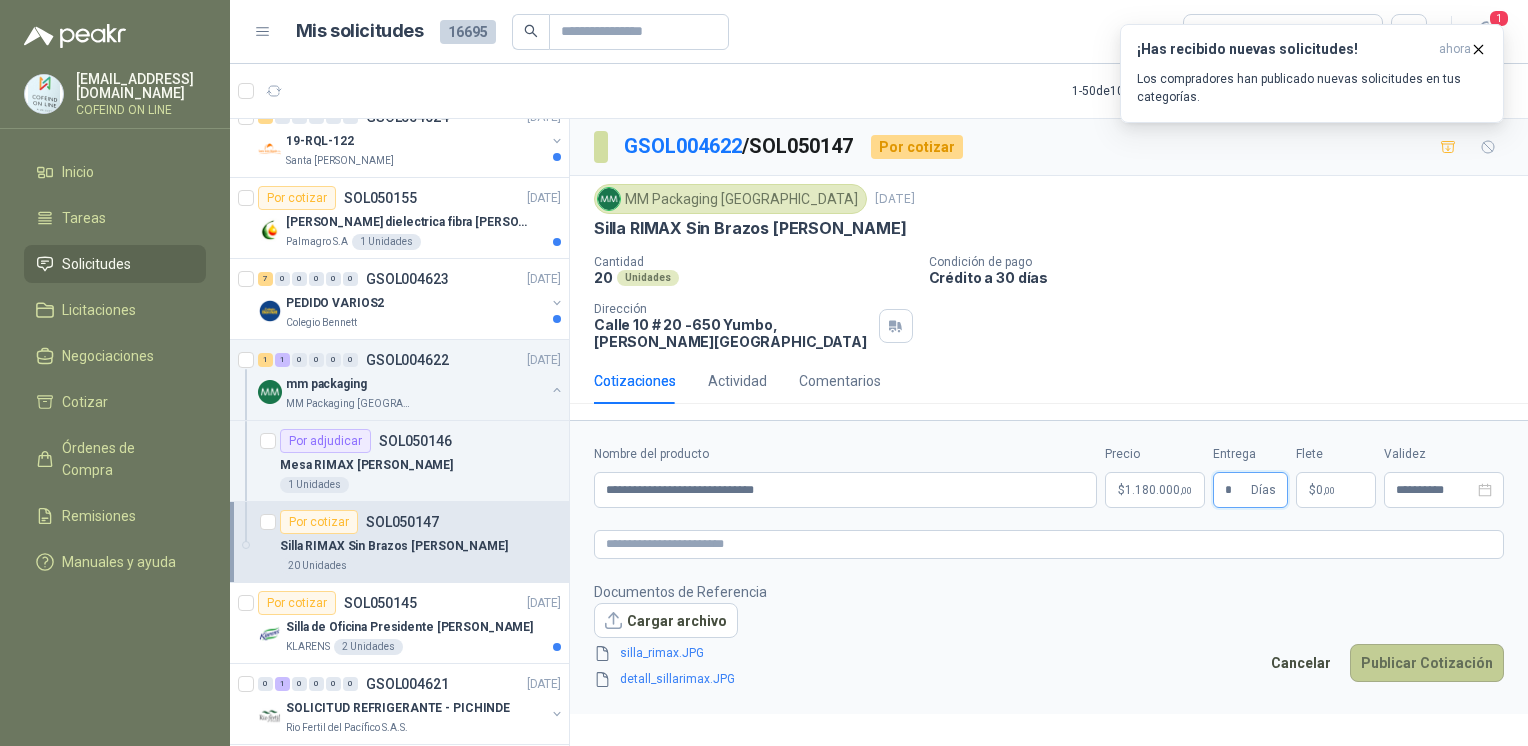 type on "*" 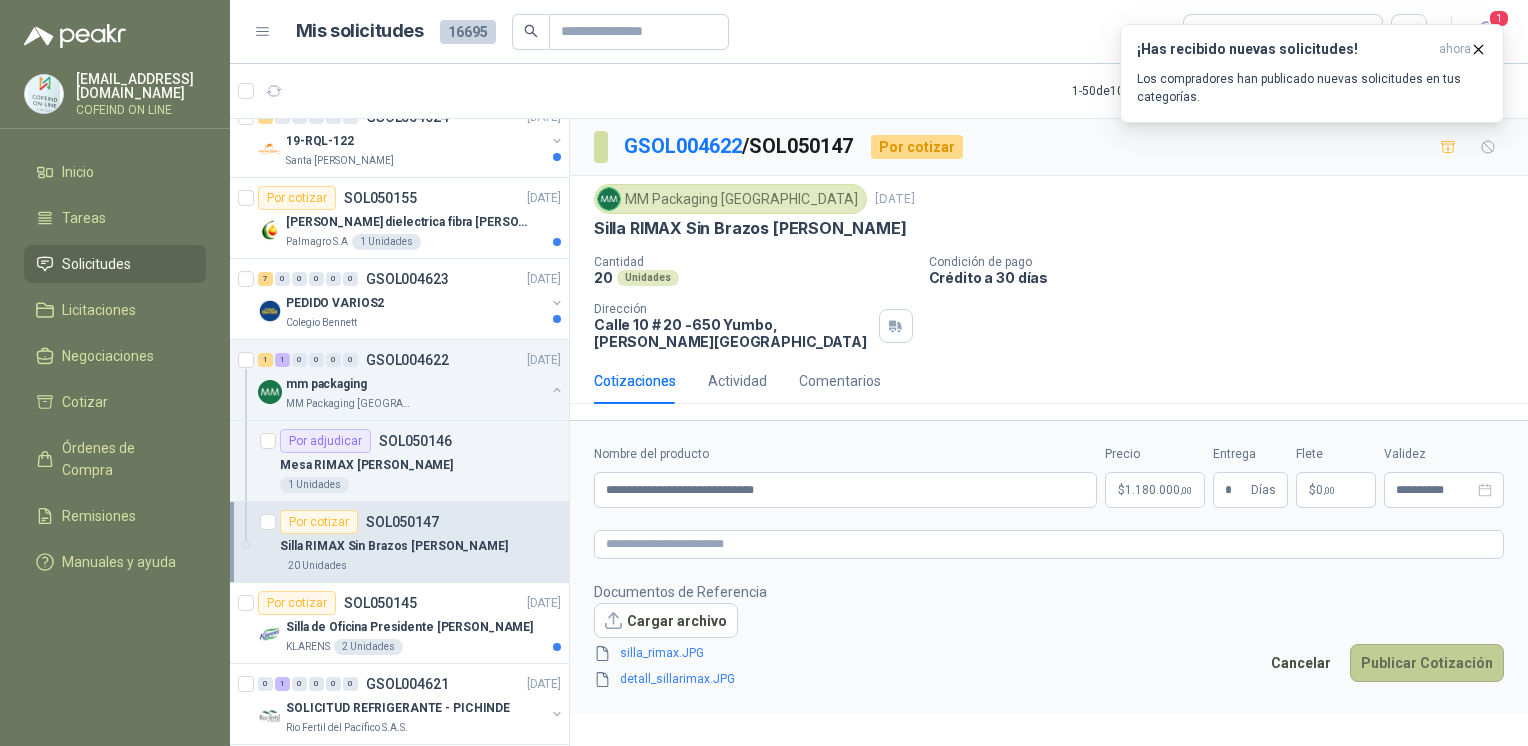 click on "Publicar Cotización" at bounding box center [1427, 663] 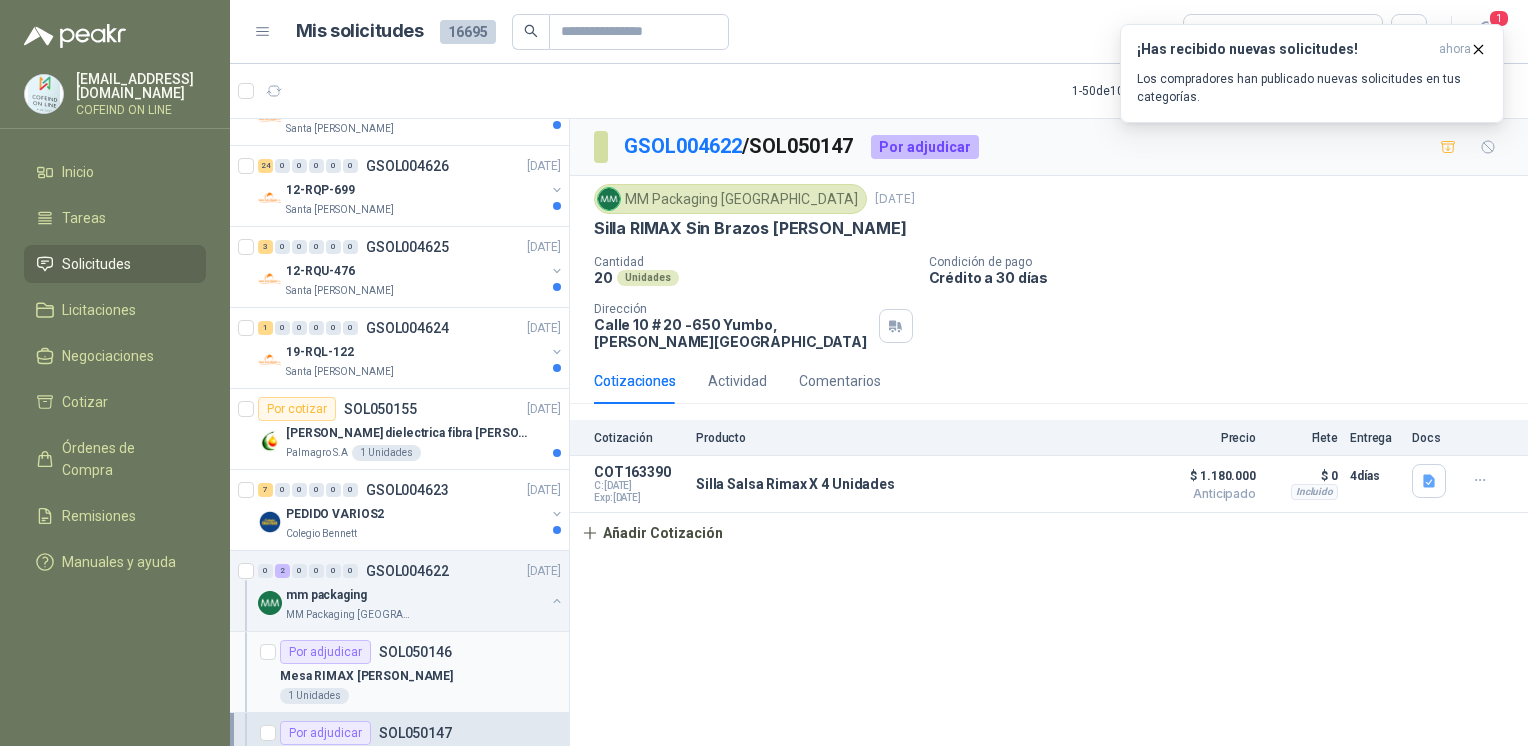 scroll, scrollTop: 1669, scrollLeft: 0, axis: vertical 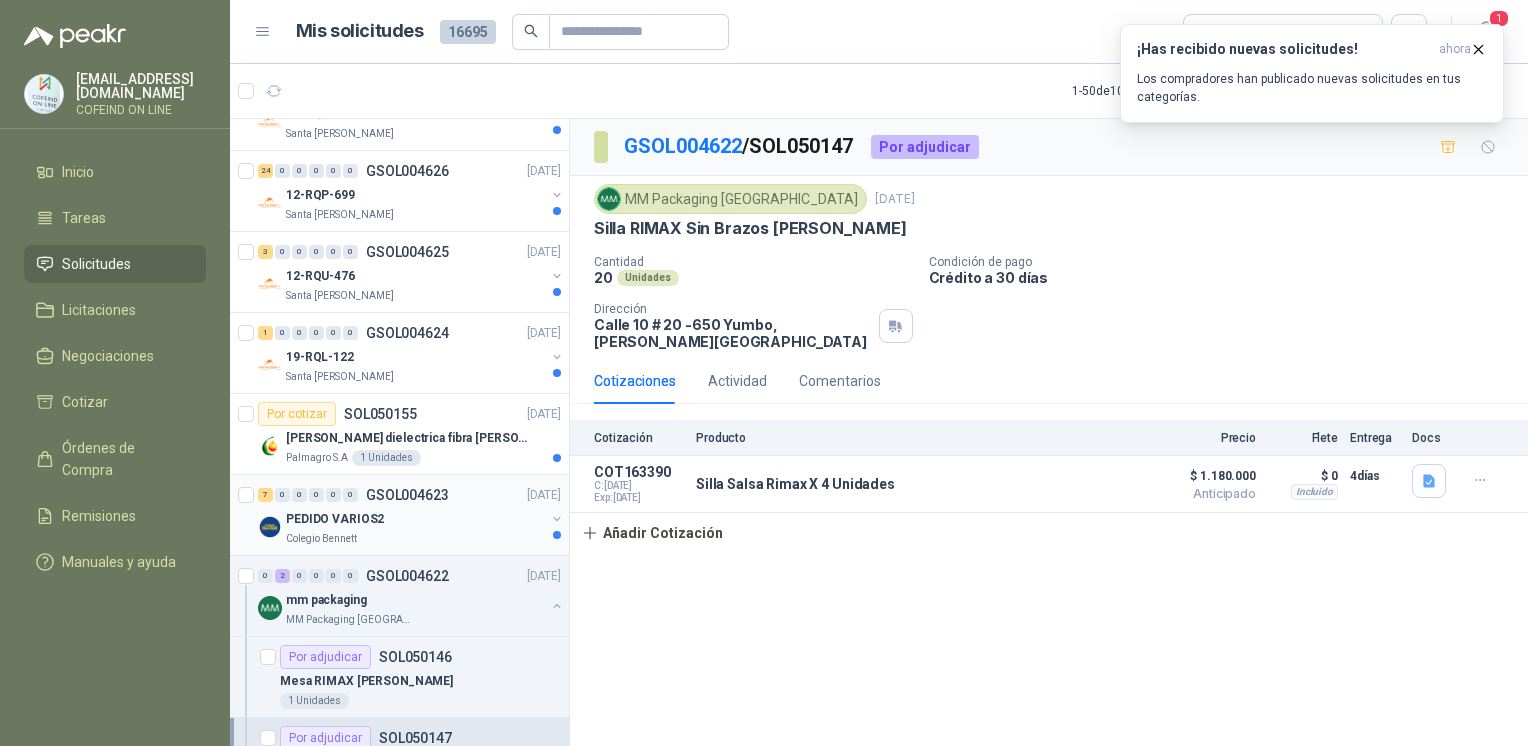 click on "GSOL004623" at bounding box center (407, 495) 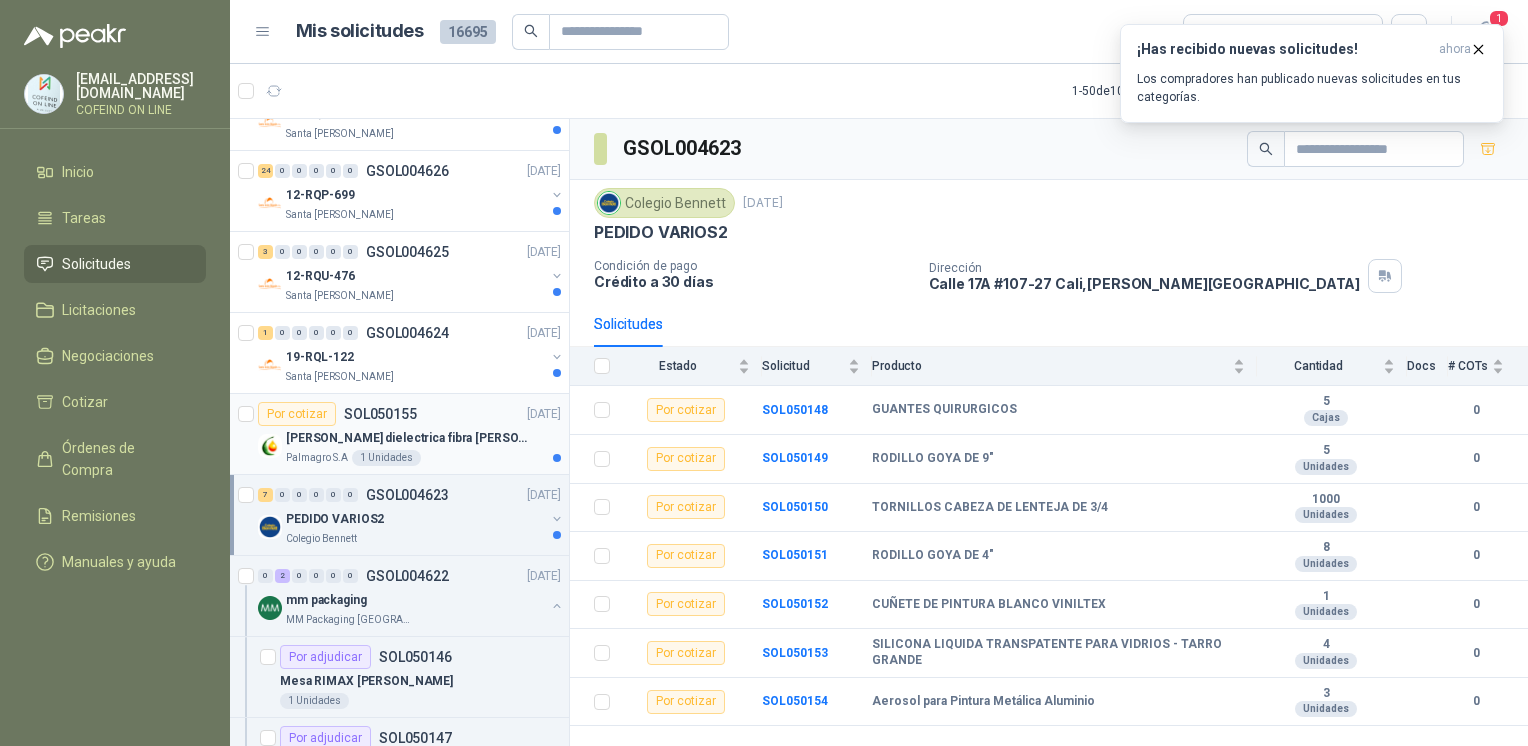 click on "[PERSON_NAME] dielectrica fibra [PERSON_NAME] extensible triple" at bounding box center (410, 438) 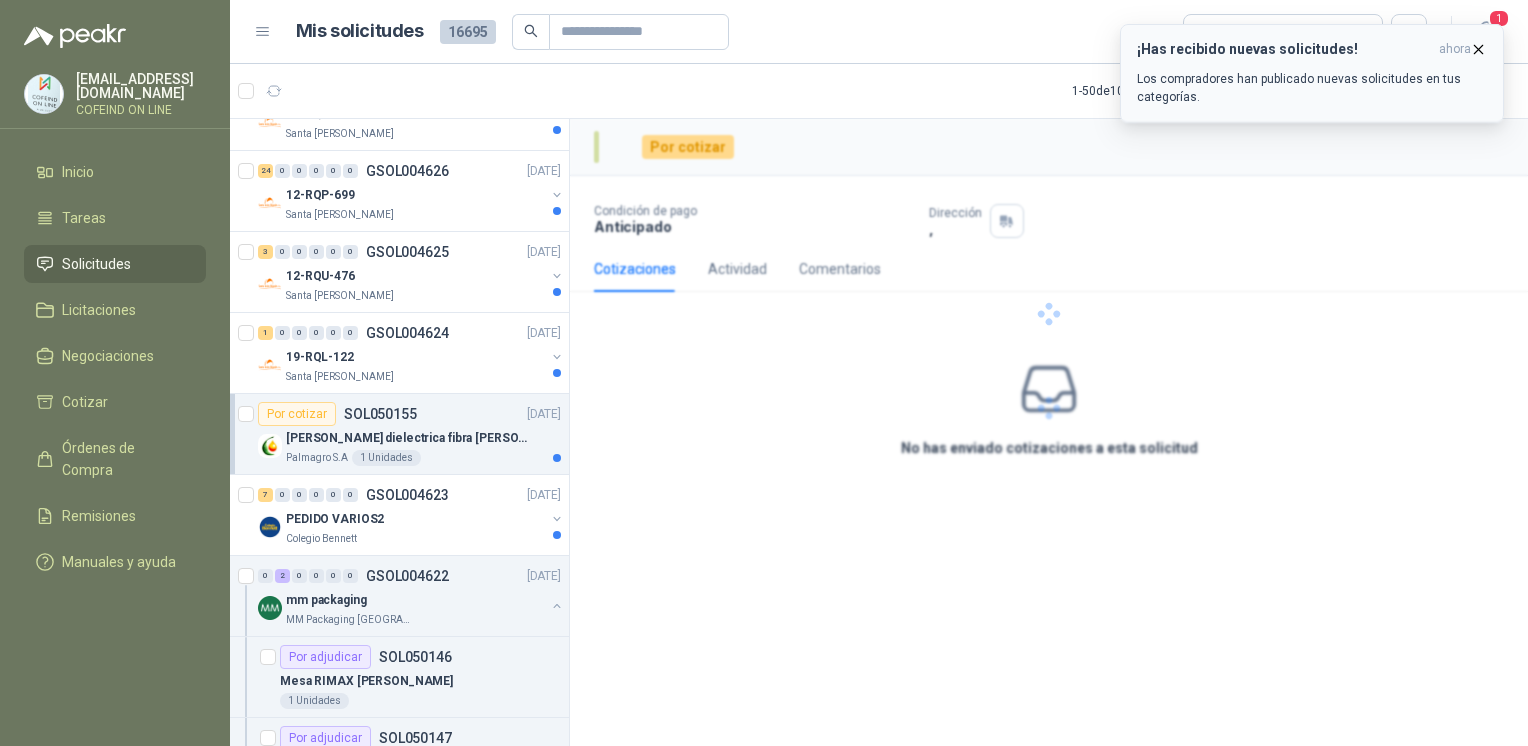 click 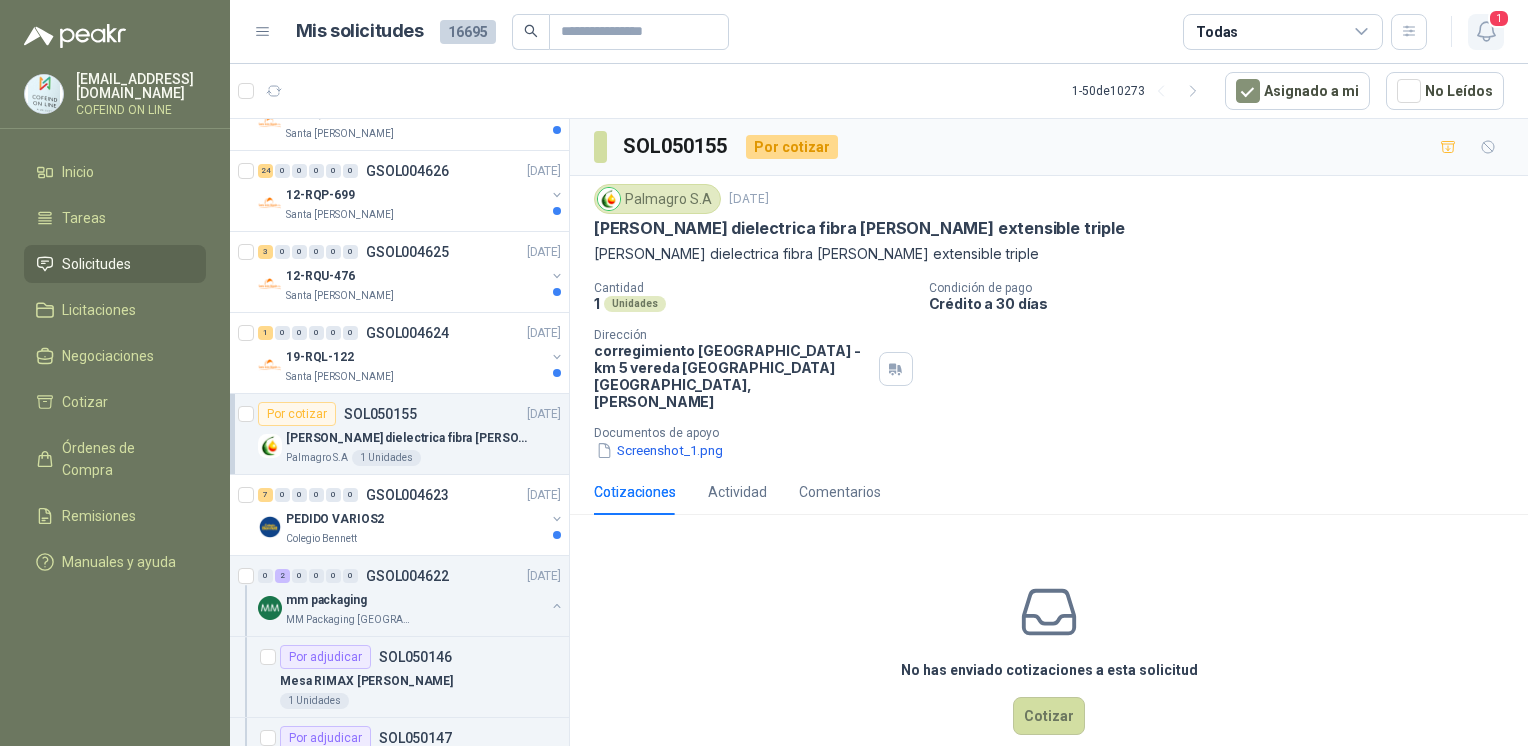 click 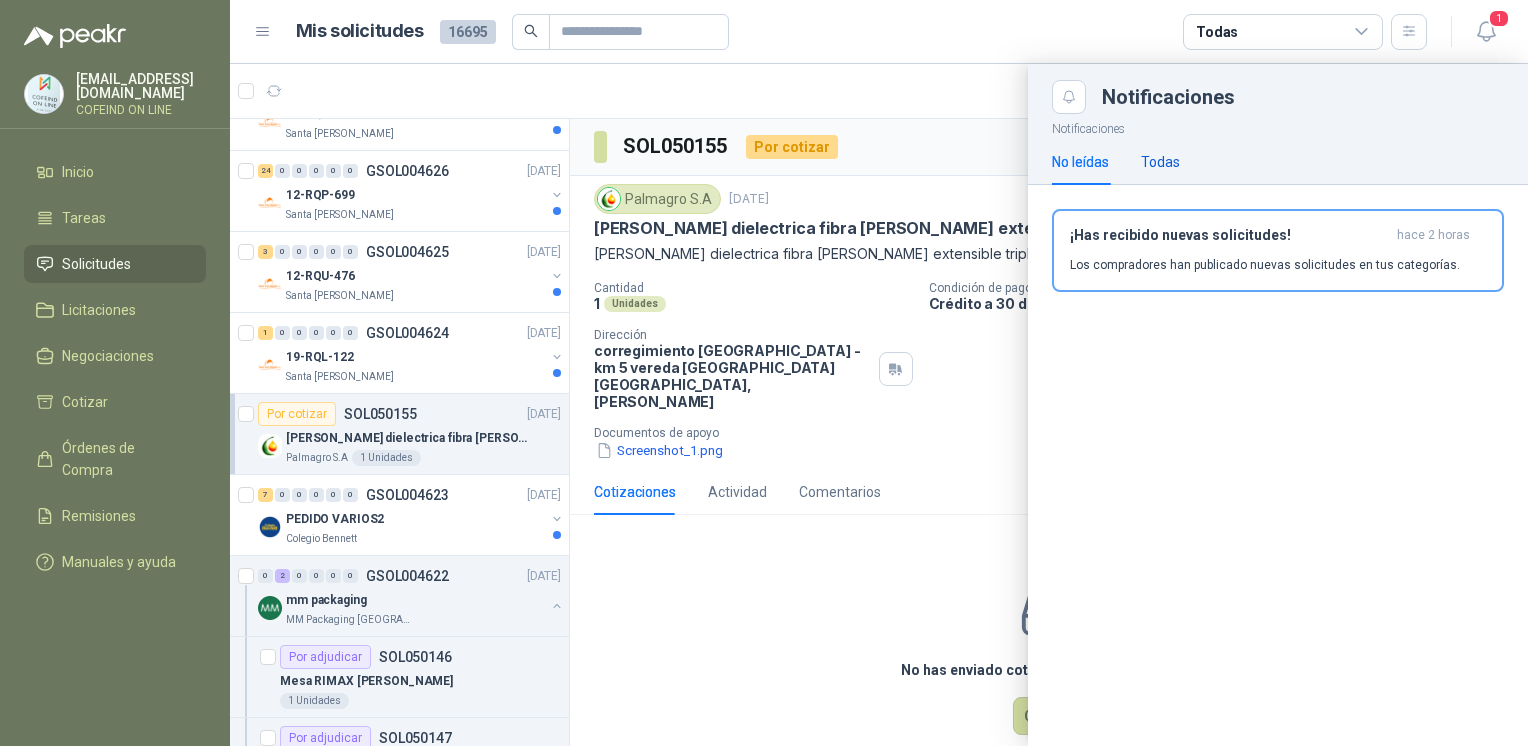 click on "Todas" at bounding box center (1160, 162) 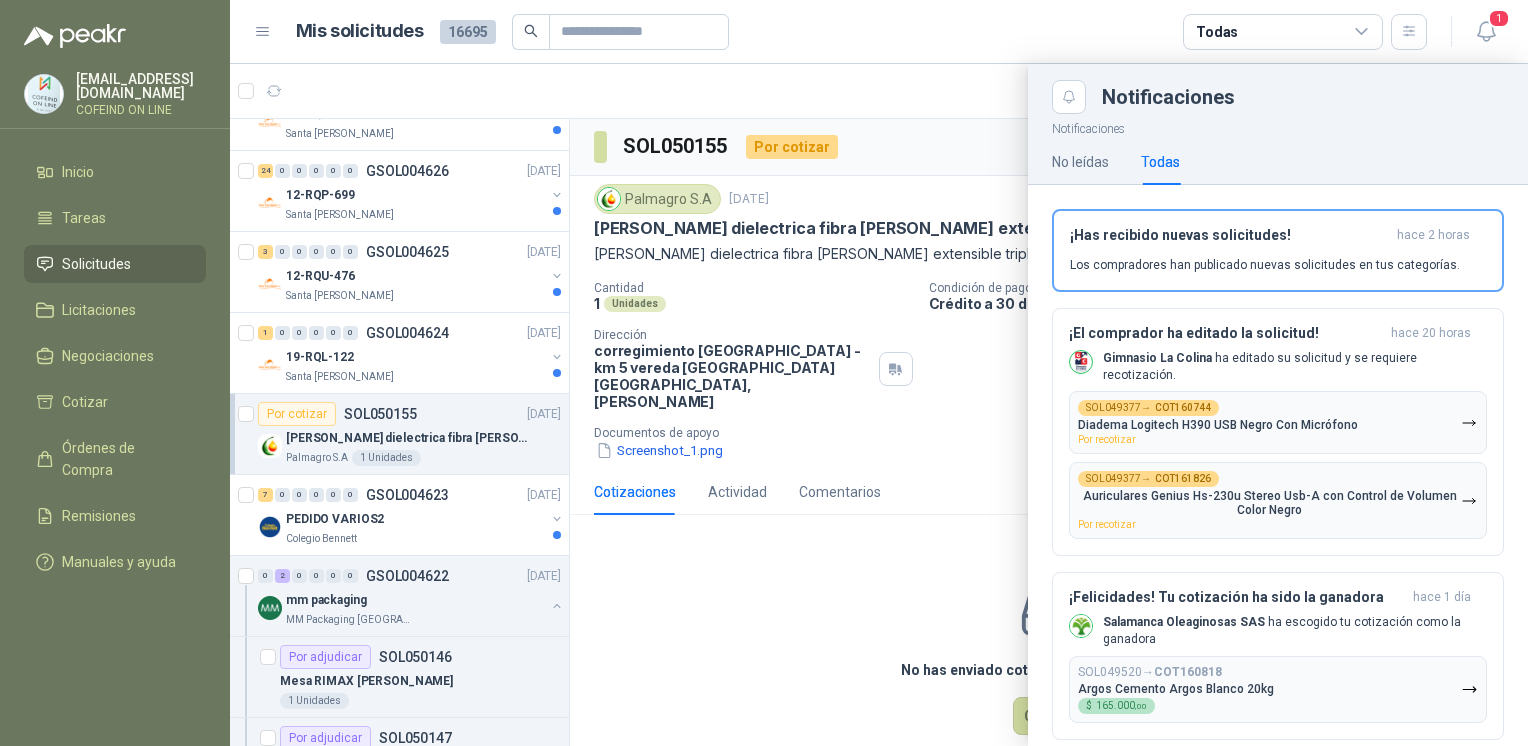 click at bounding box center [879, 405] 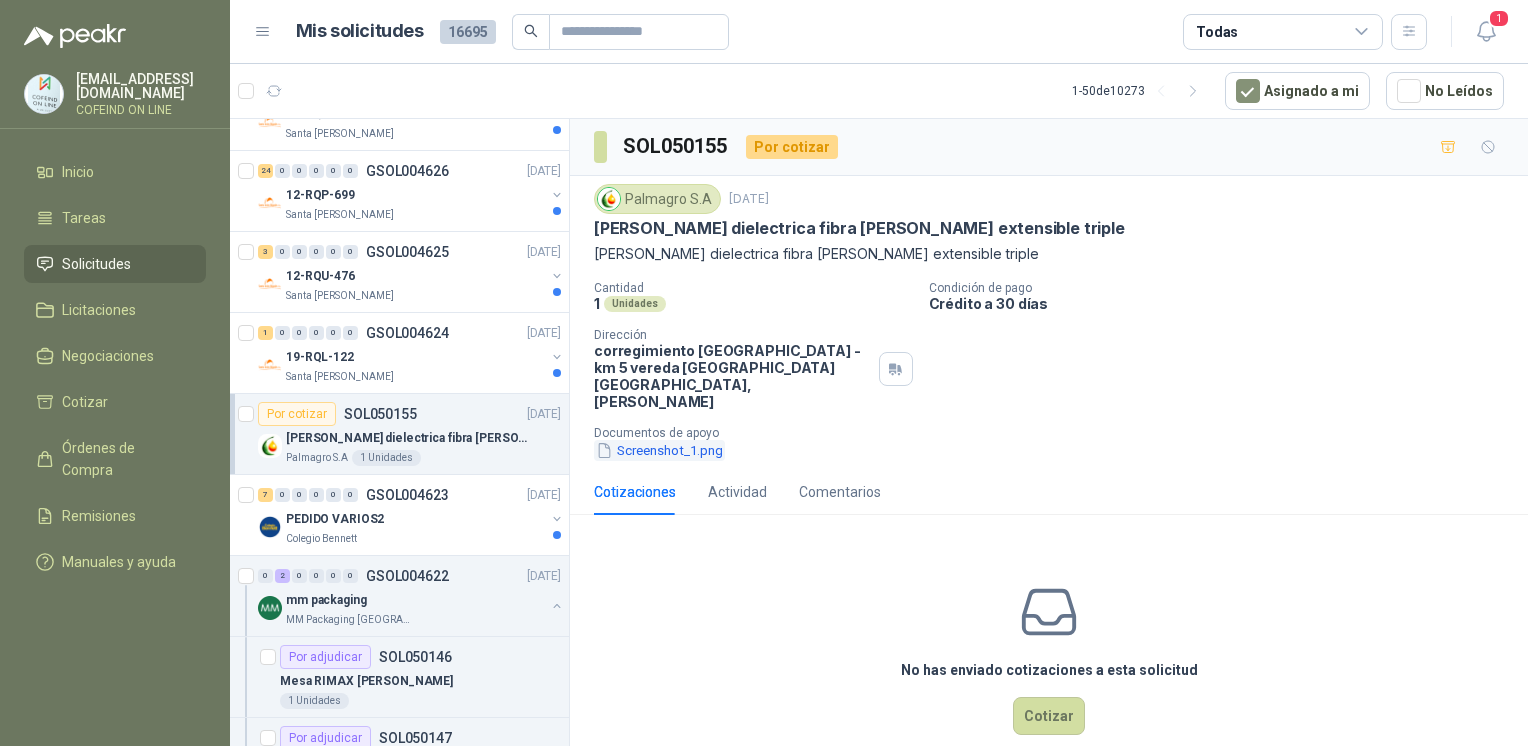 click on "Screenshot_1.png" at bounding box center [659, 450] 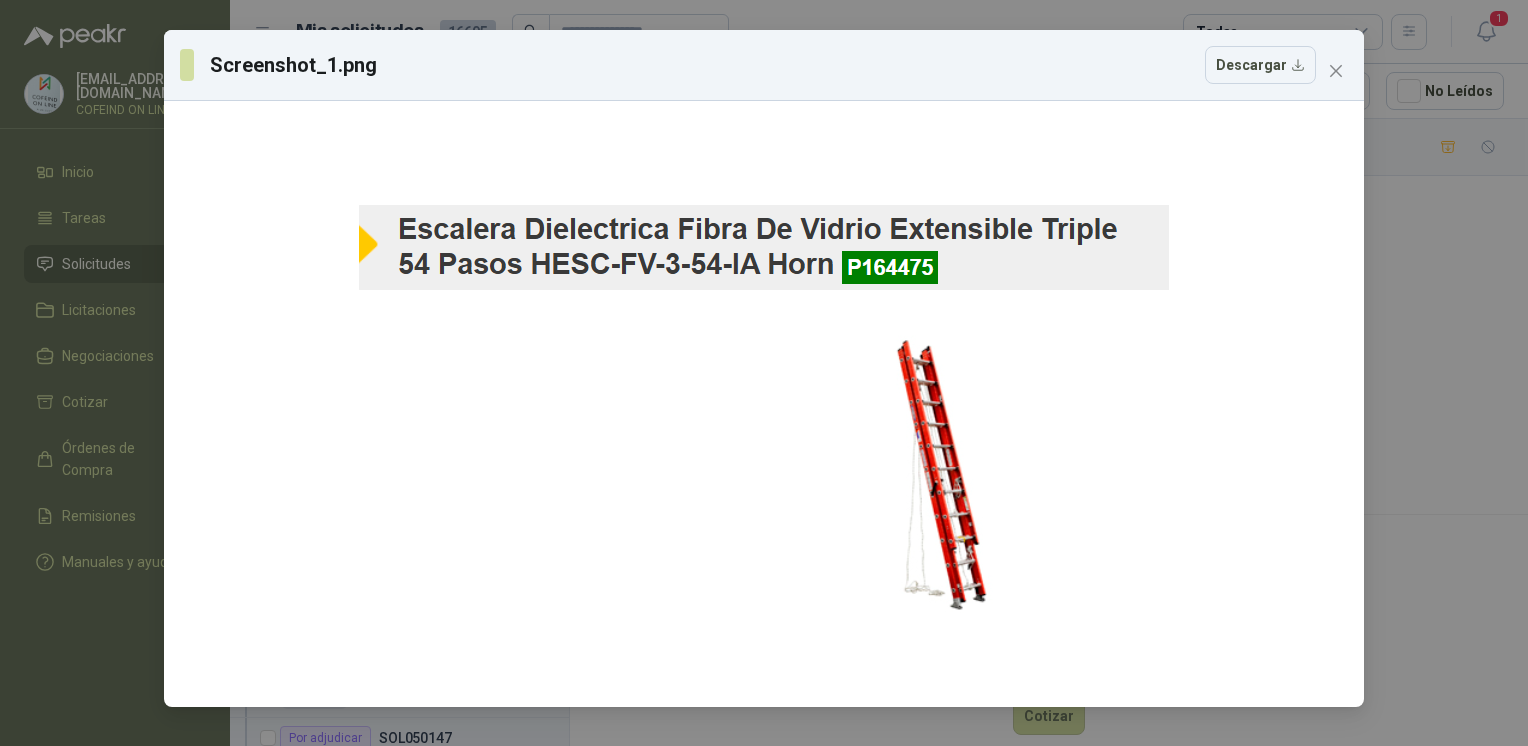 click on "Screenshot_1.png   Descargar" at bounding box center [764, 373] 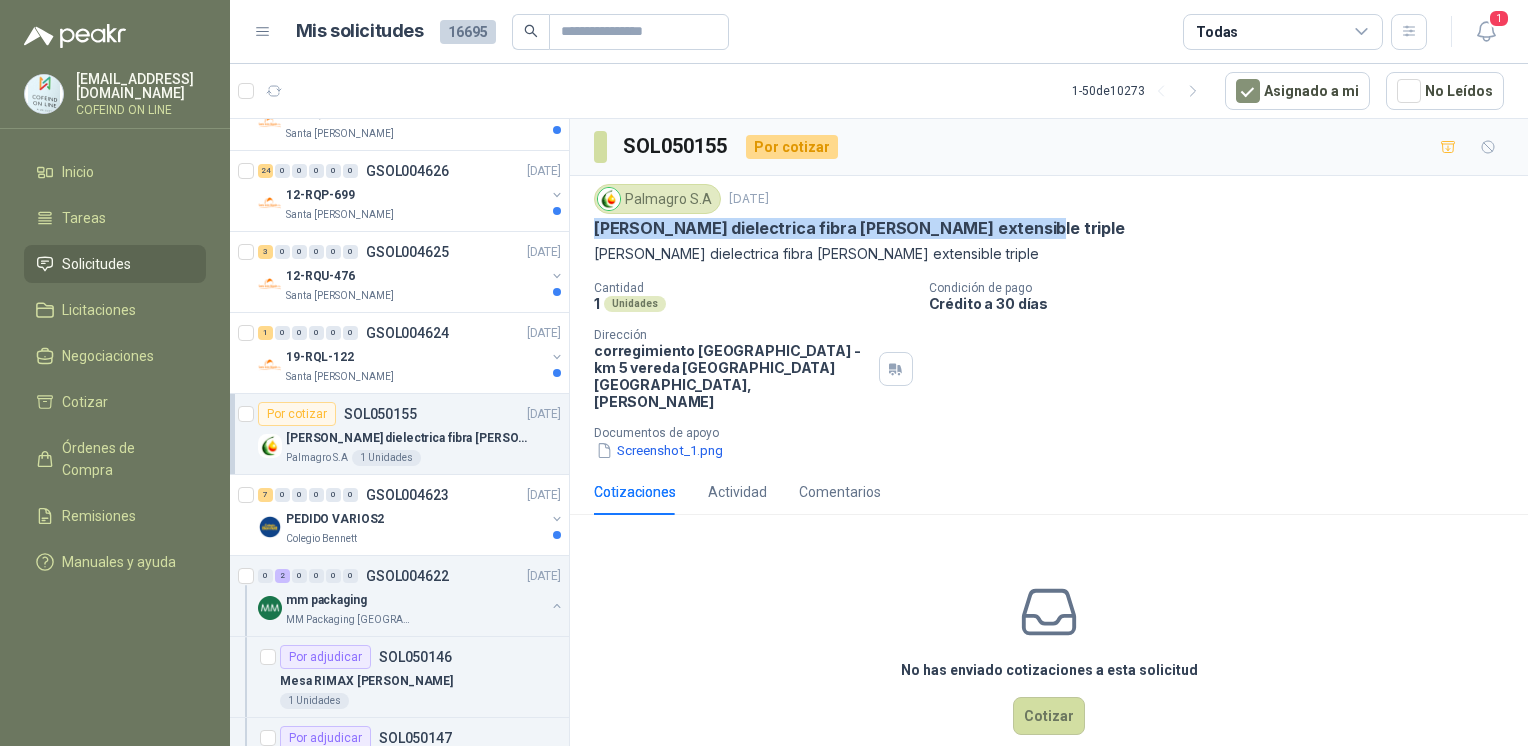 drag, startPoint x: 583, startPoint y: 222, endPoint x: 997, endPoint y: 227, distance: 414.03018 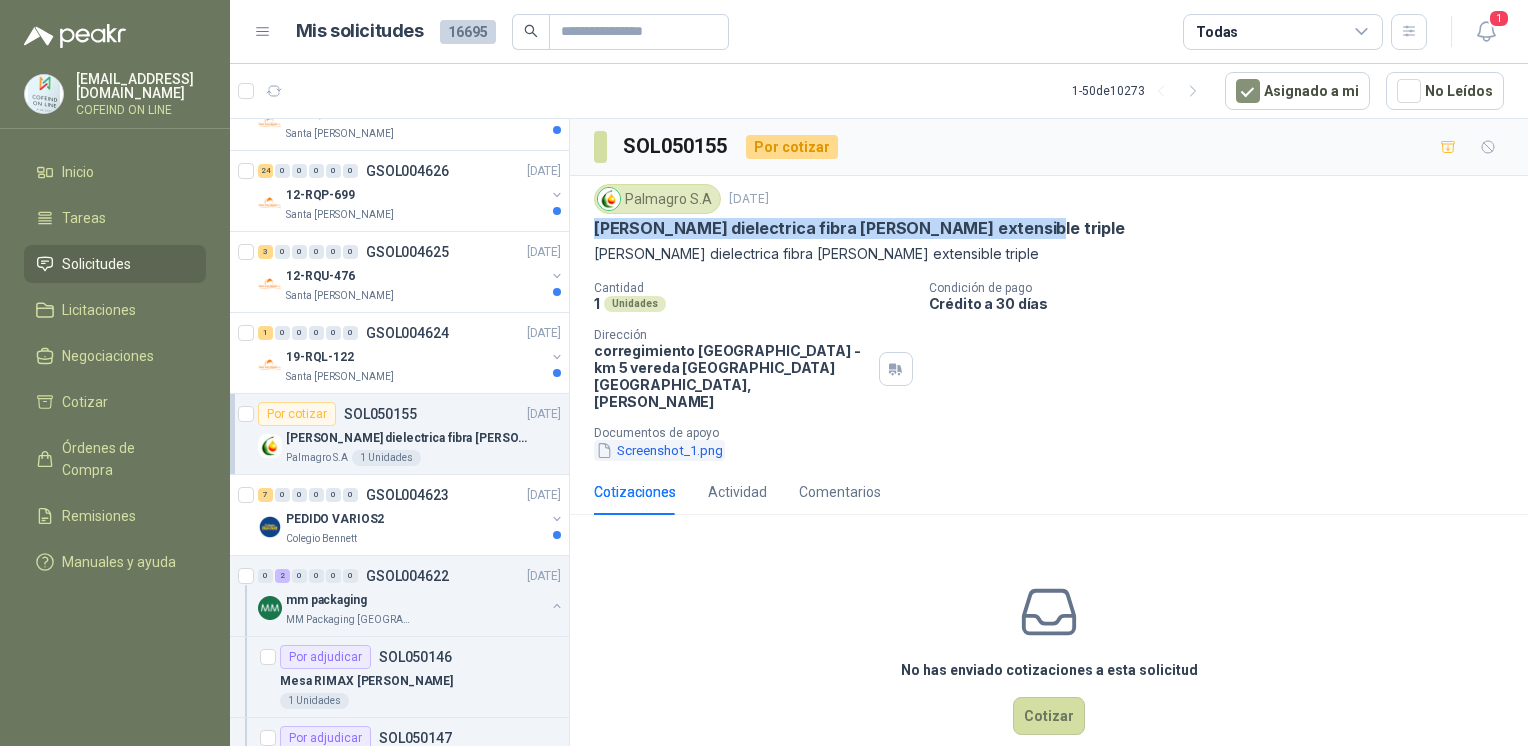 click on "Screenshot_1.png" at bounding box center (659, 450) 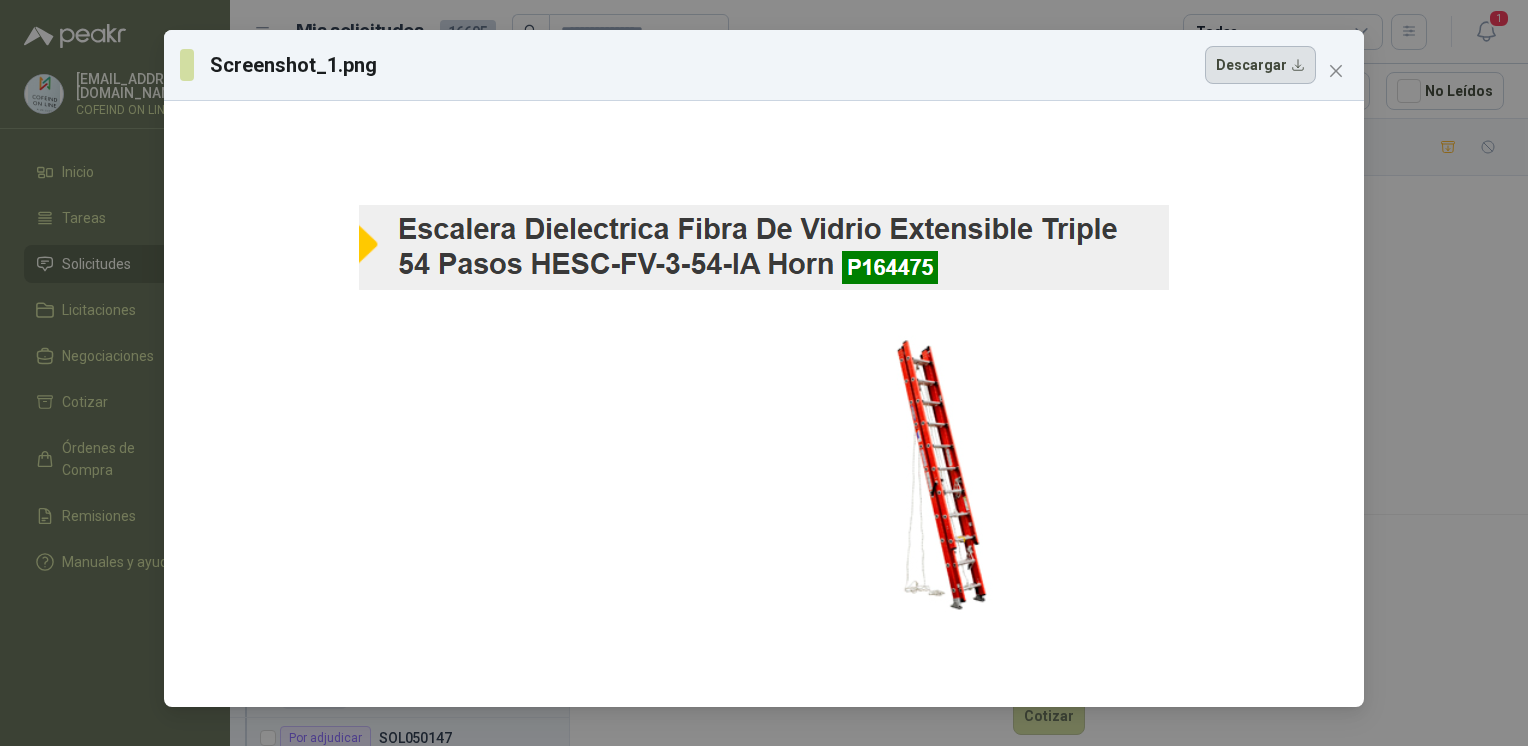 click on "Descargar" at bounding box center (1260, 65) 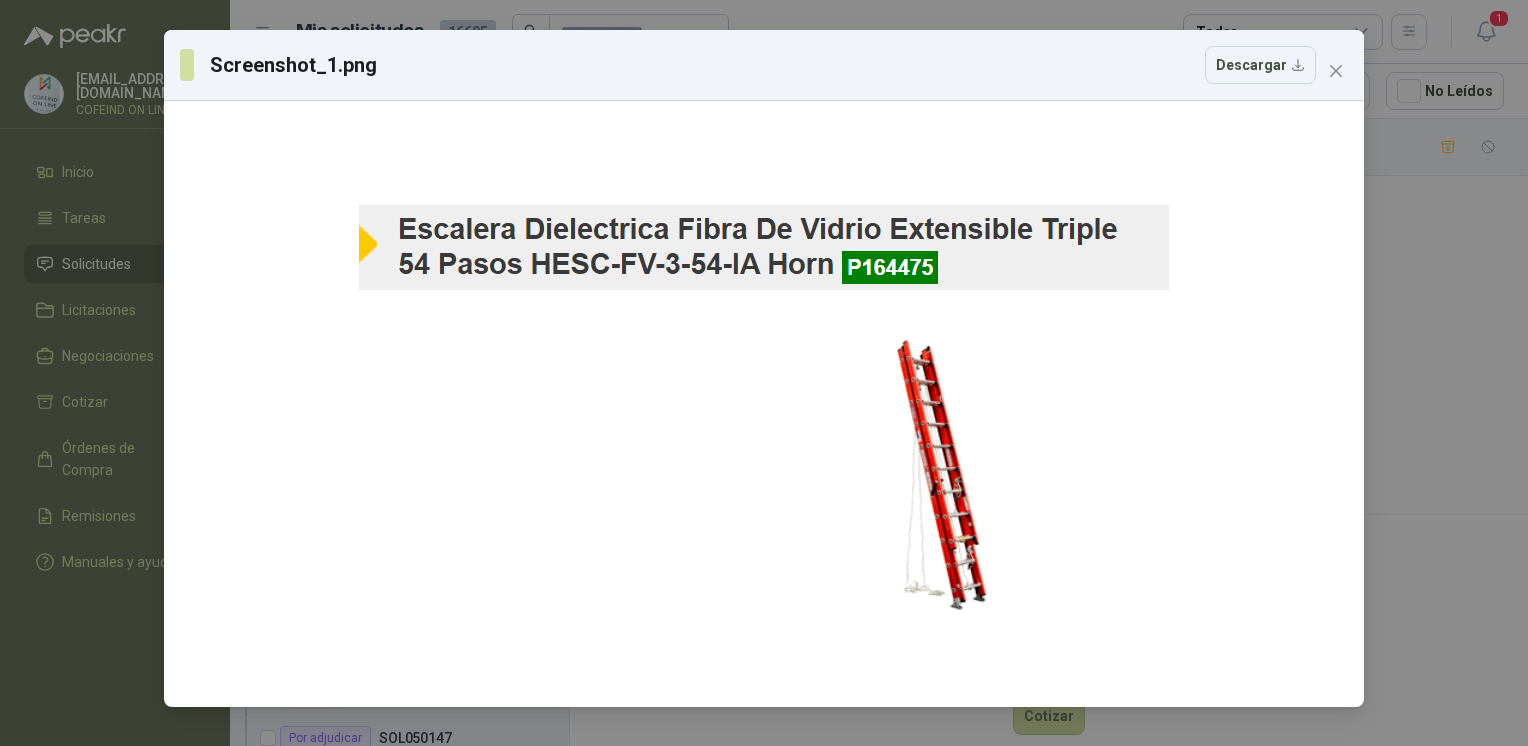 click on "[EMAIL_ADDRESS][DOMAIN_NAME]   COFEIND ON LINE   Inicio   Tareas   Solicitudes   Licitaciones   Negociaciones   Cotizar   Órdenes de Compra   Remisiones   Manuales y ayuda Mis solicitudes 16695 Todas 1 1 - 50  de  10273 Asignado a mi No Leídos 1   0   0   0   0   0   GSOL004647 [DATE]   01-RQL-2905 Santa [PERSON_NAME]   1   0   0   0   0   0   GSOL004646 [DATE]   01-RQU-2157 [GEOGRAPHIC_DATA][PERSON_NAME]   1   0   0   0   0   0   GSOL004645 [DATE]   01-RQU-2156 [GEOGRAPHIC_DATA][PERSON_NAME]   1   0   0   0   0   0   GSOL004644 [DATE]   19-RQL-125 Santa [PERSON_NAME]   6   0   0   0   0   0   GSOL004643 [DATE]   01-RQP-9159 Santa [PERSON_NAME]   1   0   0   0   0   0   GSOL004642 [DATE]   01-RQP-9158 Santa [PERSON_NAME]   1   0   0   0   0   0   GSOL004641 [DATE]   01-RQU-2155 [GEOGRAPHIC_DATA][PERSON_NAME]   41   0   0   0   0   0   GSOL004640 [DATE]   01-RQP-9157 [GEOGRAPHIC_DATA][PERSON_NAME]   1   0   0   0   0   0   GSOL004639 [DATE]   19-RQU-207 Santa [PERSON_NAME]   5   0   0   0   0   0   GSOL004638 [DATE]   81-RQP-897   22   0" at bounding box center (764, 373) 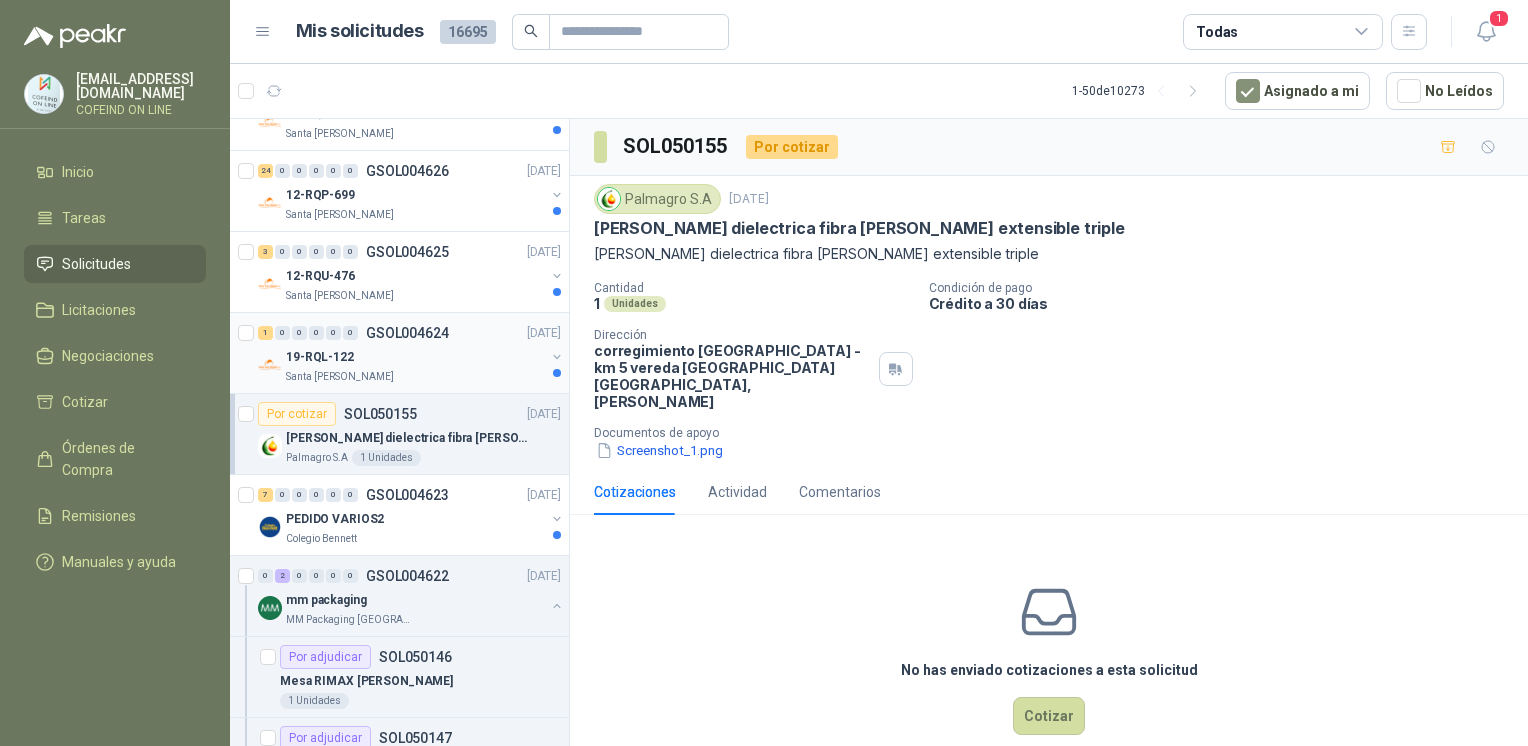 click on "19-RQL-122" at bounding box center (415, 357) 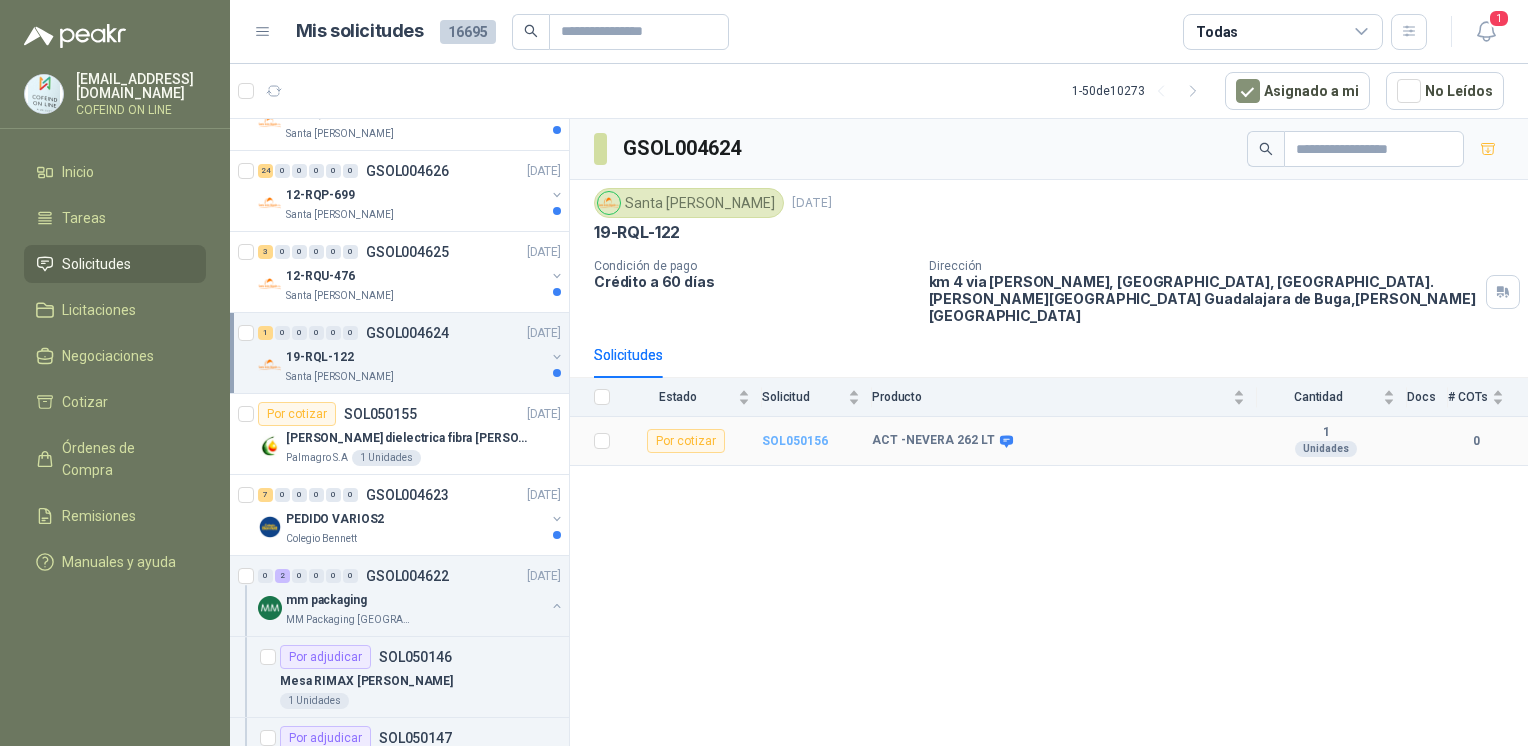 click on "SOL050156" at bounding box center [795, 441] 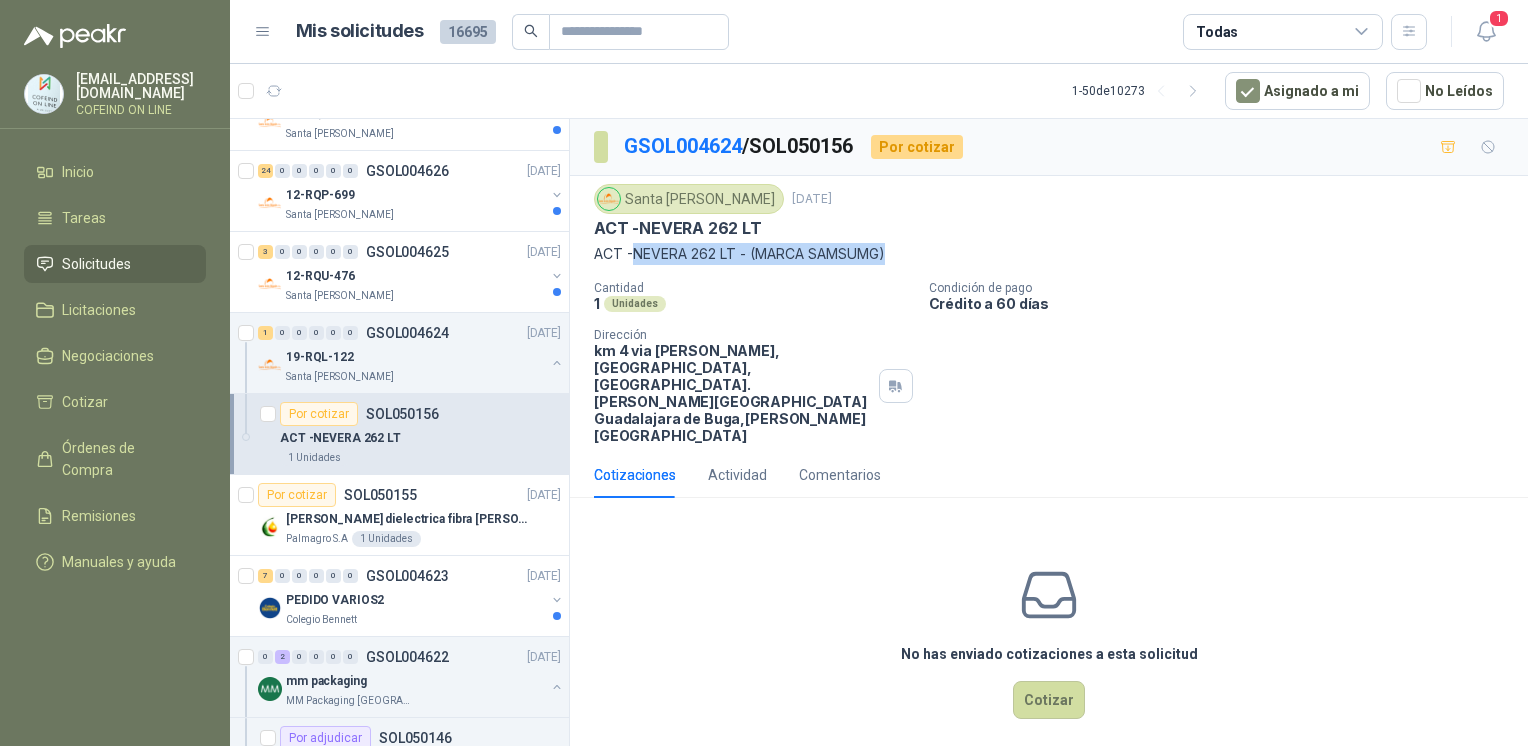 drag, startPoint x: 898, startPoint y: 257, endPoint x: 633, endPoint y: 260, distance: 265.01697 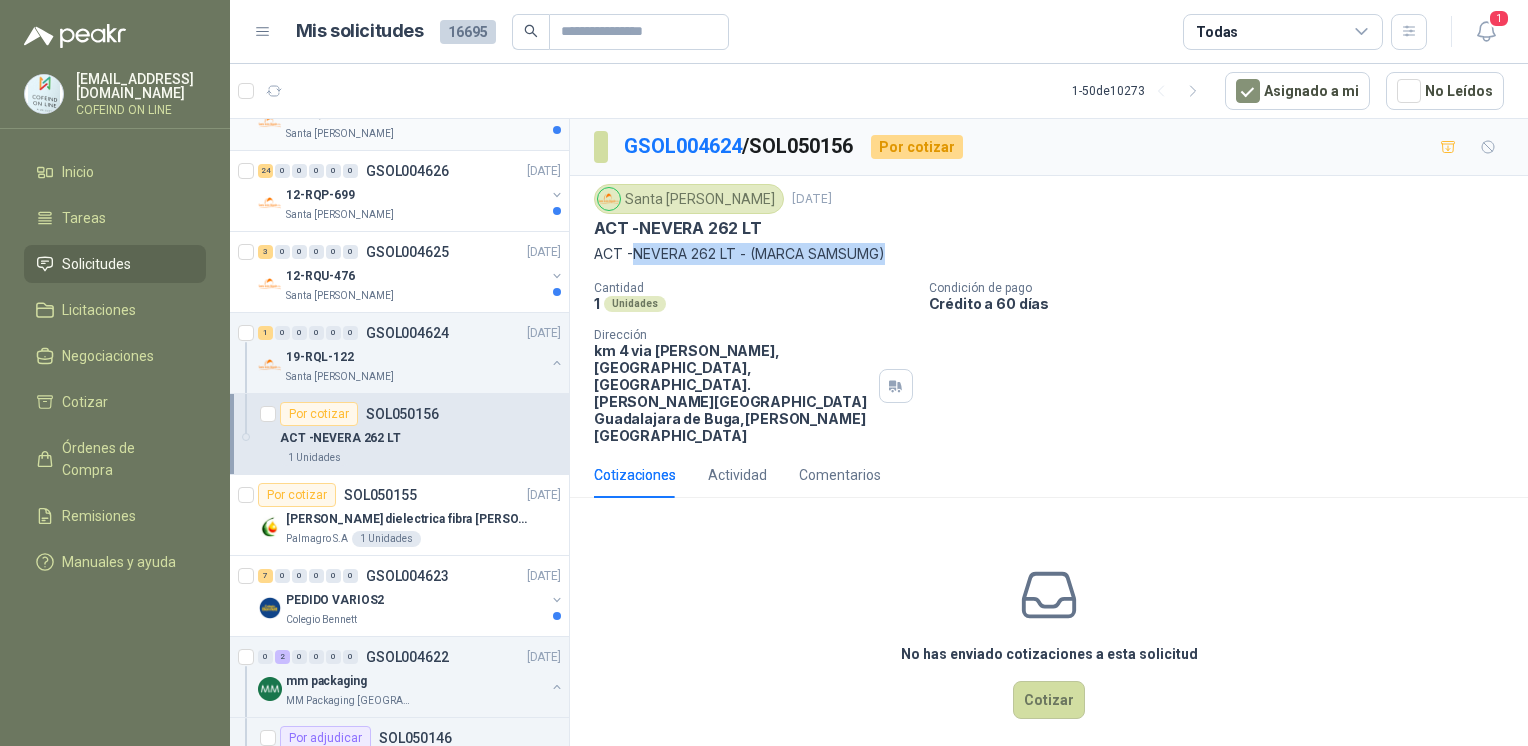 scroll, scrollTop: 1522, scrollLeft: 0, axis: vertical 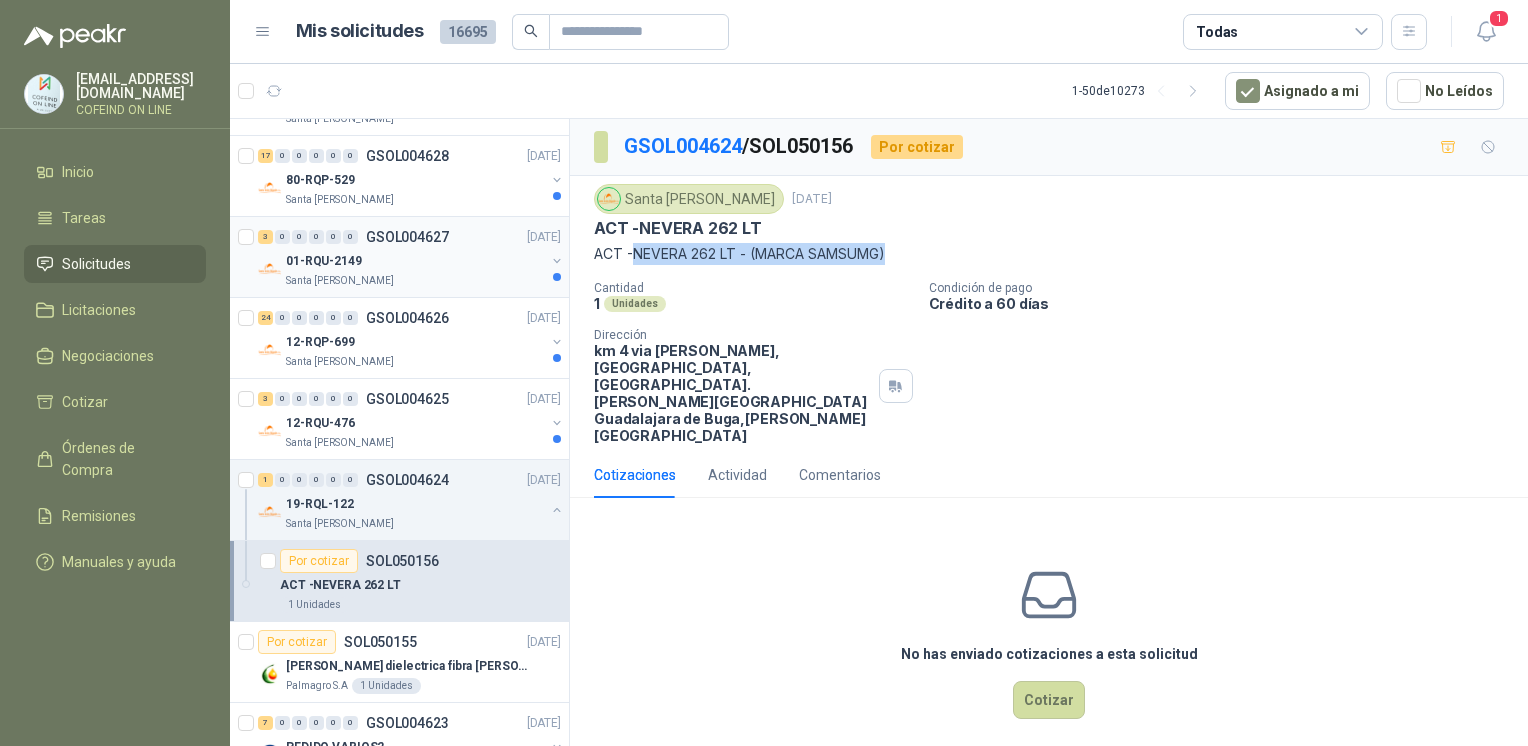 click on "Santa [PERSON_NAME]" at bounding box center (415, 281) 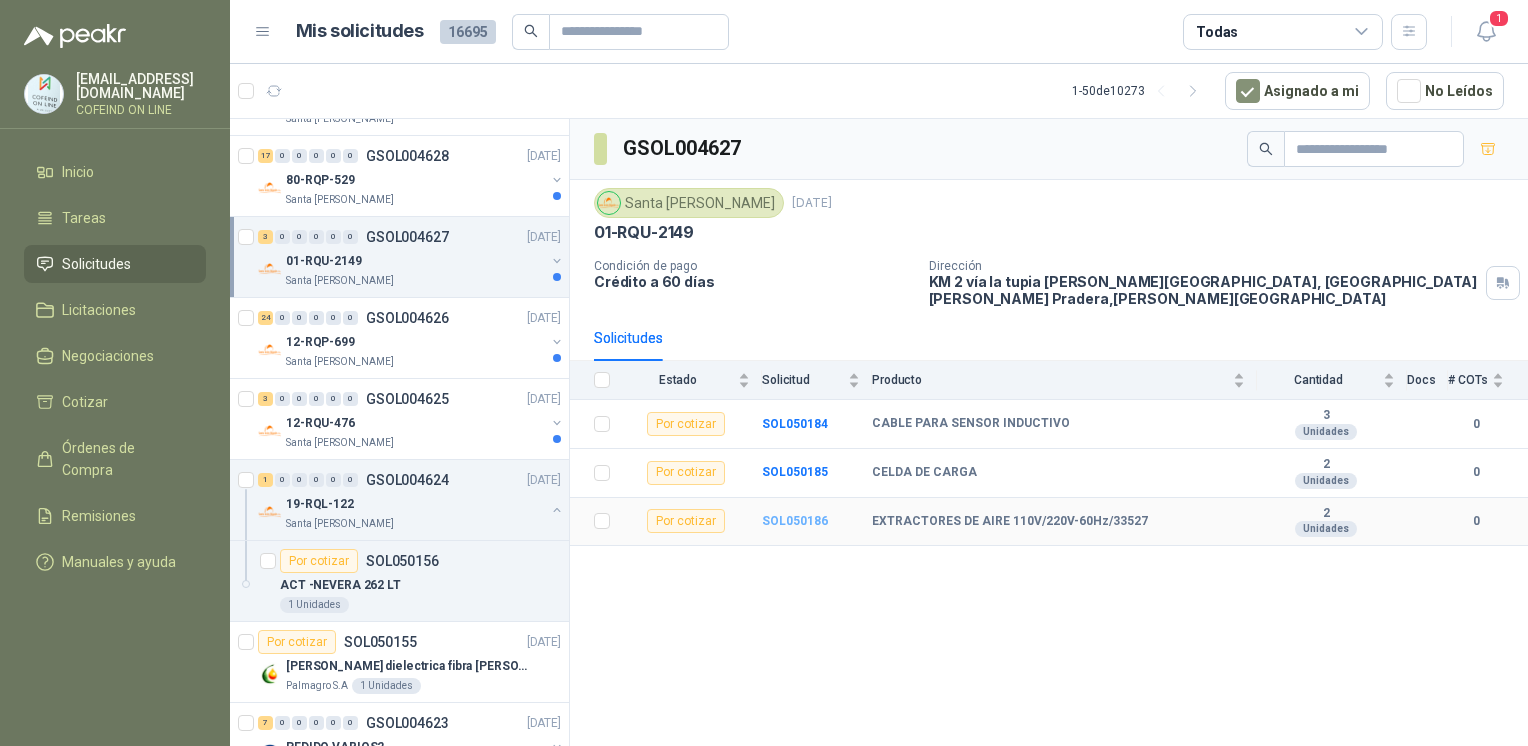 click on "SOL050186" at bounding box center [795, 521] 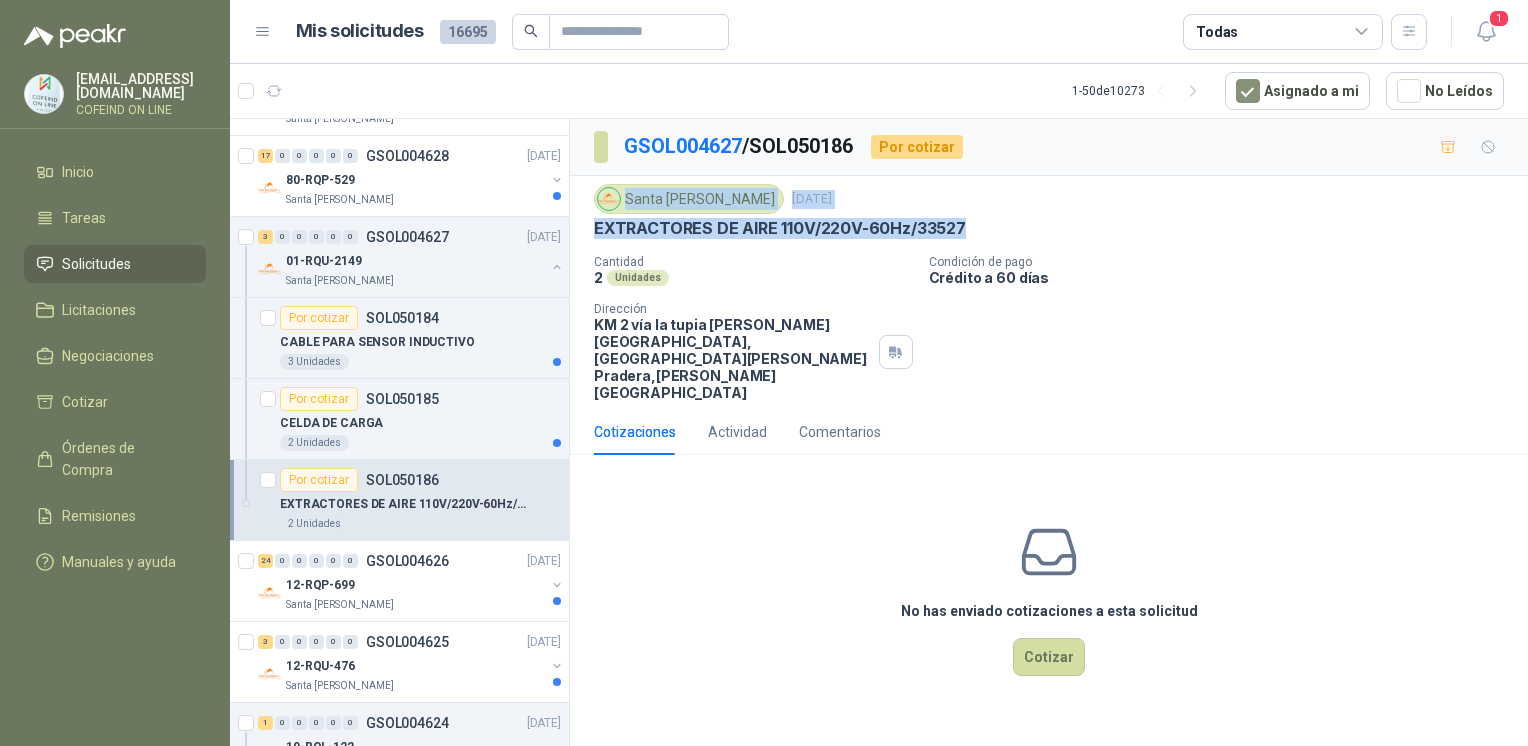 drag, startPoint x: 904, startPoint y: 217, endPoint x: 584, endPoint y: 214, distance: 320.01407 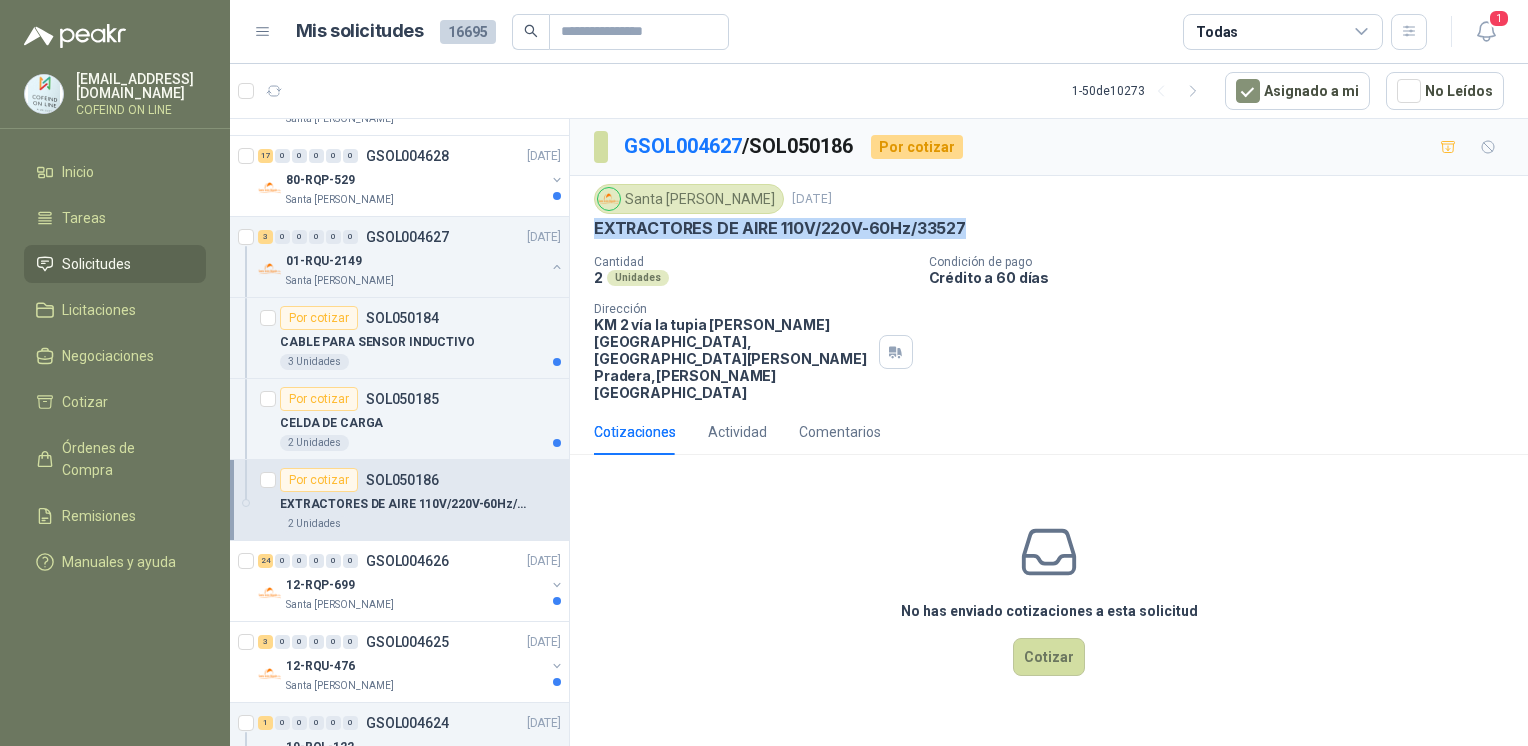 drag, startPoint x: 804, startPoint y: 229, endPoint x: 589, endPoint y: 224, distance: 215.05814 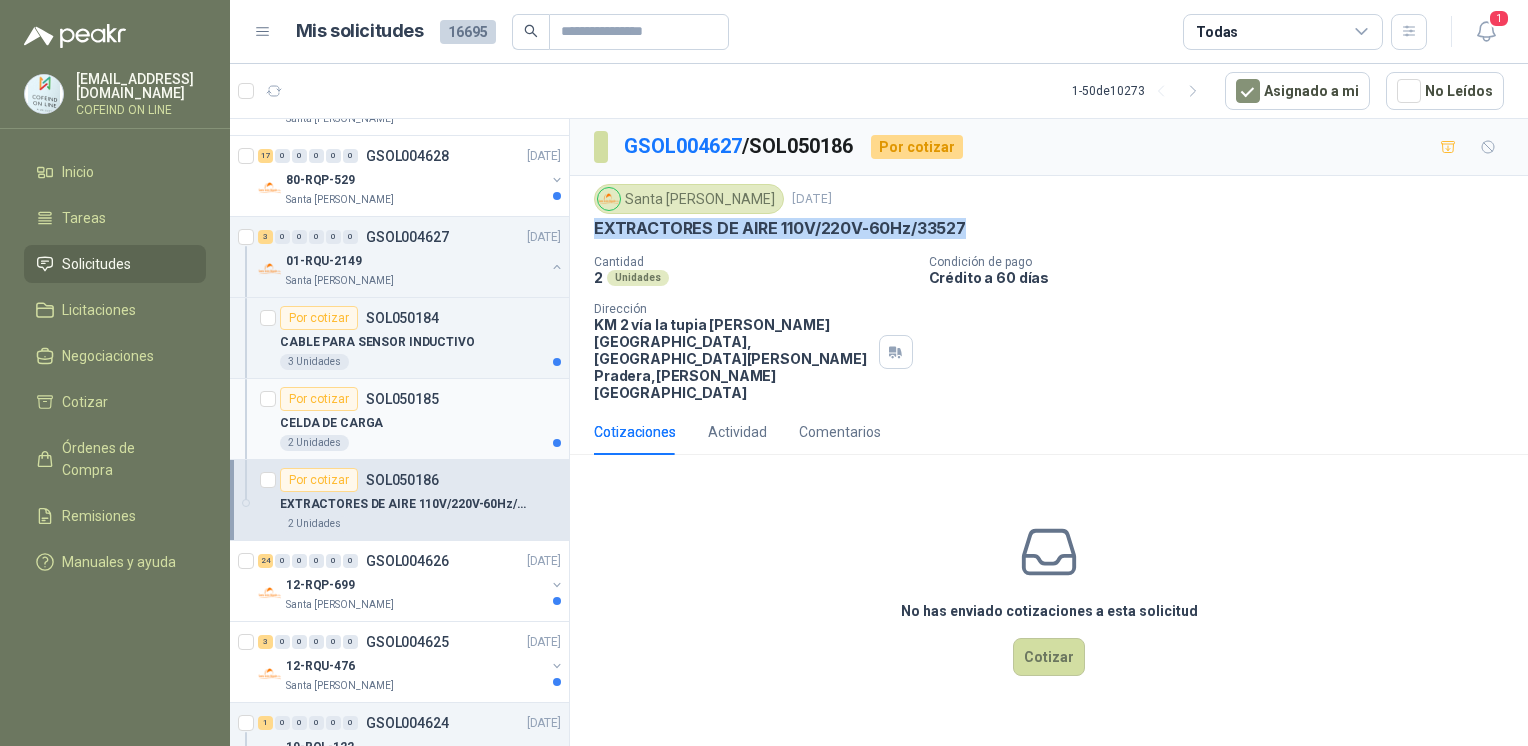 click on "CELDA DE CARGA" at bounding box center [420, 423] 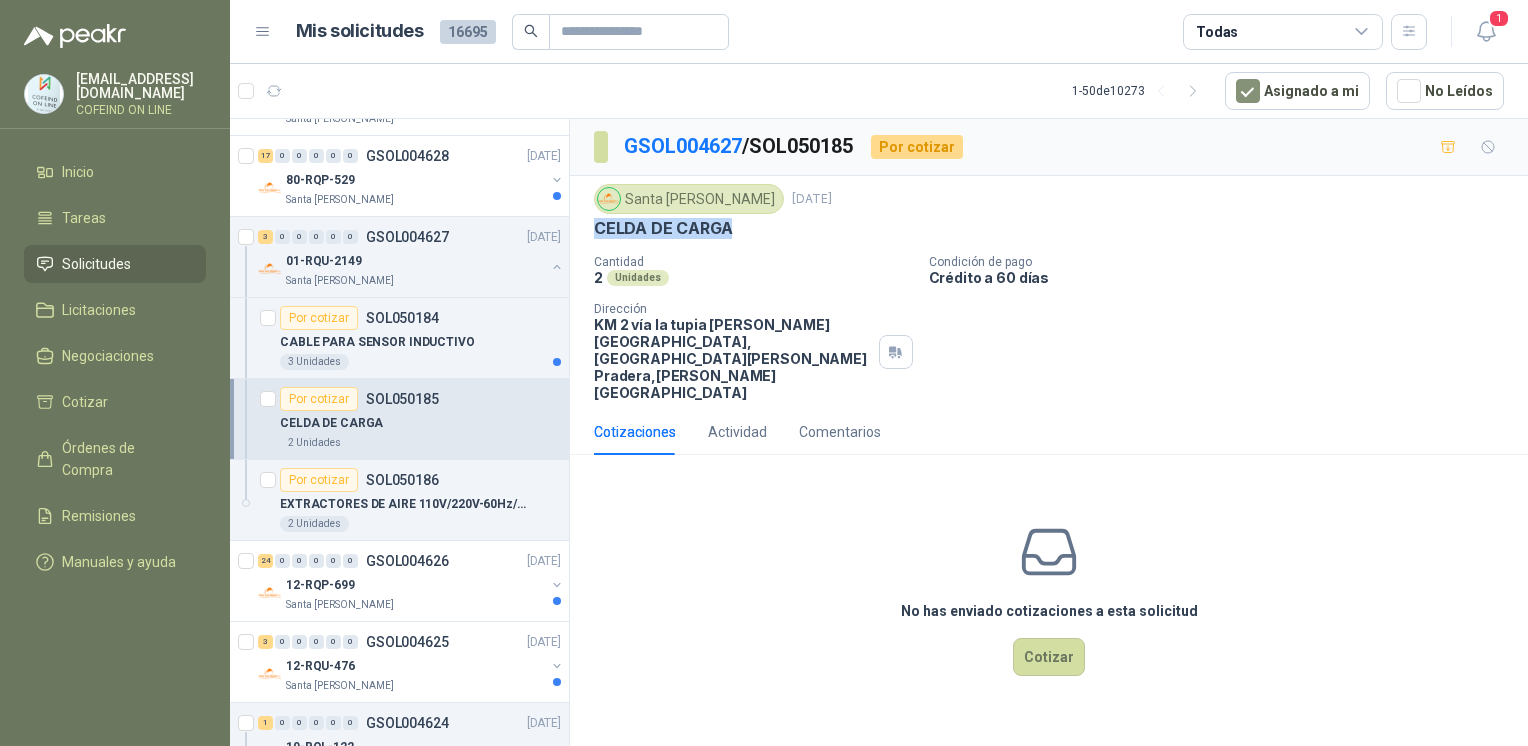 drag, startPoint x: 740, startPoint y: 230, endPoint x: 593, endPoint y: 218, distance: 147.48898 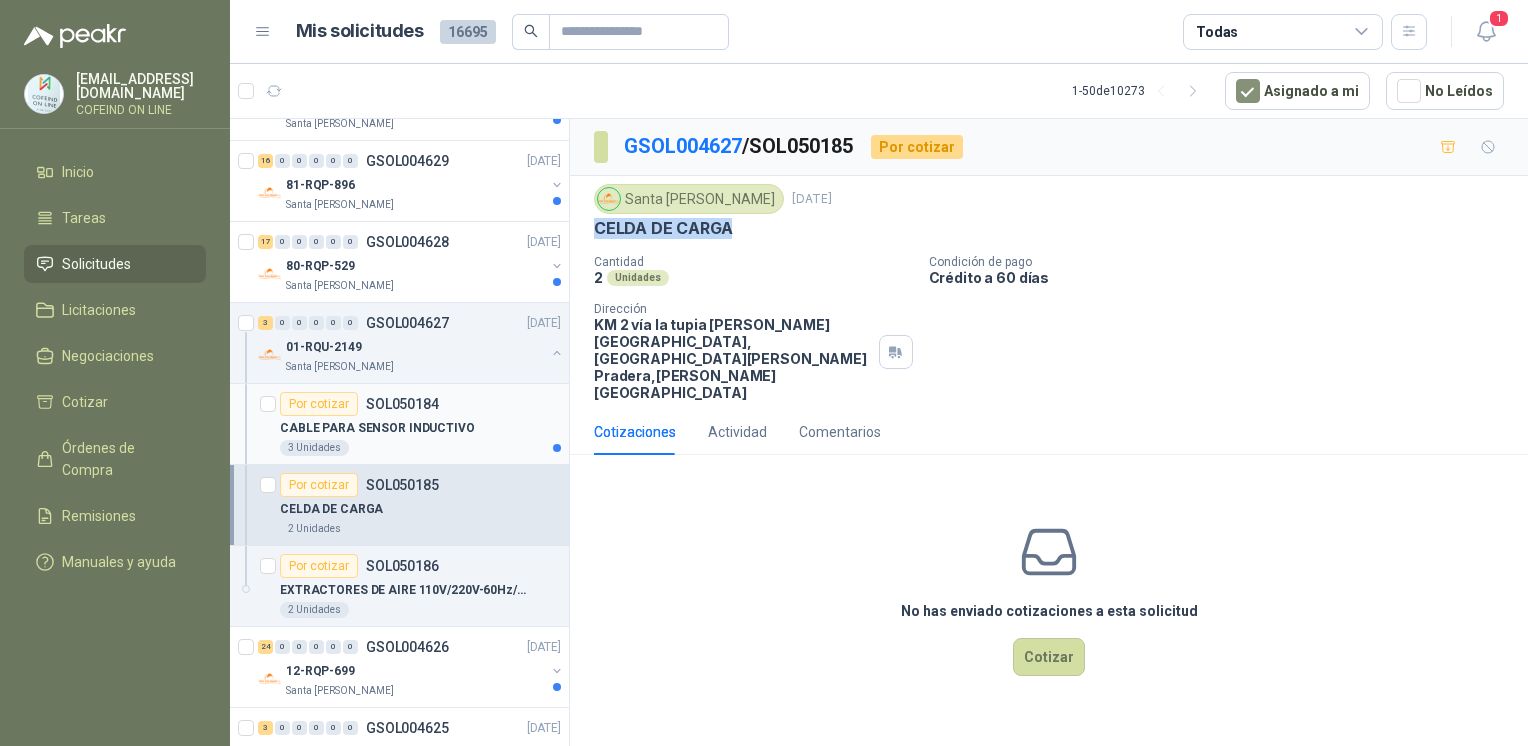 scroll, scrollTop: 1433, scrollLeft: 0, axis: vertical 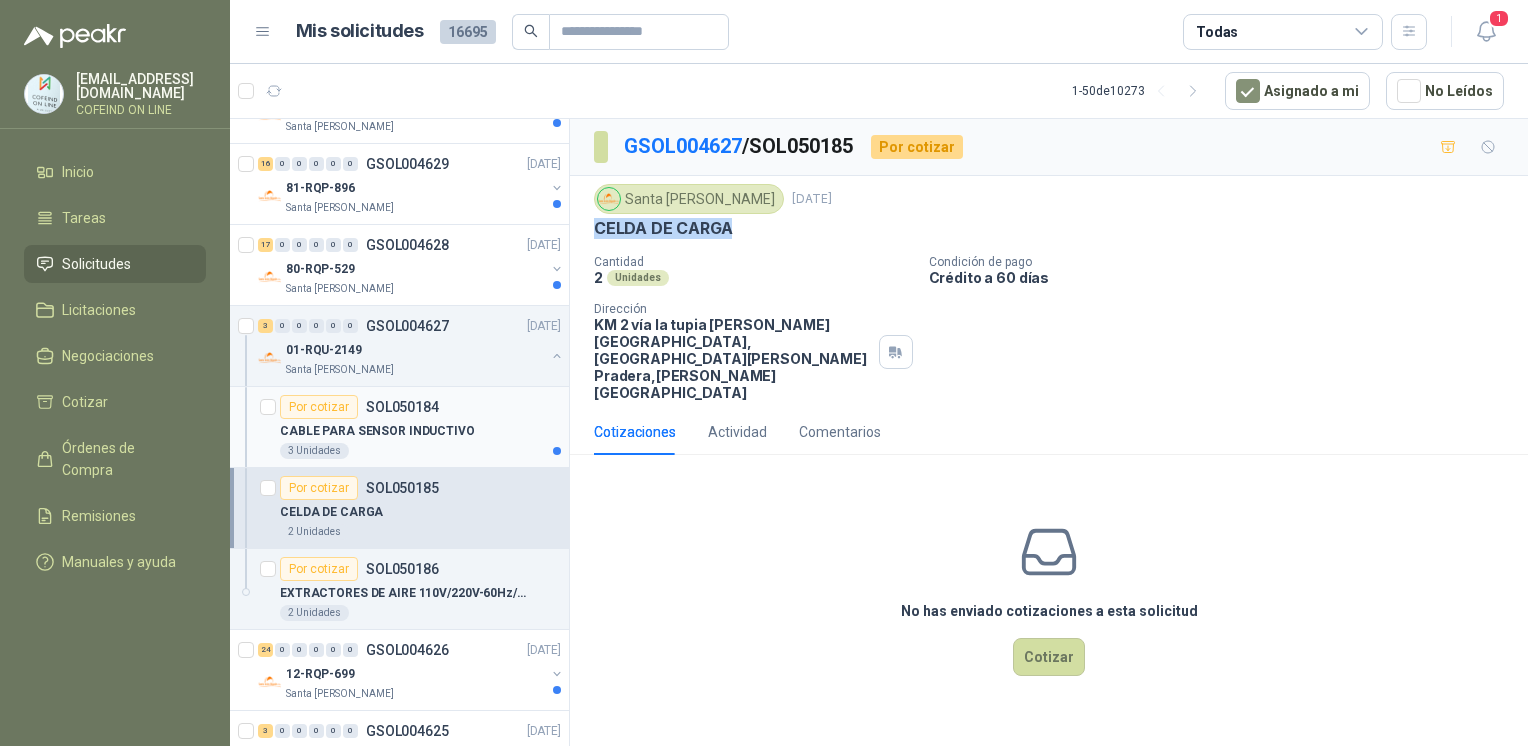 click on "CABLE PARA SENSOR INDUCTIVO" at bounding box center [377, 431] 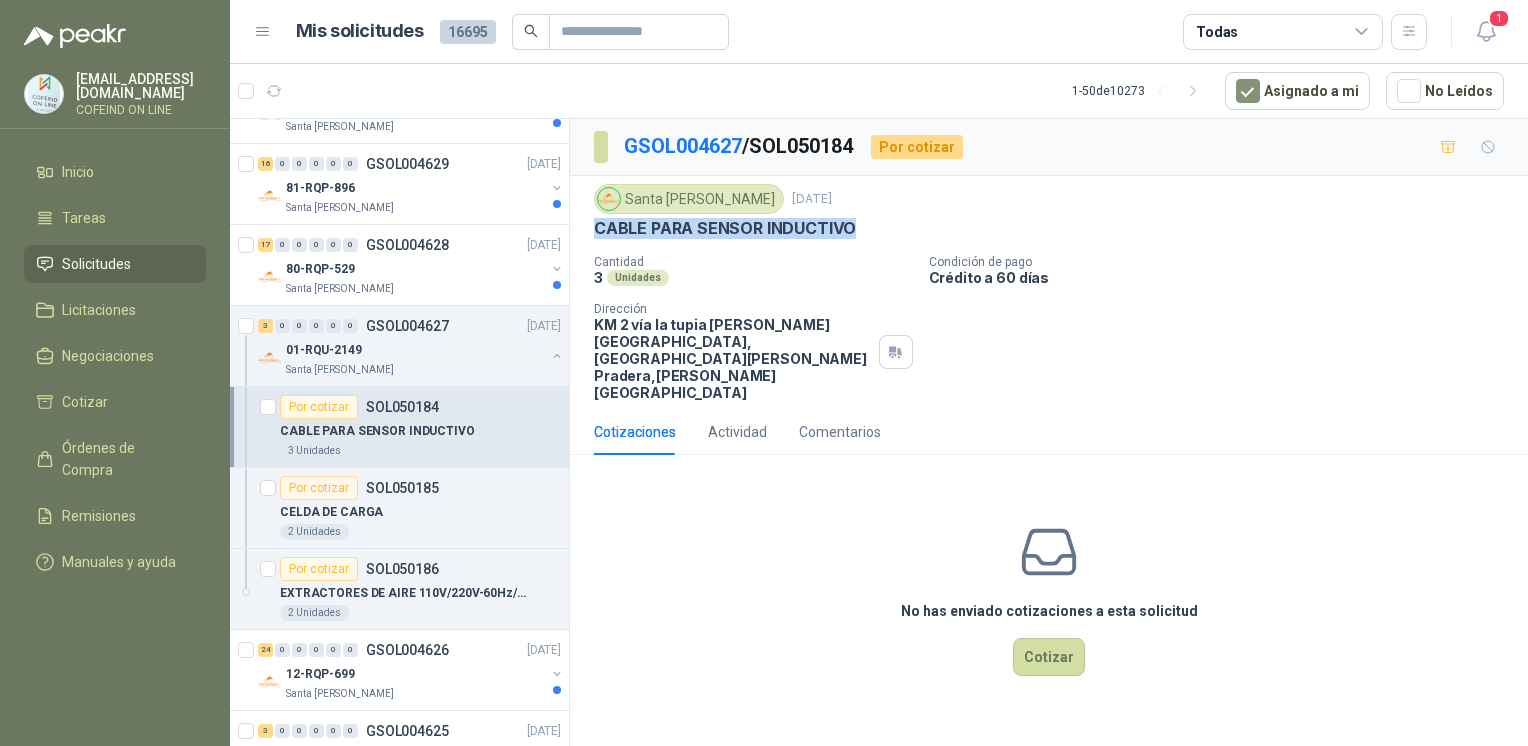 drag, startPoint x: 863, startPoint y: 230, endPoint x: 591, endPoint y: 245, distance: 272.4133 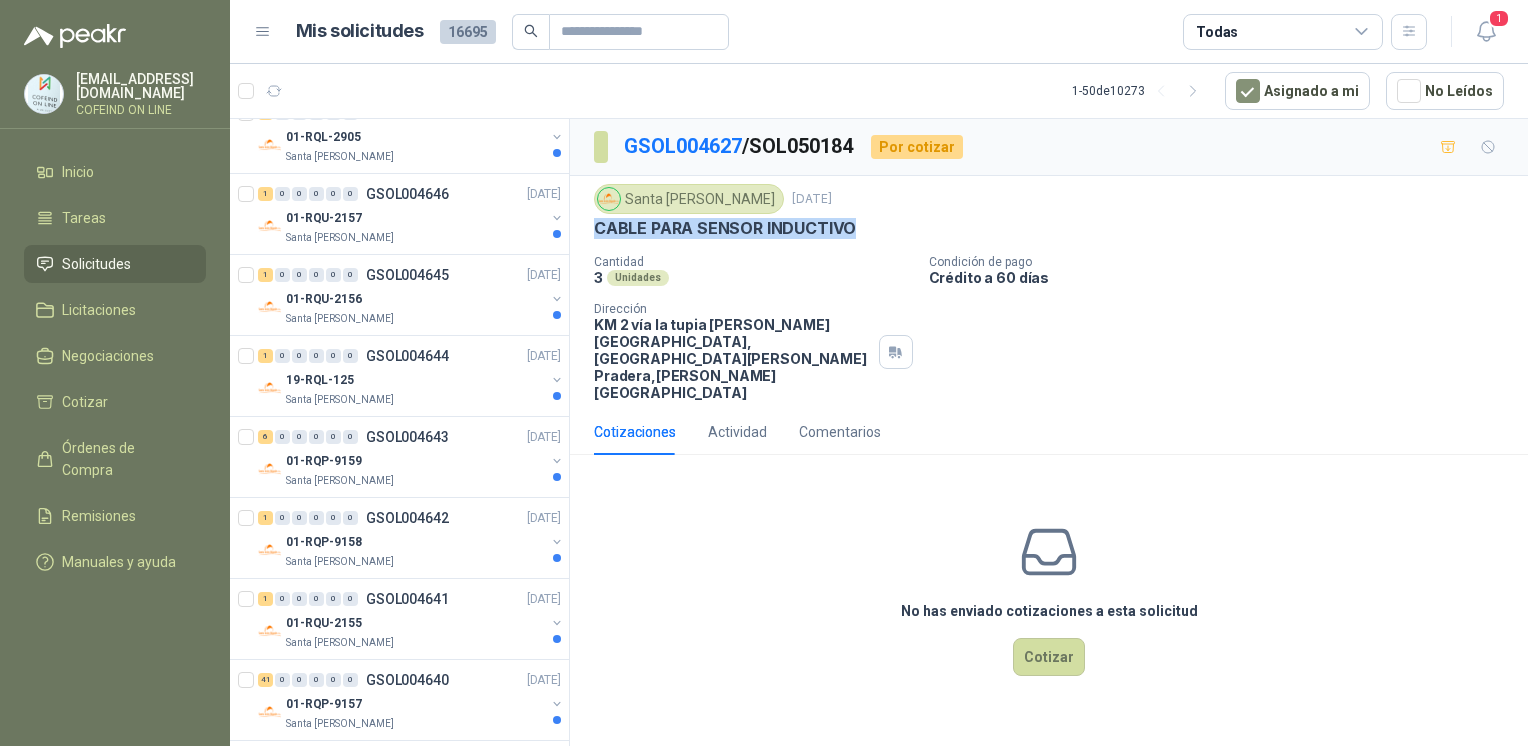 scroll, scrollTop: 0, scrollLeft: 0, axis: both 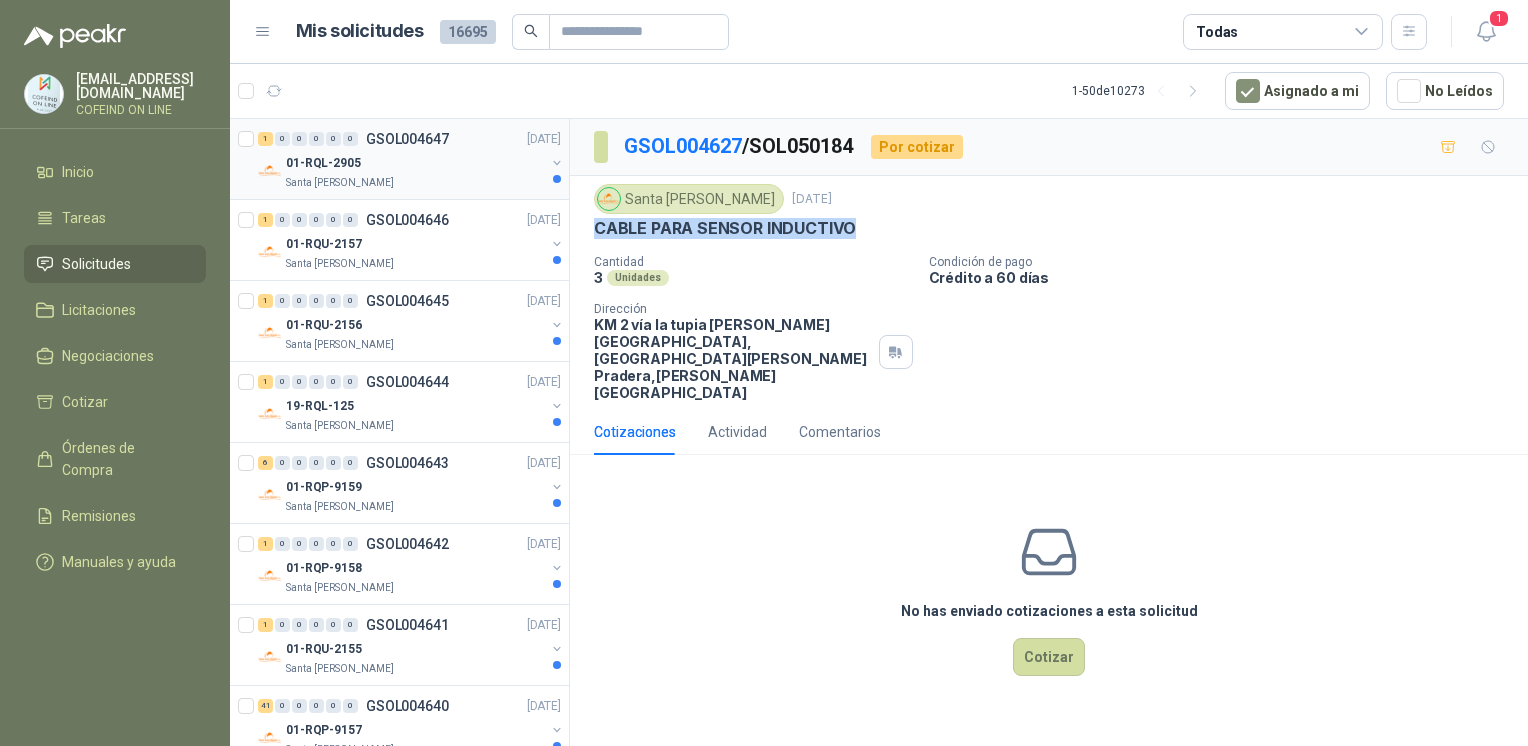 click on "01-RQL-2905" at bounding box center [415, 163] 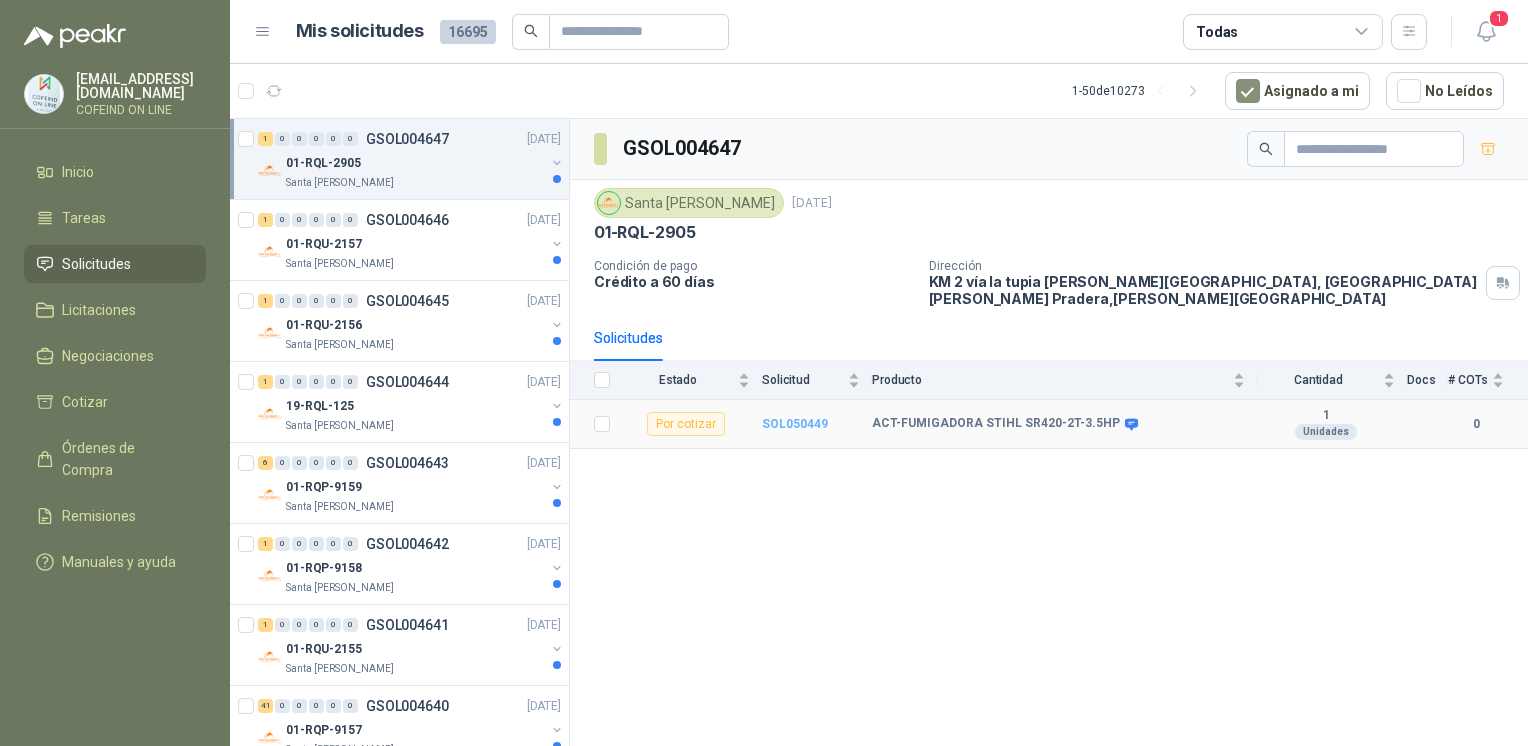 click on "SOL050449" at bounding box center (795, 424) 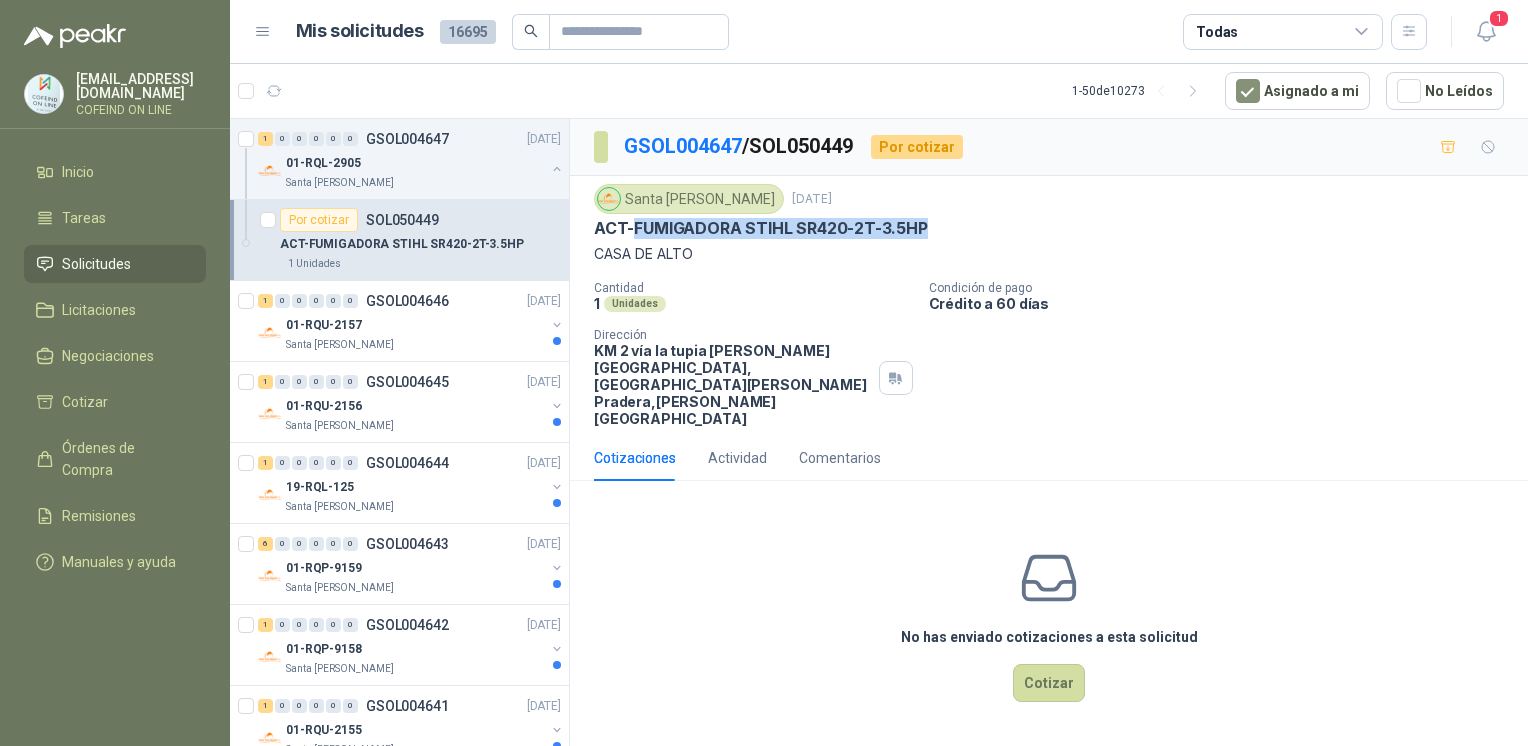 drag, startPoint x: 859, startPoint y: 226, endPoint x: 637, endPoint y: 235, distance: 222.18236 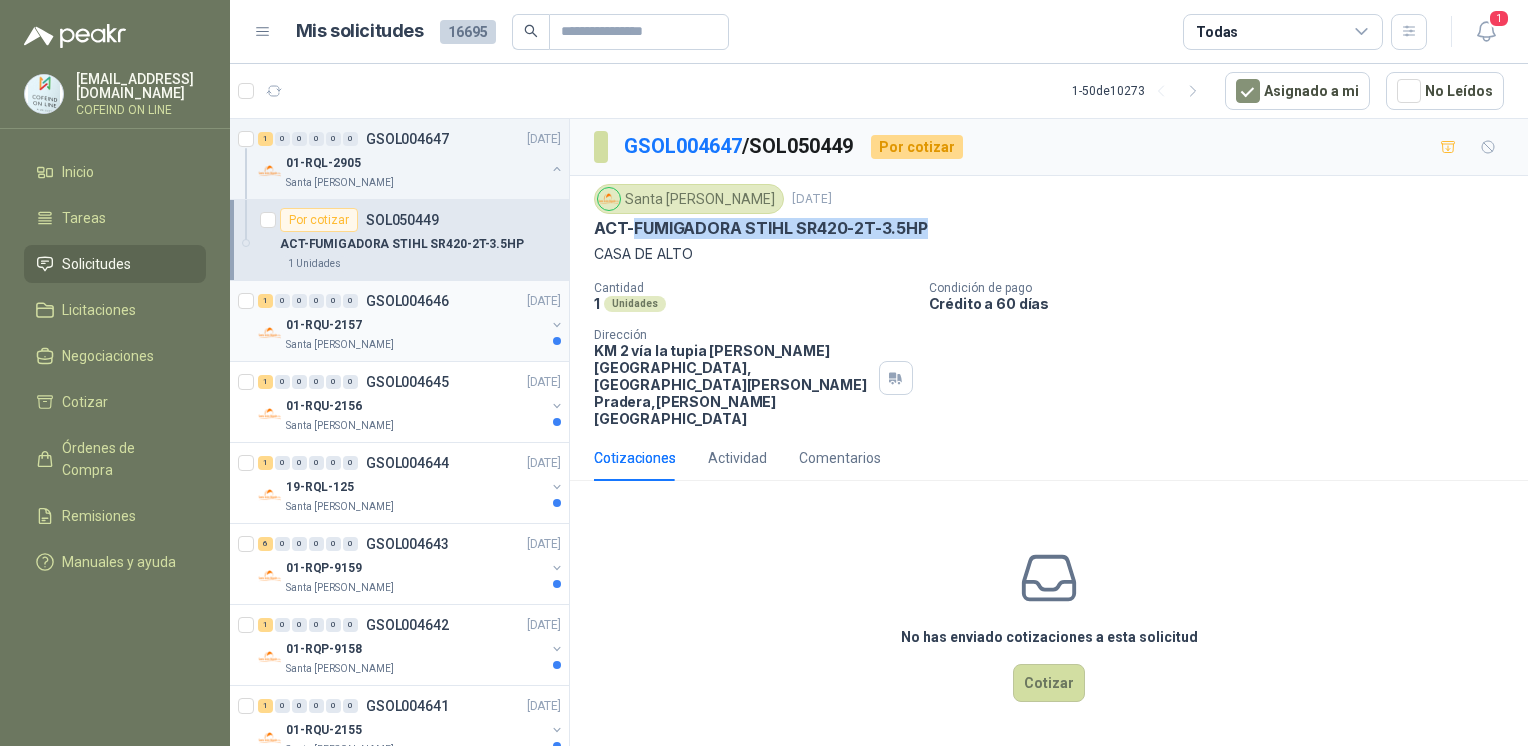 click on "01-RQU-2157" at bounding box center (324, 325) 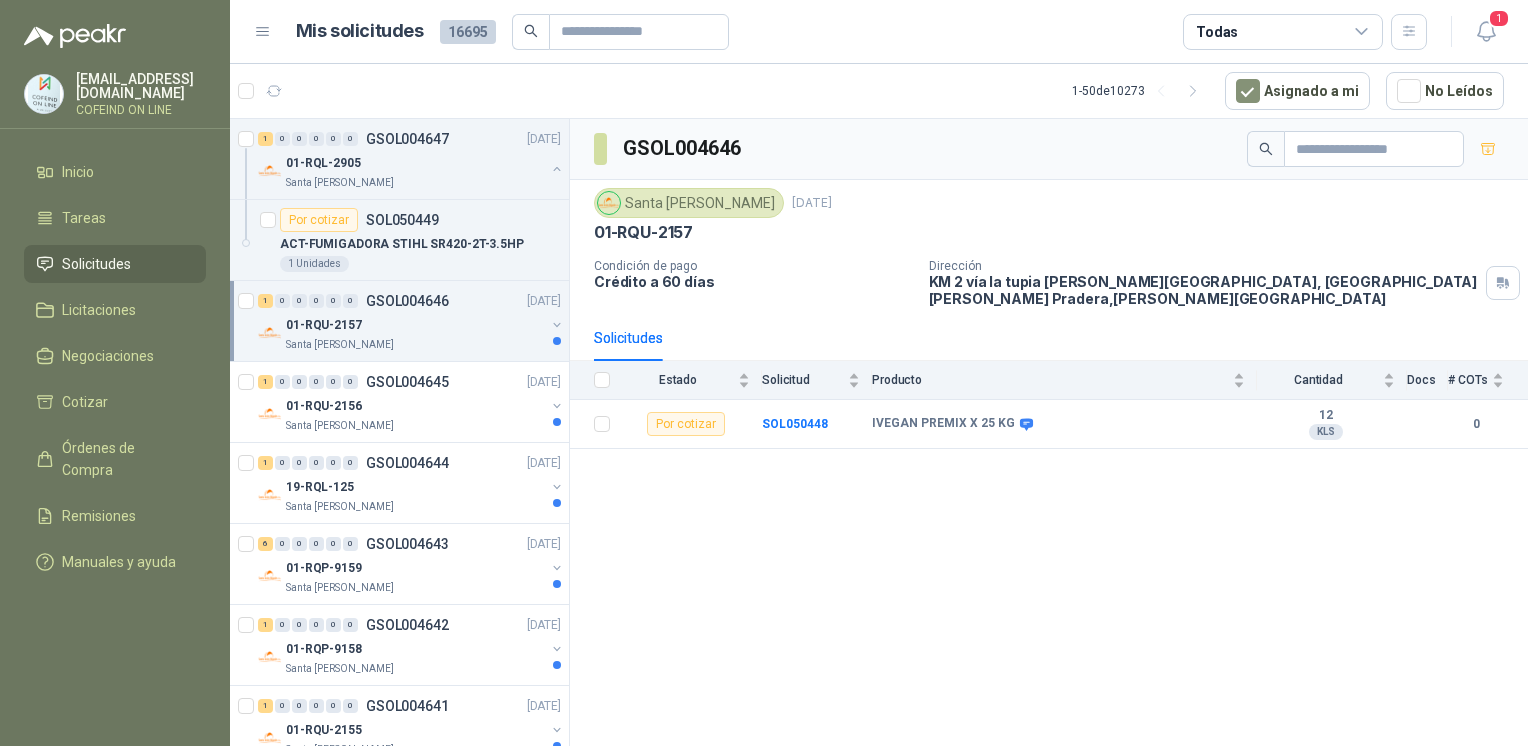 click on "01-RQU-2157" at bounding box center (1049, 232) 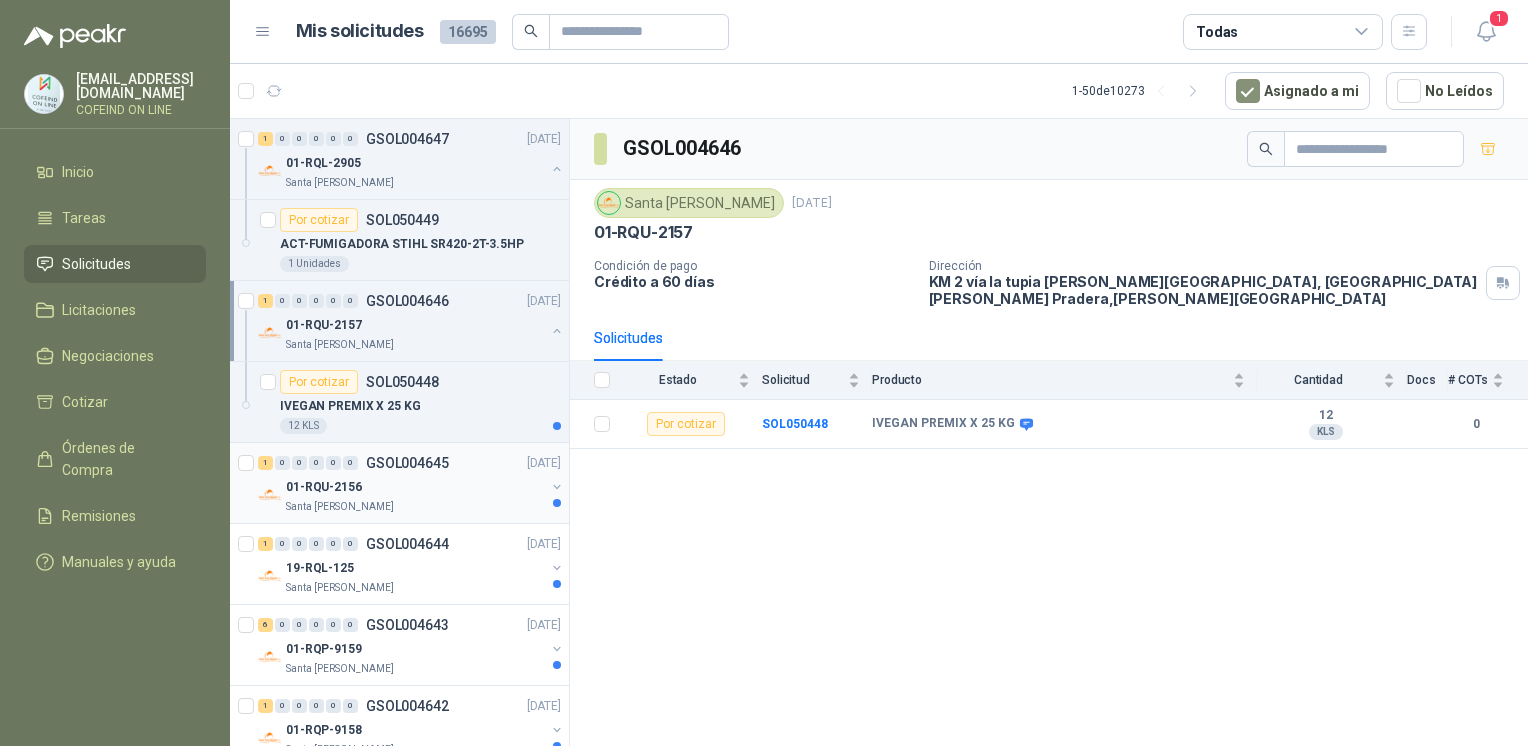 click on "Santa [PERSON_NAME]" at bounding box center (415, 507) 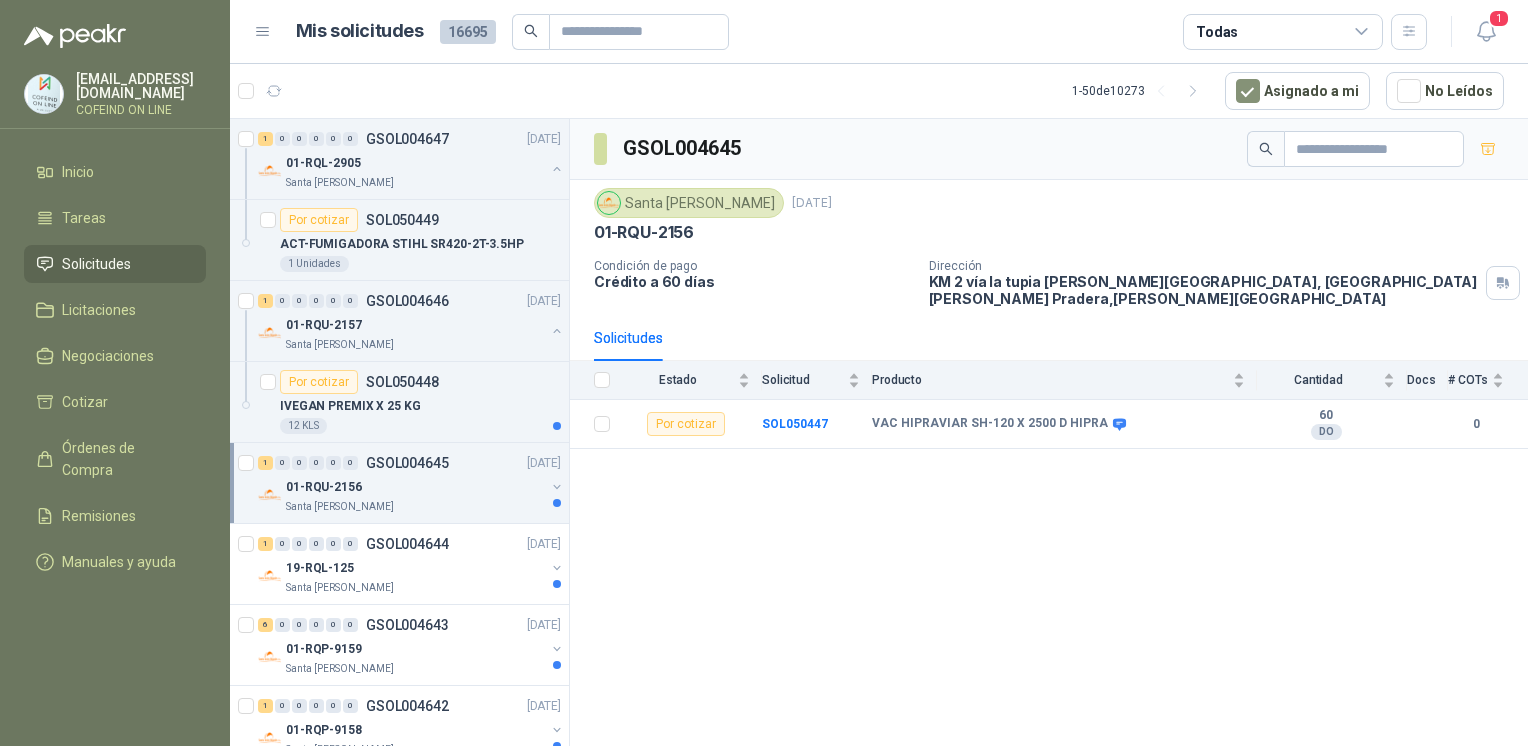 click on "GSOL004645   [GEOGRAPHIC_DATA][PERSON_NAME] [DATE]   01-RQU-2156 Condición de pago Crédito a 60 [PERSON_NAME] Dirección KM 2 vía la tupia [PERSON_NAME][GEOGRAPHIC_DATA], la Tupia [PERSON_NAME] ,  [PERSON_NAME][GEOGRAPHIC_DATA] Solicitudes Estado Solicitud Producto Cantidad Docs # COTs Por cotizar SOL050447 VAC HIPRAVIAR SH-120 X 2500 D HIPRA 60 DO 0" at bounding box center [1049, 436] 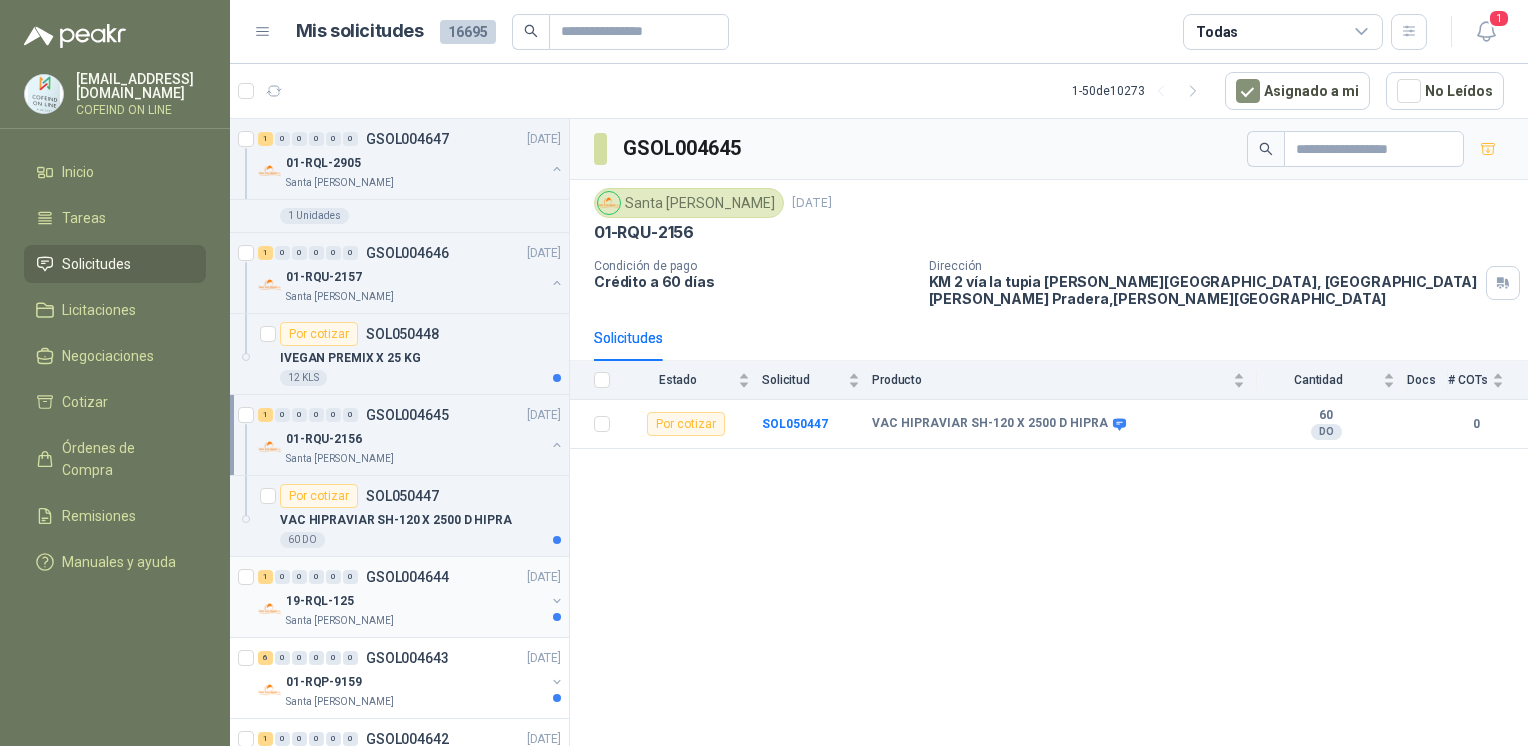 scroll, scrollTop: 58, scrollLeft: 0, axis: vertical 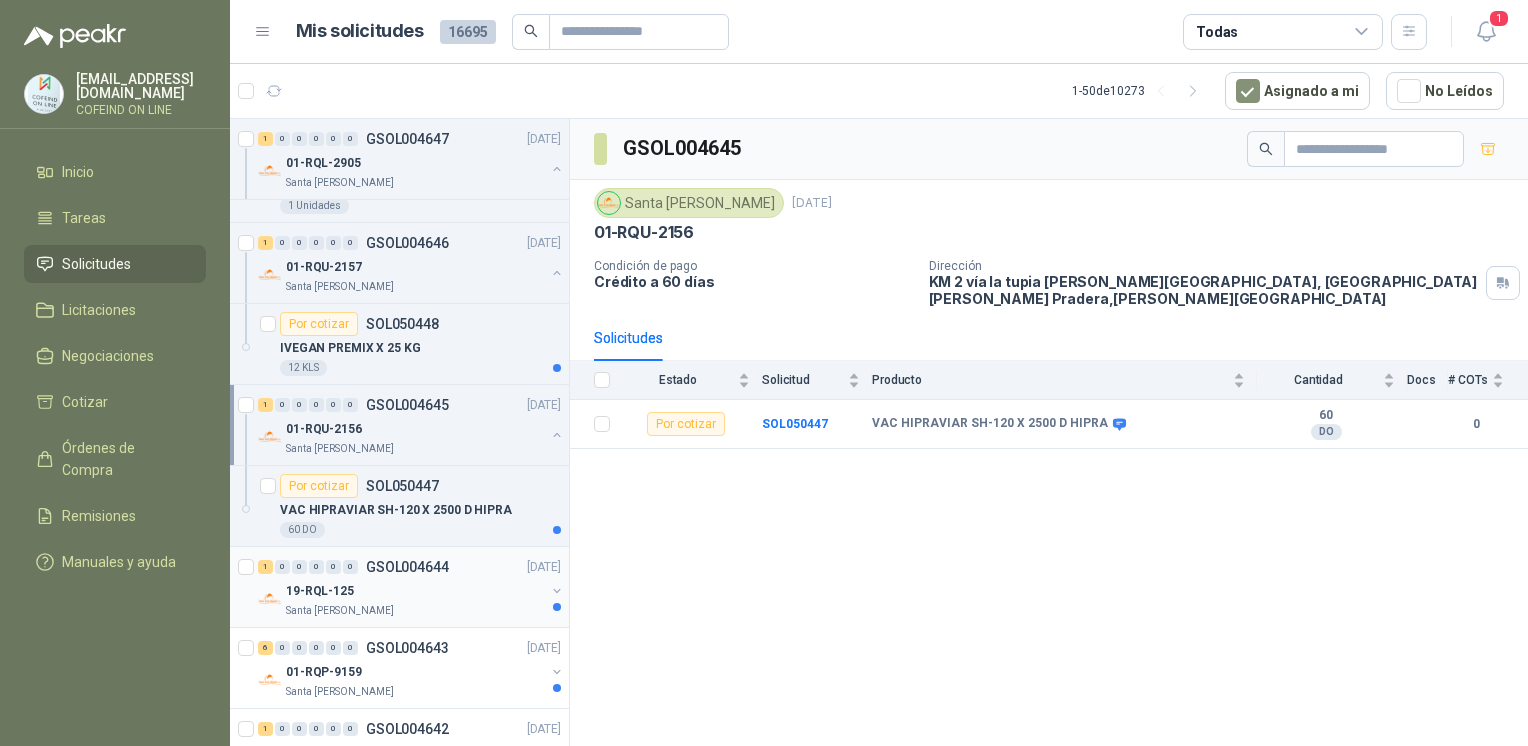 click on "19-RQL-125" at bounding box center [415, 591] 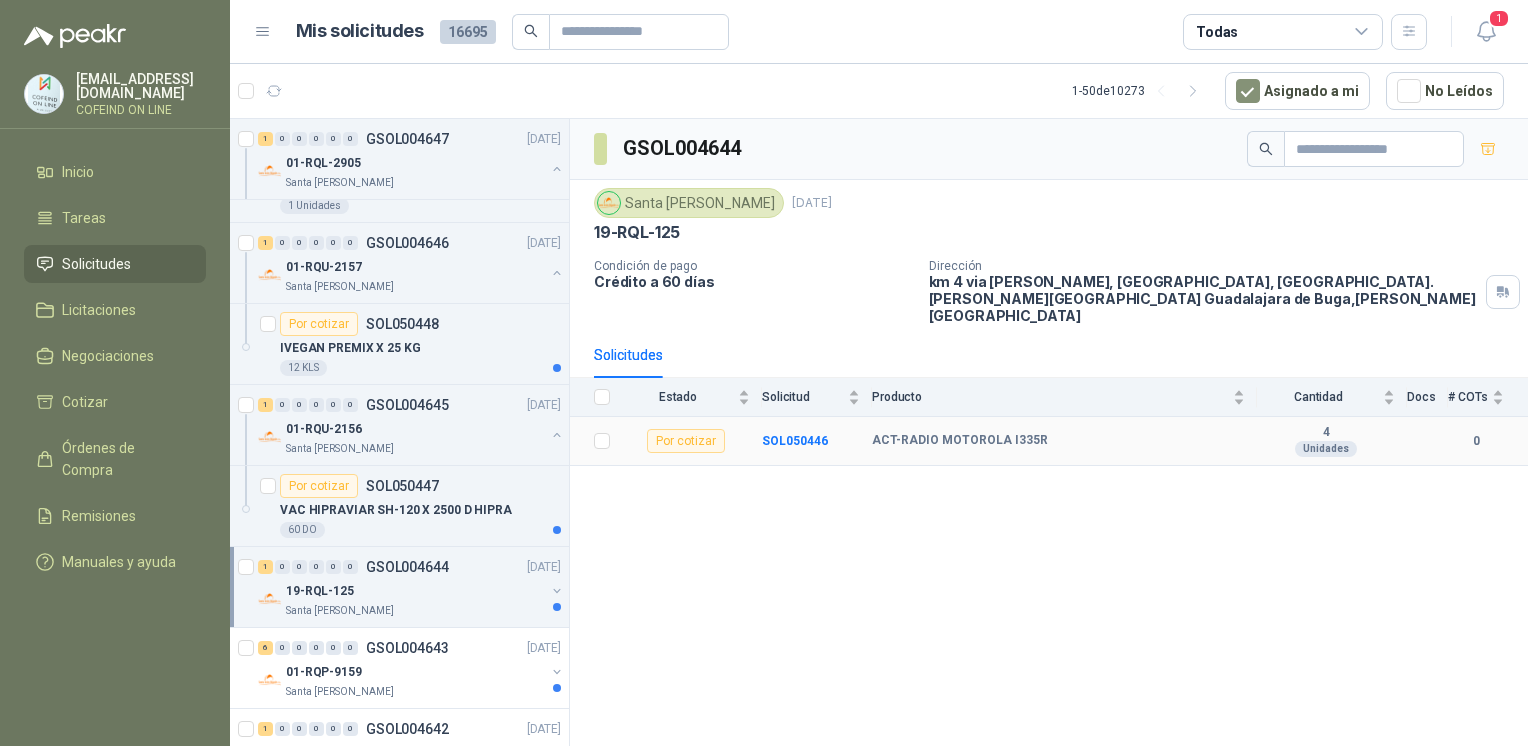 click on "SOL050446" at bounding box center [817, 441] 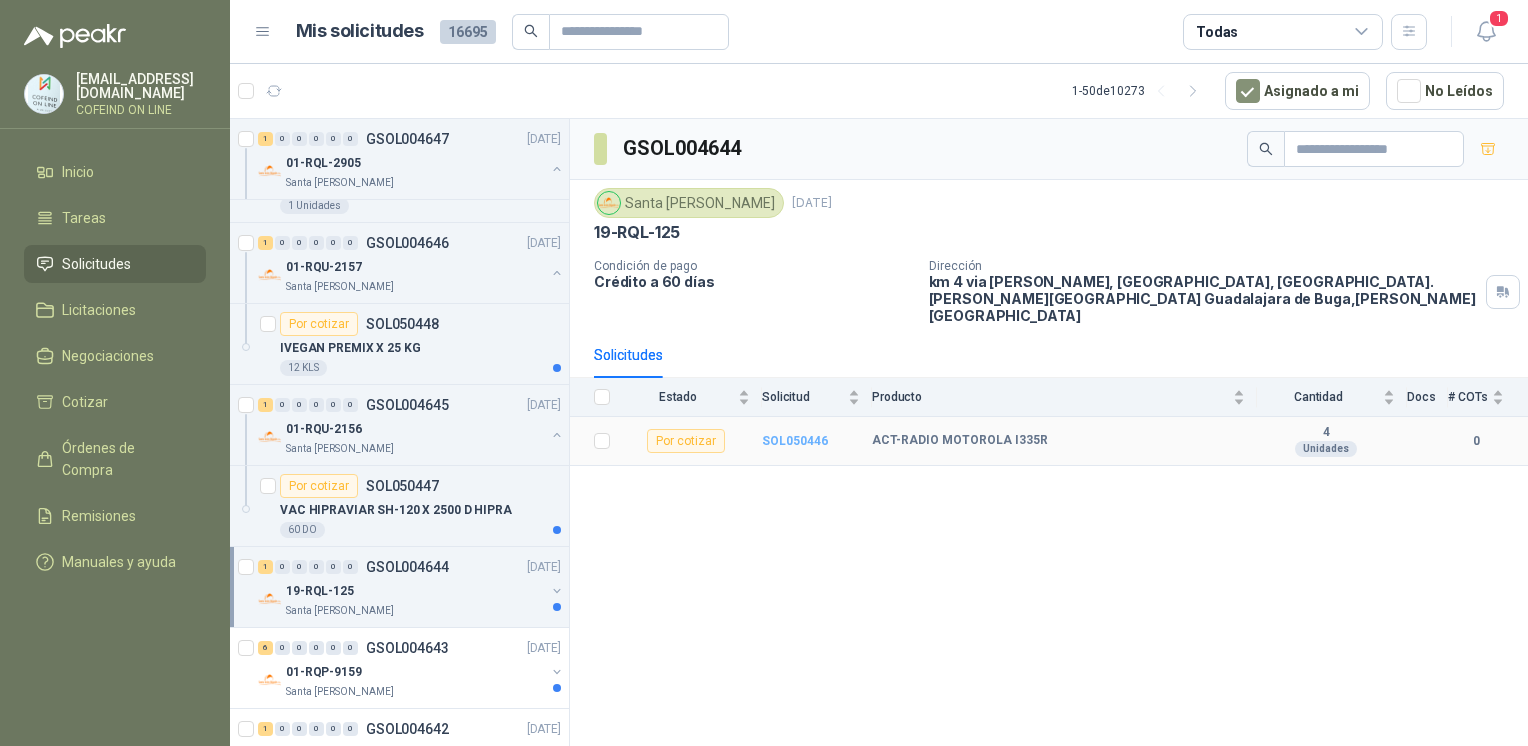 click on "SOL050446" at bounding box center (795, 441) 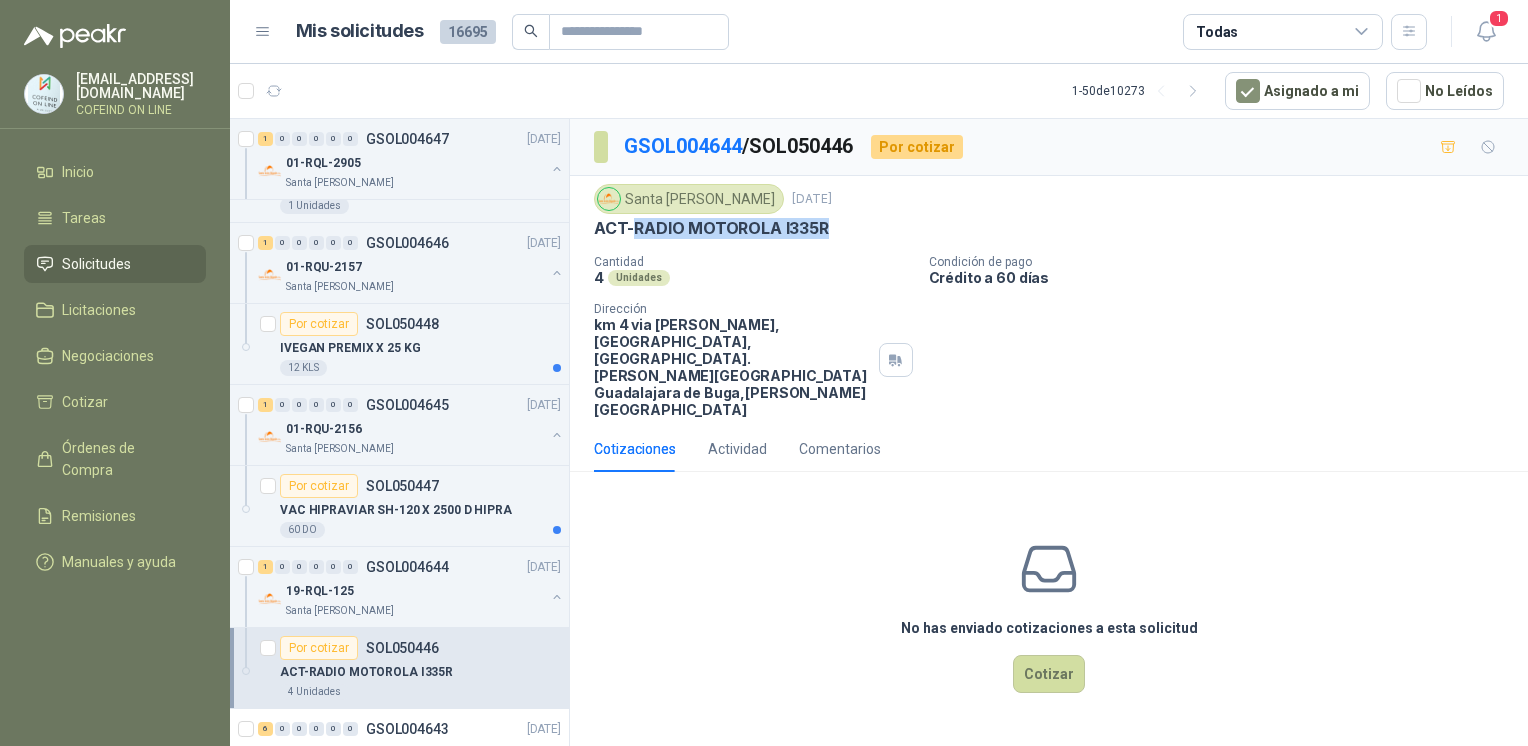 drag, startPoint x: 853, startPoint y: 220, endPoint x: 629, endPoint y: 231, distance: 224.26993 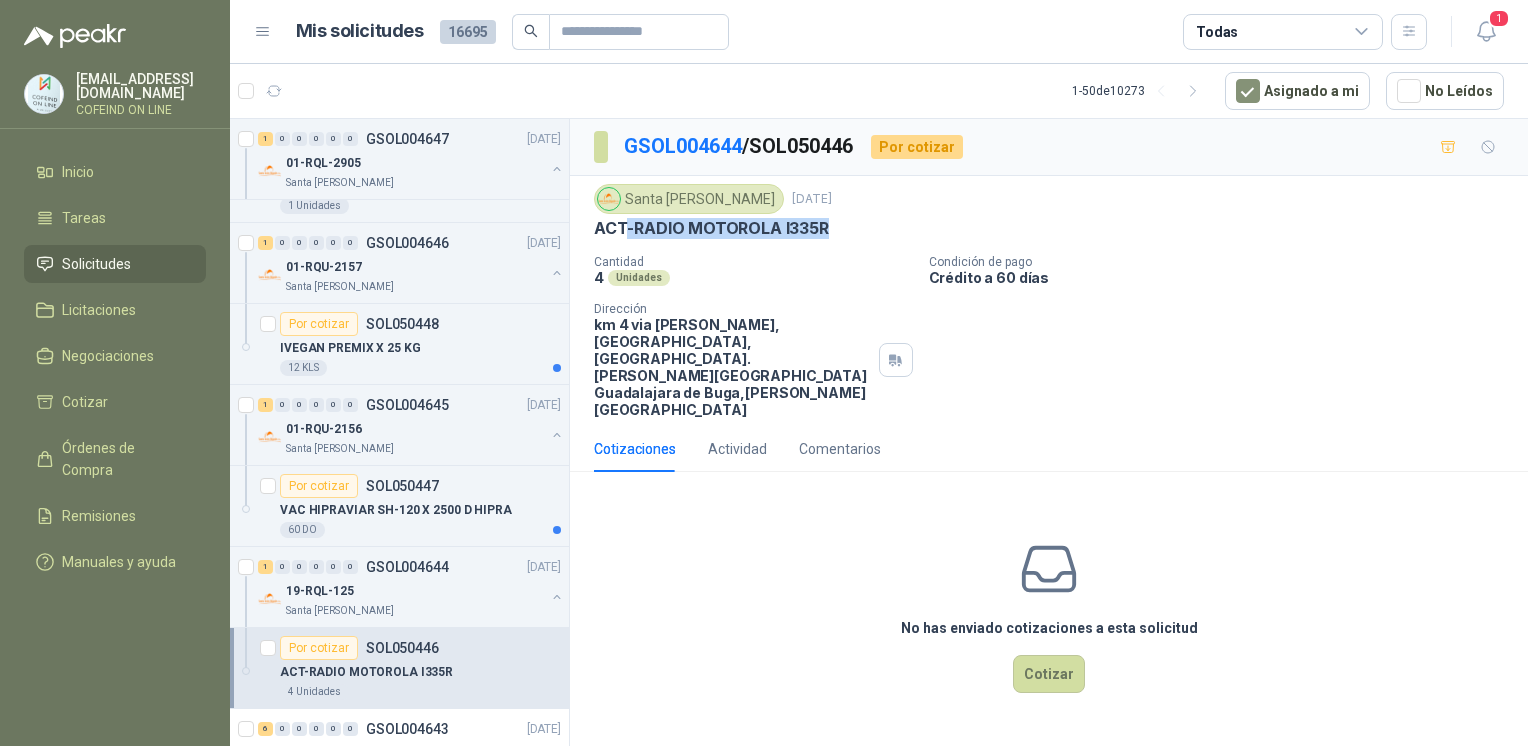 copy on "-RADIO MOTOROLA I335R" 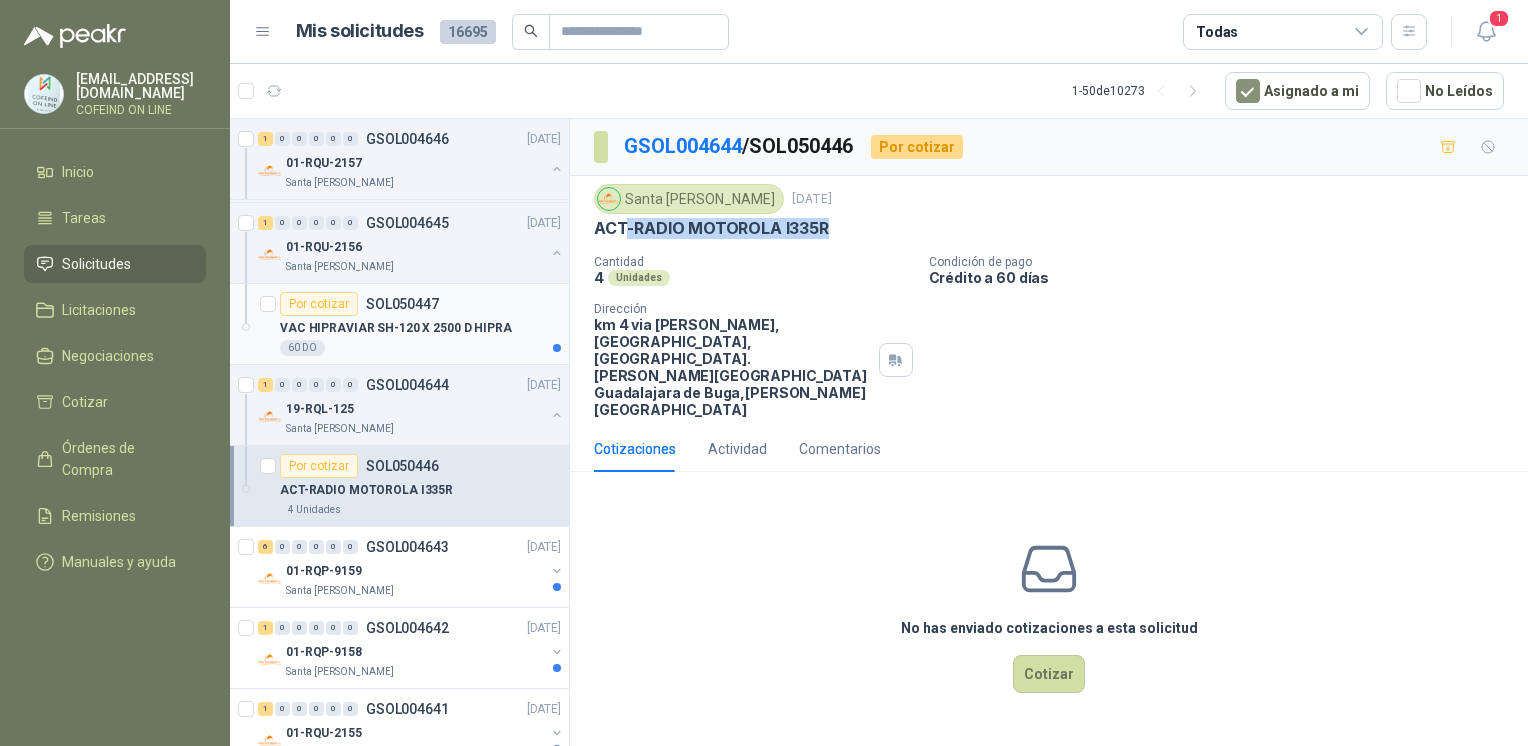 scroll, scrollTop: 248, scrollLeft: 0, axis: vertical 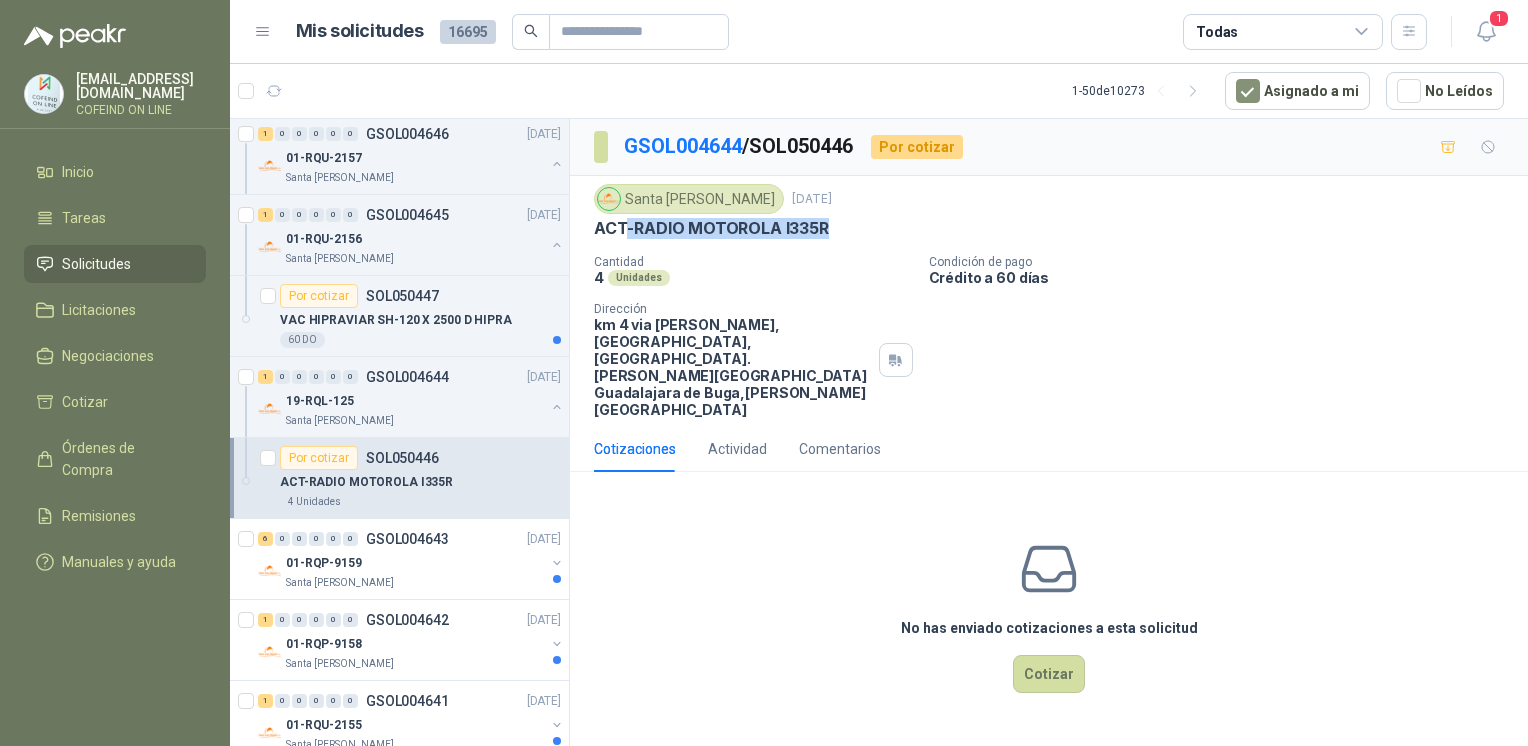 copy on "-RADIO MOTOROLA I335R" 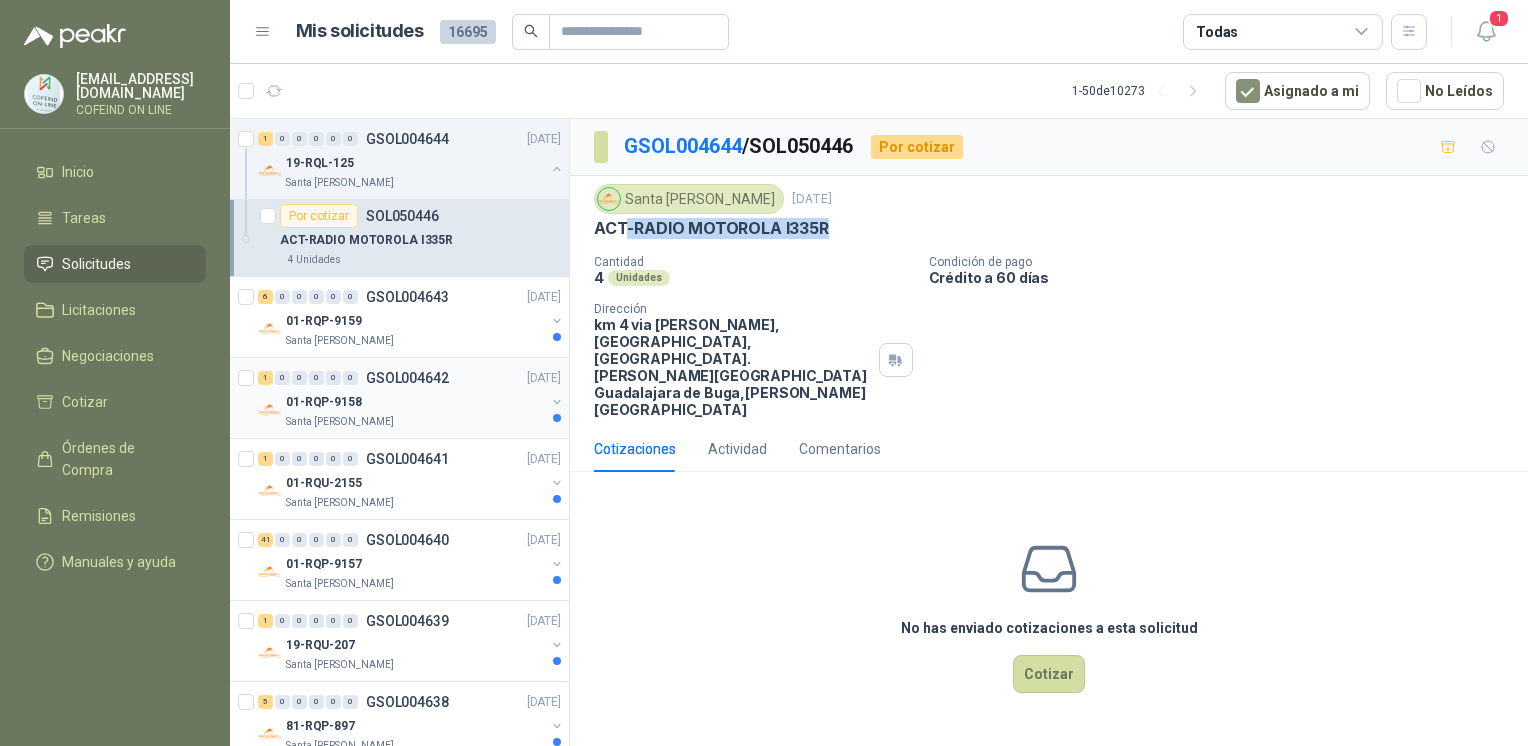 scroll, scrollTop: 518, scrollLeft: 0, axis: vertical 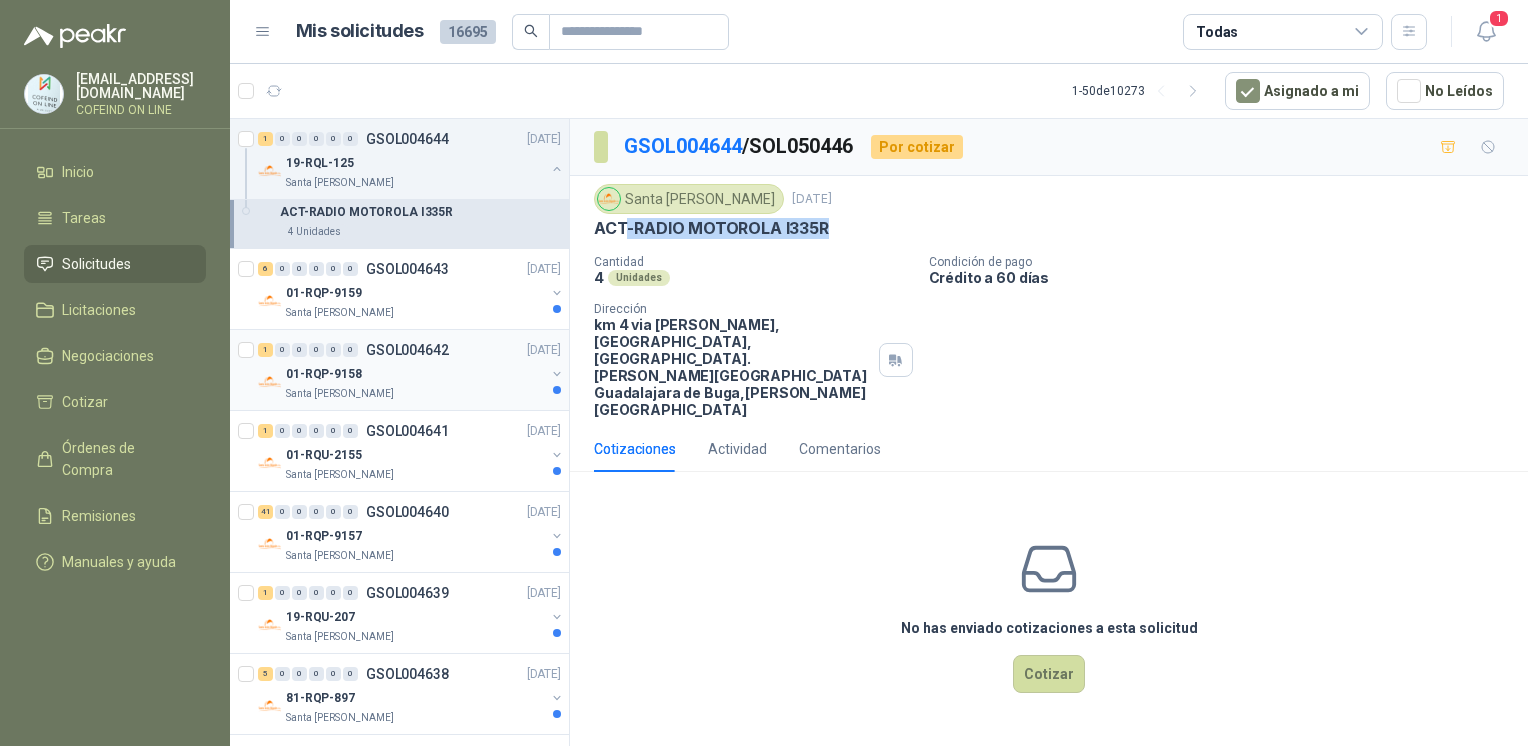 click on "Santa [PERSON_NAME]" at bounding box center (340, 394) 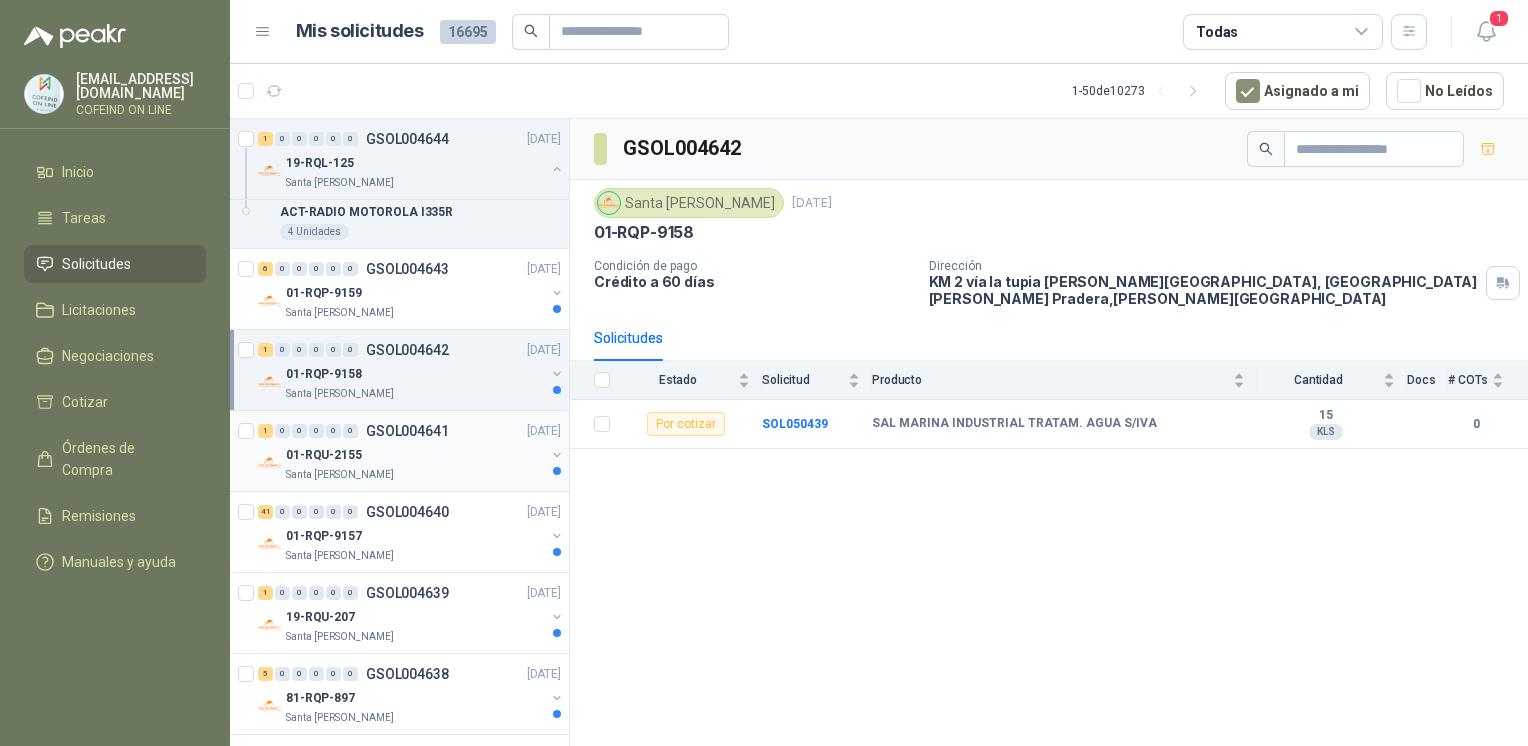 click on "Santa [PERSON_NAME]" at bounding box center (340, 475) 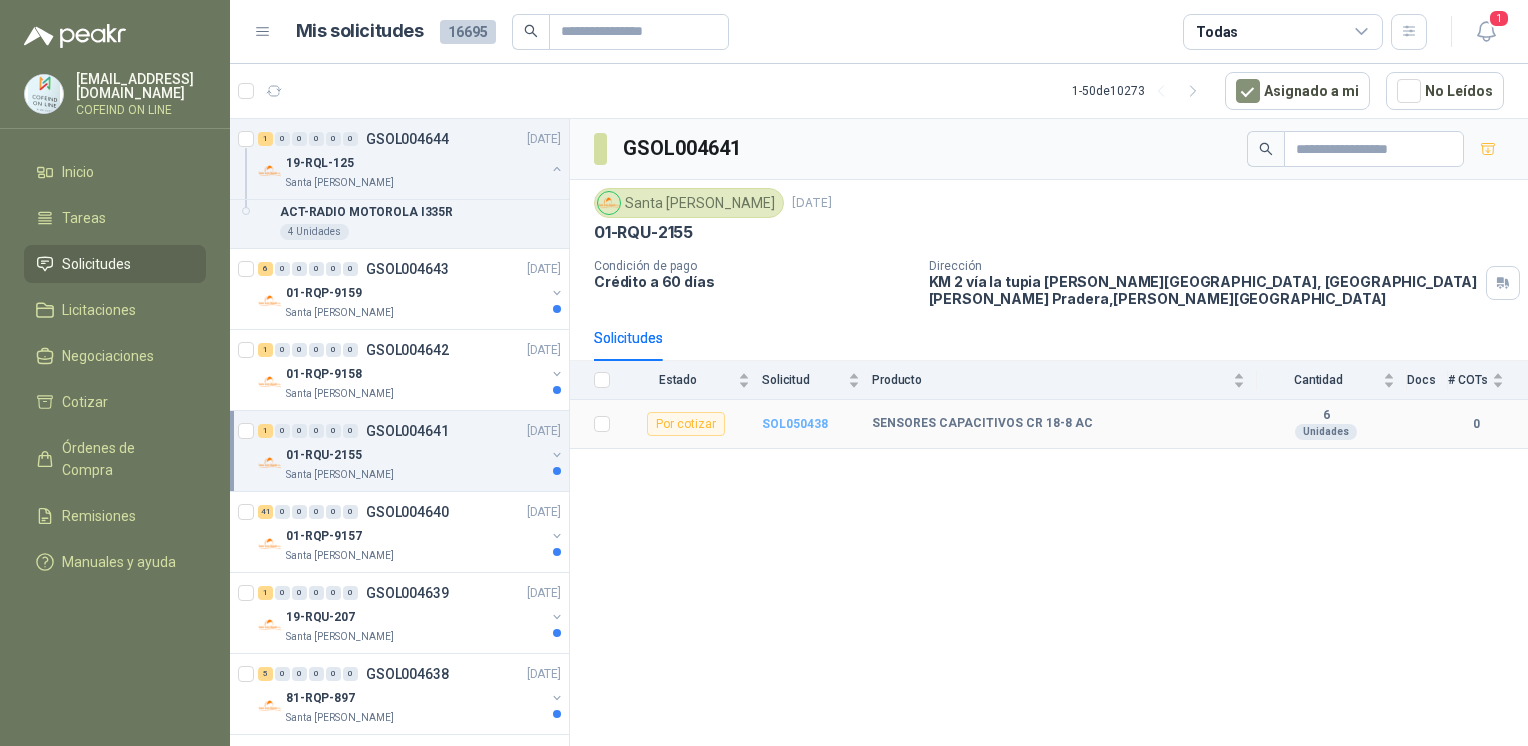 click on "SOL050438" at bounding box center (795, 424) 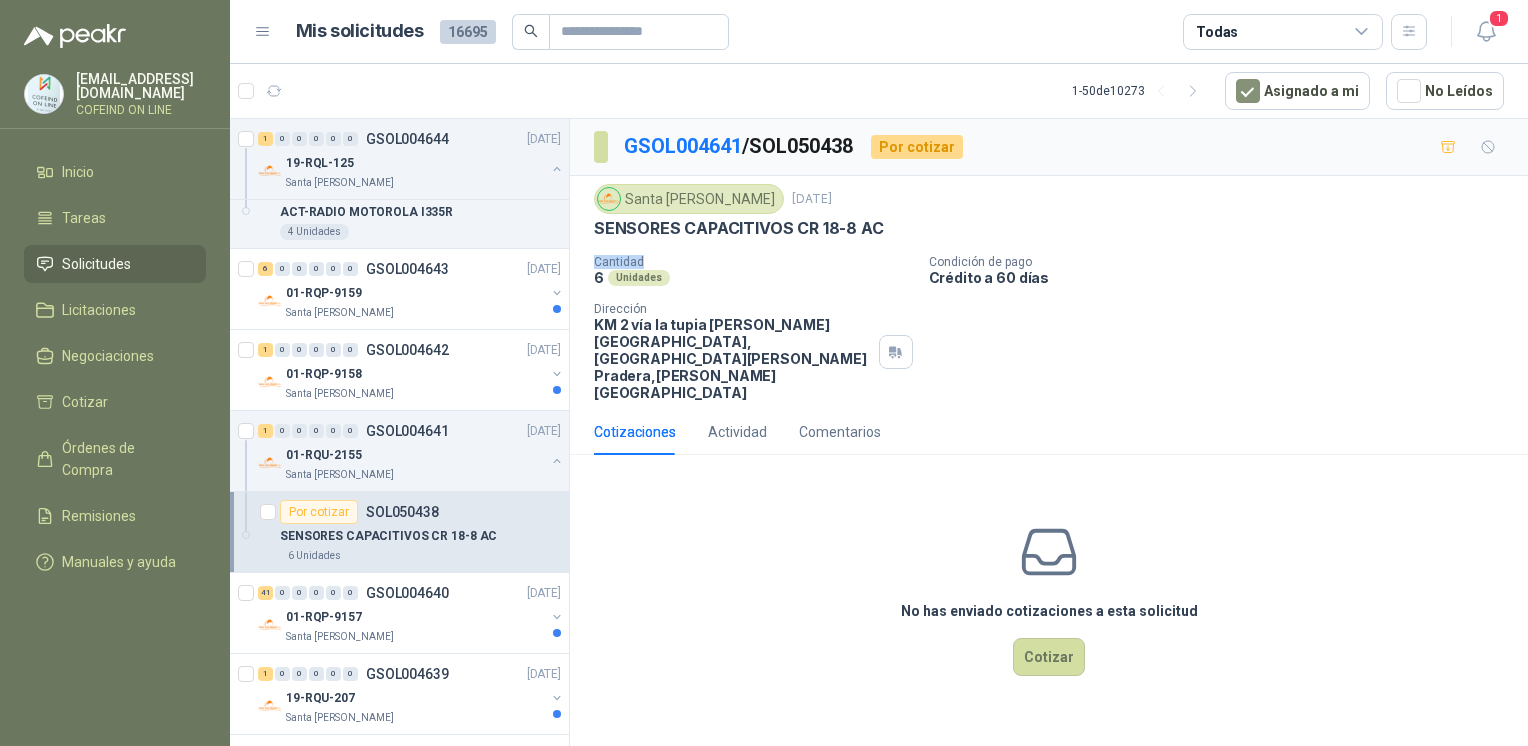 drag, startPoint x: 895, startPoint y: 230, endPoint x: 686, endPoint y: 242, distance: 209.34421 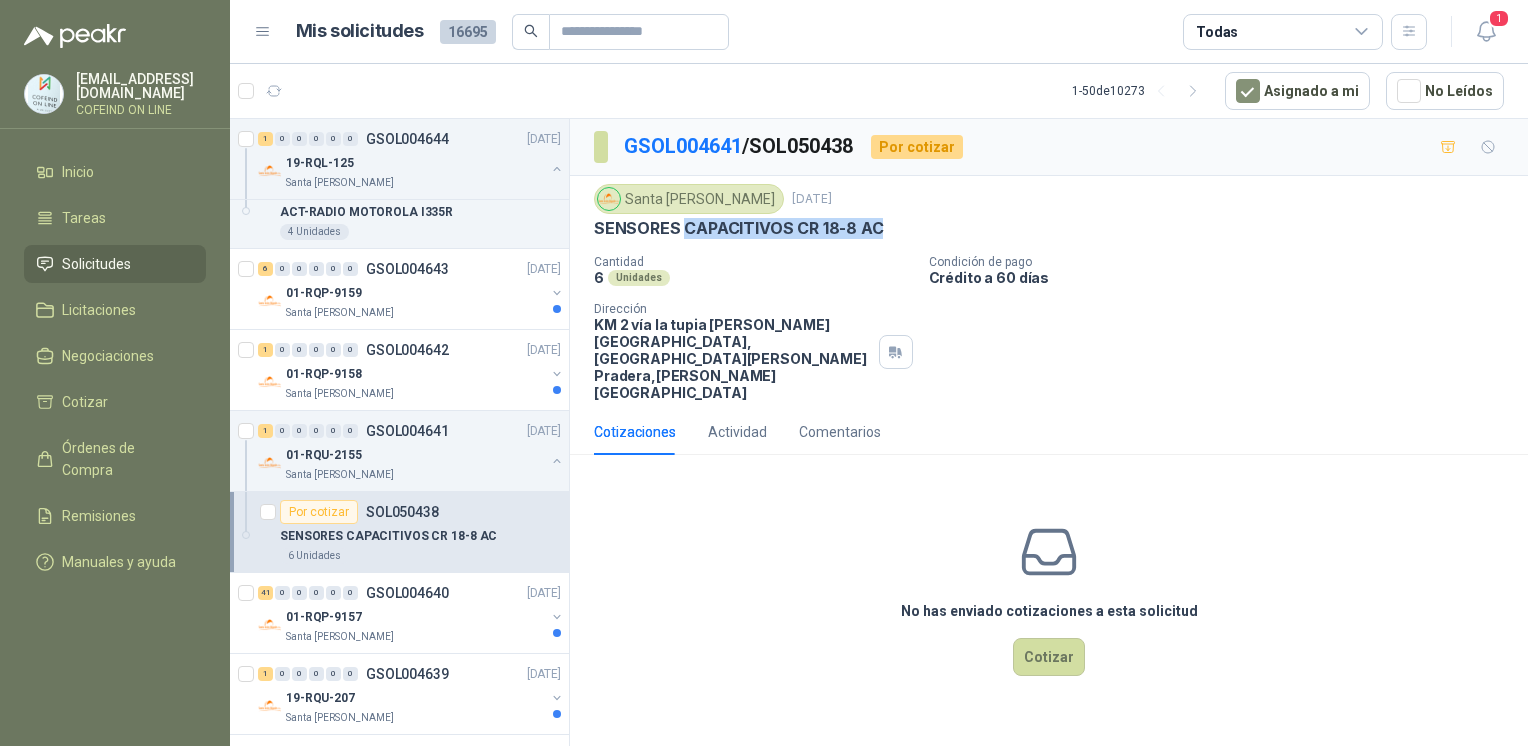 click on "SENSORES CAPACITIVOS CR 18-8 AC" at bounding box center (1049, 228) 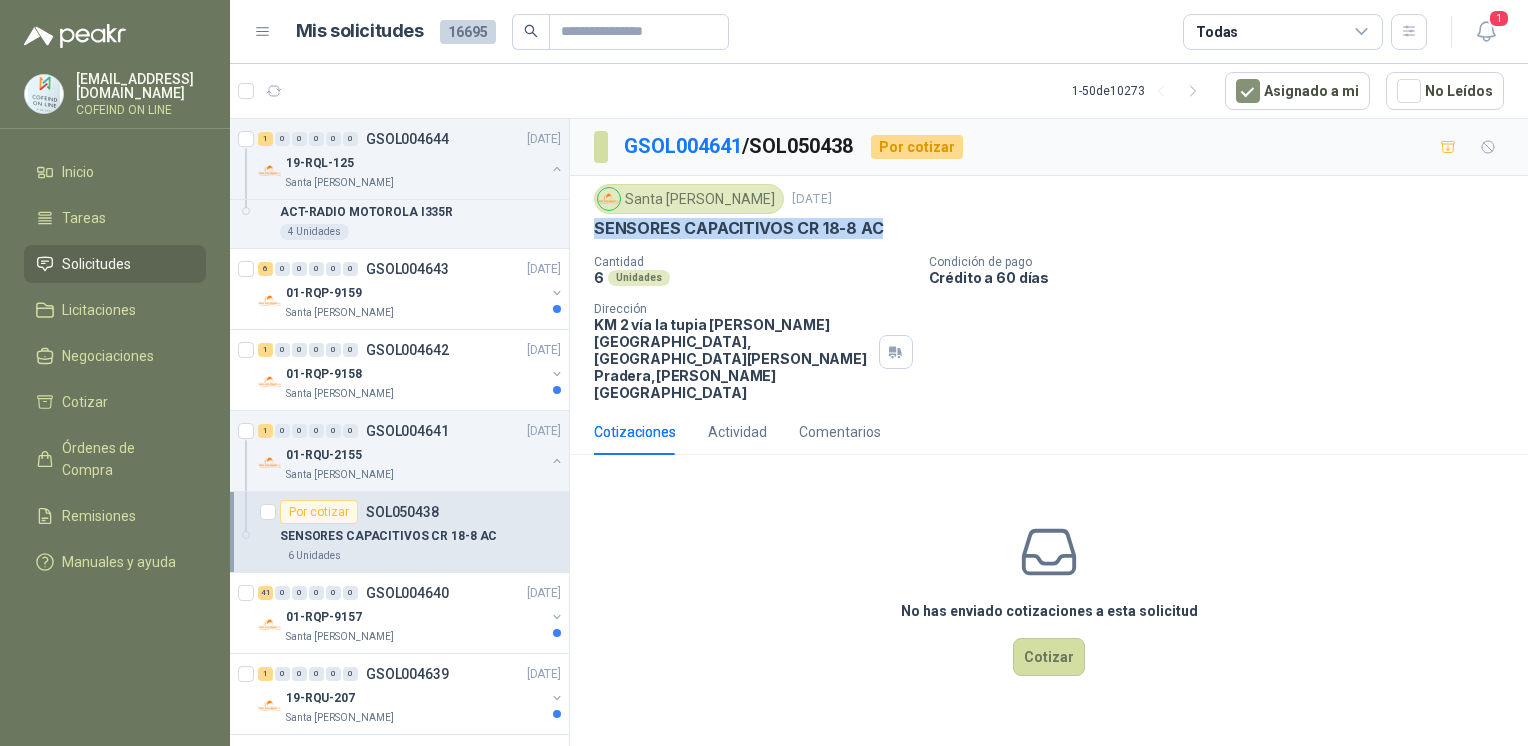drag, startPoint x: 748, startPoint y: 201, endPoint x: 590, endPoint y: 216, distance: 158.71043 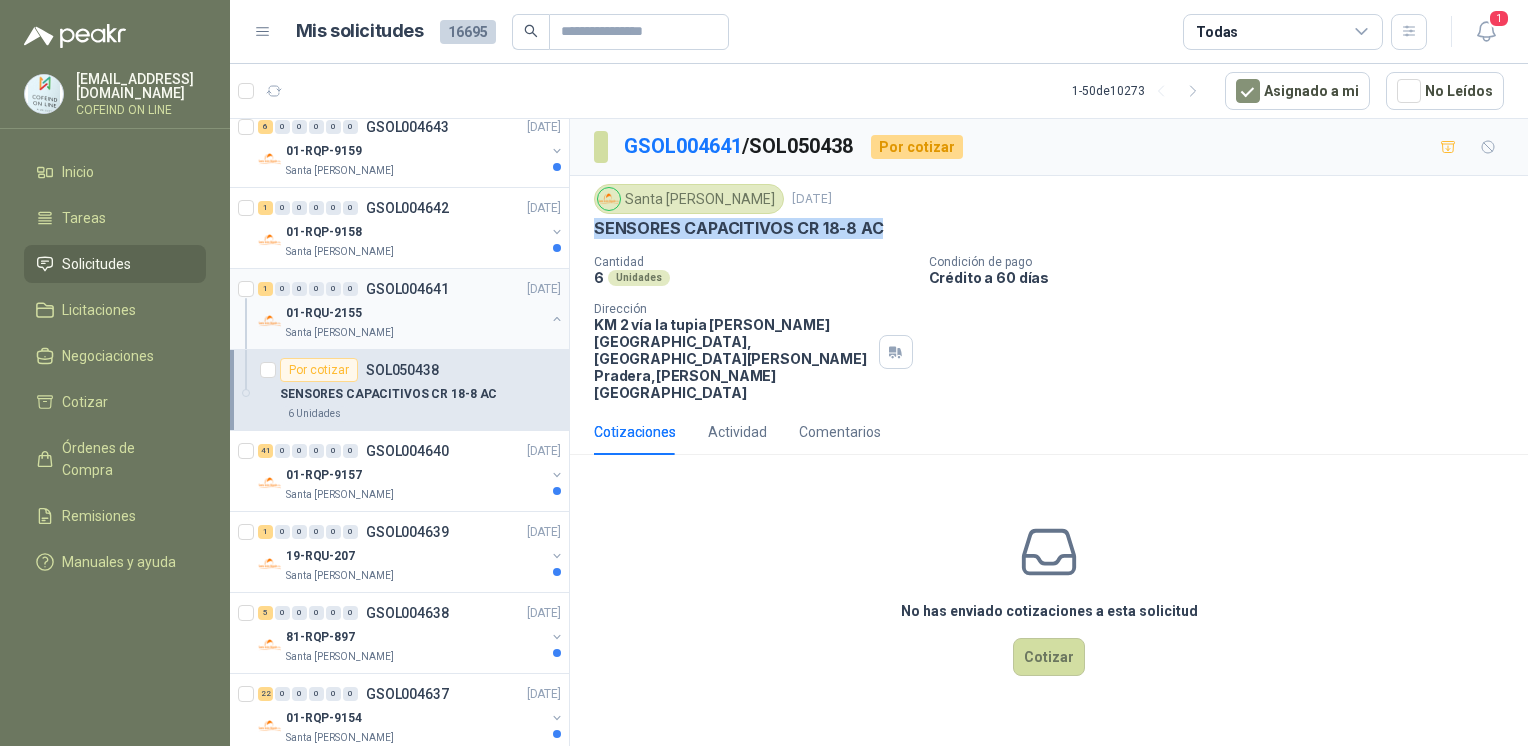 scroll, scrollTop: 661, scrollLeft: 0, axis: vertical 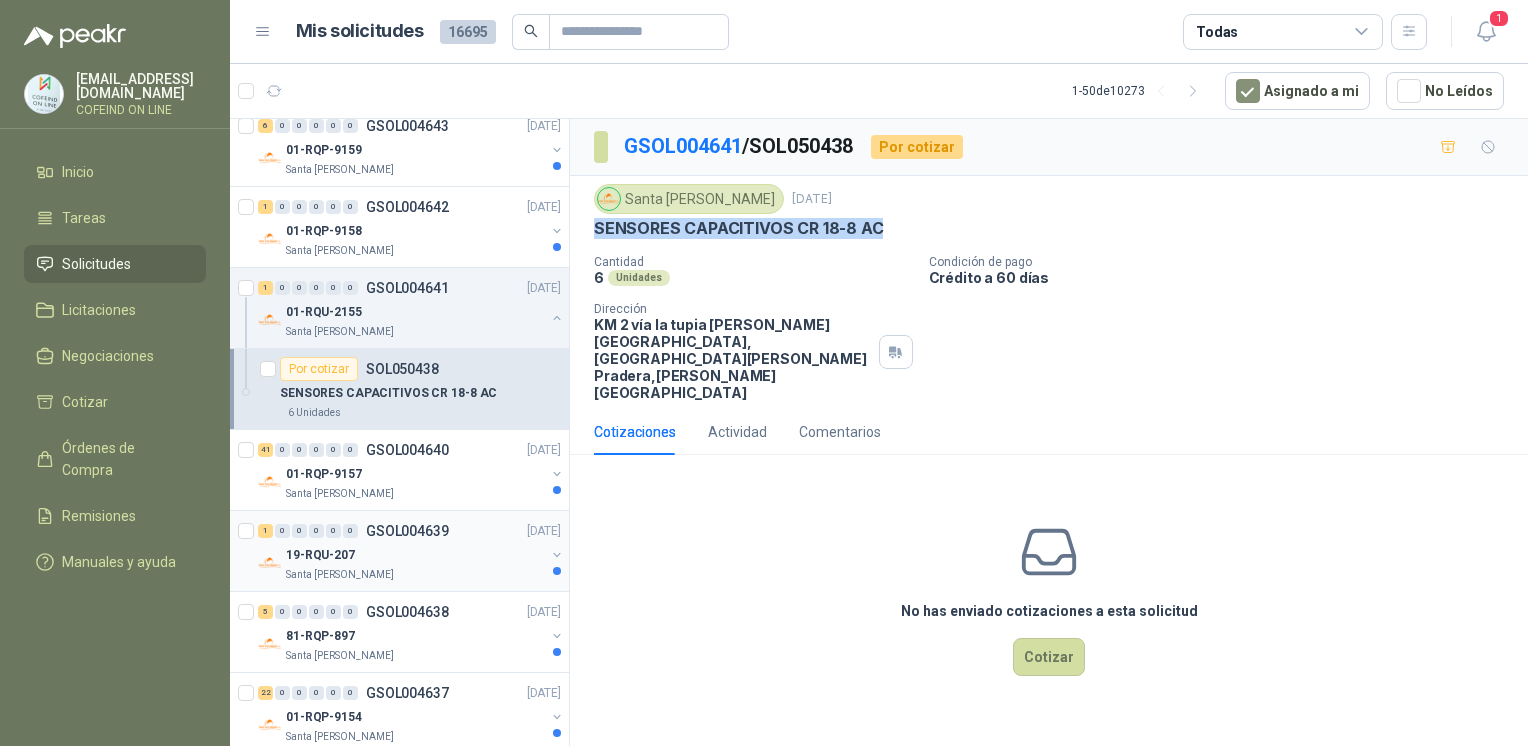 click on "GSOL004639" at bounding box center (407, 531) 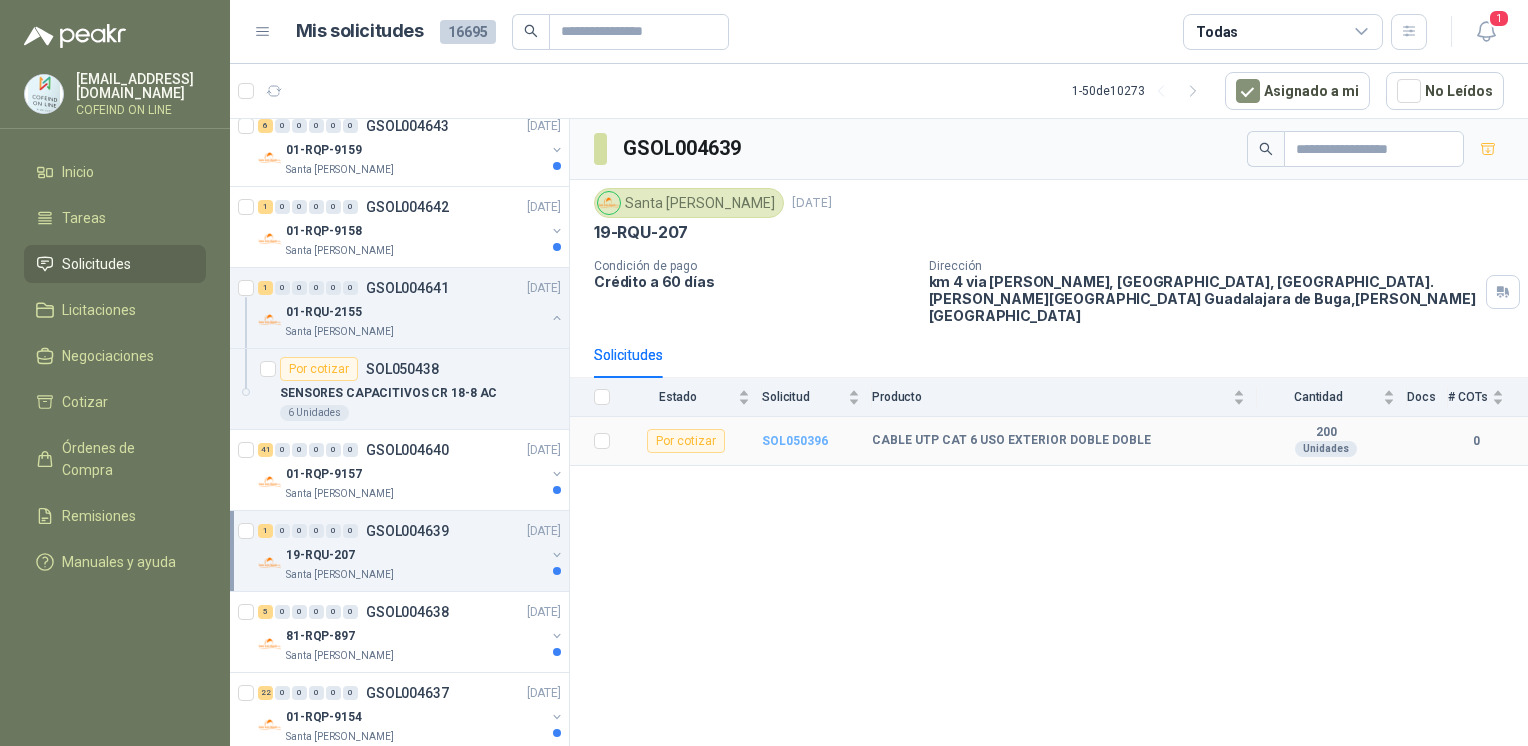 click on "SOL050396" at bounding box center (795, 441) 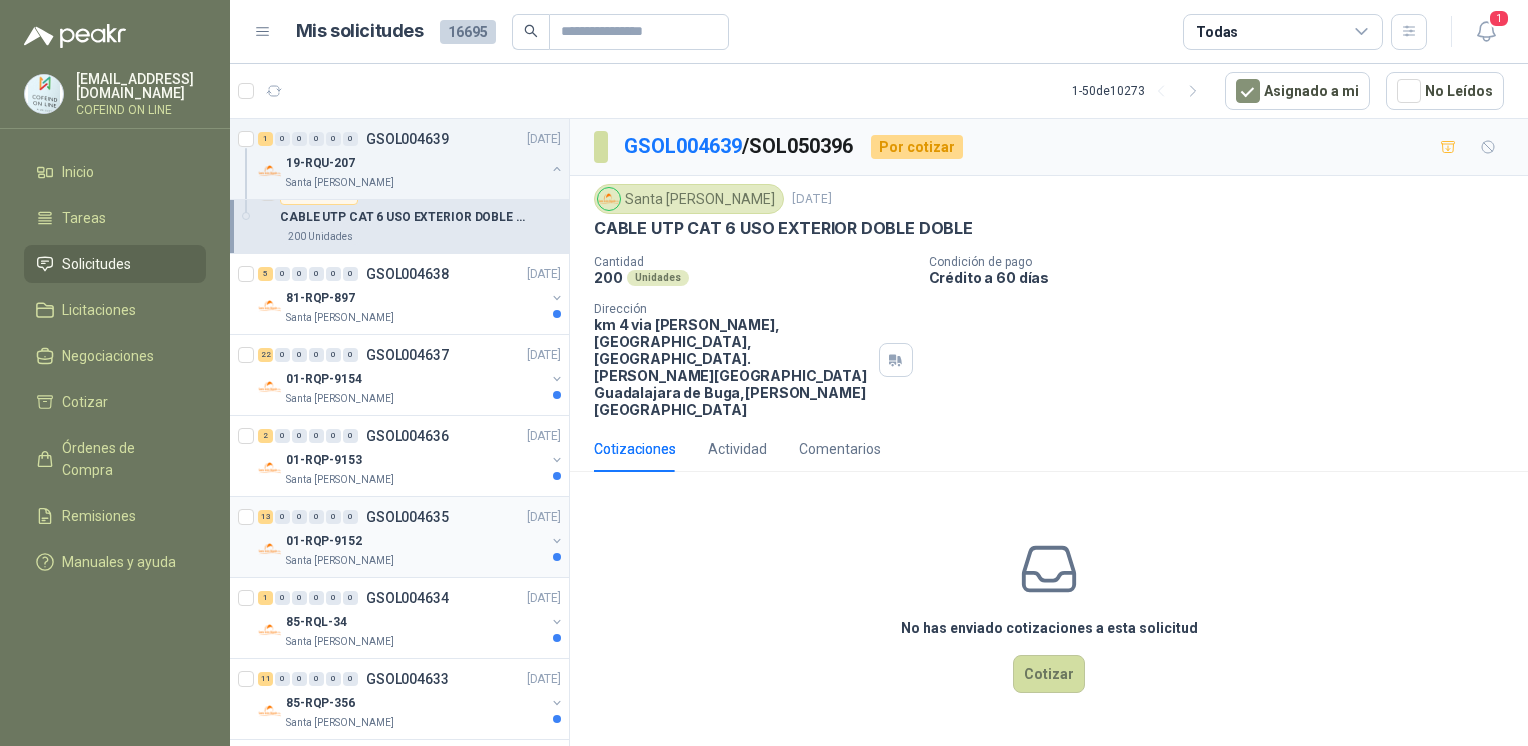 scroll, scrollTop: 1081, scrollLeft: 0, axis: vertical 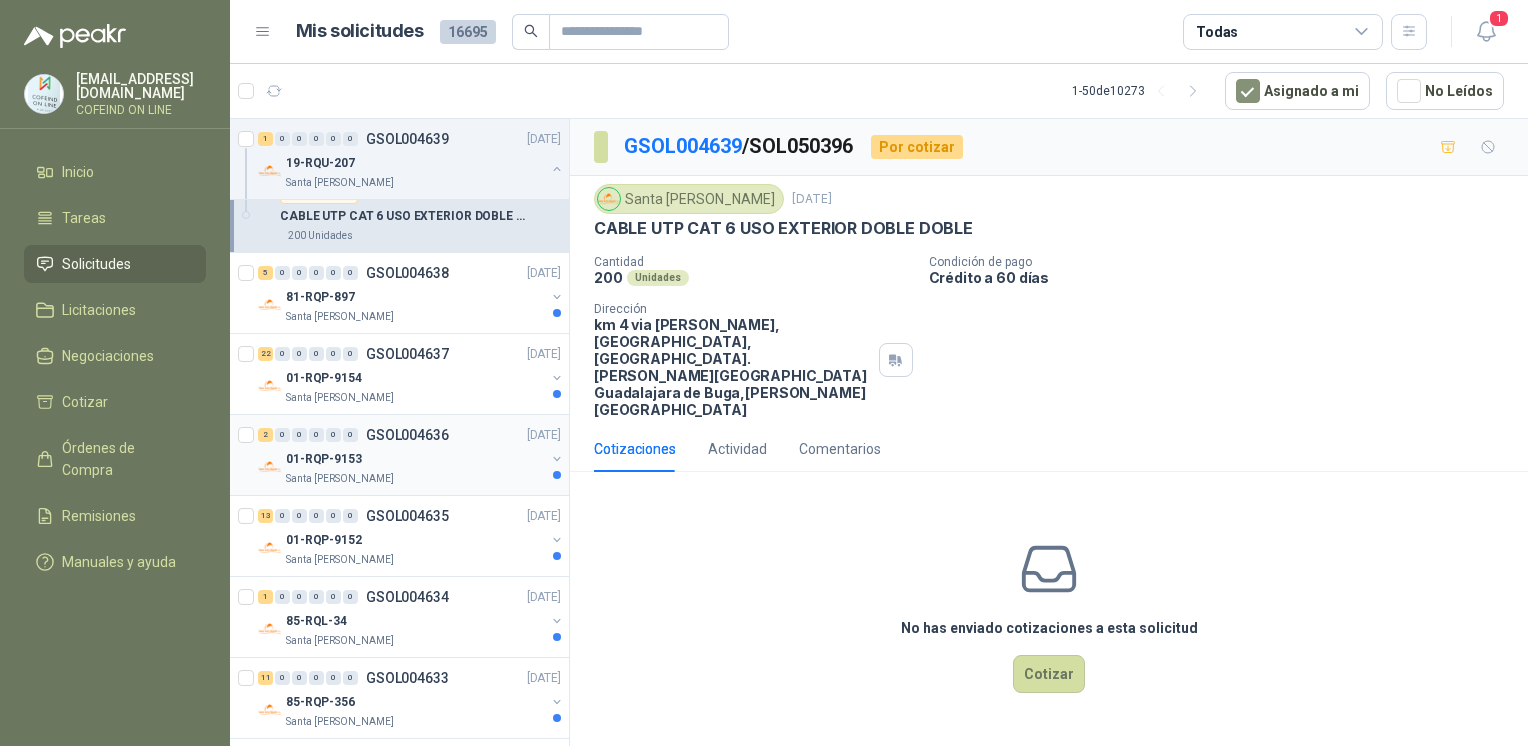 click on "01-RQP-9153" at bounding box center (415, 459) 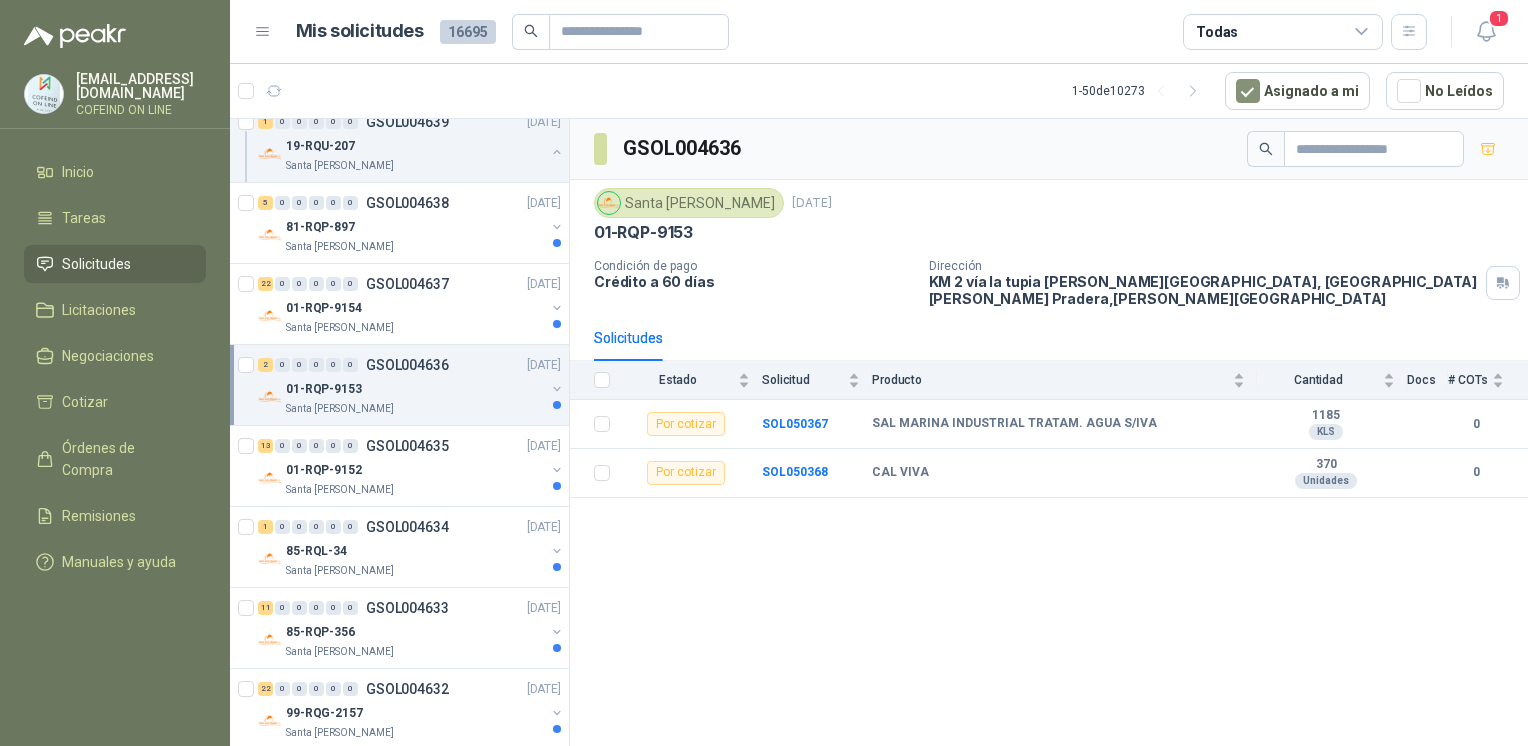scroll, scrollTop: 1152, scrollLeft: 0, axis: vertical 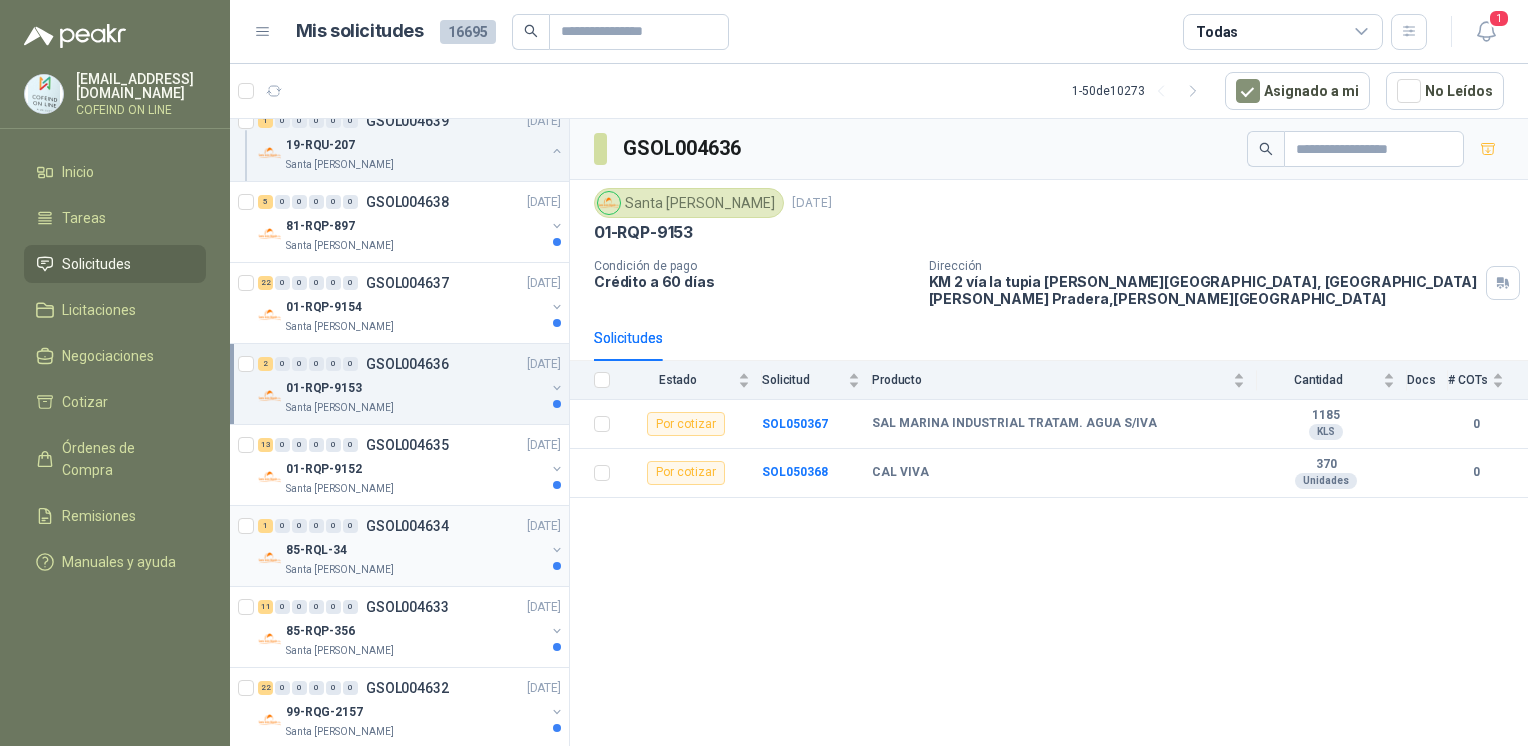 click on "1   0   0   0   0   0   GSOL004634 [DATE]" at bounding box center [411, 526] 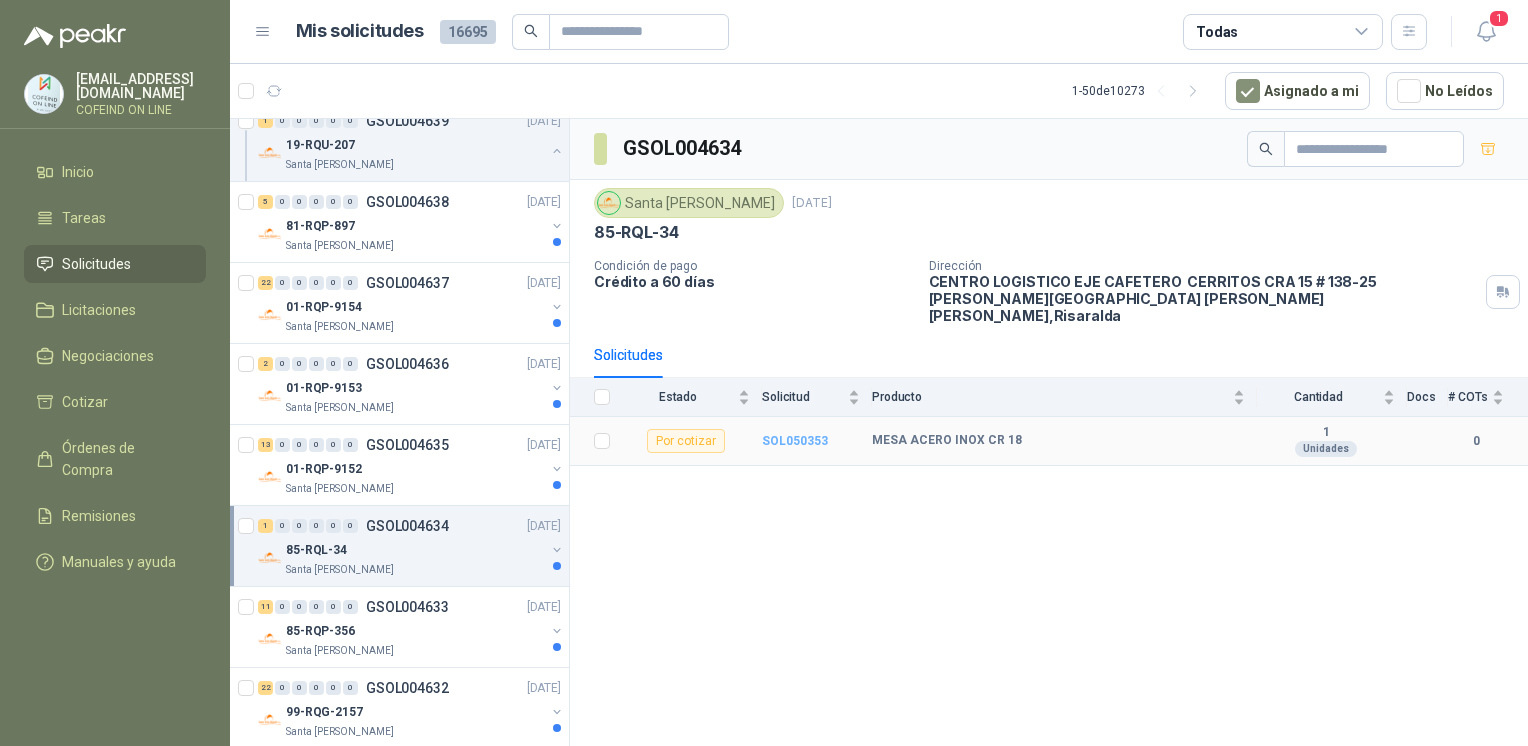 click on "SOL050353" at bounding box center [795, 441] 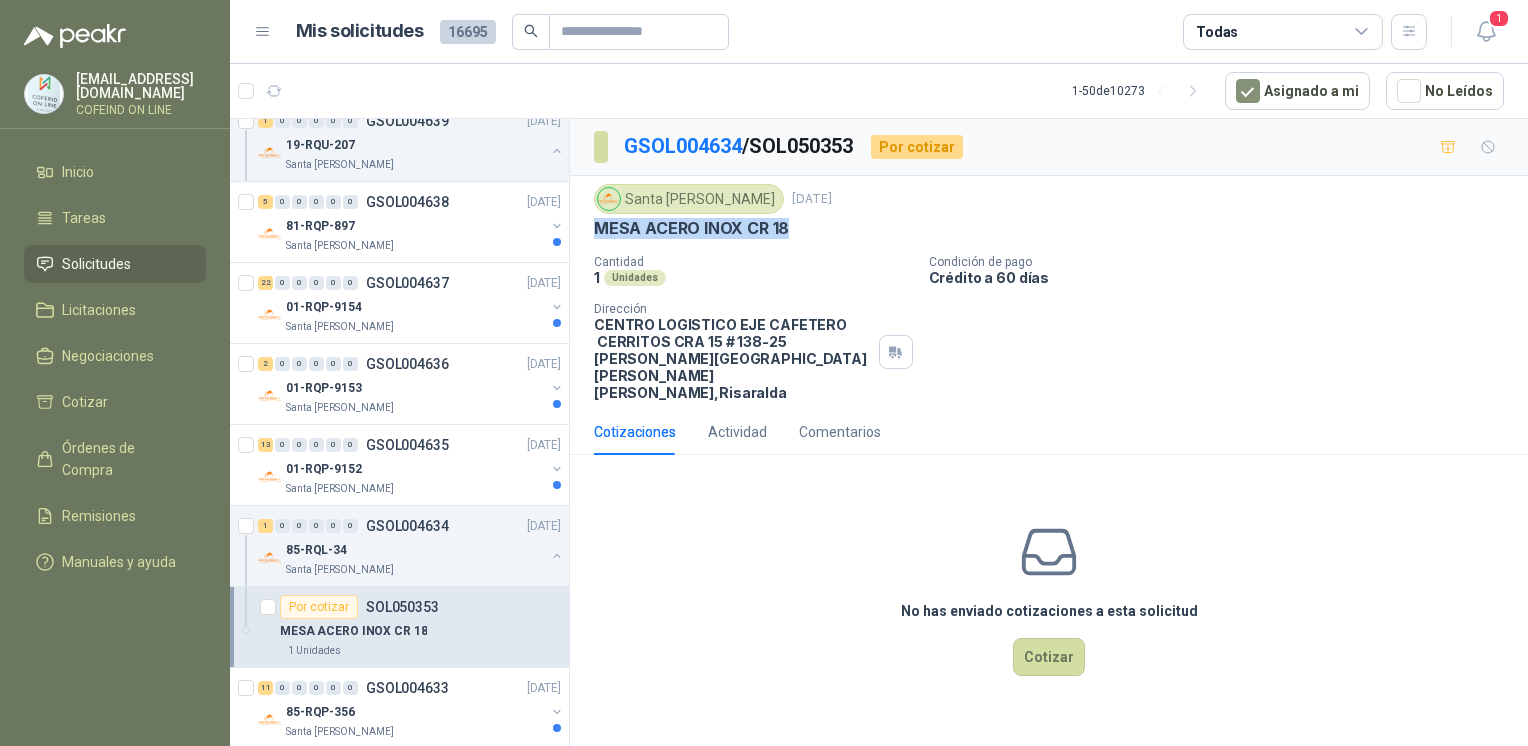 drag, startPoint x: 796, startPoint y: 218, endPoint x: 596, endPoint y: 222, distance: 200.04 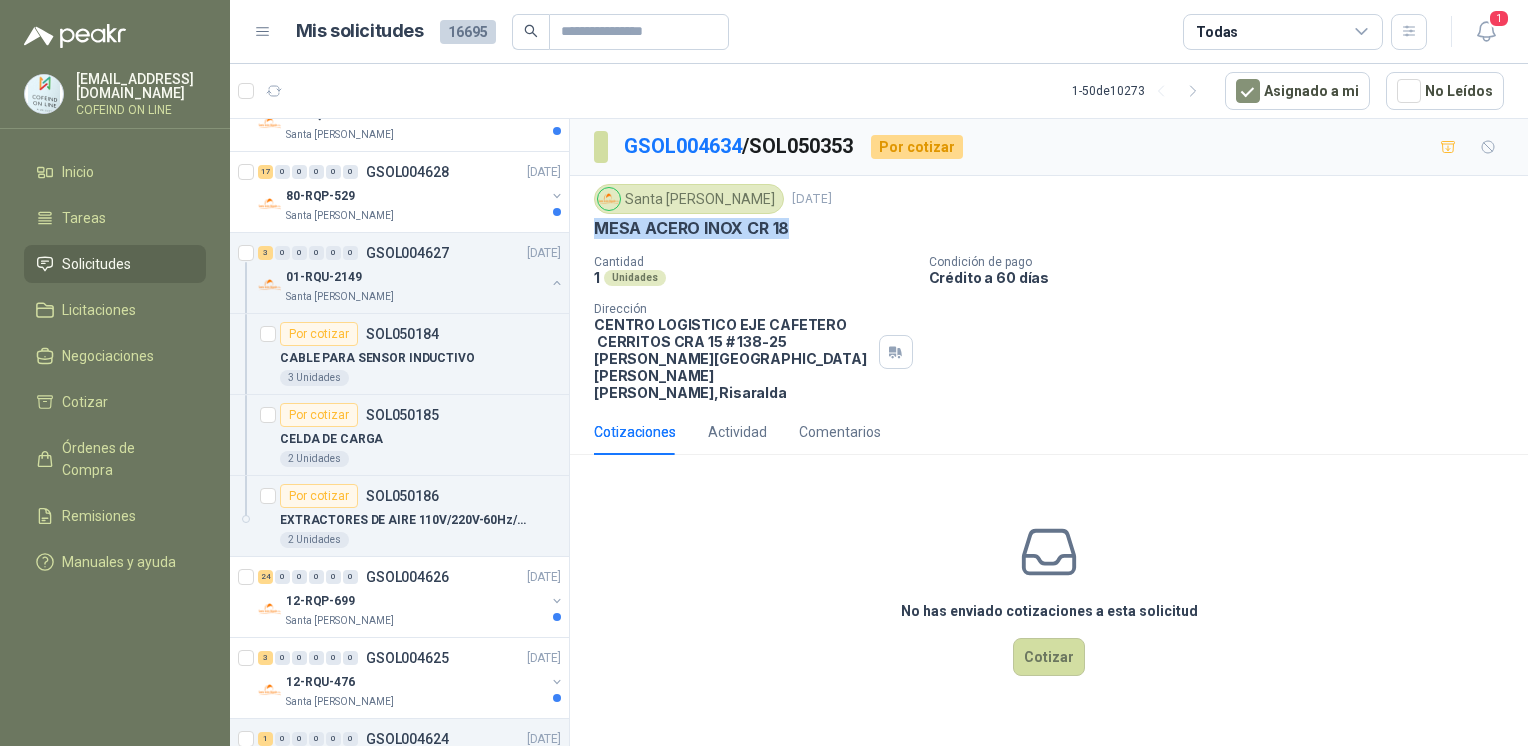 scroll, scrollTop: 2100, scrollLeft: 0, axis: vertical 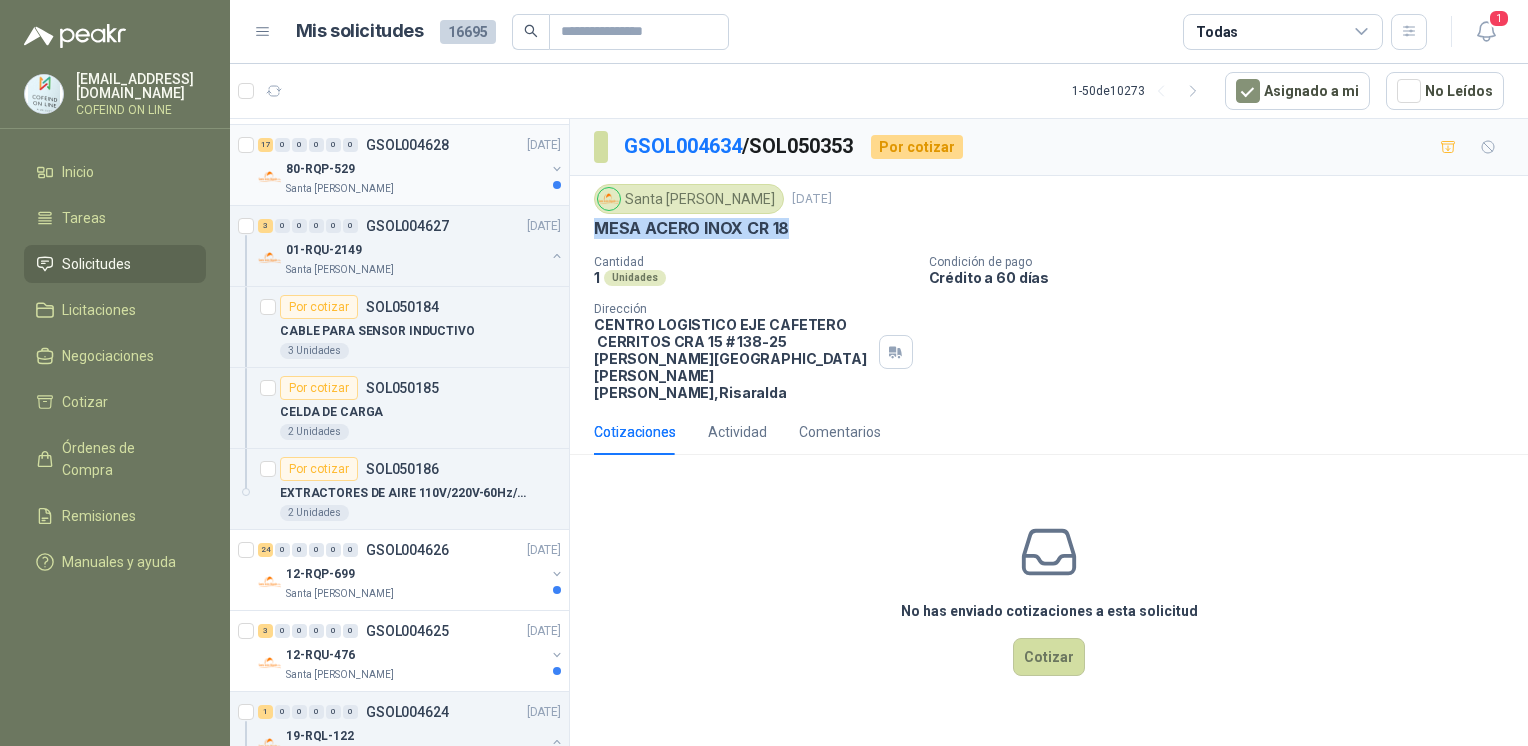 click on "80-RQP-529" at bounding box center [415, 169] 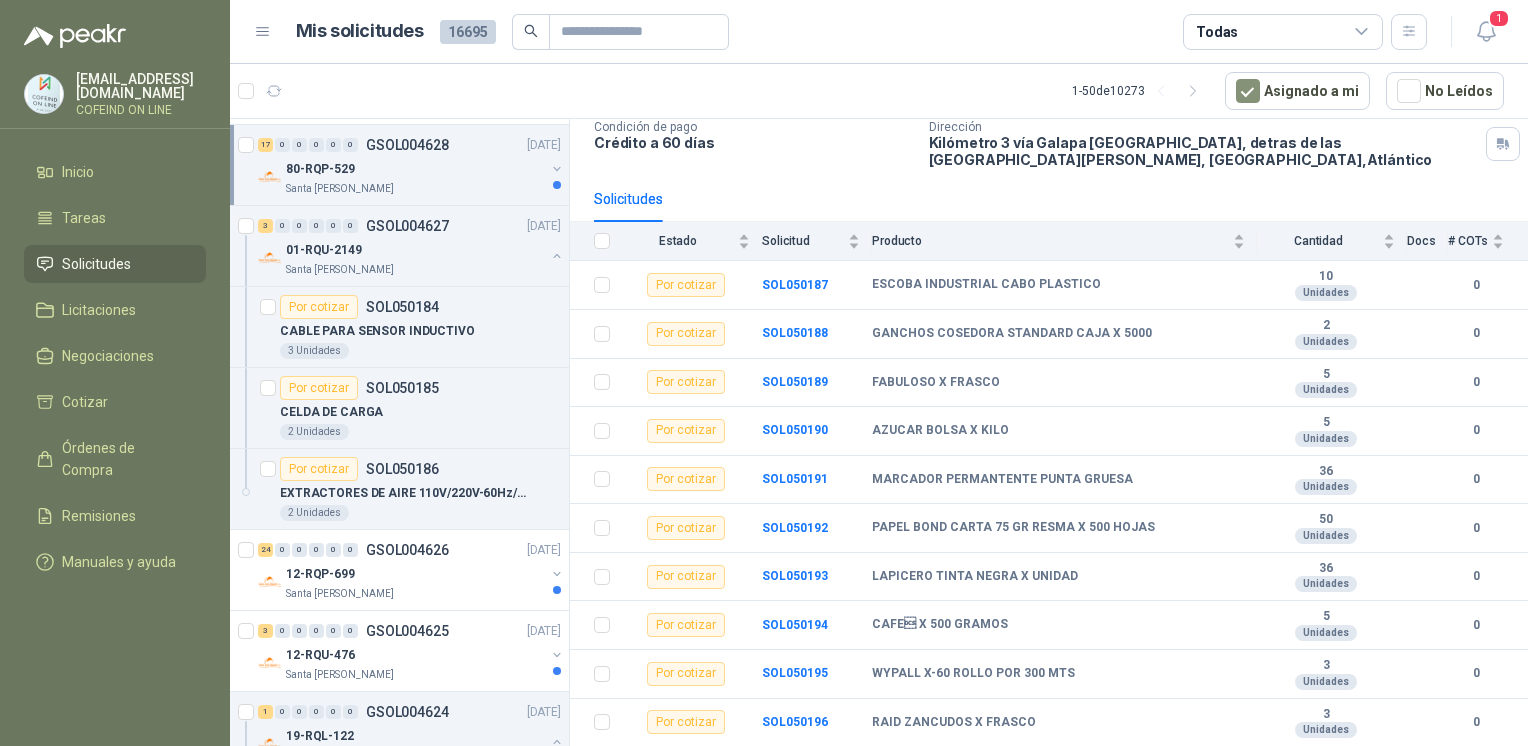 scroll, scrollTop: 0, scrollLeft: 0, axis: both 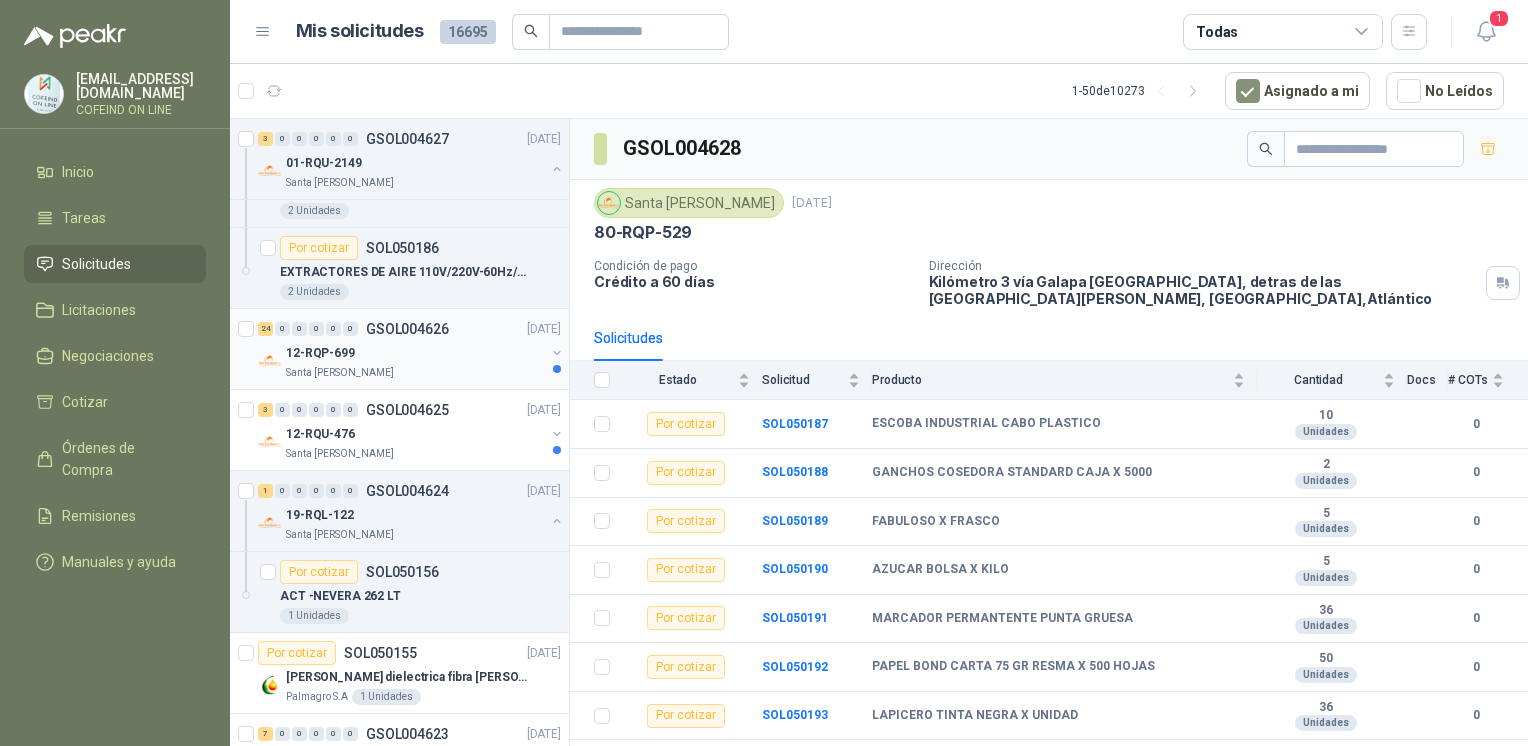 click on "12-RQP-699" at bounding box center (320, 353) 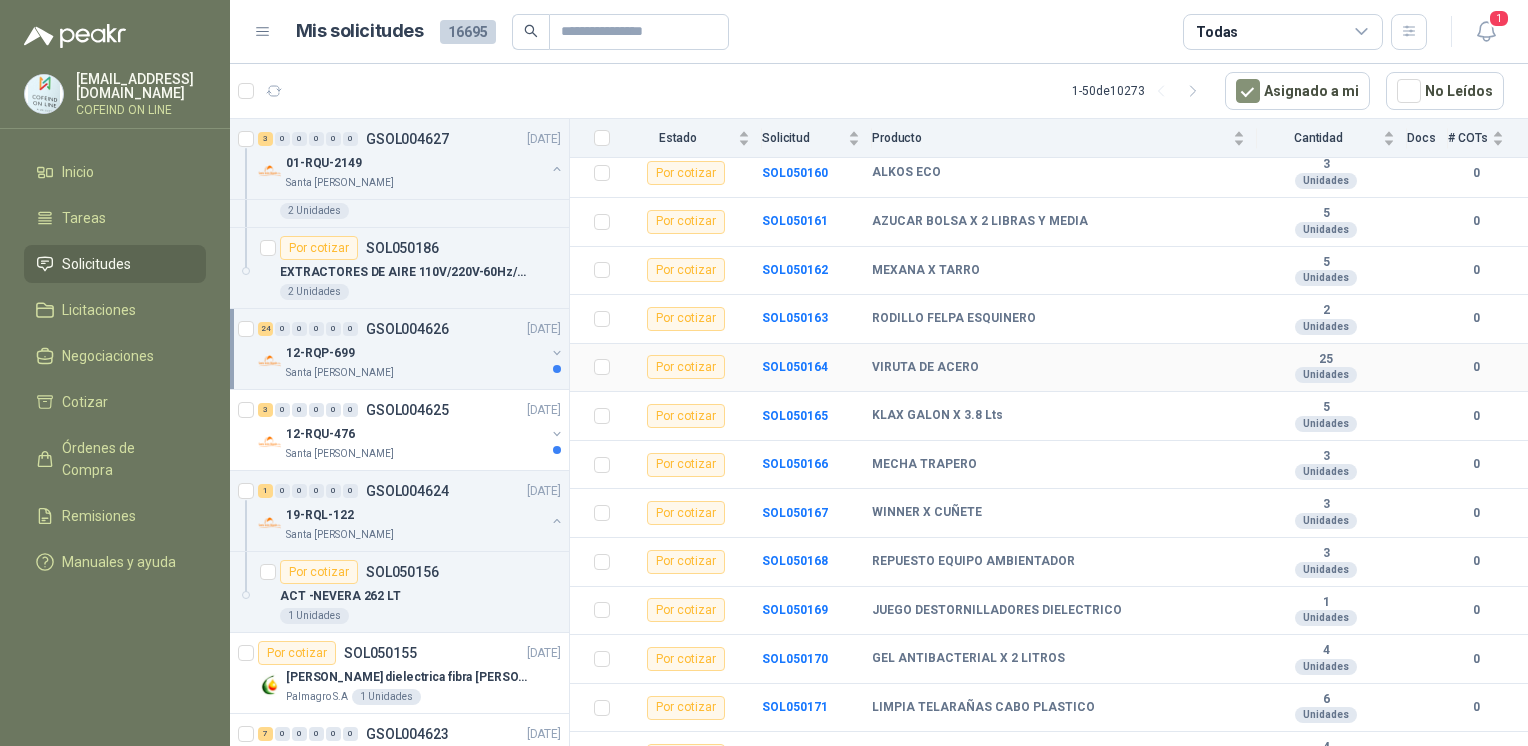 scroll, scrollTop: 252, scrollLeft: 0, axis: vertical 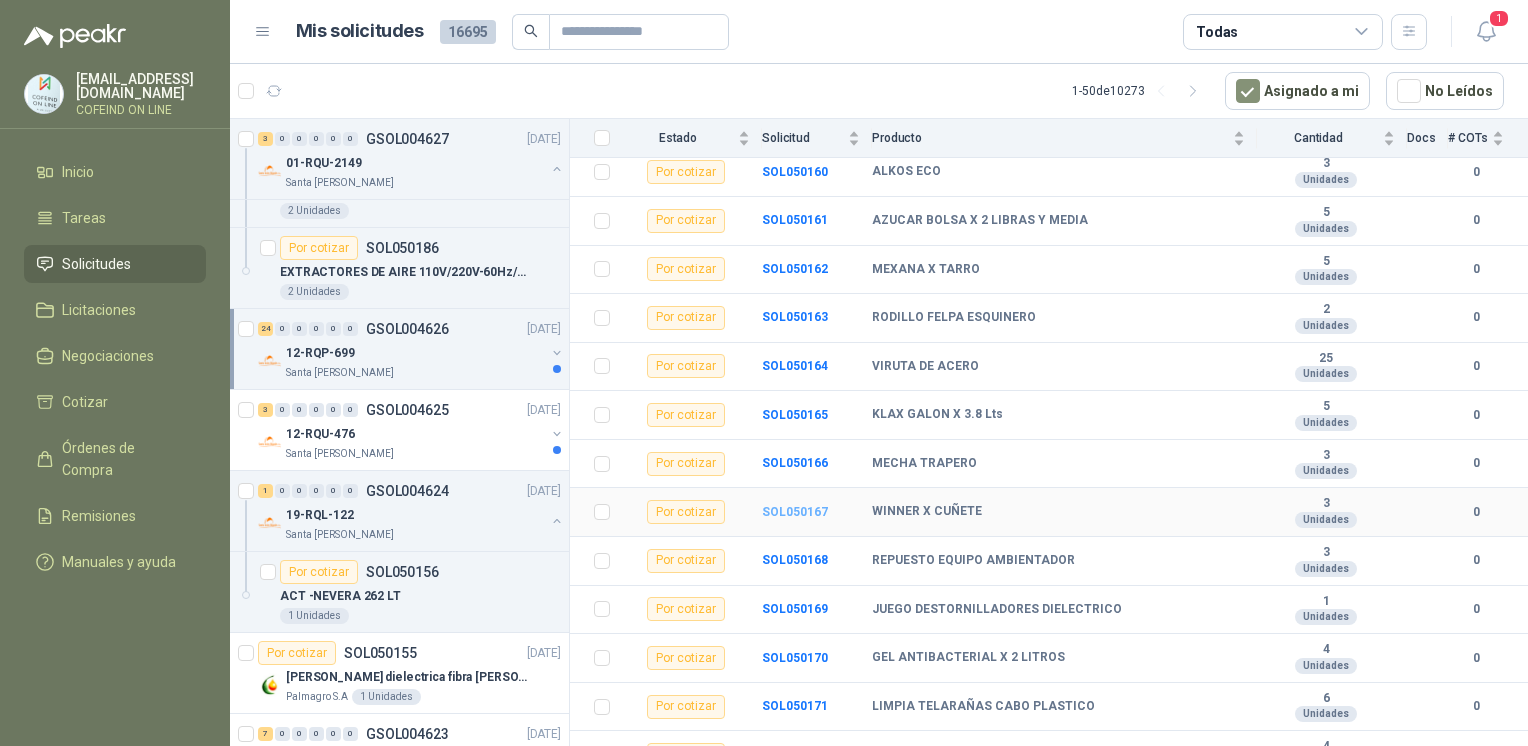 click on "SOL050167" at bounding box center [795, 512] 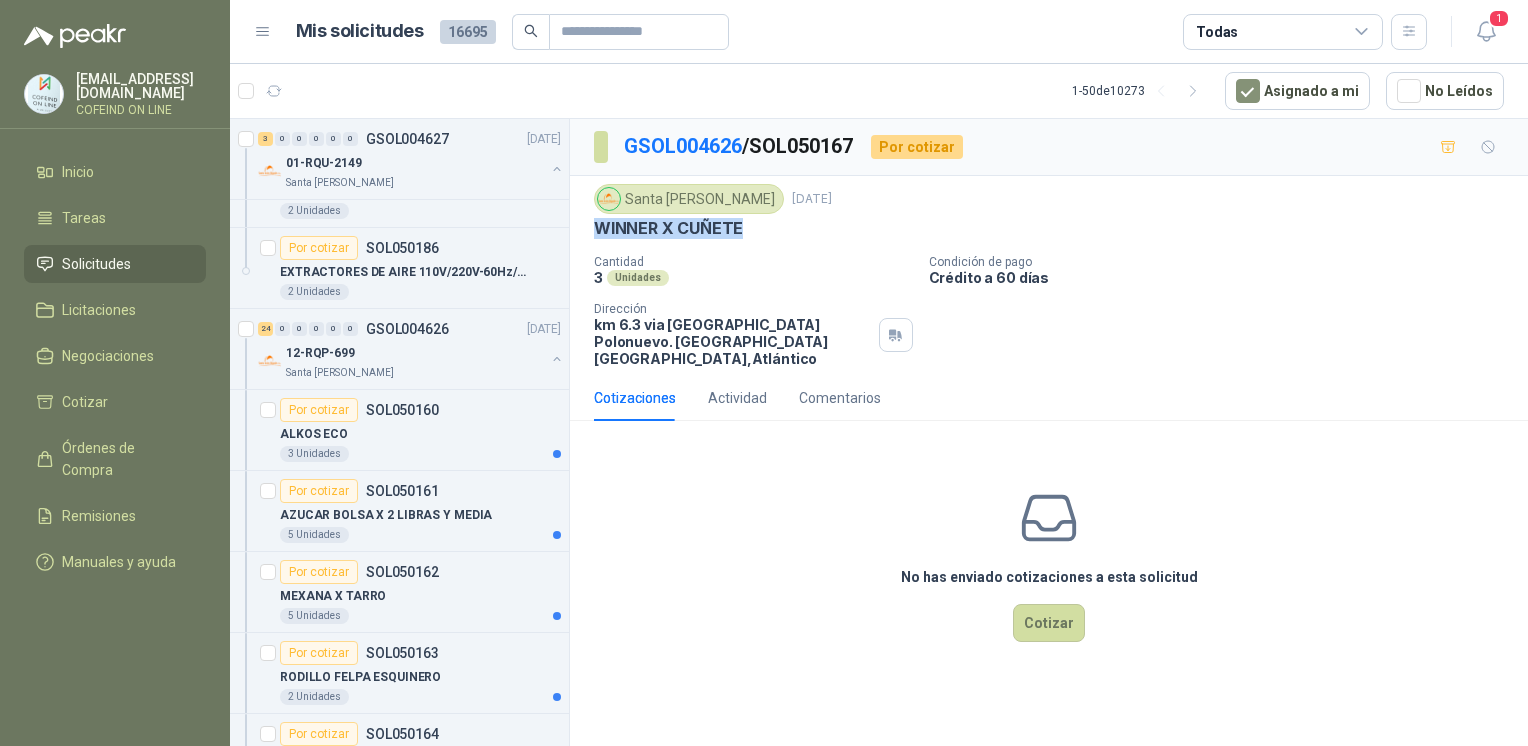 drag, startPoint x: 748, startPoint y: 224, endPoint x: 596, endPoint y: 238, distance: 152.64337 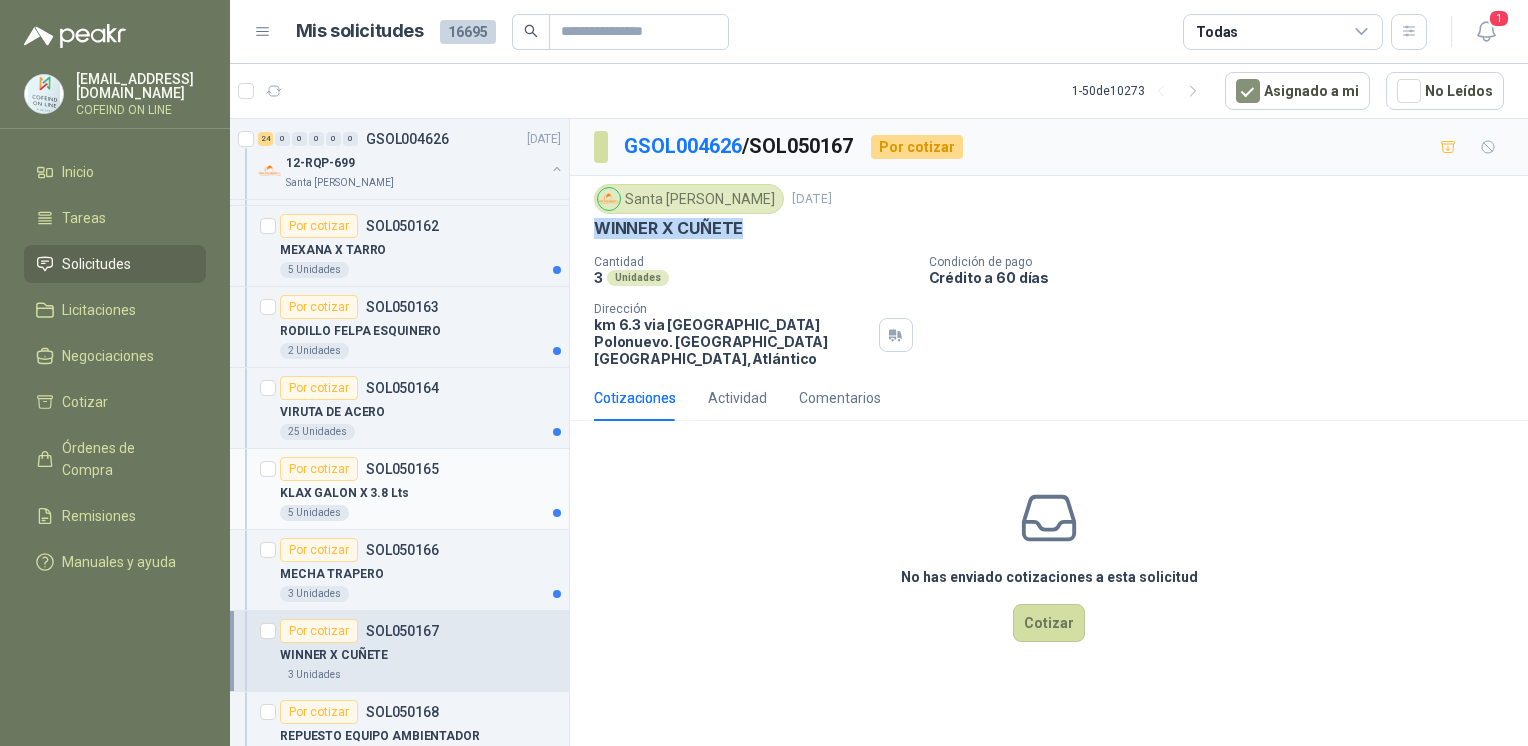 scroll, scrollTop: 2696, scrollLeft: 0, axis: vertical 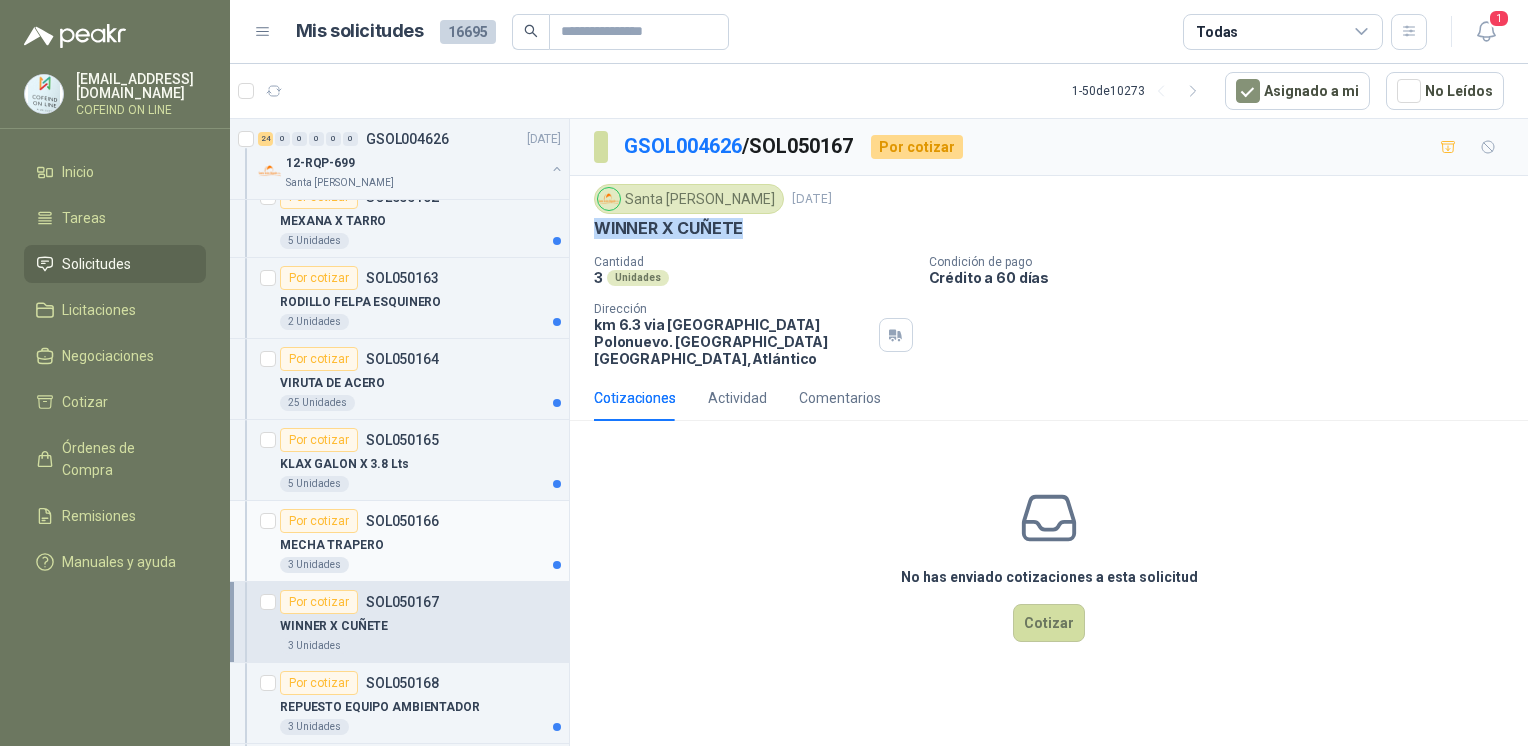 click on "3   Unidades" at bounding box center [420, 565] 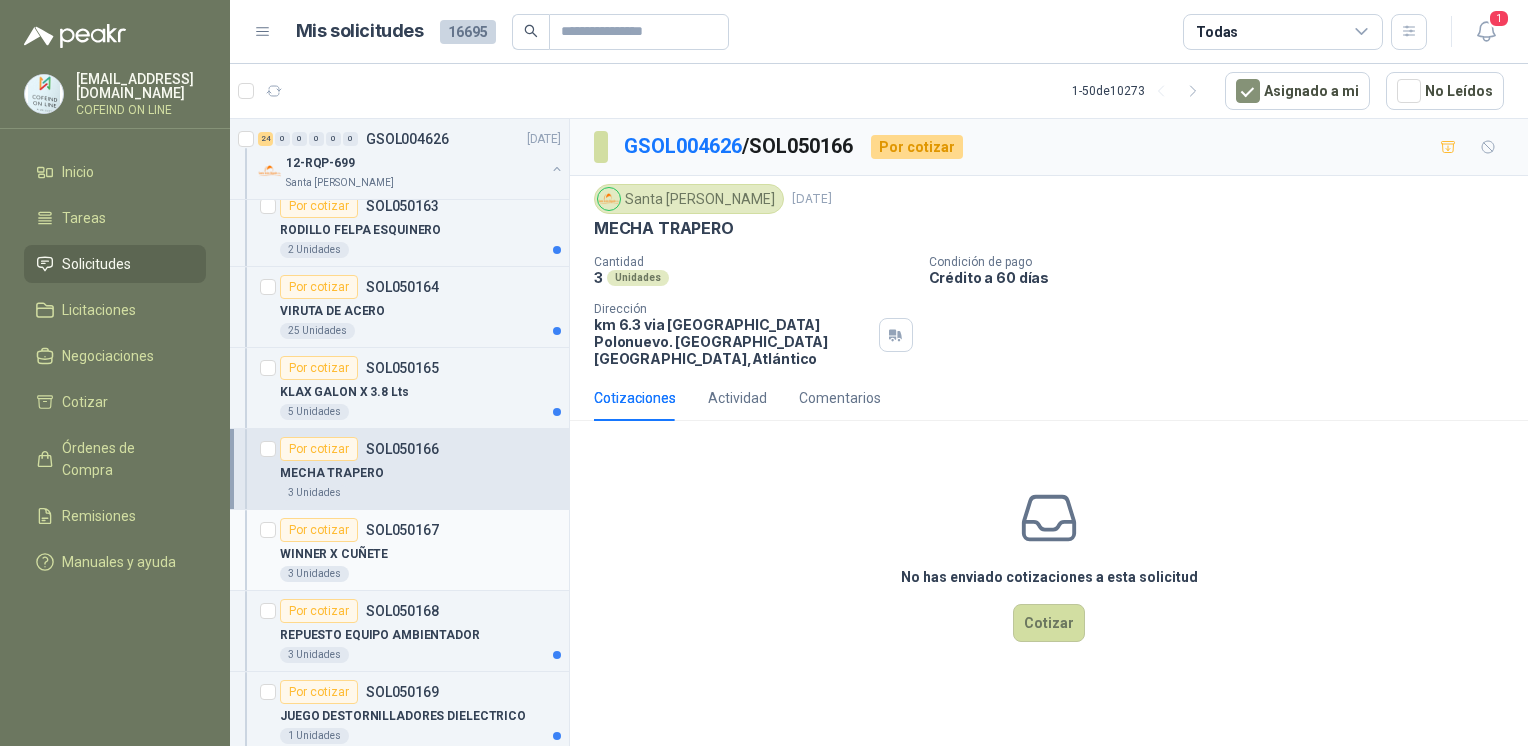 scroll, scrollTop: 2777, scrollLeft: 0, axis: vertical 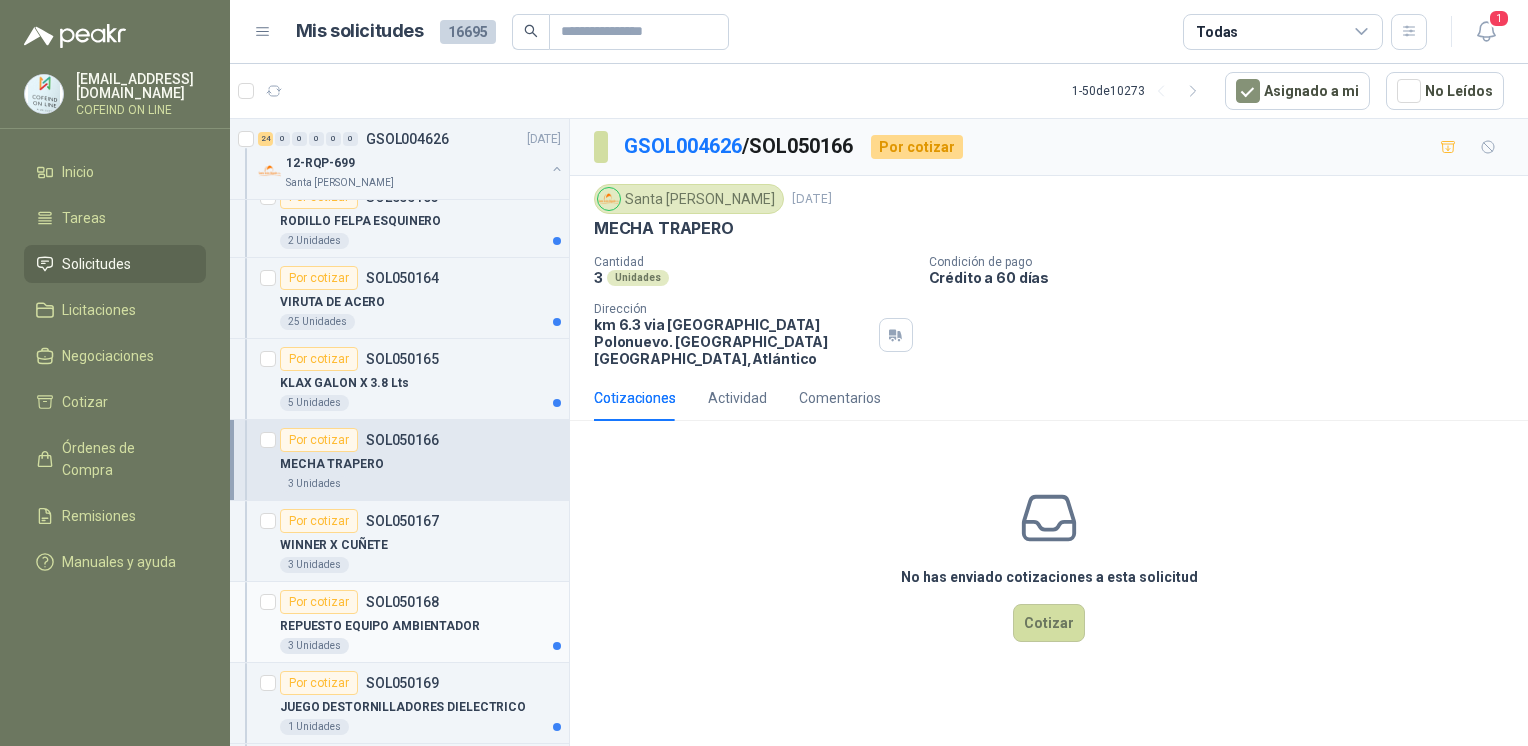 click on "3   Unidades" at bounding box center (420, 646) 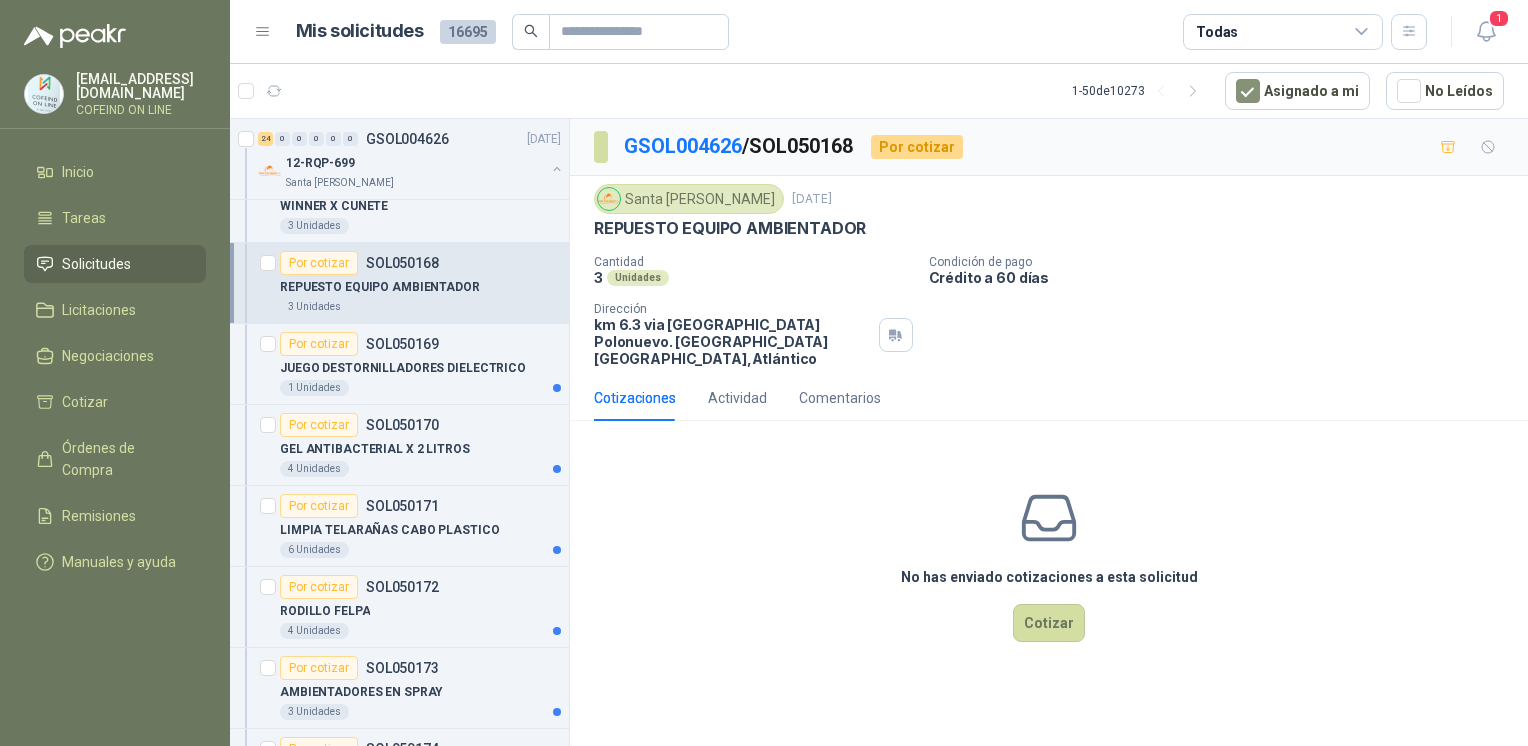 scroll, scrollTop: 3117, scrollLeft: 0, axis: vertical 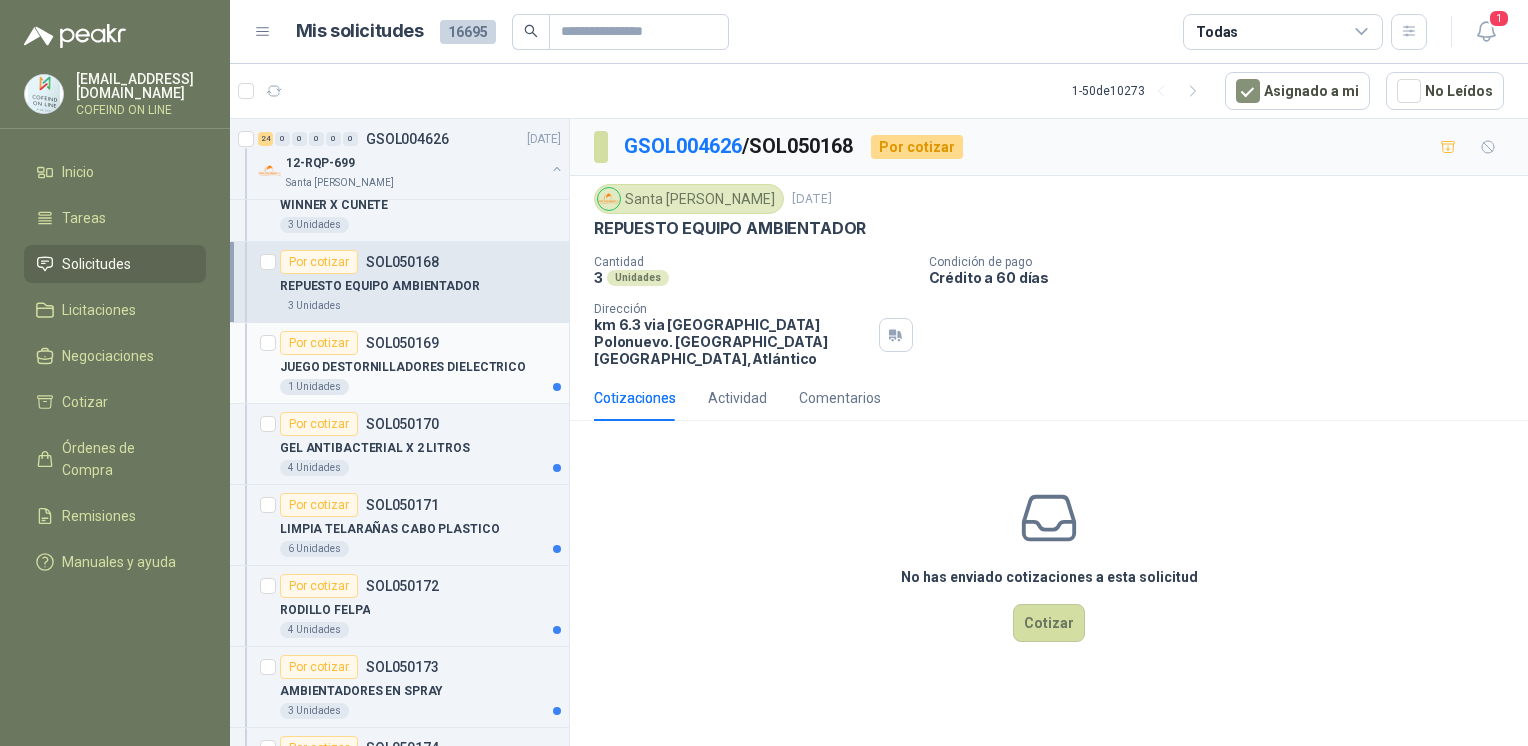 click on "JUEGO DESTORNILLADORES DIELECTRICO" at bounding box center [403, 367] 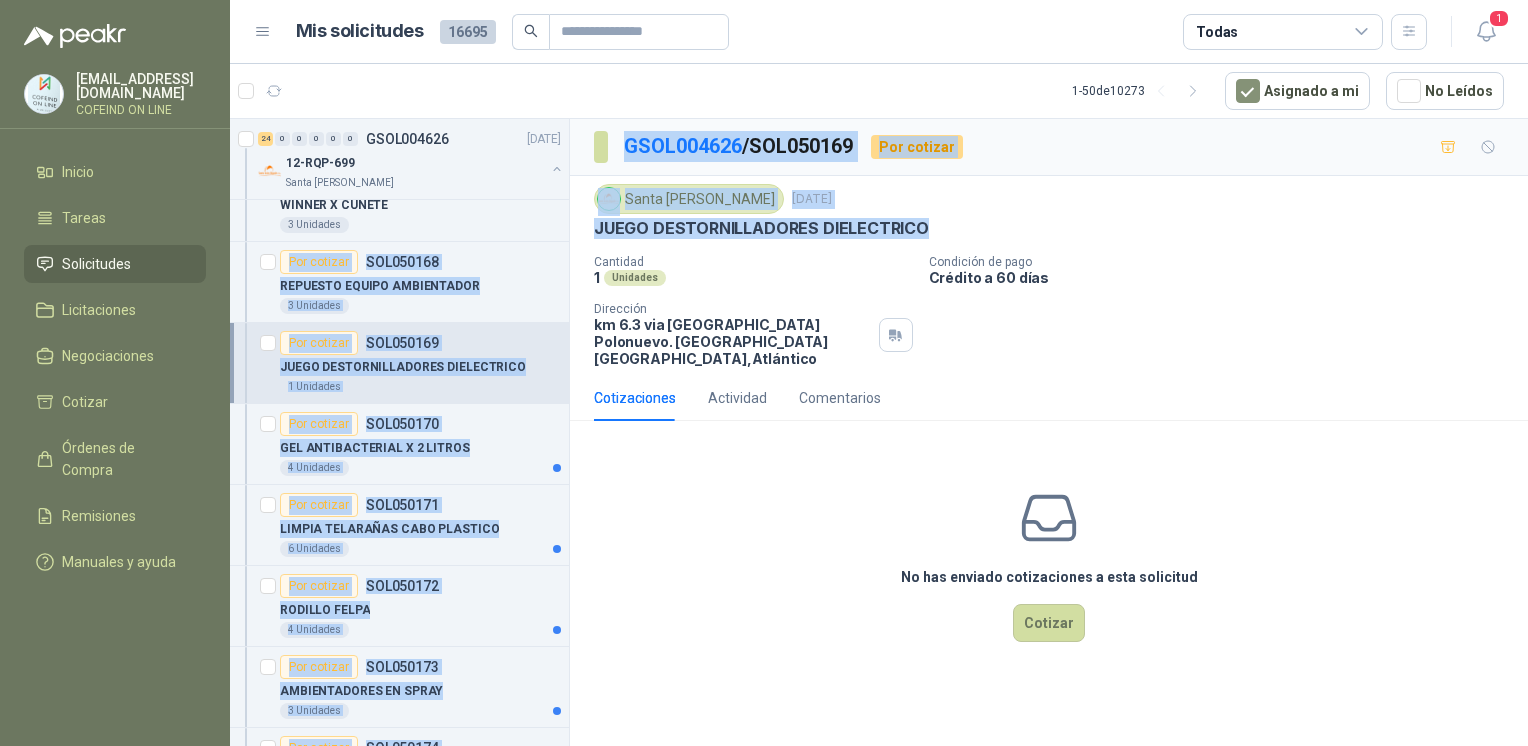 drag, startPoint x: 927, startPoint y: 222, endPoint x: 566, endPoint y: 223, distance: 361.00137 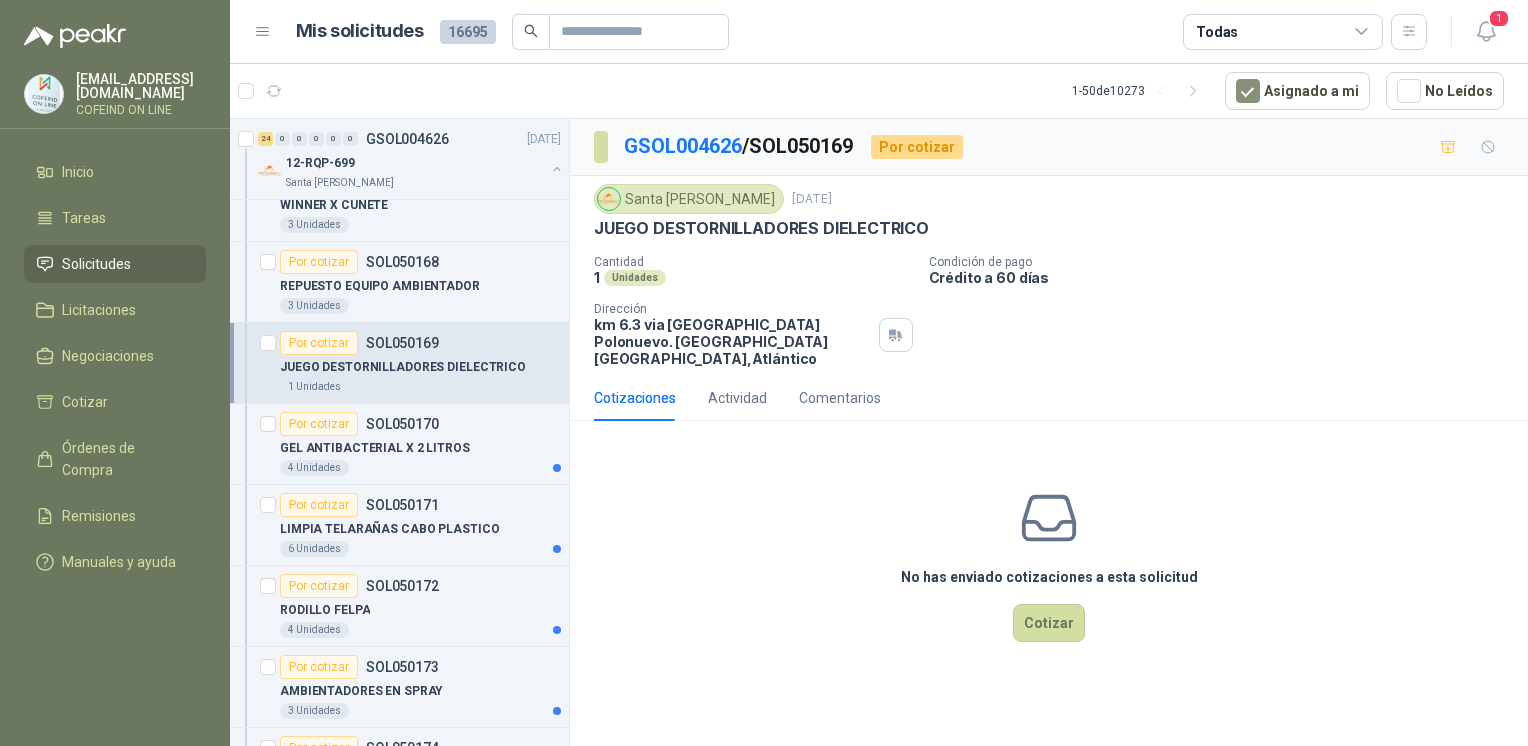click on "Cantidad 1   Unidades Condición de pago Crédito a 60 [PERSON_NAME] Dirección km 6.3 via campeche Polonuevo.  [GEOGRAPHIC_DATA] ,  [GEOGRAPHIC_DATA]" at bounding box center [1049, 311] 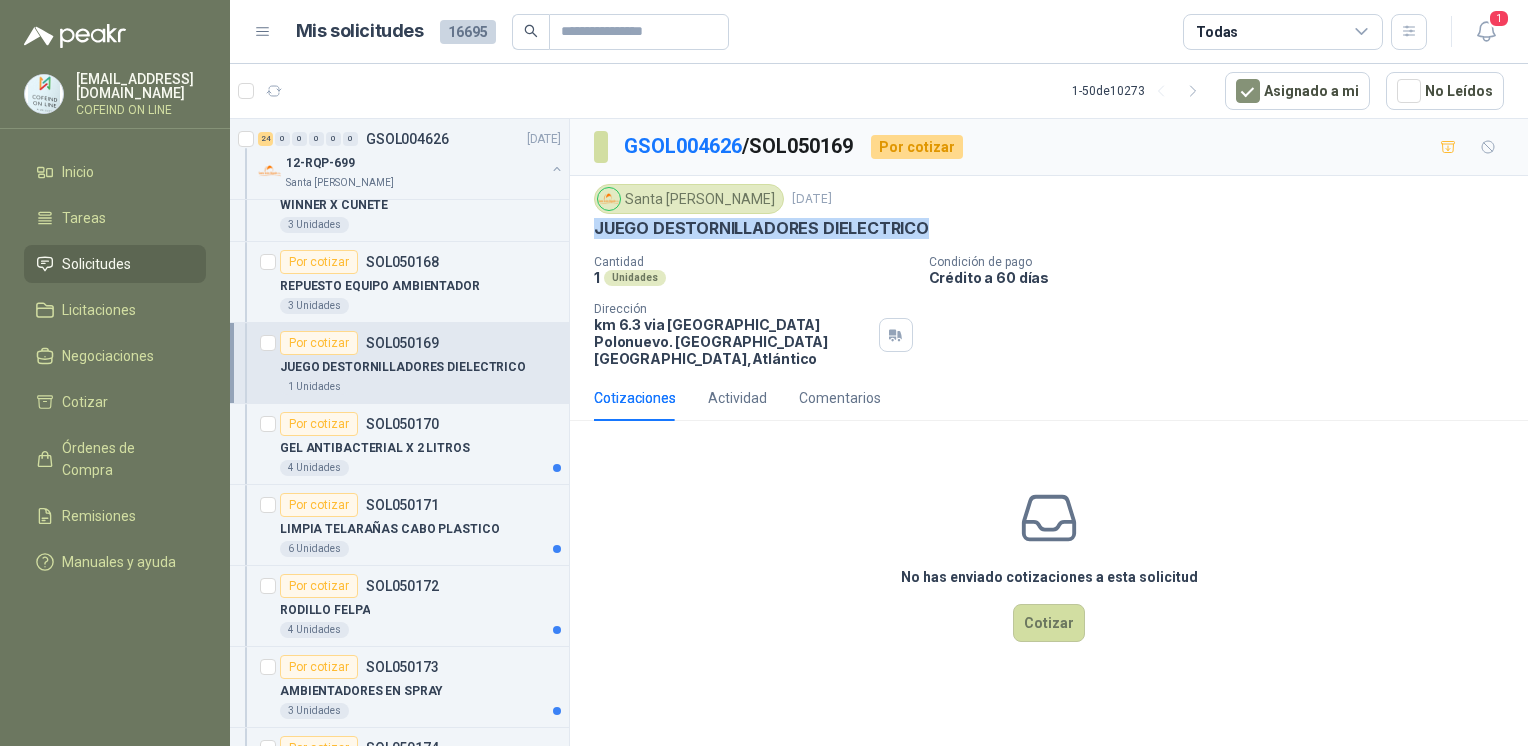 drag, startPoint x: 944, startPoint y: 240, endPoint x: 598, endPoint y: 220, distance: 346.57755 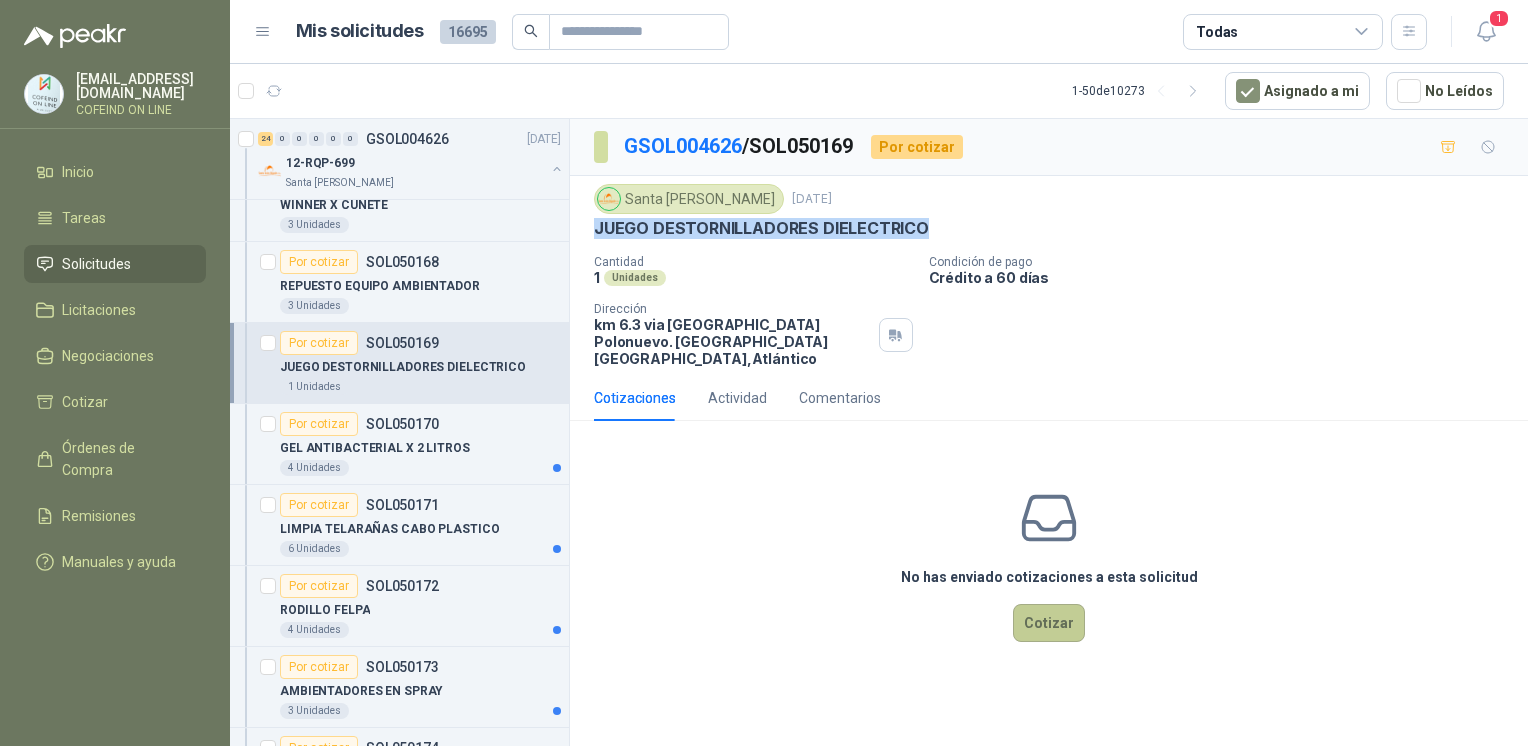 click on "Cotizar" at bounding box center (1049, 623) 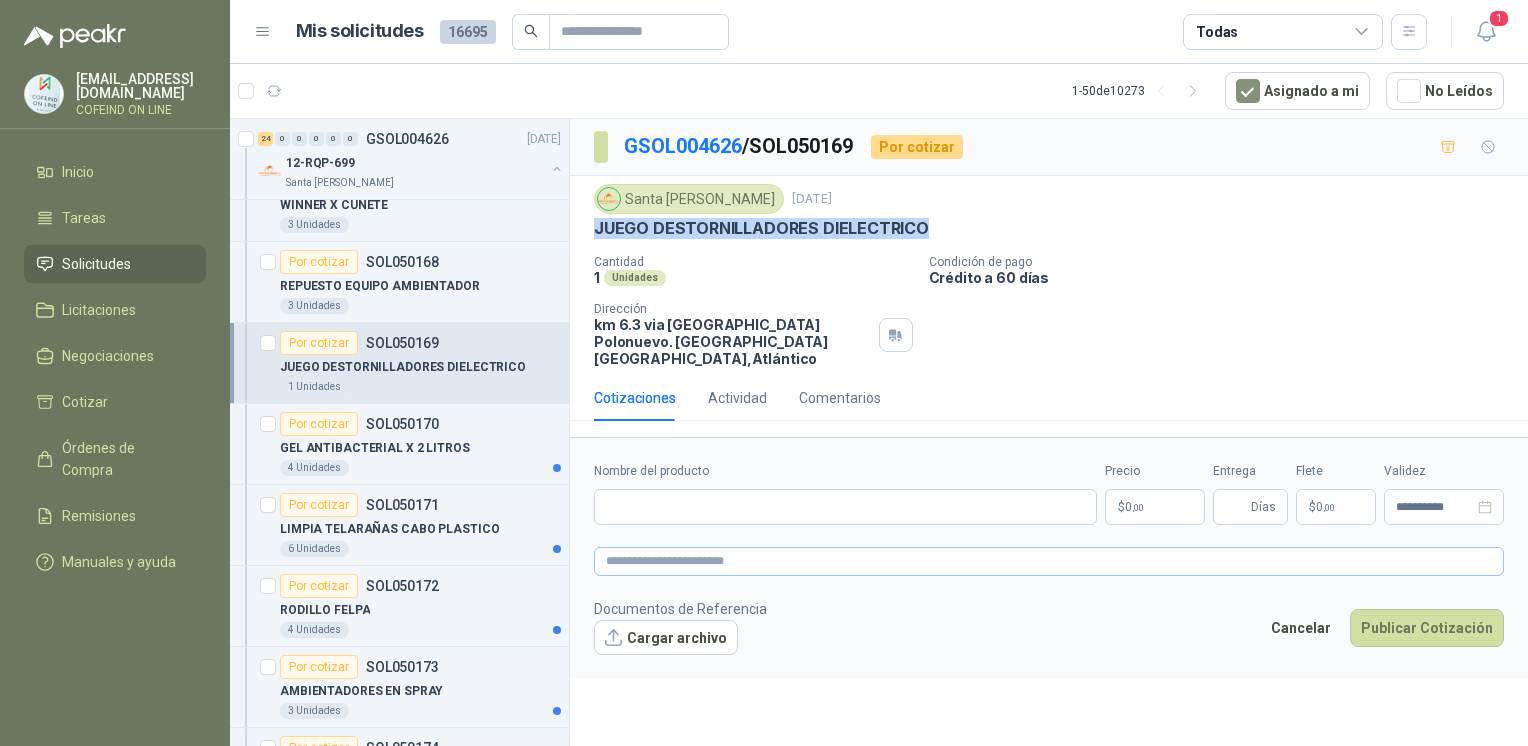 type 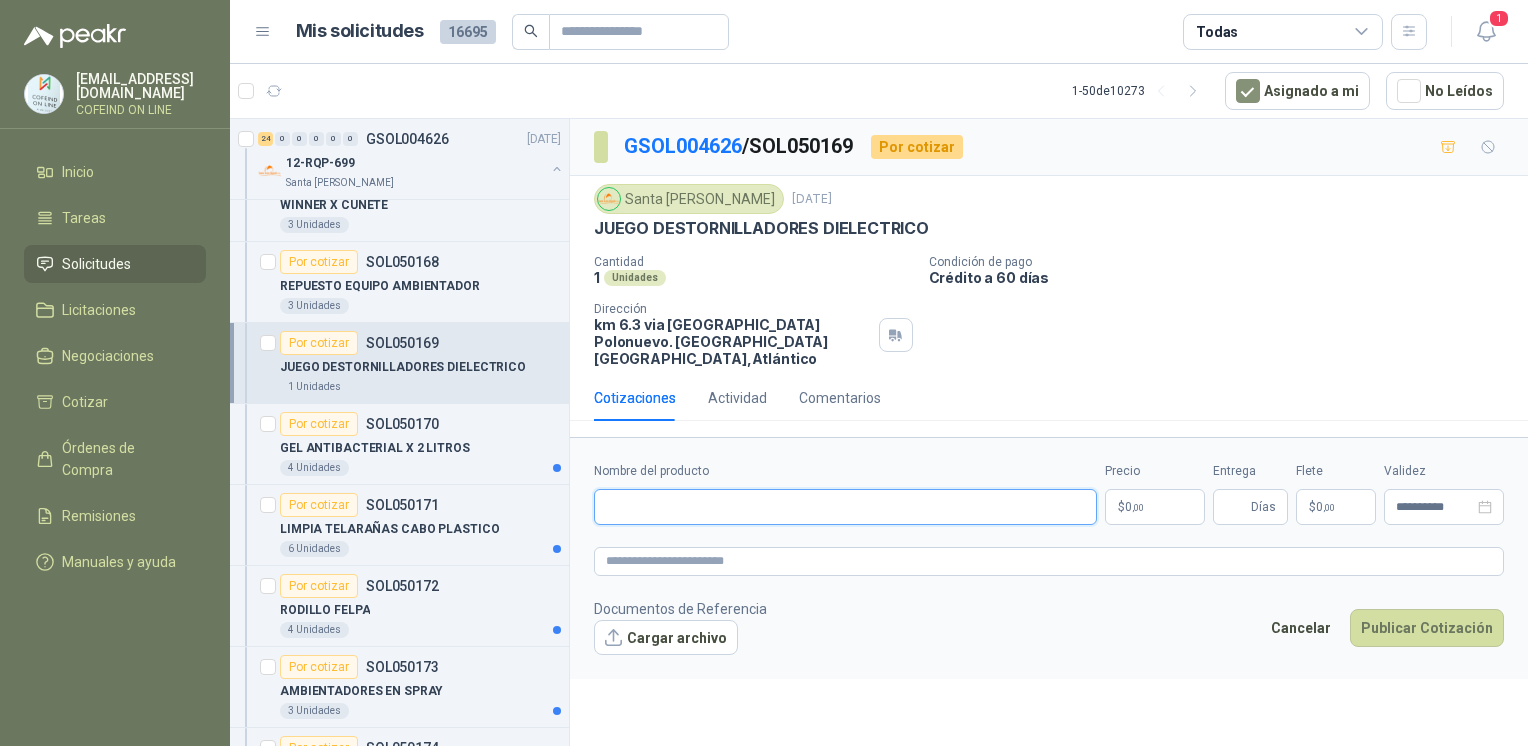 click on "Nombre del producto" at bounding box center (845, 507) 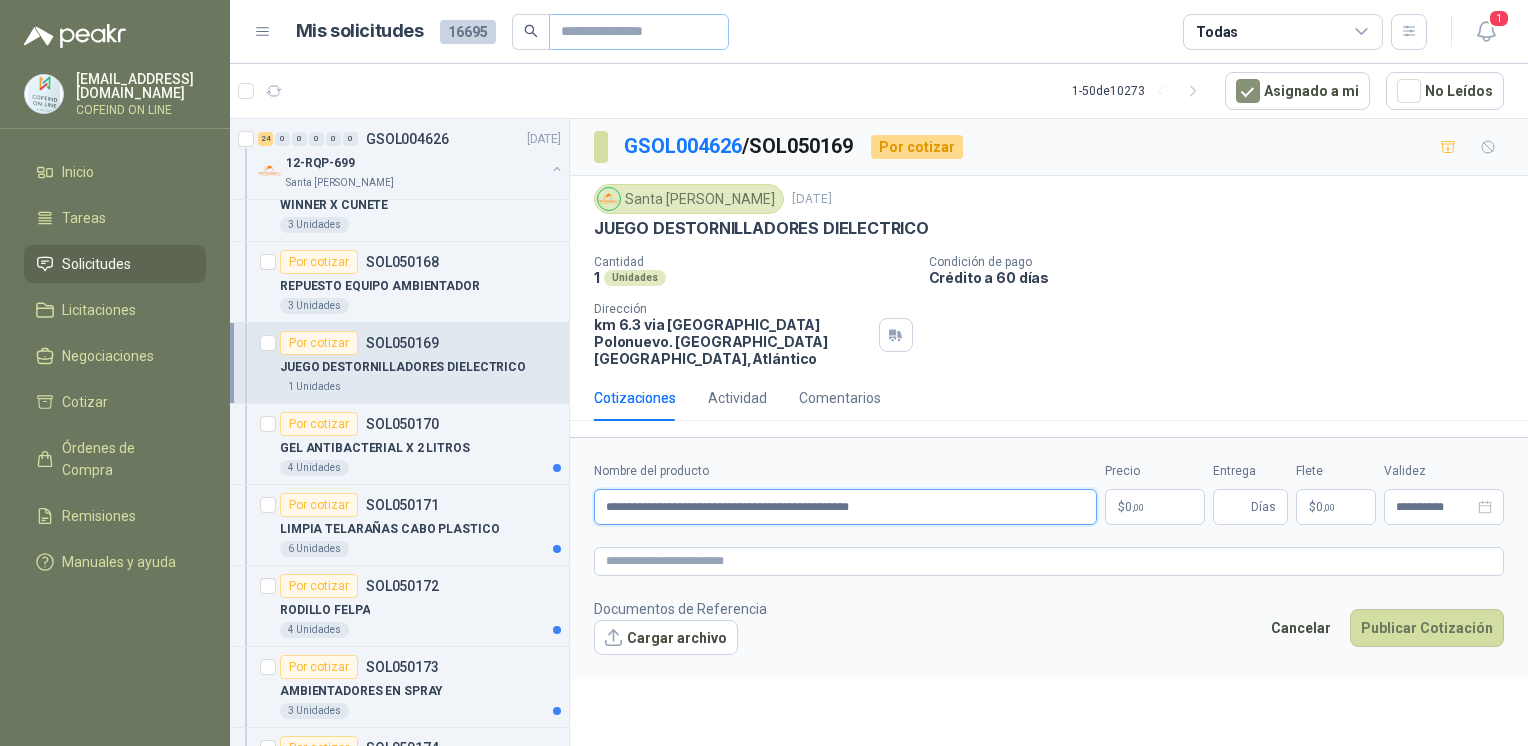 type on "**********" 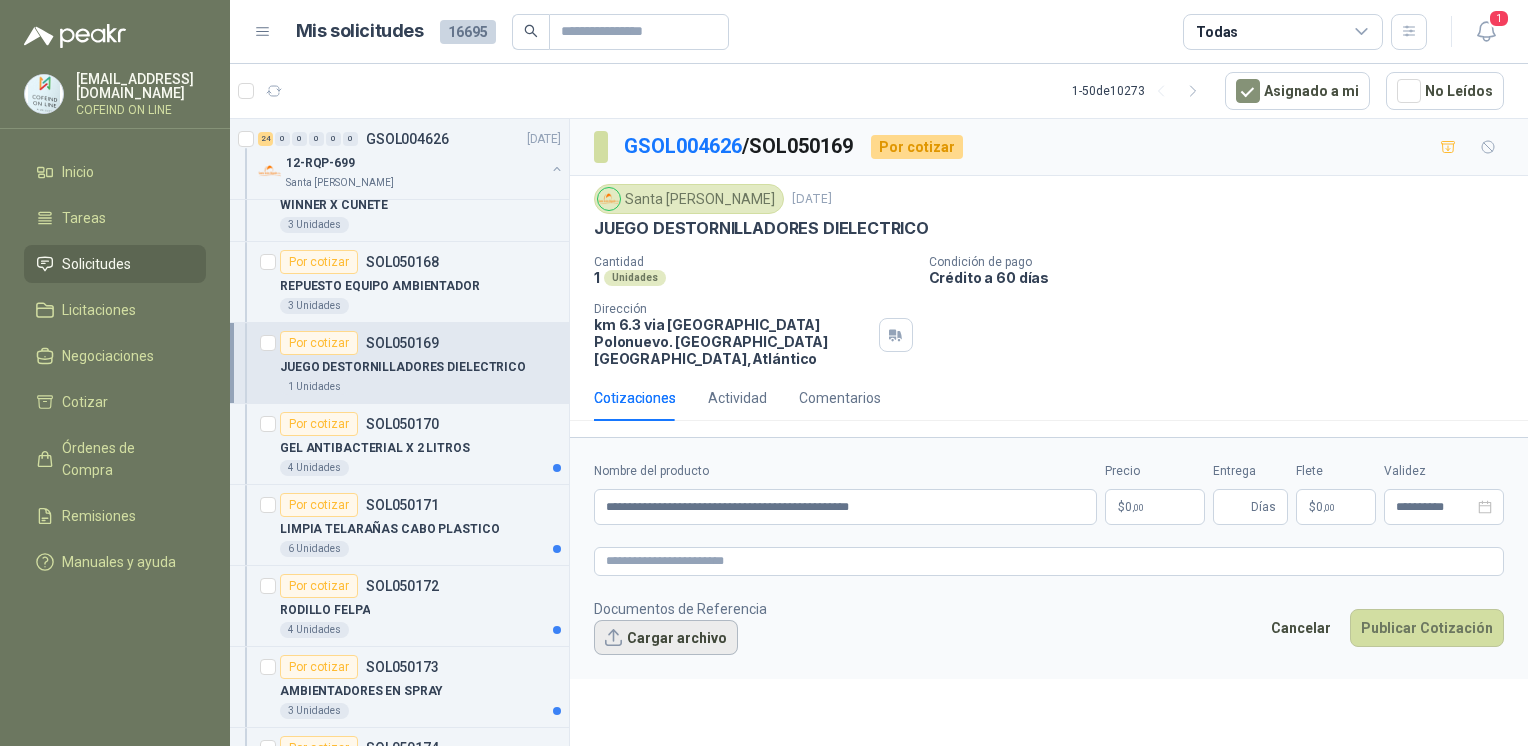 click on "Cargar archivo" at bounding box center [666, 638] 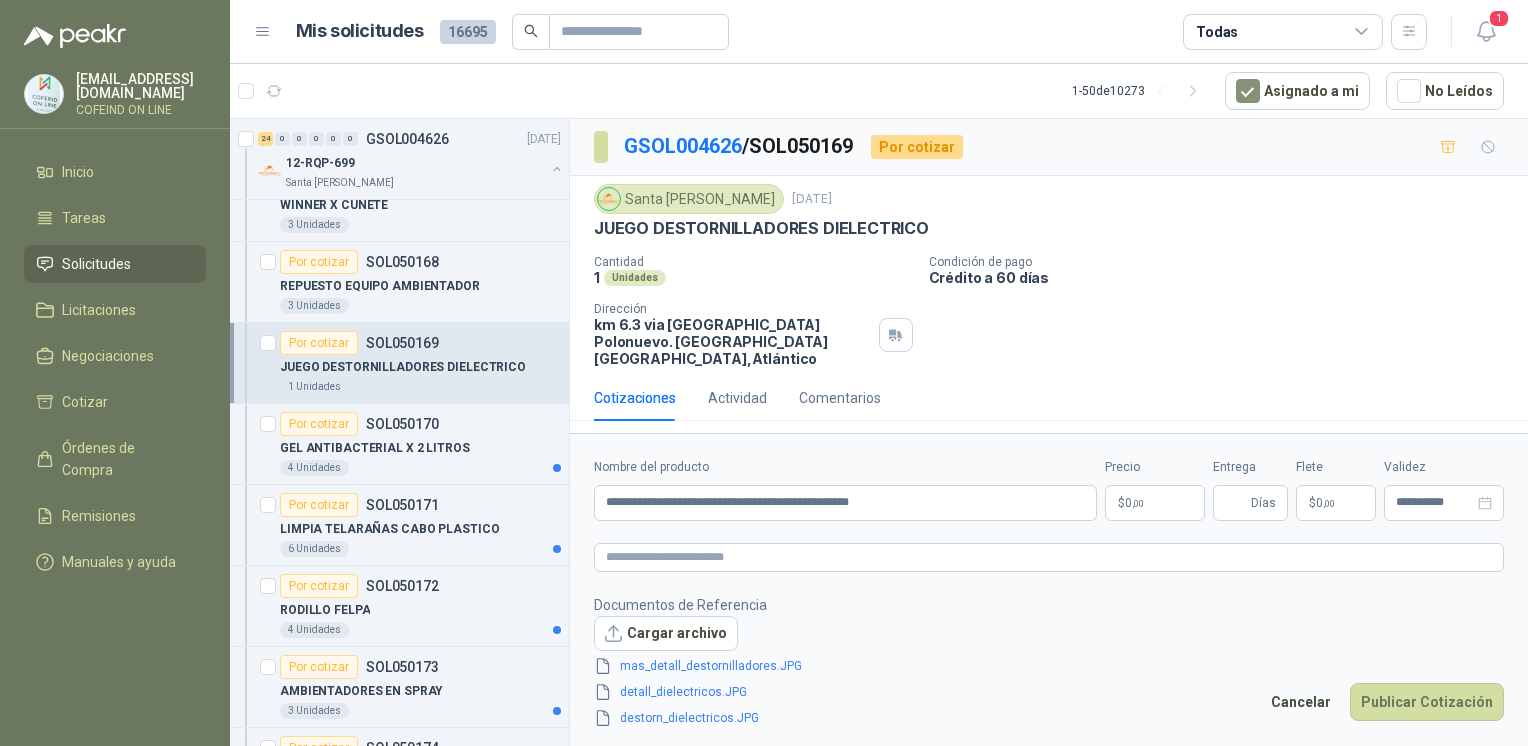 click on "[EMAIL_ADDRESS][DOMAIN_NAME]   COFEIND ON LINE   Inicio   Tareas   Solicitudes   Licitaciones   Negociaciones   Cotizar   Órdenes de Compra   Remisiones   Manuales y ayuda Mis solicitudes 16695 Todas 1 1 - 50  de  10273 Asignado a mi No Leídos 1   0   0   0   0   0   GSOL004647 [DATE]   01-RQL-2905 Santa [PERSON_NAME]   Por cotizar SOL050449 ACT-FUMIGADORA STIHL SR420-2T-3.5HP 1   Unidades 1   0   0   0   0   0   GSOL004646 [DATE]   01-RQU-2157 Santa [PERSON_NAME]   Por cotizar SOL050448 IVEGAN PREMIX X 25 KG 12   KLS 1   0   0   0   0   0   GSOL004645 [DATE]   01-RQU-2156 Santa [PERSON_NAME]   Por cotizar SOL050447 VAC HIPRAVIAR SH-120 X 2500 D HIPRA 60   DO 1   0   0   0   0   0   GSOL004644 [DATE]   19-RQL-125 Santa [PERSON_NAME]   Por cotizar SOL050446 ACT-RADIO MOTOROLA I335R 4   Unidades 6   0   0   0   0   0   GSOL004643 [DATE]   01-RQP-9159 Santa [PERSON_NAME]   1   0   0   0   0   0   GSOL004642 [DATE]   01-RQP-9158 Santa [PERSON_NAME]   1   0   0   0   0   0   GSOL004641 [DATE]     6   41" at bounding box center (764, 373) 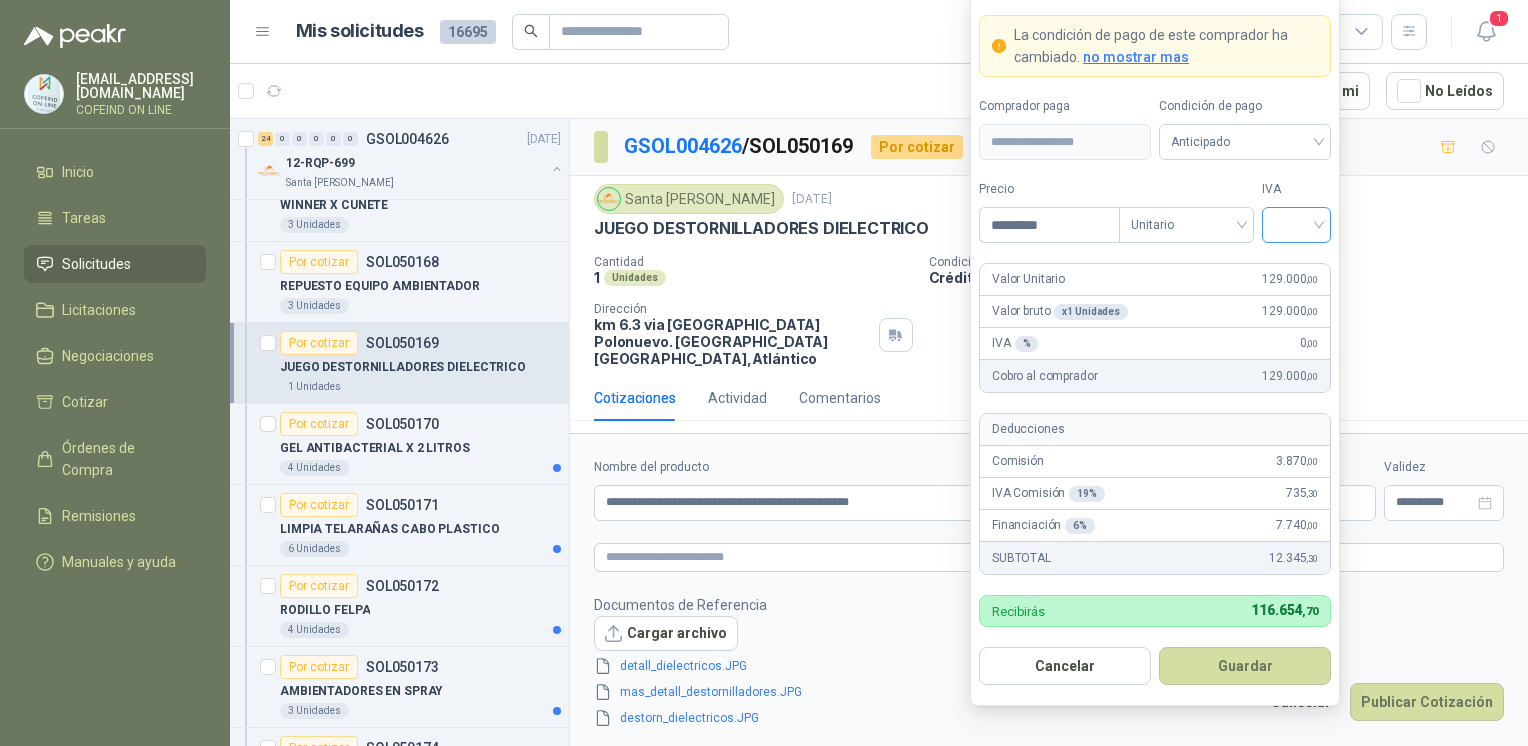 click at bounding box center [1296, 225] 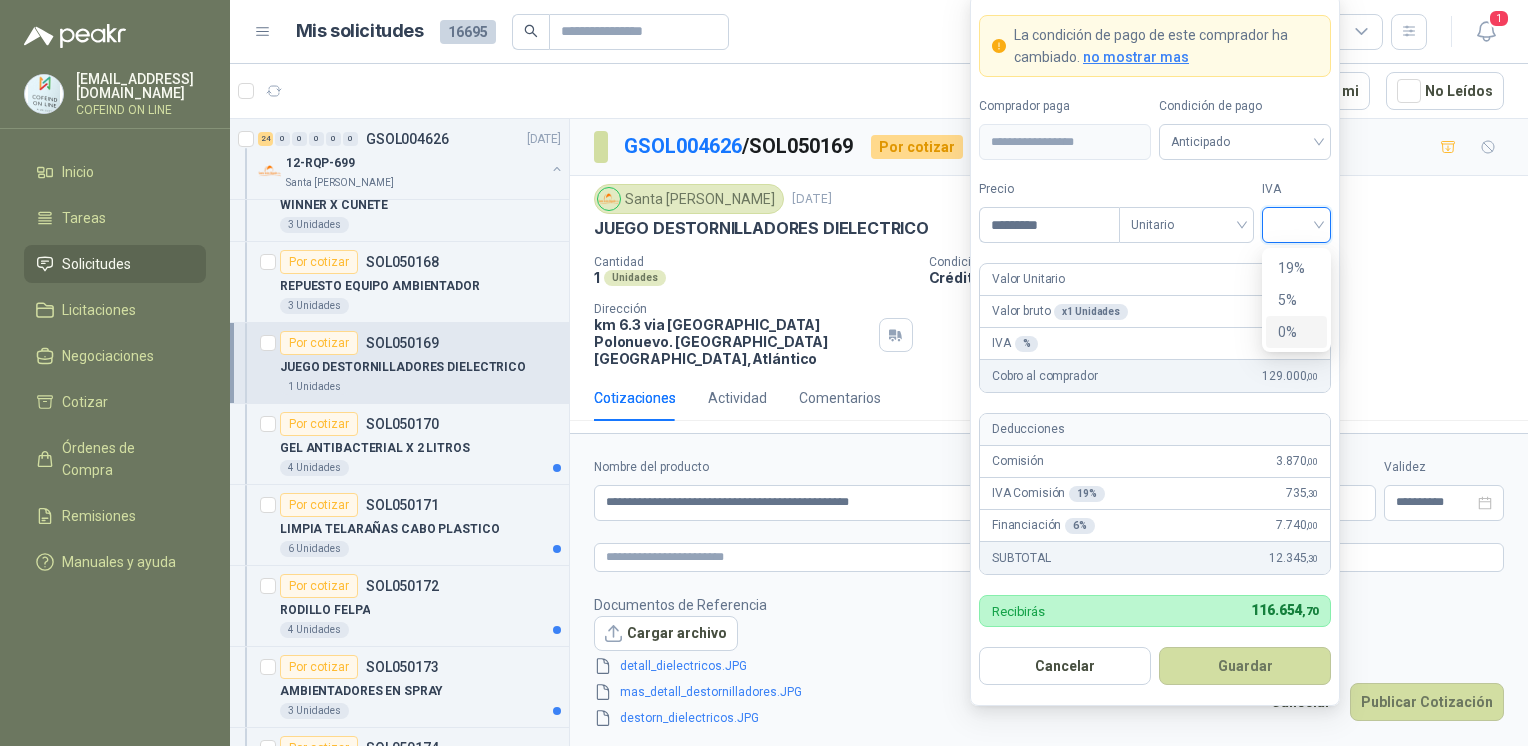 click on "0%" at bounding box center (1296, 332) 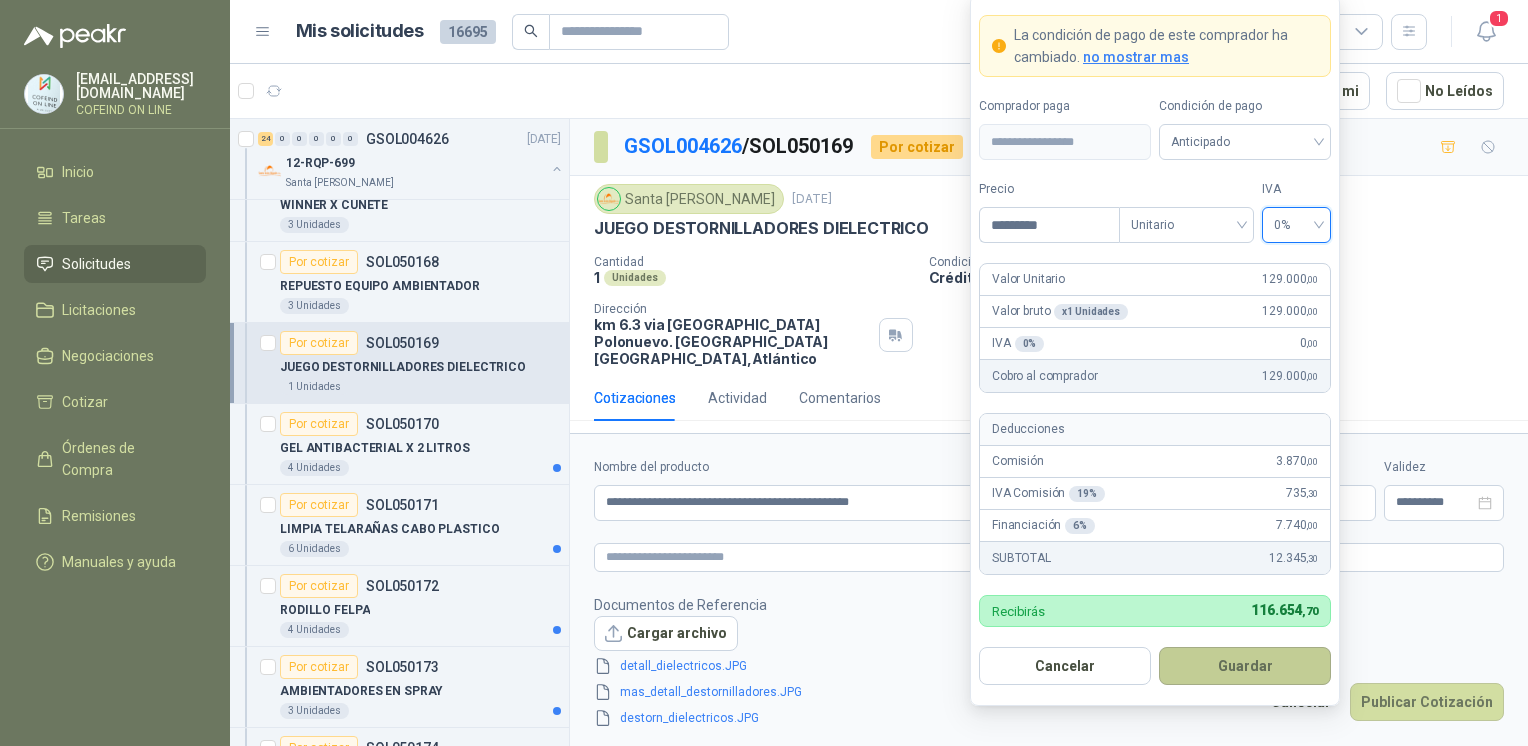 click on "Guardar" at bounding box center [1245, 666] 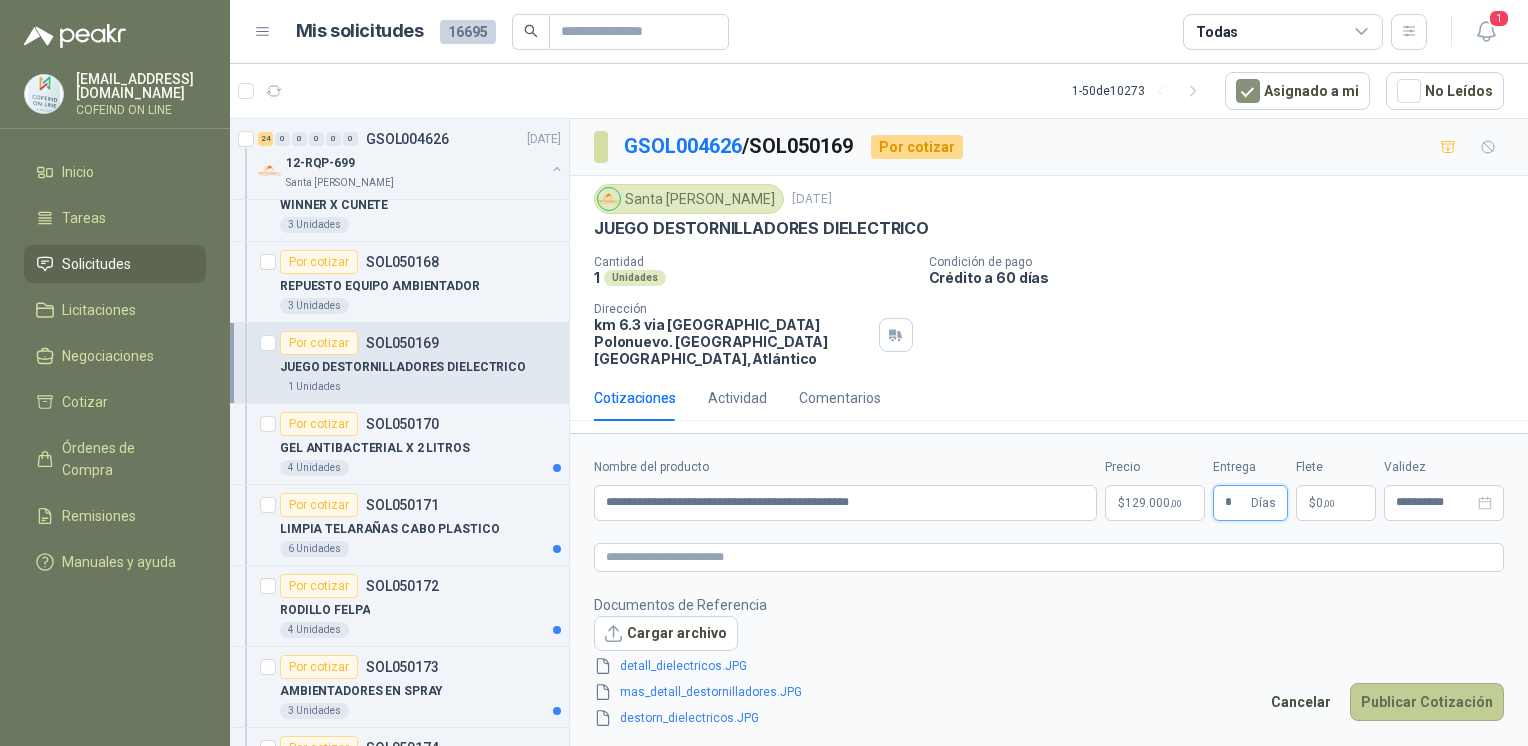 type on "*" 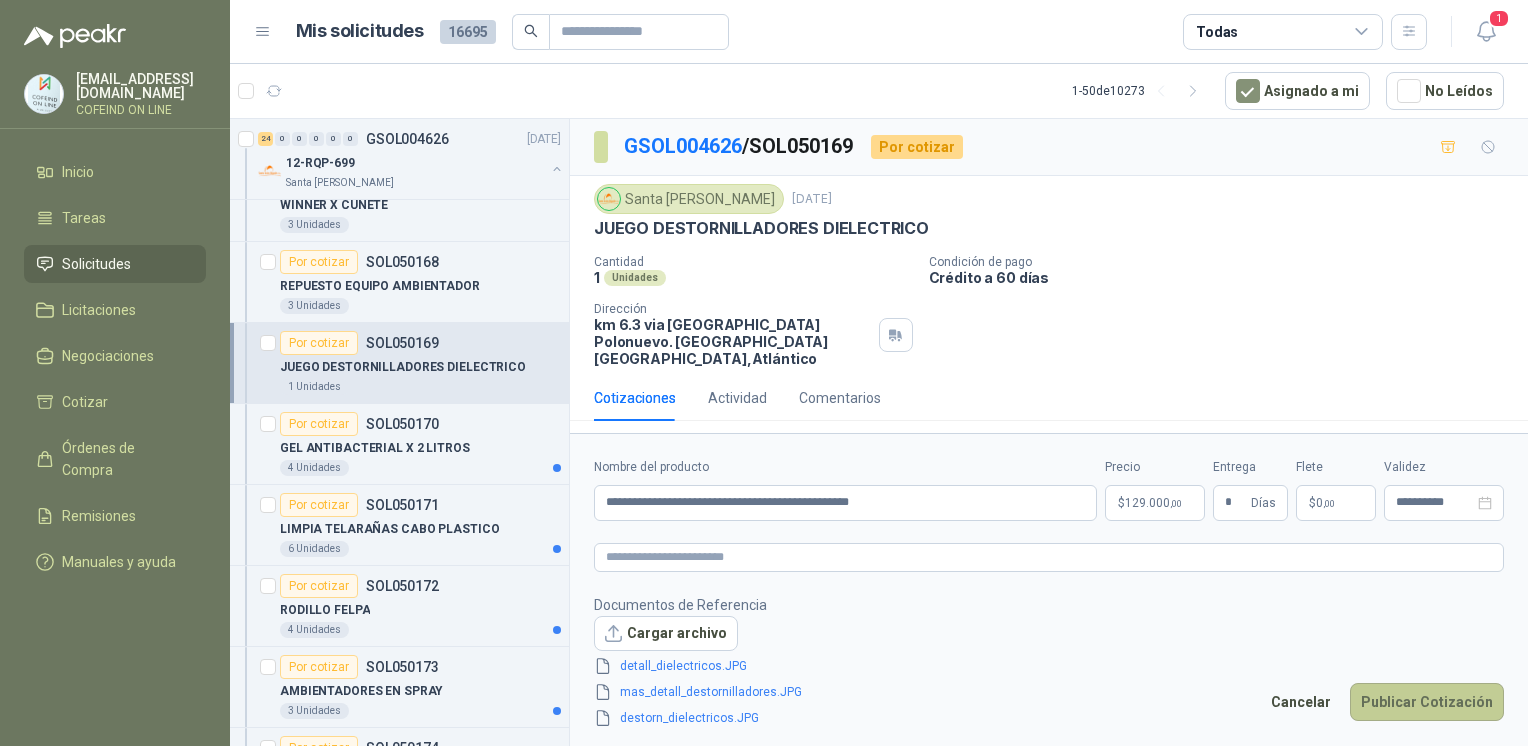 click on "Publicar Cotización" at bounding box center [1427, 702] 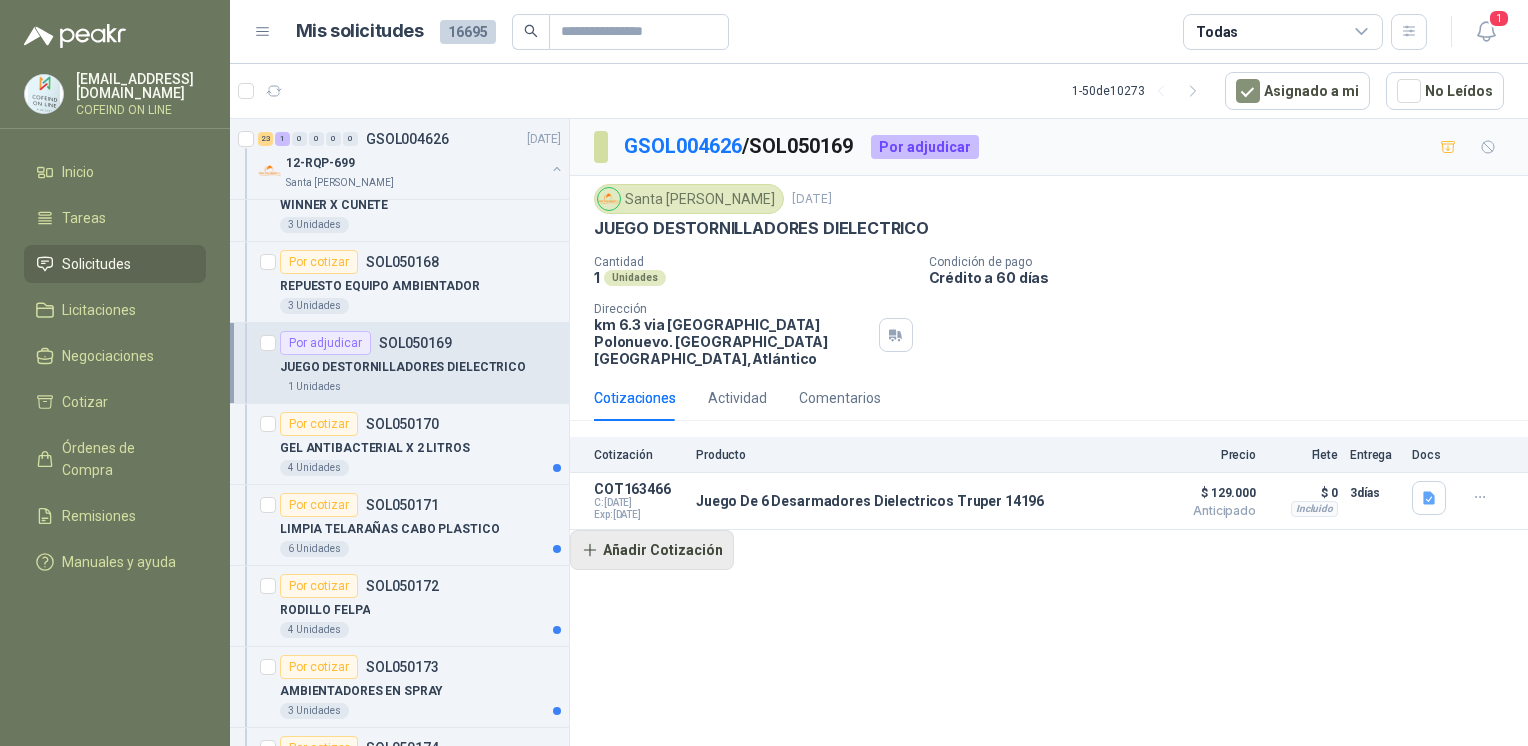 click on "Añadir Cotización" at bounding box center [652, 550] 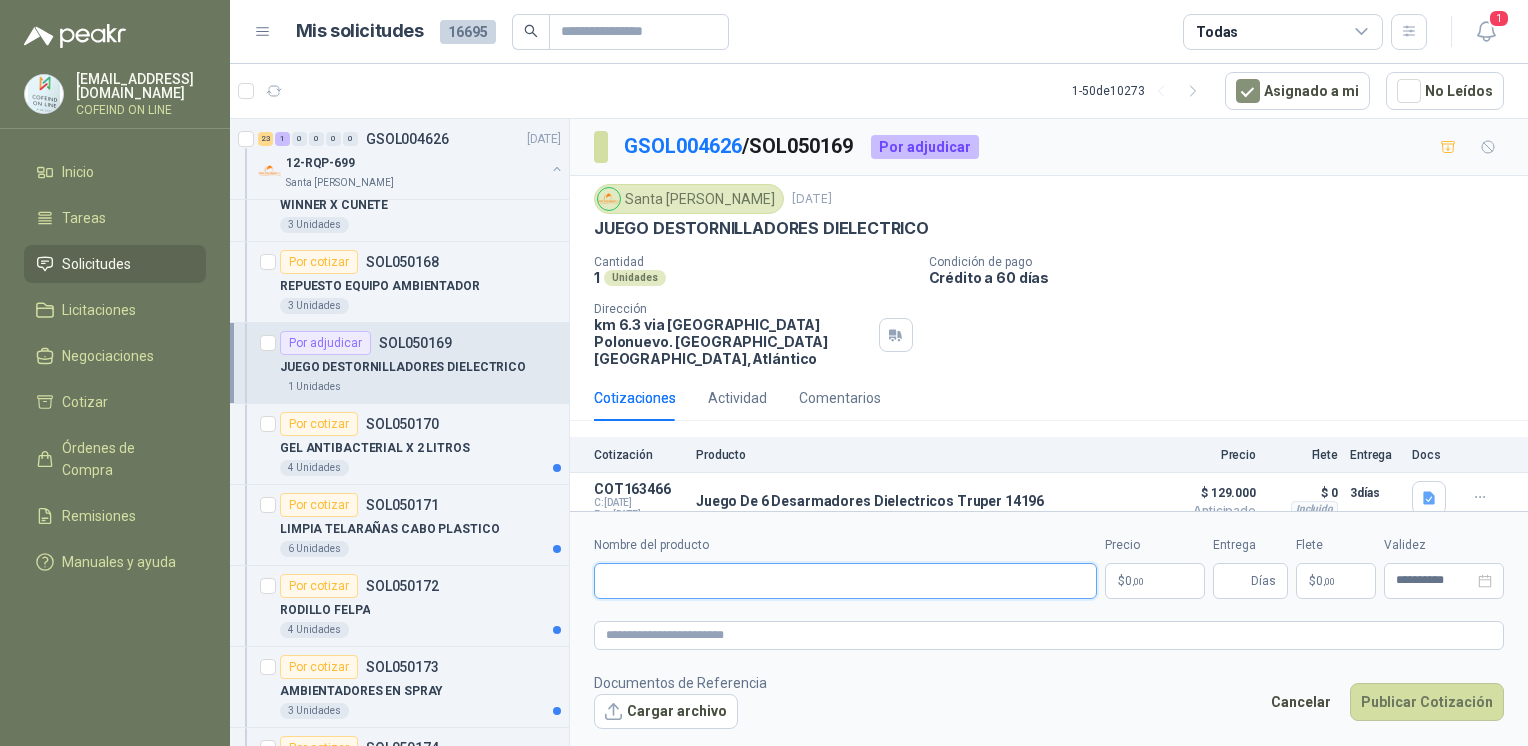type 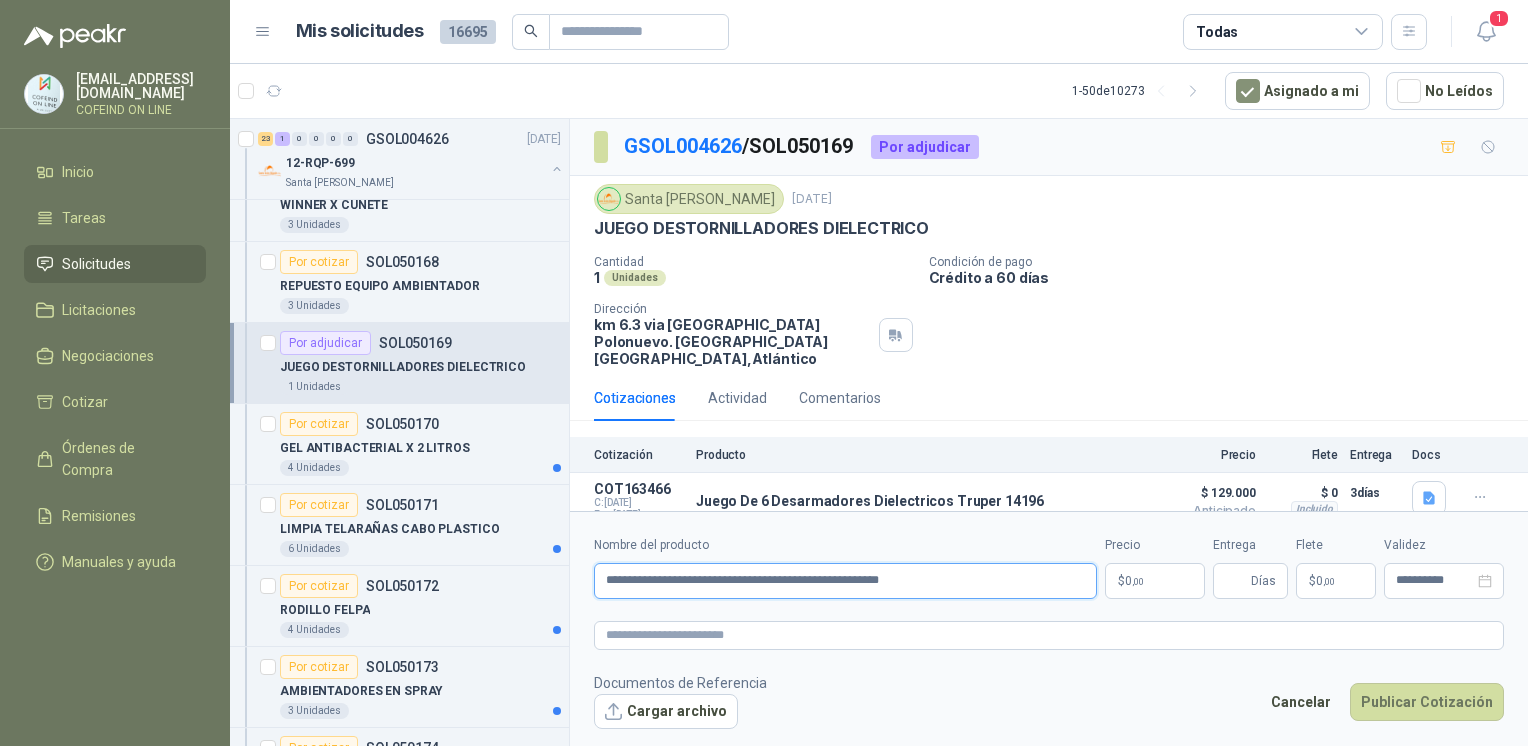 type on "**********" 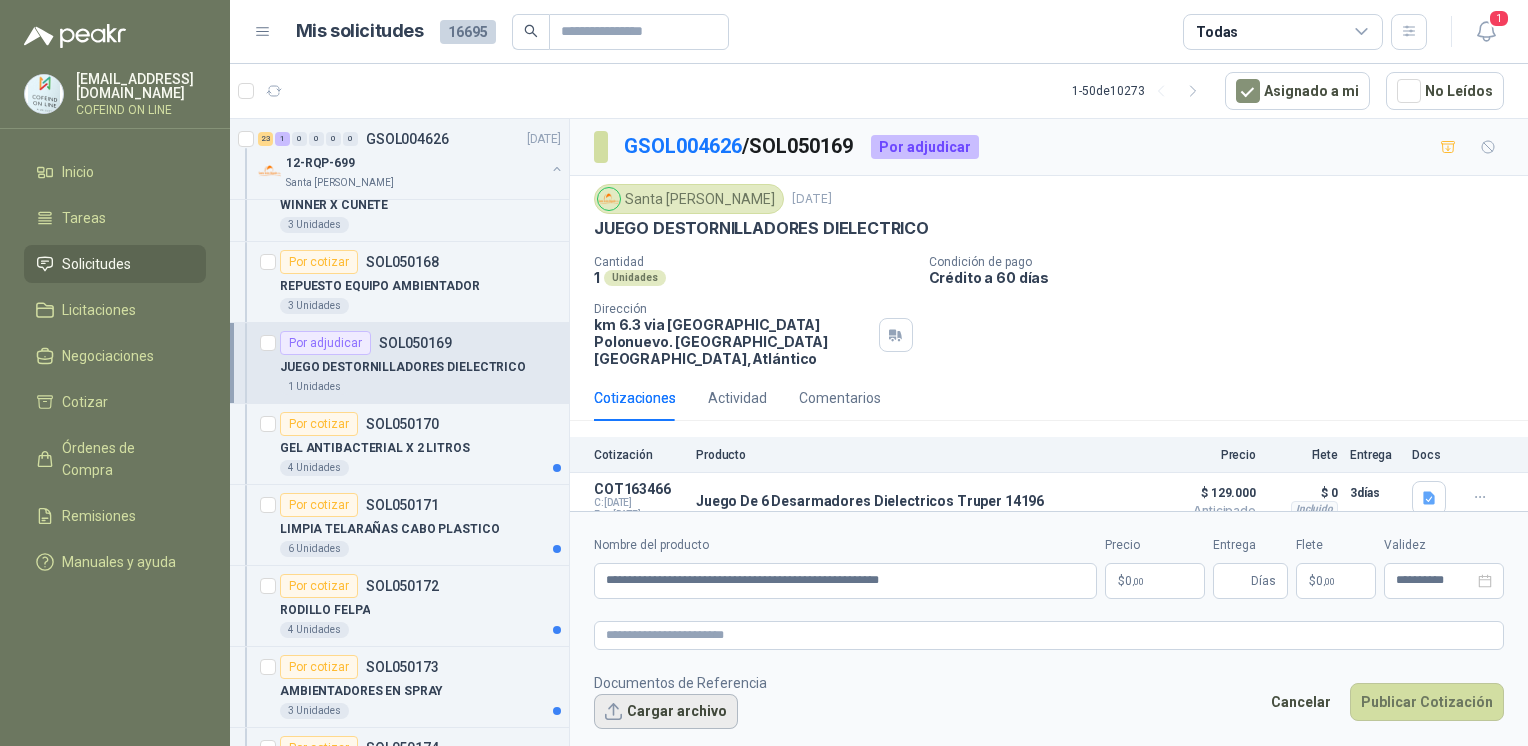 click on "Cargar archivo" at bounding box center [666, 712] 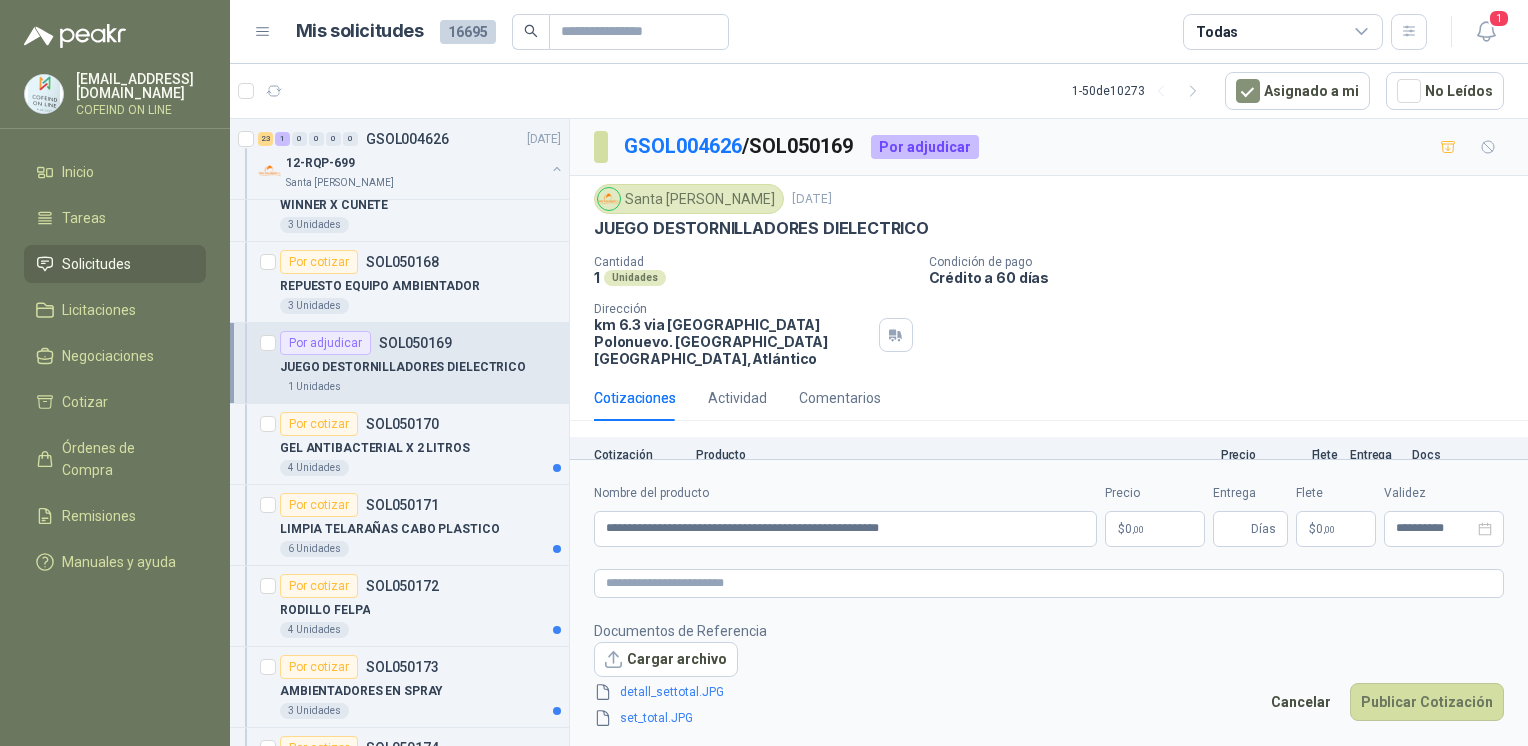 click on "[EMAIL_ADDRESS][DOMAIN_NAME]   COFEIND ON LINE   Inicio   Tareas   Solicitudes   Licitaciones   Negociaciones   Cotizar   Órdenes de Compra   Remisiones   Manuales y ayuda Mis solicitudes 16695 Todas 1 1 - 50  de  10273 Asignado a mi No Leídos 1   0   0   0   0   0   GSOL004647 [DATE]   01-RQL-2905 Santa [PERSON_NAME]   Por cotizar SOL050449 ACT-FUMIGADORA STIHL SR420-2T-3.5HP 1   Unidades 1   0   0   0   0   0   GSOL004646 [DATE]   01-RQU-2157 Santa [PERSON_NAME]   Por cotizar SOL050448 IVEGAN PREMIX X 25 KG 12   KLS 1   0   0   0   0   0   GSOL004645 [DATE]   01-RQU-2156 Santa [PERSON_NAME]   Por cotizar SOL050447 VAC HIPRAVIAR SH-120 X 2500 D HIPRA 60   DO 1   0   0   0   0   0   GSOL004644 [DATE]   19-RQL-125 Santa [PERSON_NAME]   Por cotizar SOL050446 ACT-RADIO MOTOROLA I335R 4   Unidades 6   0   0   0   0   0   GSOL004643 [DATE]   01-RQP-9159 Santa [PERSON_NAME]   1   0   0   0   0   0   GSOL004642 [DATE]   01-RQP-9158 Santa [PERSON_NAME]   1   0   0   0   0   0   GSOL004641 [DATE]     6   41" at bounding box center (764, 373) 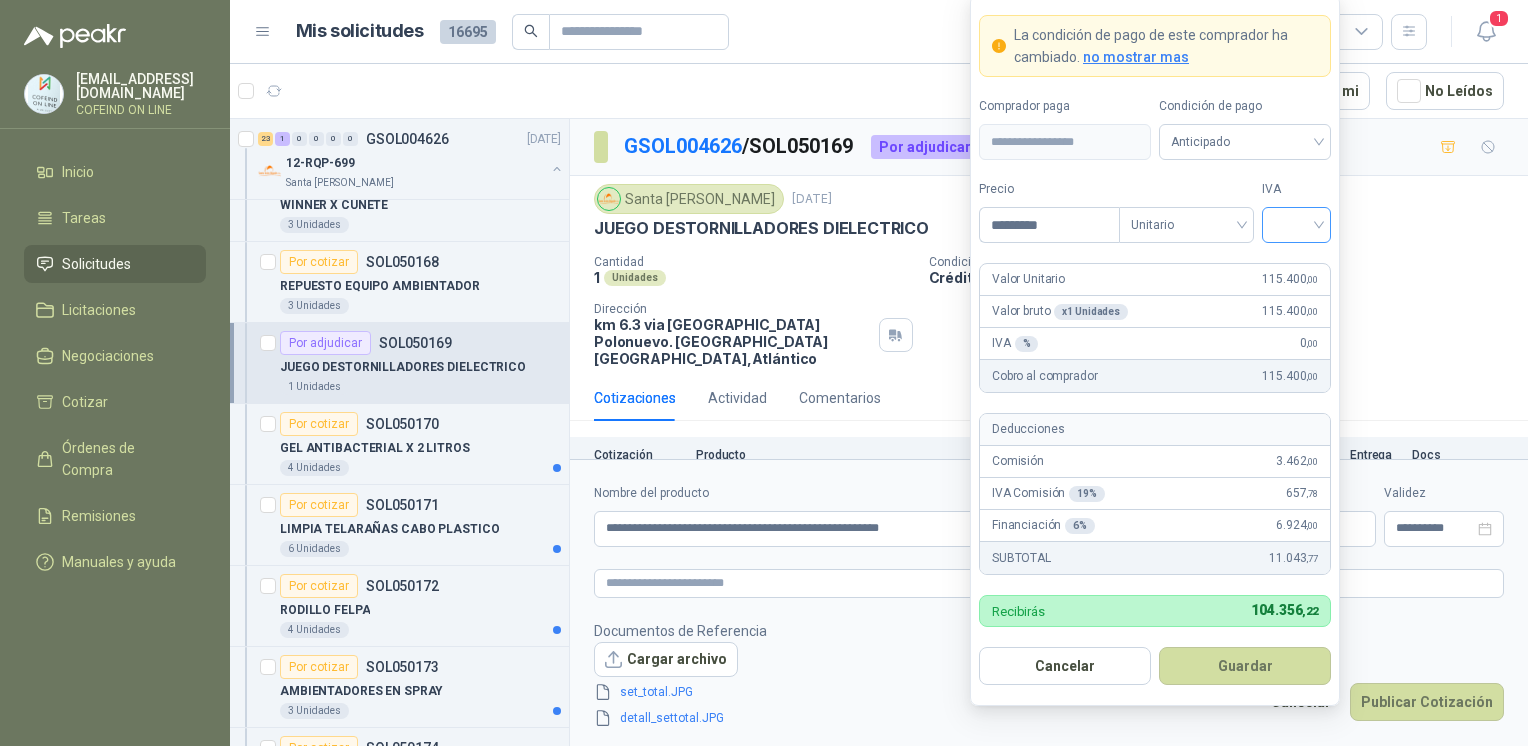 type on "*********" 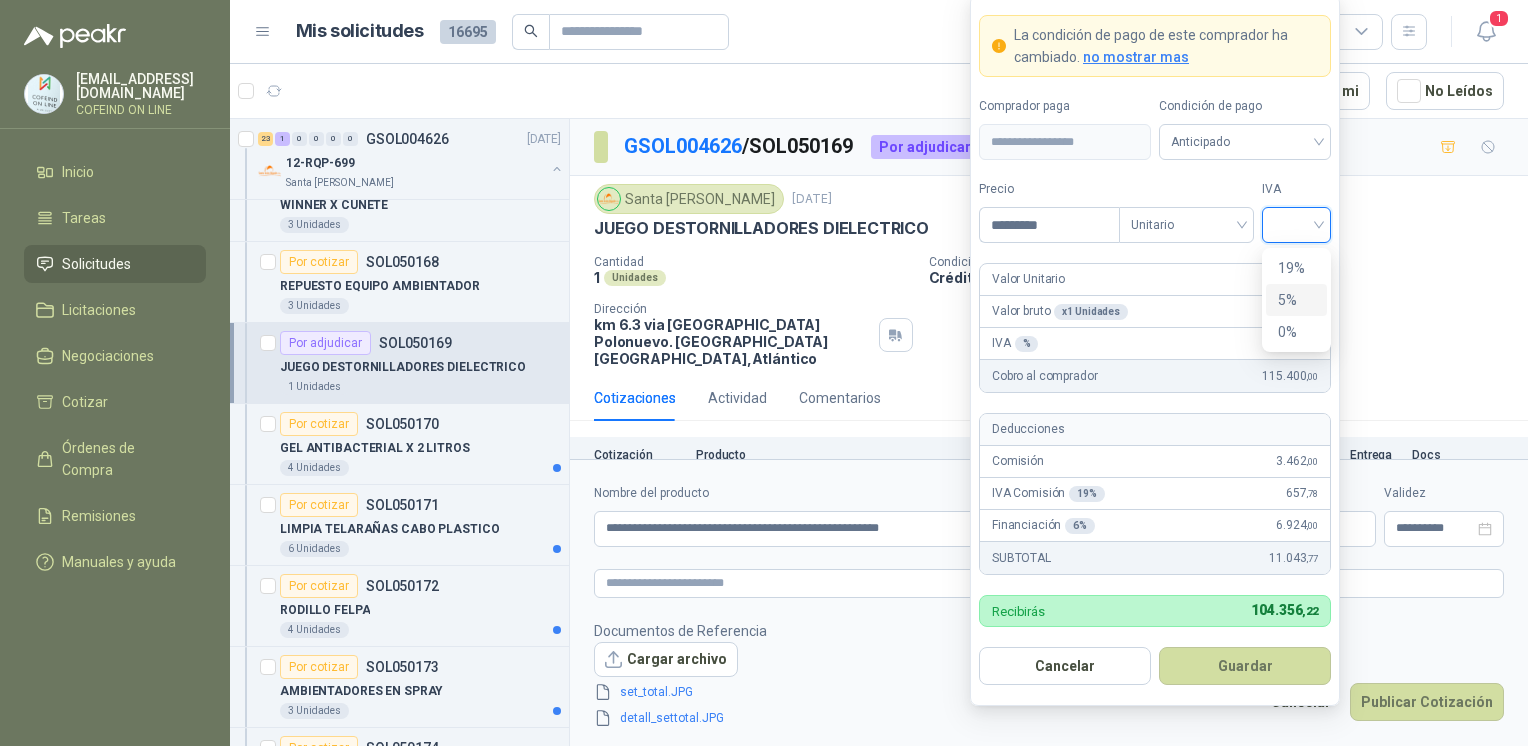 click on "5%" at bounding box center [1296, 300] 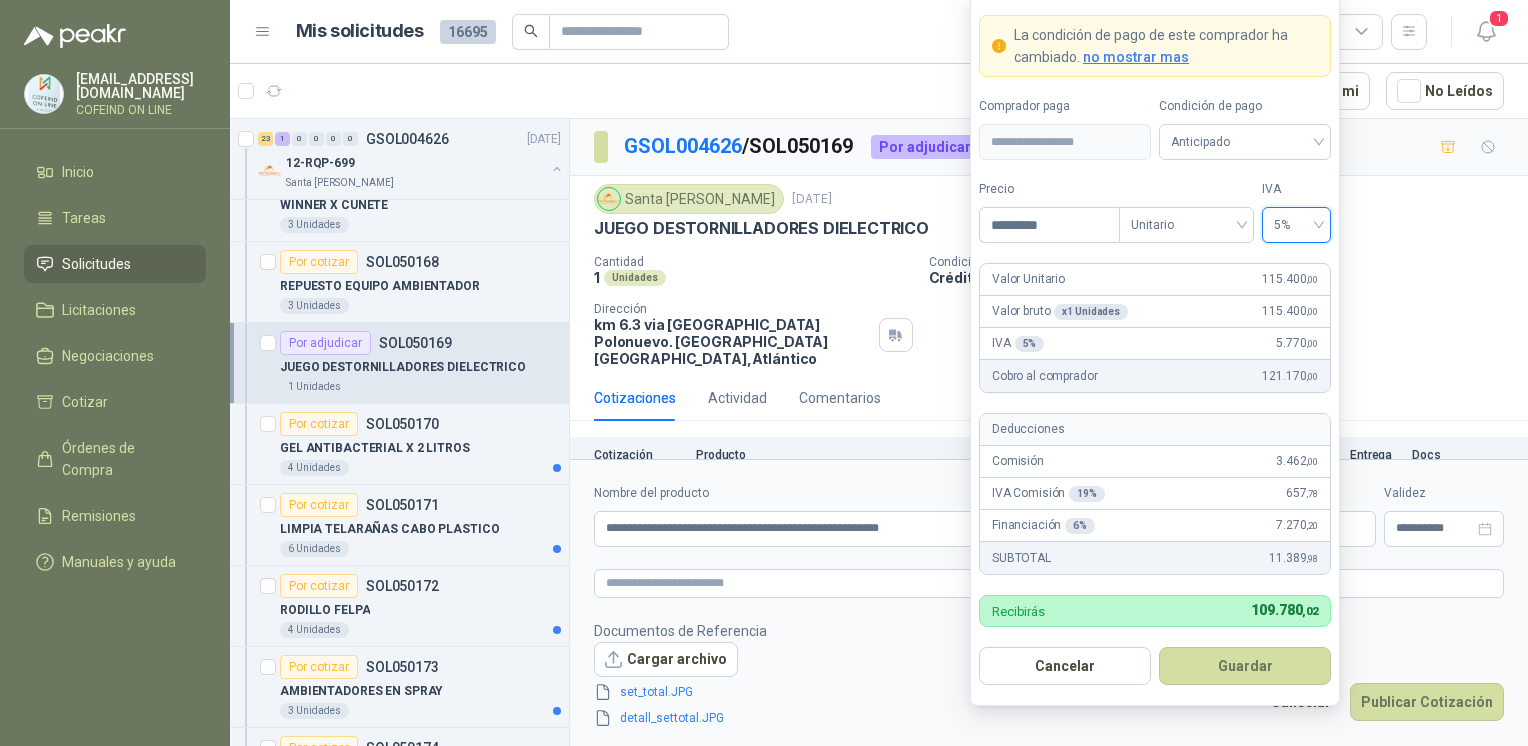 click on "5%" at bounding box center (1296, 225) 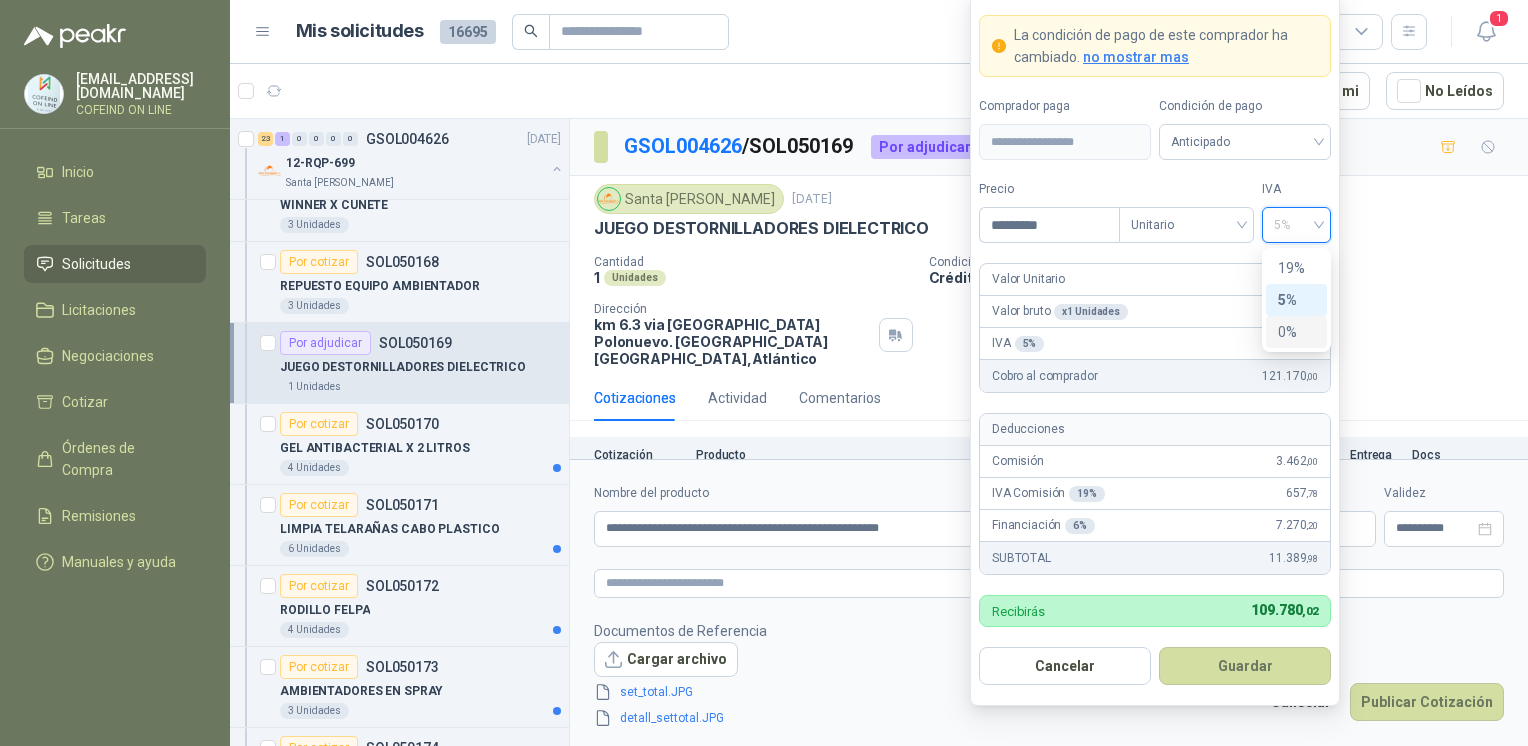 click on "0%" at bounding box center (1296, 332) 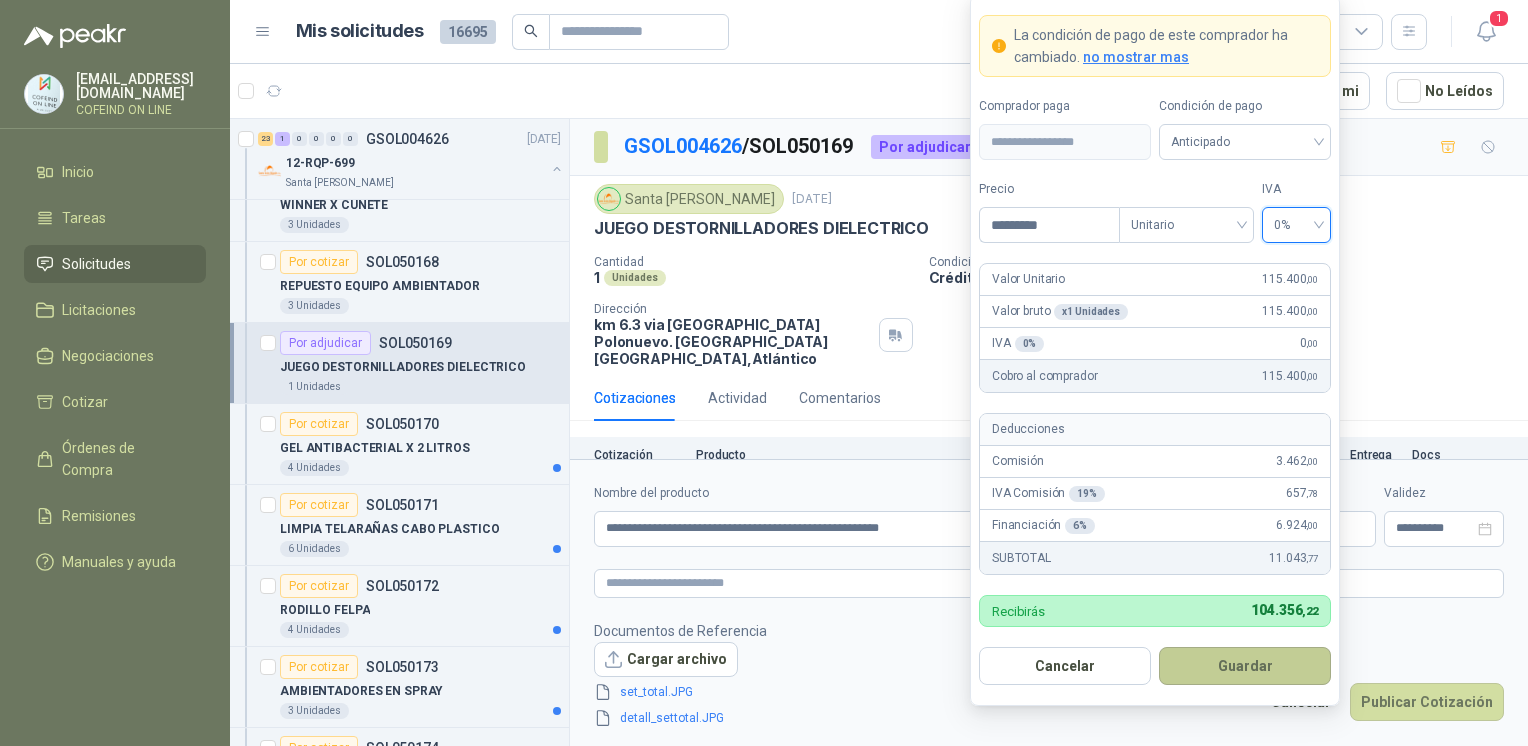 click on "Guardar" at bounding box center (1245, 666) 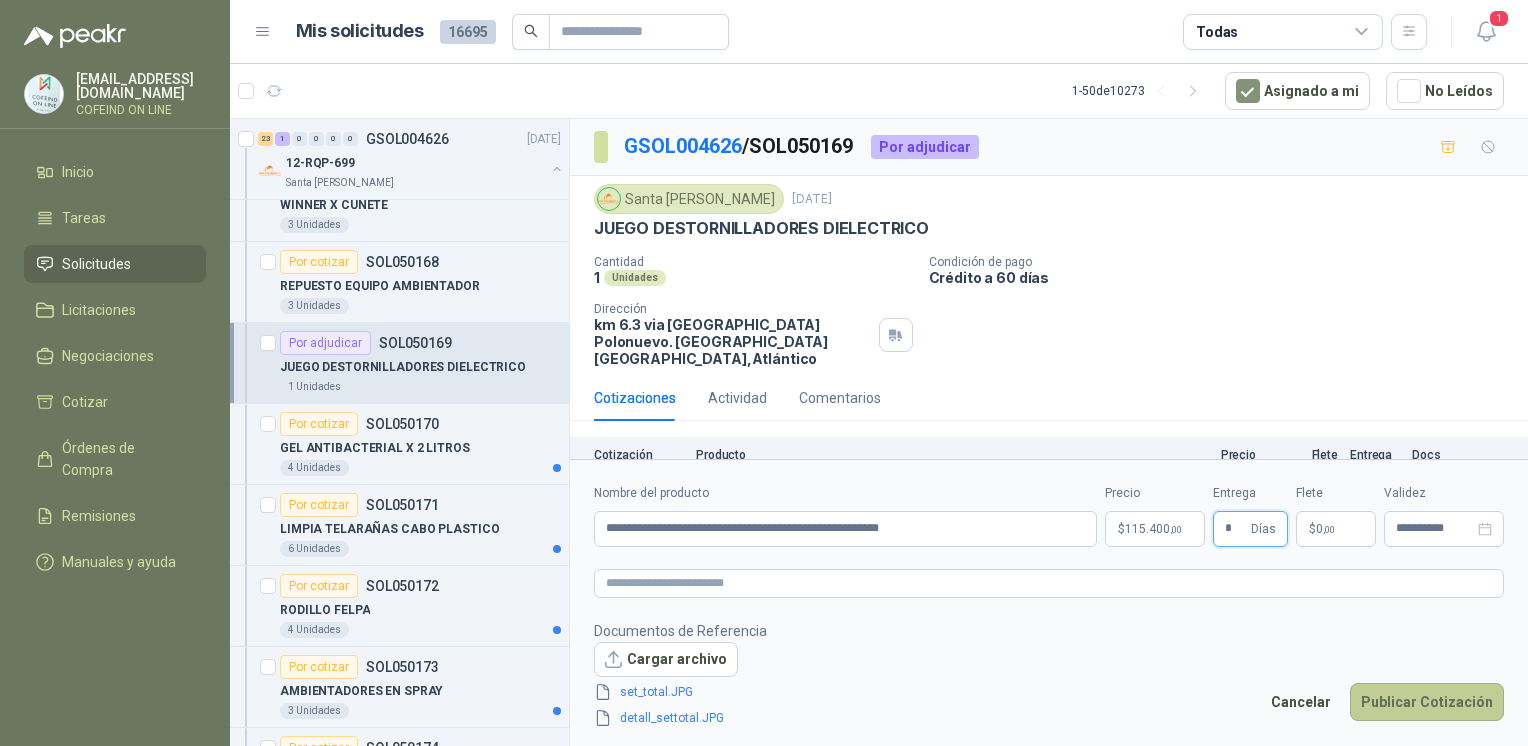 type on "*" 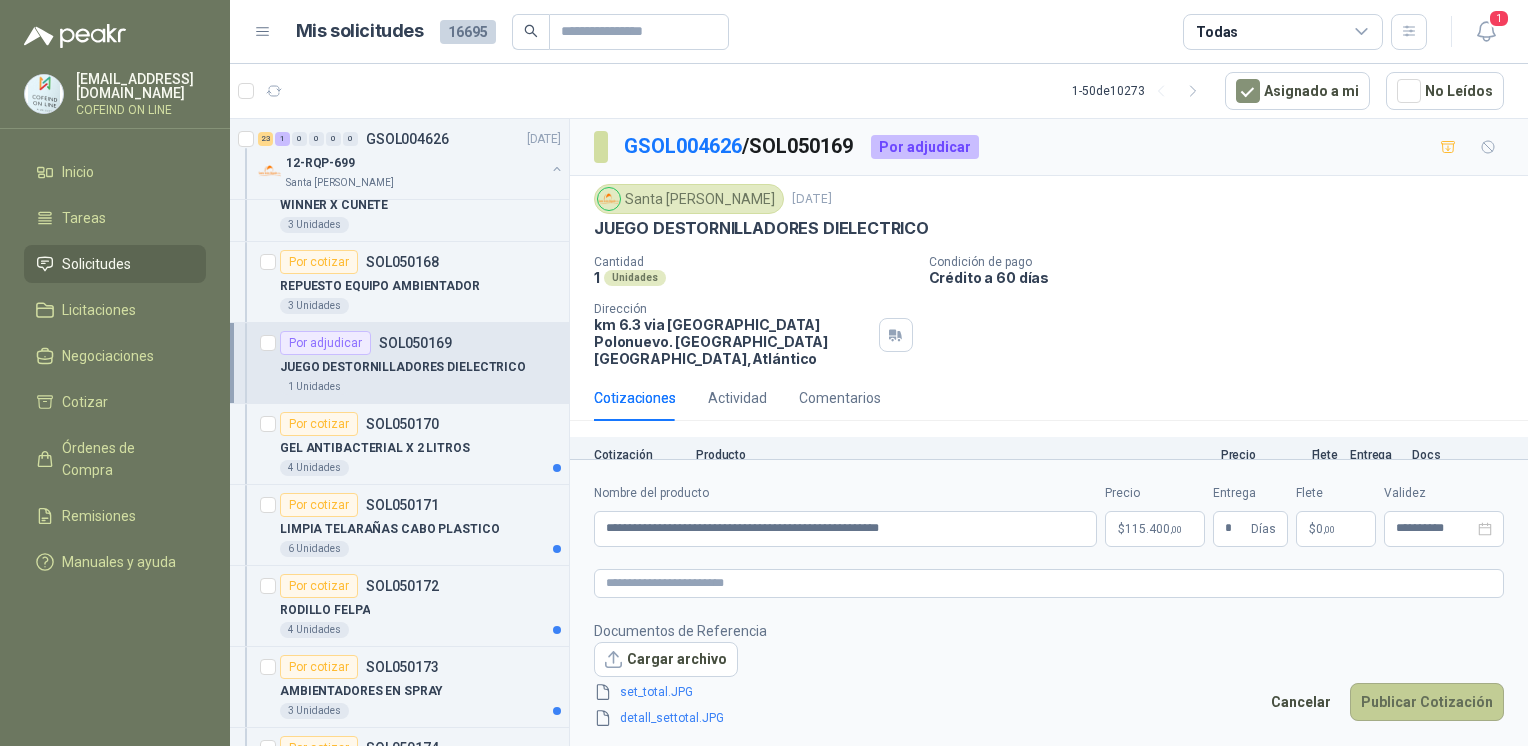 click on "Publicar Cotización" at bounding box center [1427, 702] 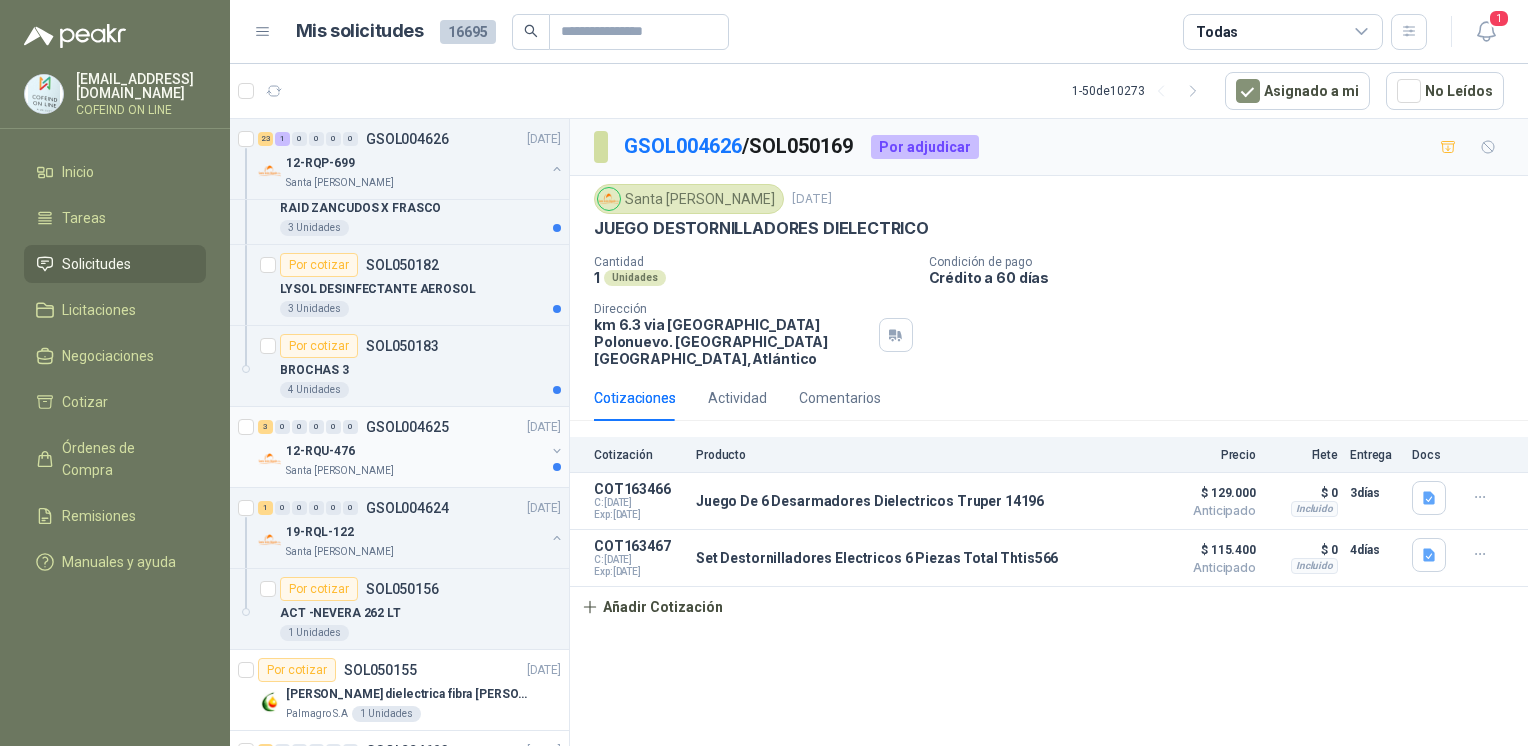 scroll, scrollTop: 4258, scrollLeft: 0, axis: vertical 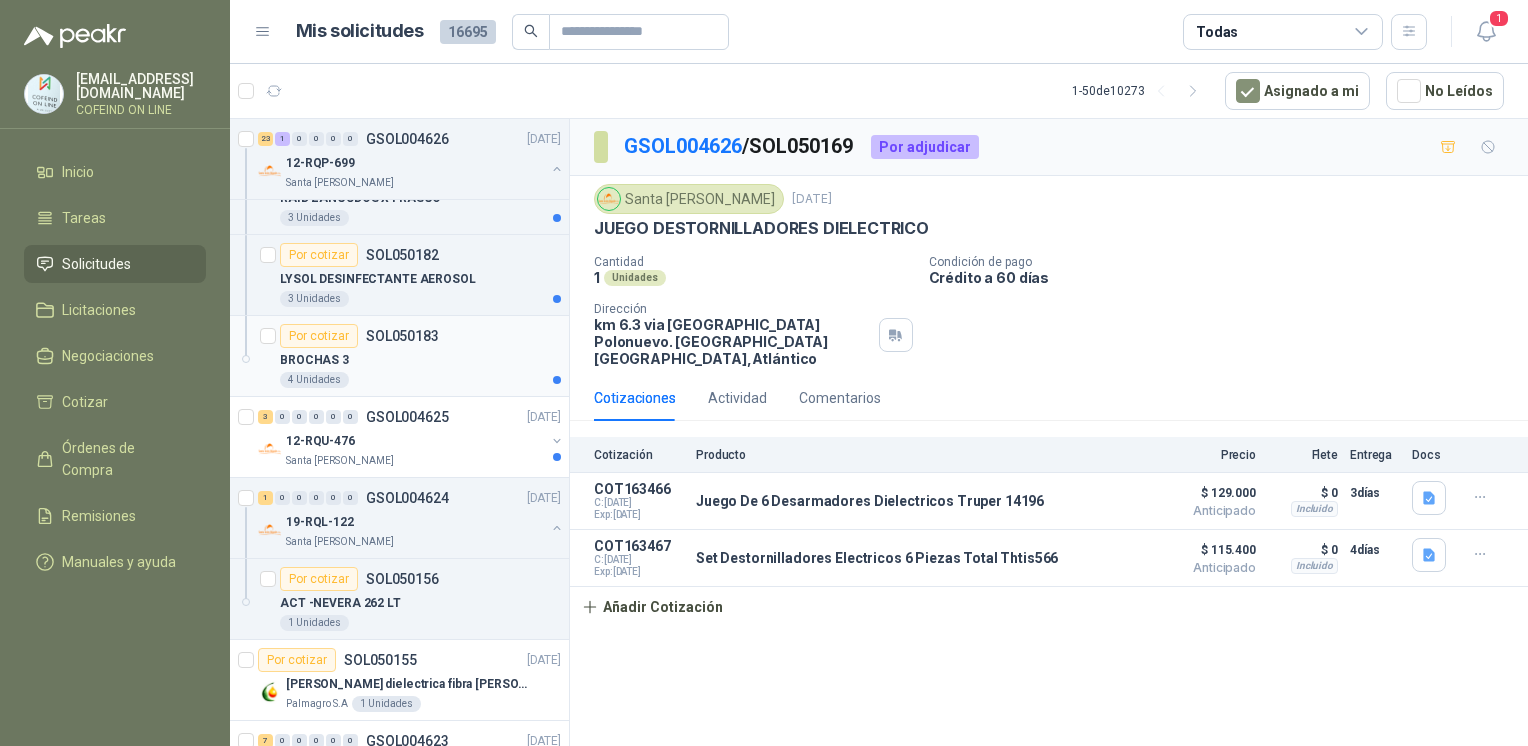 click on "BROCHAS 3" at bounding box center [420, 360] 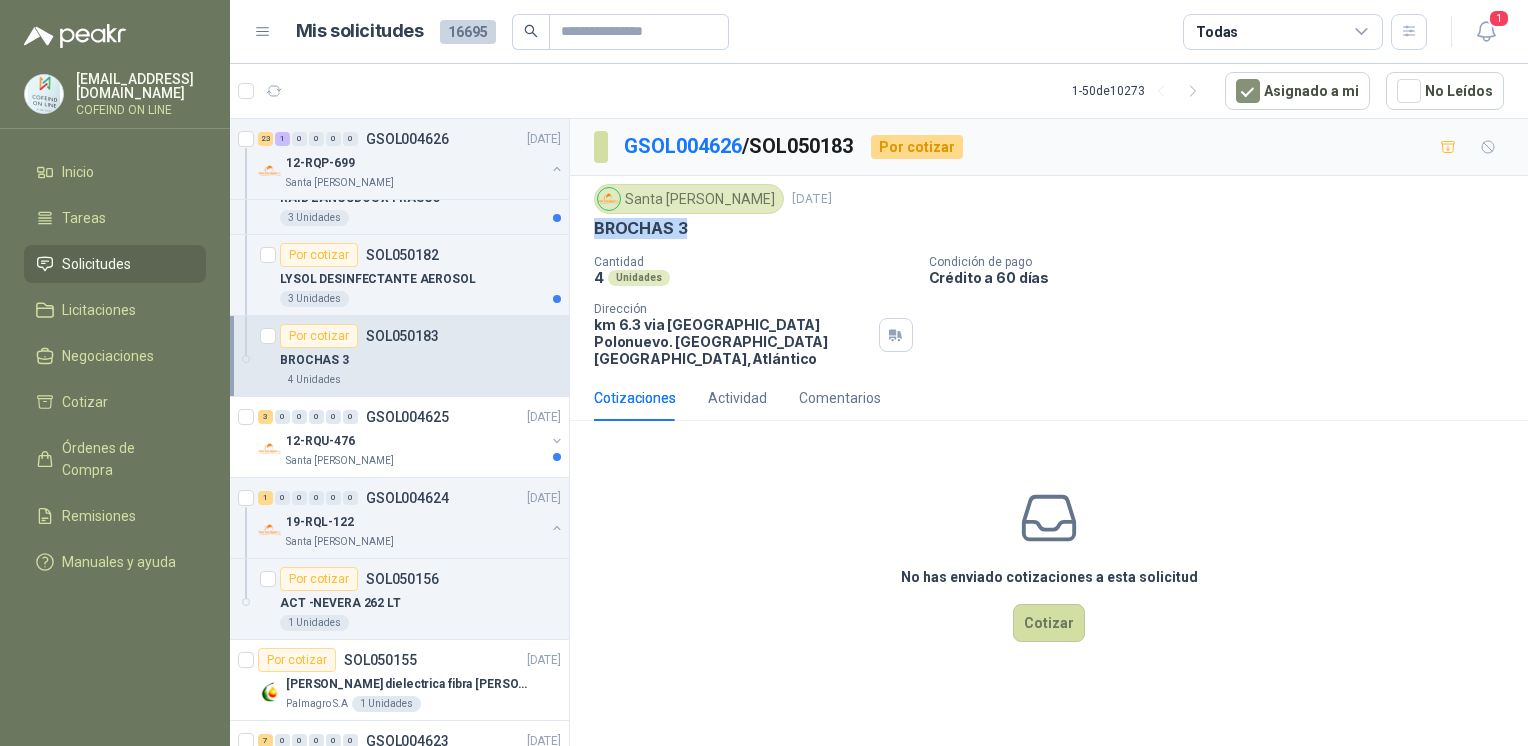 drag, startPoint x: 687, startPoint y: 231, endPoint x: 578, endPoint y: 235, distance: 109.07337 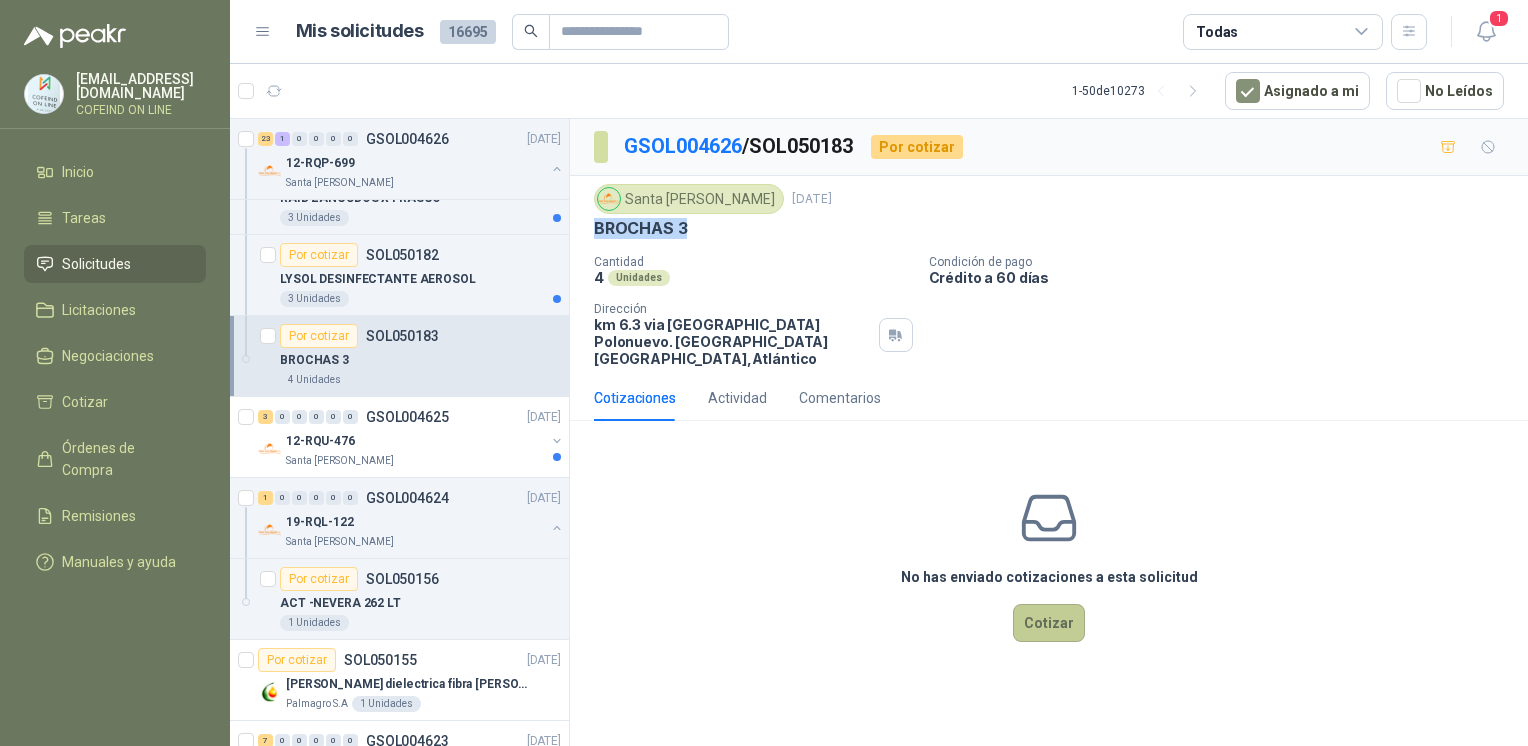 click on "Cotizar" at bounding box center [1049, 623] 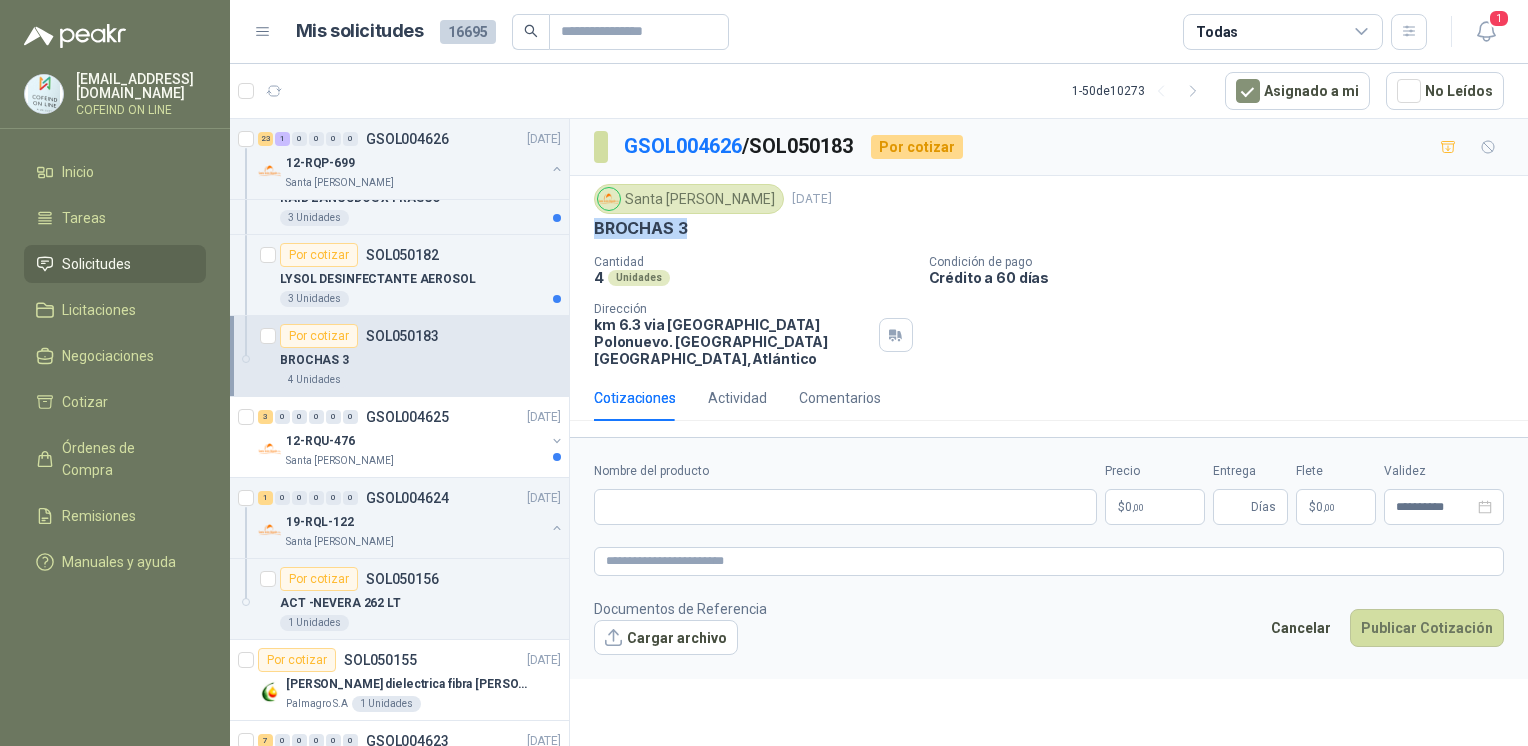 type 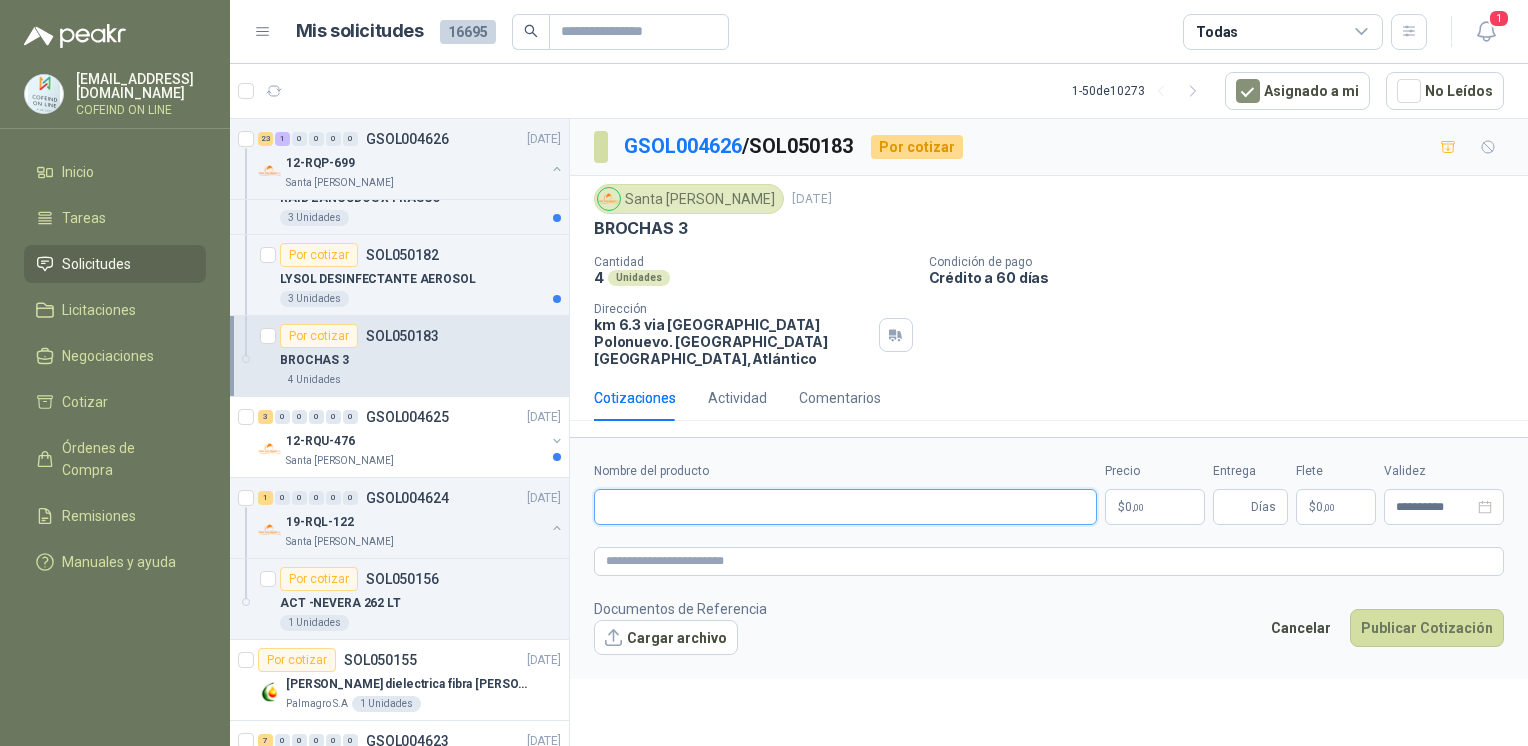 click on "Nombre del producto" at bounding box center (845, 507) 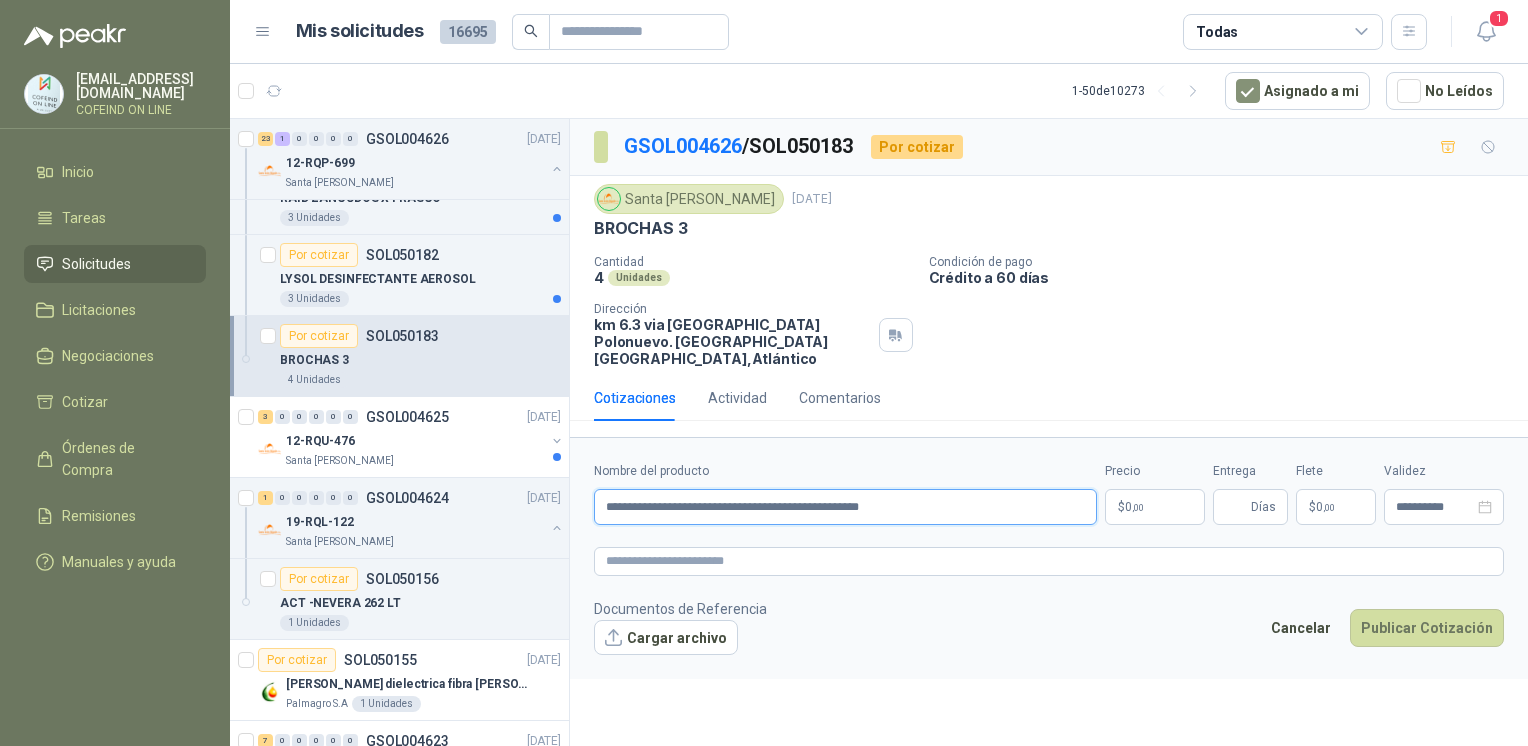 type on "**********" 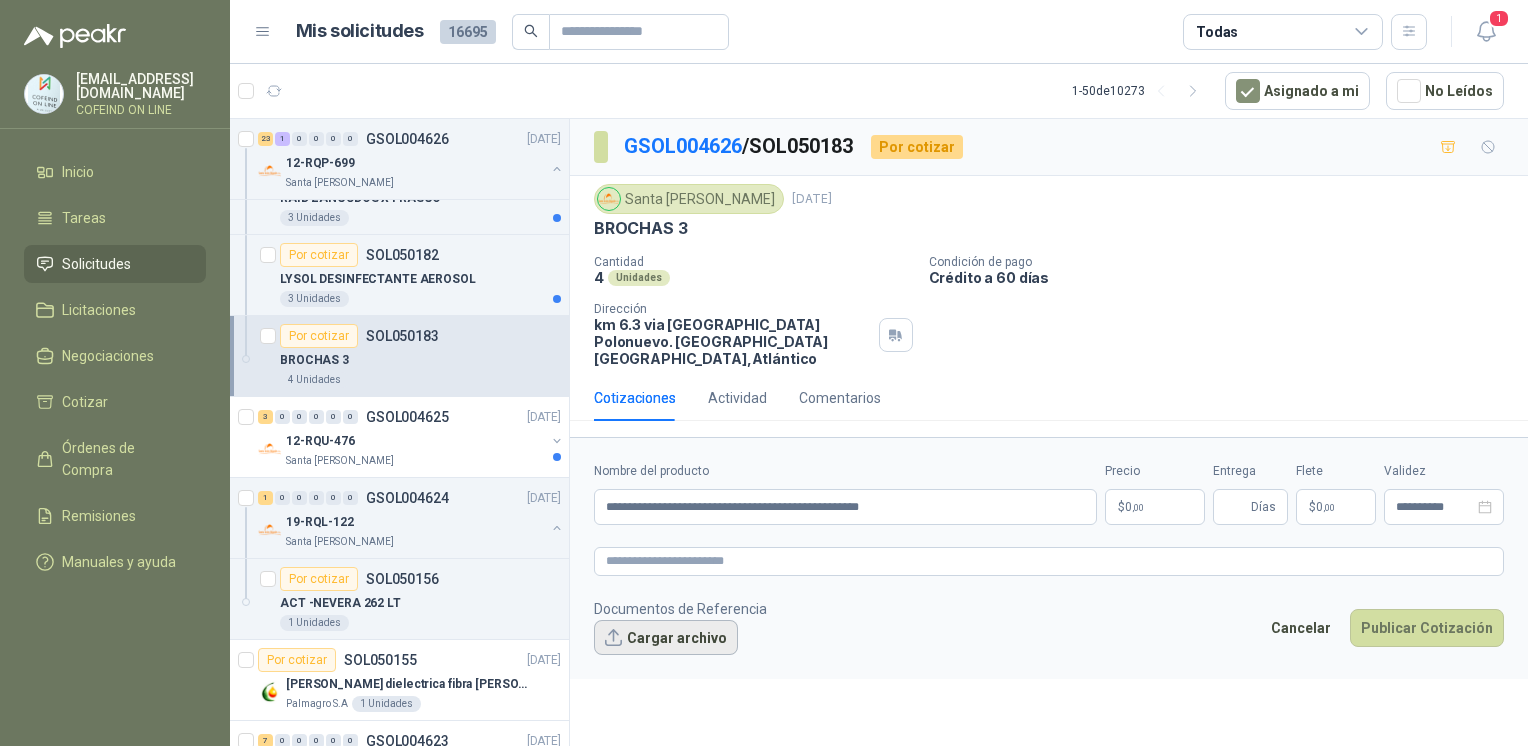 click on "Cargar archivo" at bounding box center [666, 638] 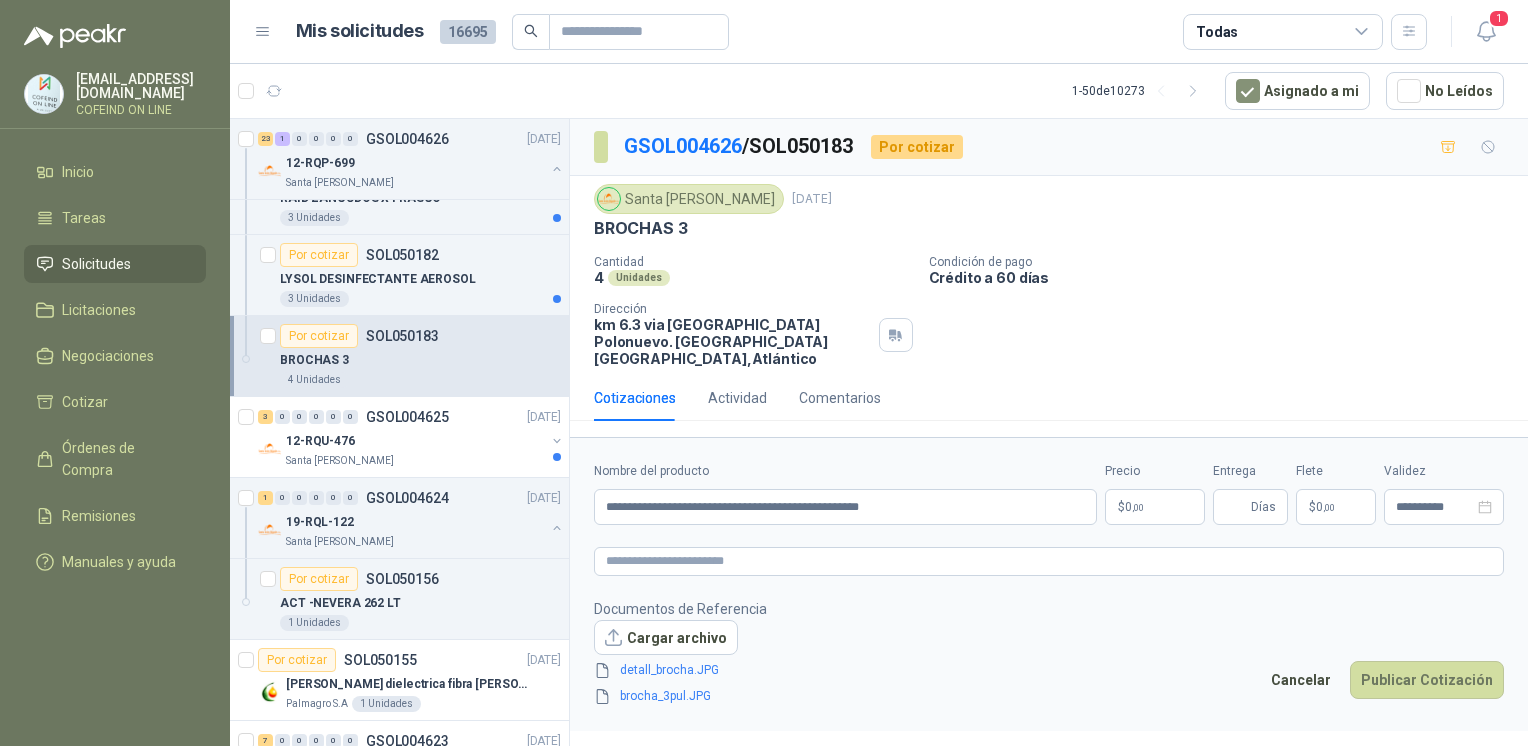 click on "[EMAIL_ADDRESS][DOMAIN_NAME]   COFEIND ON LINE   Inicio   Tareas   Solicitudes   Licitaciones   Negociaciones   Cotizar   Órdenes de Compra   Remisiones   Manuales y ayuda Mis solicitudes 16695 Todas 1 1 - 50  de  10273 Asignado a mi No Leídos 1   0   0   0   0   0   GSOL004647 [DATE]   01-RQL-2905 Santa [PERSON_NAME]   Por cotizar SOL050449 ACT-FUMIGADORA STIHL SR420-2T-3.5HP 1   Unidades 1   0   0   0   0   0   GSOL004646 [DATE]   01-RQU-2157 Santa [PERSON_NAME]   Por cotizar SOL050448 IVEGAN PREMIX X 25 KG 12   KLS 1   0   0   0   0   0   GSOL004645 [DATE]   01-RQU-2156 Santa [PERSON_NAME]   Por cotizar SOL050447 VAC HIPRAVIAR SH-120 X 2500 D HIPRA 60   DO 1   0   0   0   0   0   GSOL004644 [DATE]   19-RQL-125 Santa [PERSON_NAME]   Por cotizar SOL050446 ACT-RADIO MOTOROLA I335R 4   Unidades 6   0   0   0   0   0   GSOL004643 [DATE]   01-RQP-9159 Santa [PERSON_NAME]   1   0   0   0   0   0   GSOL004642 [DATE]   01-RQP-9158 Santa [PERSON_NAME]   1   0   0   0   0   0   GSOL004641 [DATE]     6   41" at bounding box center (764, 373) 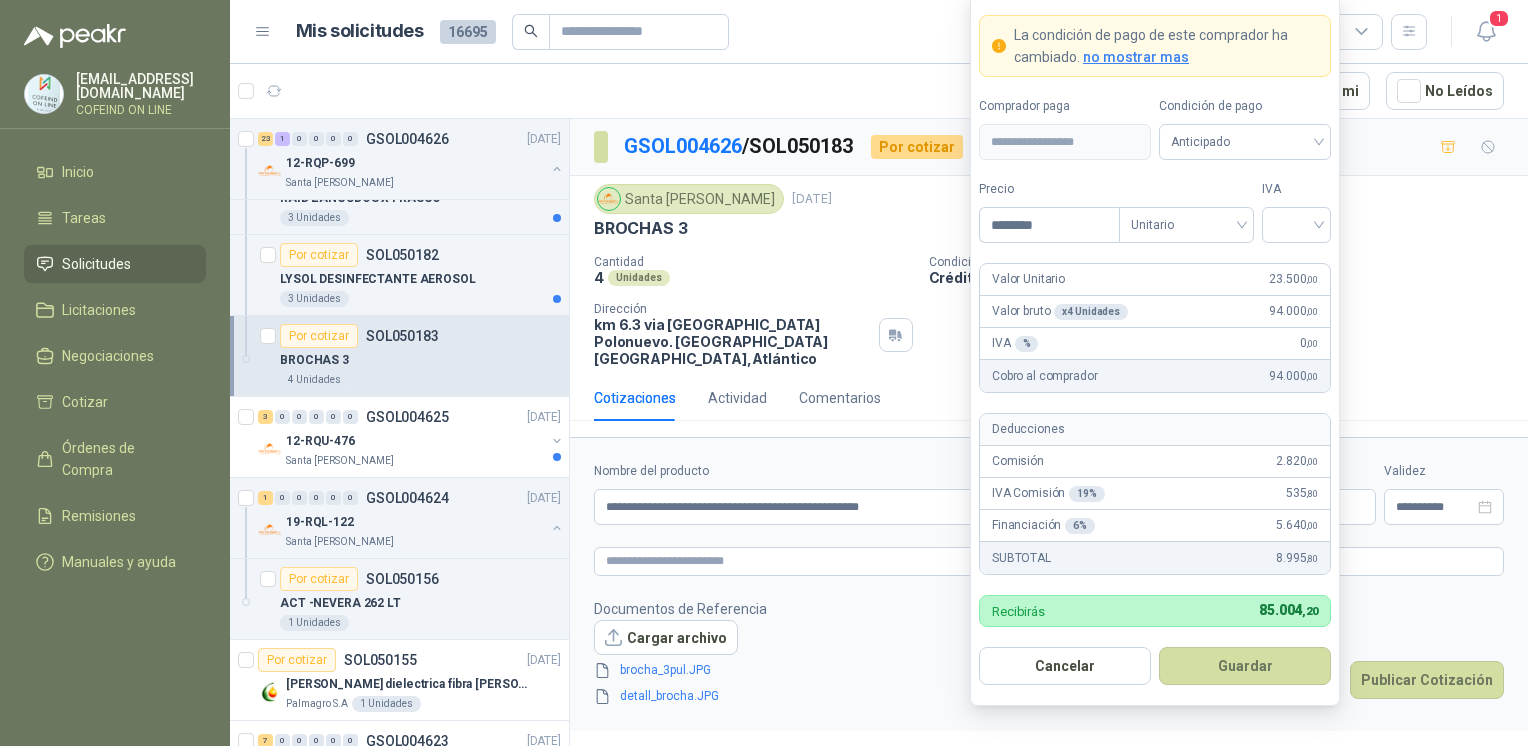 type on "********" 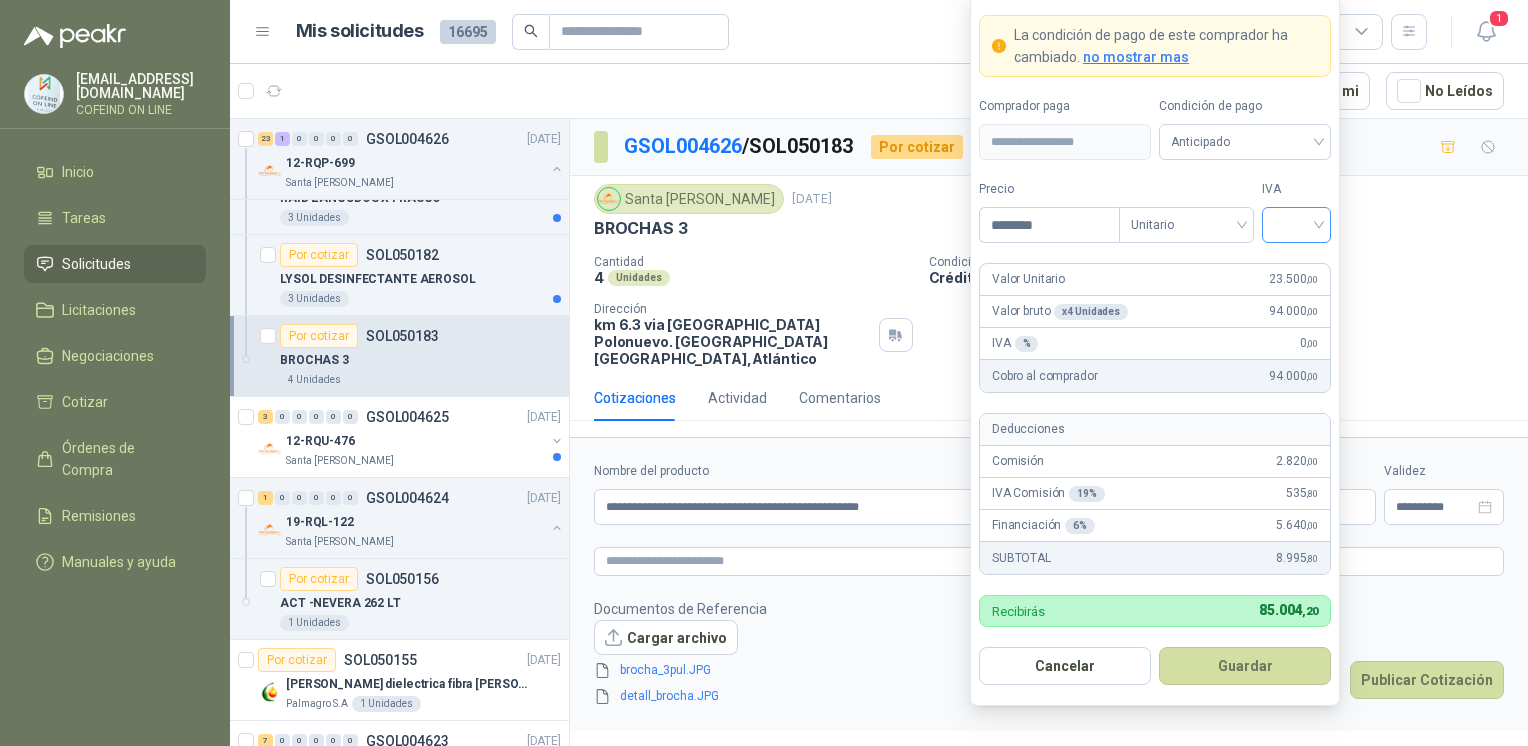 click at bounding box center [1296, 223] 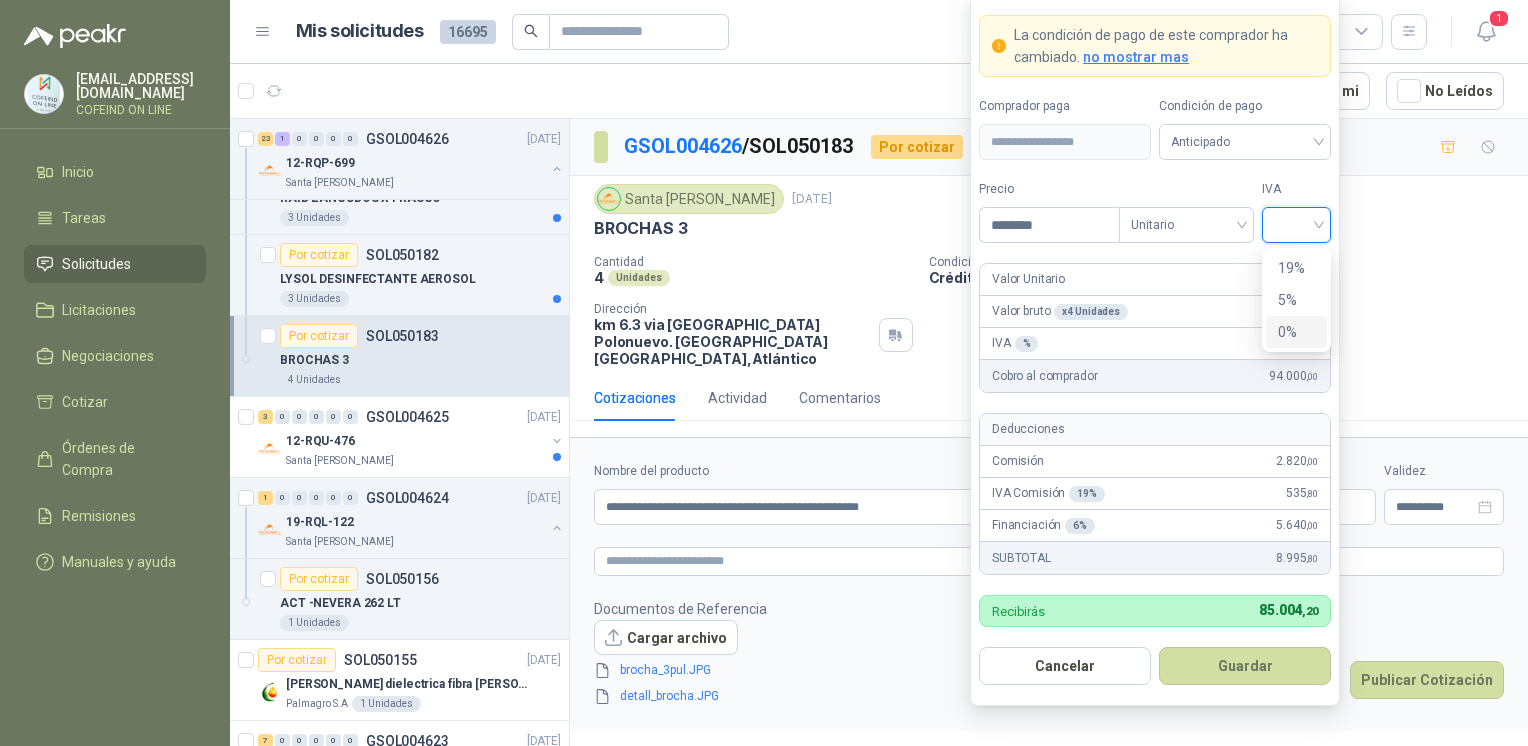 click on "0%" at bounding box center [1296, 332] 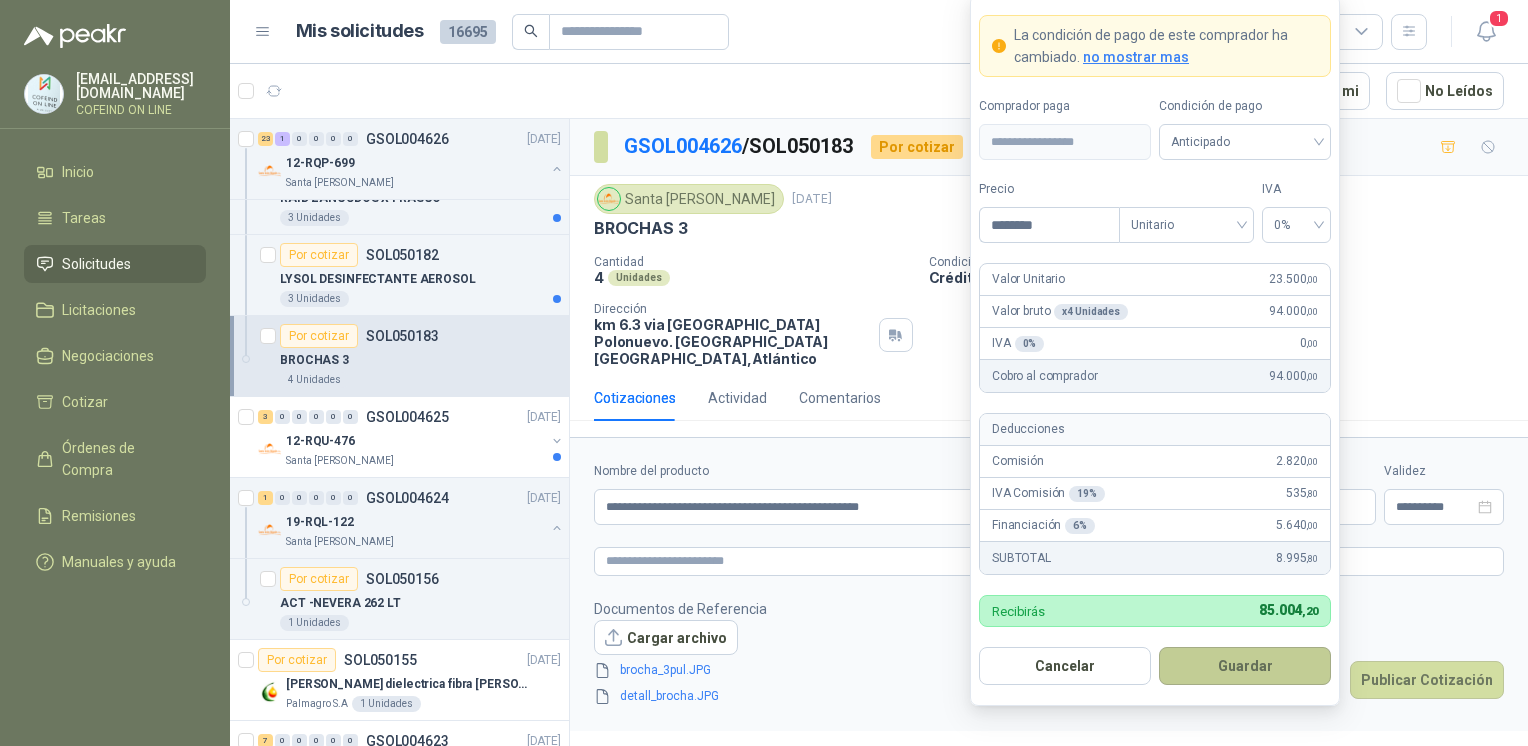 click on "Guardar" at bounding box center (1245, 666) 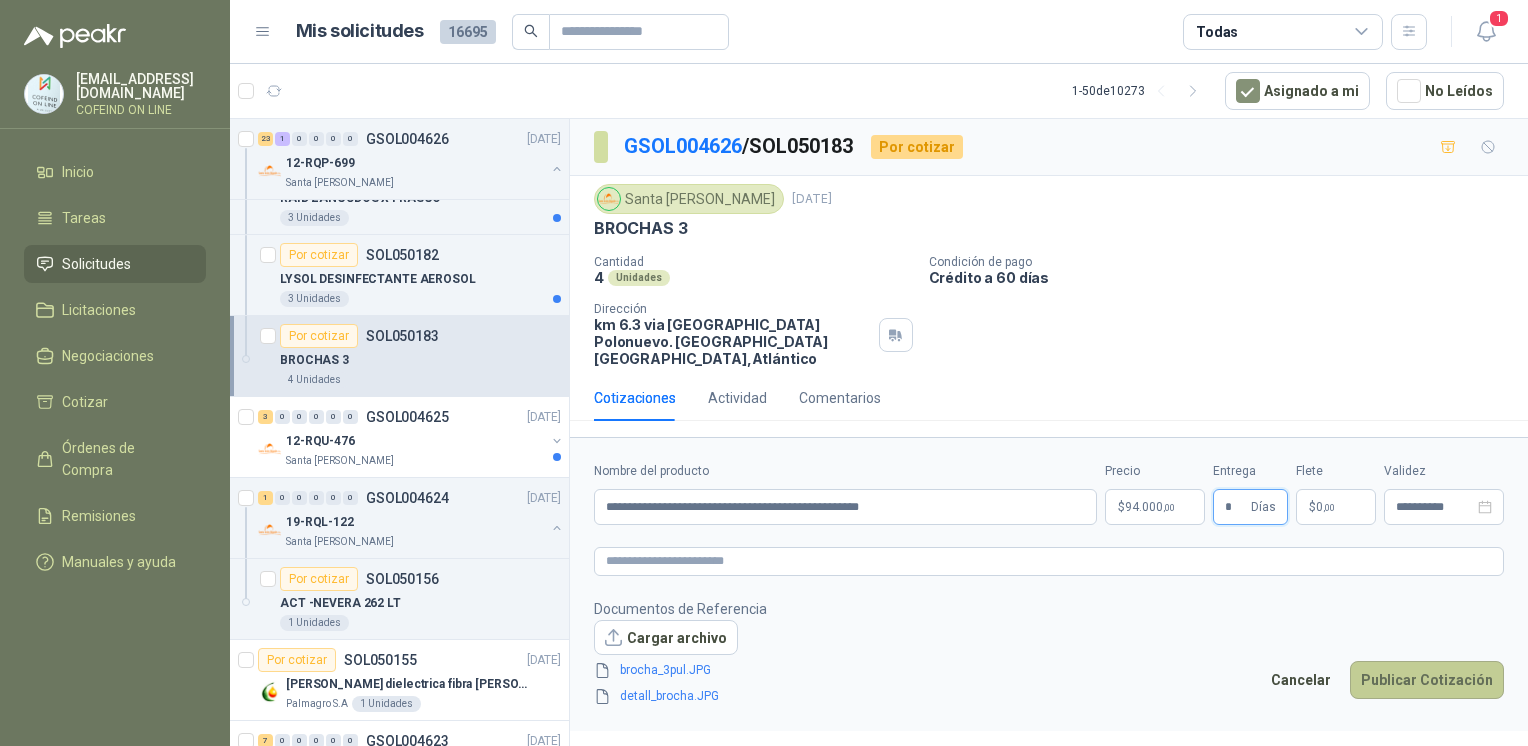 type on "*" 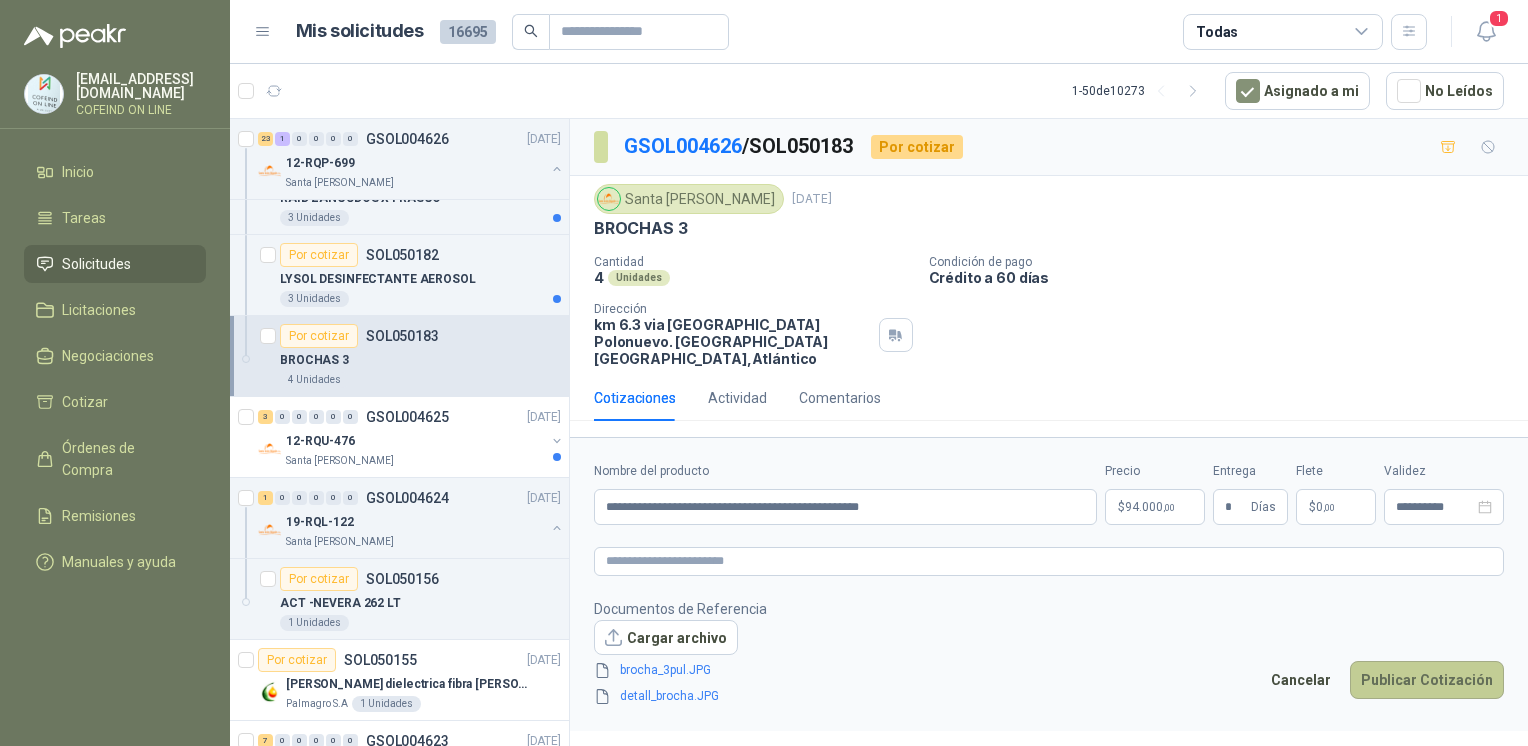 click on "Publicar Cotización" at bounding box center (1427, 680) 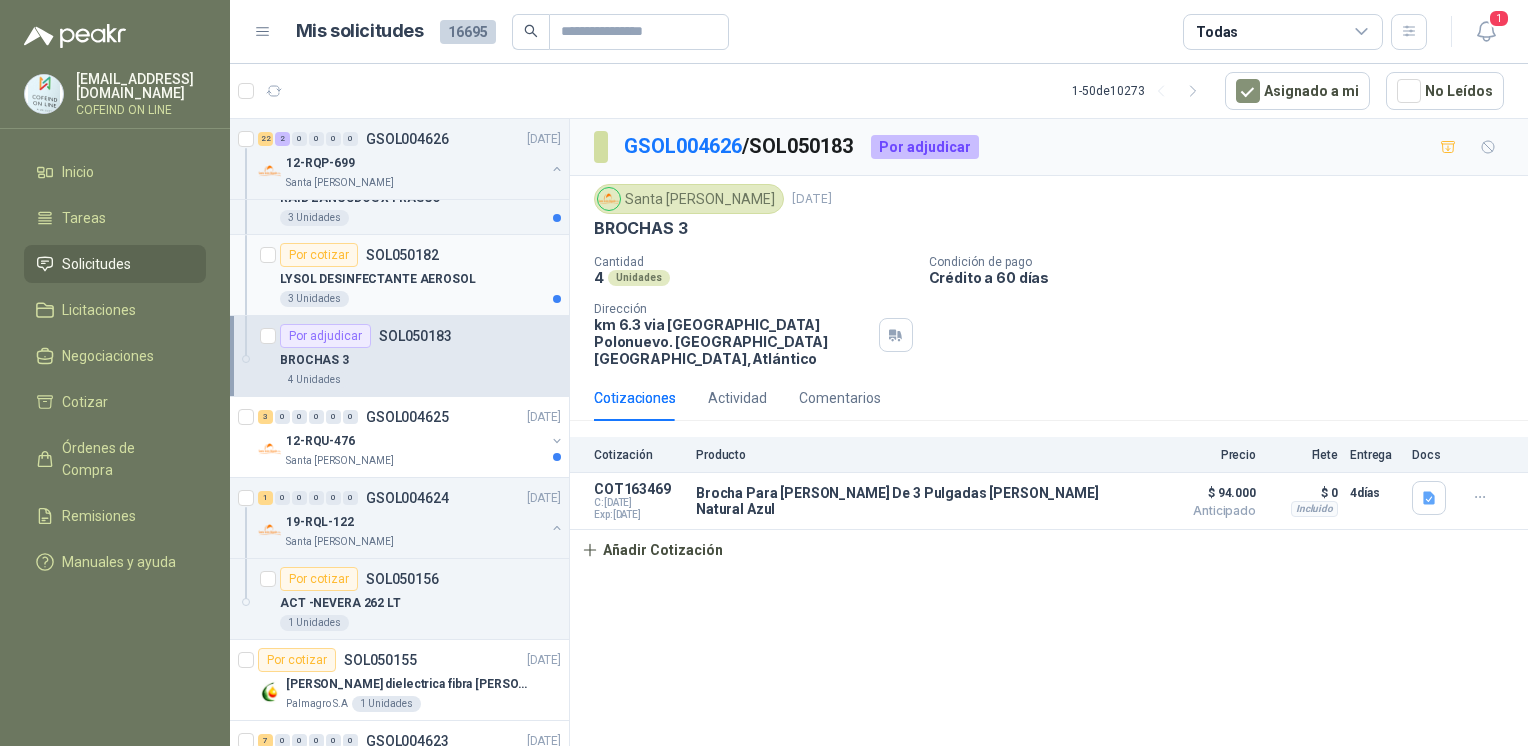 click on "LYSOL DESINFECTANTE AEROSOL" at bounding box center [420, 279] 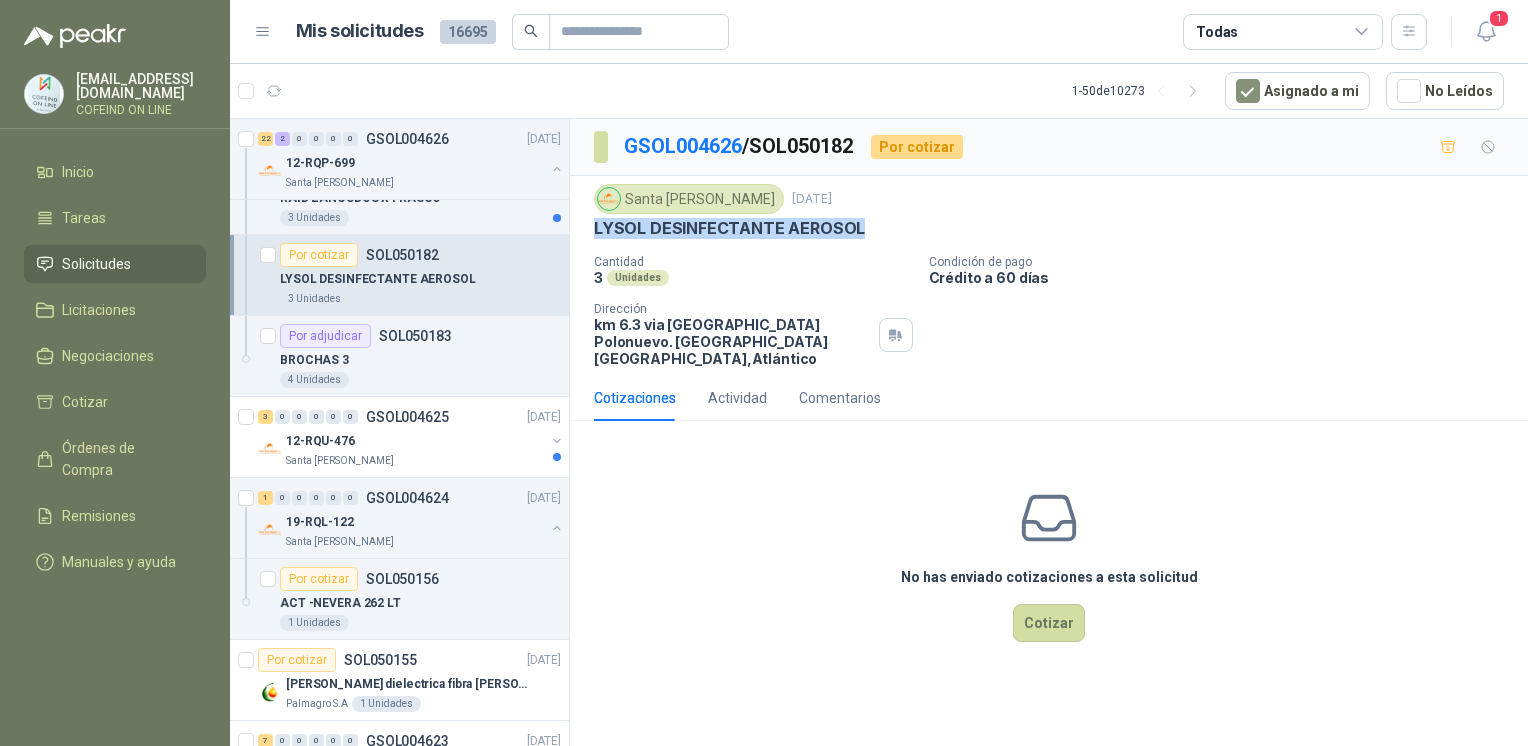 drag, startPoint x: 862, startPoint y: 228, endPoint x: 593, endPoint y: 239, distance: 269.22482 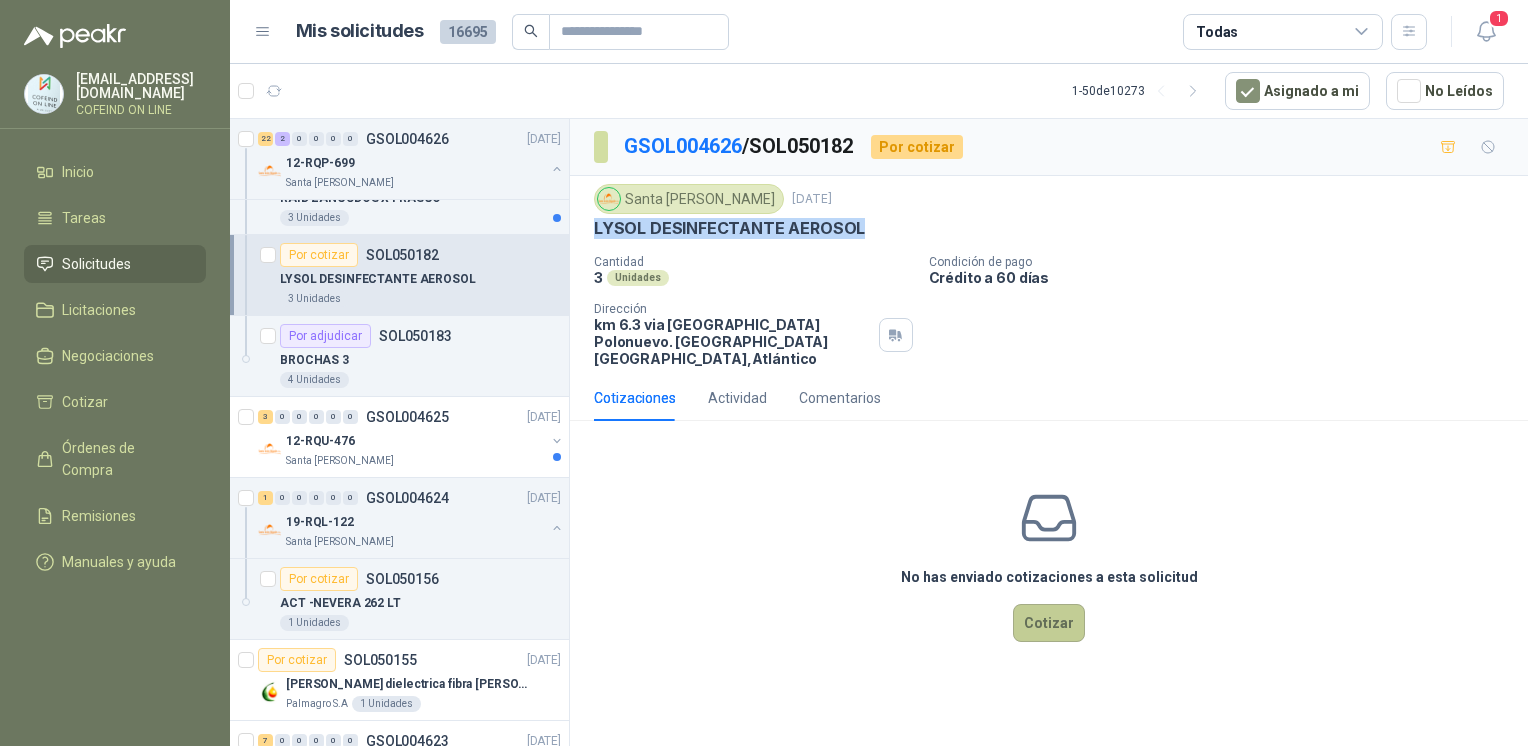 click on "Cotizar" at bounding box center (1049, 623) 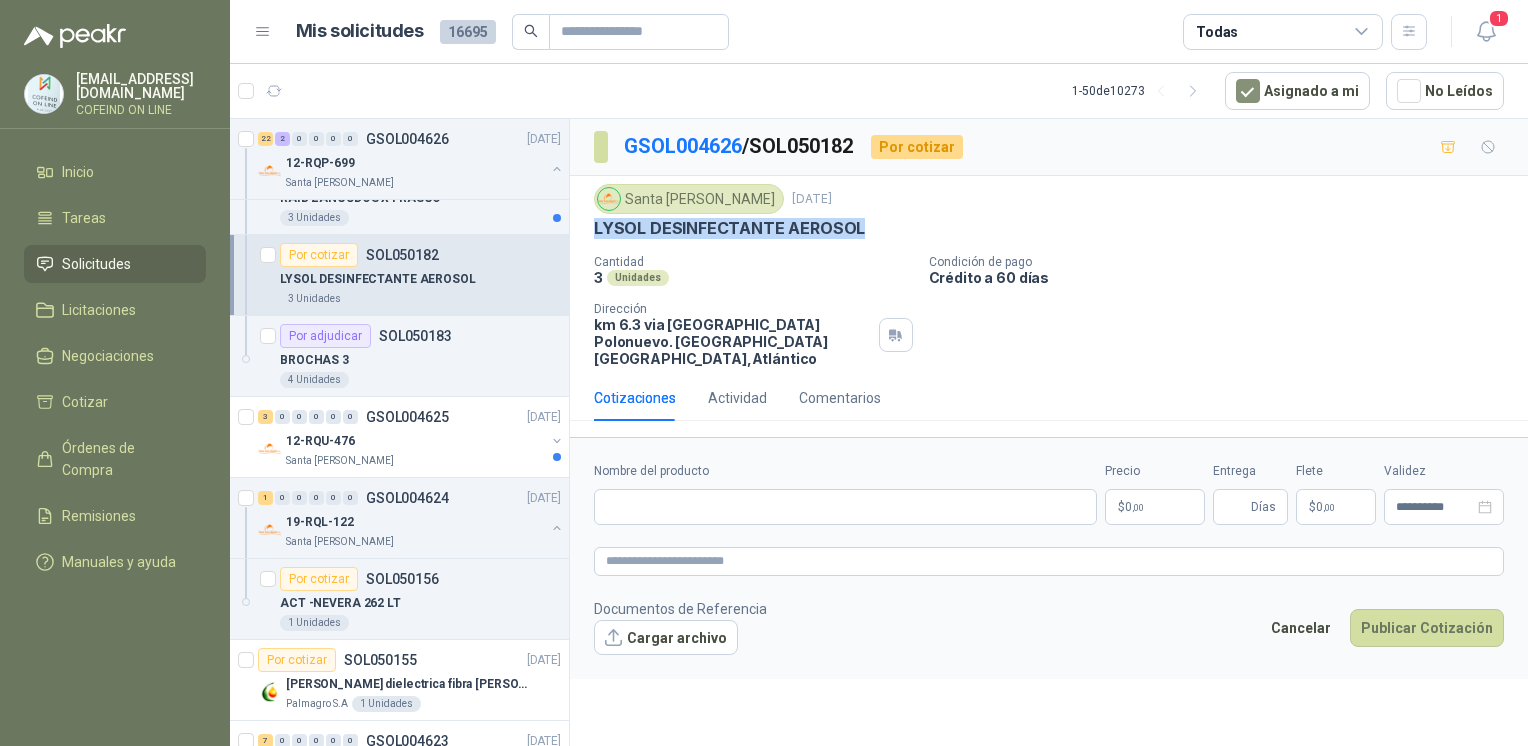 type 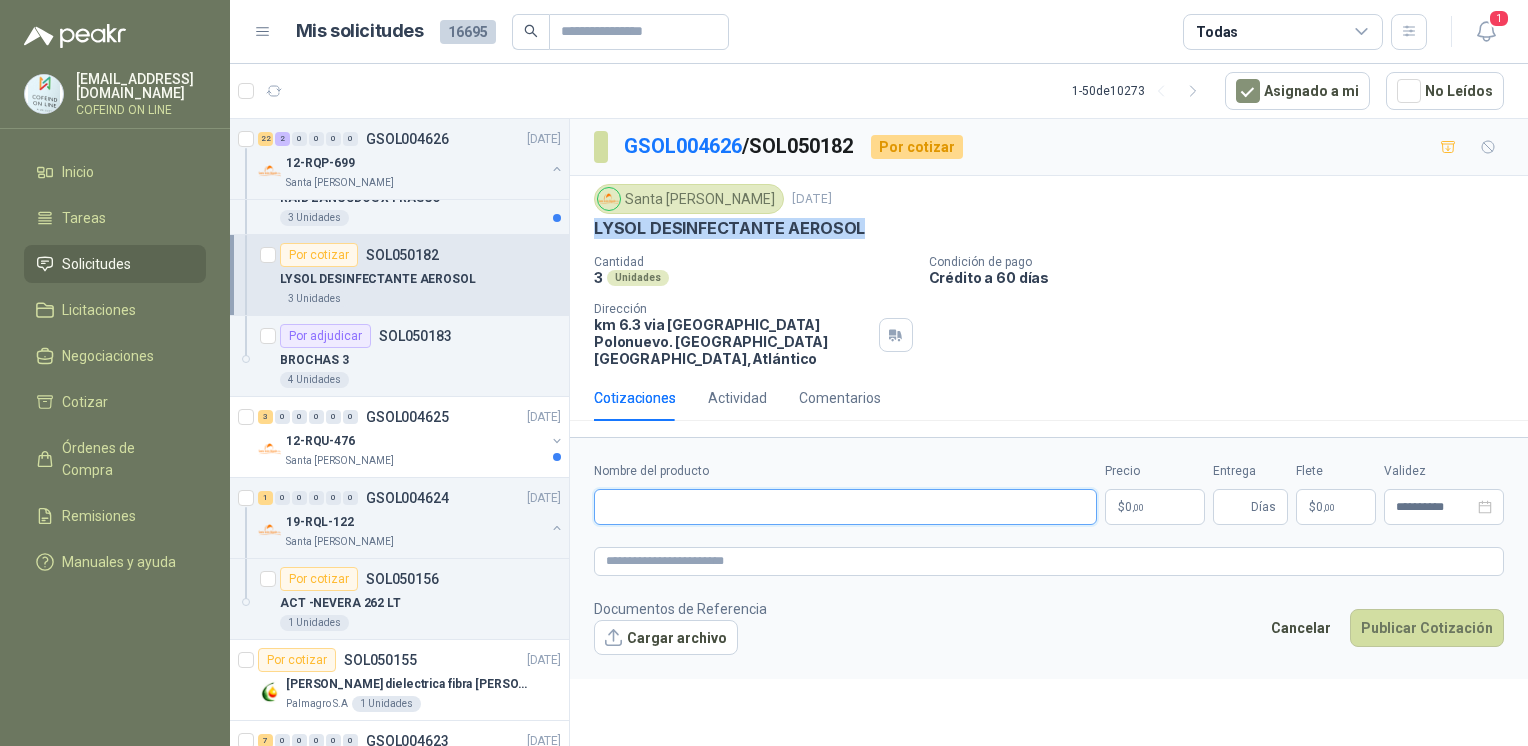 click on "Nombre del producto" at bounding box center [845, 507] 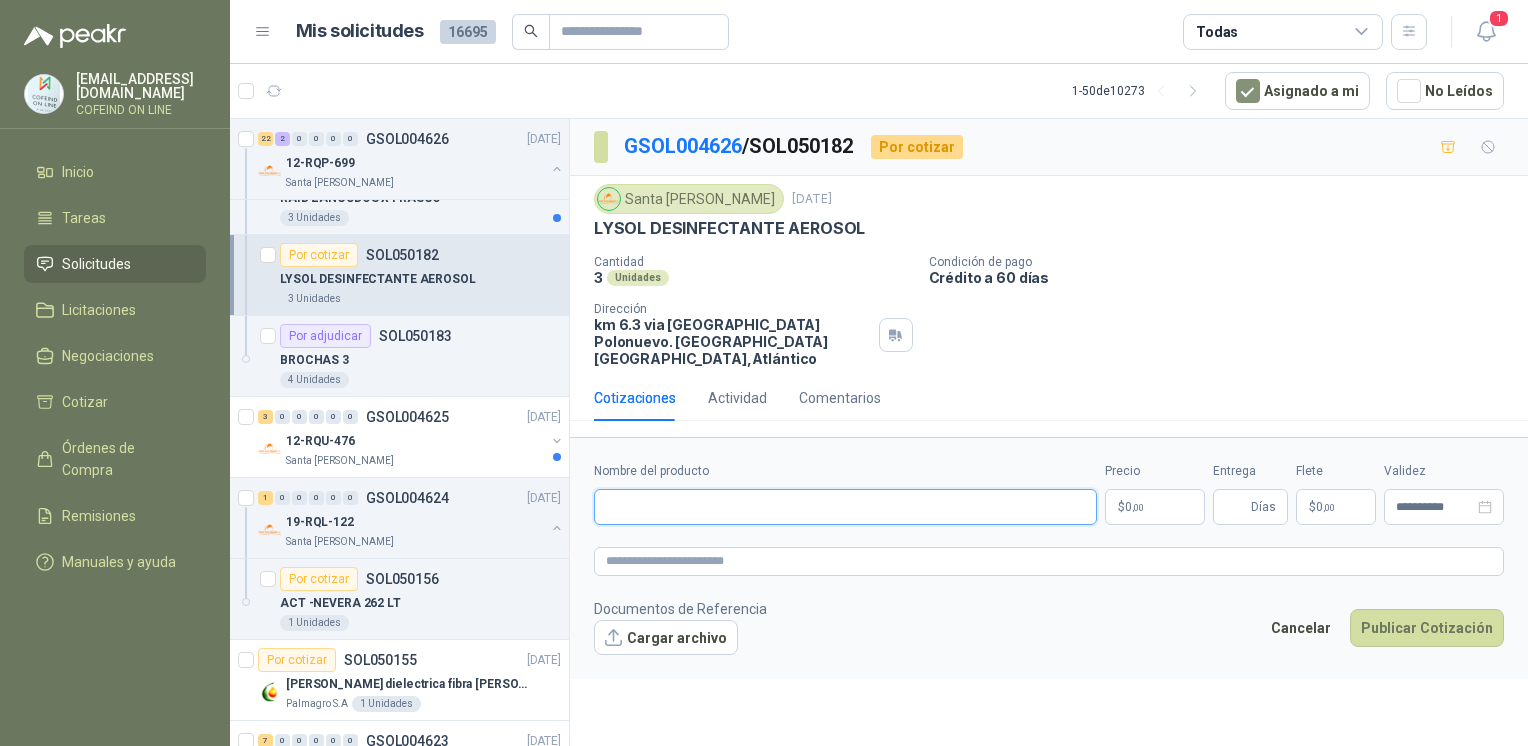 paste on "**********" 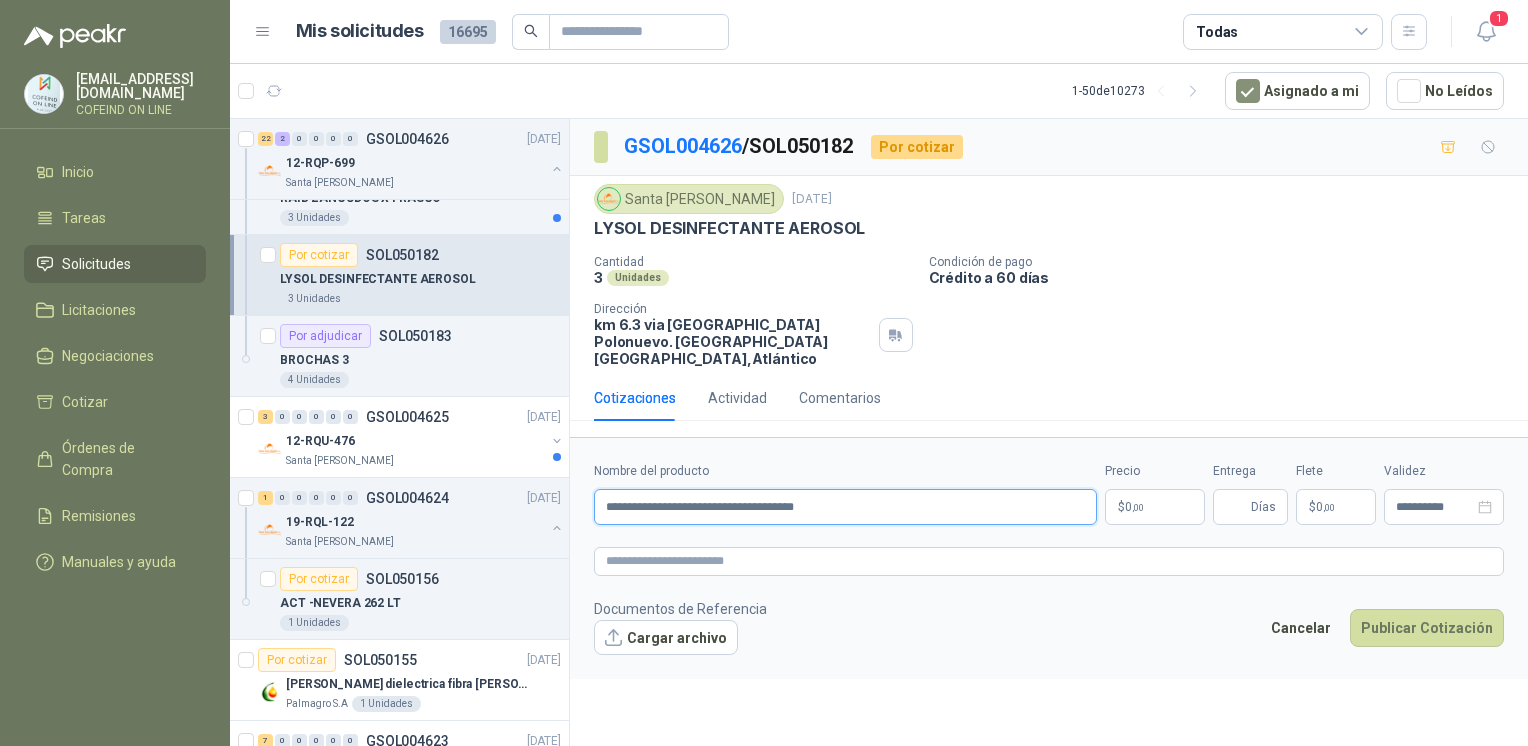 type on "**********" 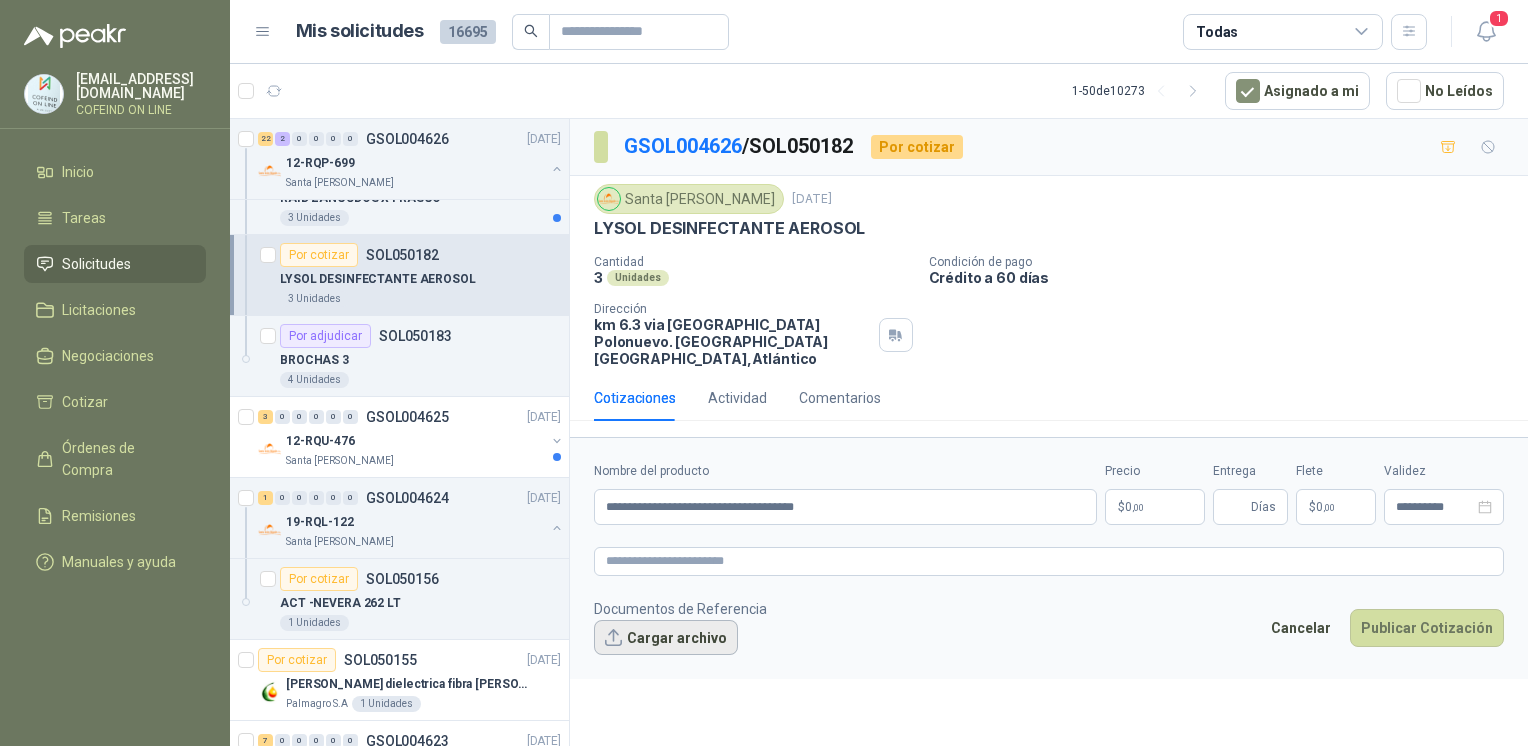 click on "Cargar archivo" at bounding box center (666, 638) 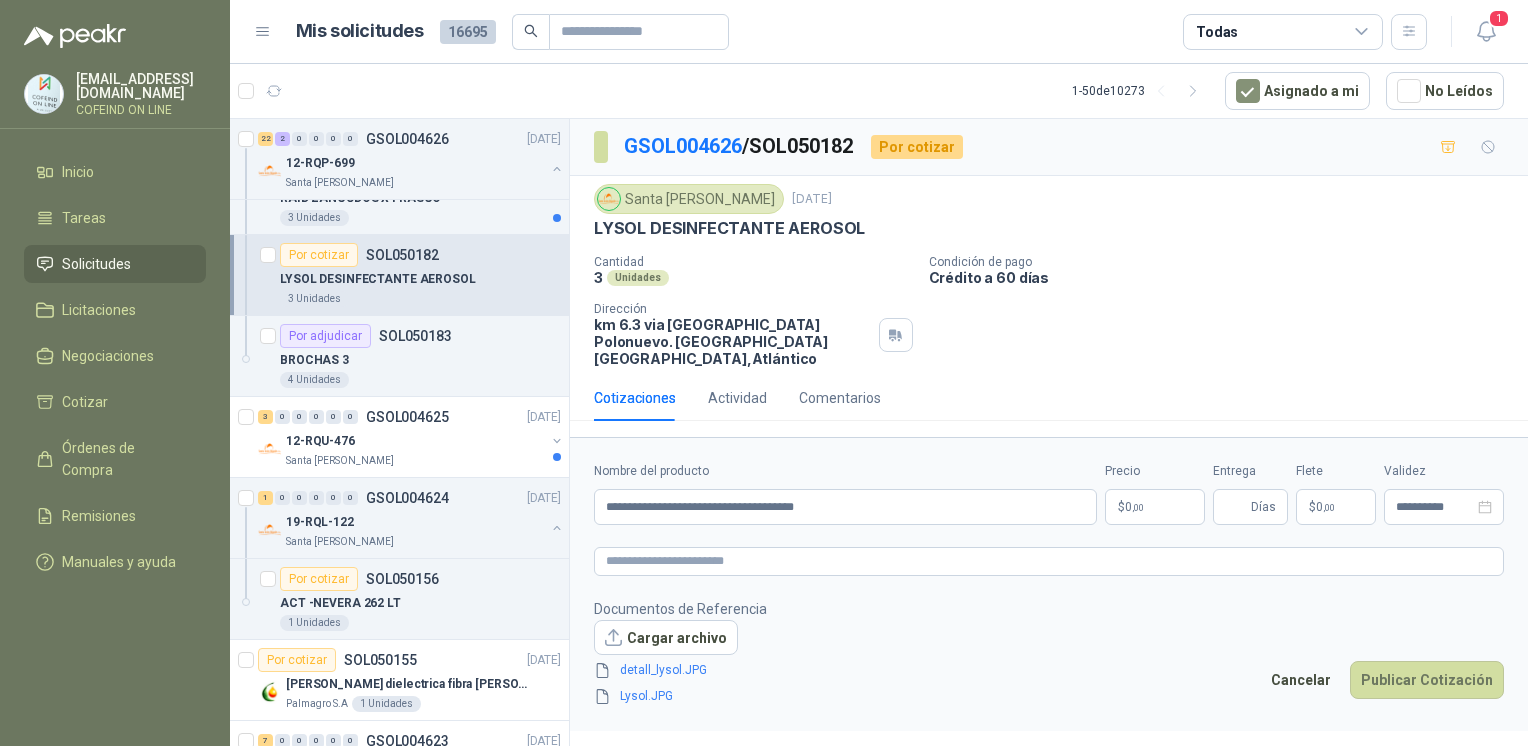 click on "[EMAIL_ADDRESS][DOMAIN_NAME]   COFEIND ON LINE   Inicio   Tareas   Solicitudes   Licitaciones   Negociaciones   Cotizar   Órdenes de Compra   Remisiones   Manuales y ayuda Mis solicitudes 16695 Todas 1 1 - 50  de  10273 Asignado a mi No Leídos 1   0   0   0   0   0   GSOL004647 [DATE]   01-RQL-2905 Santa [PERSON_NAME]   Por cotizar SOL050449 ACT-FUMIGADORA STIHL SR420-2T-3.5HP 1   Unidades 1   0   0   0   0   0   GSOL004646 [DATE]   01-RQU-2157 Santa [PERSON_NAME]   Por cotizar SOL050448 IVEGAN PREMIX X 25 KG 12   KLS 1   0   0   0   0   0   GSOL004645 [DATE]   01-RQU-2156 Santa [PERSON_NAME]   Por cotizar SOL050447 VAC HIPRAVIAR SH-120 X 2500 D HIPRA 60   DO 1   0   0   0   0   0   GSOL004644 [DATE]   19-RQL-125 Santa [PERSON_NAME]   Por cotizar SOL050446 ACT-RADIO MOTOROLA I335R 4   Unidades 6   0   0   0   0   0   GSOL004643 [DATE]   01-RQP-9159 Santa [PERSON_NAME]   1   0   0   0   0   0   GSOL004642 [DATE]   01-RQP-9158 Santa [PERSON_NAME]   1   0   0   0   0   0   GSOL004641 [DATE]     6   41" at bounding box center (764, 373) 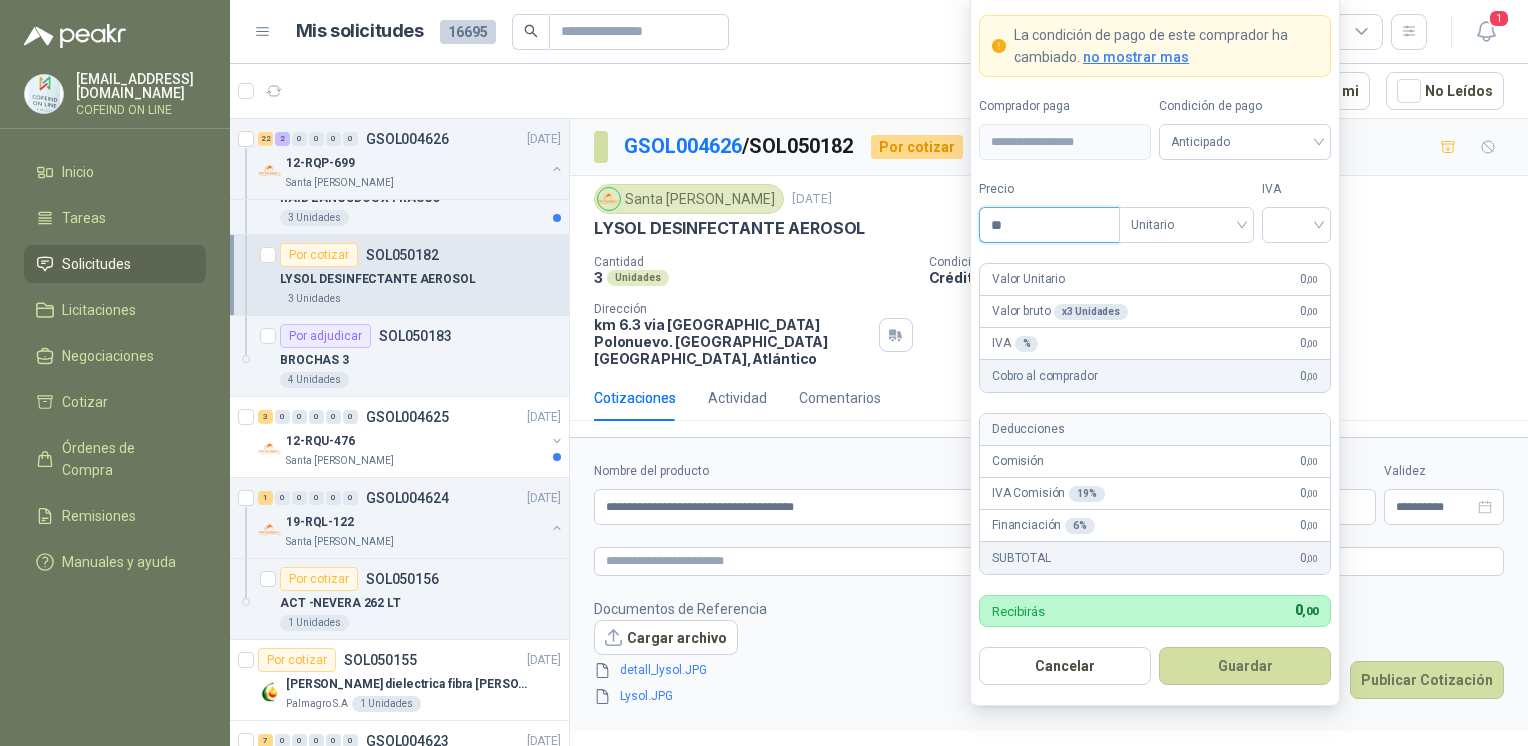type on "*" 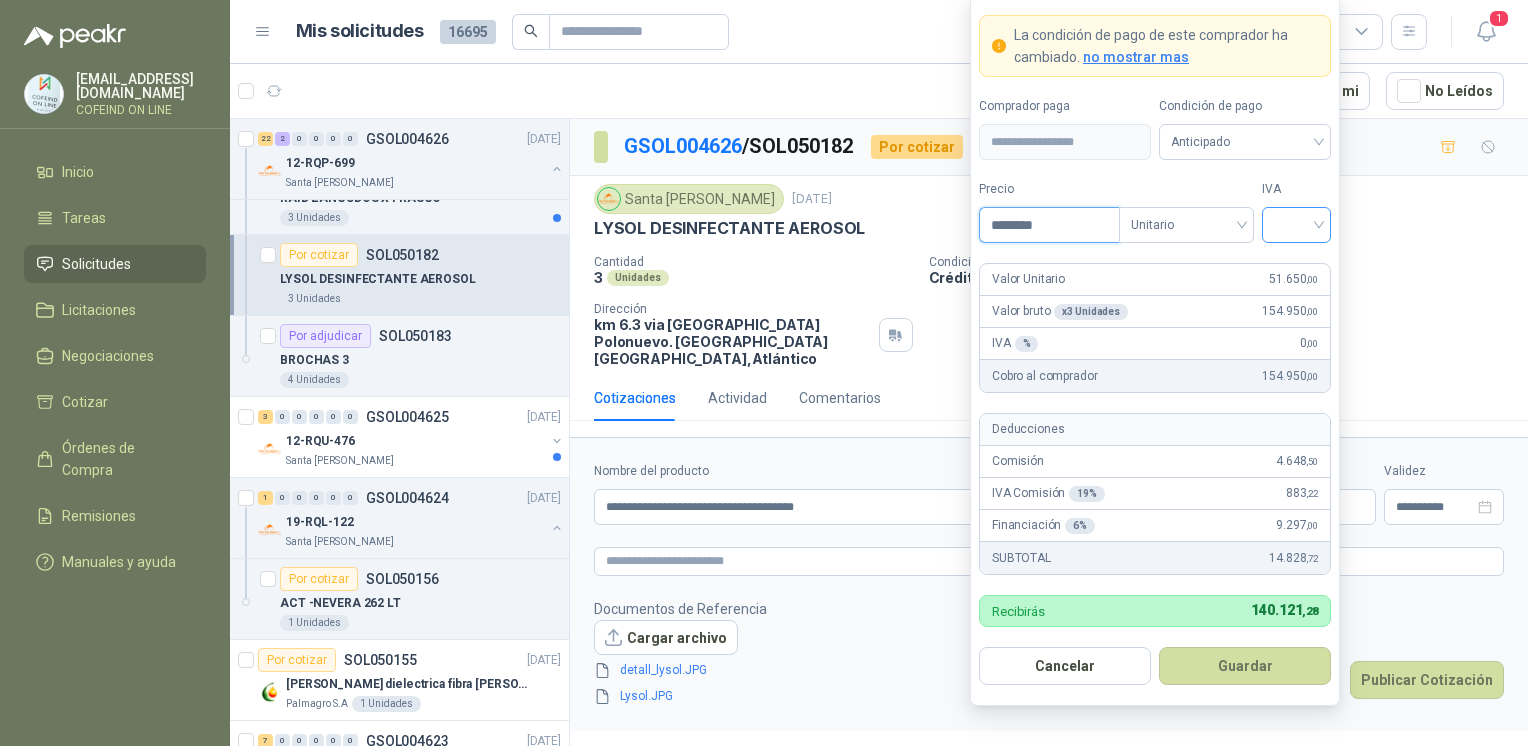 click at bounding box center (1296, 225) 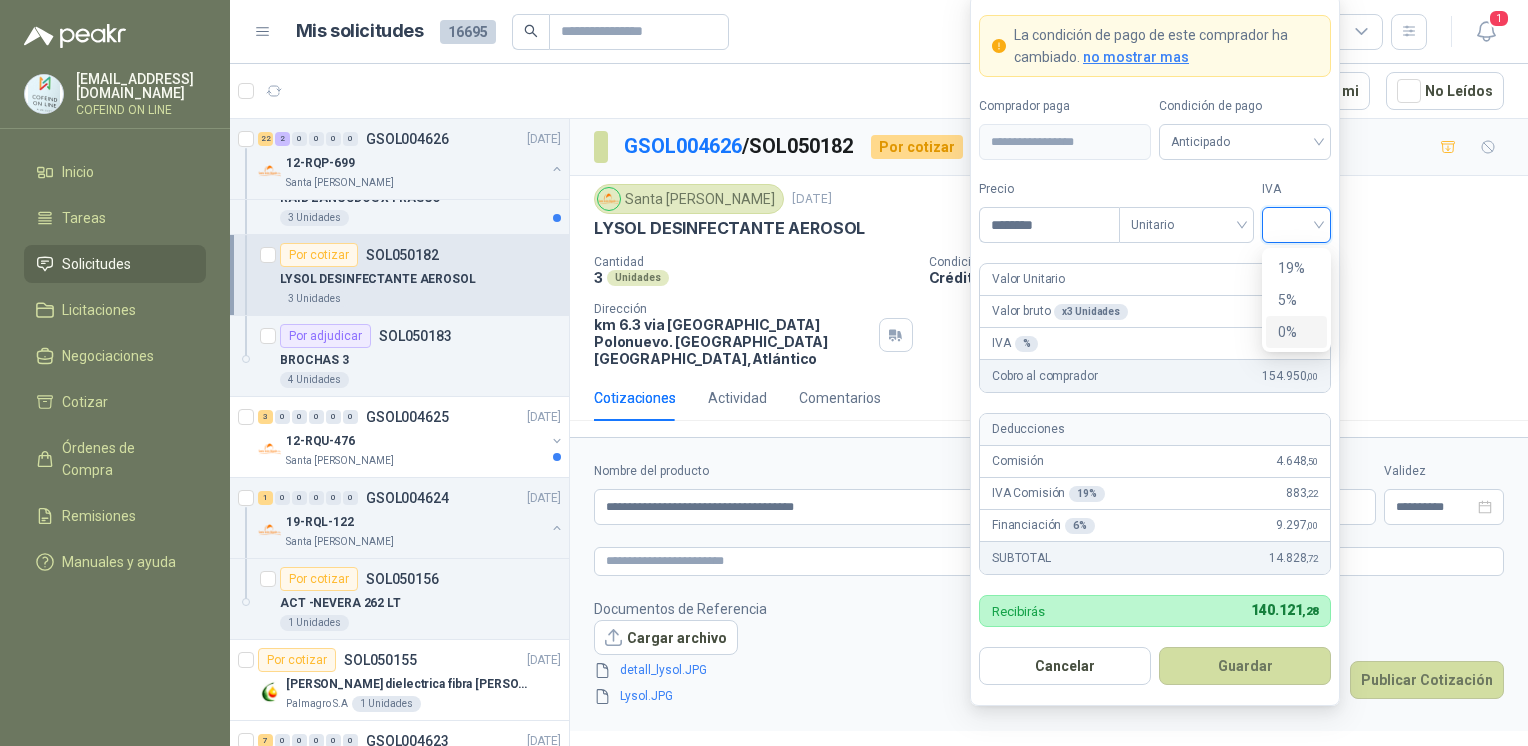 click on "0%" at bounding box center (1296, 332) 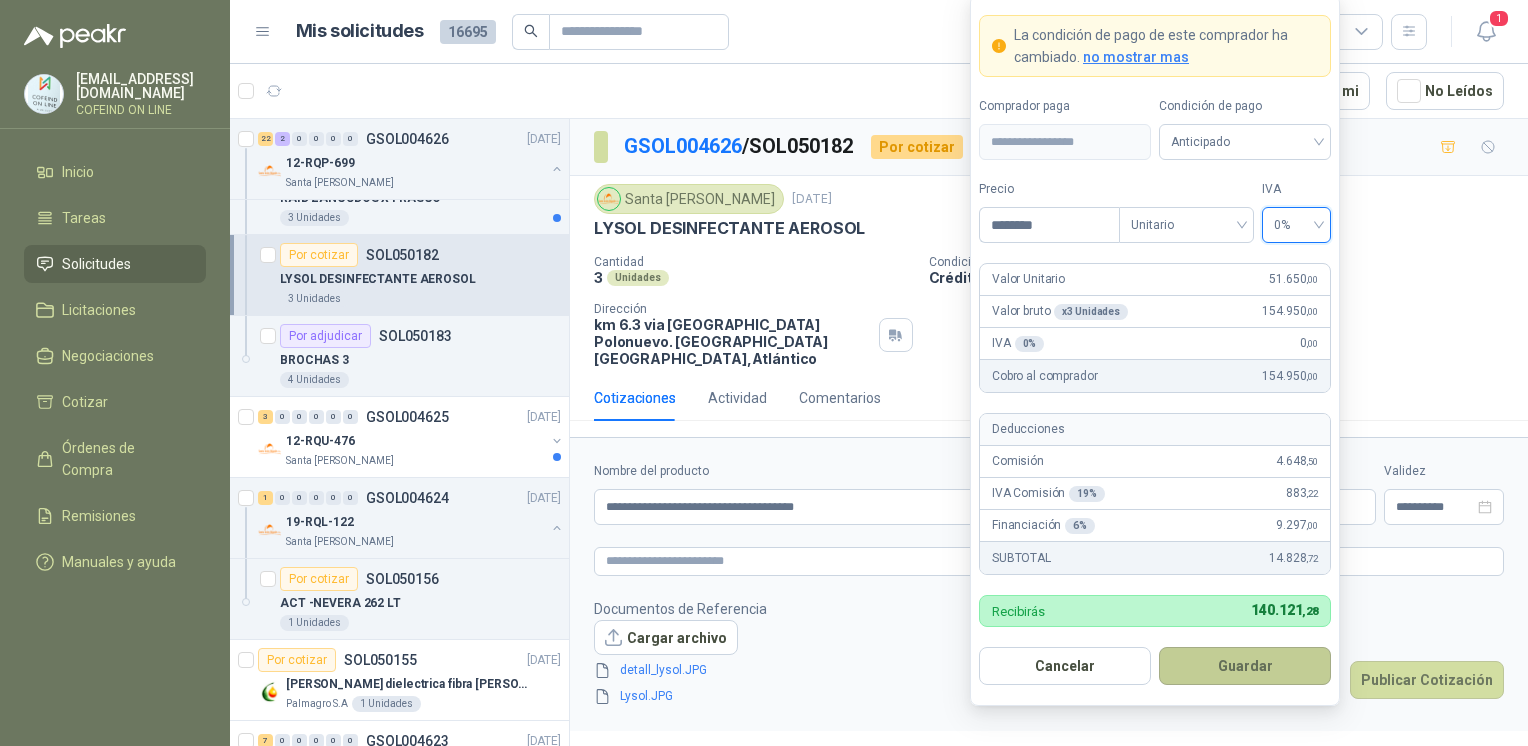 click on "Guardar" at bounding box center [1245, 666] 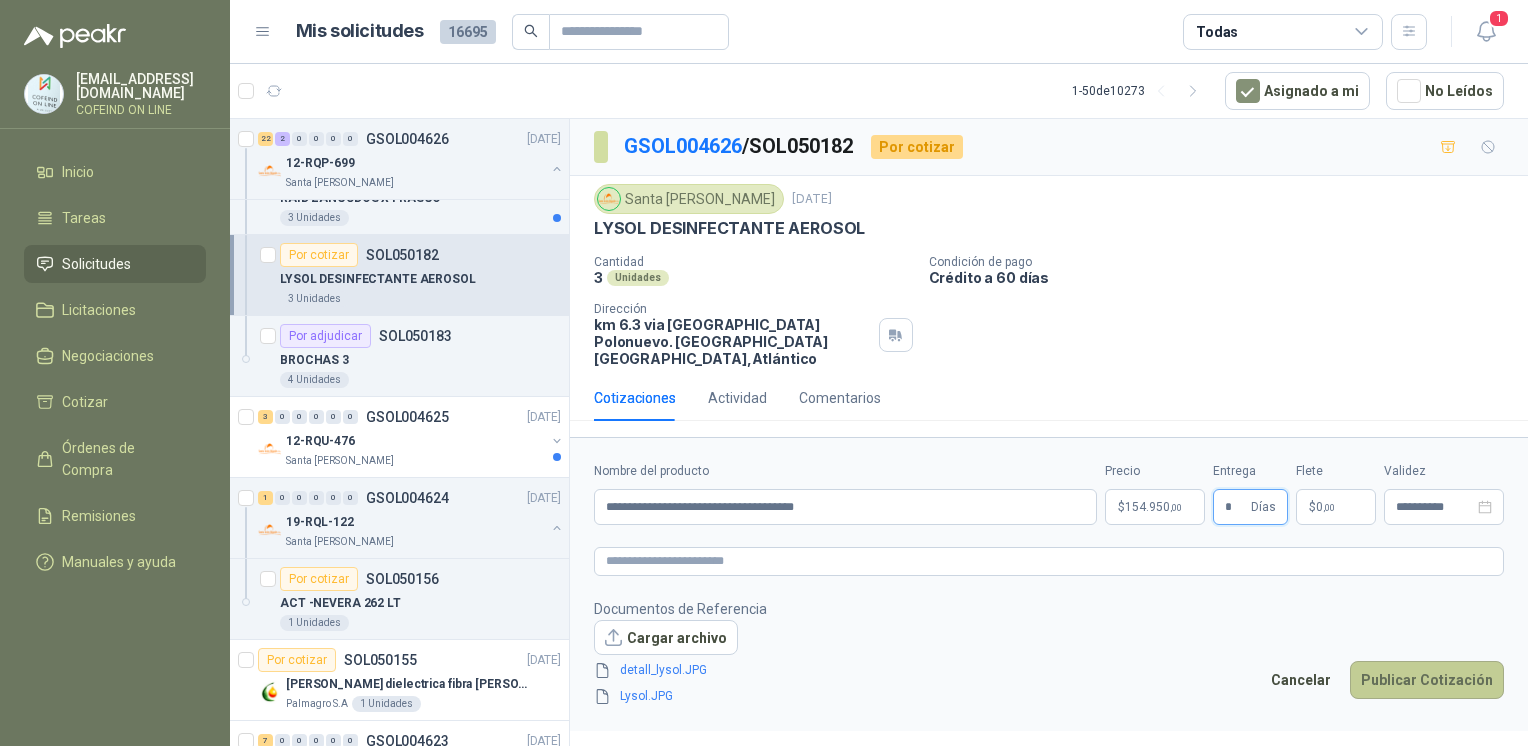 type on "*" 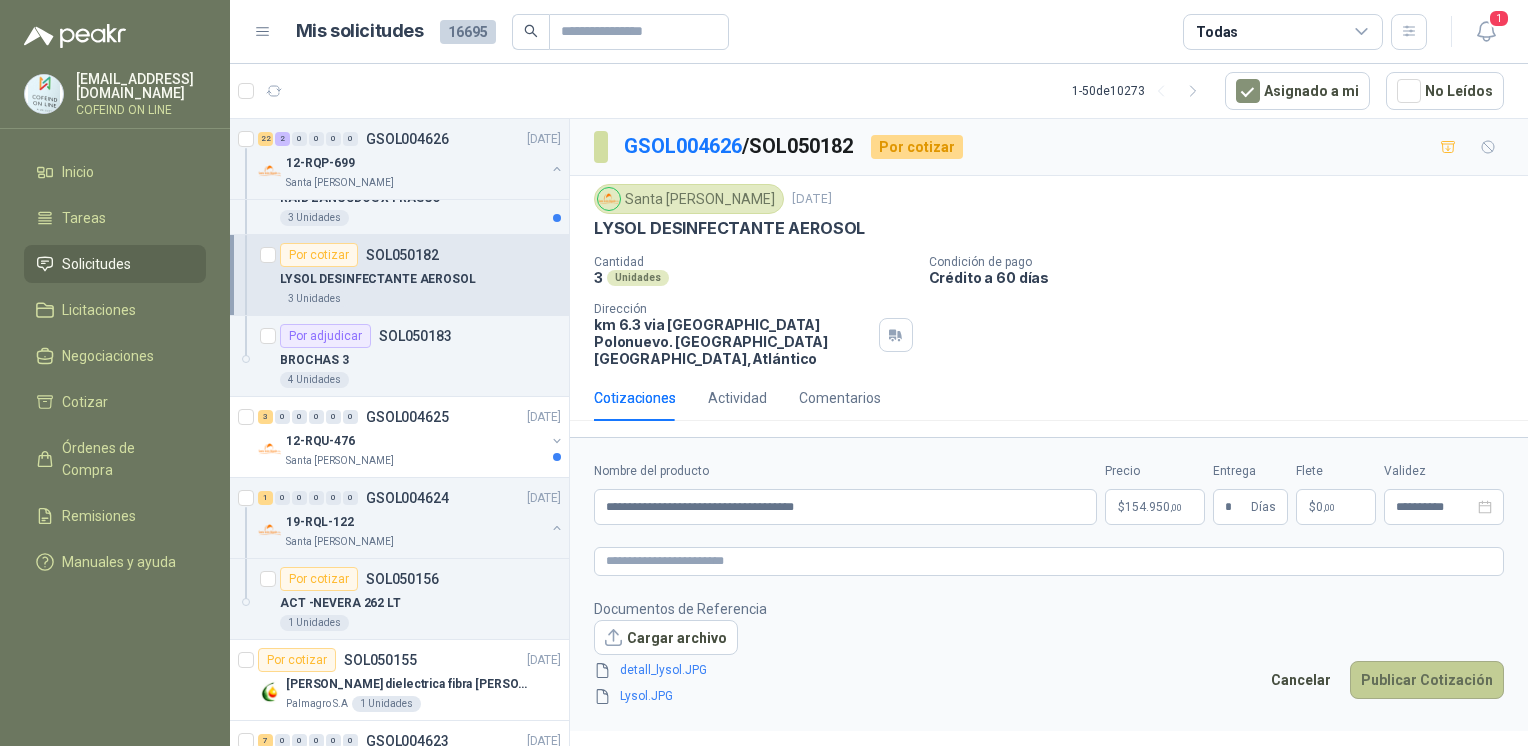 click on "Publicar Cotización" at bounding box center (1427, 680) 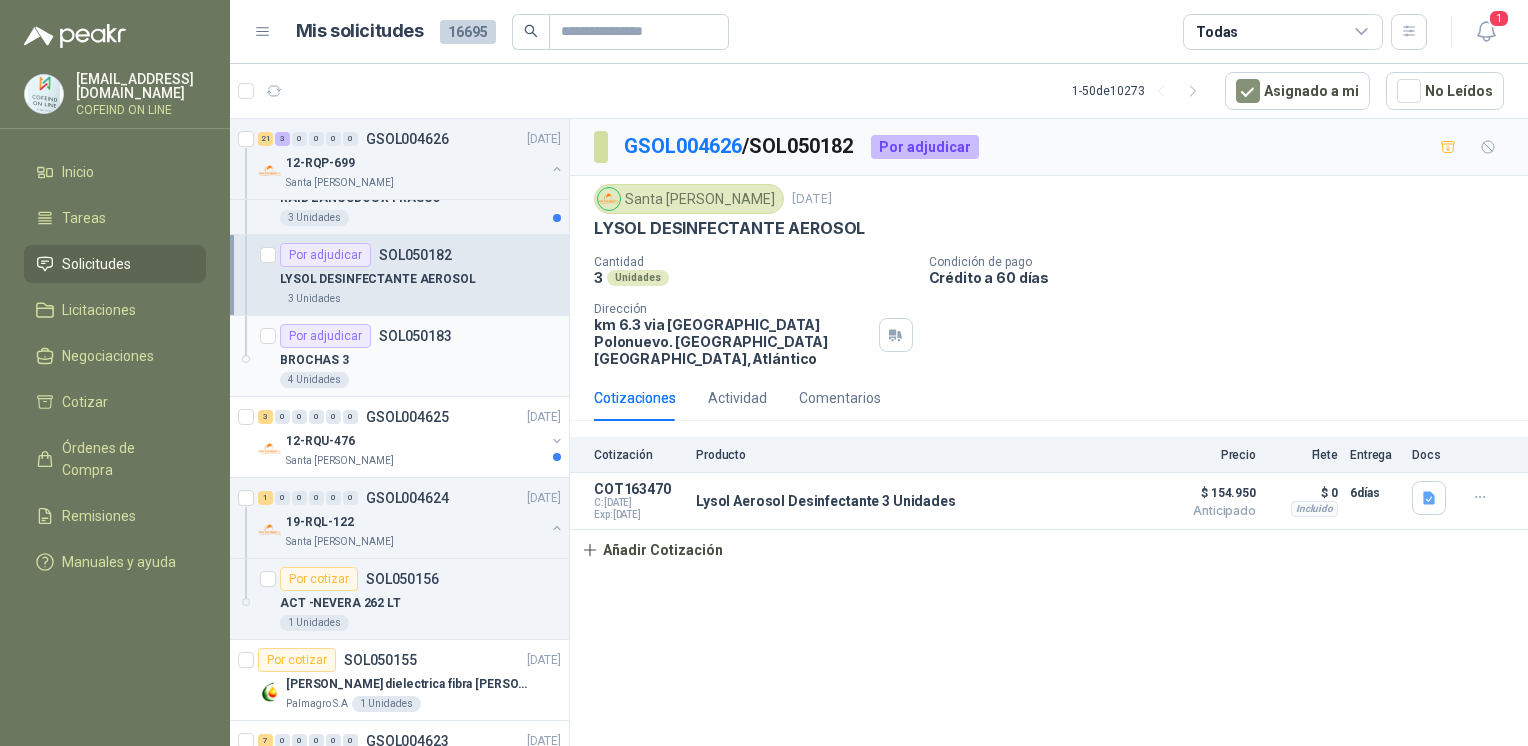 click on "BROCHAS 3" at bounding box center (420, 360) 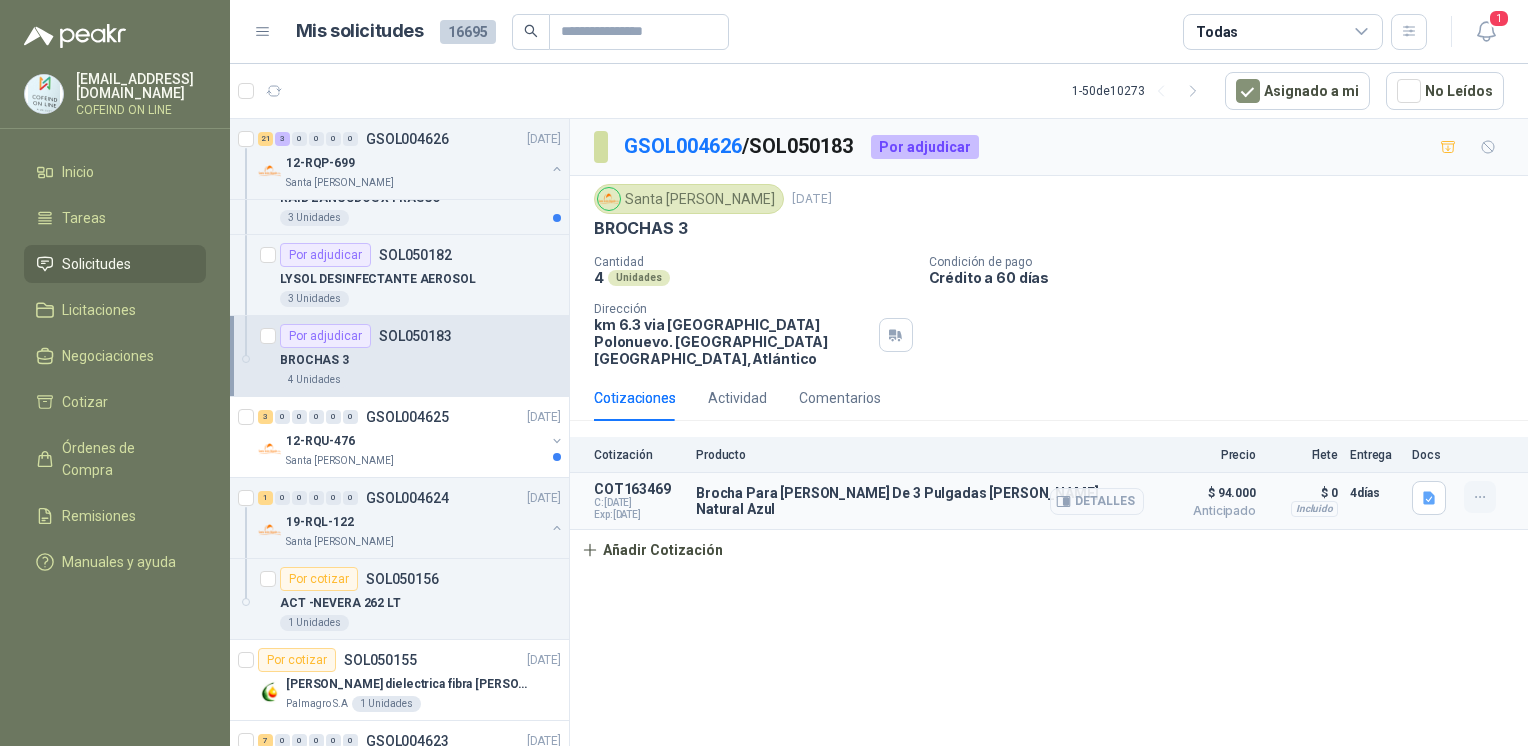 click 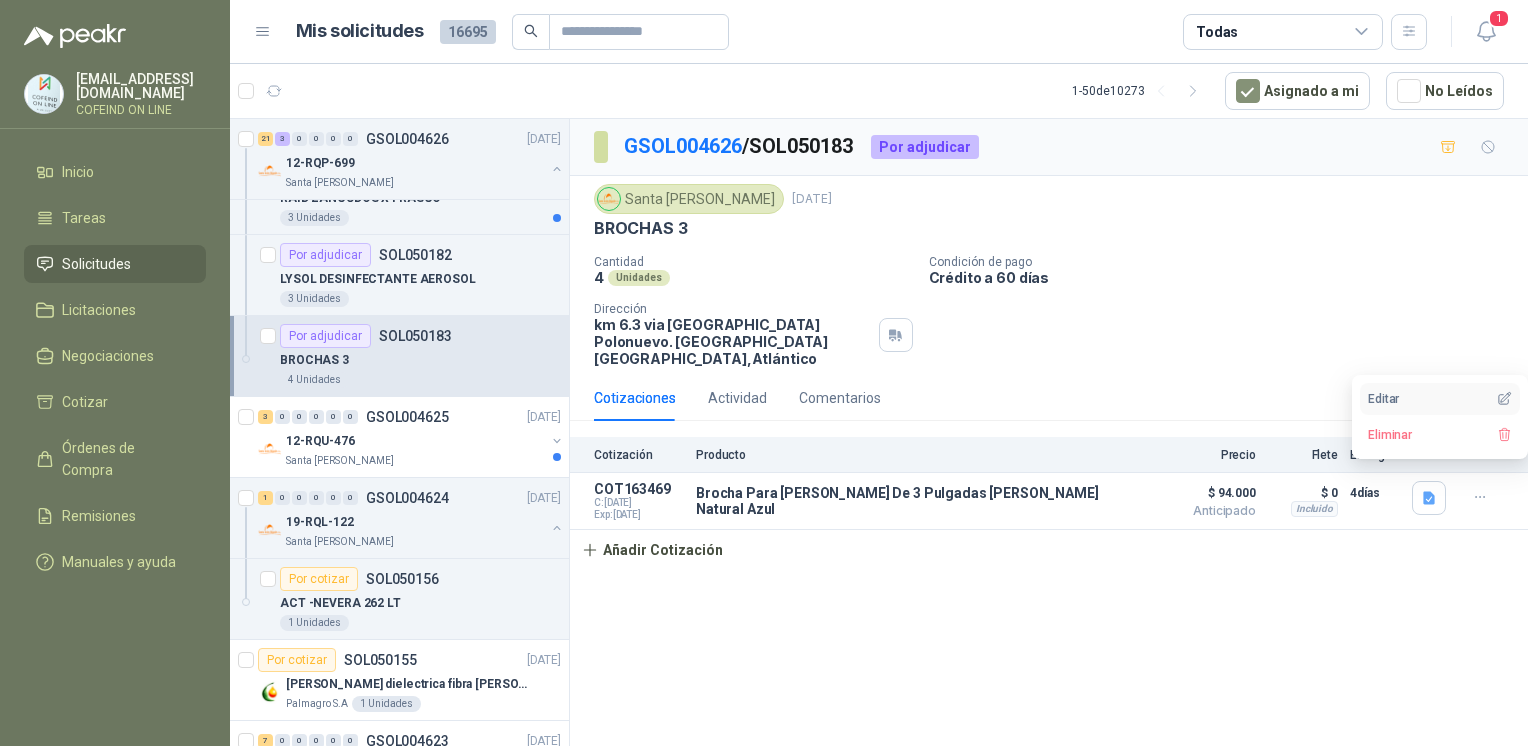 click on "Editar" at bounding box center [1440, 399] 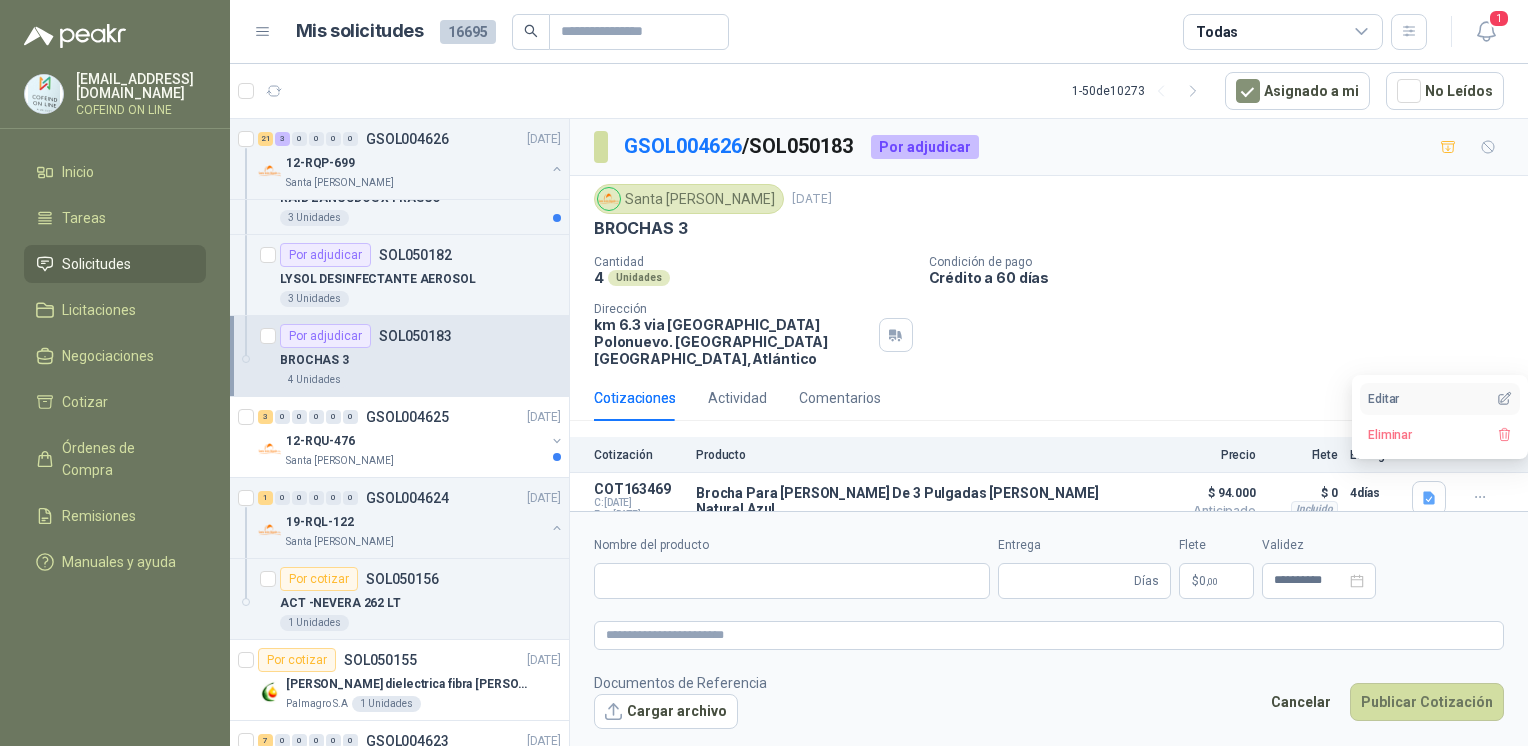 type 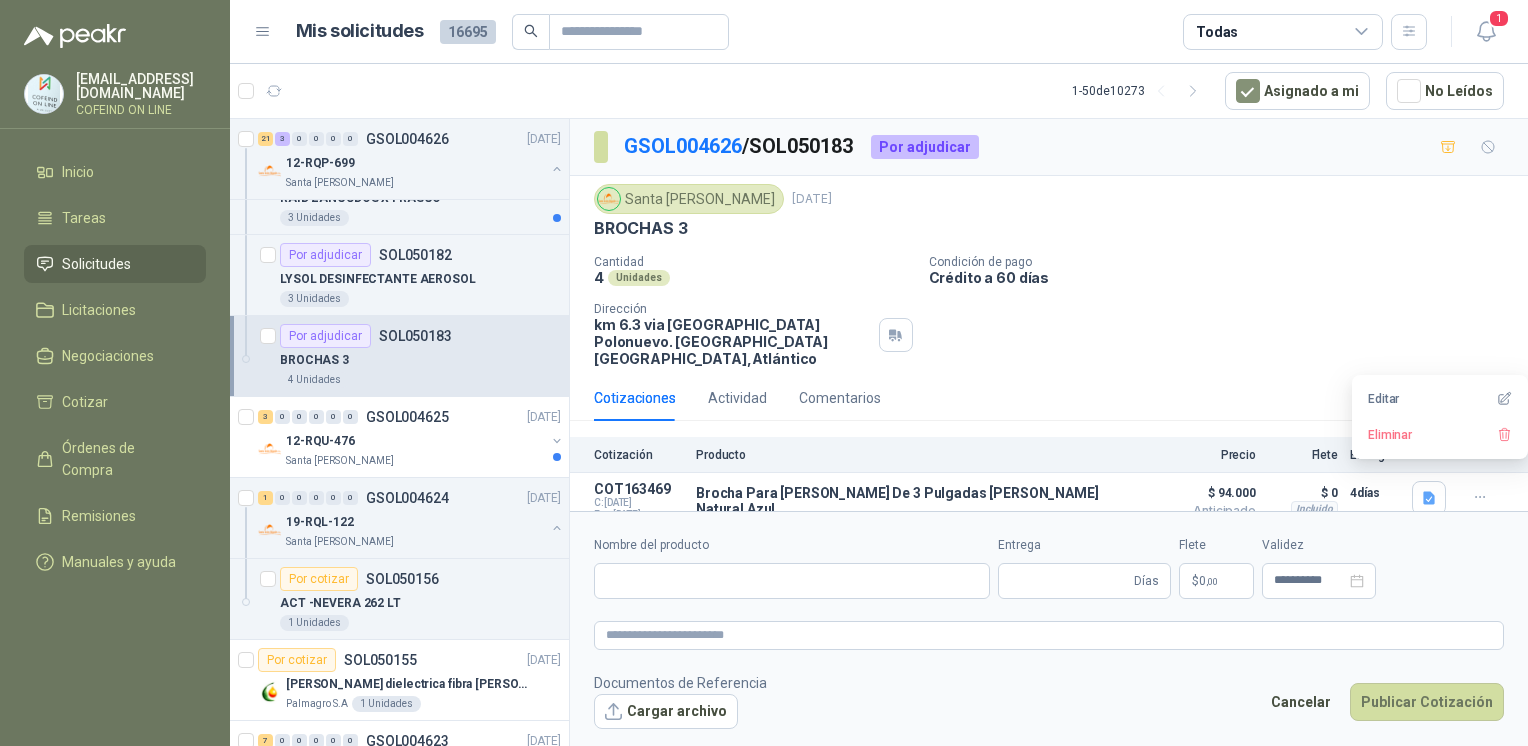type on "**********" 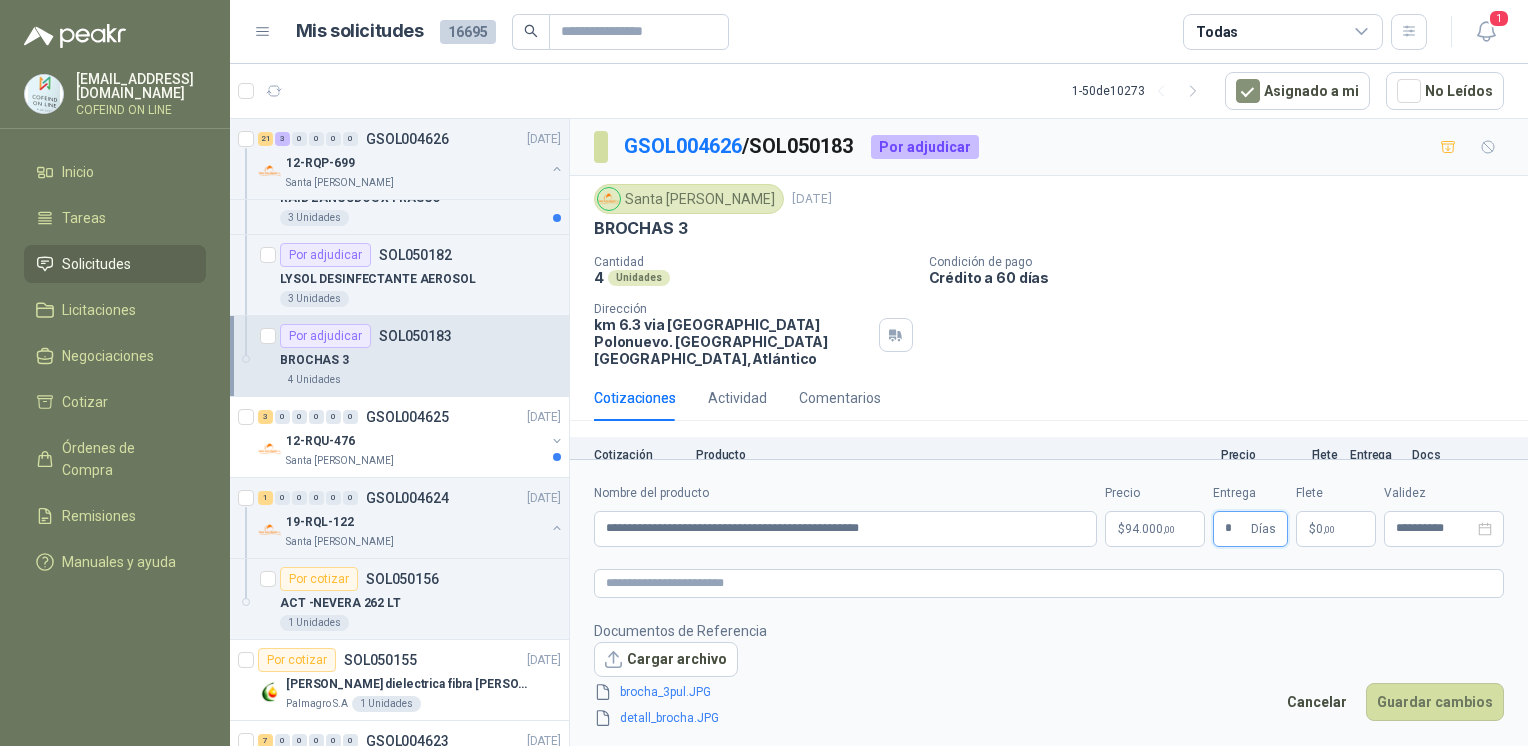 click on "*" at bounding box center [1236, 529] 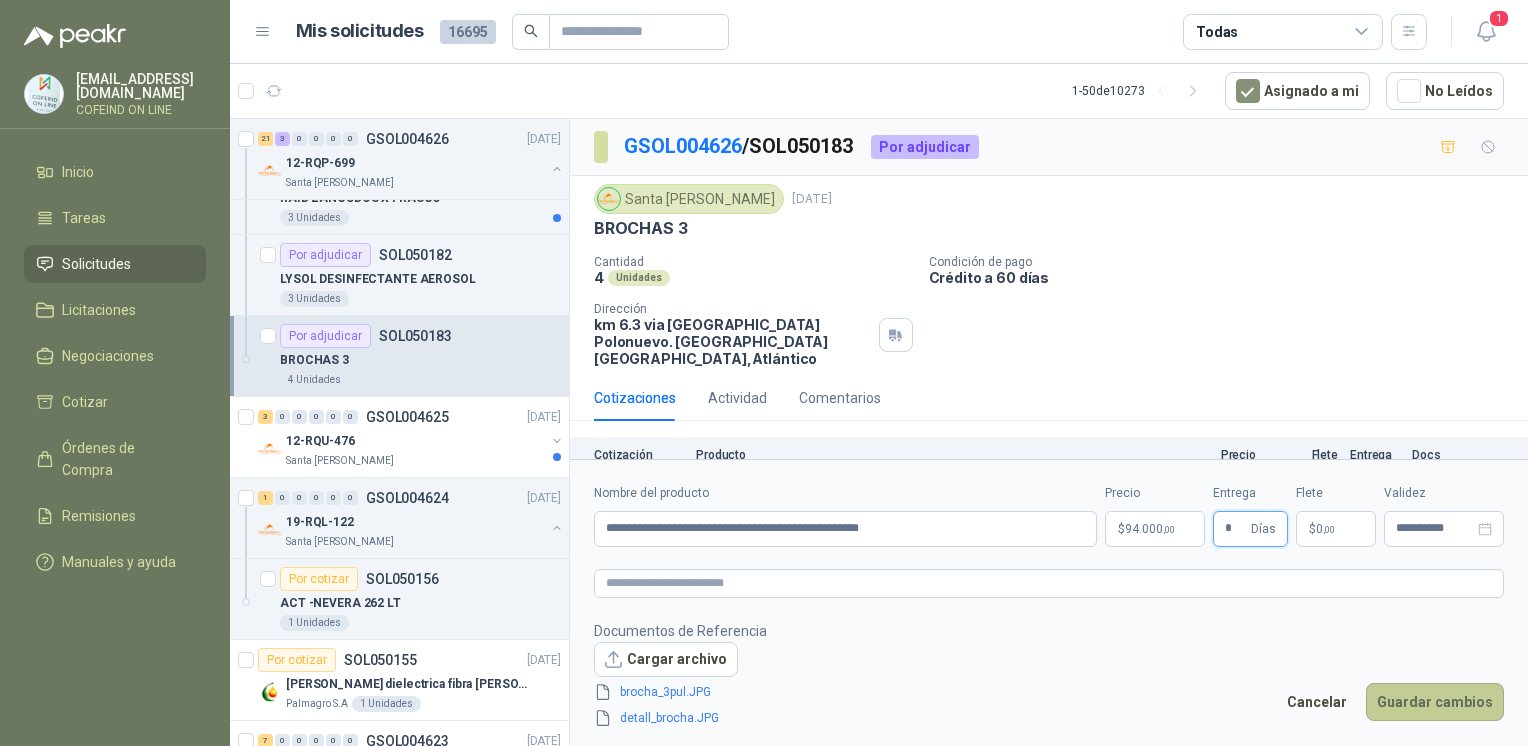 type on "*" 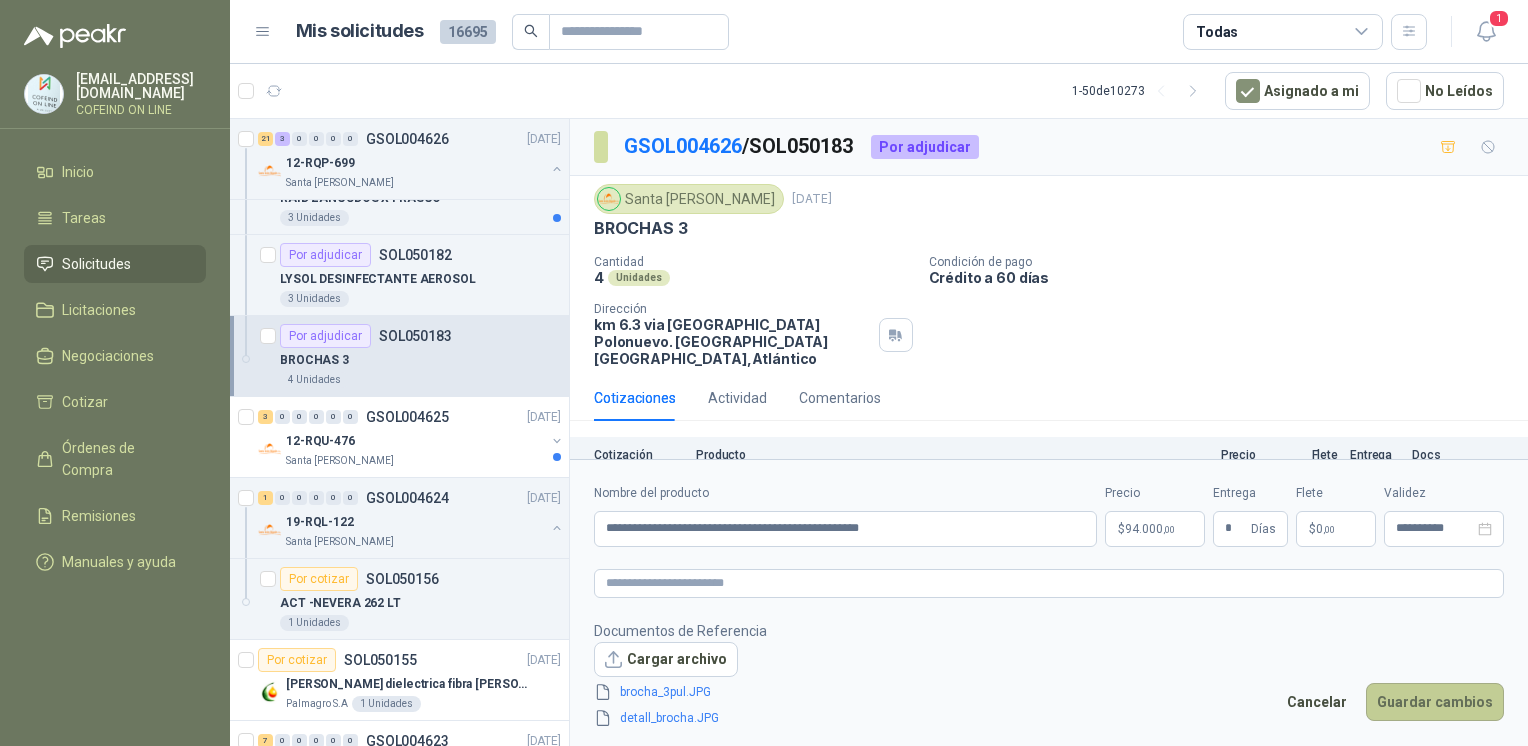 click on "Guardar cambios" at bounding box center [1435, 702] 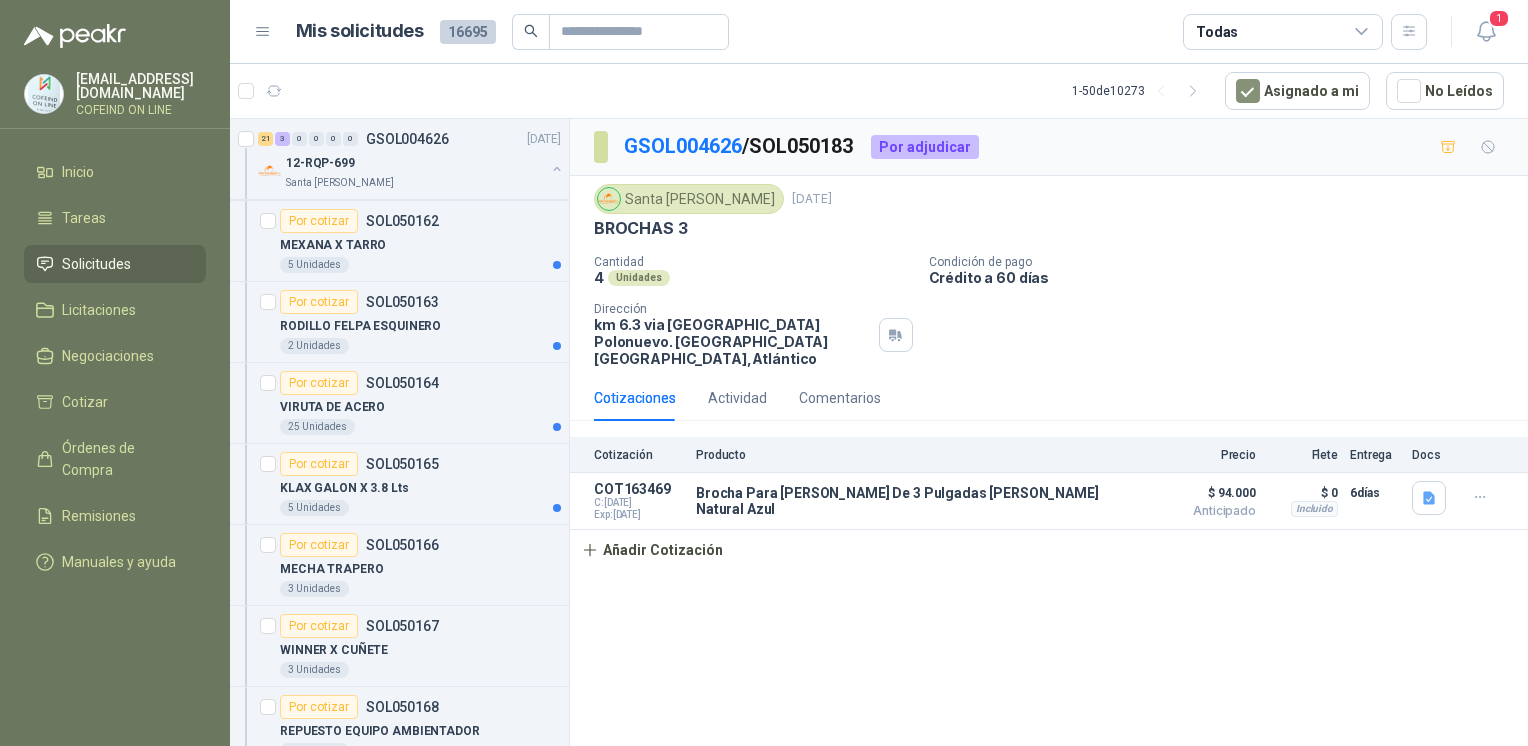 scroll, scrollTop: 2634, scrollLeft: 0, axis: vertical 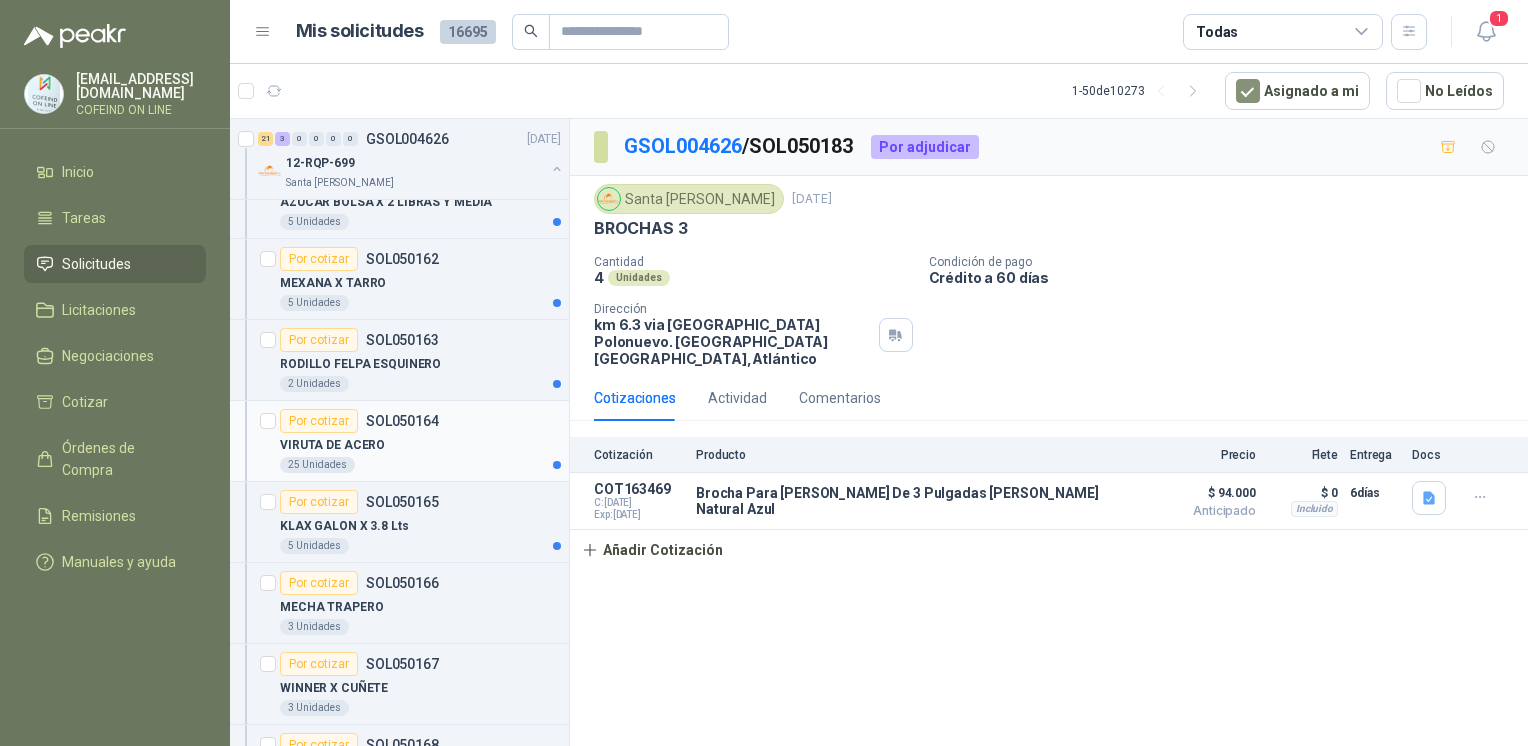 click on "25   Unidades" at bounding box center [420, 465] 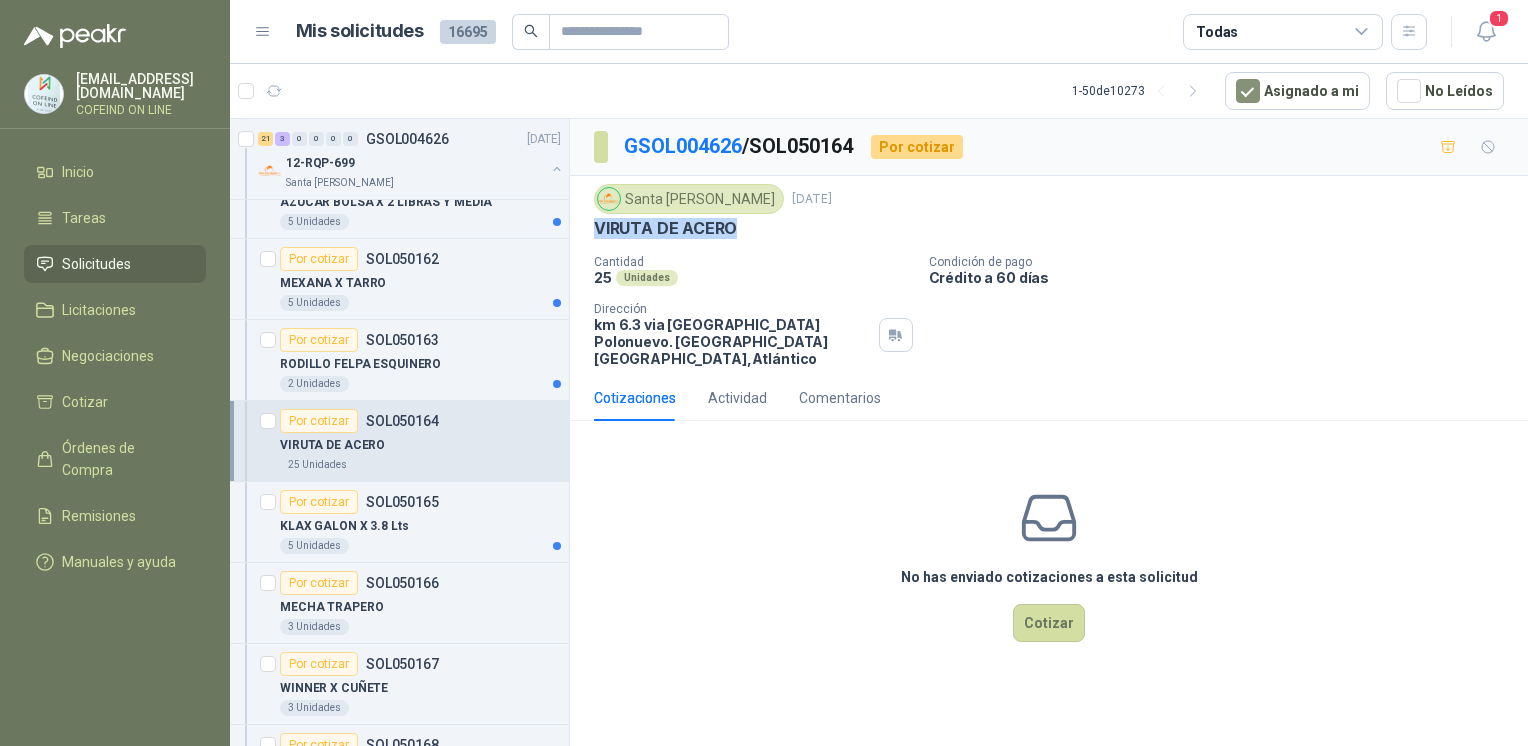 drag, startPoint x: 756, startPoint y: 237, endPoint x: 586, endPoint y: 225, distance: 170.423 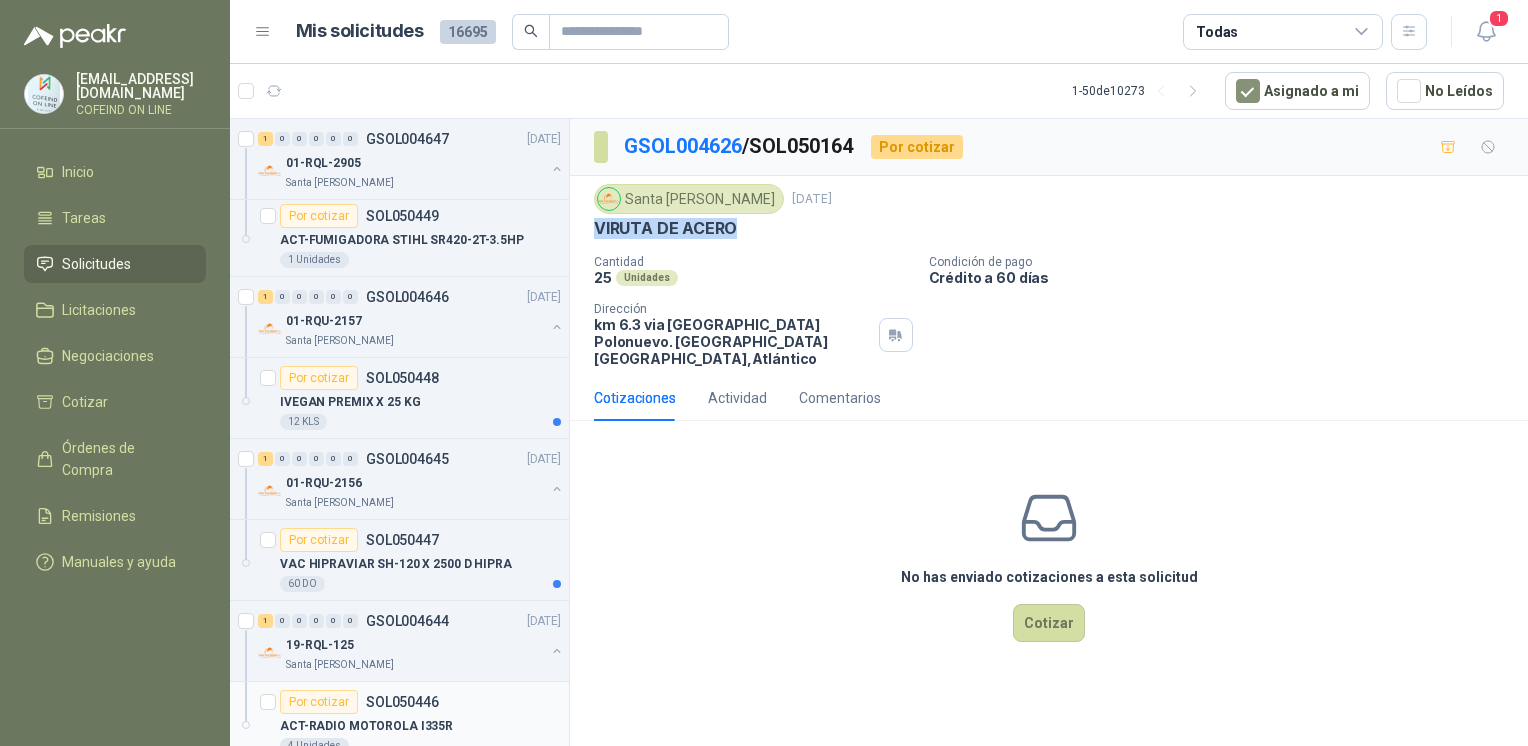 scroll, scrollTop: 0, scrollLeft: 0, axis: both 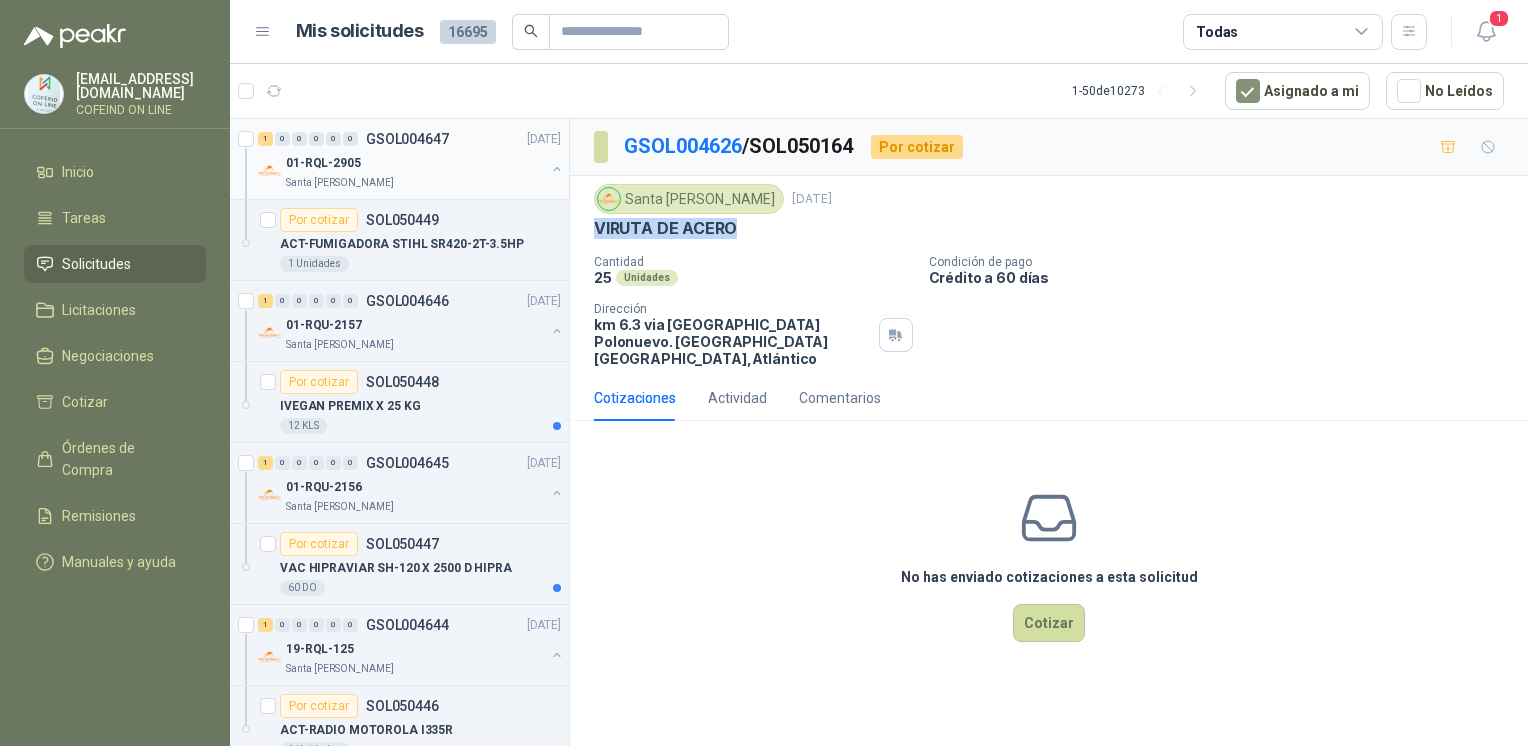 click on "01-RQL-2905 Santa [PERSON_NAME]" at bounding box center [411, 171] 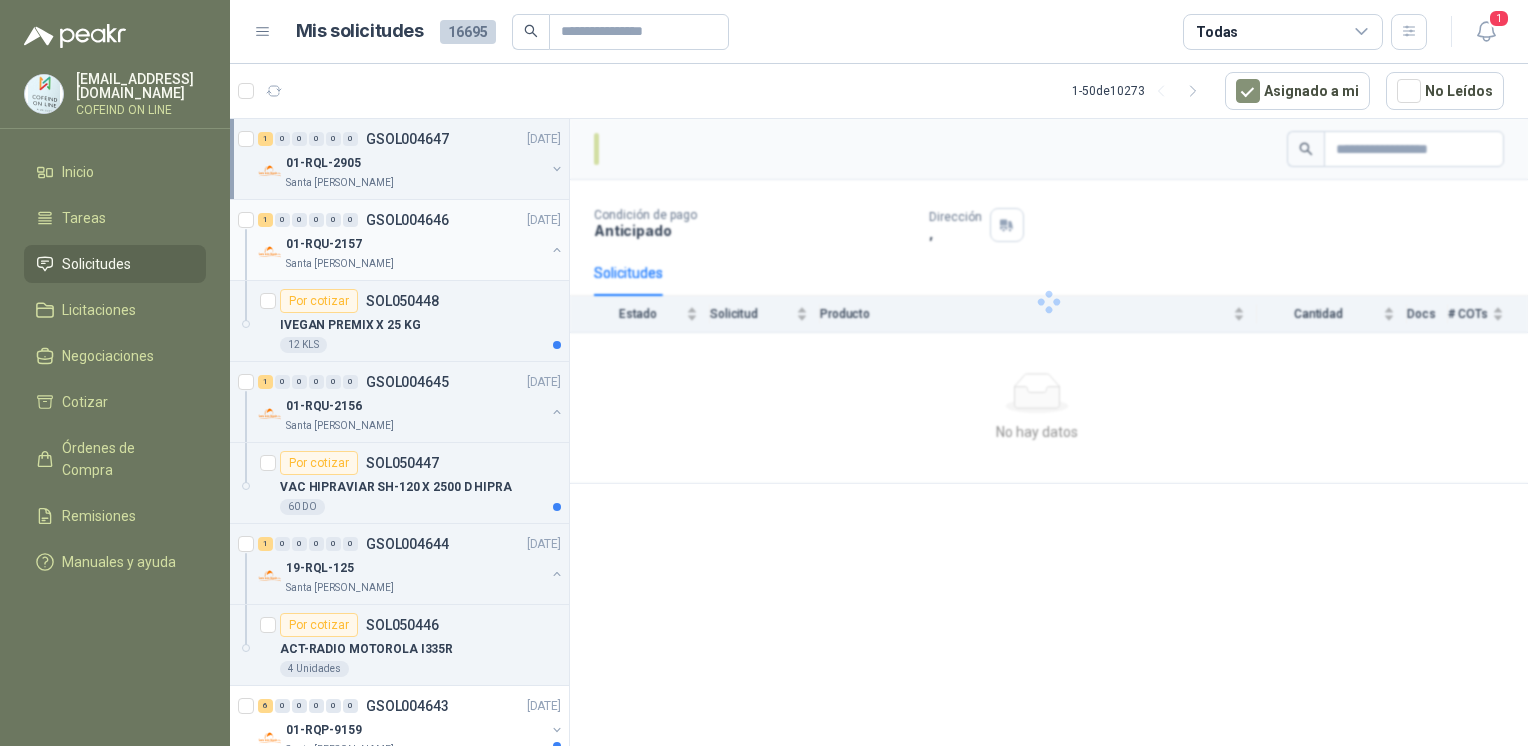 click on "1   0   0   0   0   0   GSOL004646 [DATE]" at bounding box center [411, 220] 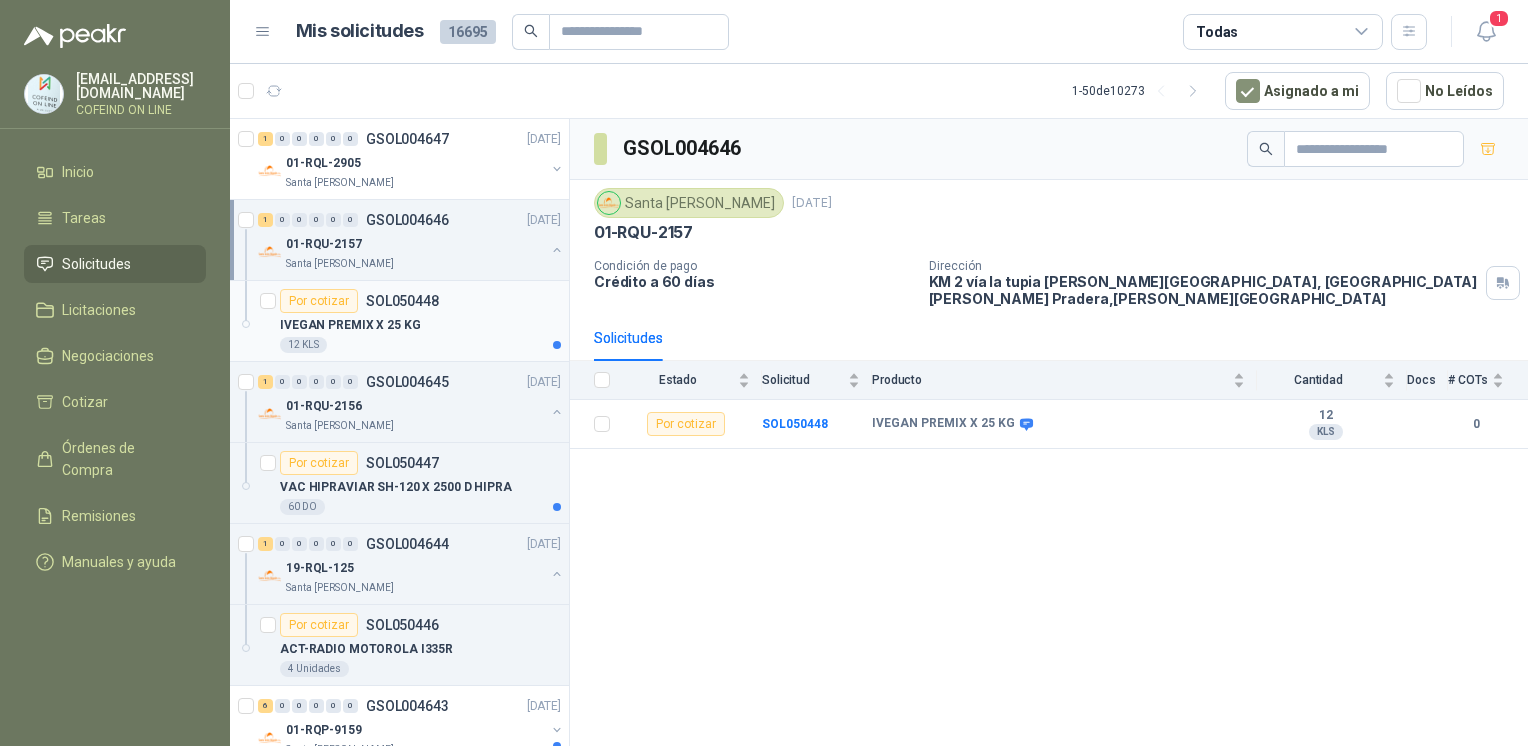 click on "IVEGAN PREMIX X 25 KG" at bounding box center [420, 325] 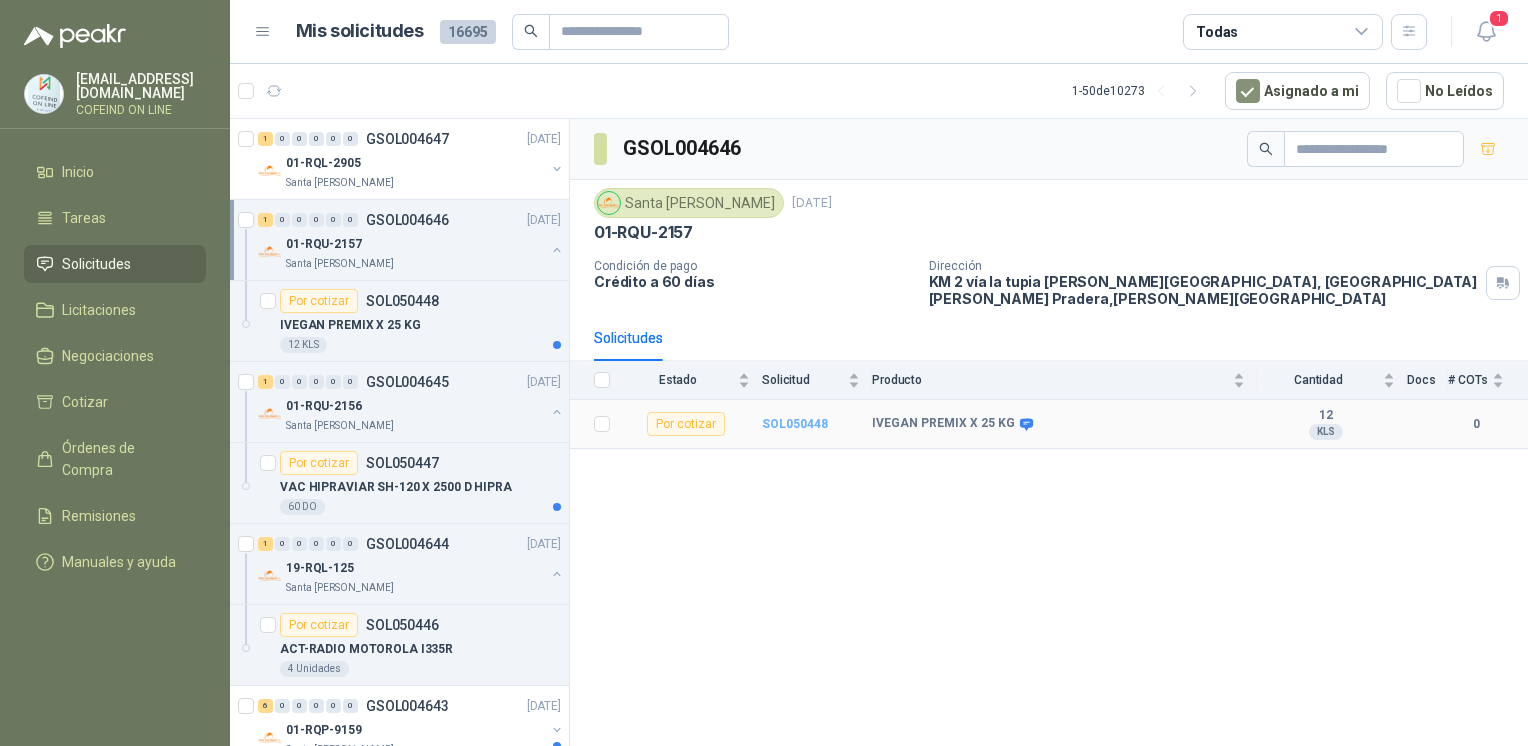 click on "SOL050448" at bounding box center [795, 424] 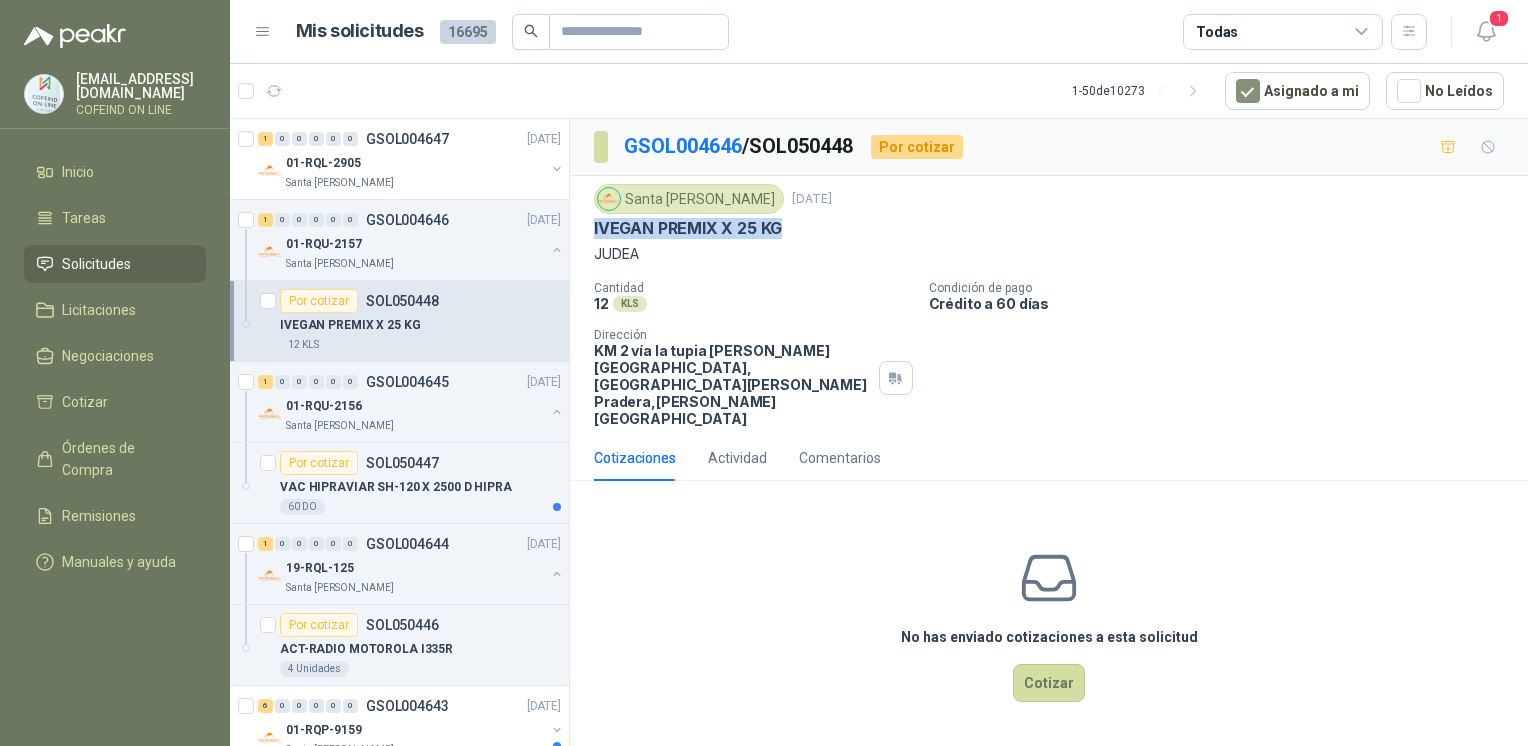drag, startPoint x: 734, startPoint y: 236, endPoint x: 589, endPoint y: 233, distance: 145.03104 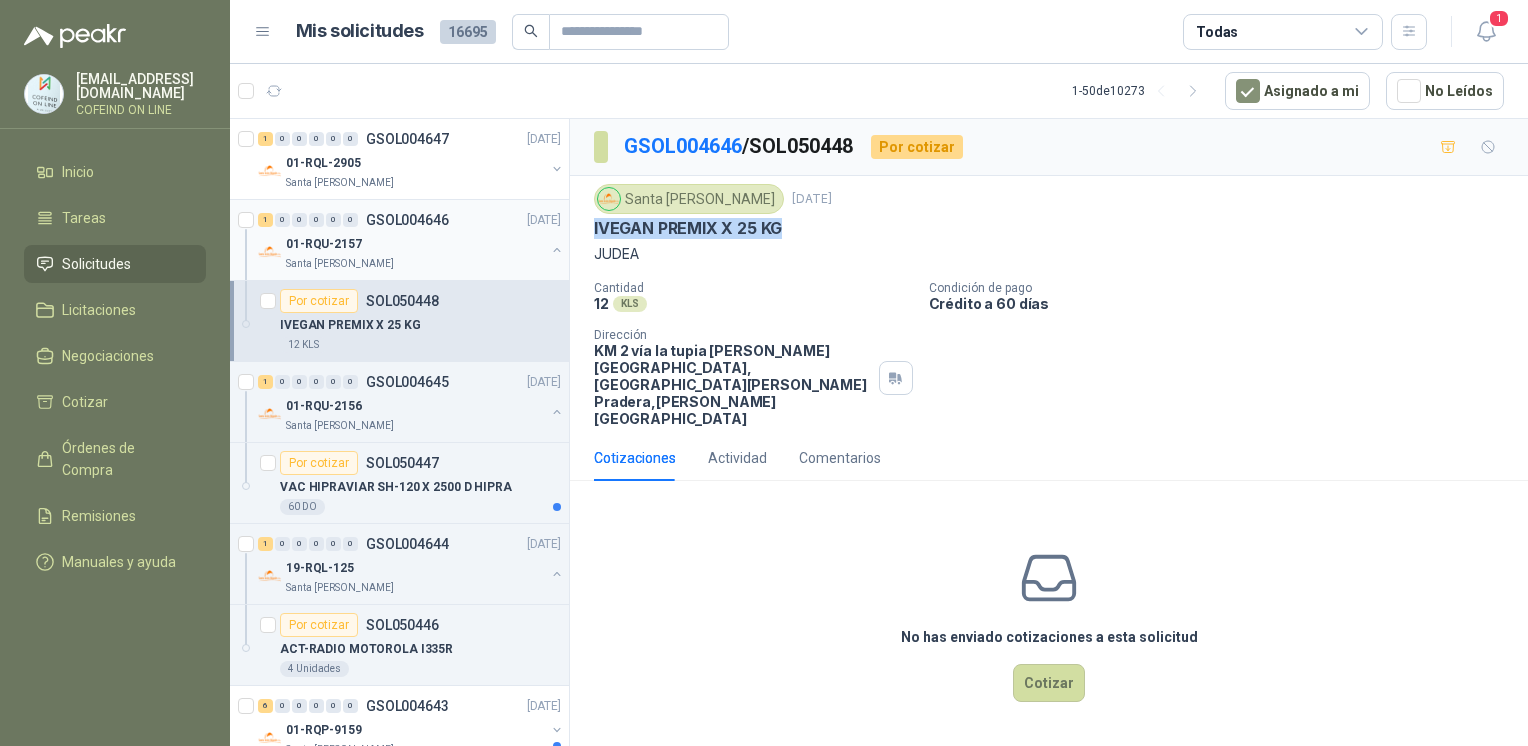 click on "01-RQU-2157 [GEOGRAPHIC_DATA][PERSON_NAME]" at bounding box center (411, 252) 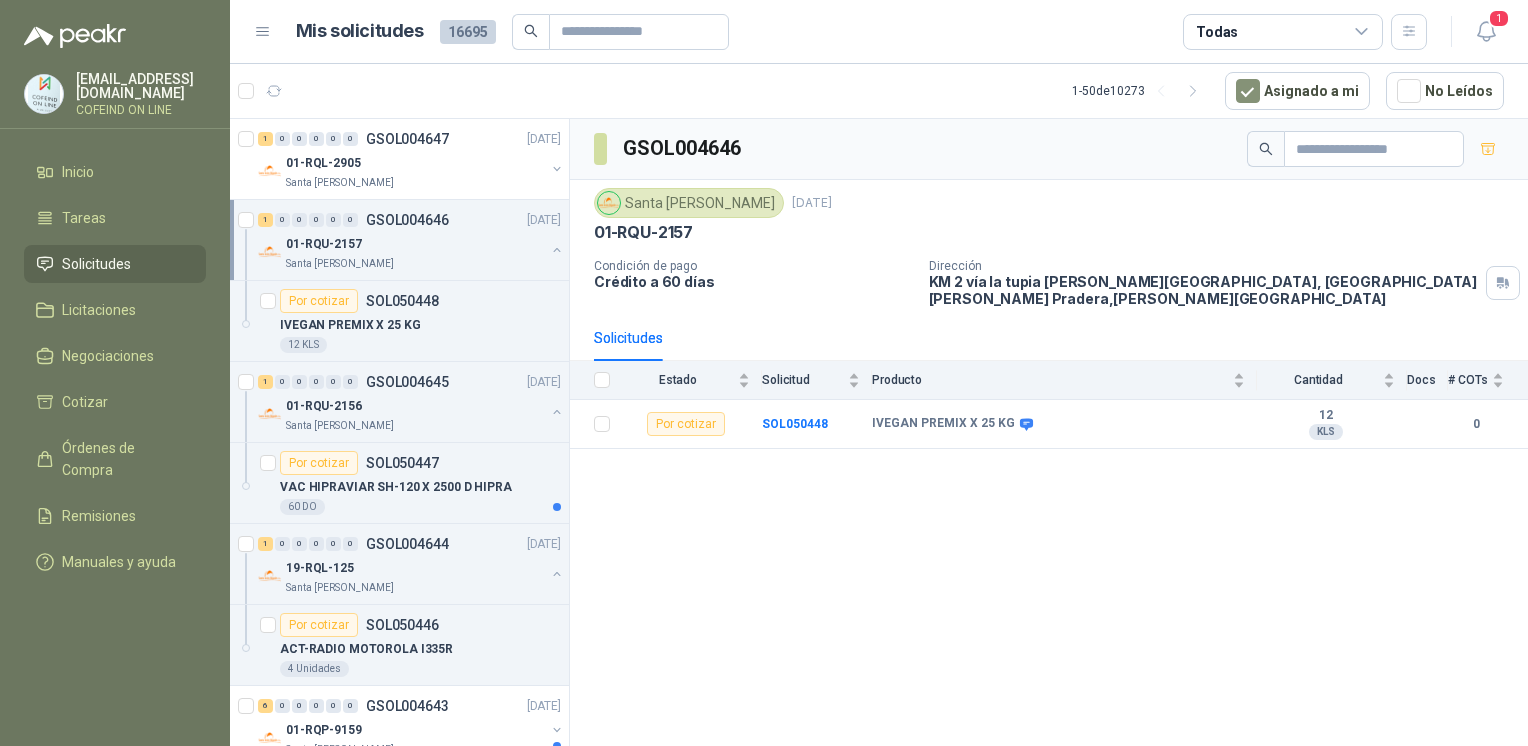 click 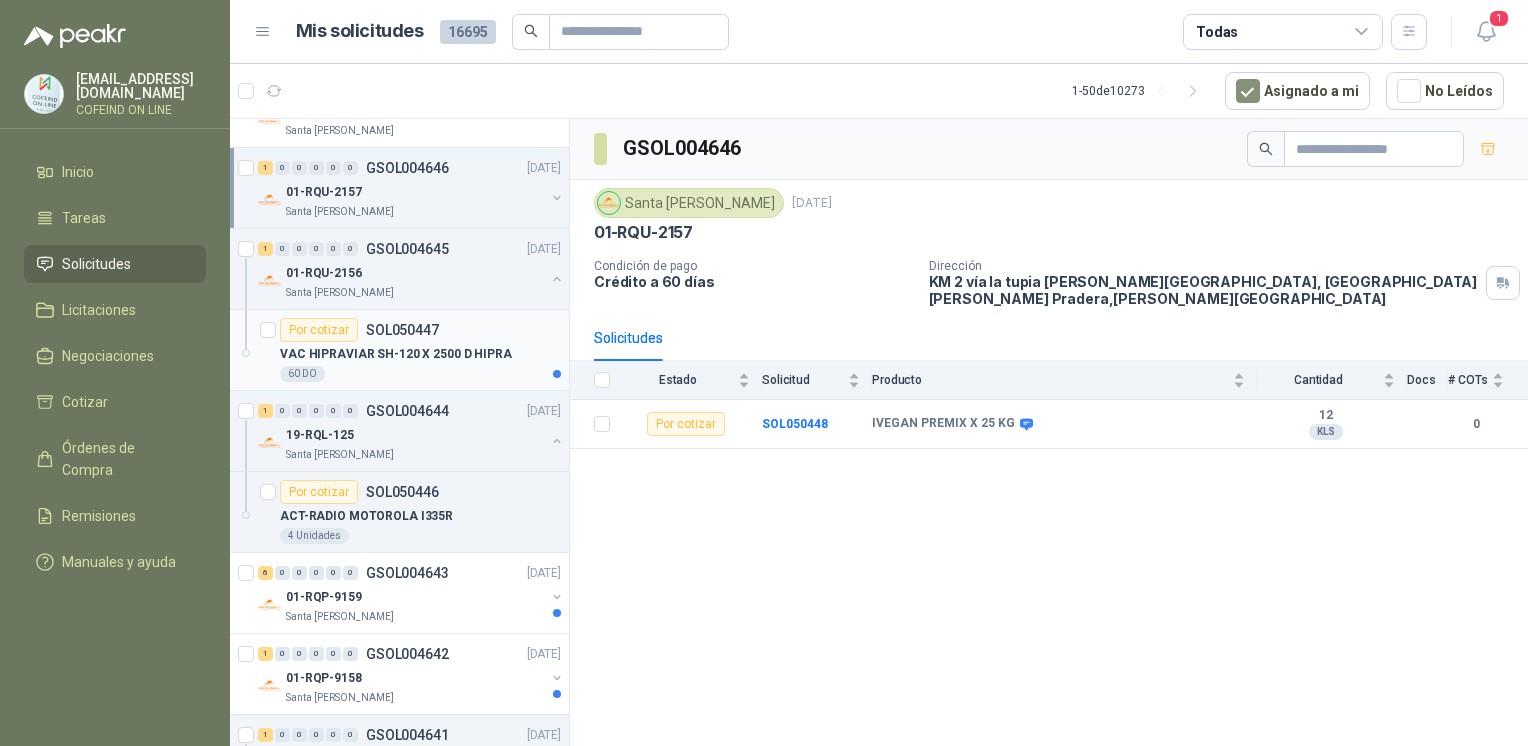 scroll, scrollTop: 55, scrollLeft: 0, axis: vertical 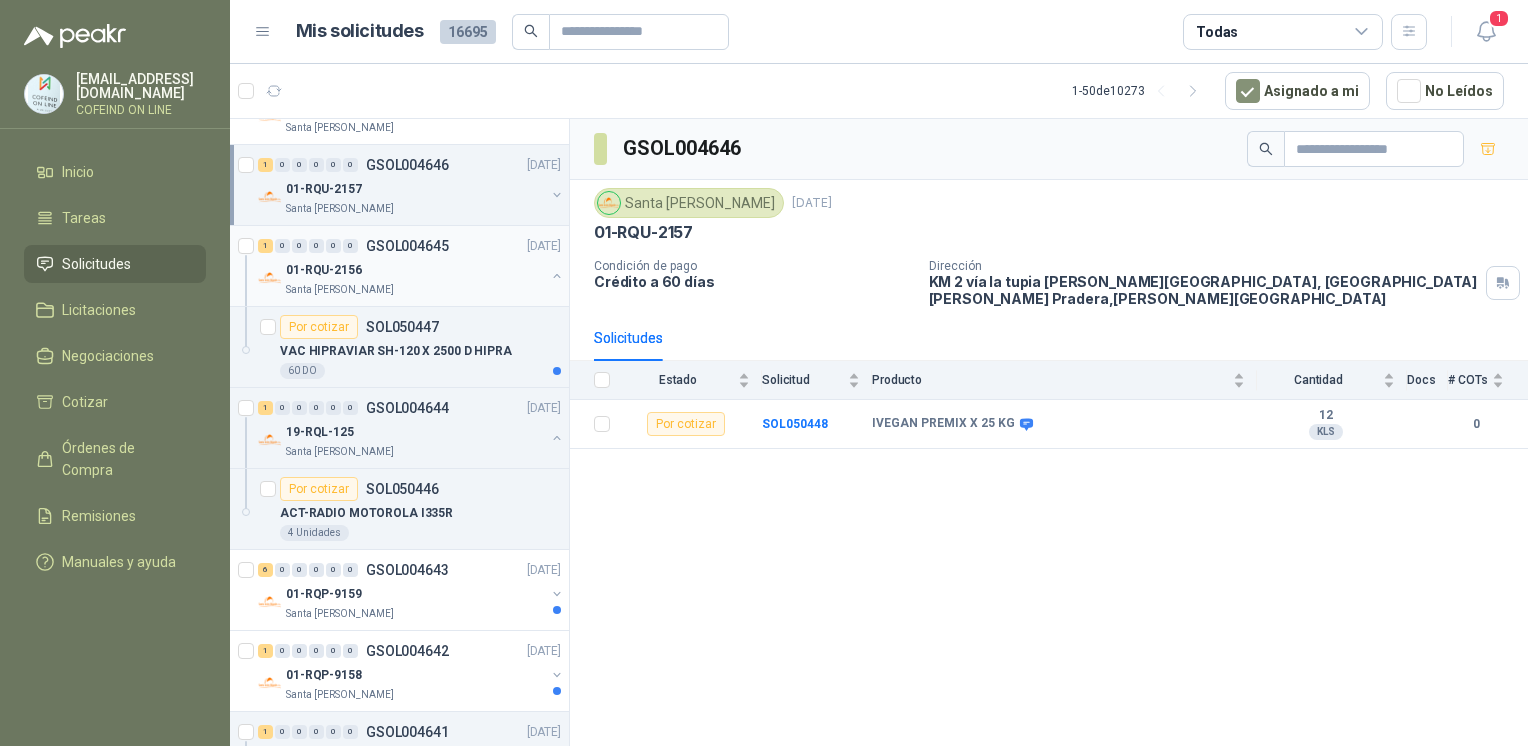 click at bounding box center [557, 276] 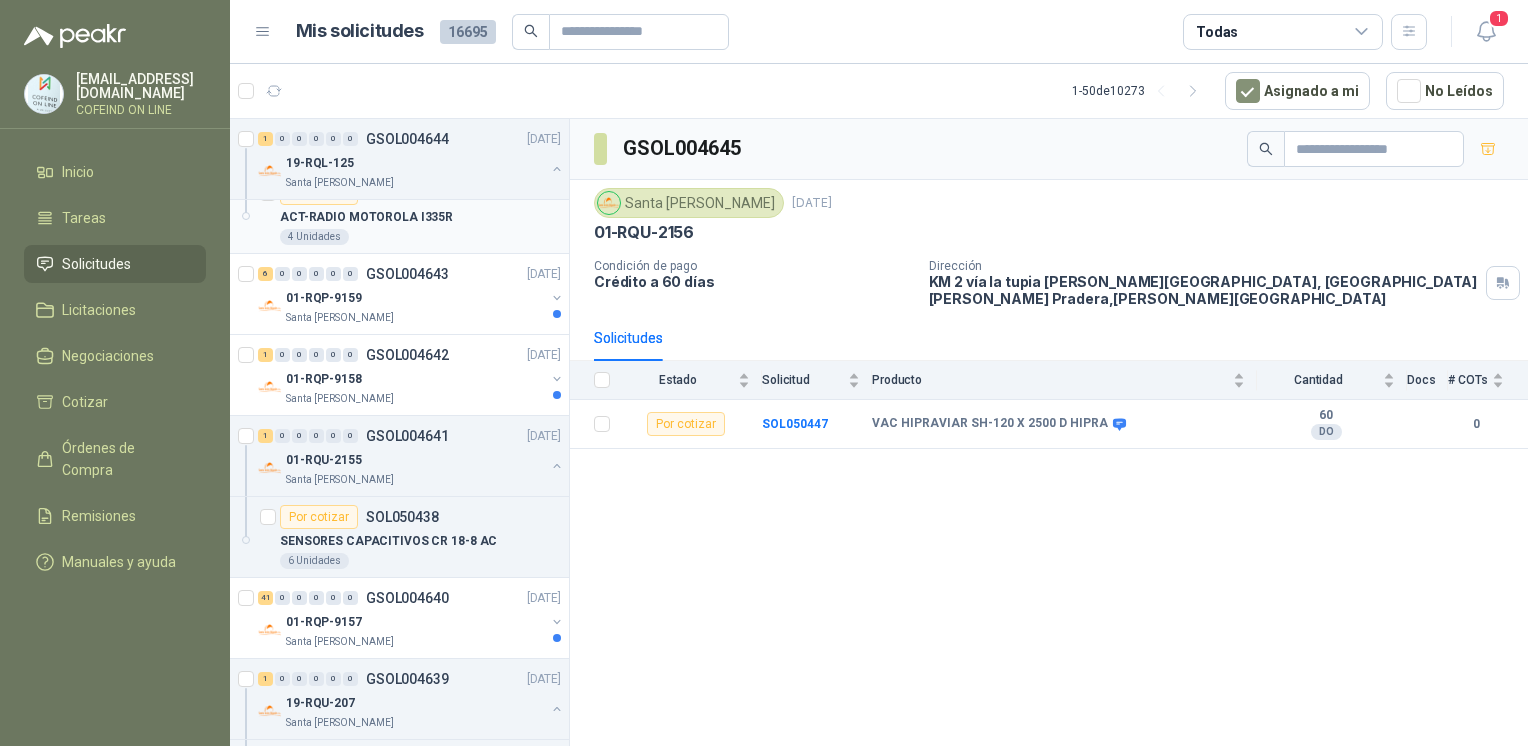 scroll, scrollTop: 298, scrollLeft: 0, axis: vertical 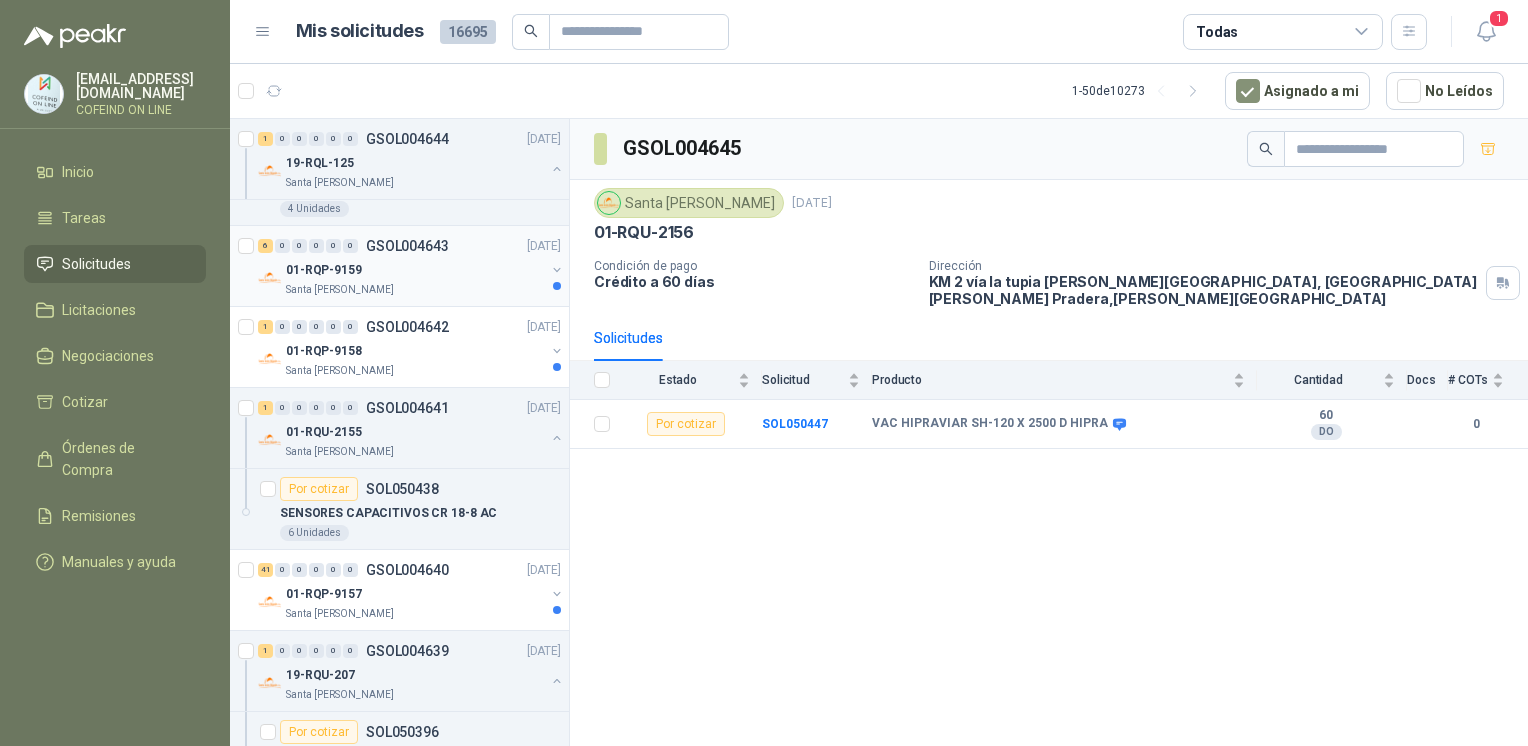 click on "01-RQP-9159" at bounding box center (415, 270) 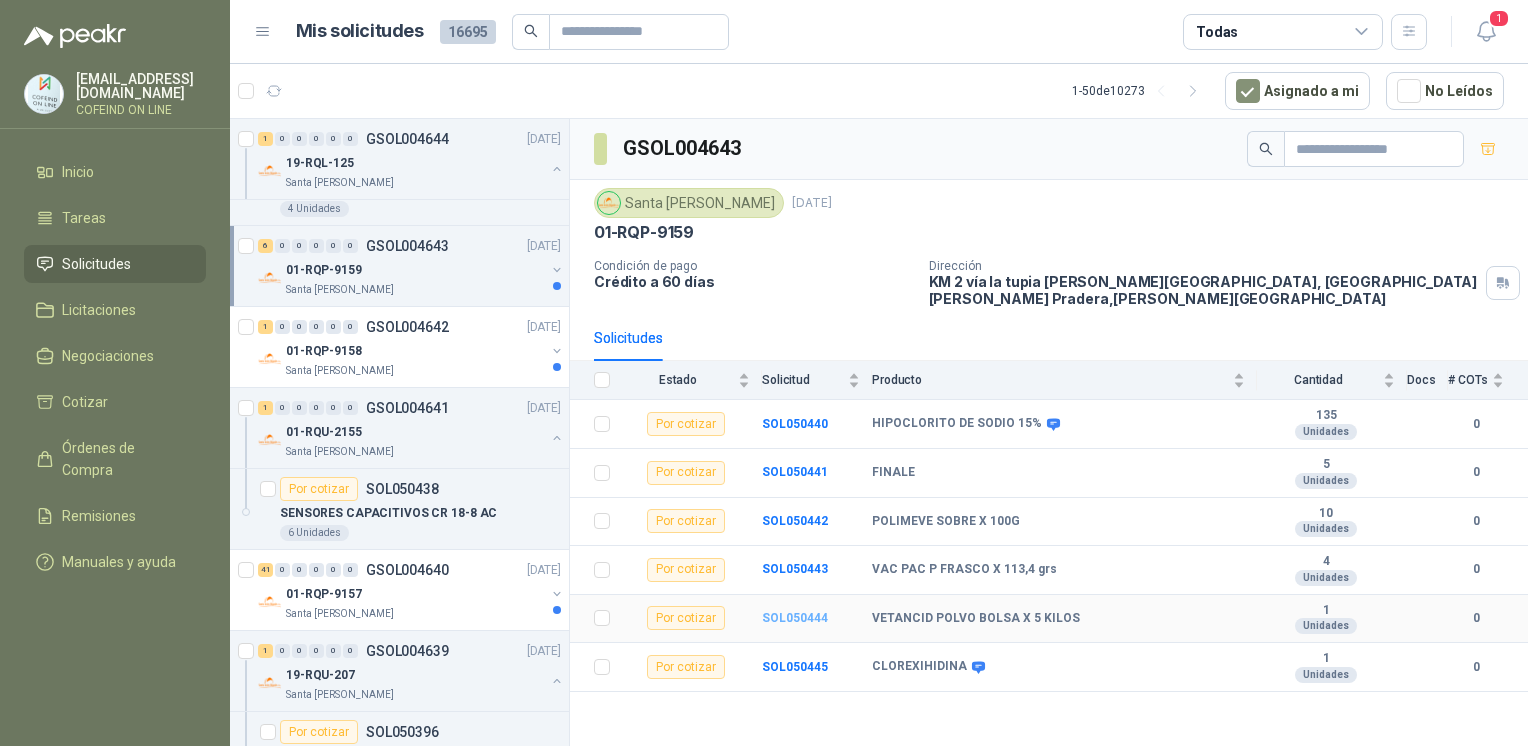 click on "SOL050444" at bounding box center (795, 618) 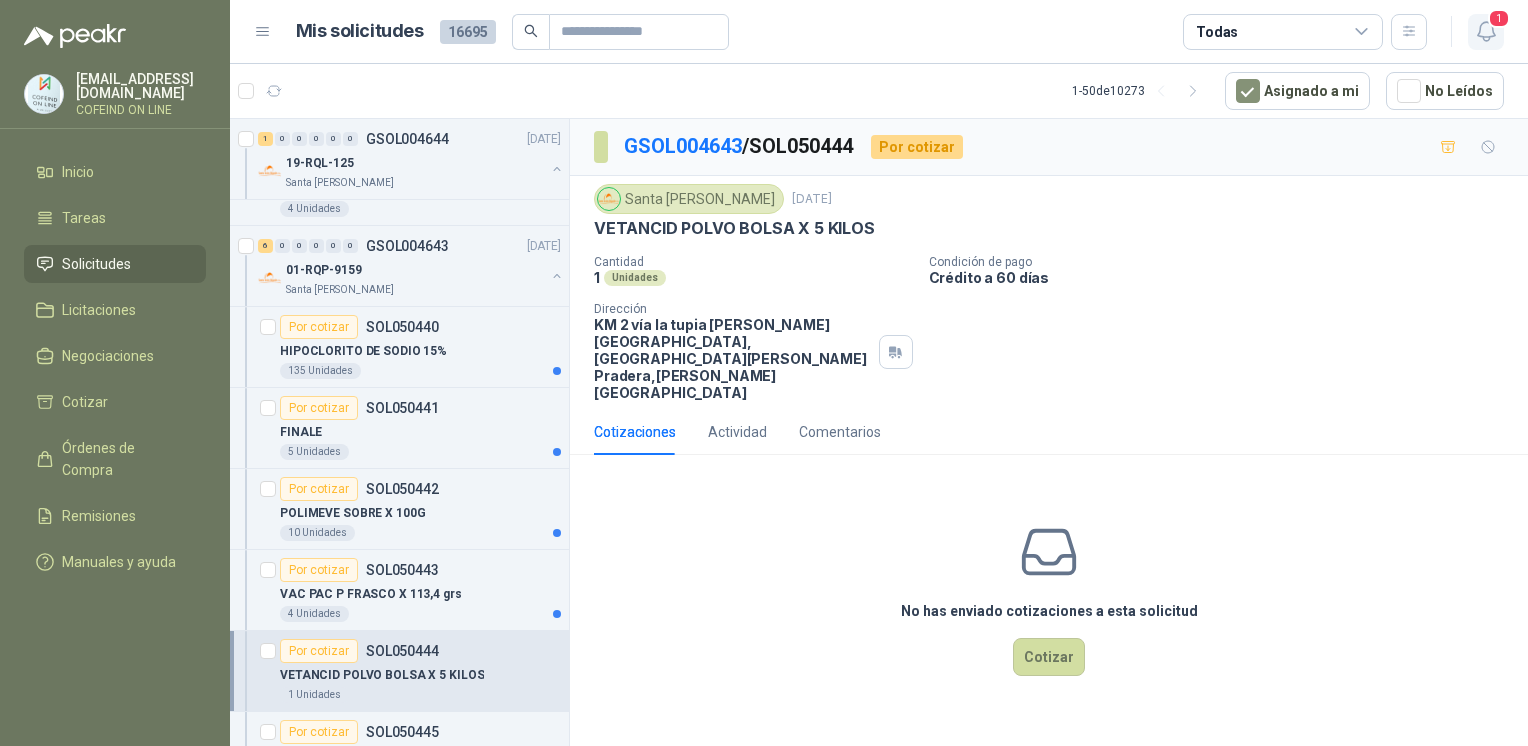 click 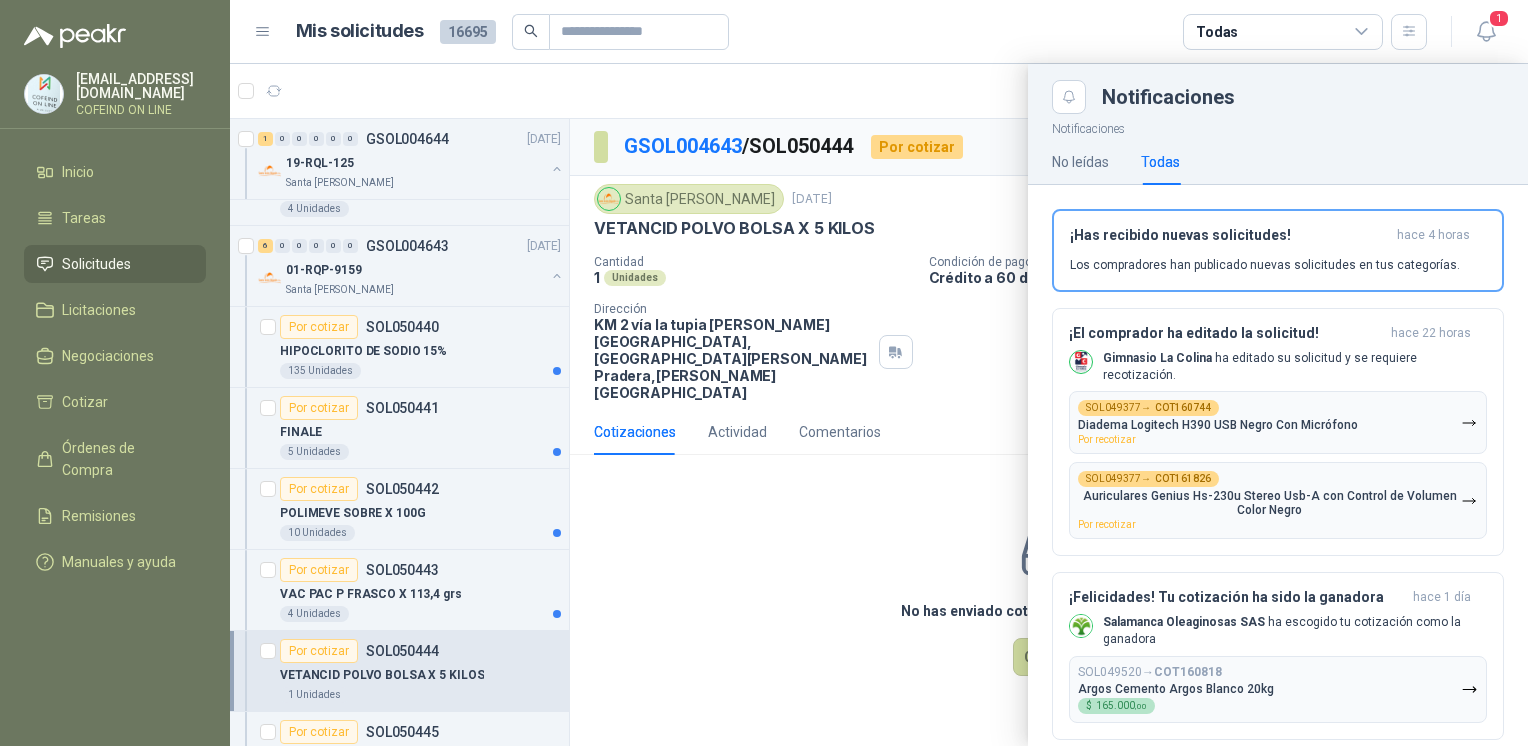 click at bounding box center (879, 405) 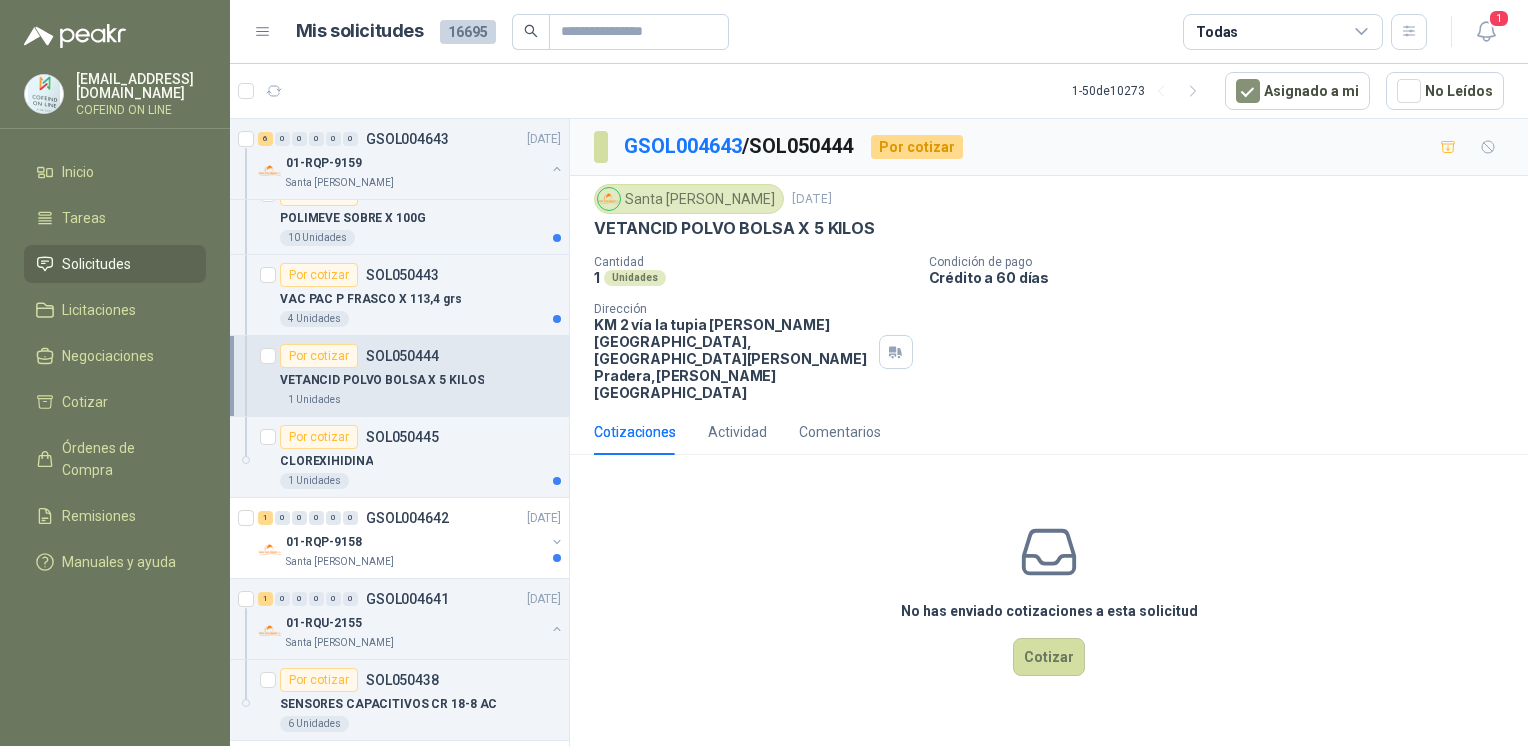 scroll, scrollTop: 653, scrollLeft: 0, axis: vertical 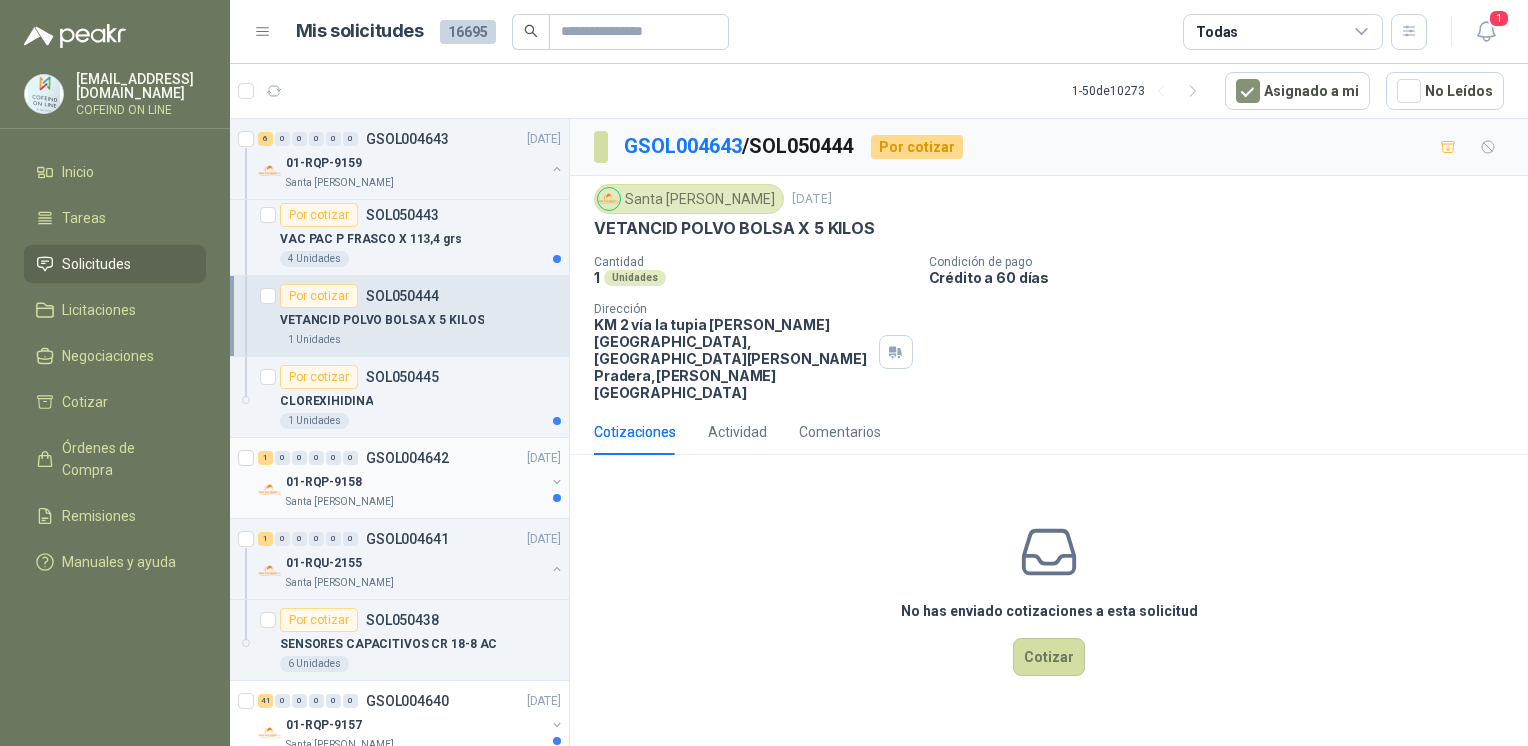 click on "01-RQP-9158" at bounding box center (415, 482) 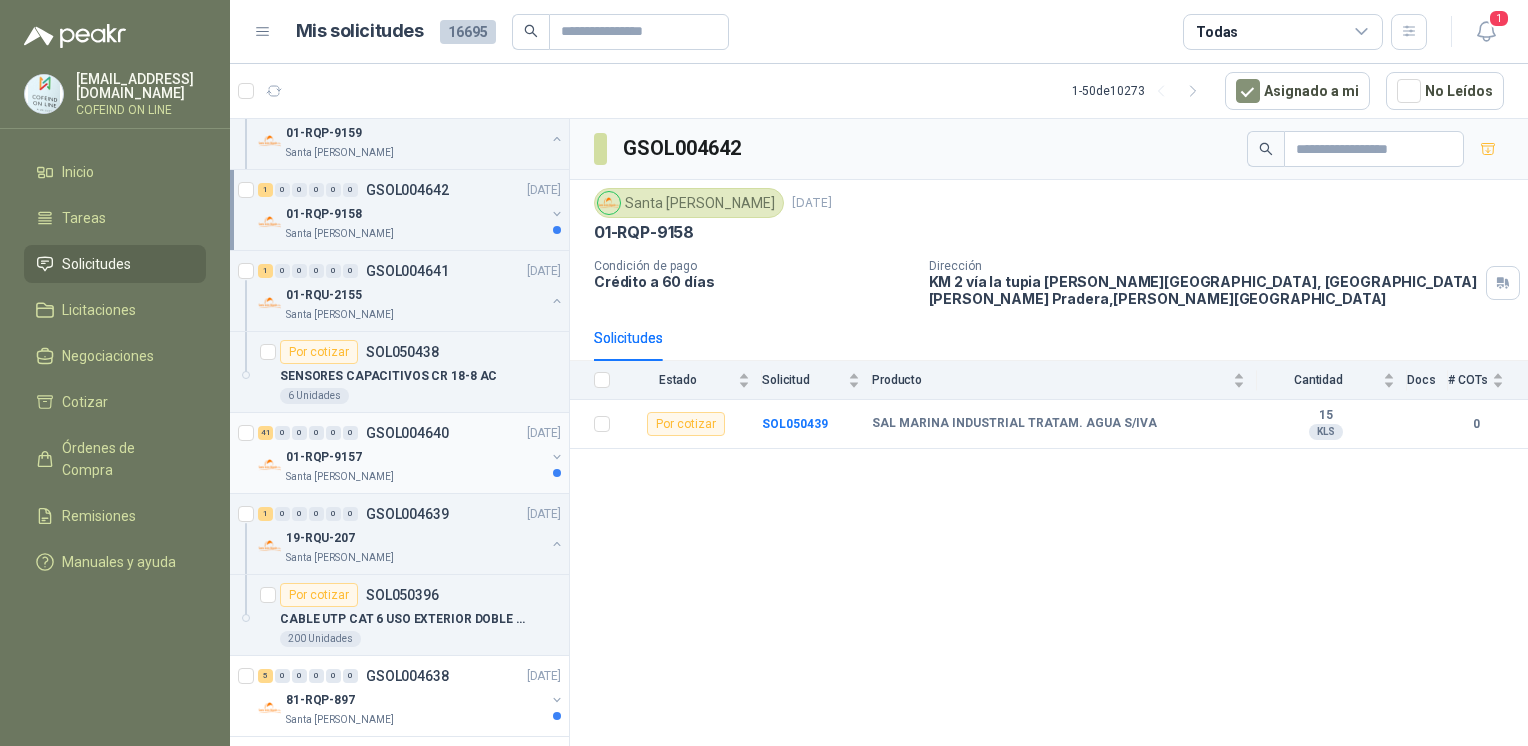 scroll, scrollTop: 940, scrollLeft: 0, axis: vertical 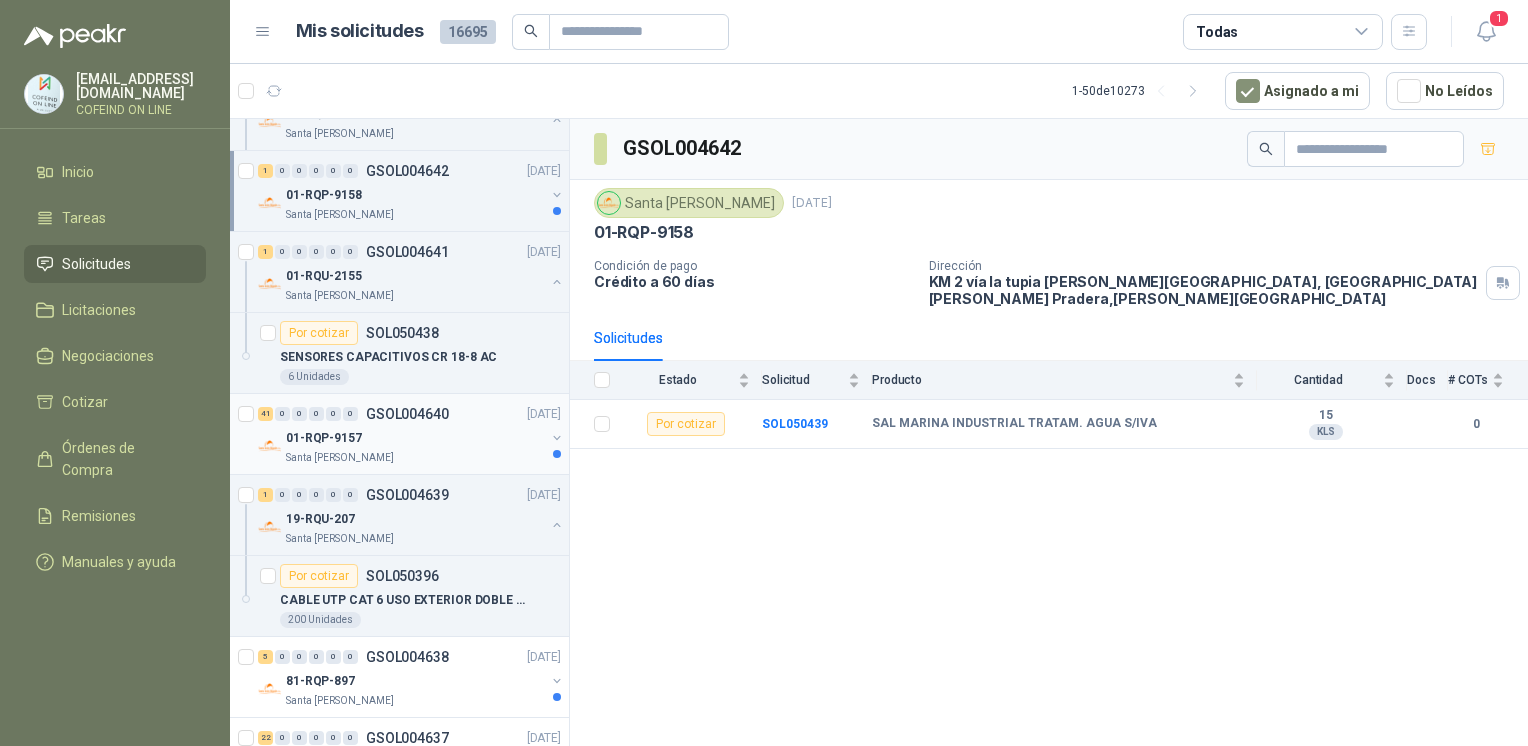 click on "Santa [PERSON_NAME]" at bounding box center (415, 458) 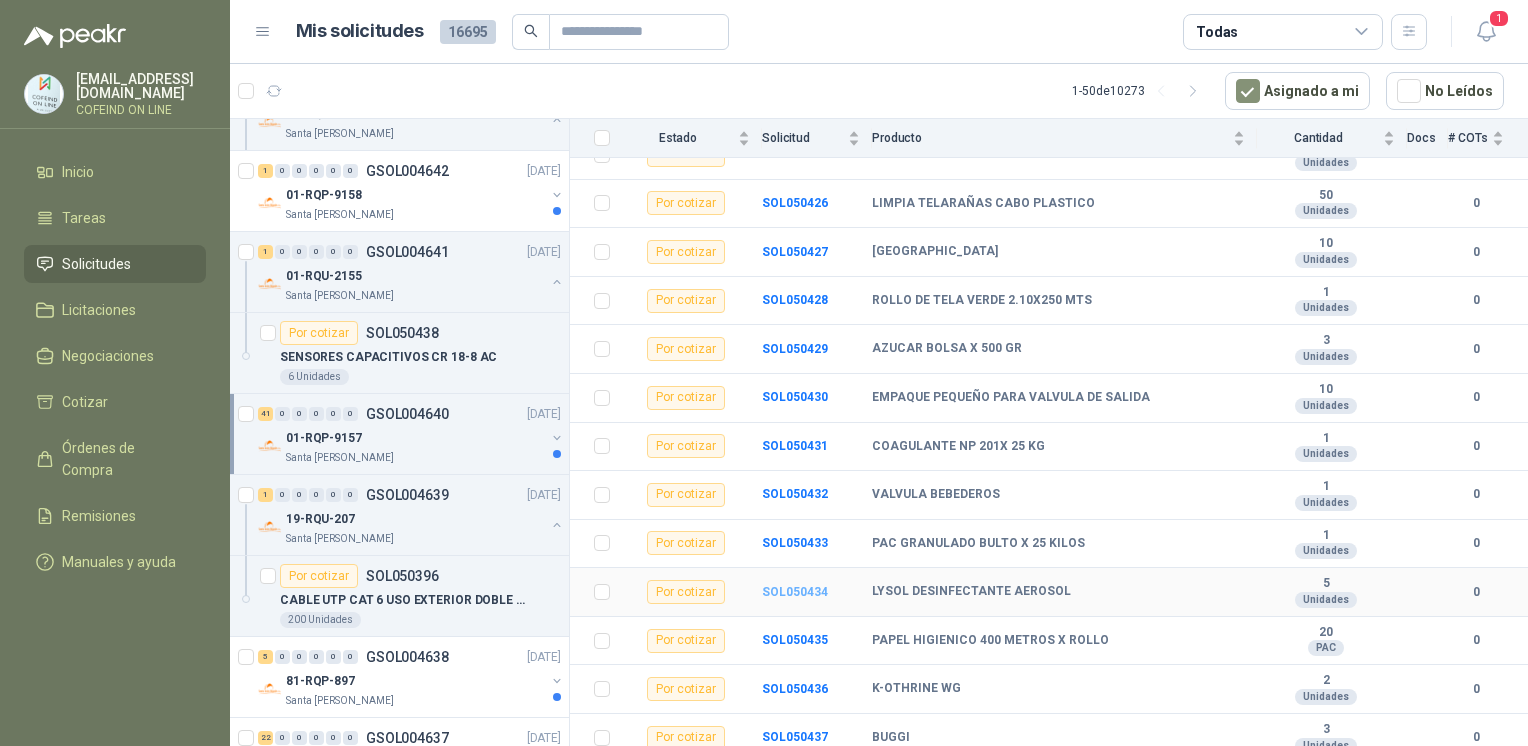 scroll, scrollTop: 1638, scrollLeft: 0, axis: vertical 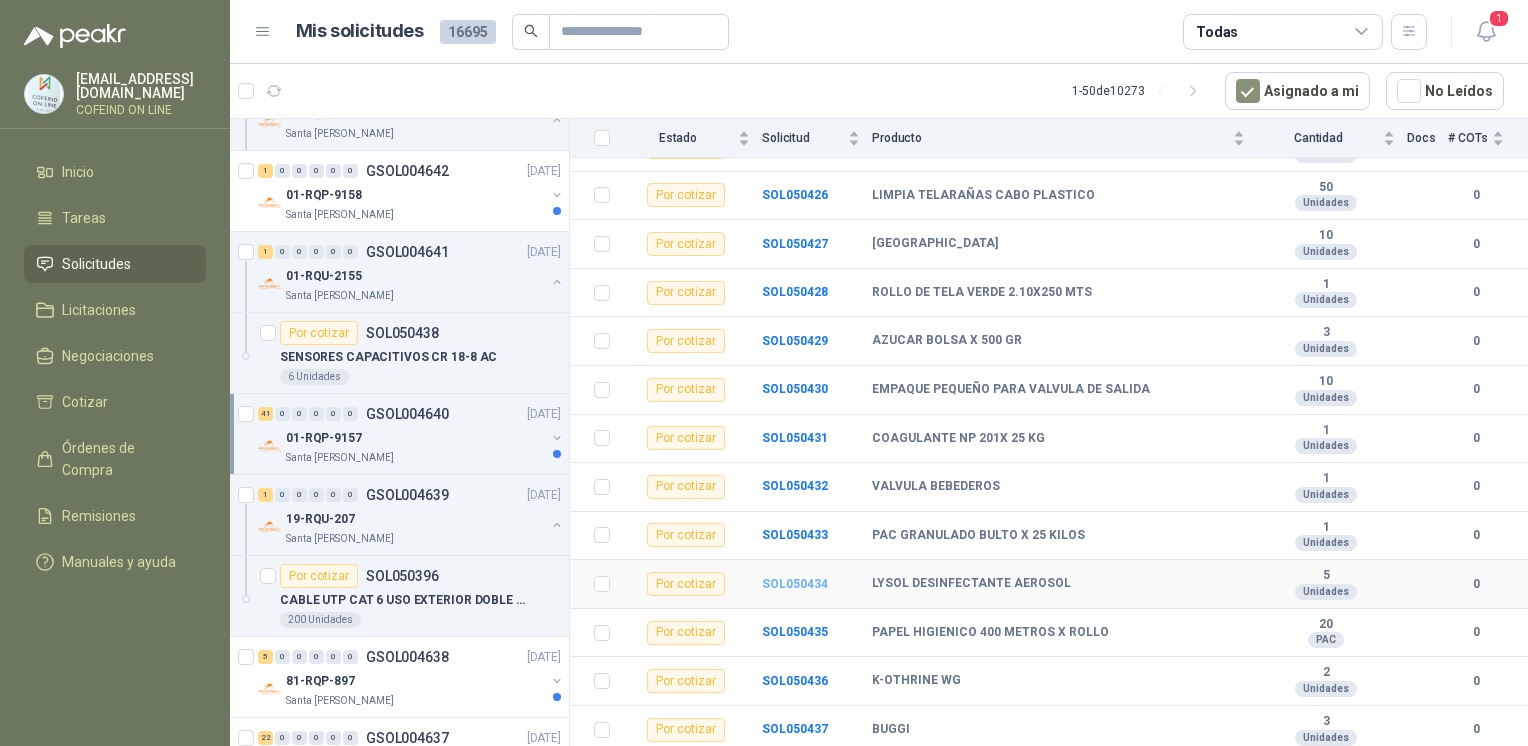 click on "SOL050434" at bounding box center (795, 584) 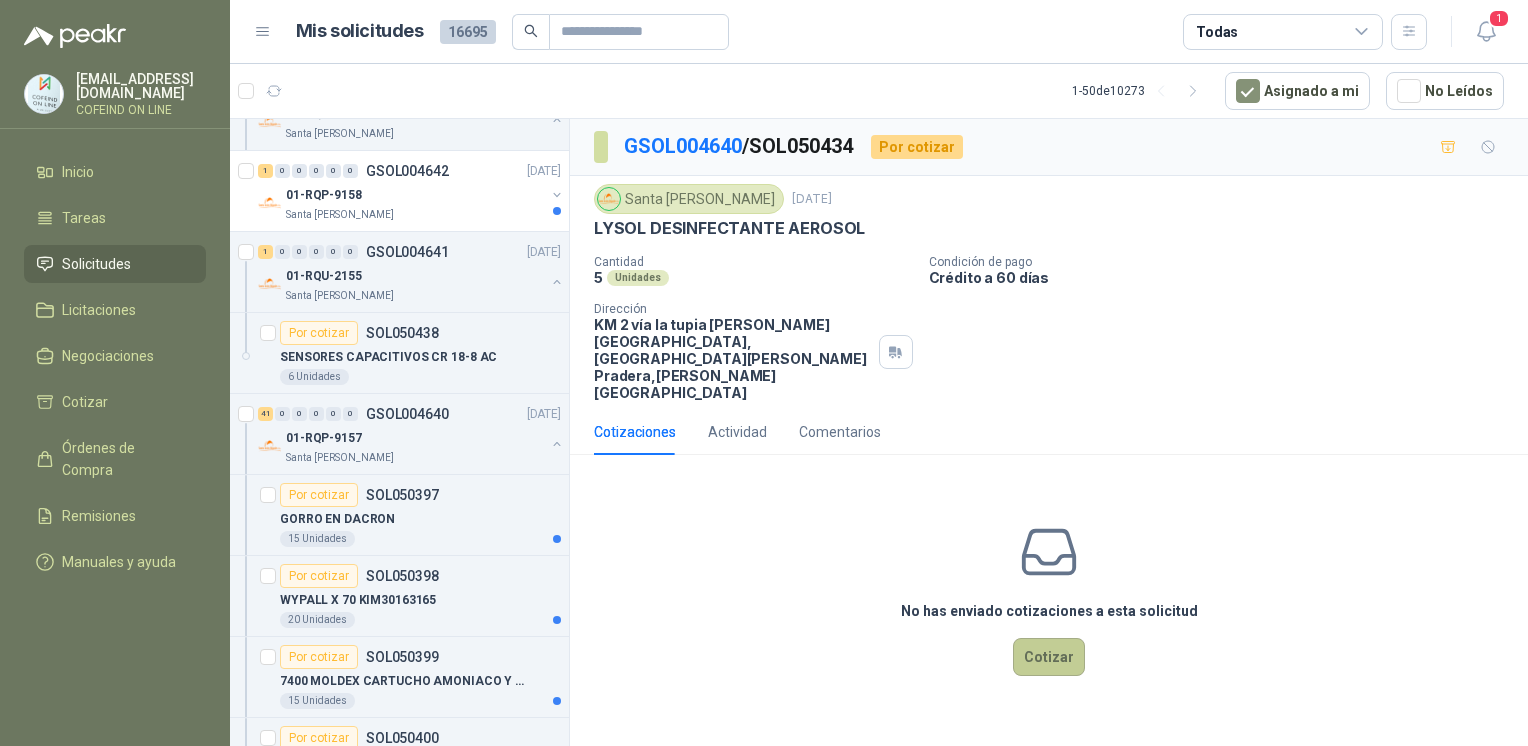 click on "Cotizar" at bounding box center [1049, 657] 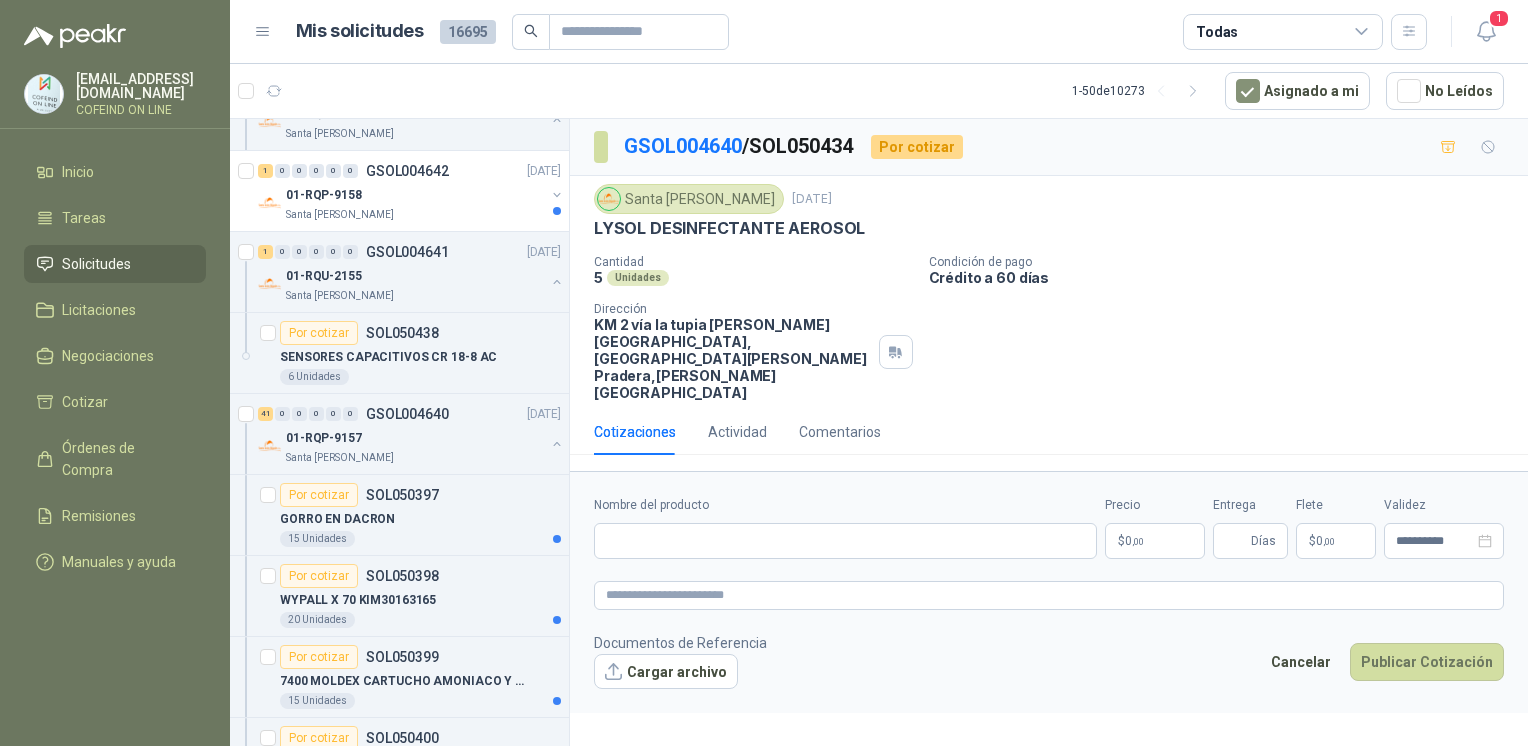 type 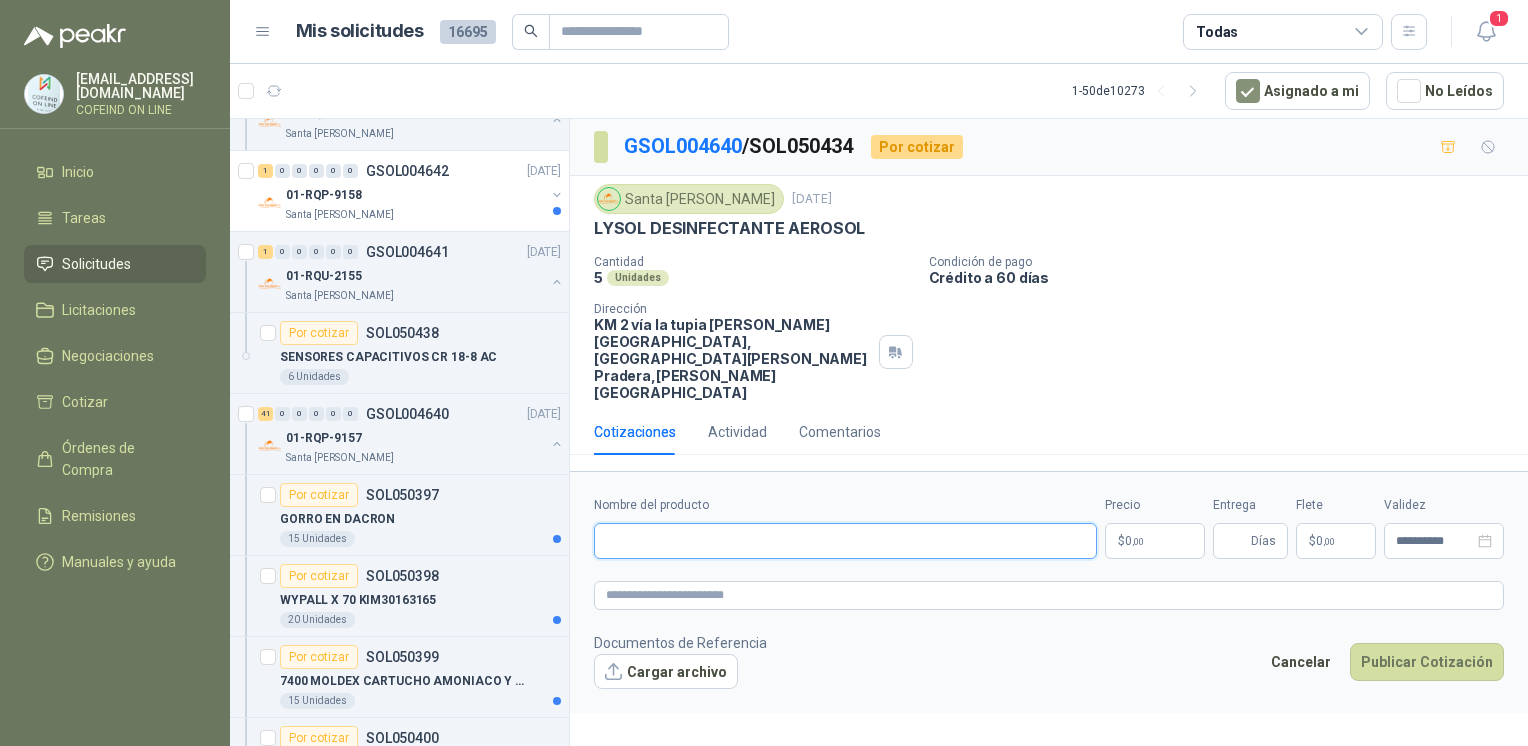 click on "Nombre del producto" at bounding box center (845, 541) 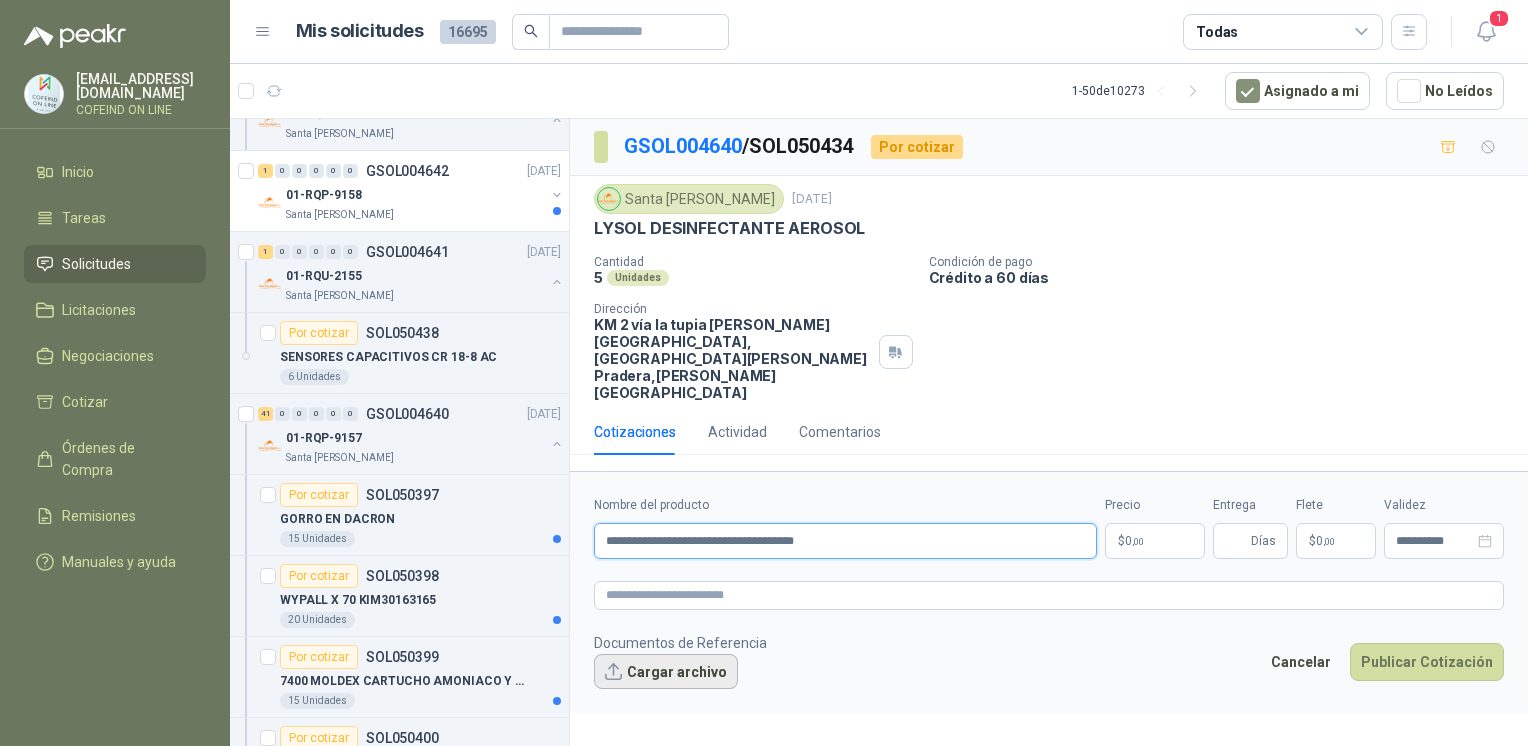 type on "**********" 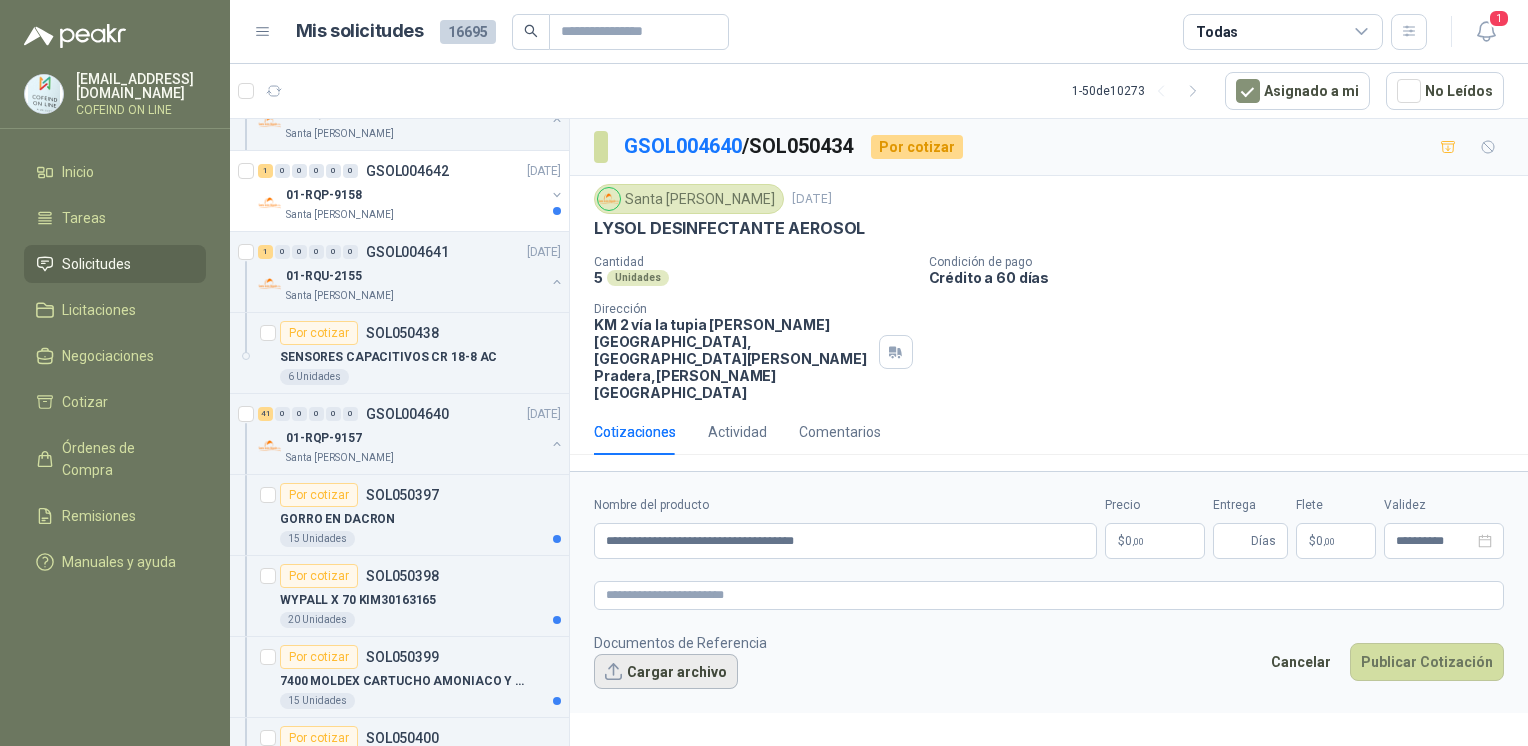 click on "Cargar archivo" at bounding box center [666, 672] 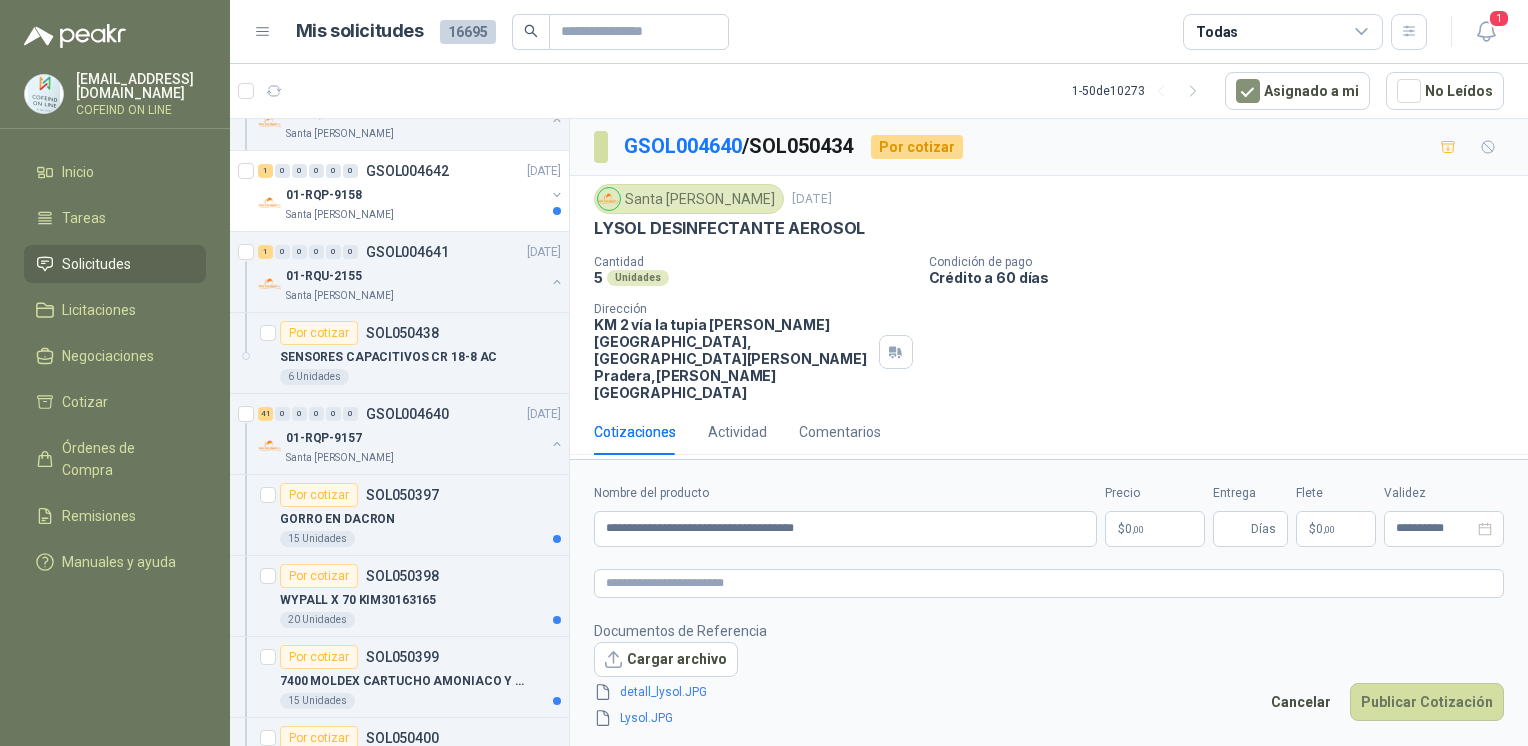 click on "[EMAIL_ADDRESS][DOMAIN_NAME]   COFEIND ON LINE   Inicio   Tareas   Solicitudes   Licitaciones   Negociaciones   Cotizar   Órdenes de Compra   Remisiones   Manuales y ayuda Mis solicitudes 16695 Todas 1 1 - 50  de  10273 Asignado a mi No Leídos 1   0   0   0   0   0   GSOL004647 [DATE]   01-RQL-2905 Santa [PERSON_NAME]   1   0   0   0   0   0   GSOL004646 [DATE]   01-RQU-2157 [GEOGRAPHIC_DATA][PERSON_NAME]   1   0   0   0   0   0   GSOL004645 [DATE]   01-RQU-2156 [GEOGRAPHIC_DATA][PERSON_NAME]   1   0   0   0   0   0   GSOL004644 [DATE]   19-RQL-125 Santa [PERSON_NAME]   Por cotizar SOL050446 ACT-RADIO MOTOROLA I335R 4   Unidades 6   0   0   0   0   0   GSOL004643 [DATE]   01-RQP-9159 [GEOGRAPHIC_DATA][PERSON_NAME]   Por cotizar SOL050440 HIPOCLORITO DE SODIO 15% 135   Unidades Por cotizar SOL050441 FINALE 5   Unidades Por cotizar SOL050442 POLIMEVE SOBRE X 100G 10   Unidades Por cotizar SOL050443 VAC PAC P [PERSON_NAME] X 113,4 grs 4   Unidades Por cotizar SOL050444 VETANCID POLVO BOLSA X 5 KILOS 1   Unidades Por cotizar SOL050445 1   Unidades" at bounding box center [764, 373] 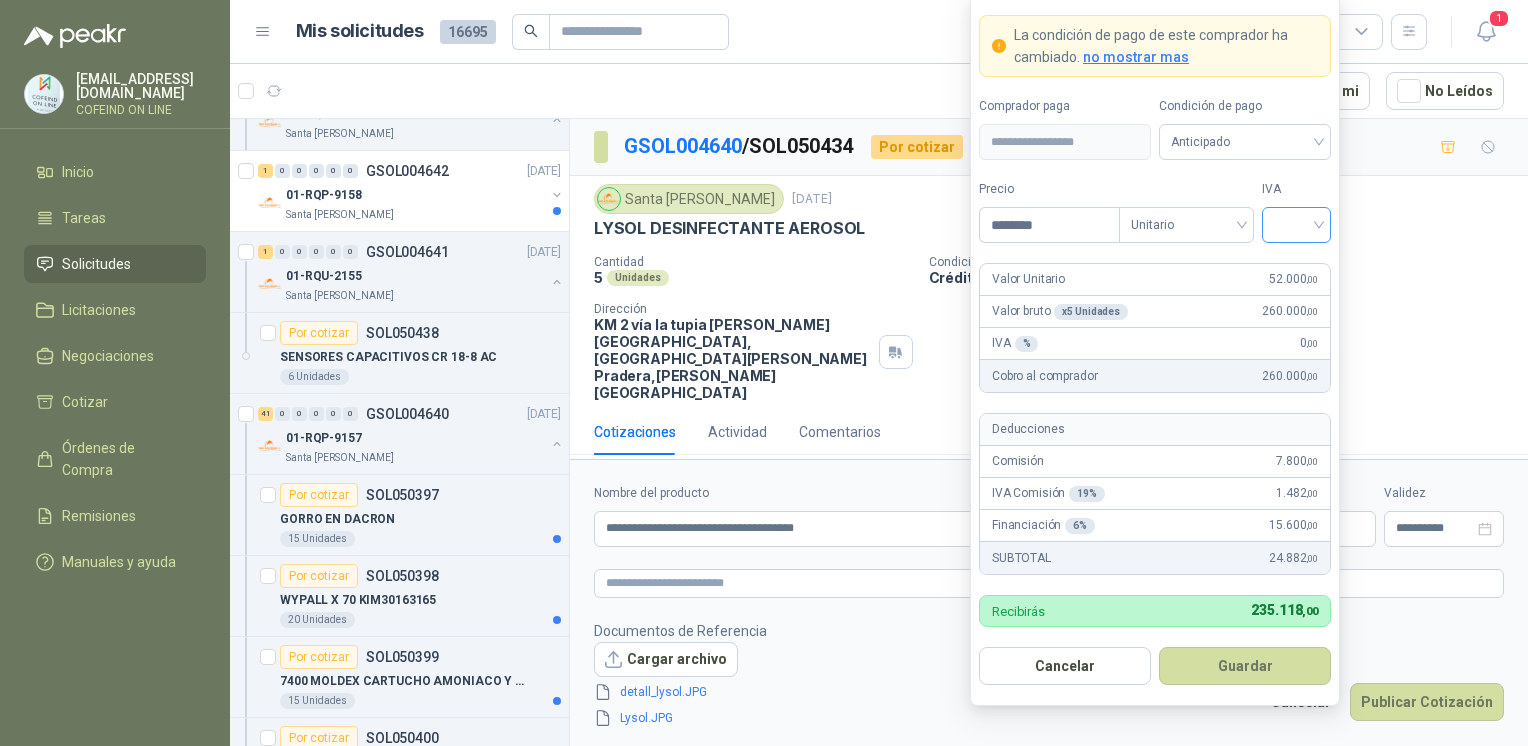 type on "********" 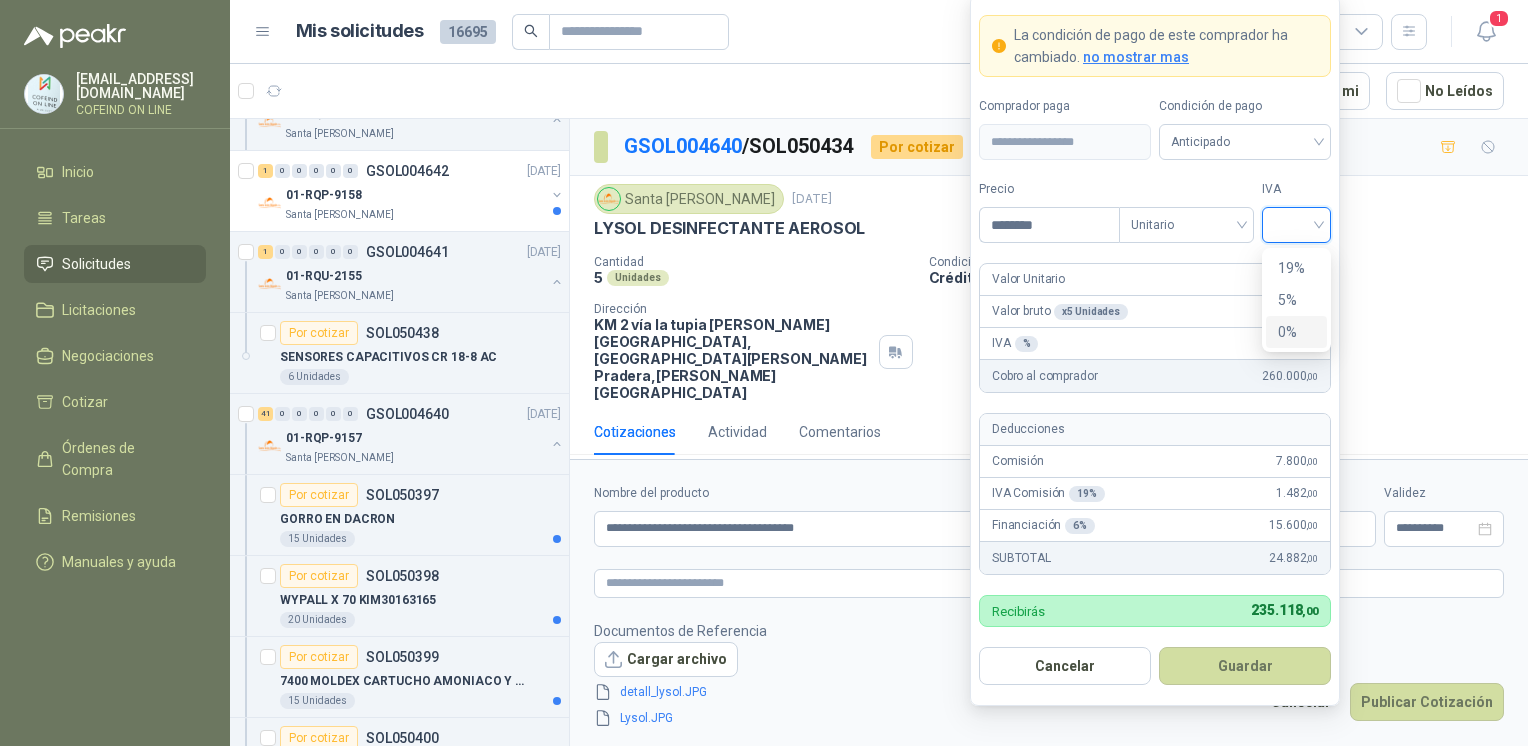 click on "0%" at bounding box center (1296, 332) 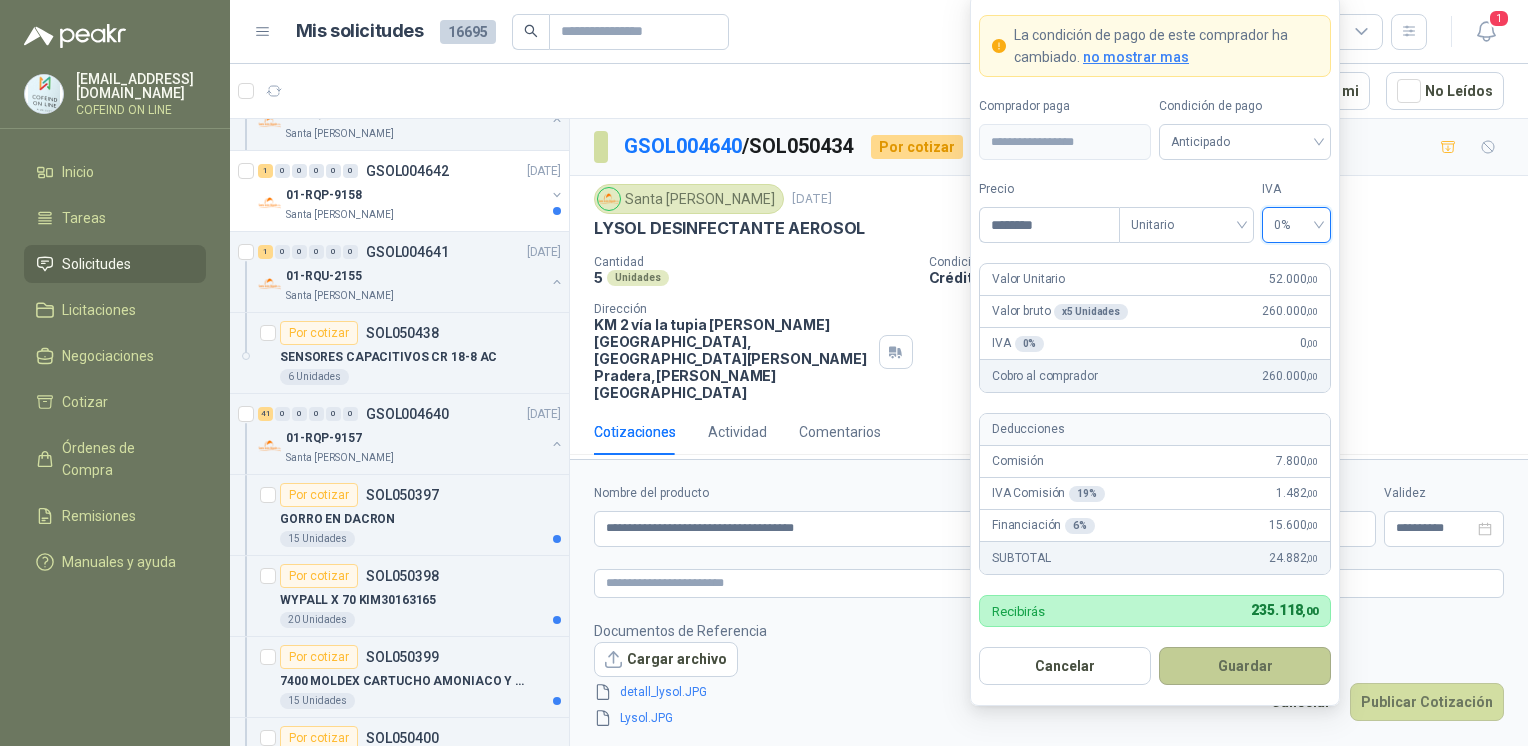 click on "Guardar" at bounding box center (1245, 666) 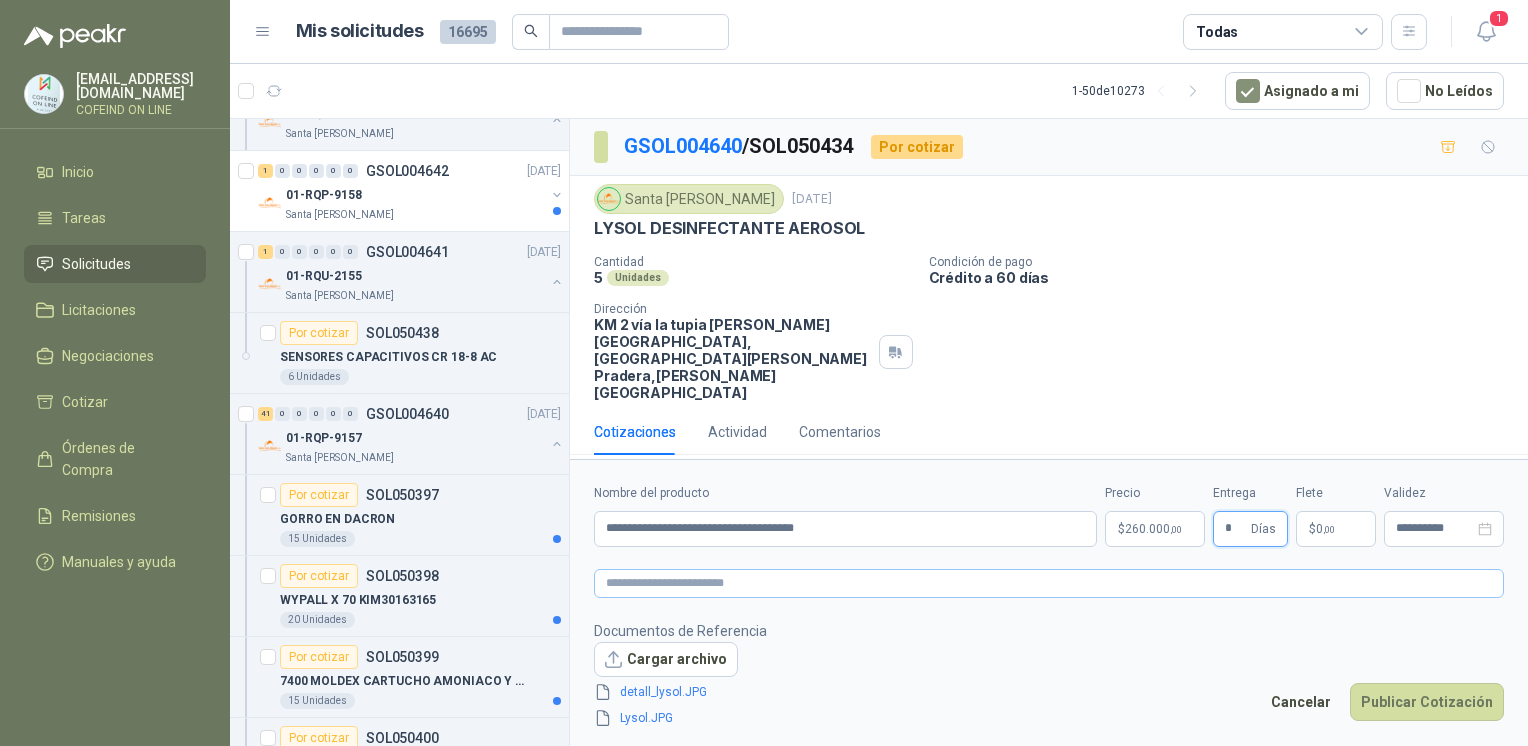 type on "*" 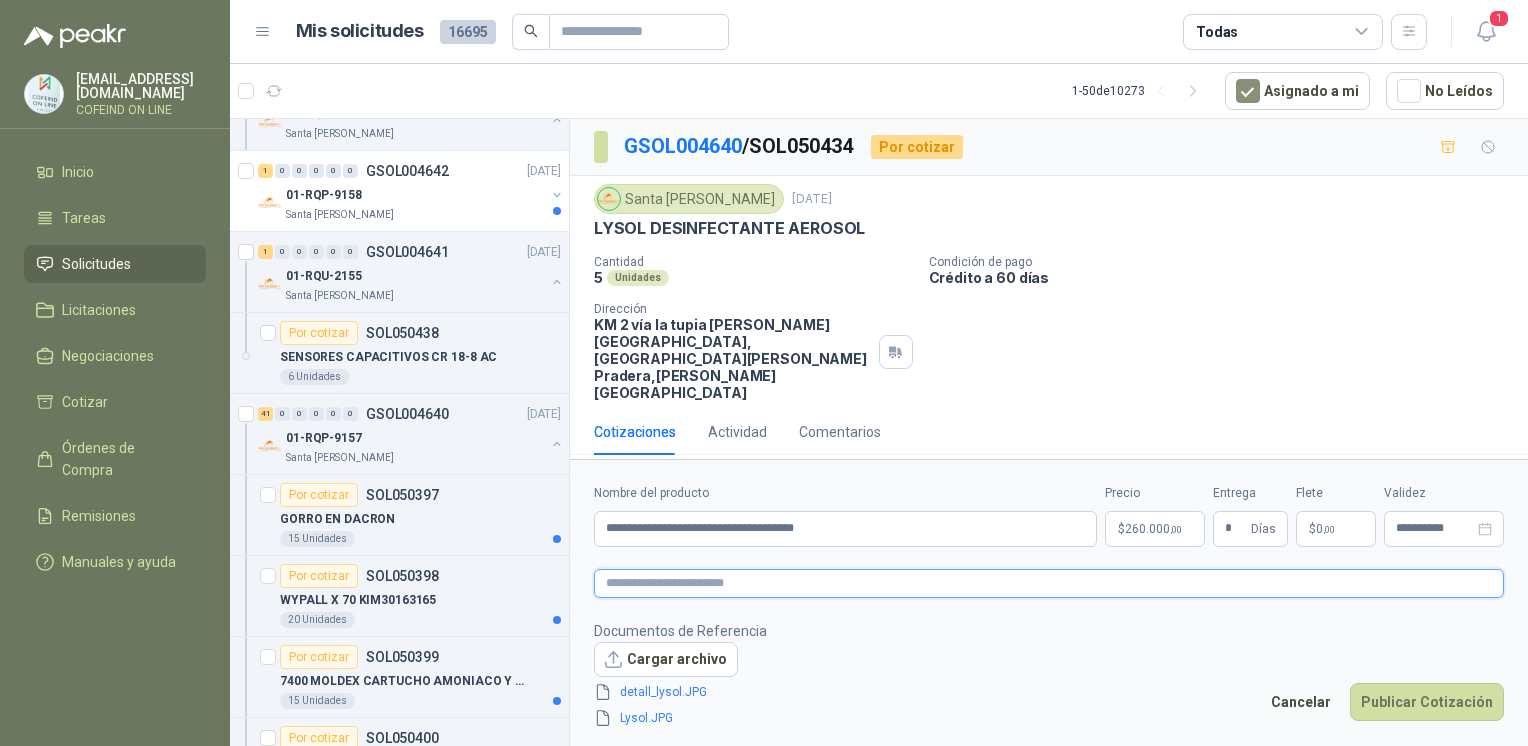 click at bounding box center [1049, 583] 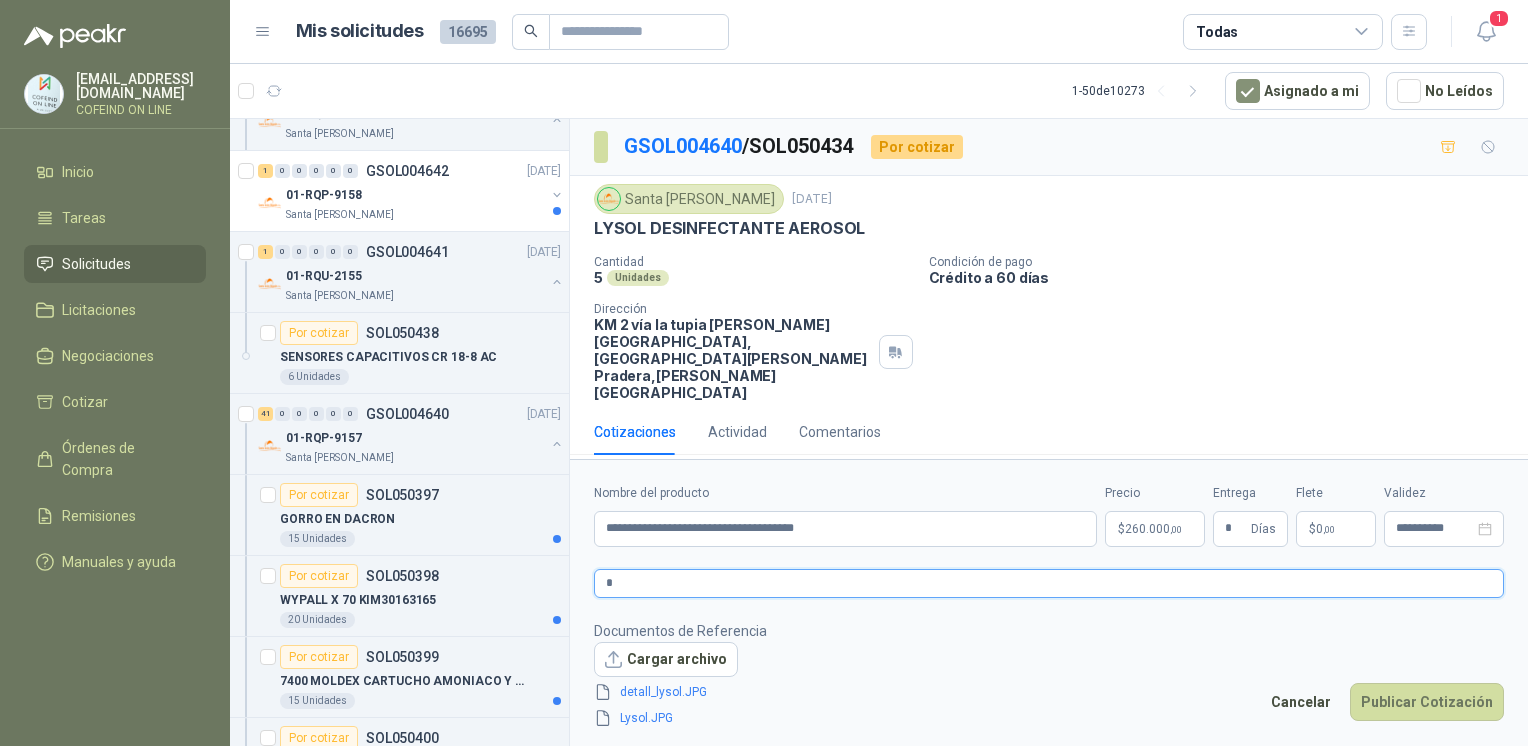 type 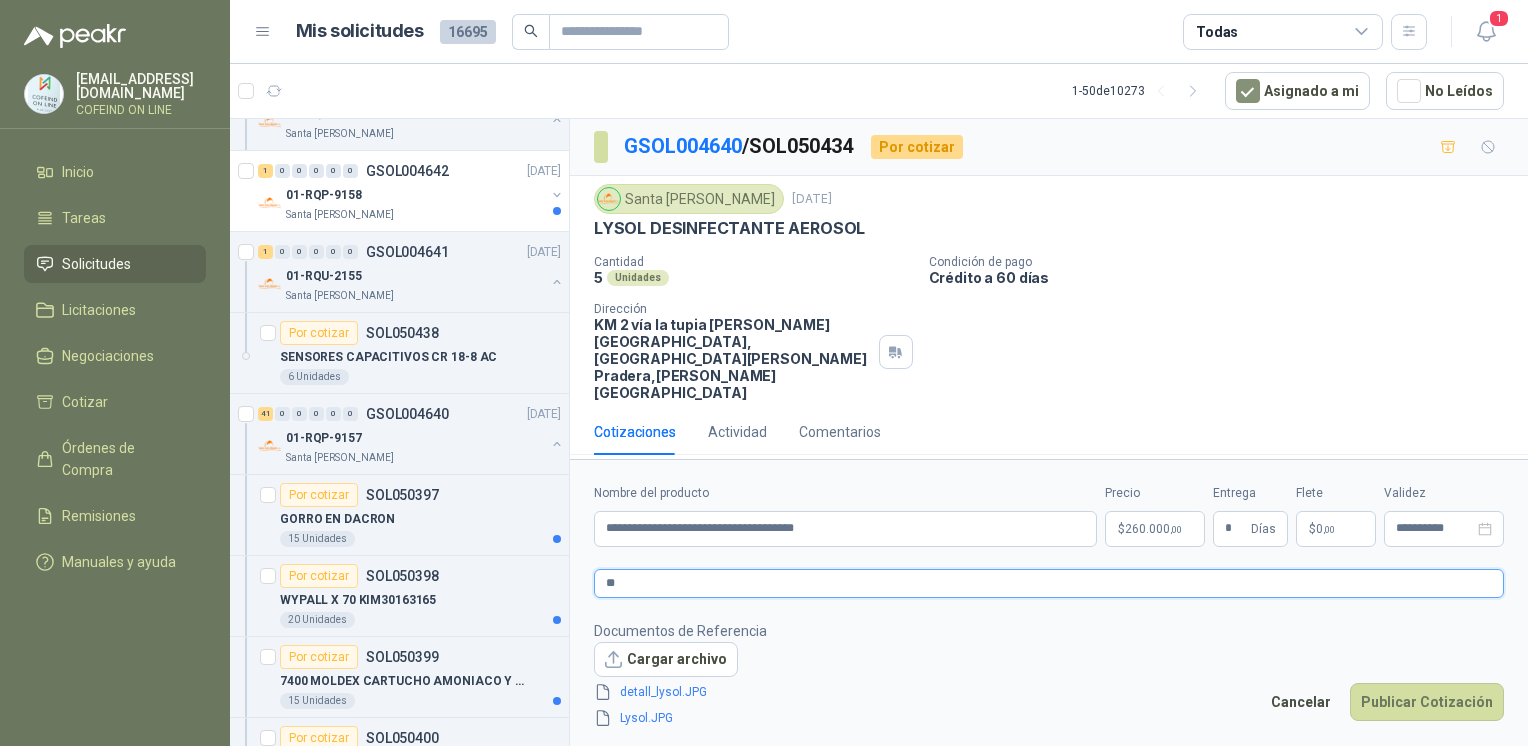 type 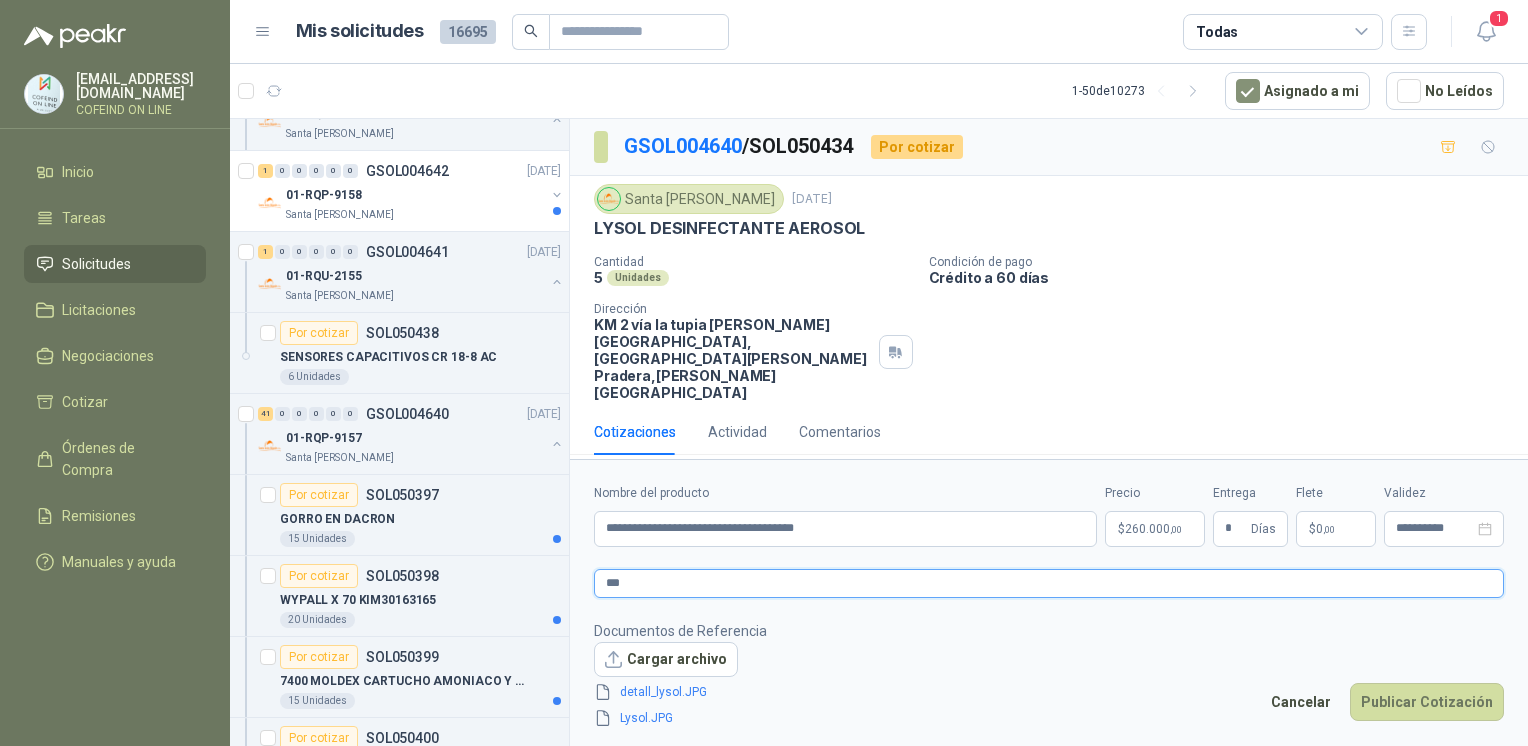 type 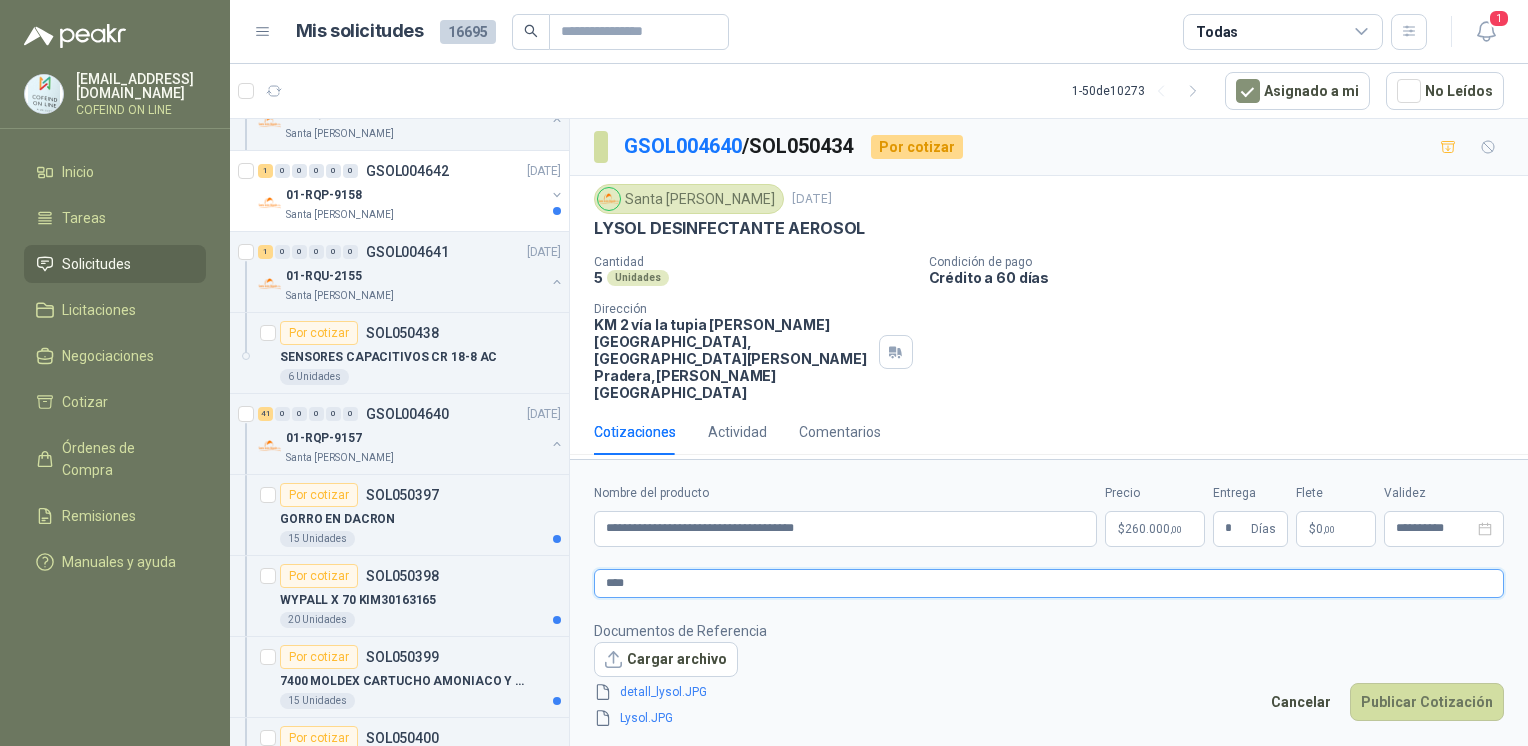 type 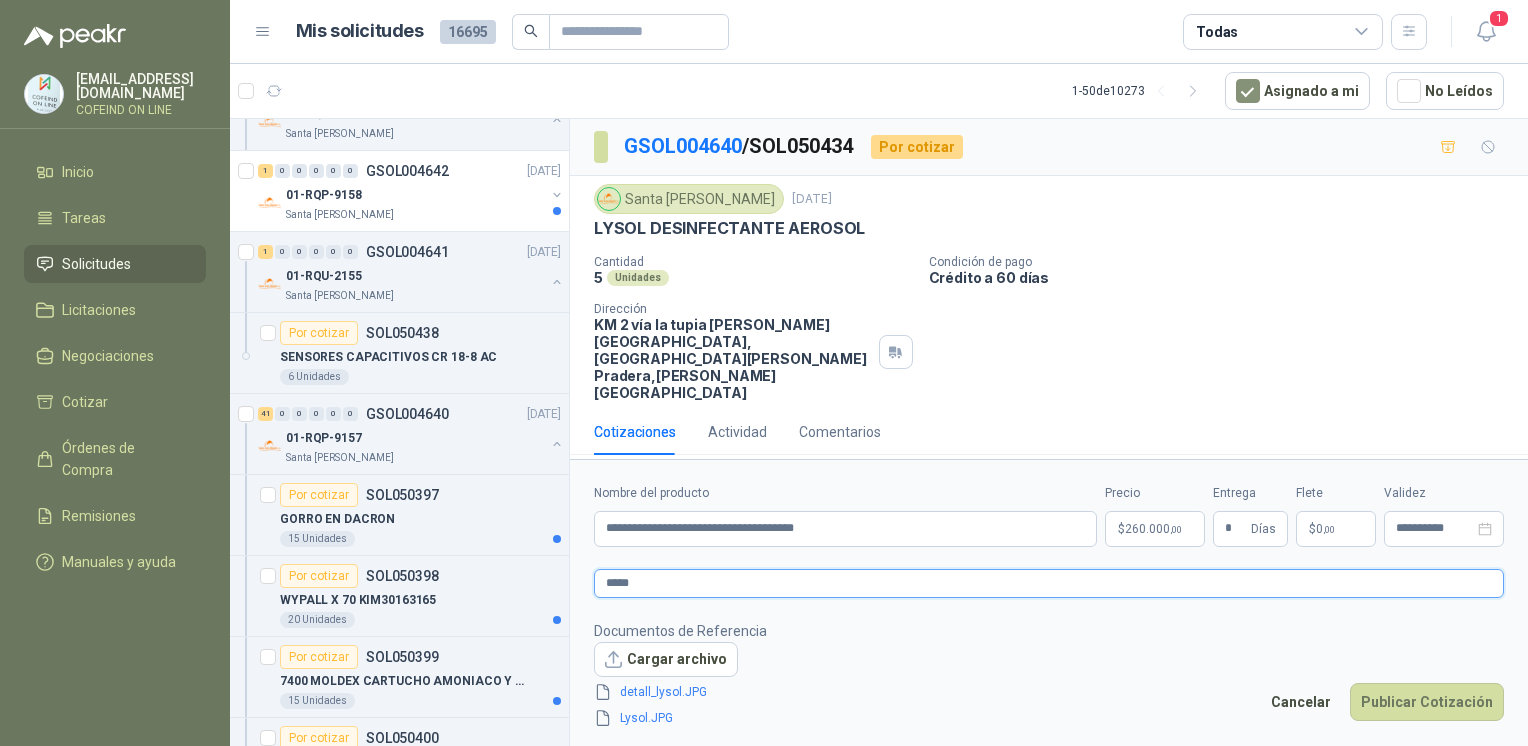 type 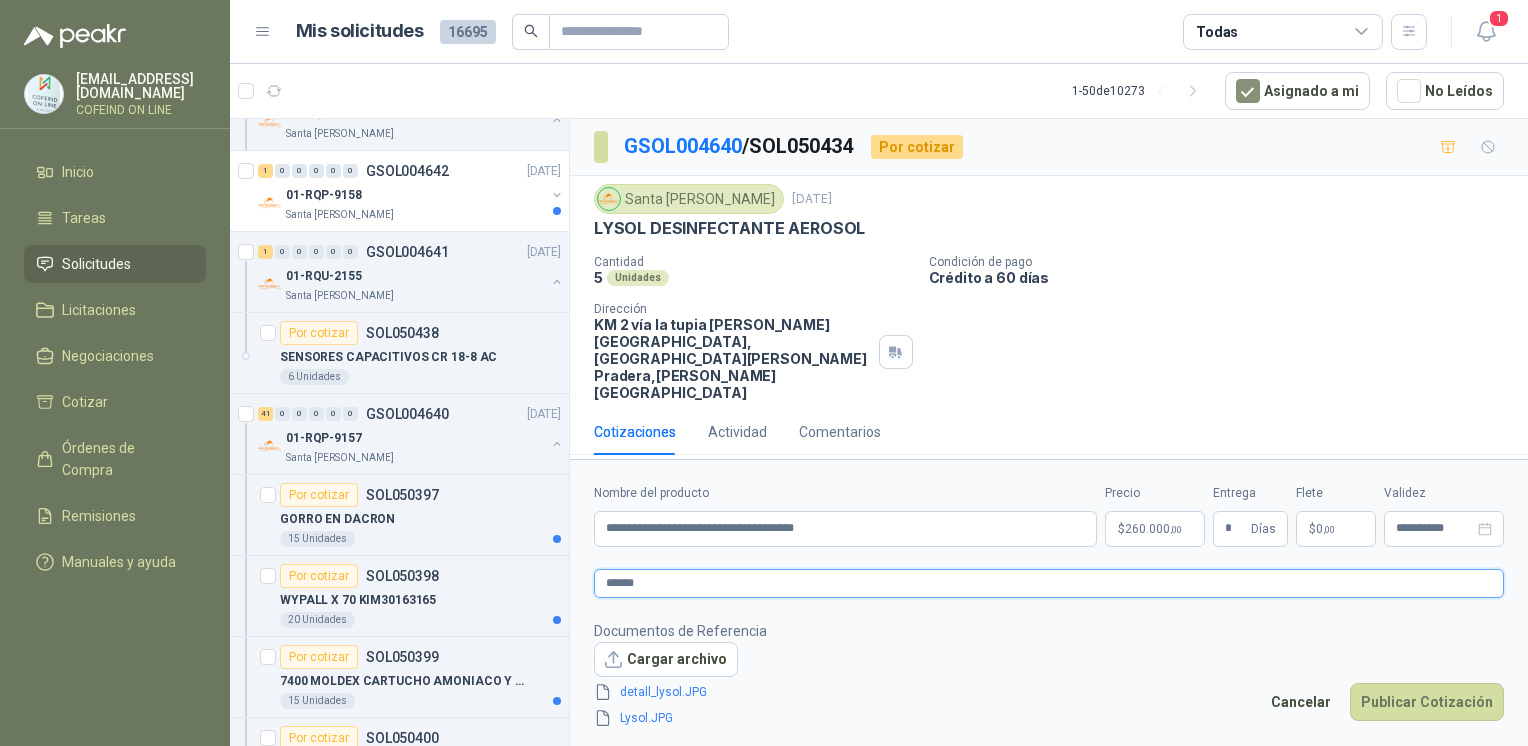 type 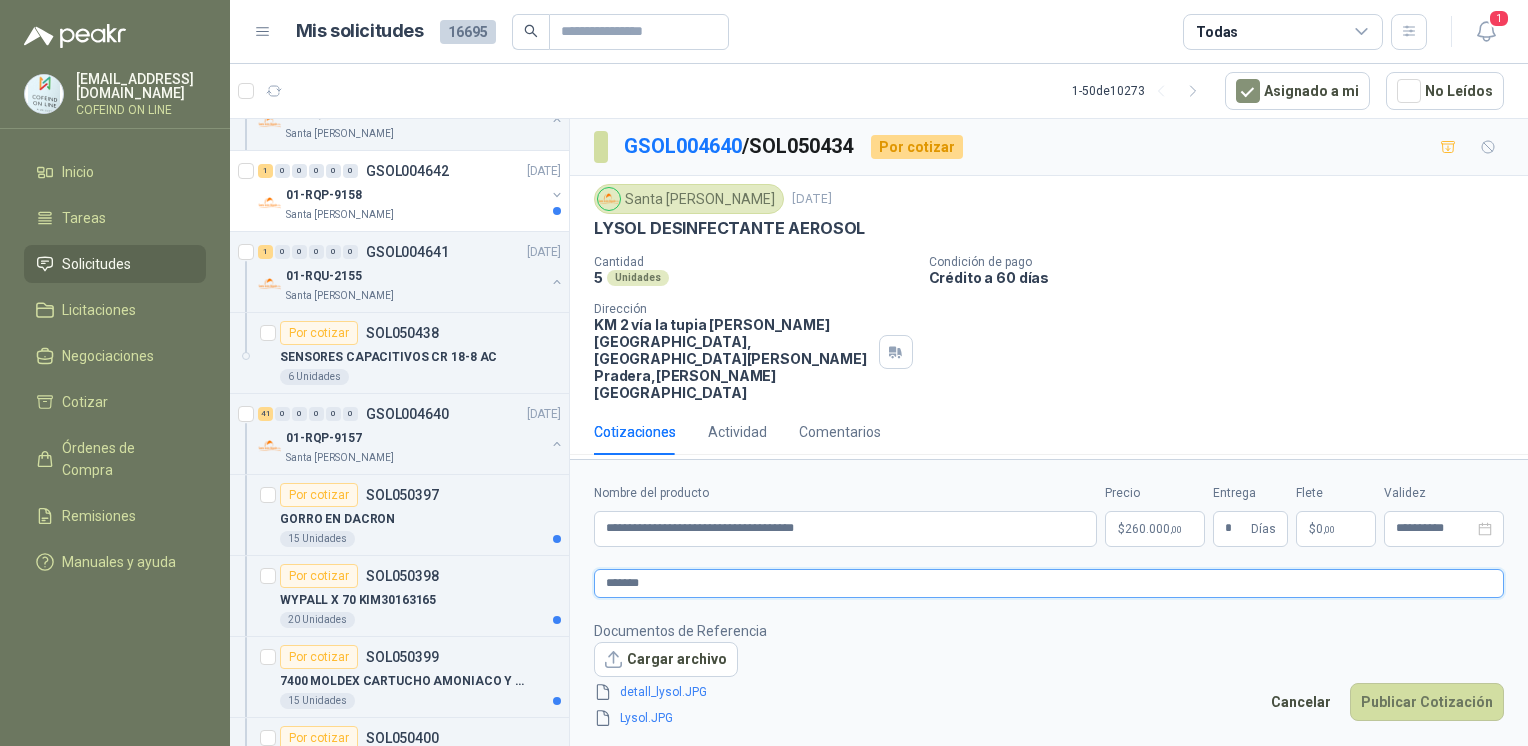 type 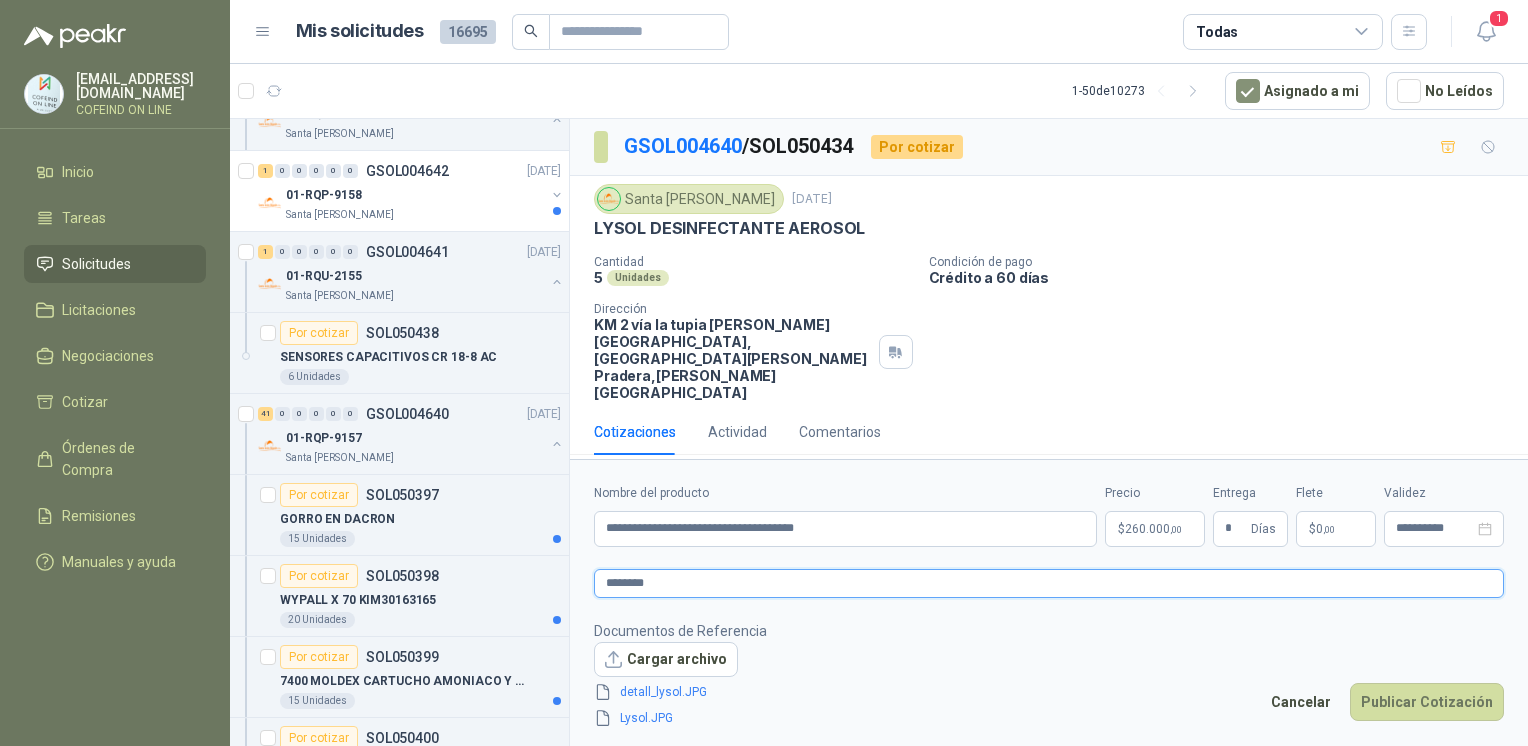 type 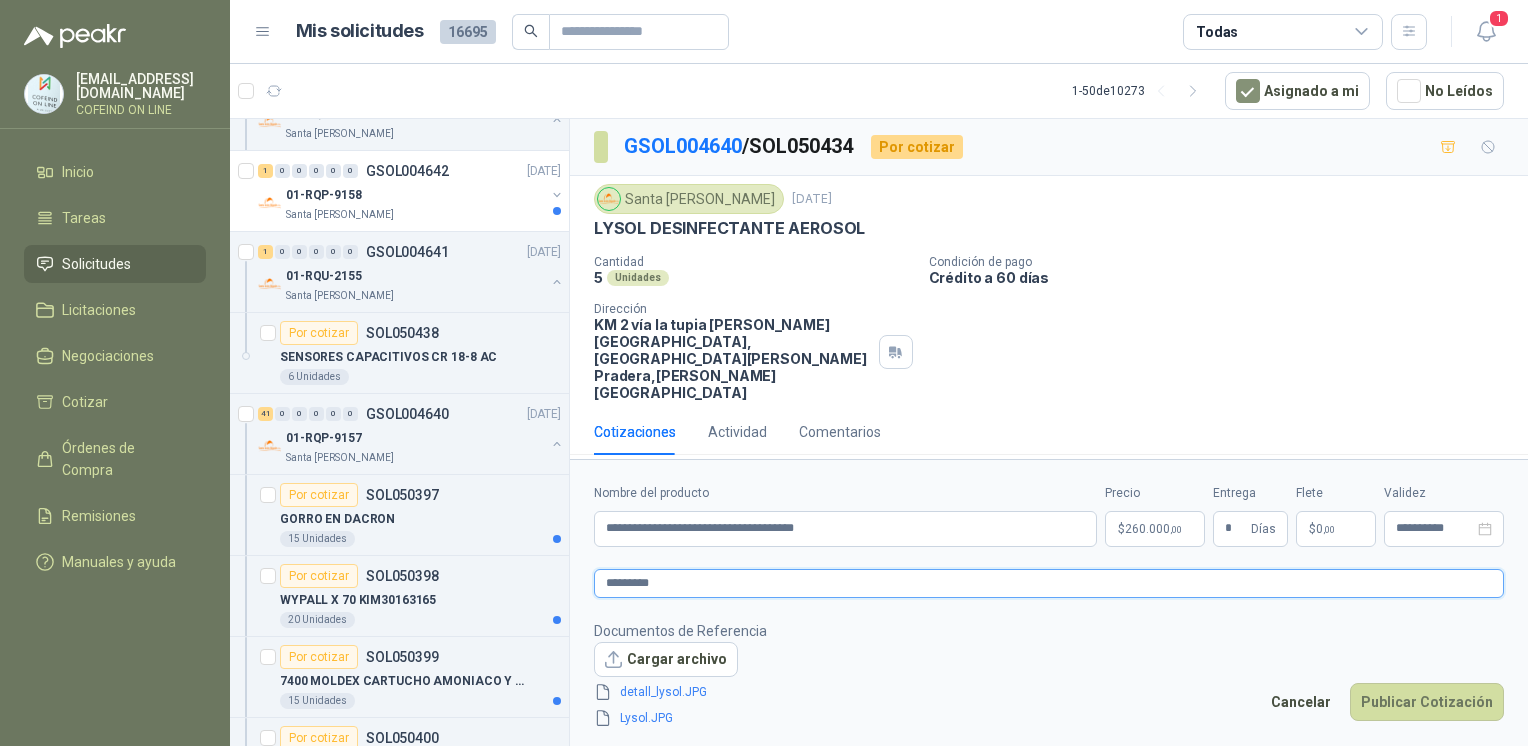 type on "*********" 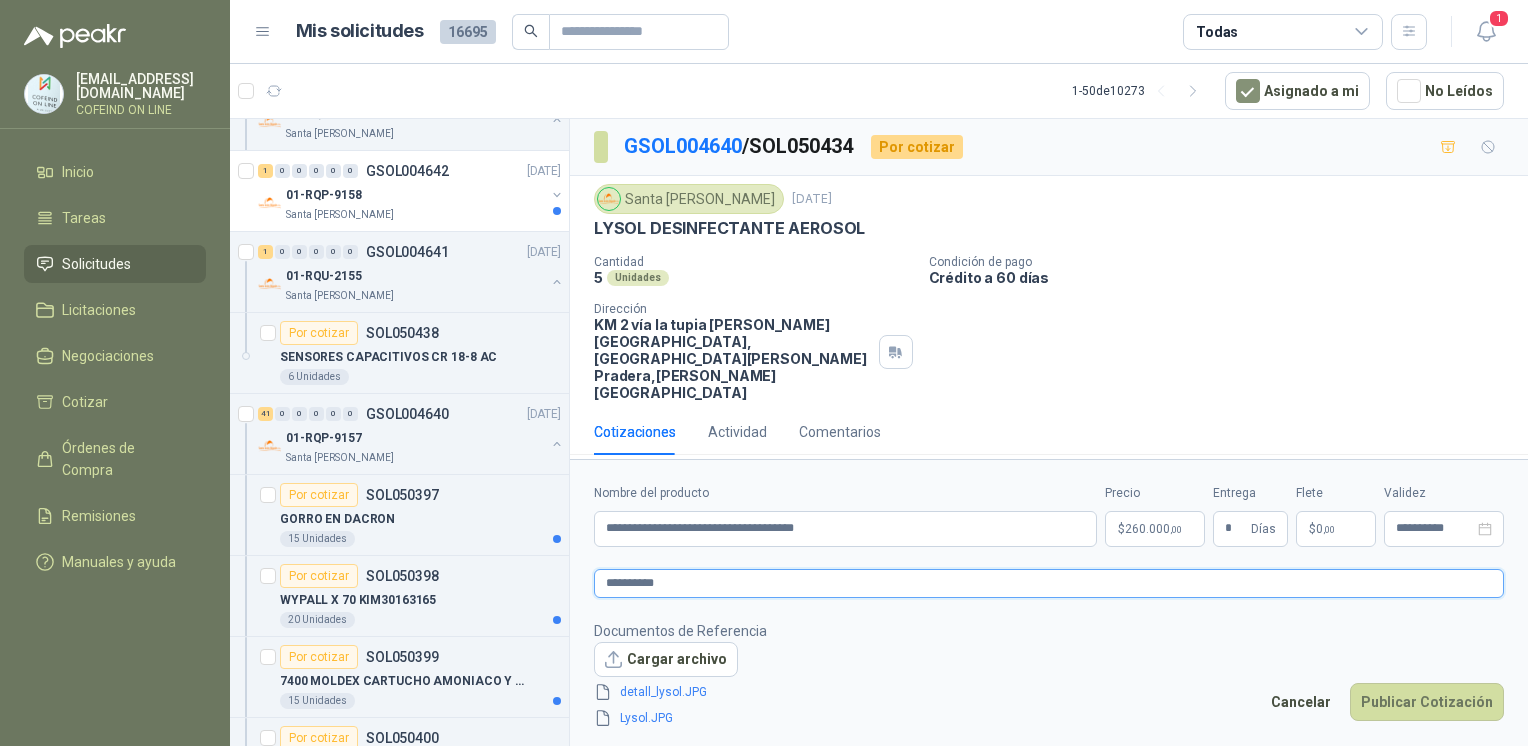 type 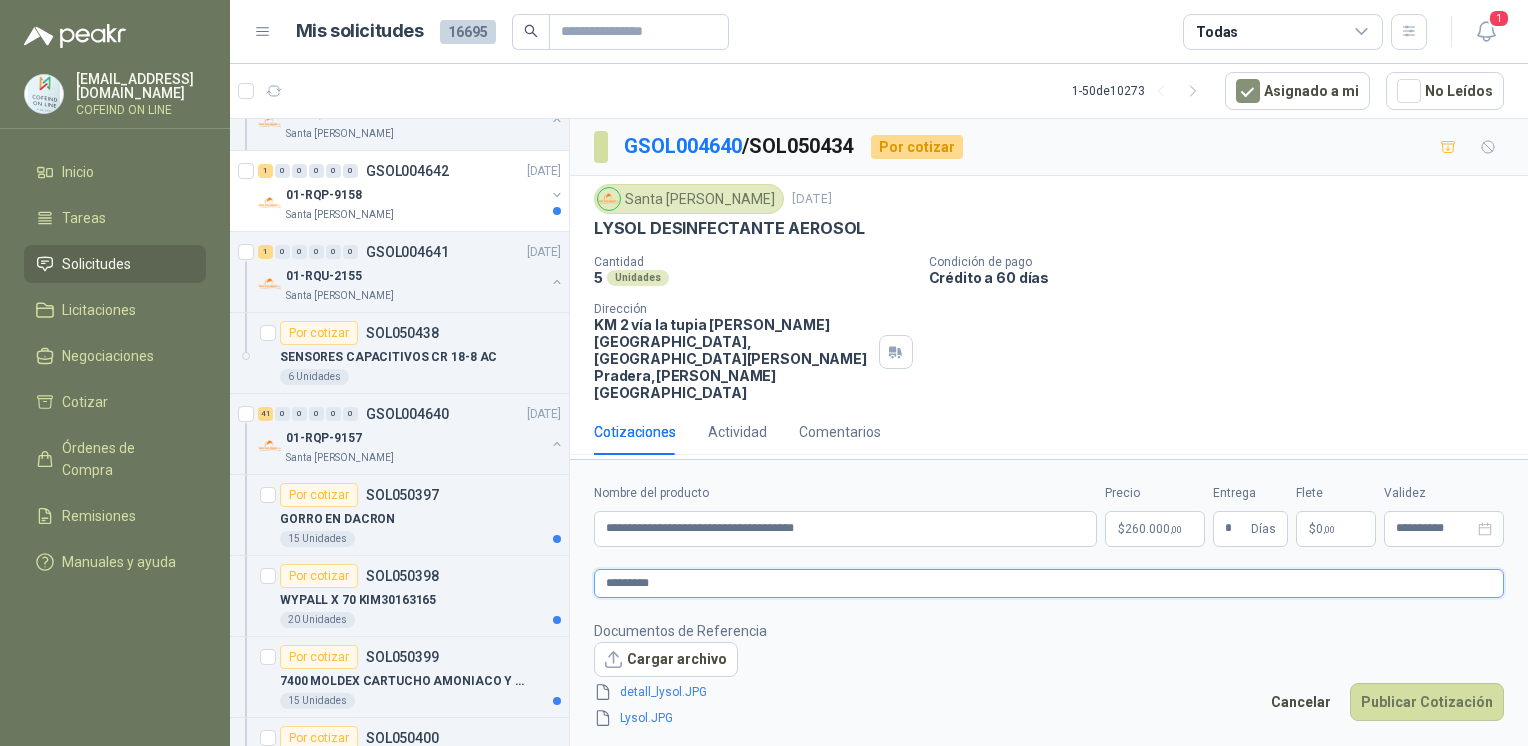 type 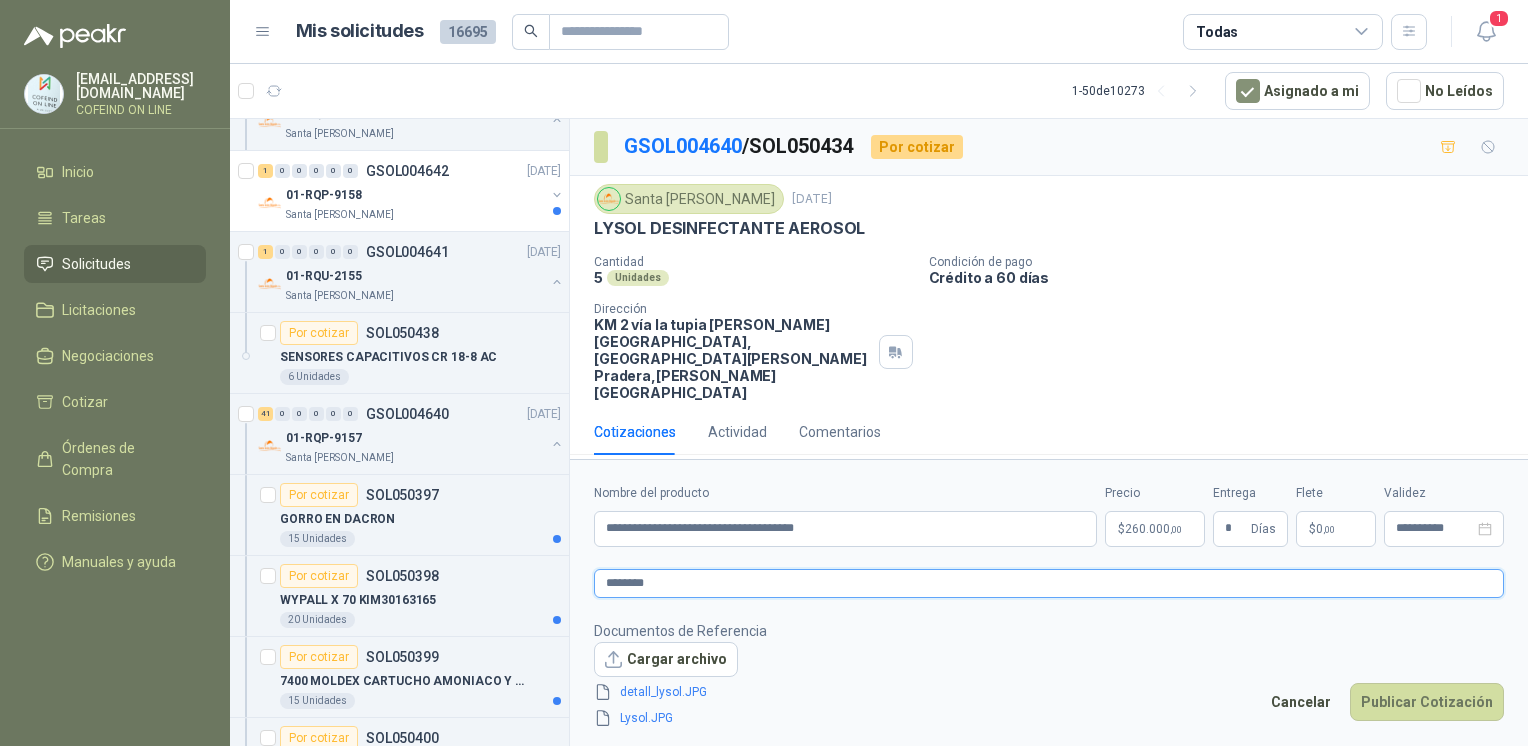 type 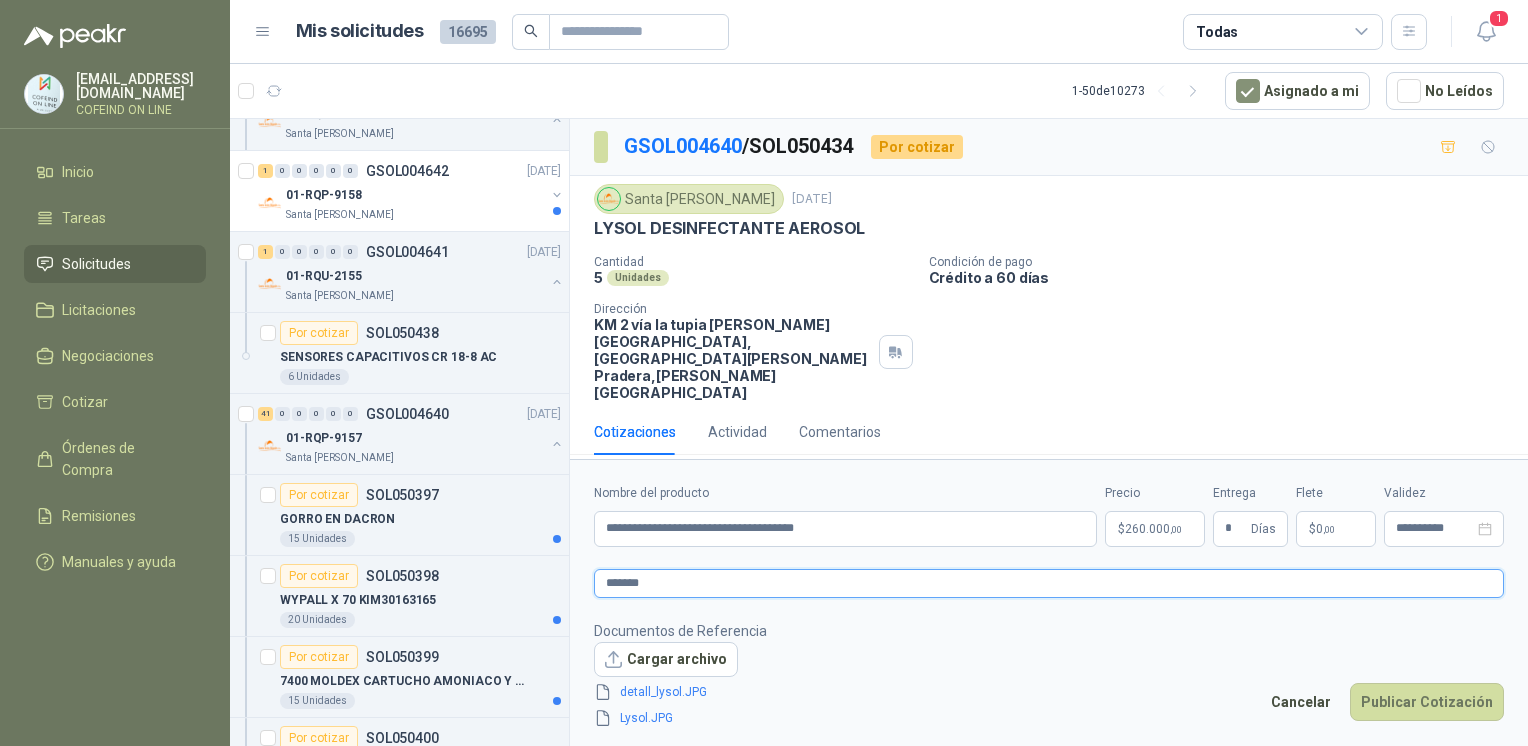 type 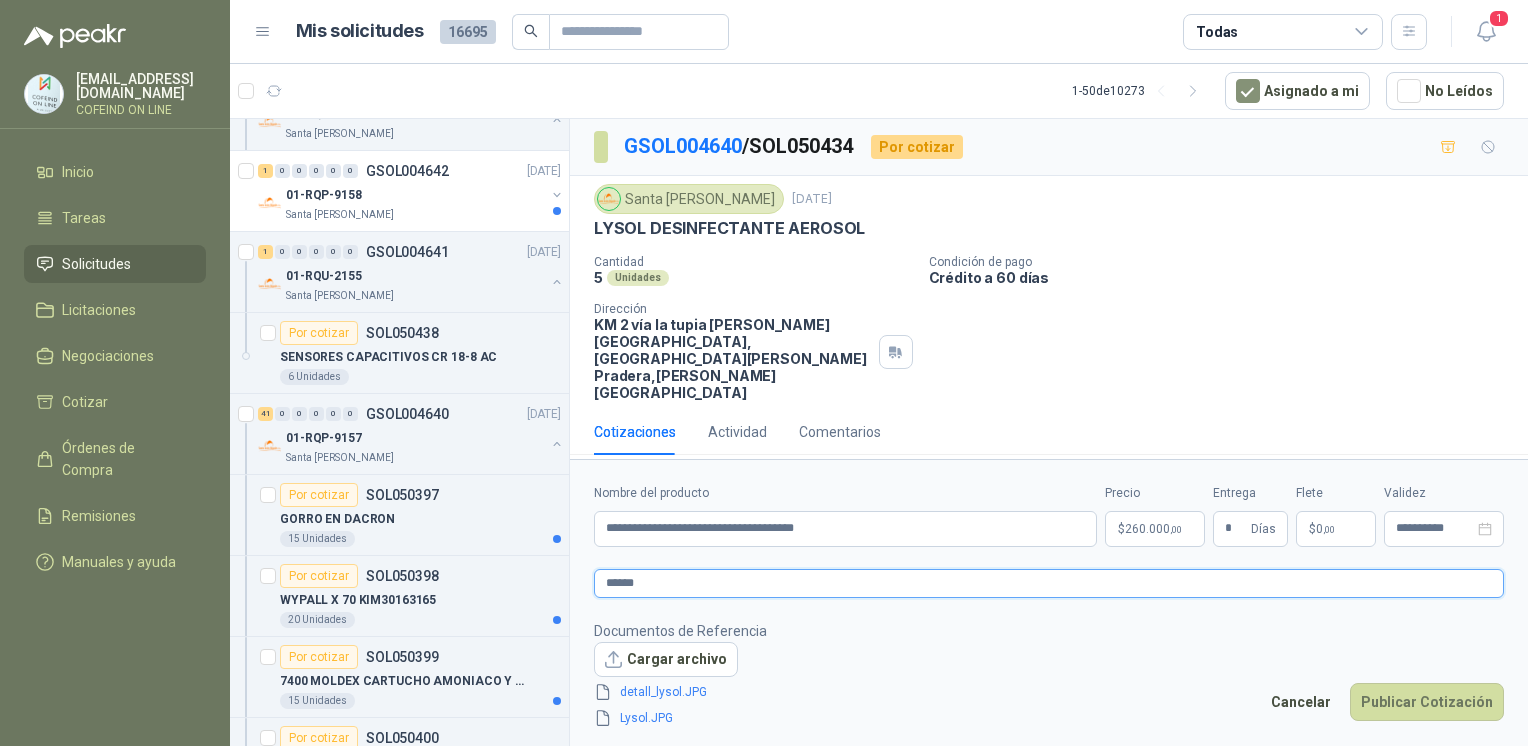 type 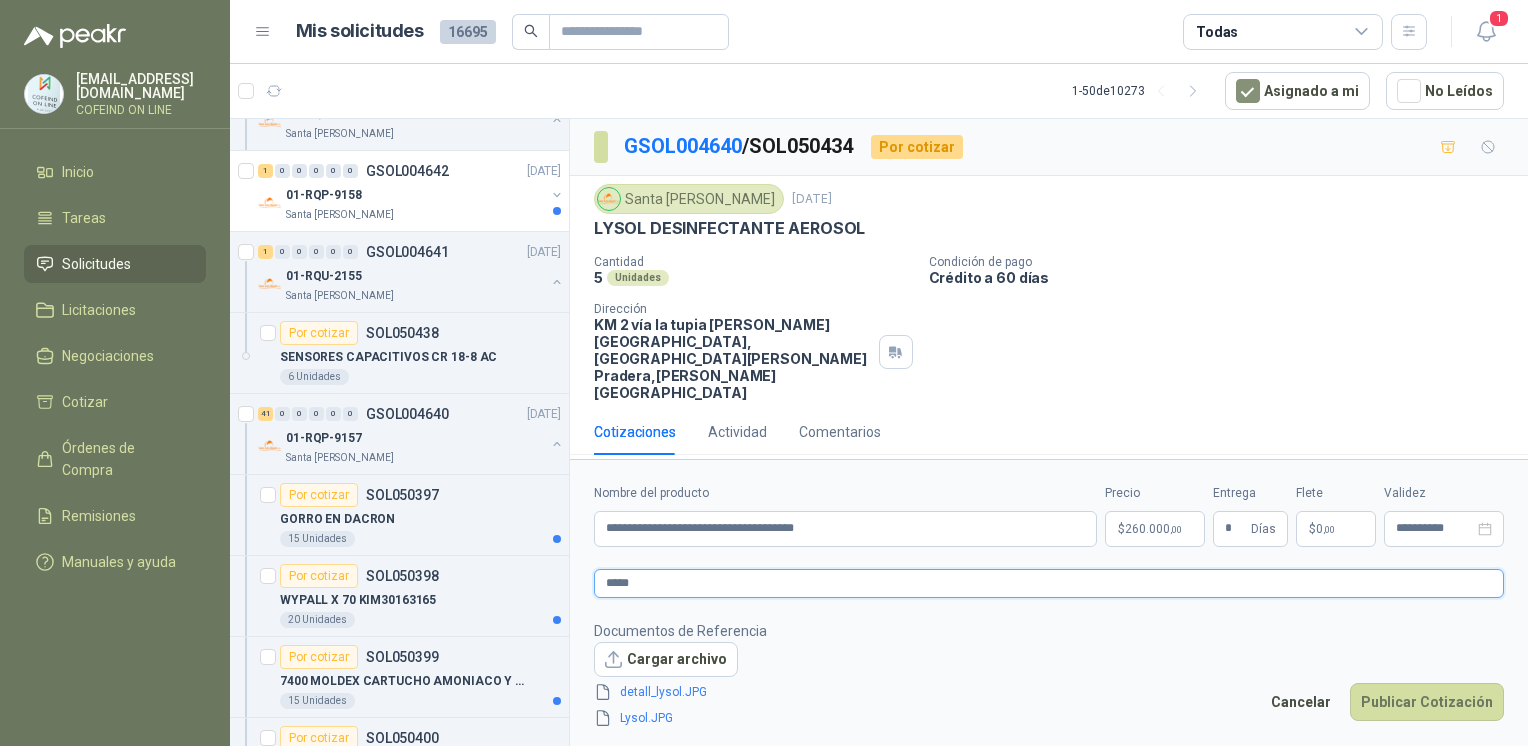 type 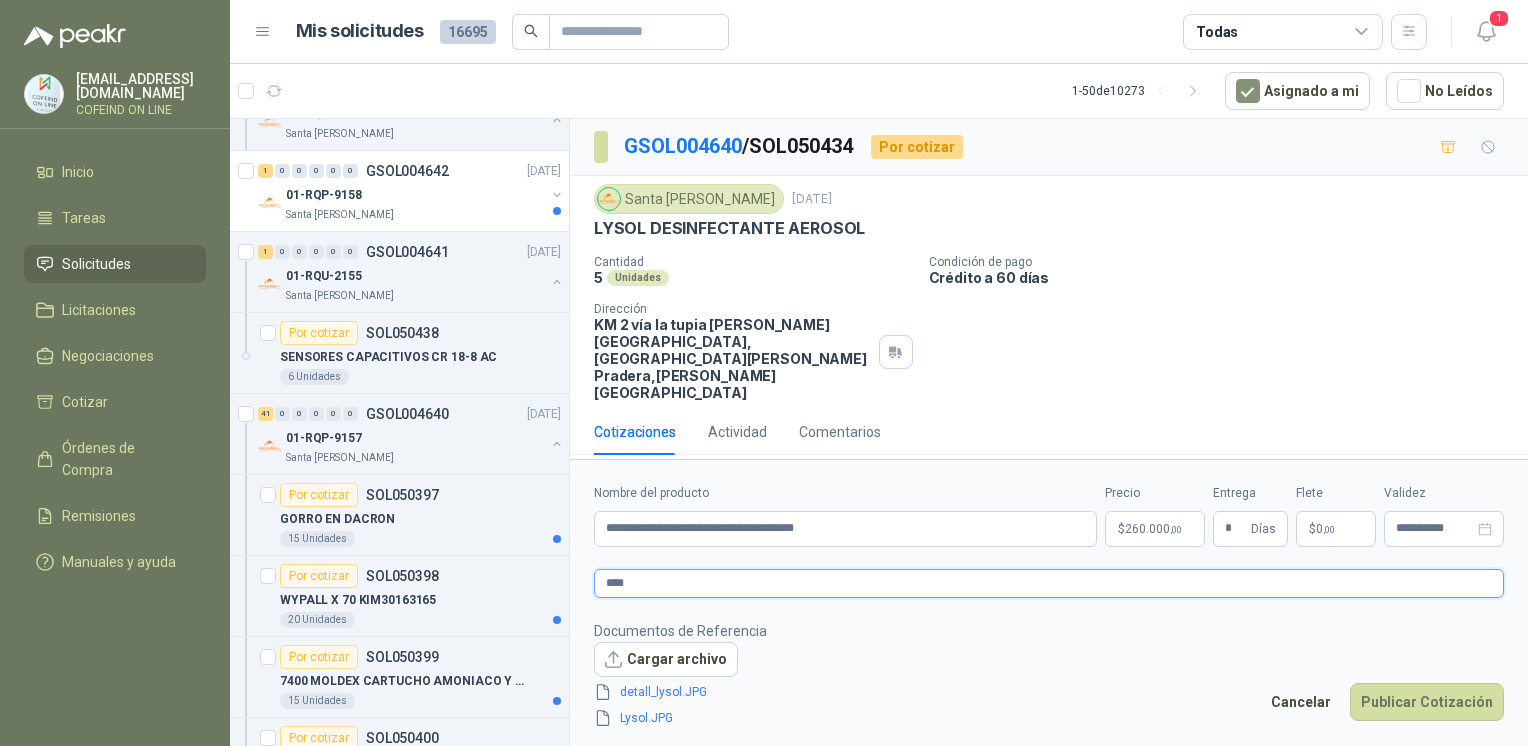 type 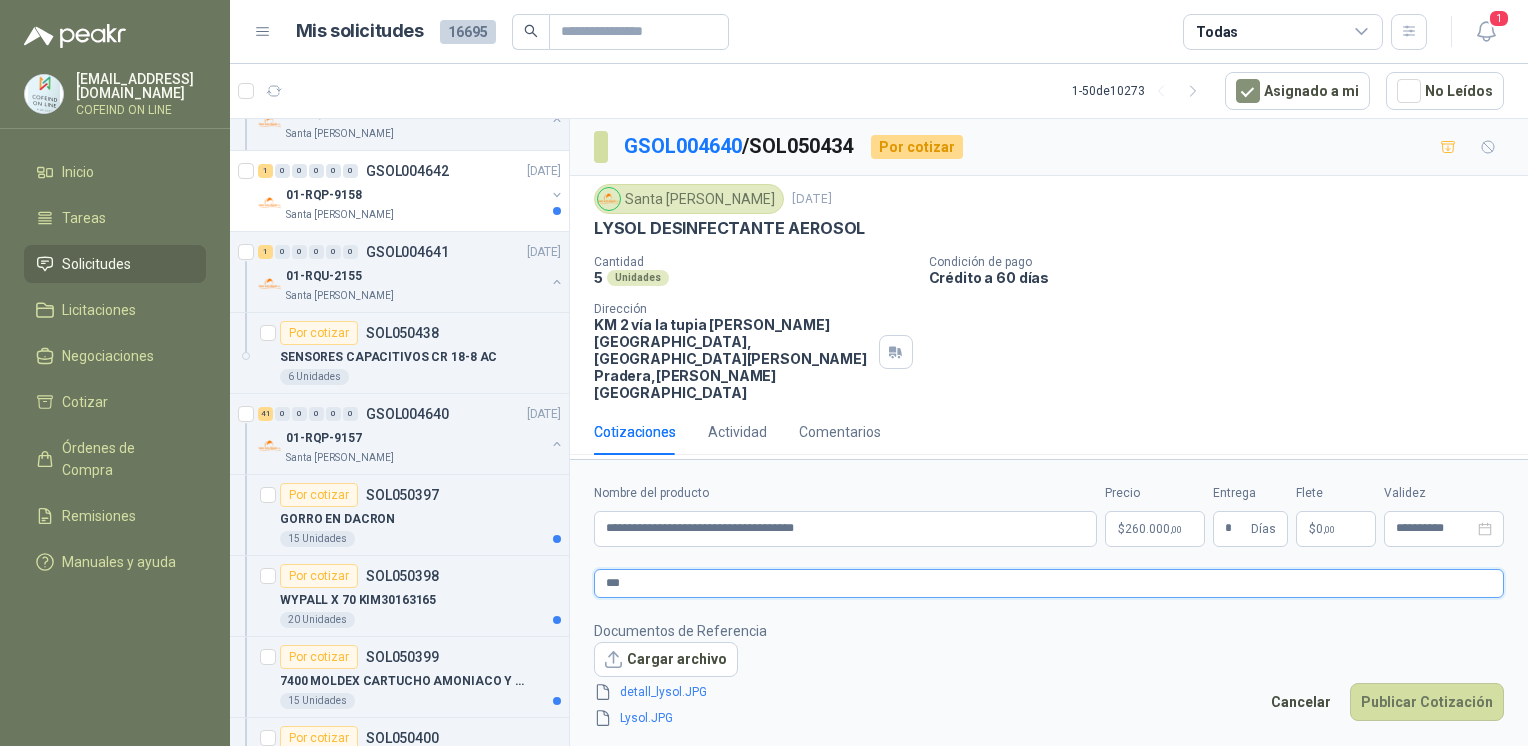 type 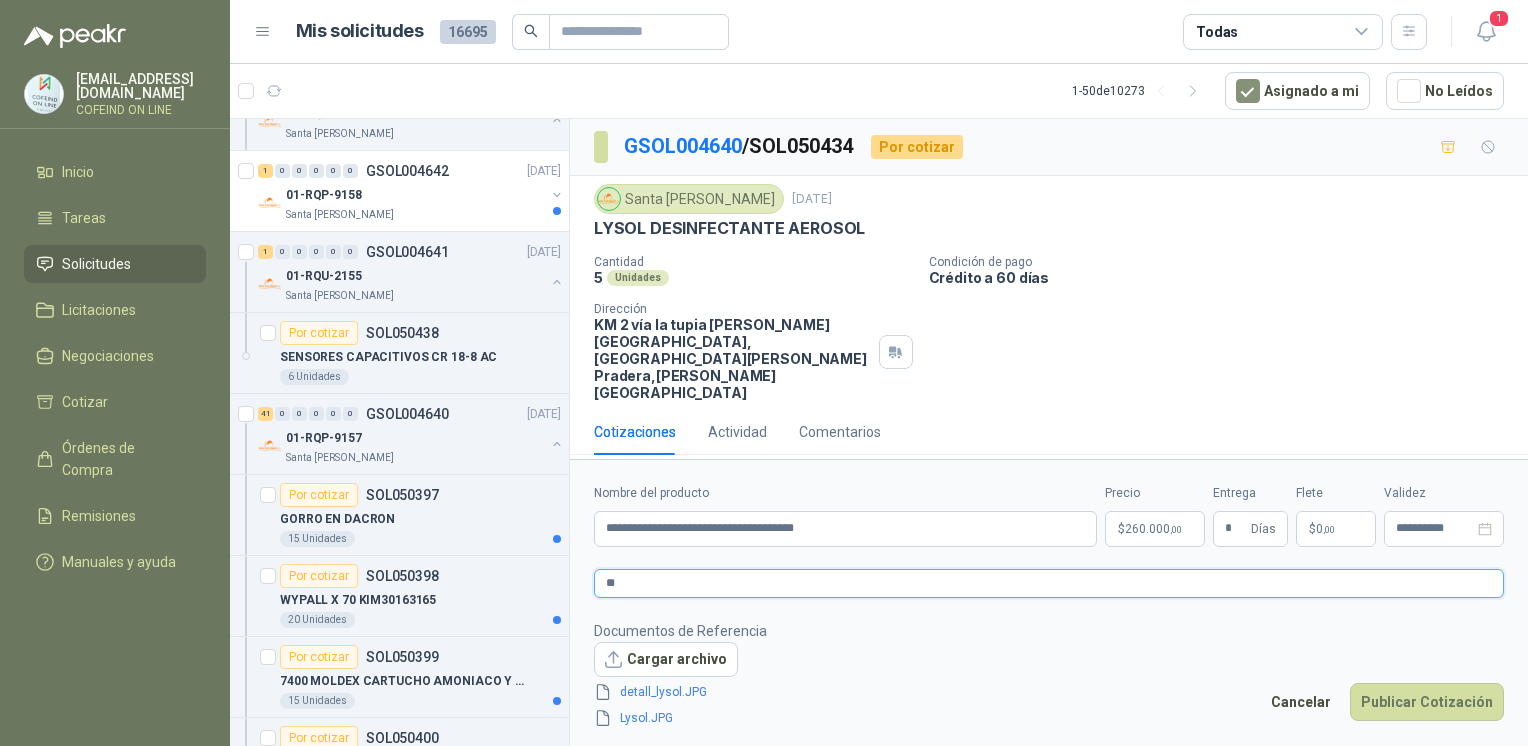 type 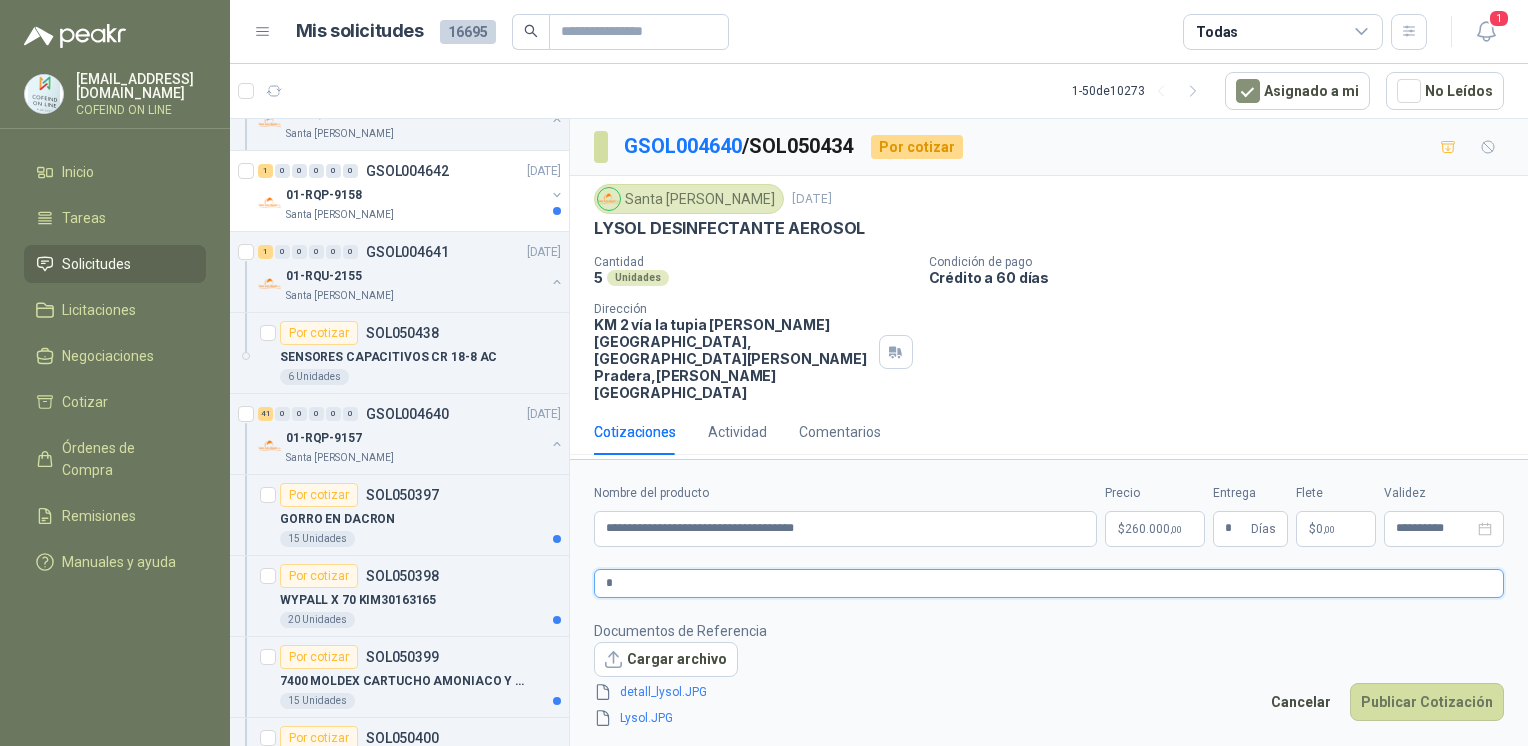 type 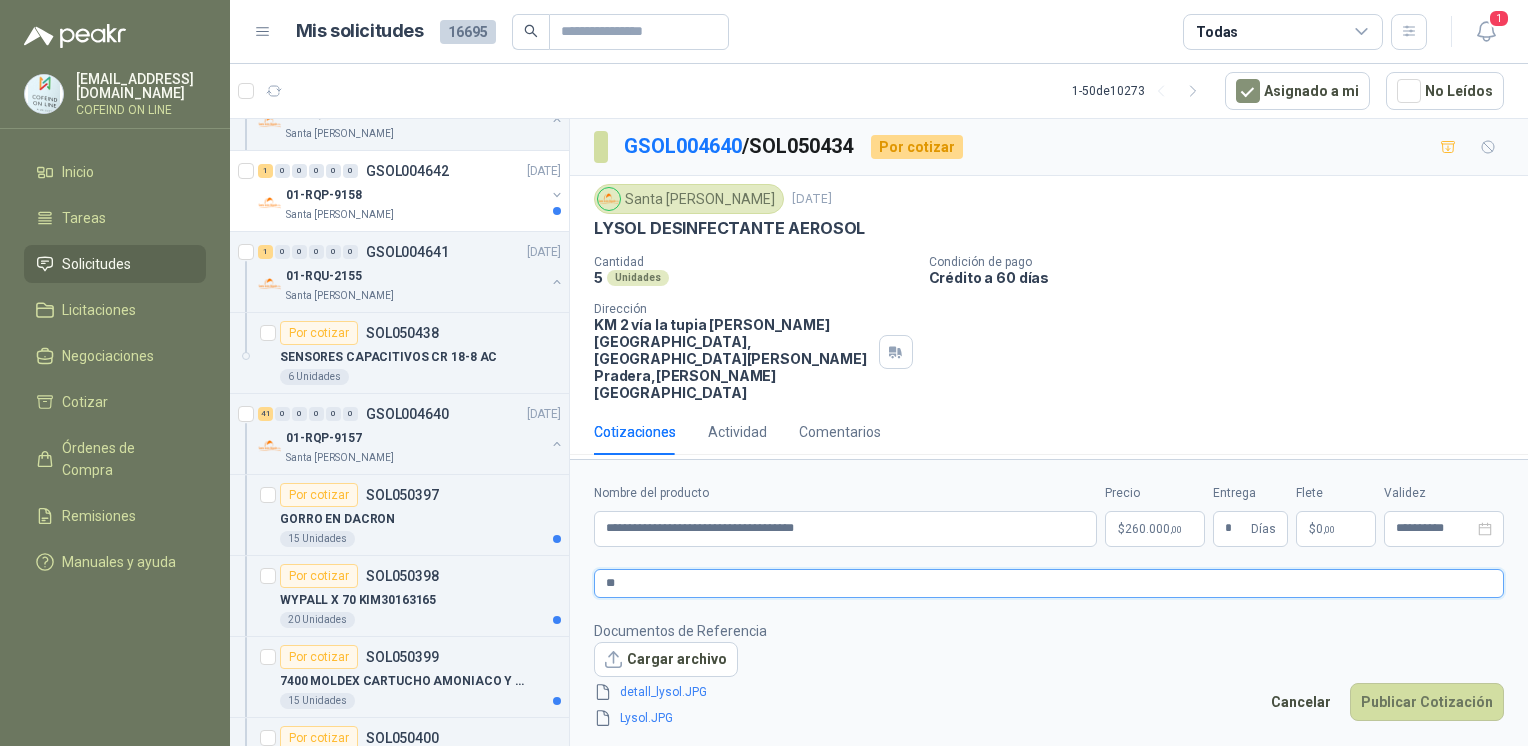 type 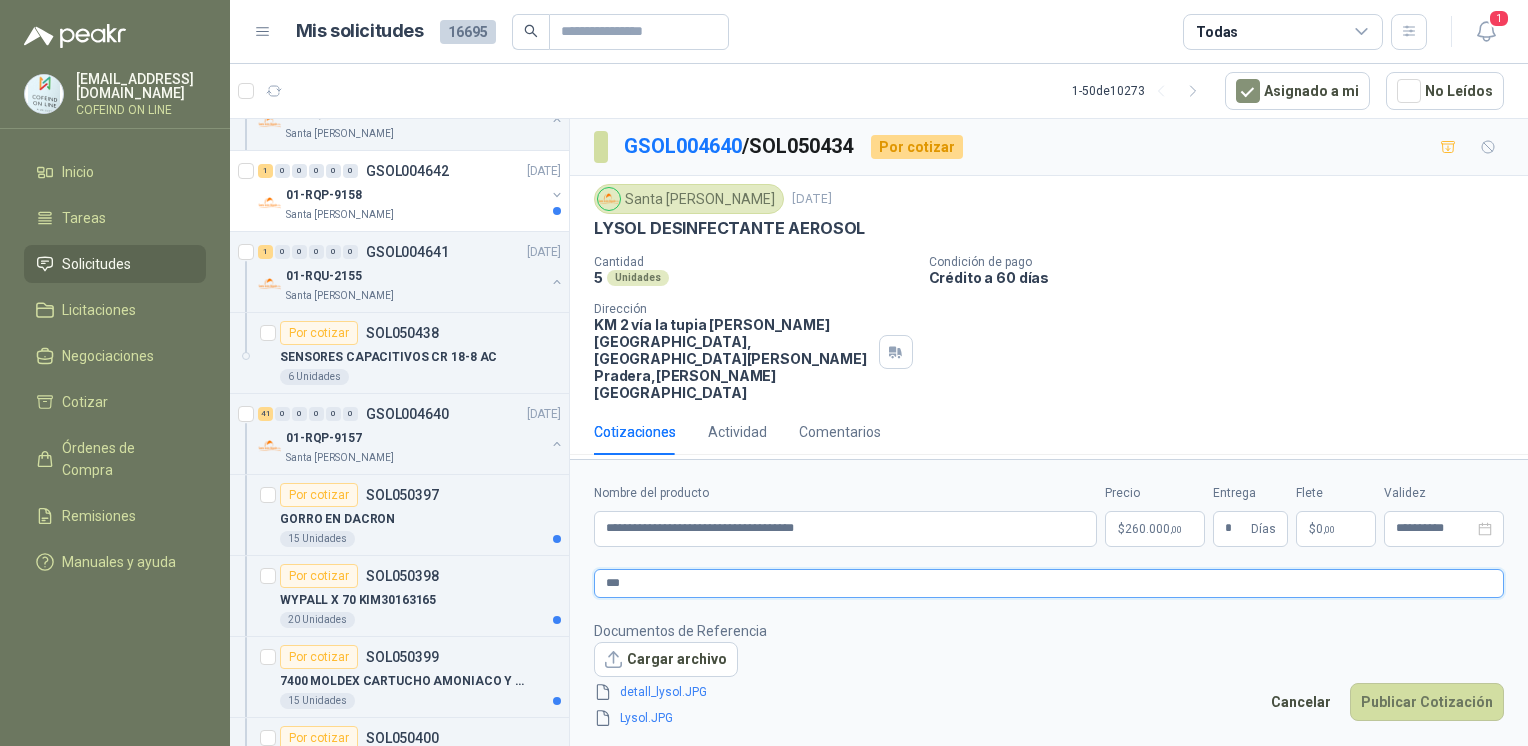 type 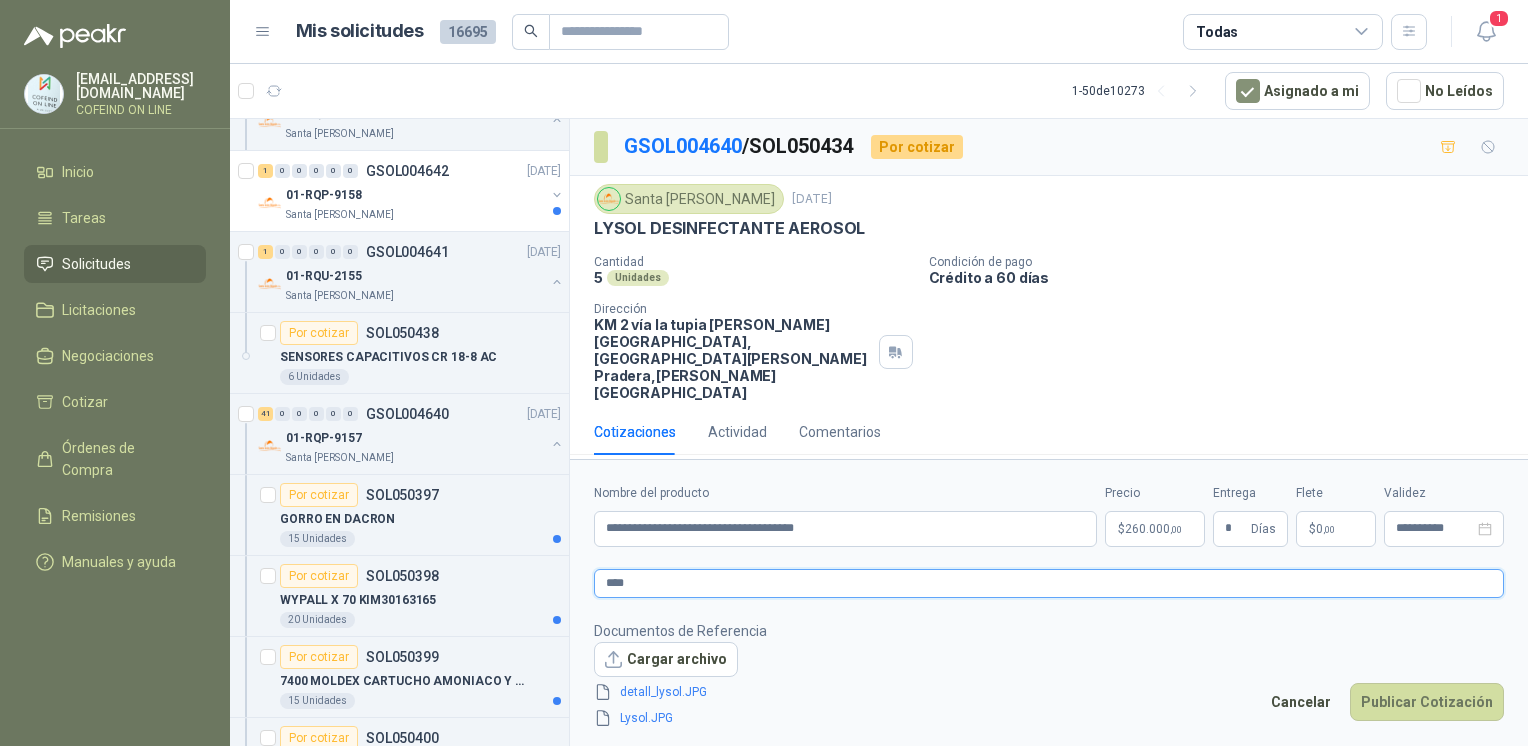 type 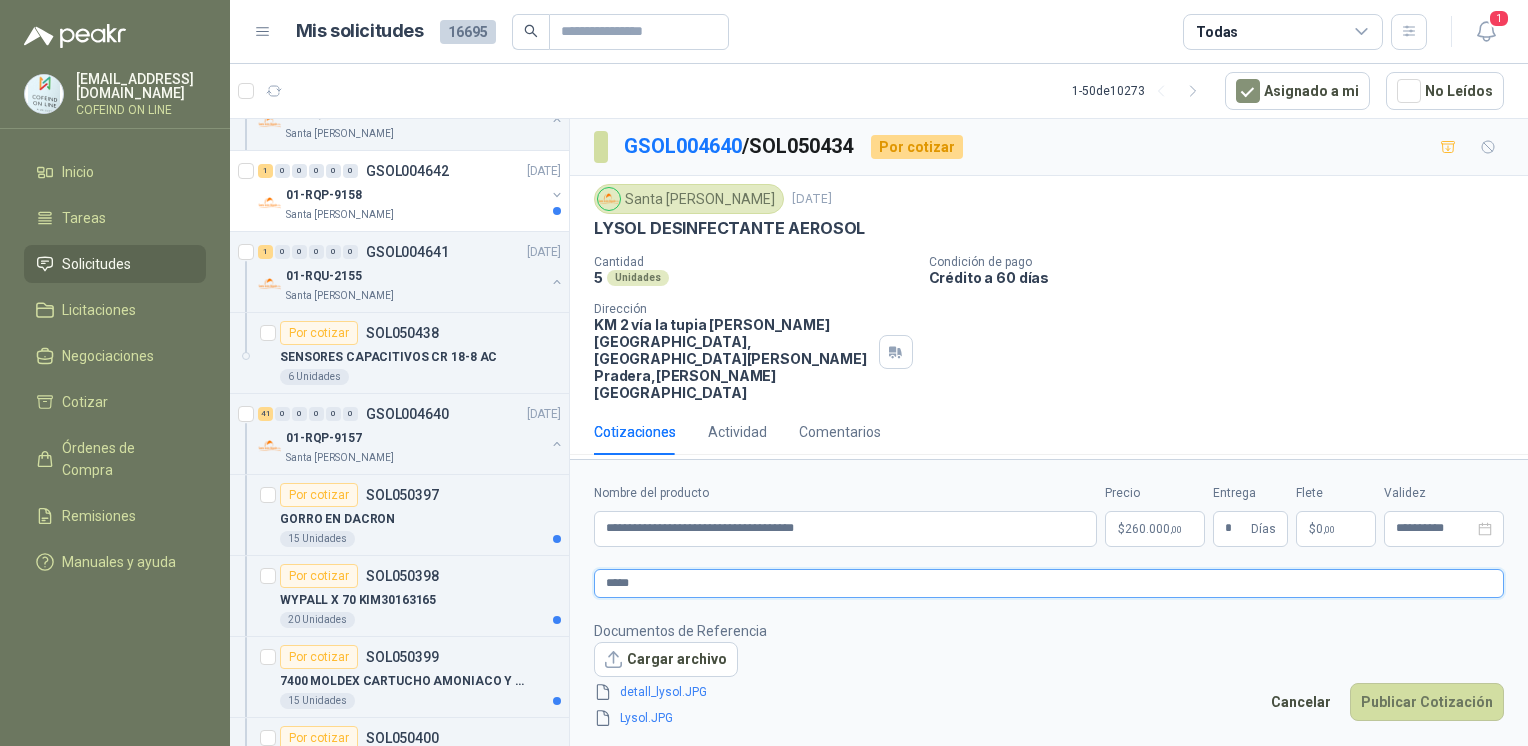 type 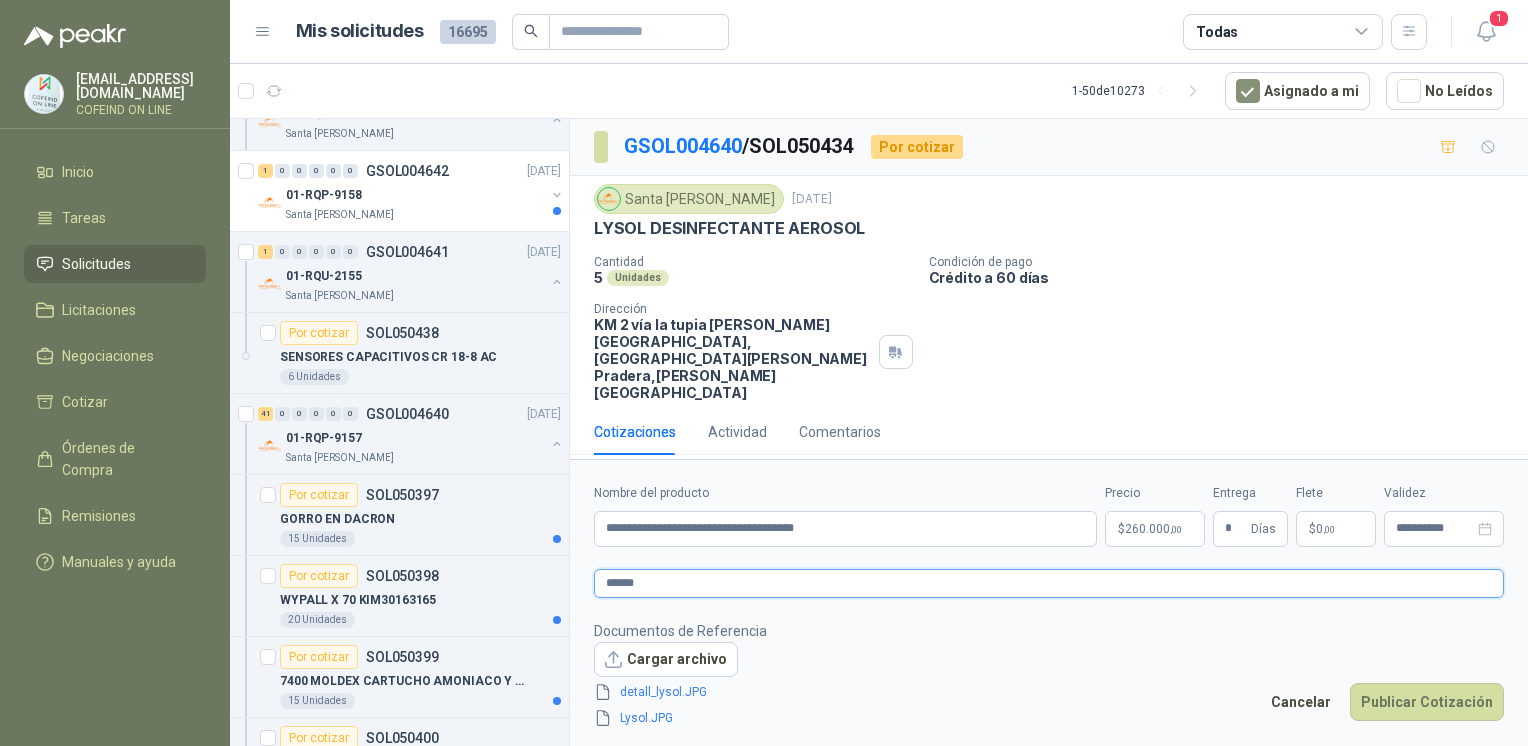 type 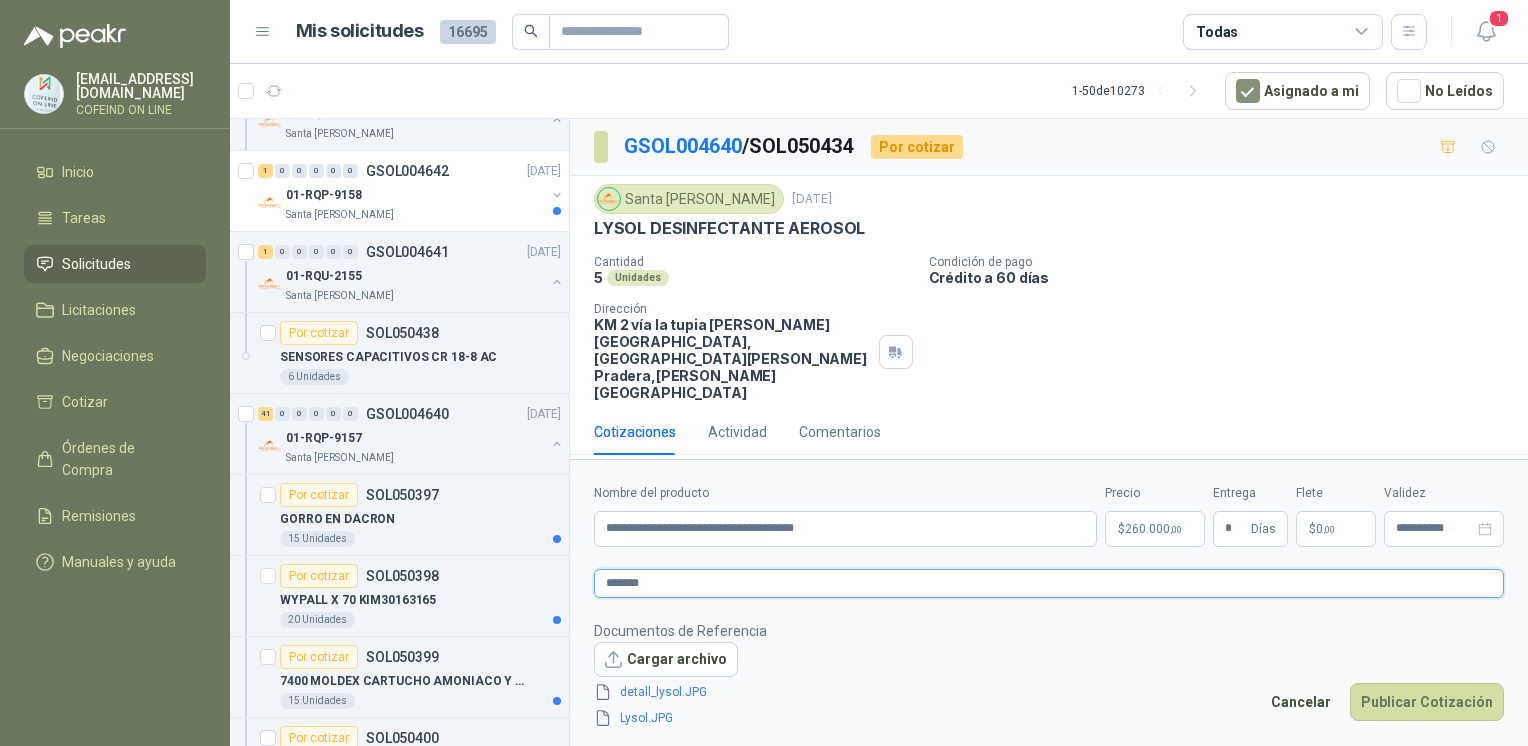 type on "********" 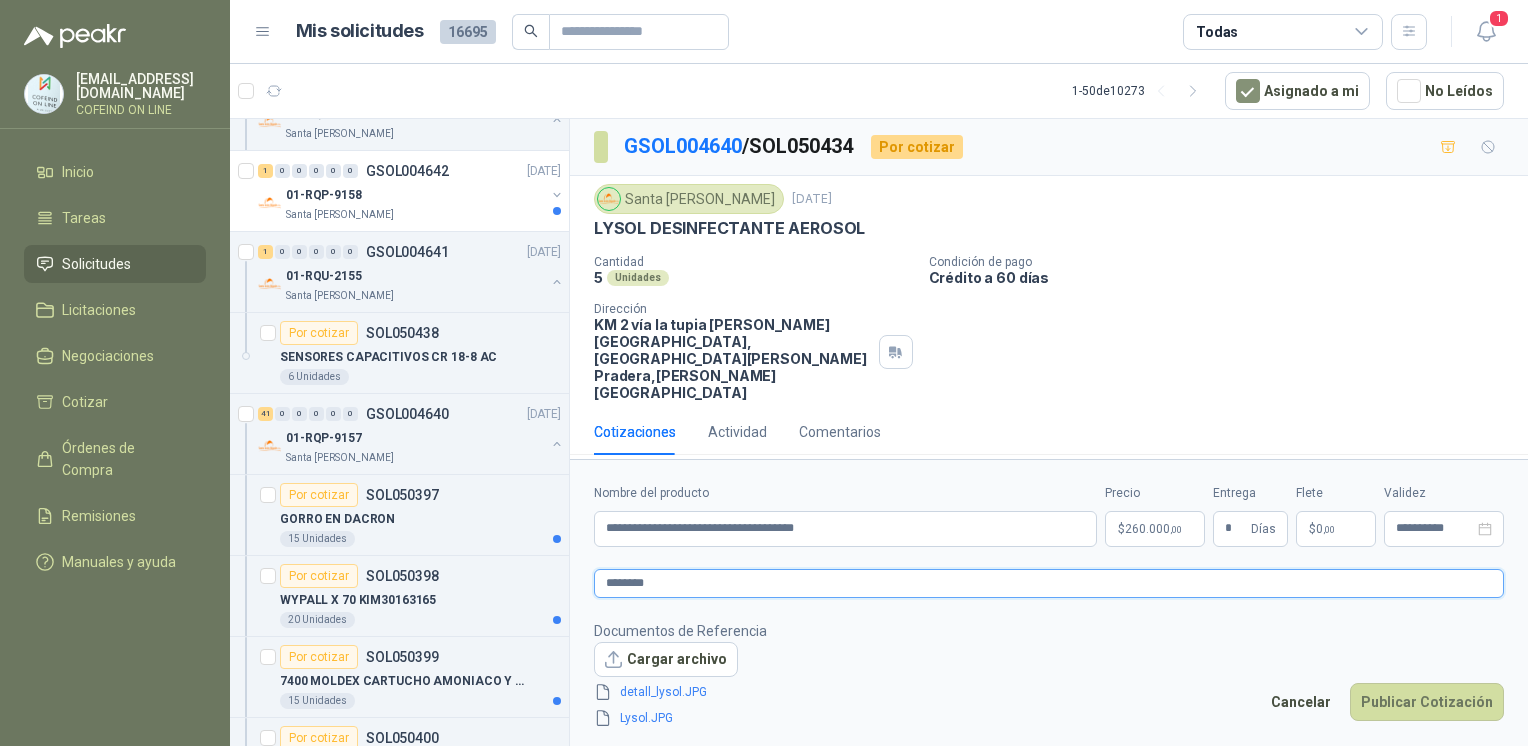 type 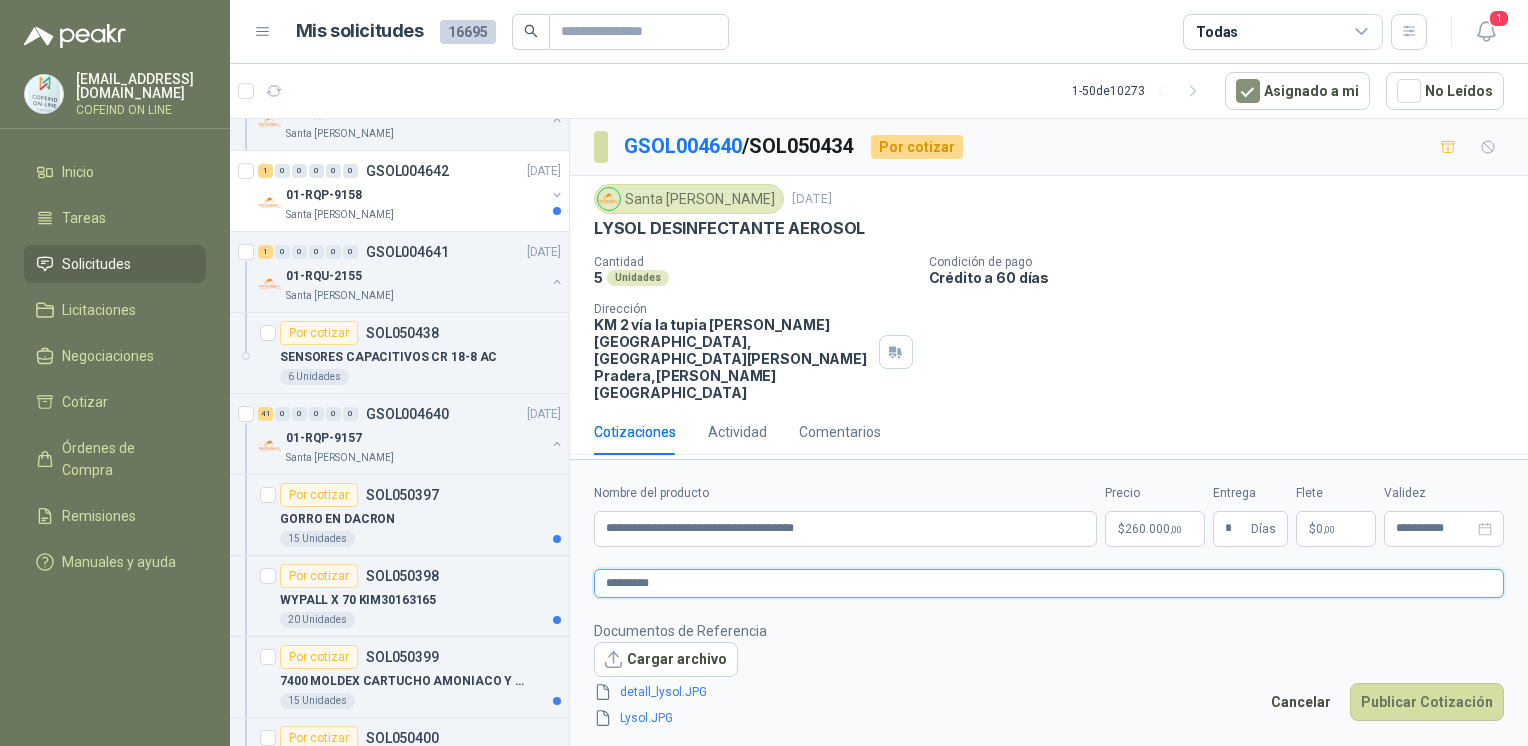 type 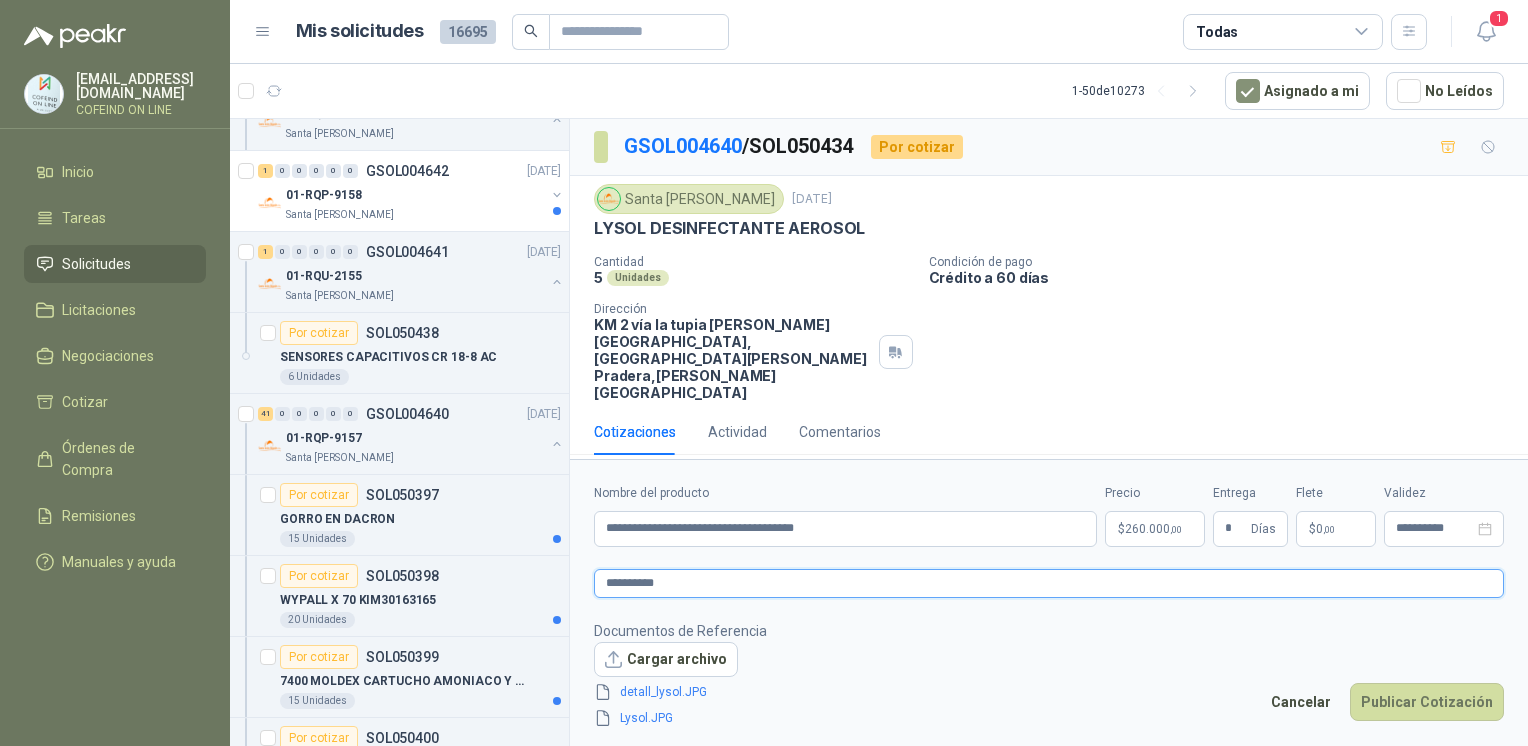 type 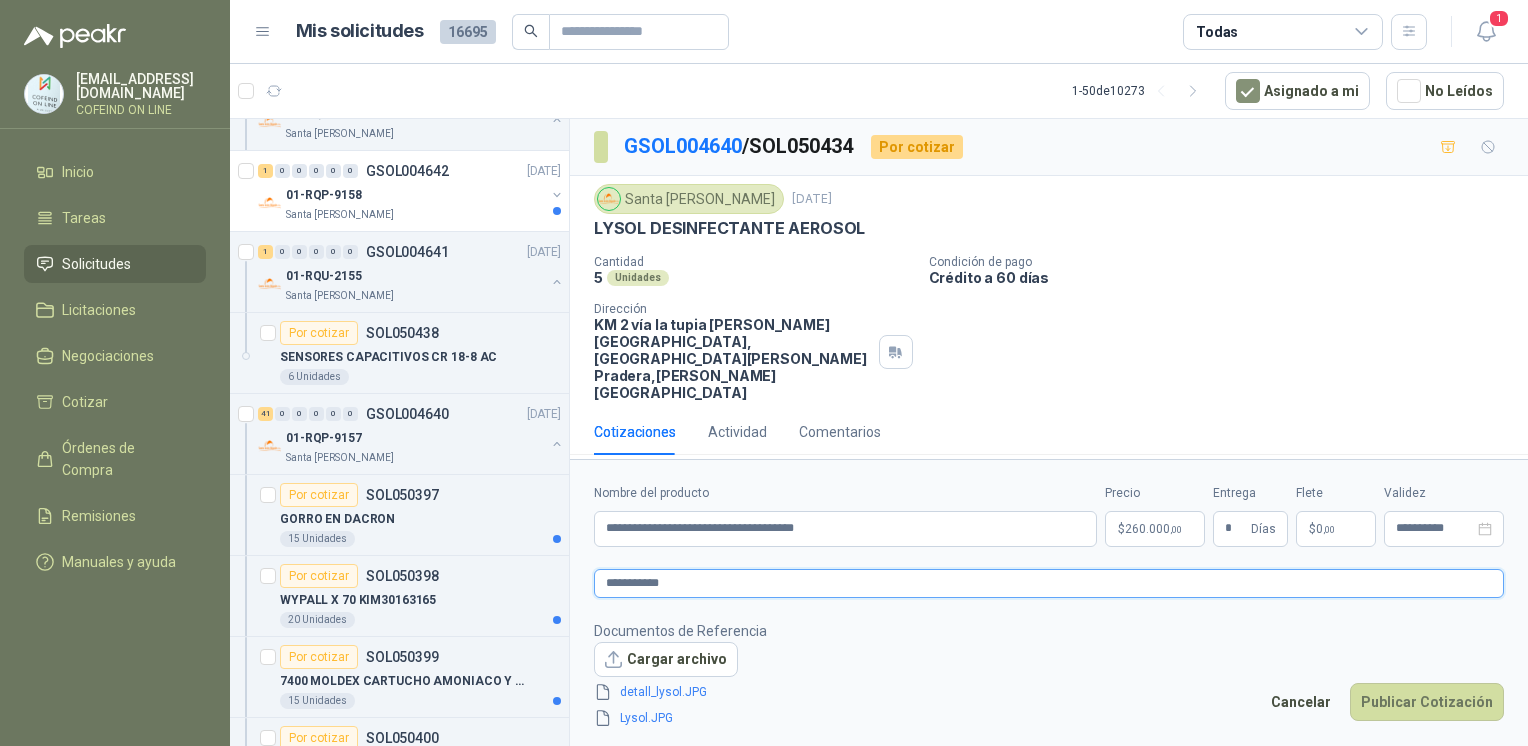 type 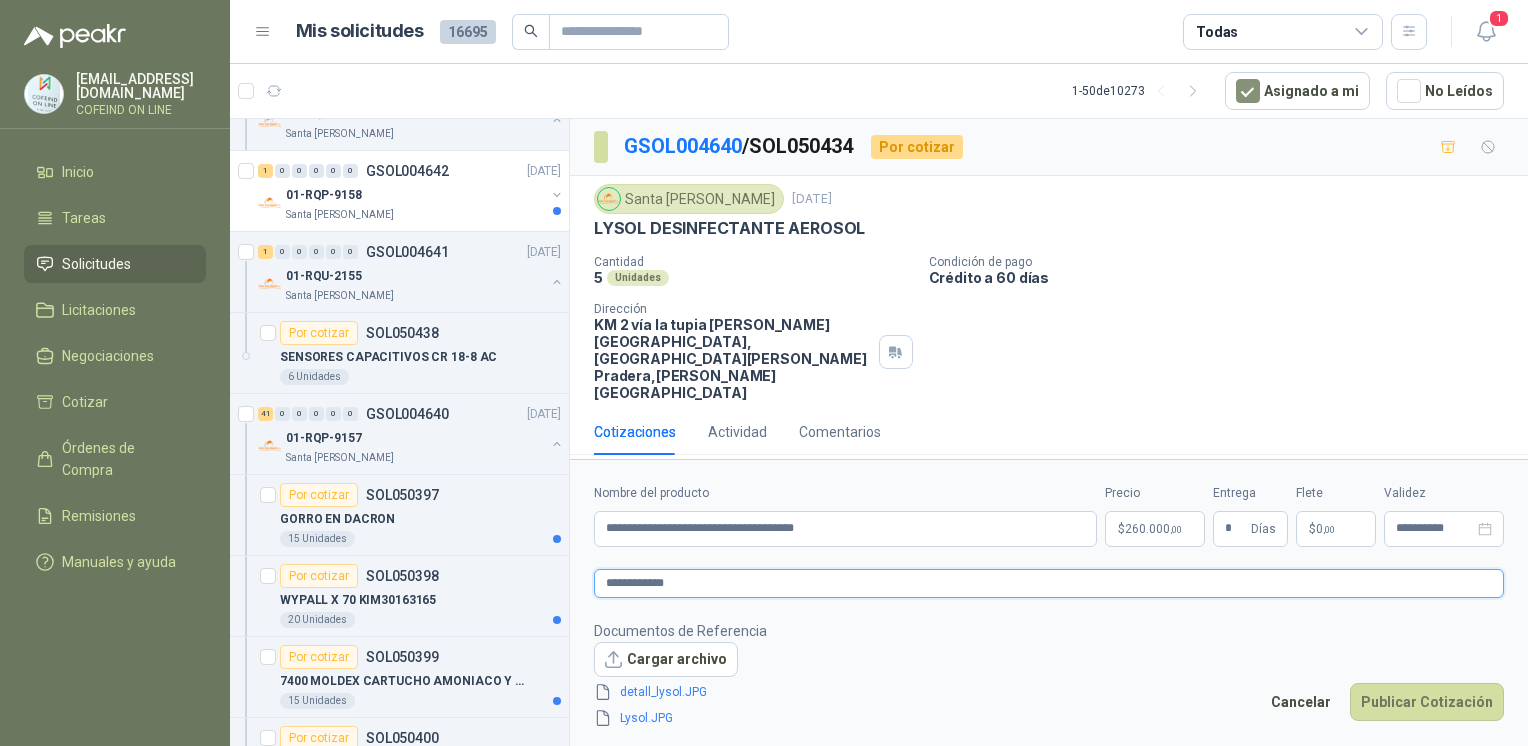 type 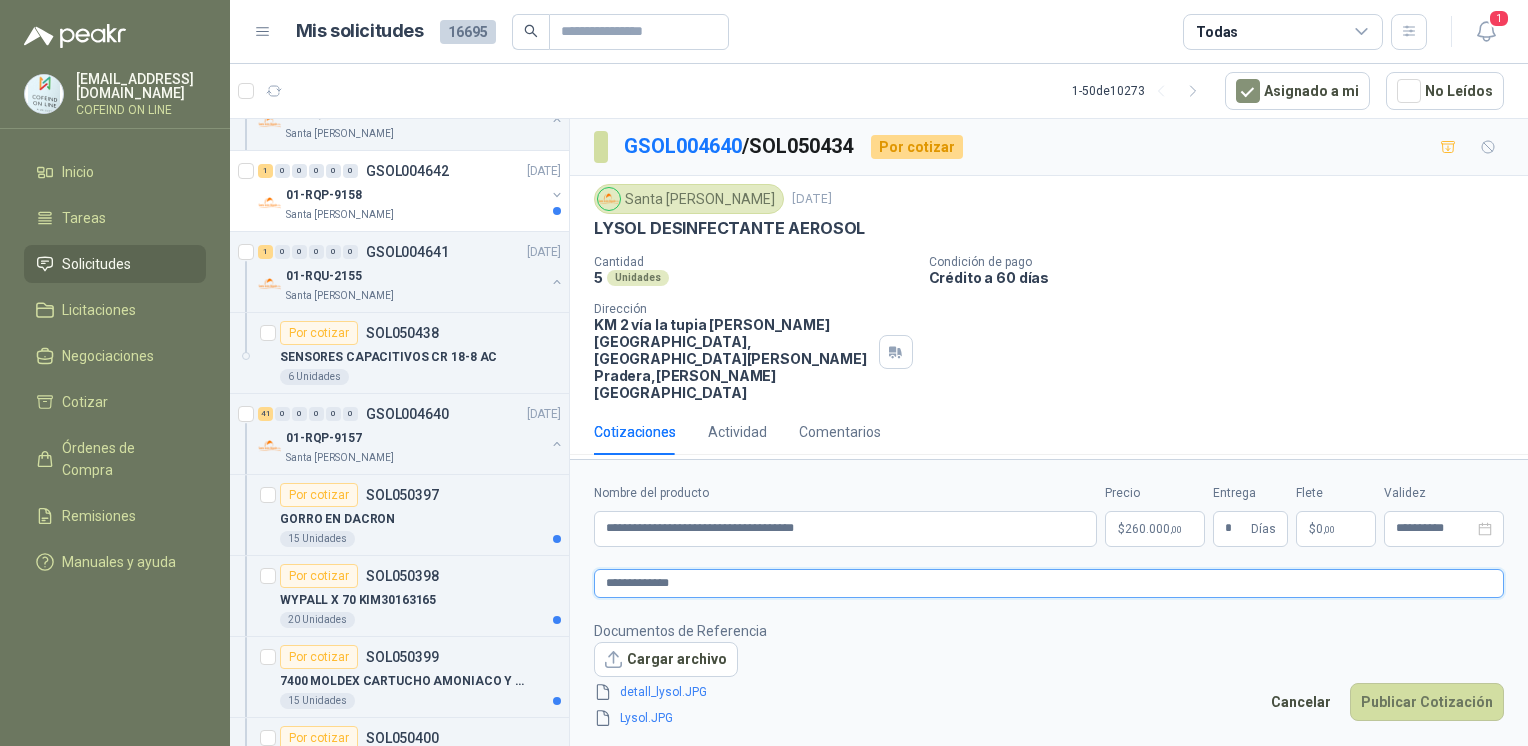 type 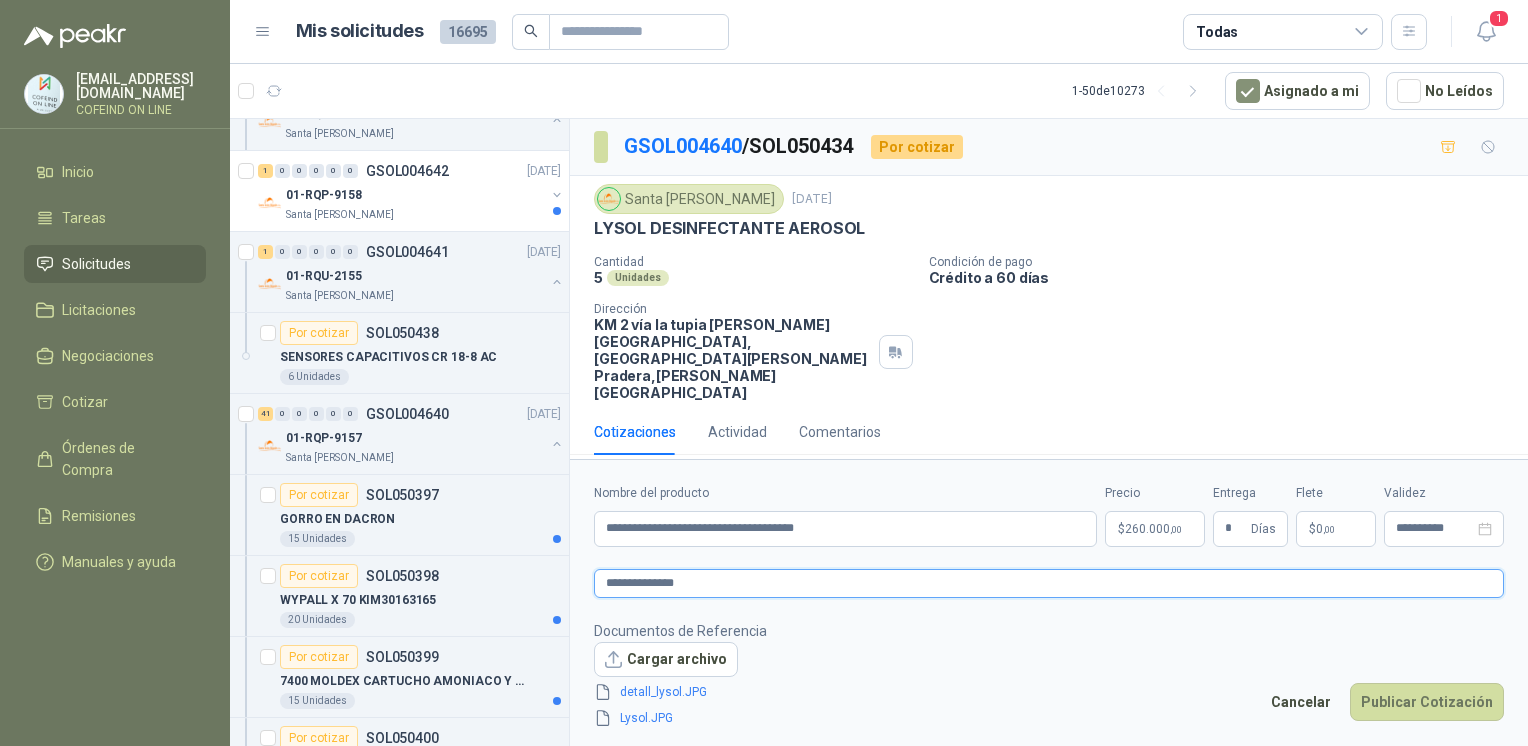 type 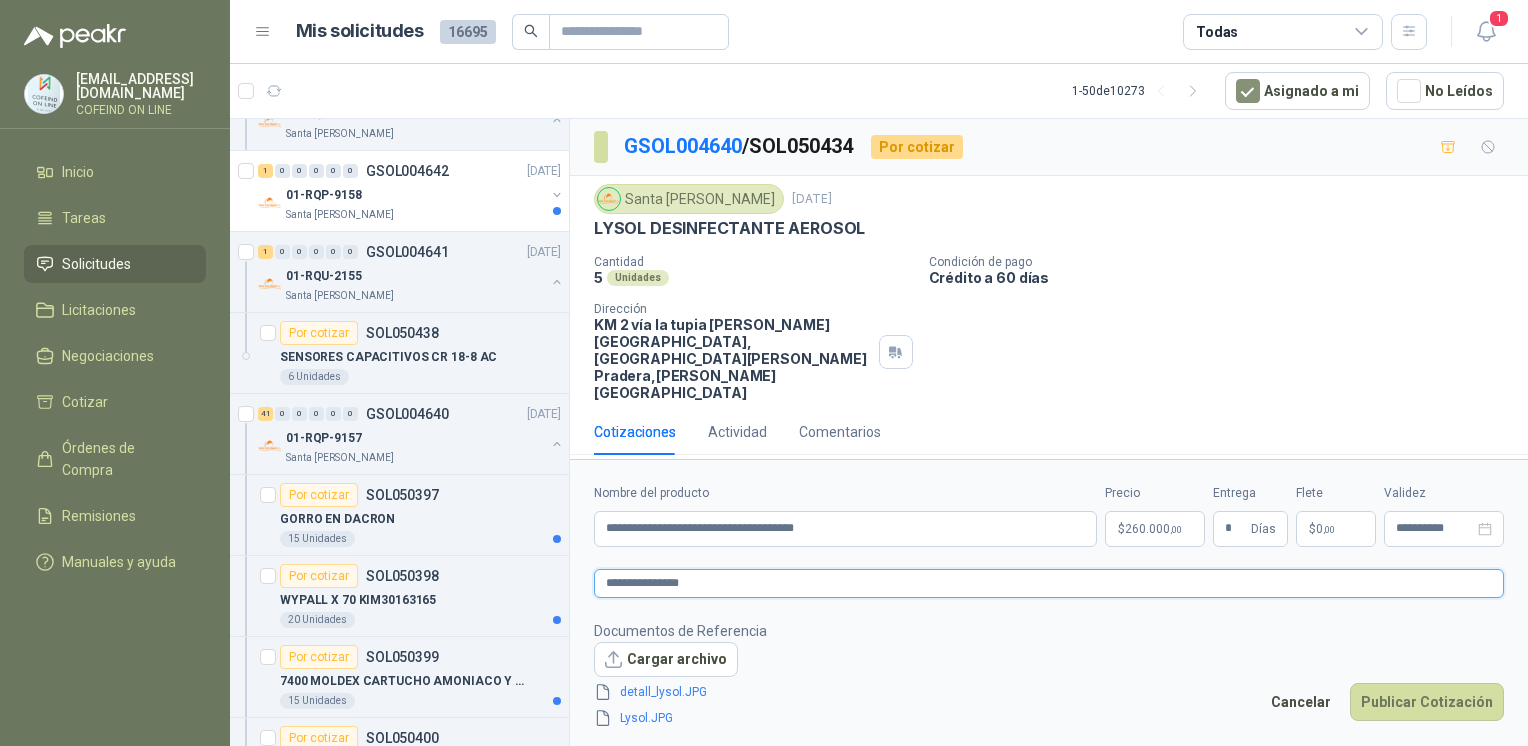 type on "**********" 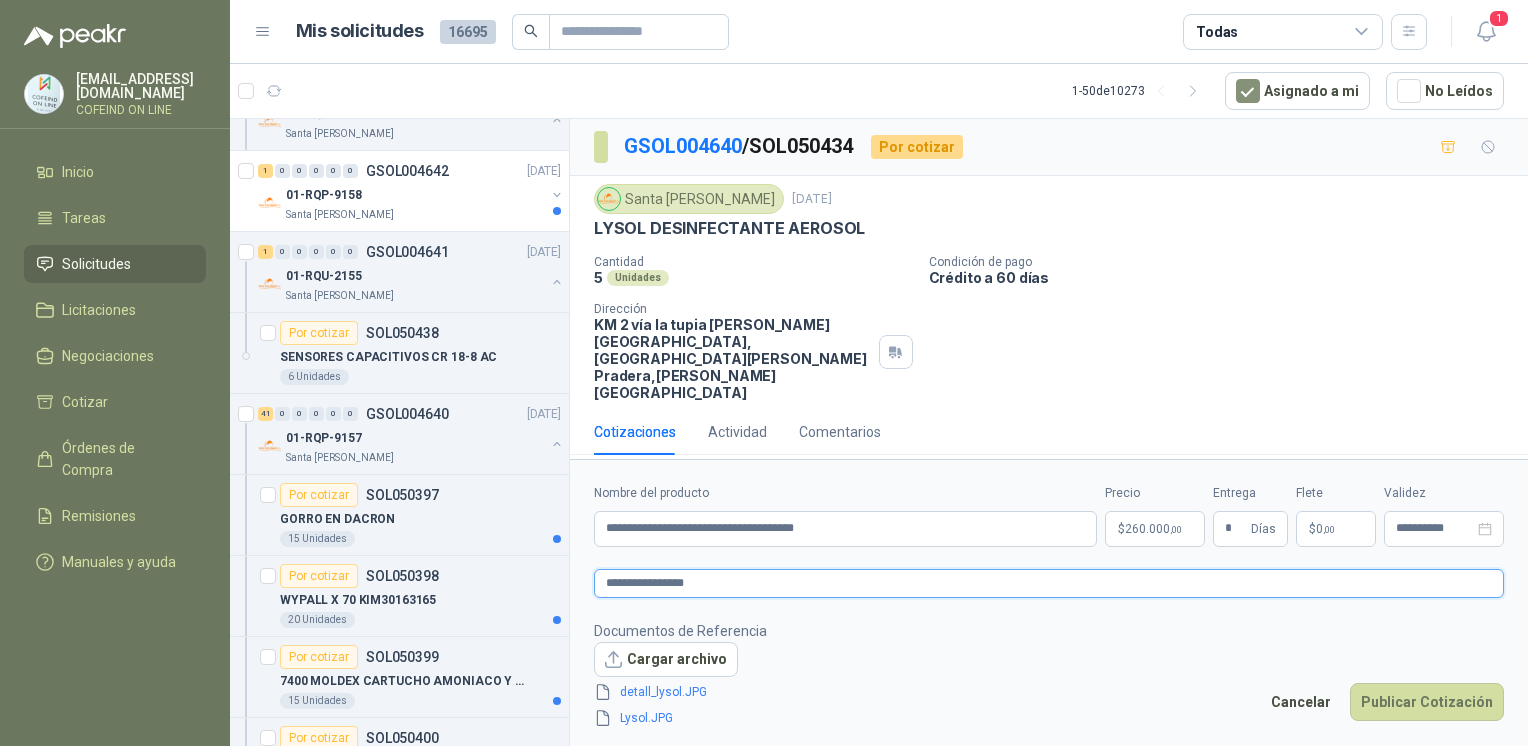 type 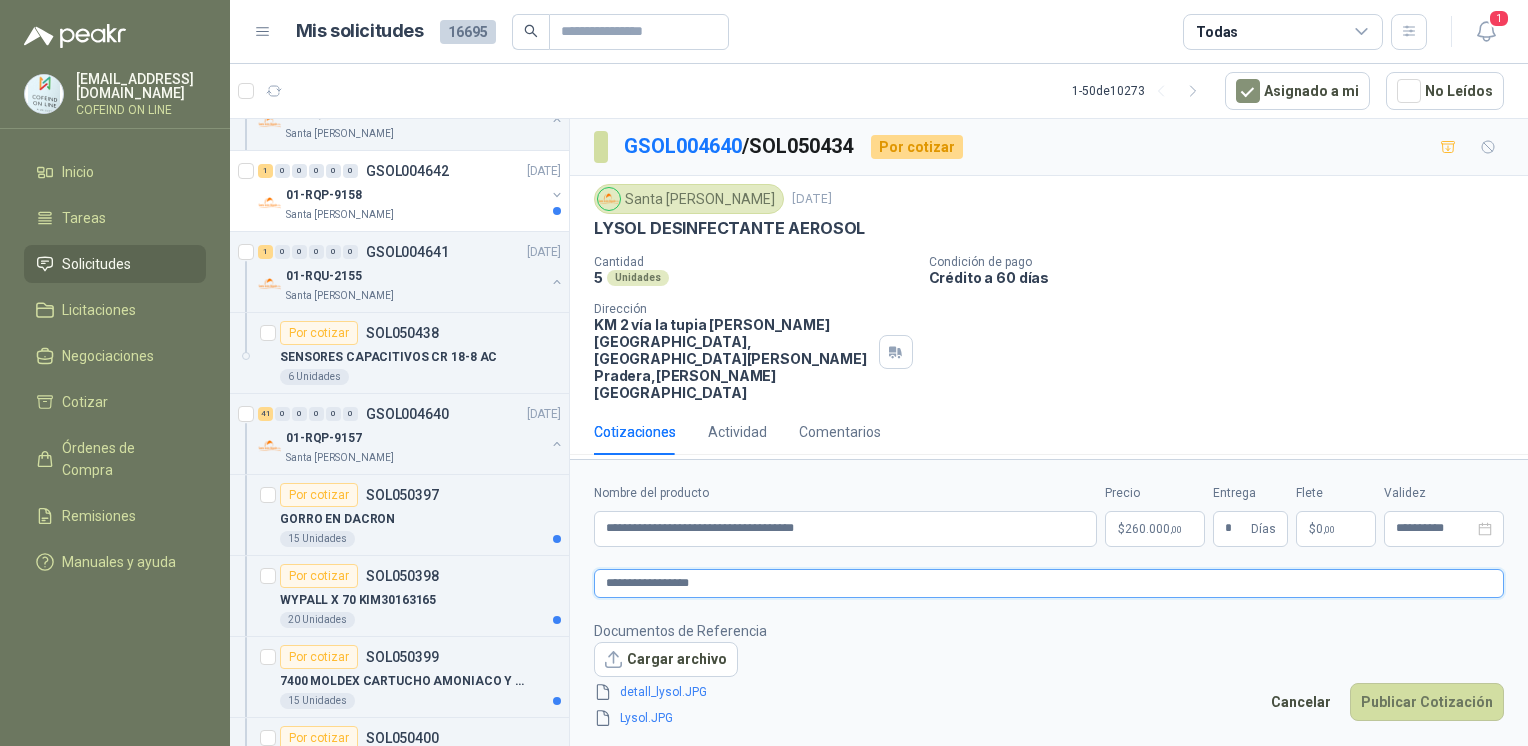 type 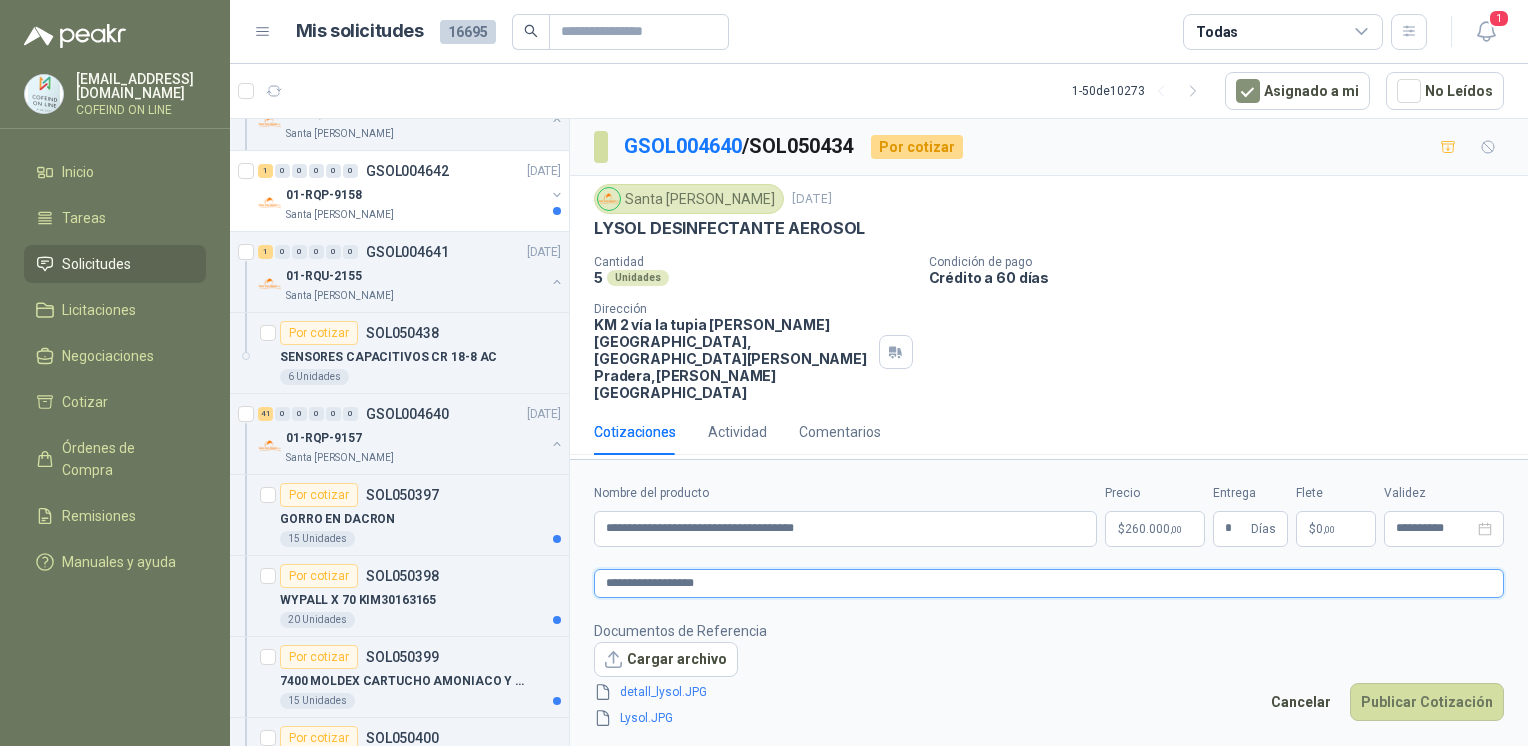 type 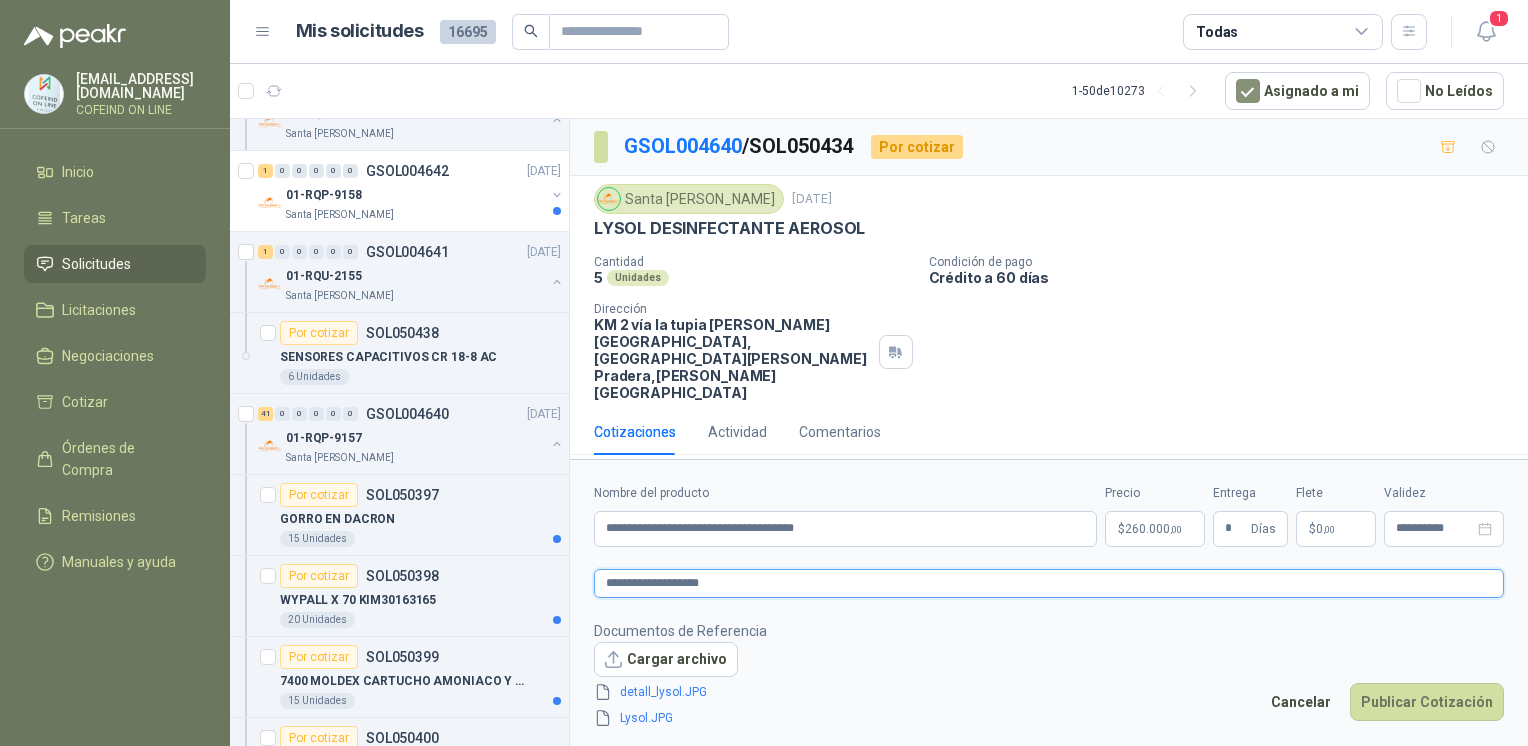 type 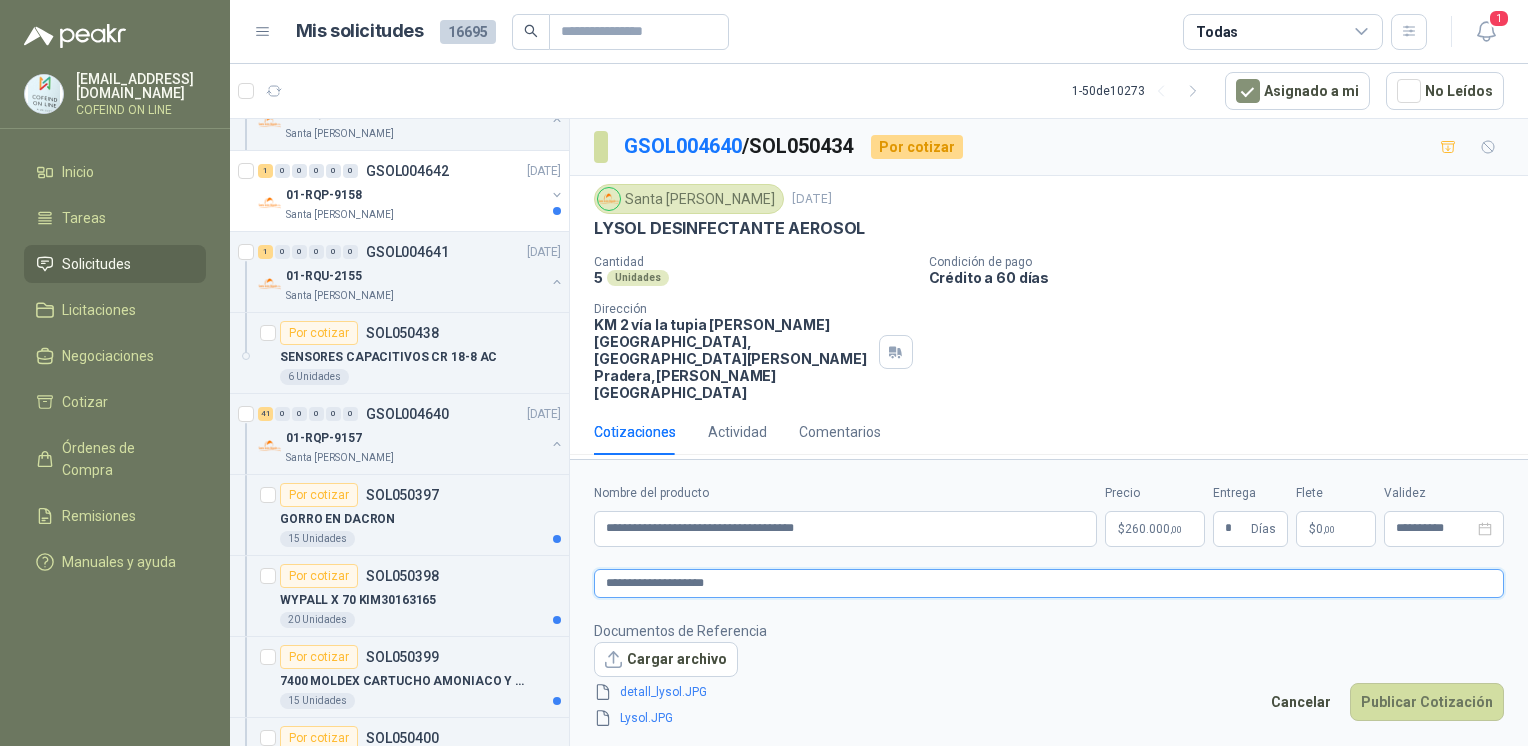 type 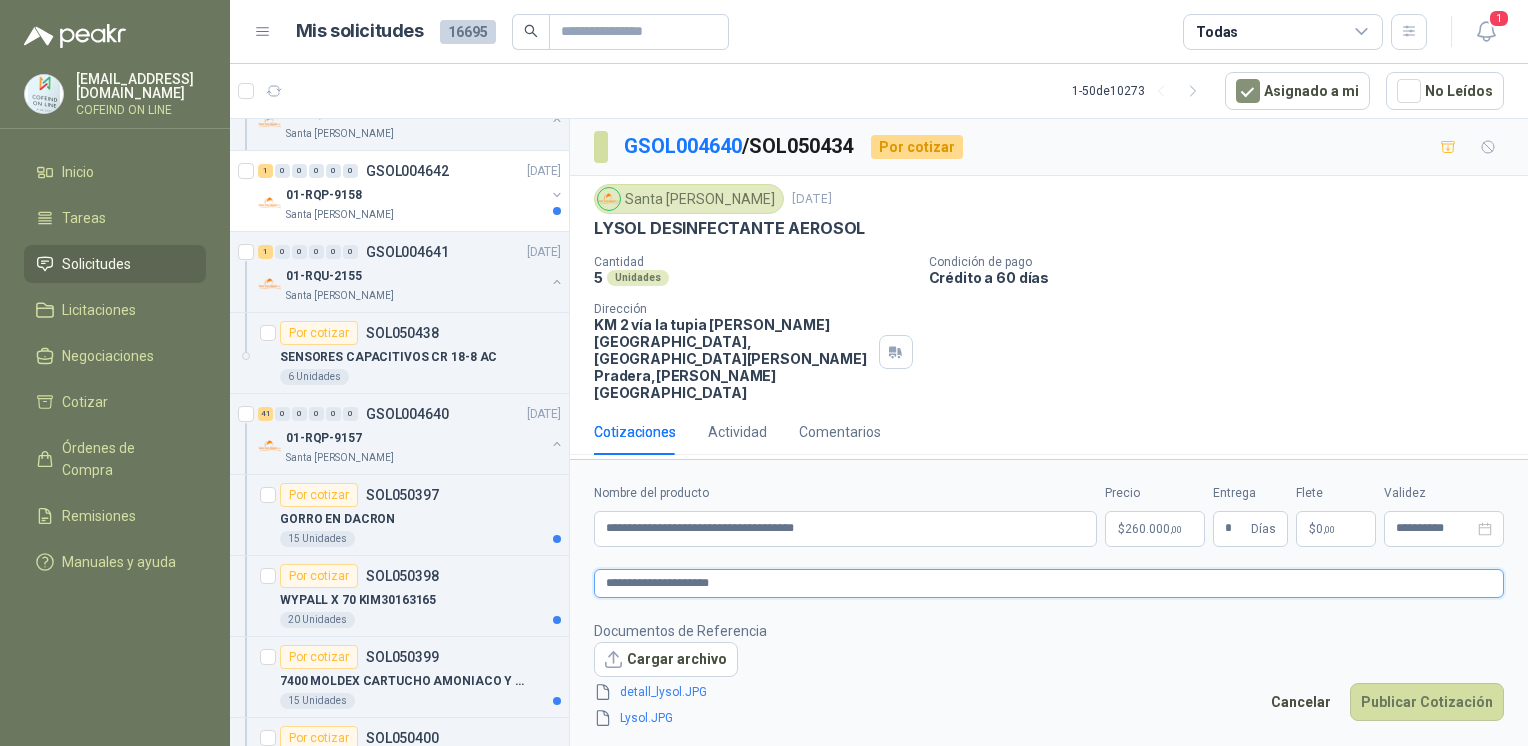 type 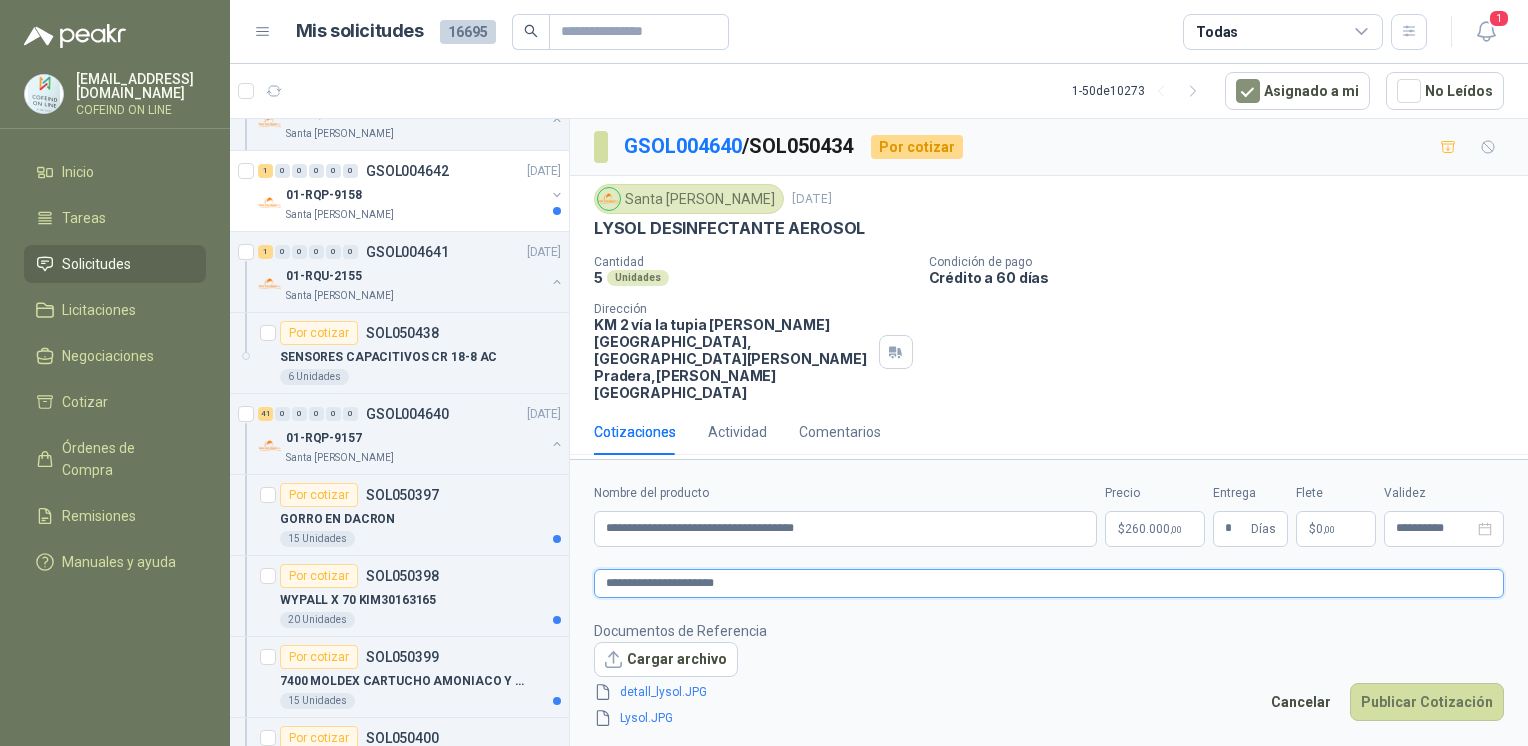 type 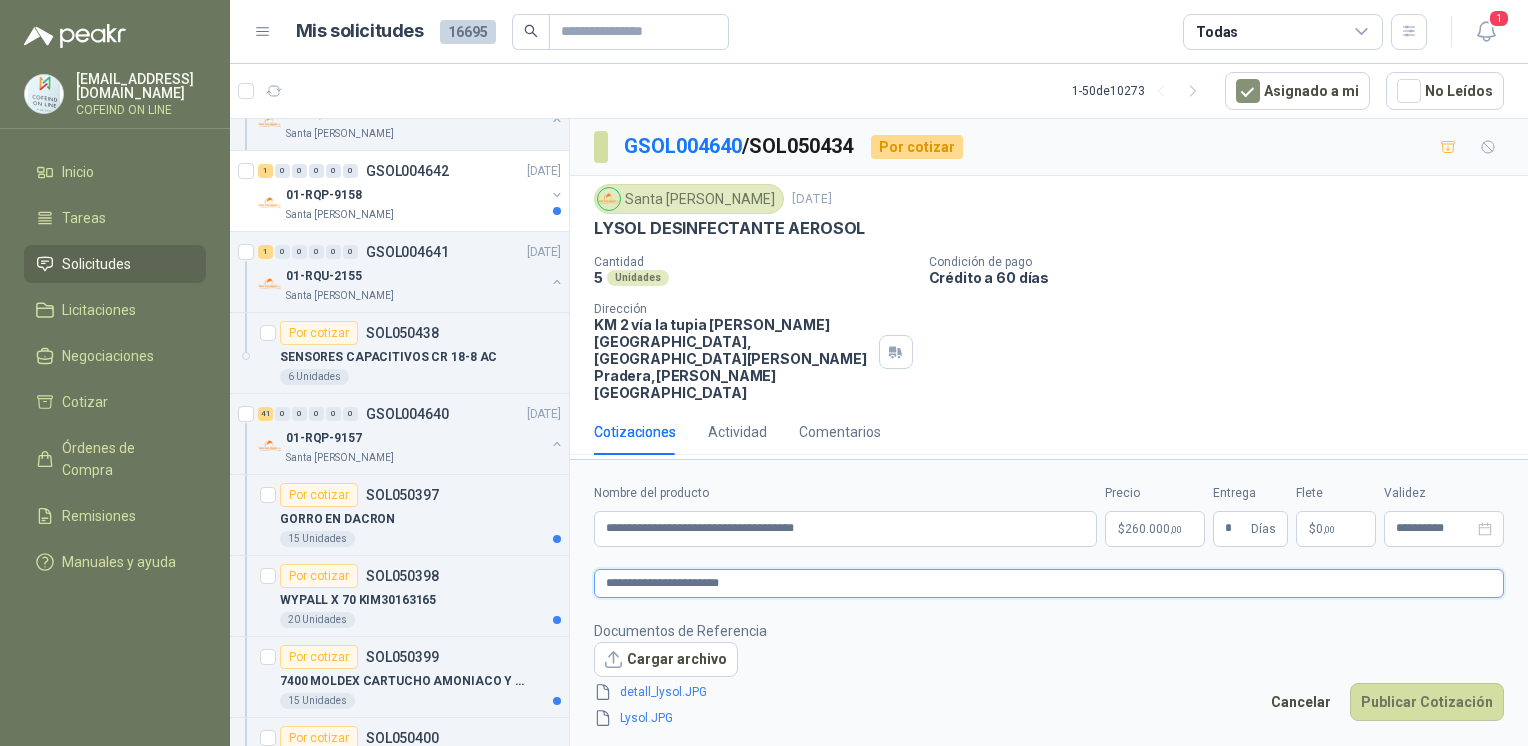 type 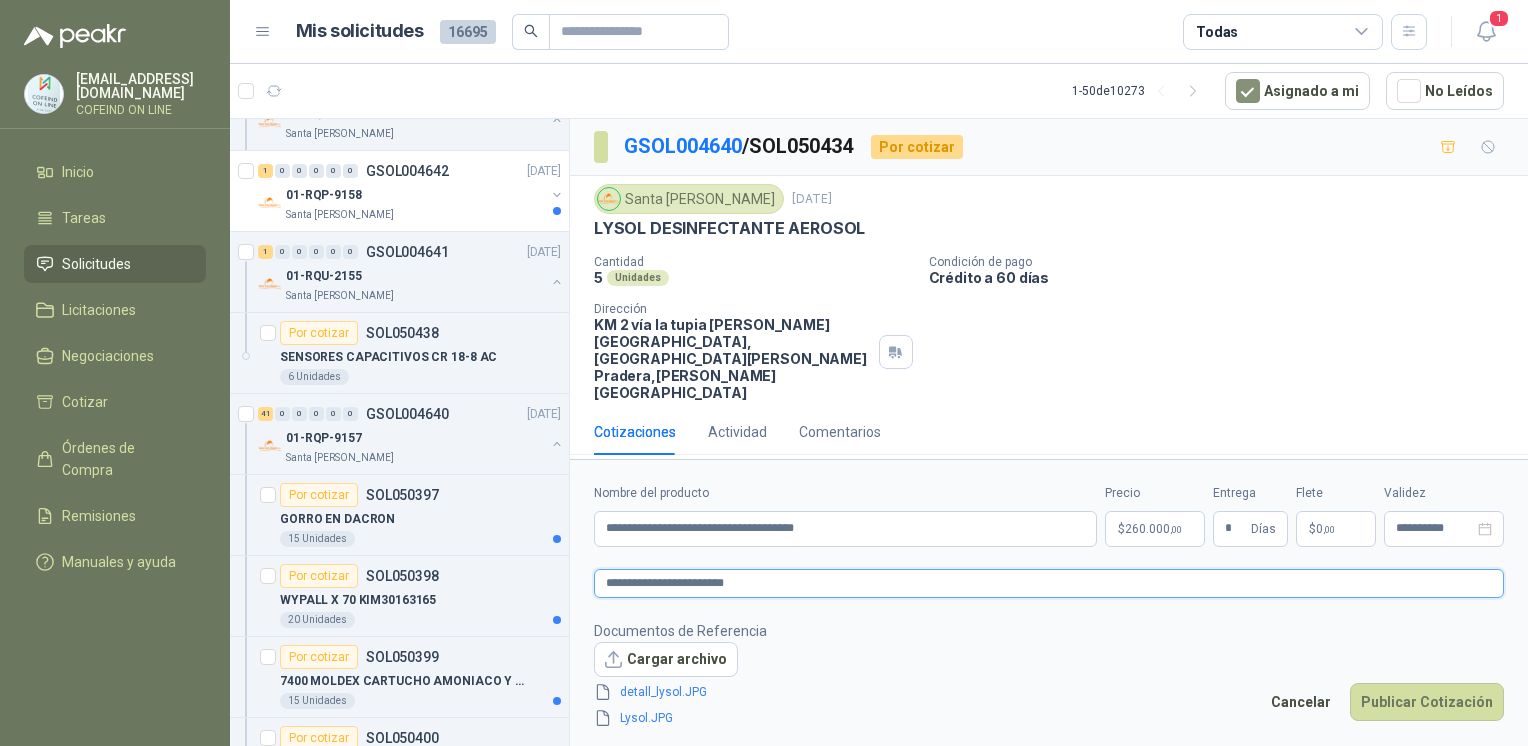 type 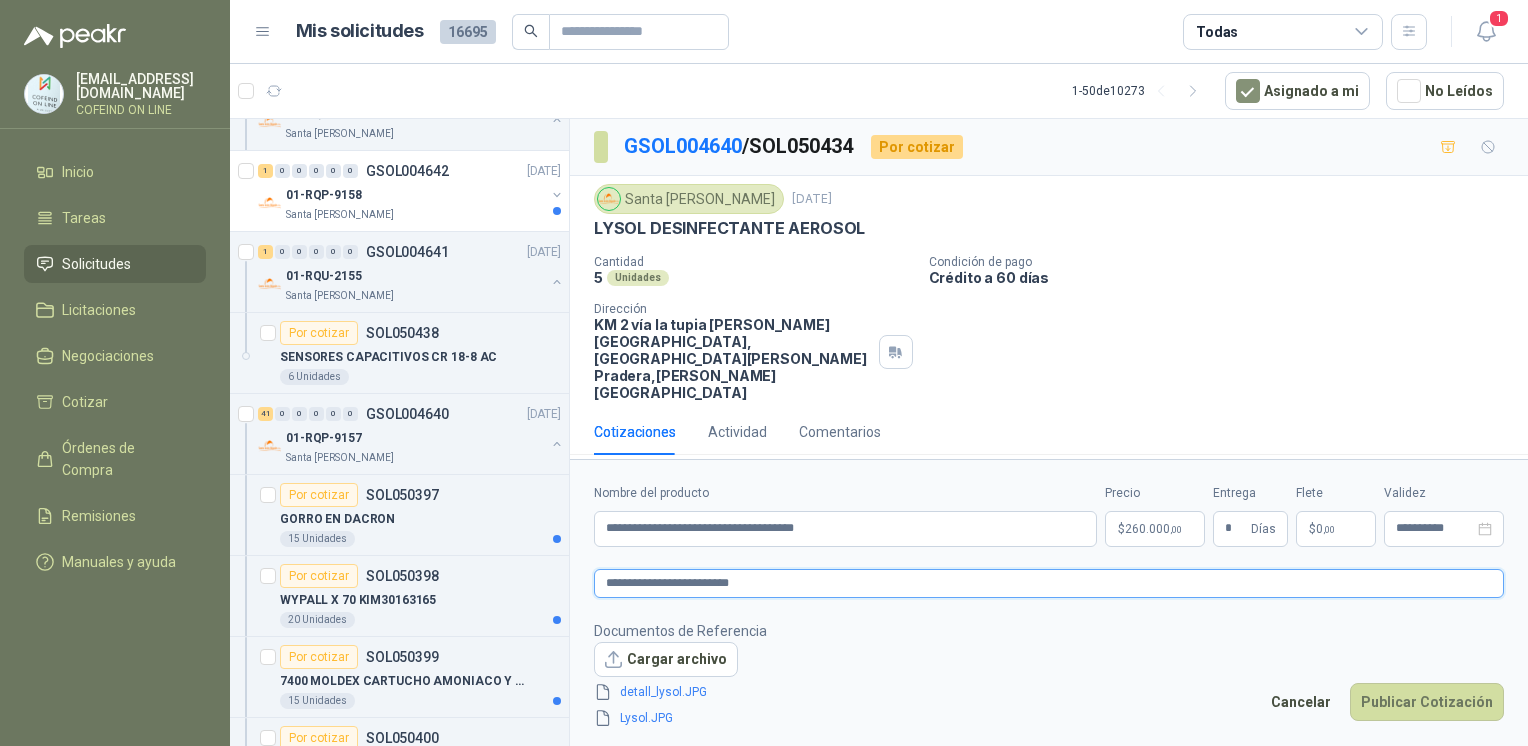 type on "**********" 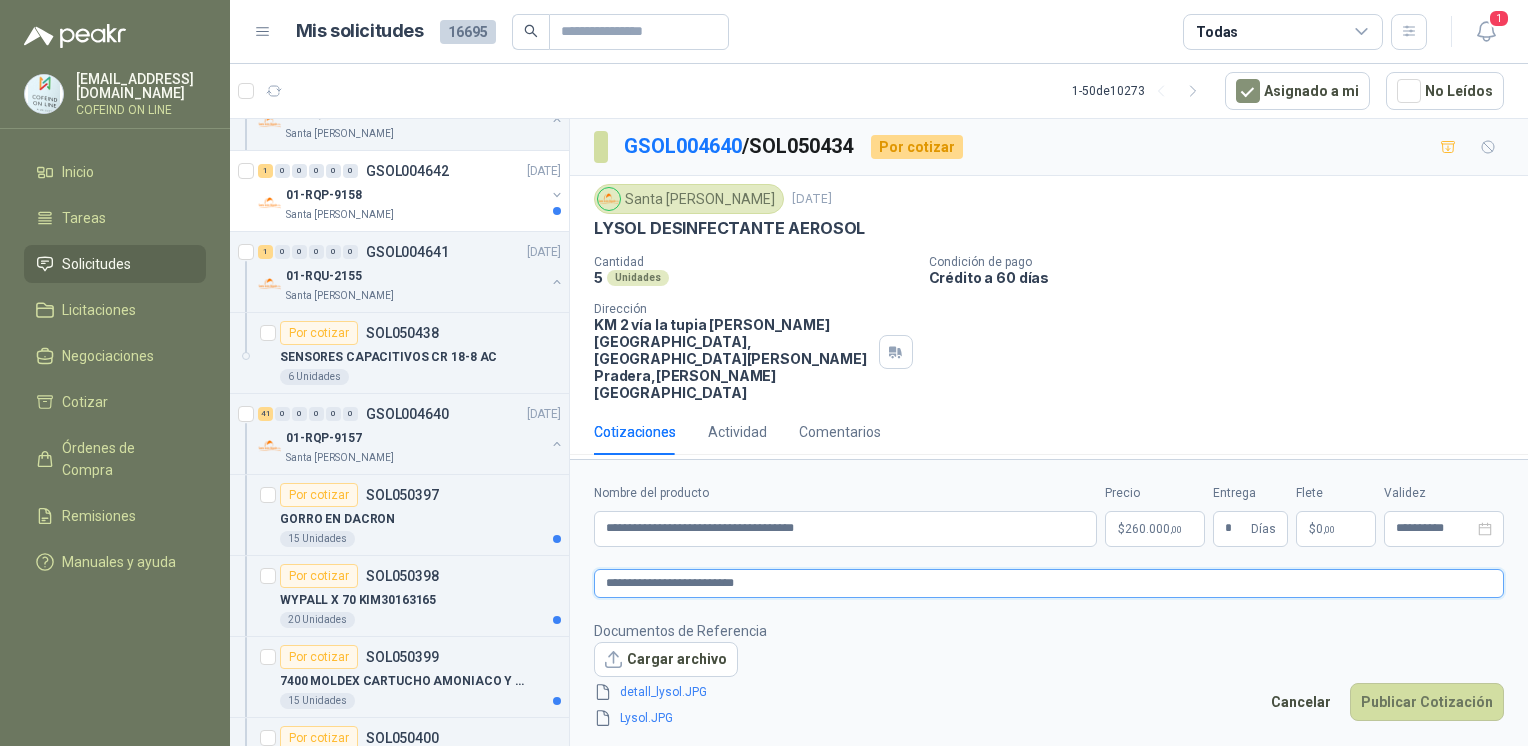 type 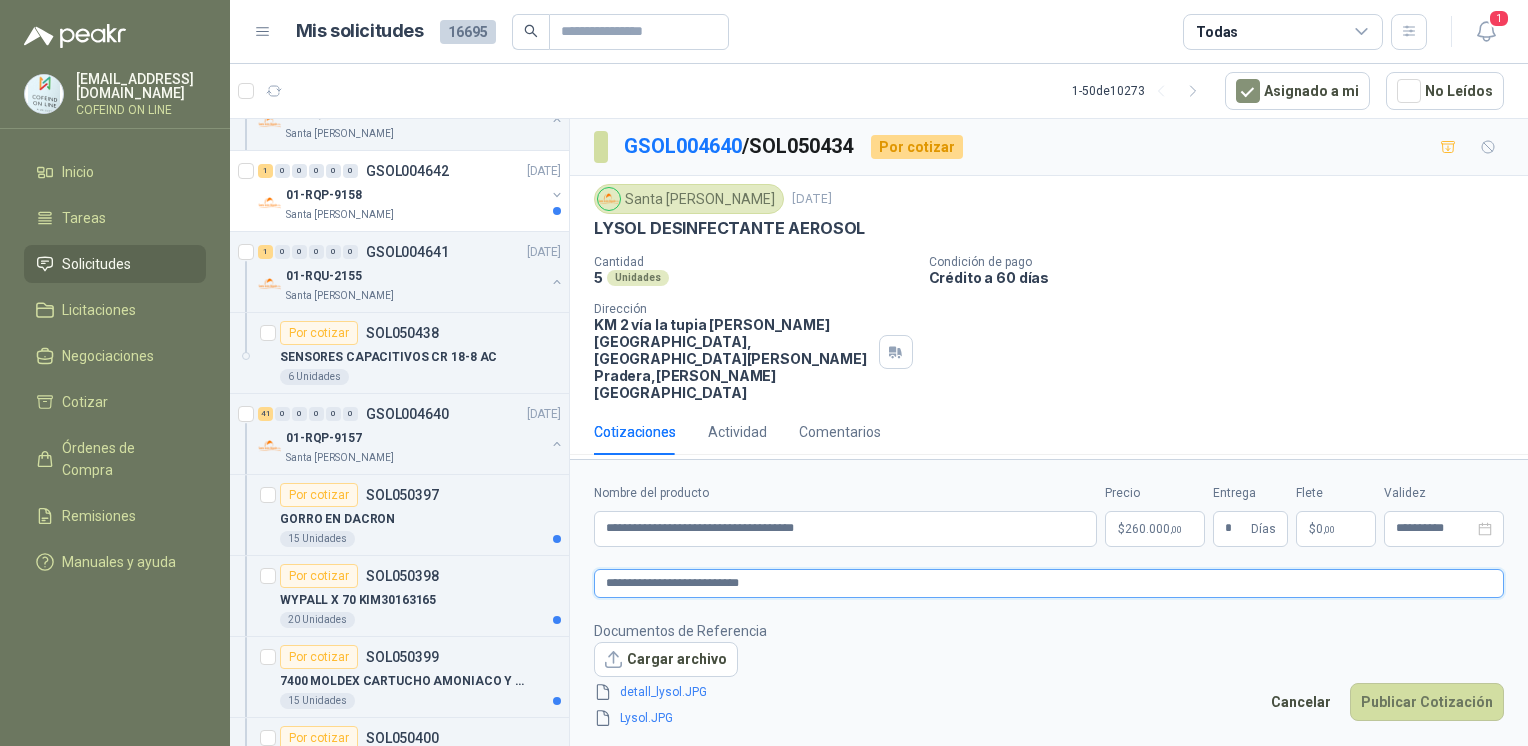 type on "**********" 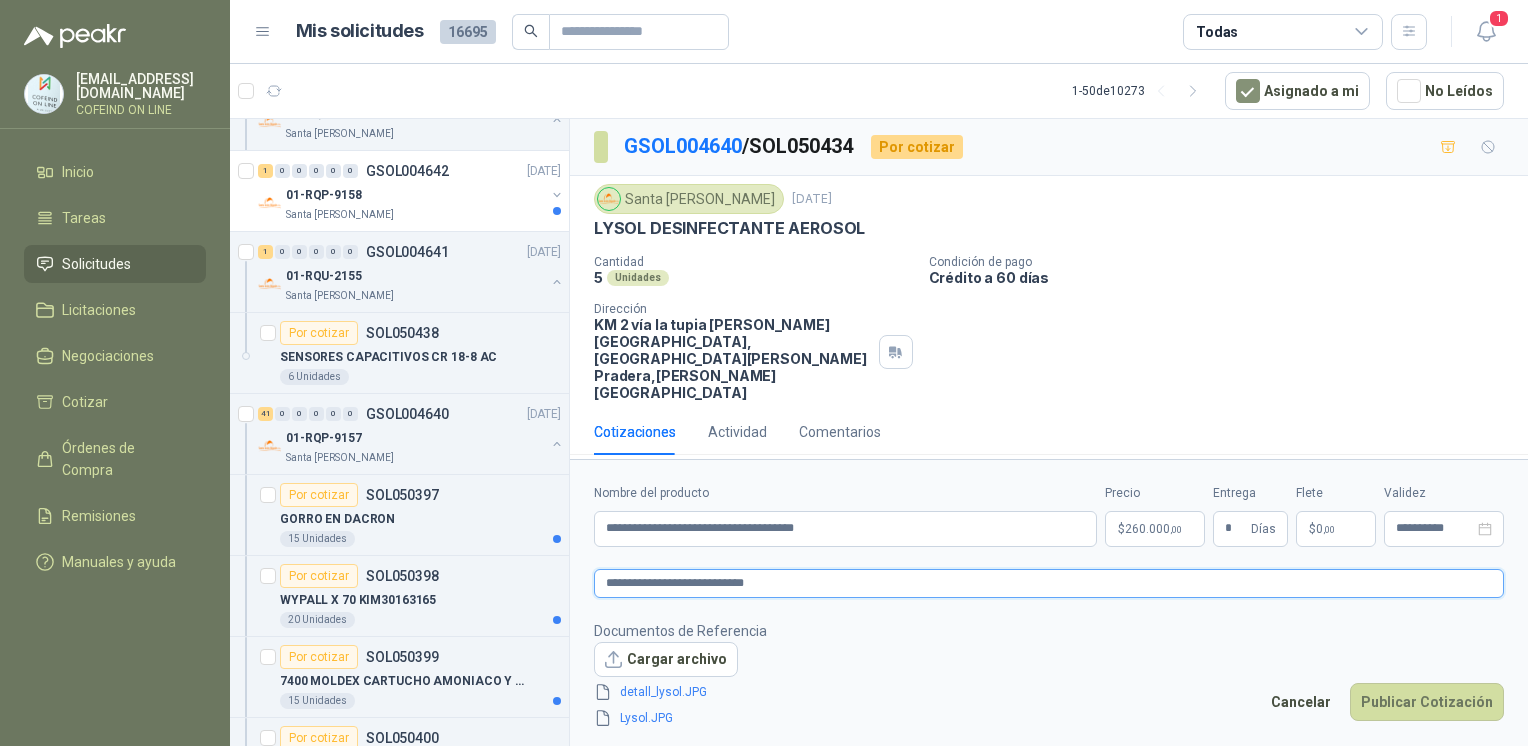 type 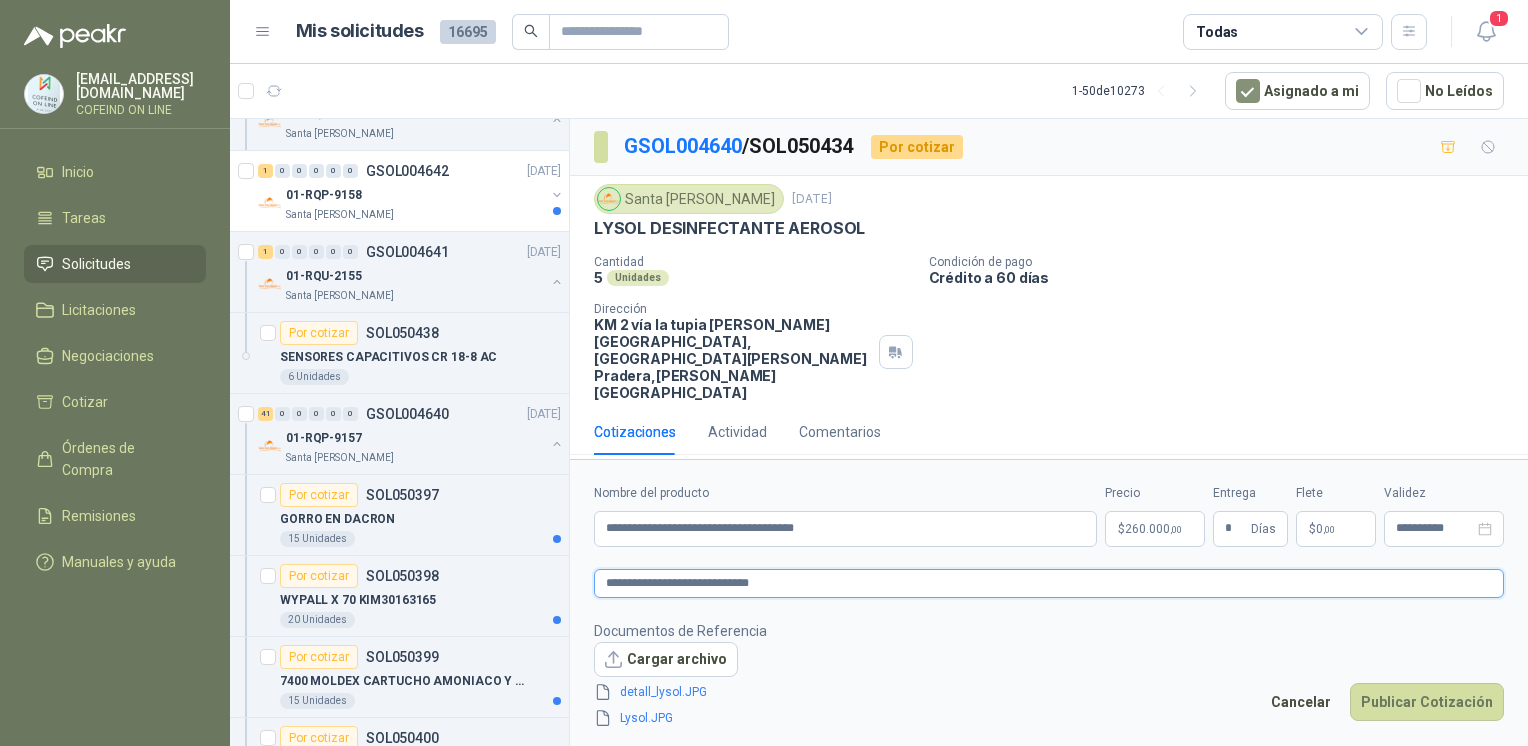 type 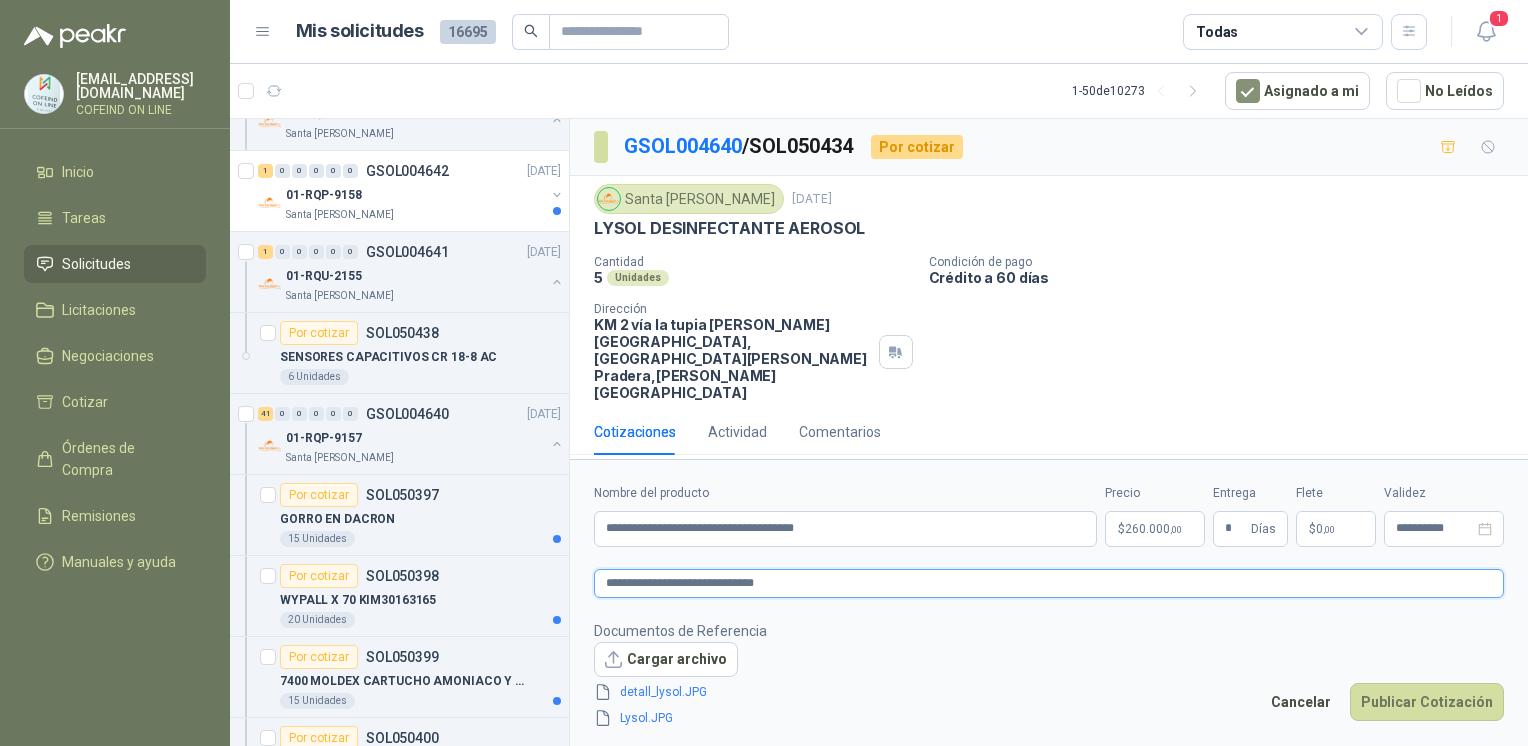 type 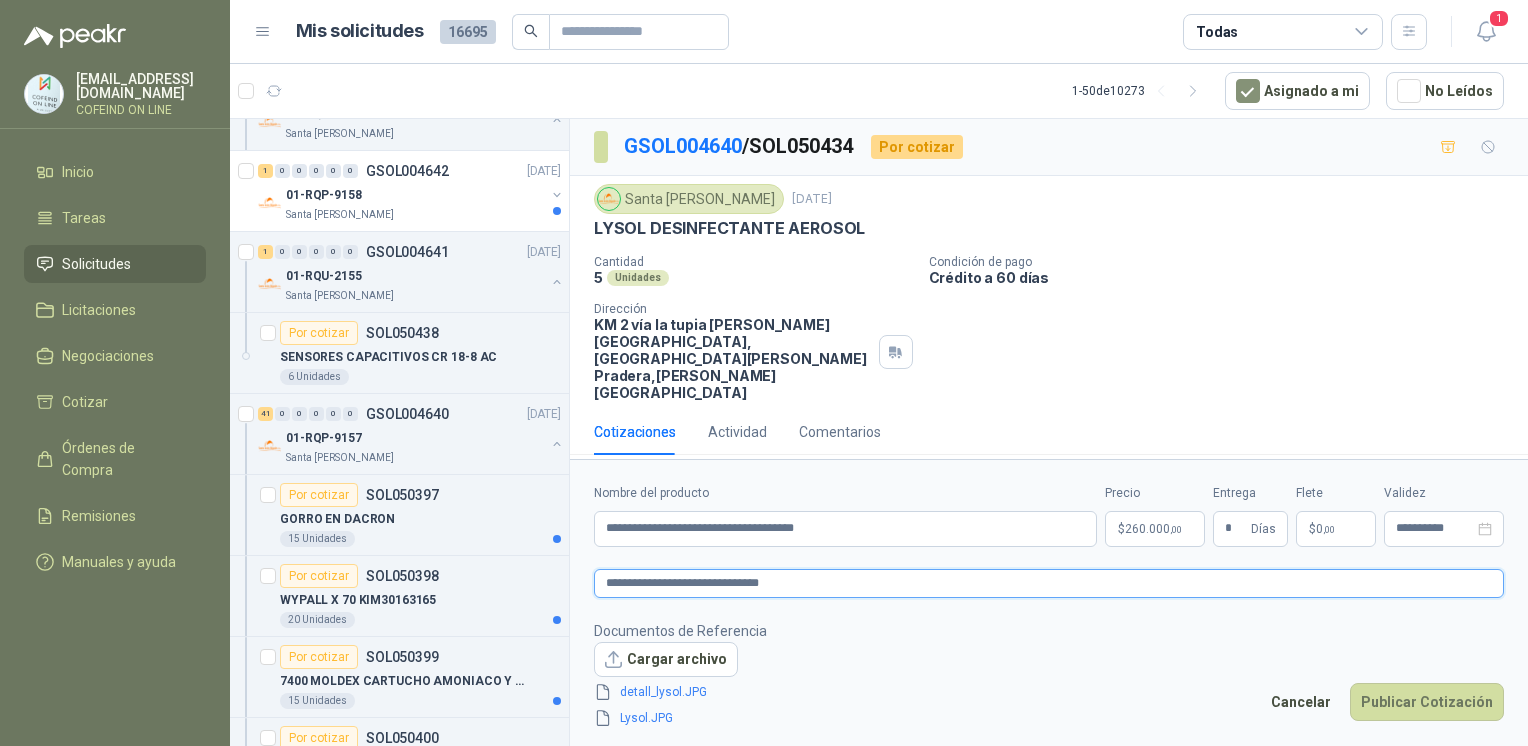 type 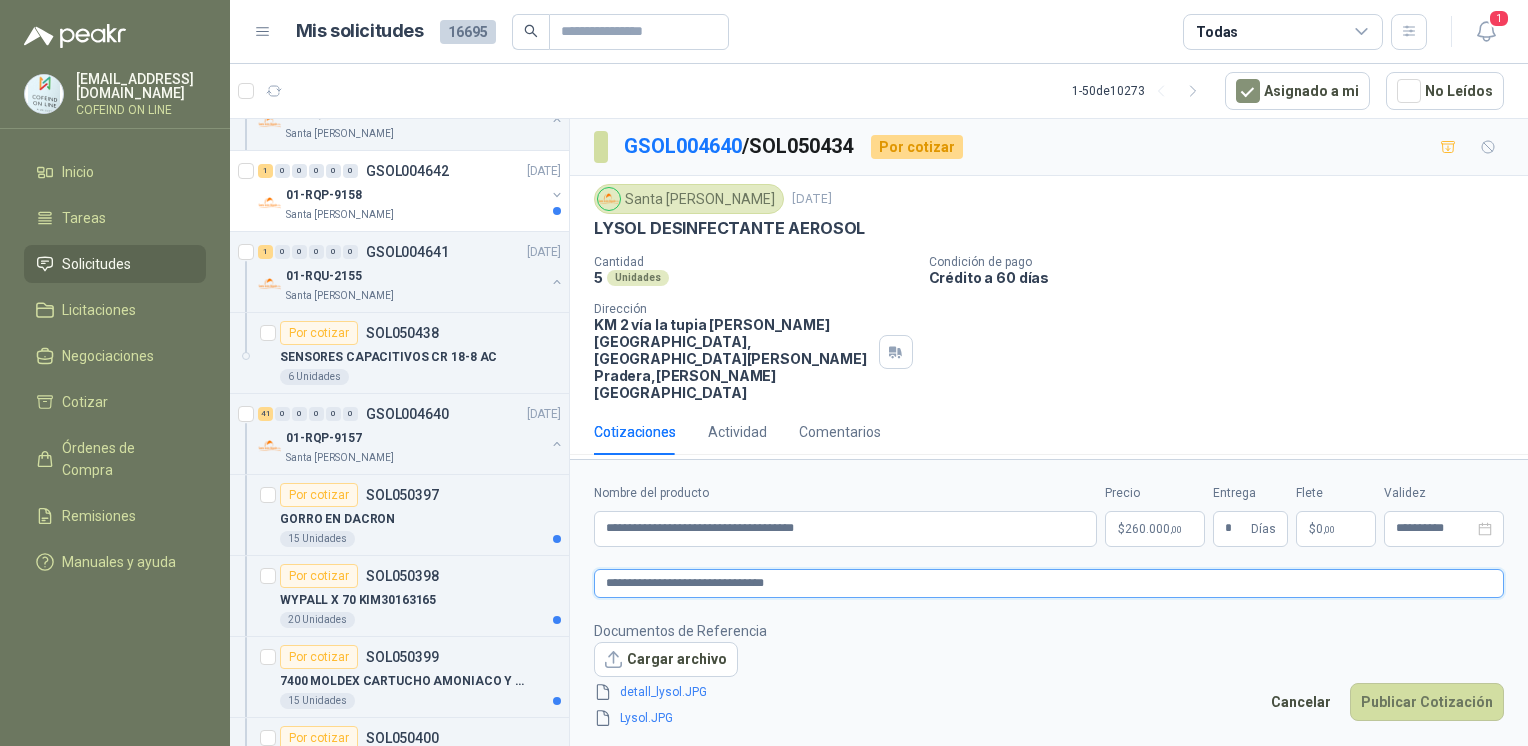 type 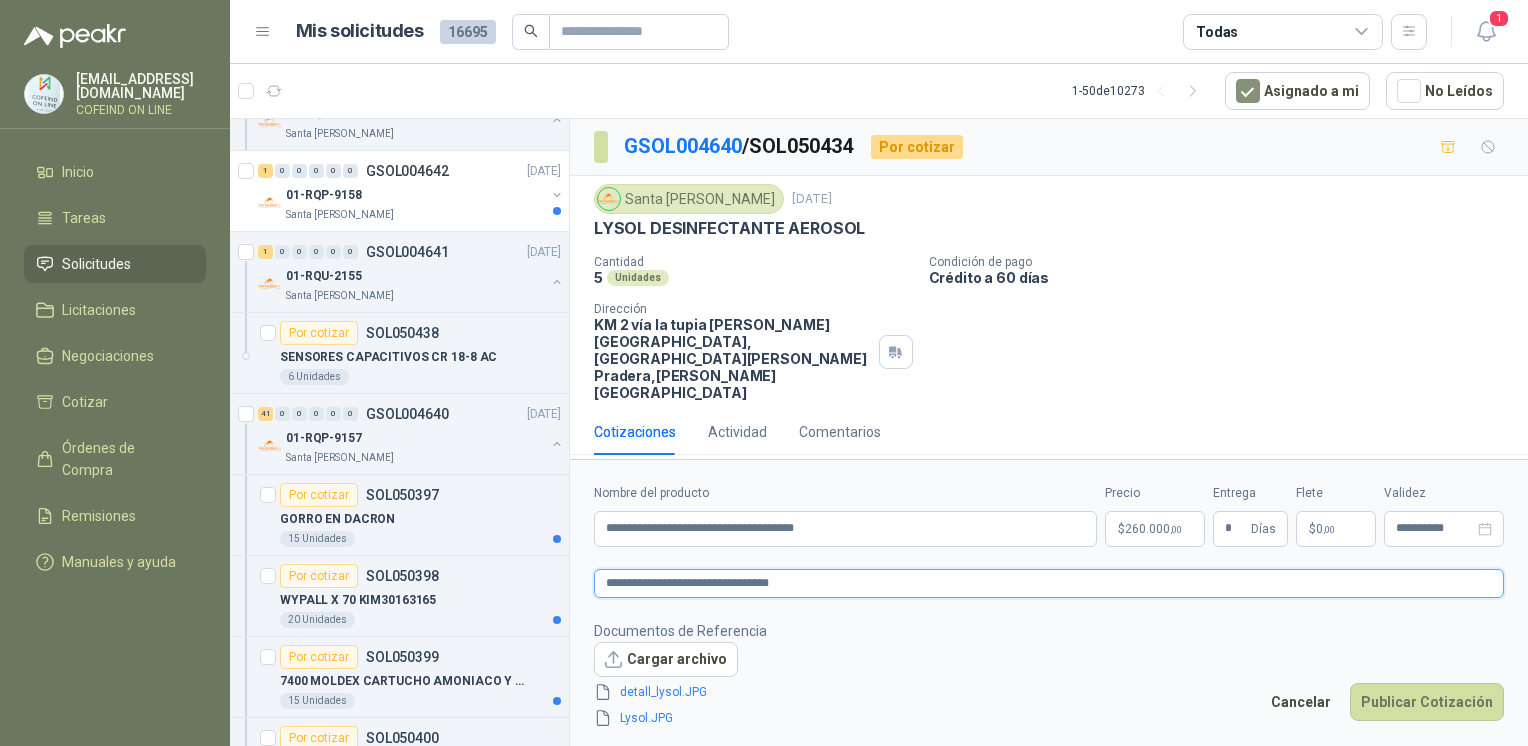 type on "**********" 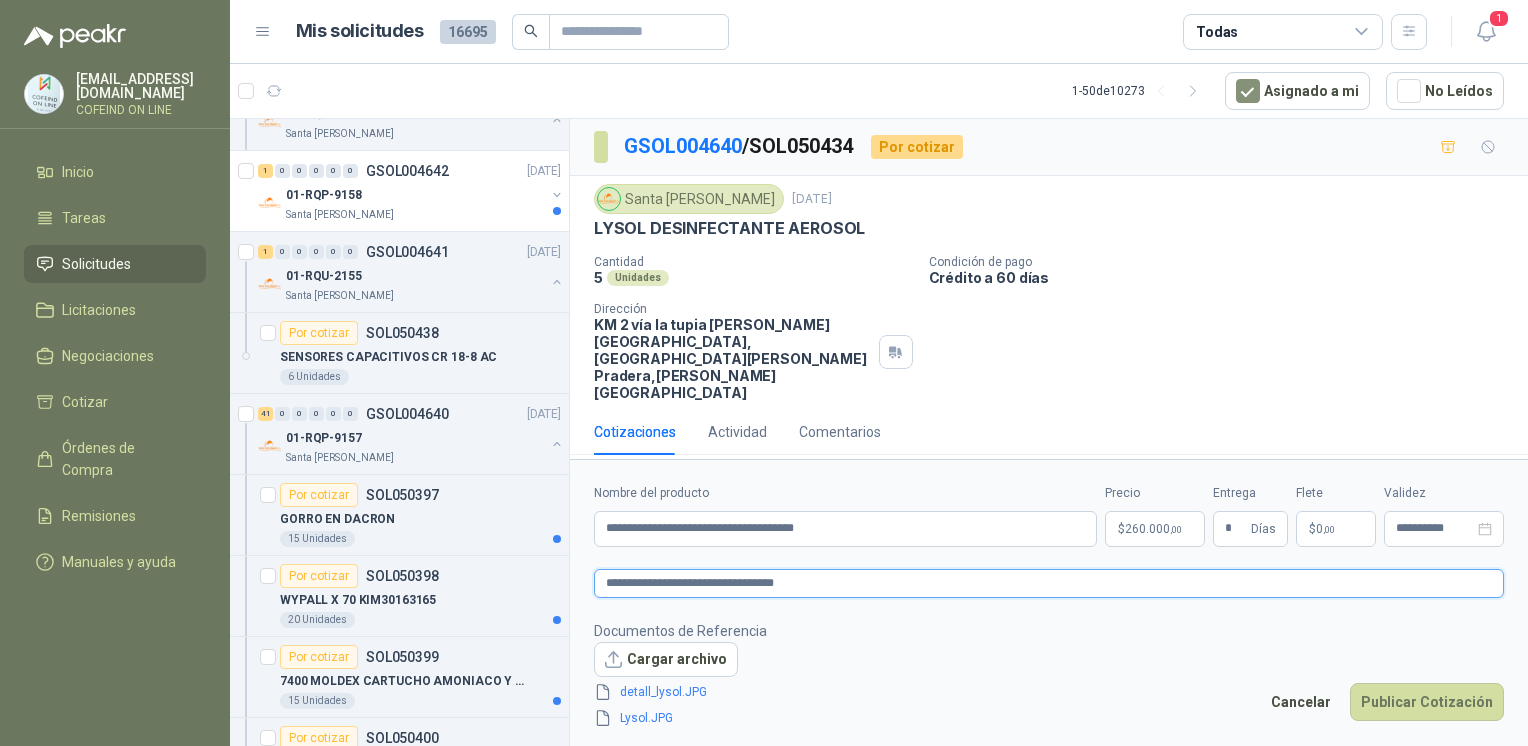 type 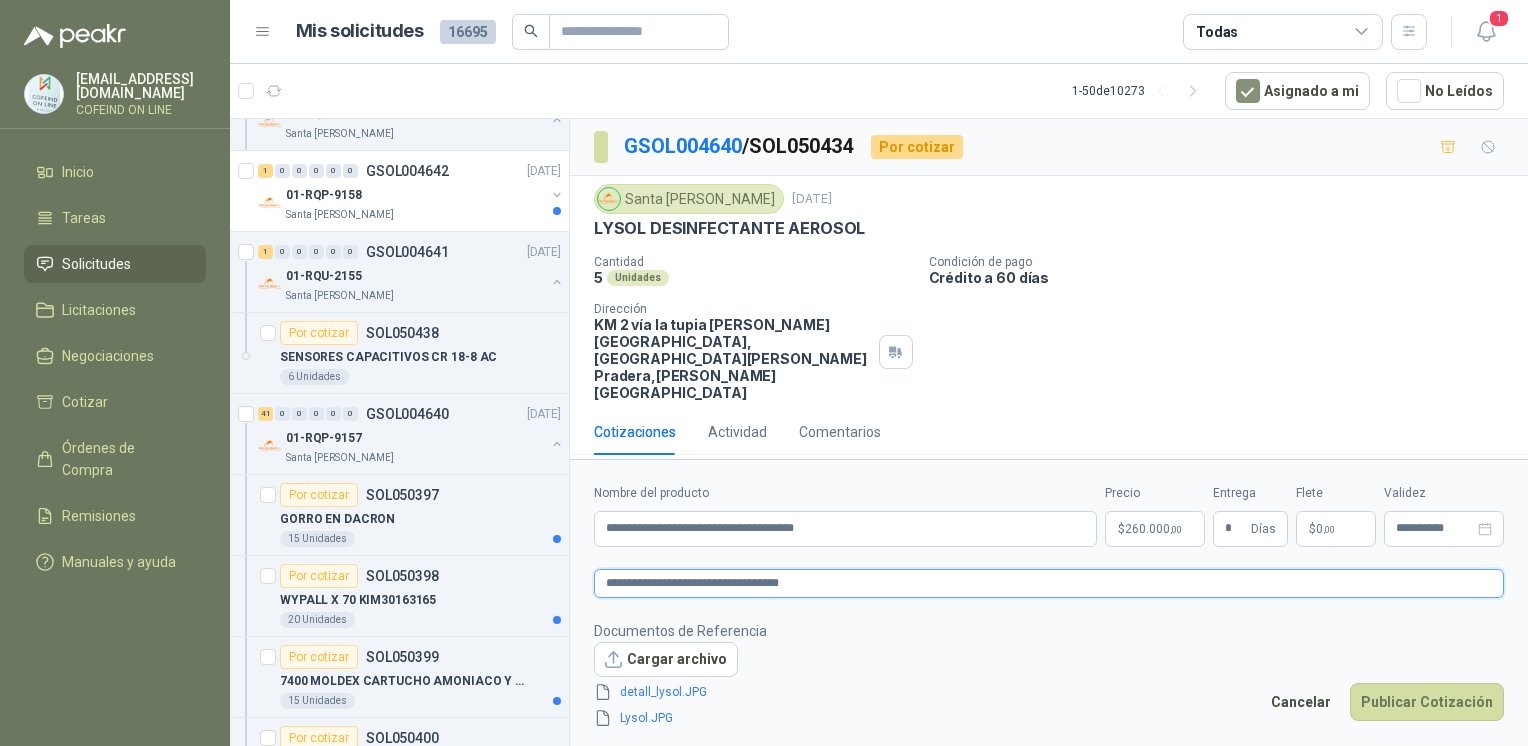 type 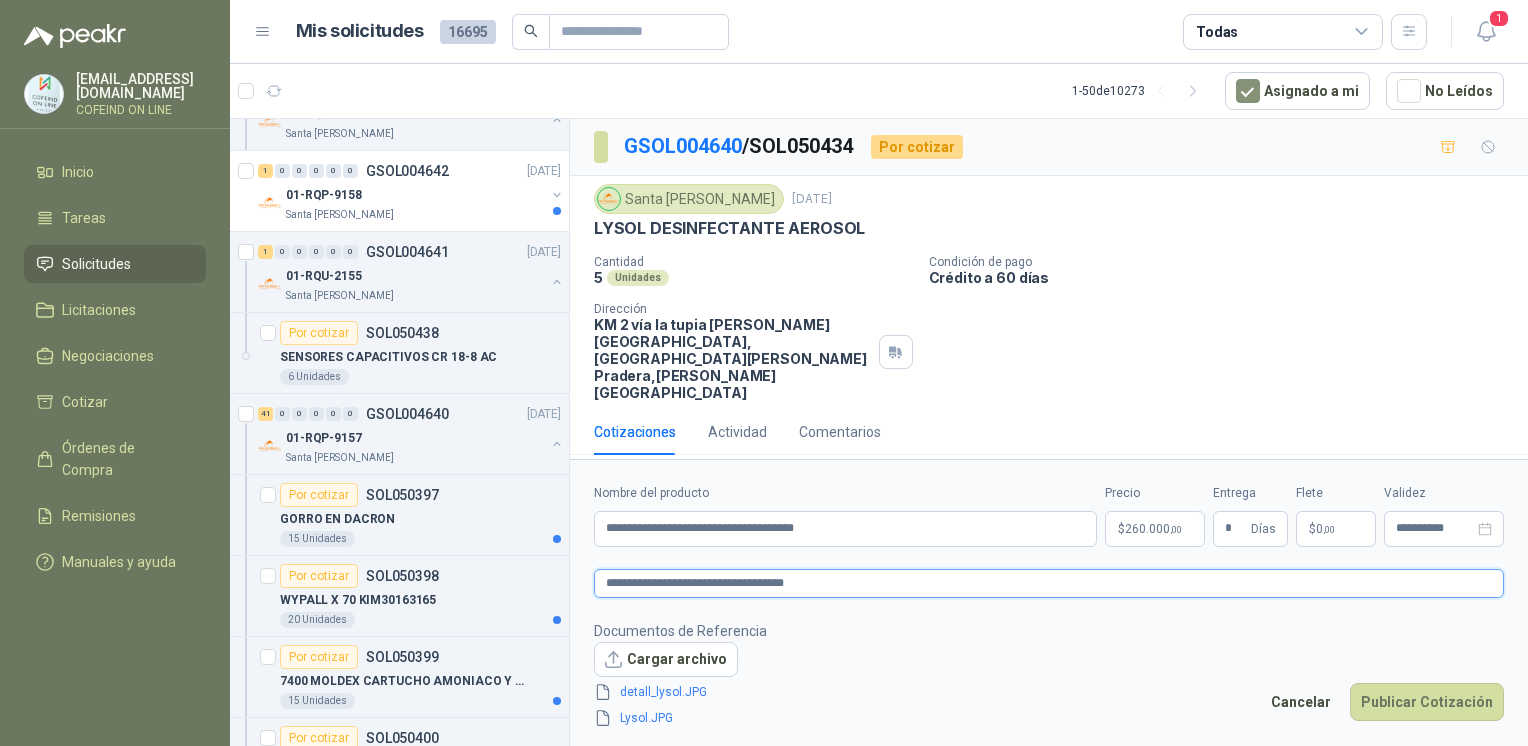 type 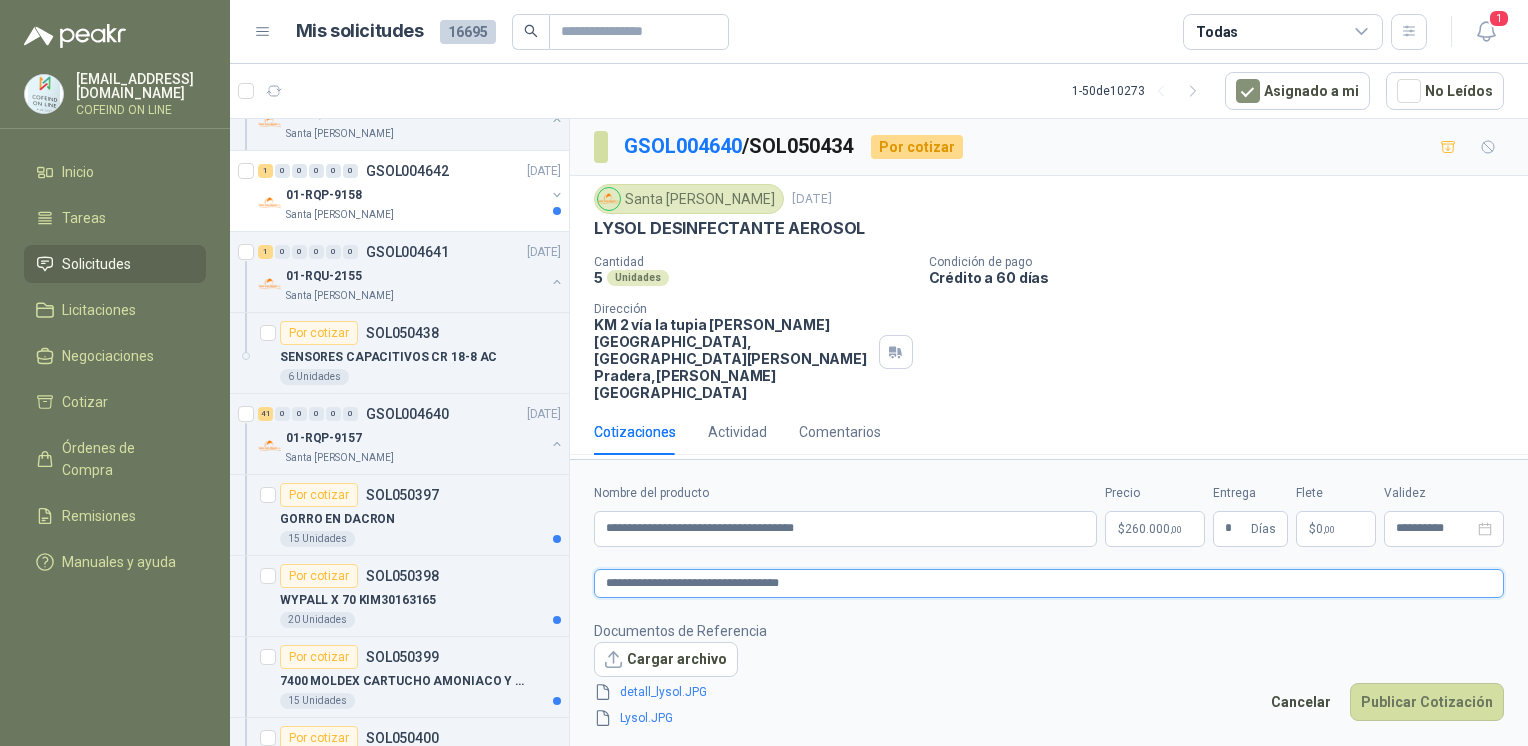 type 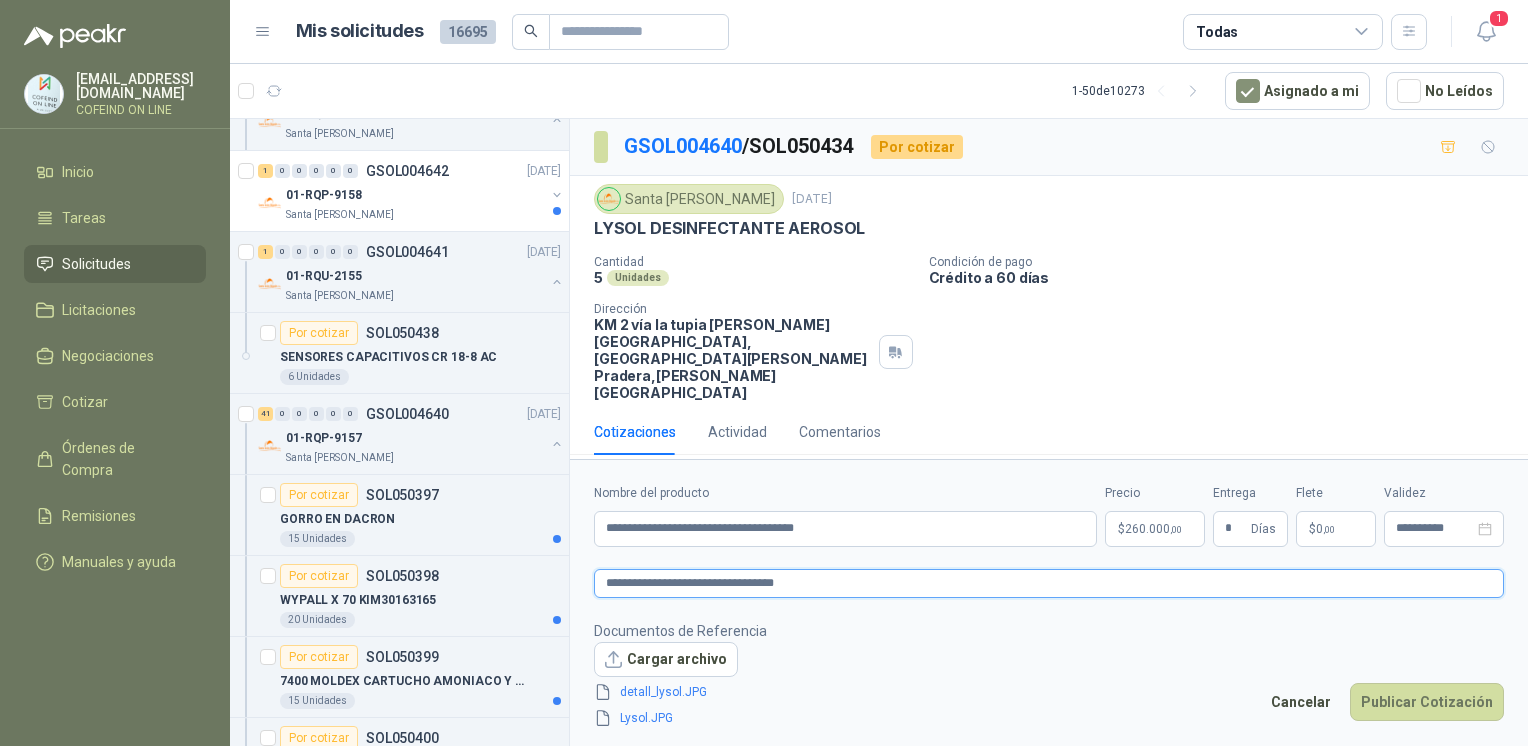 type 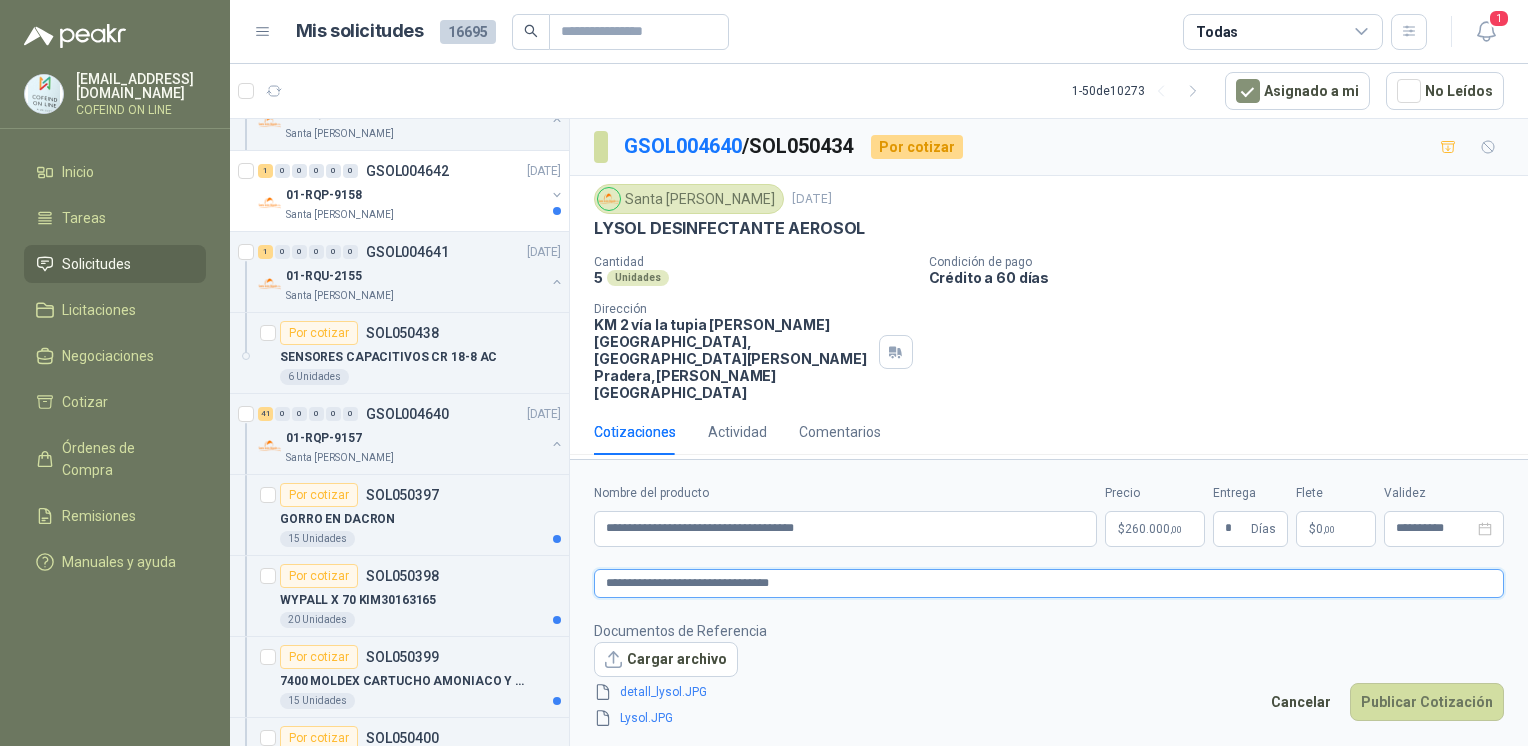 type 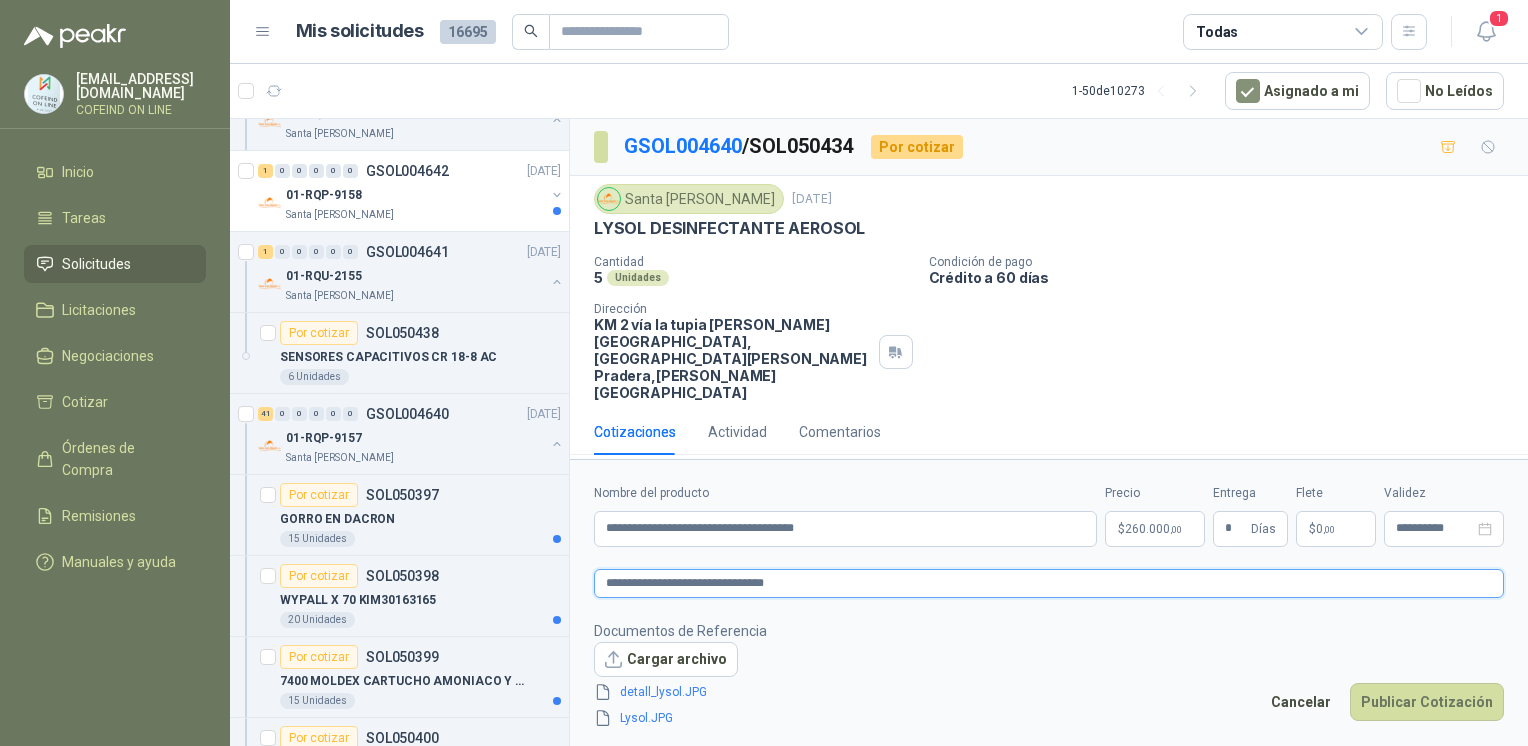 type 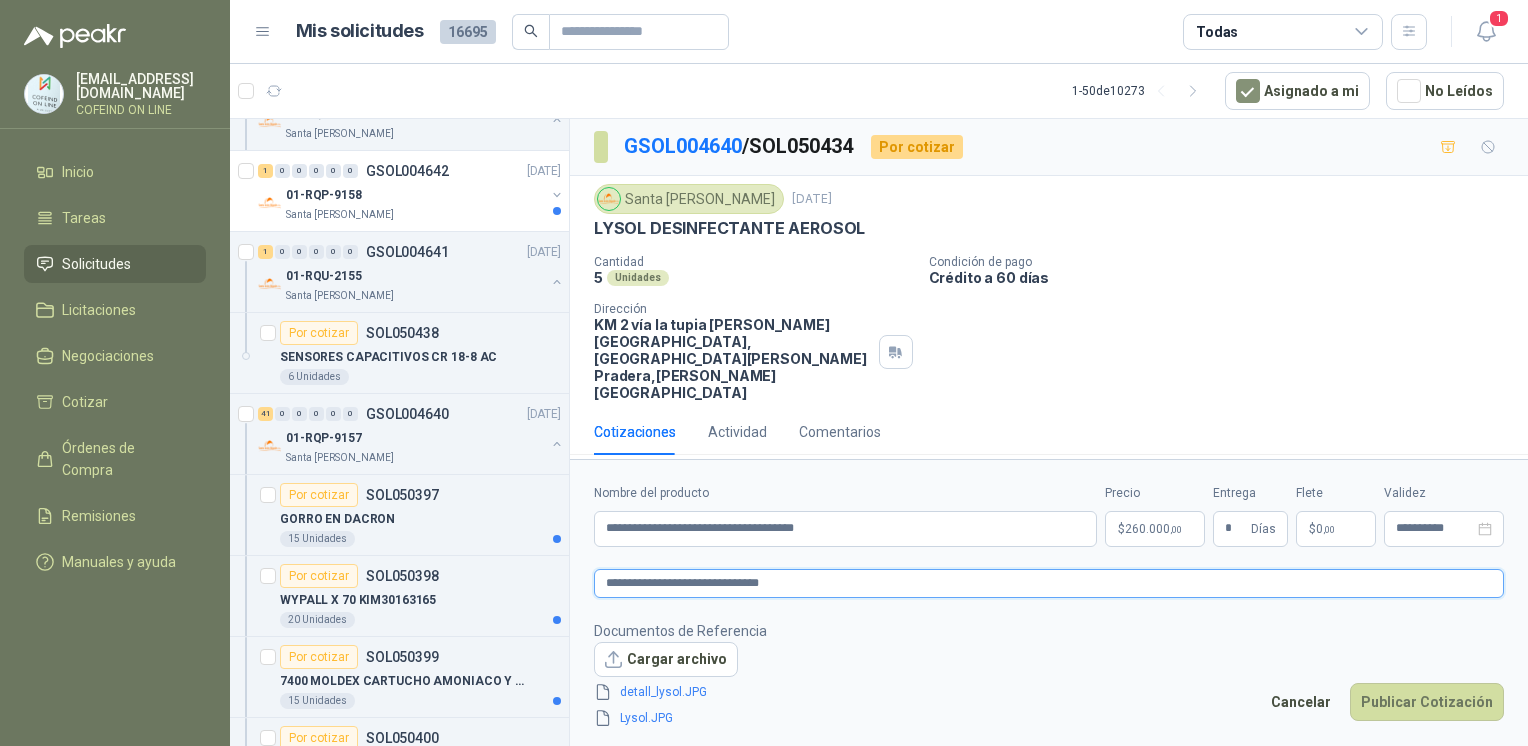 type 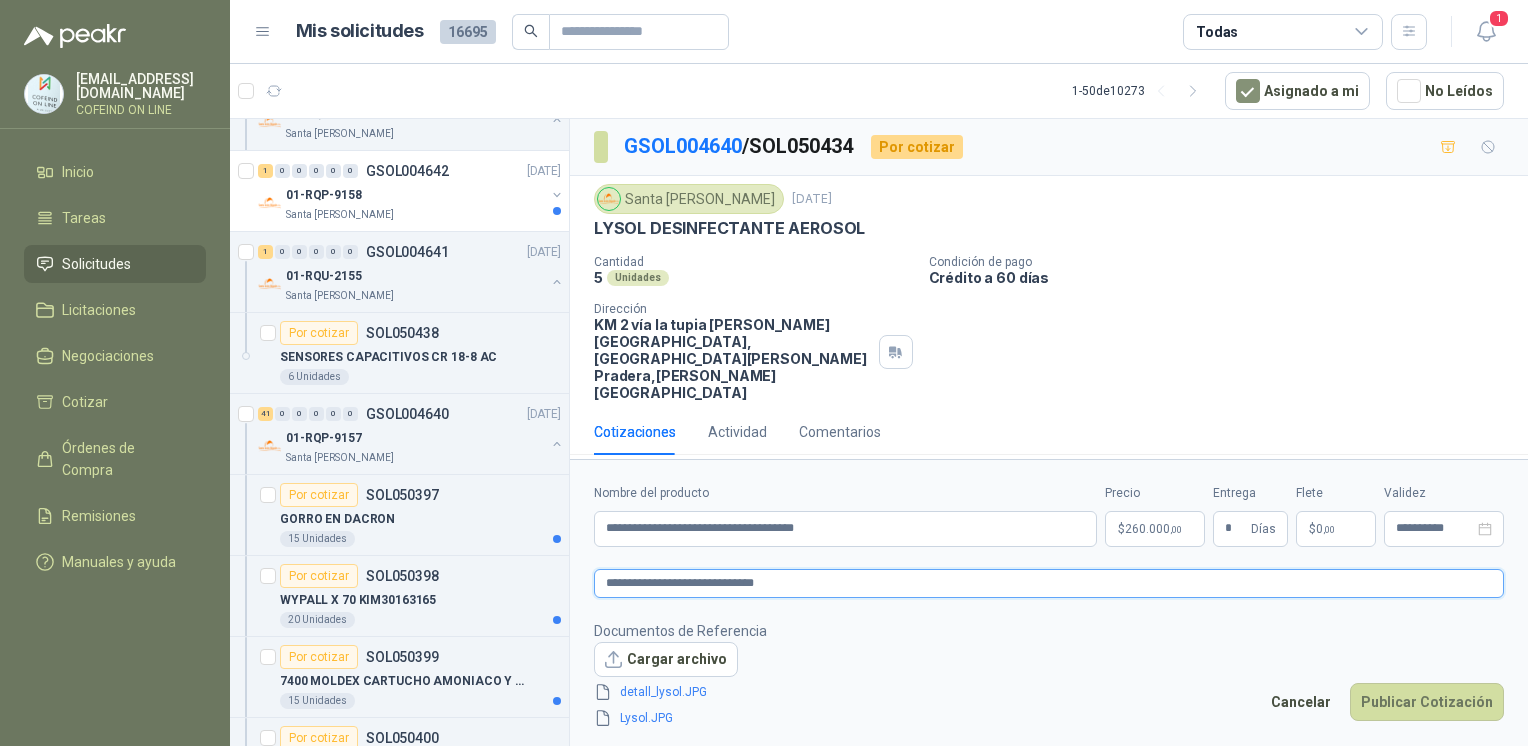 type 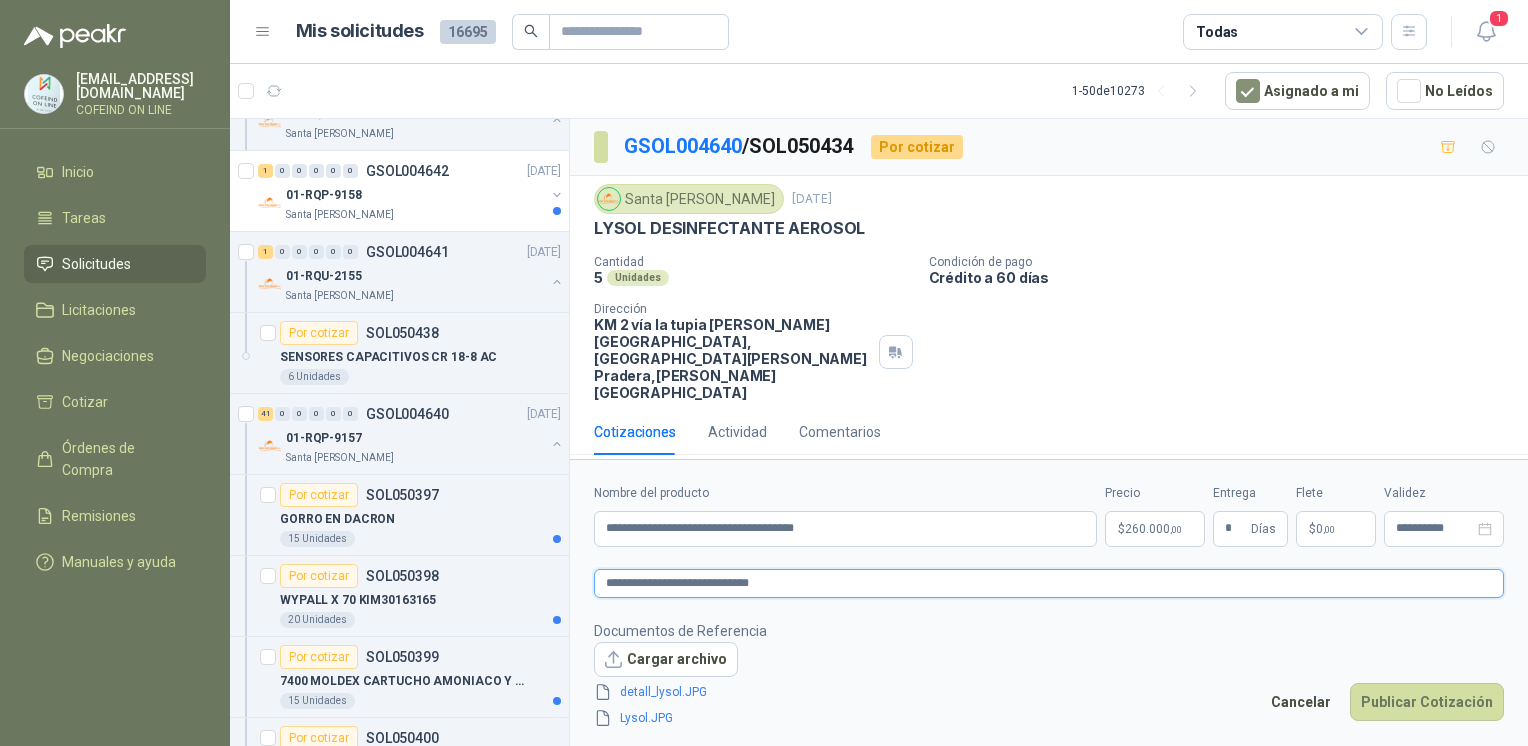 type 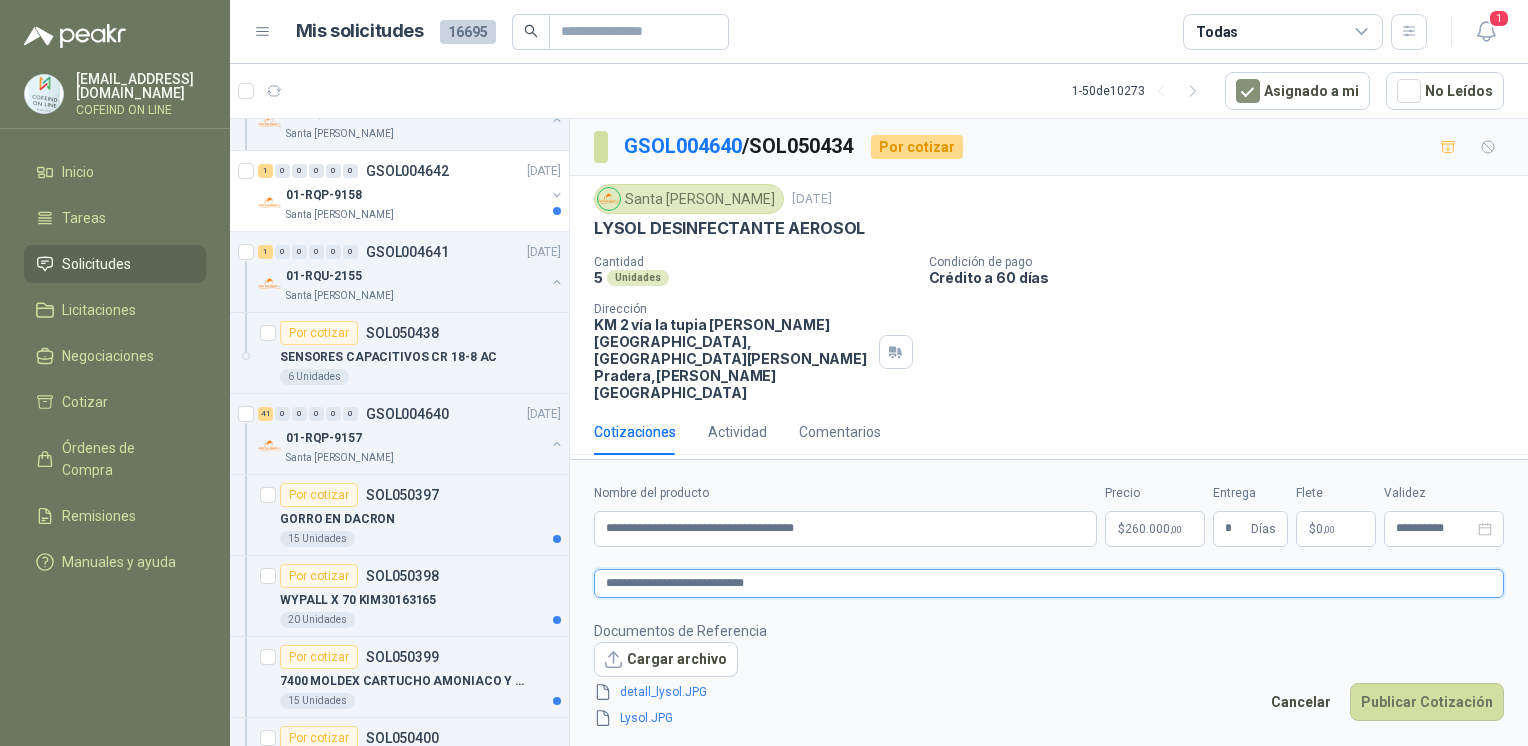 type 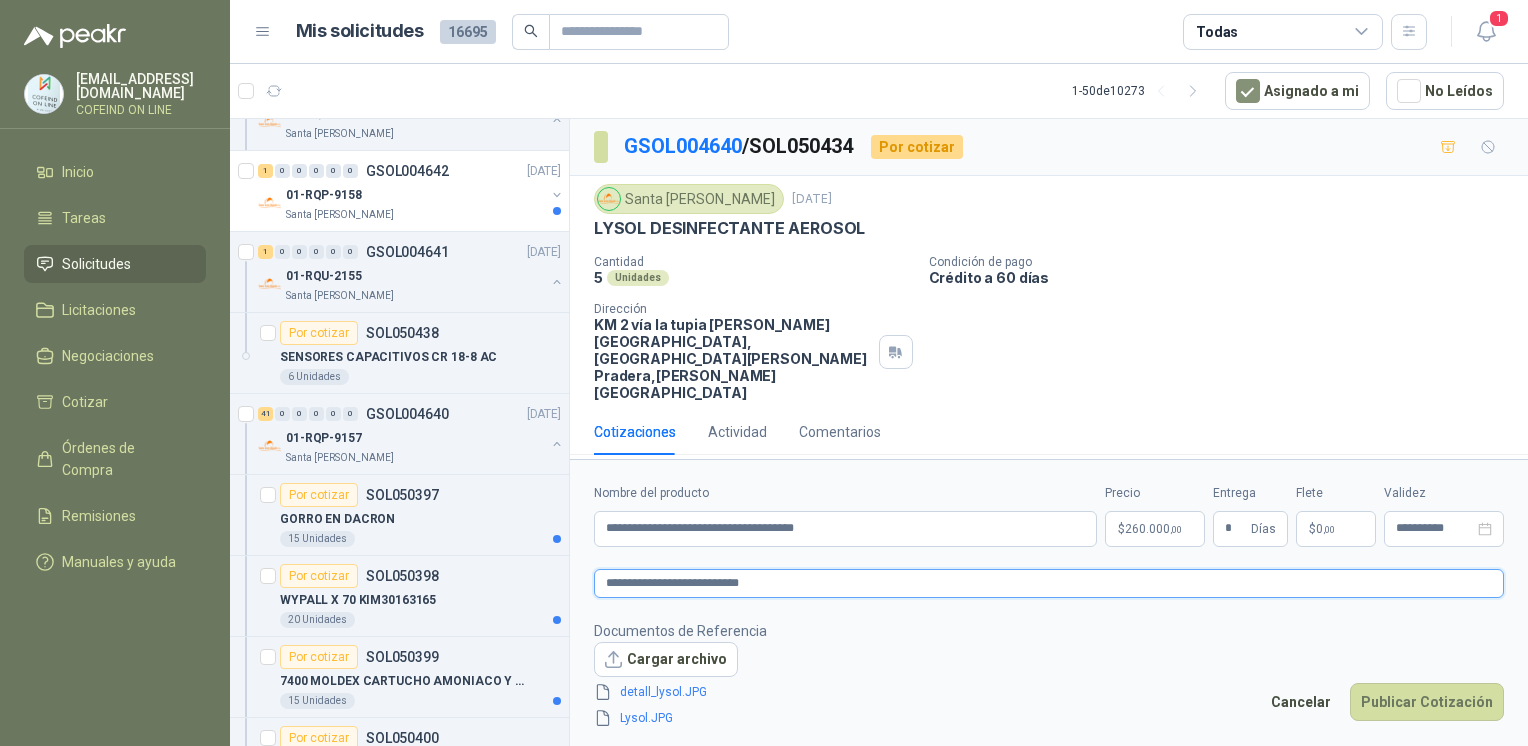 type 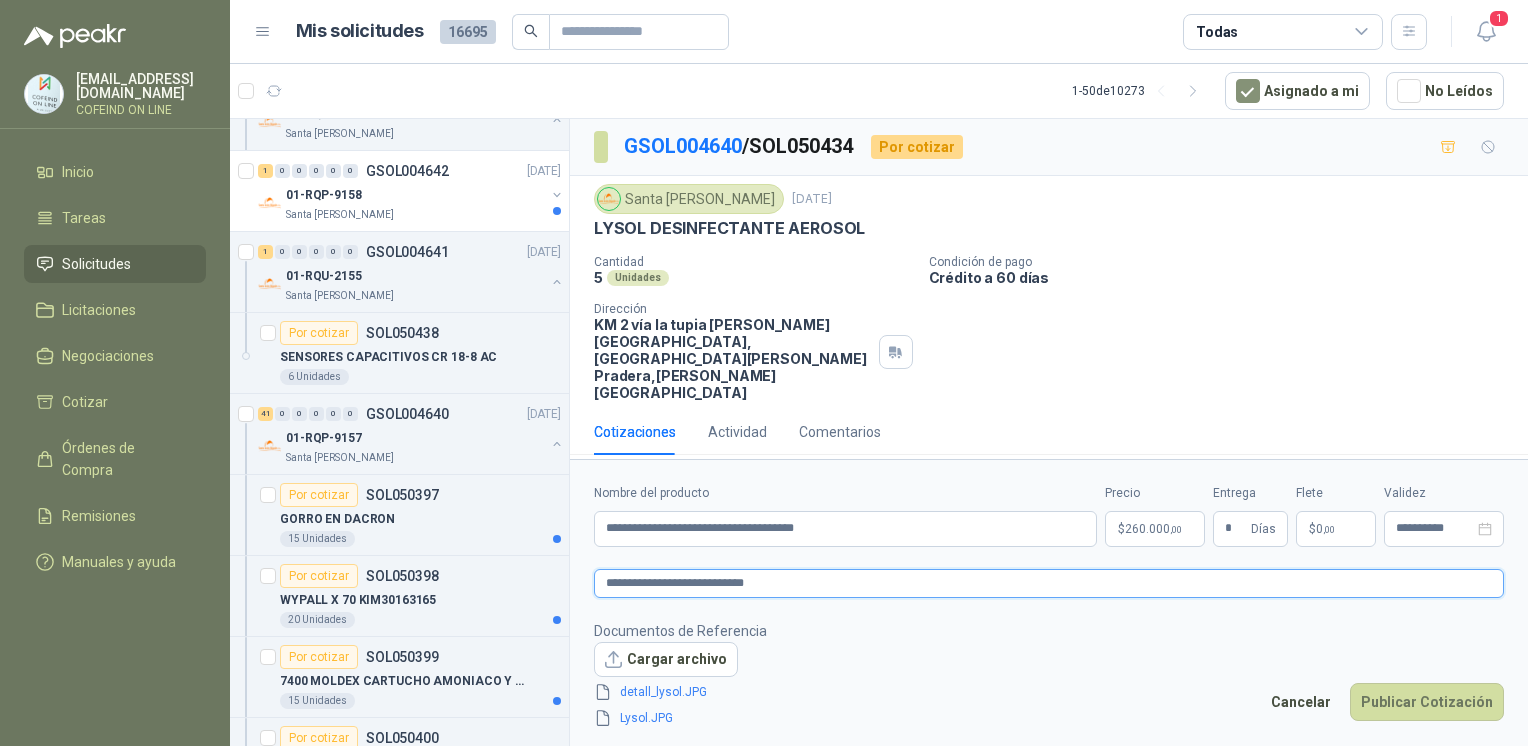 type 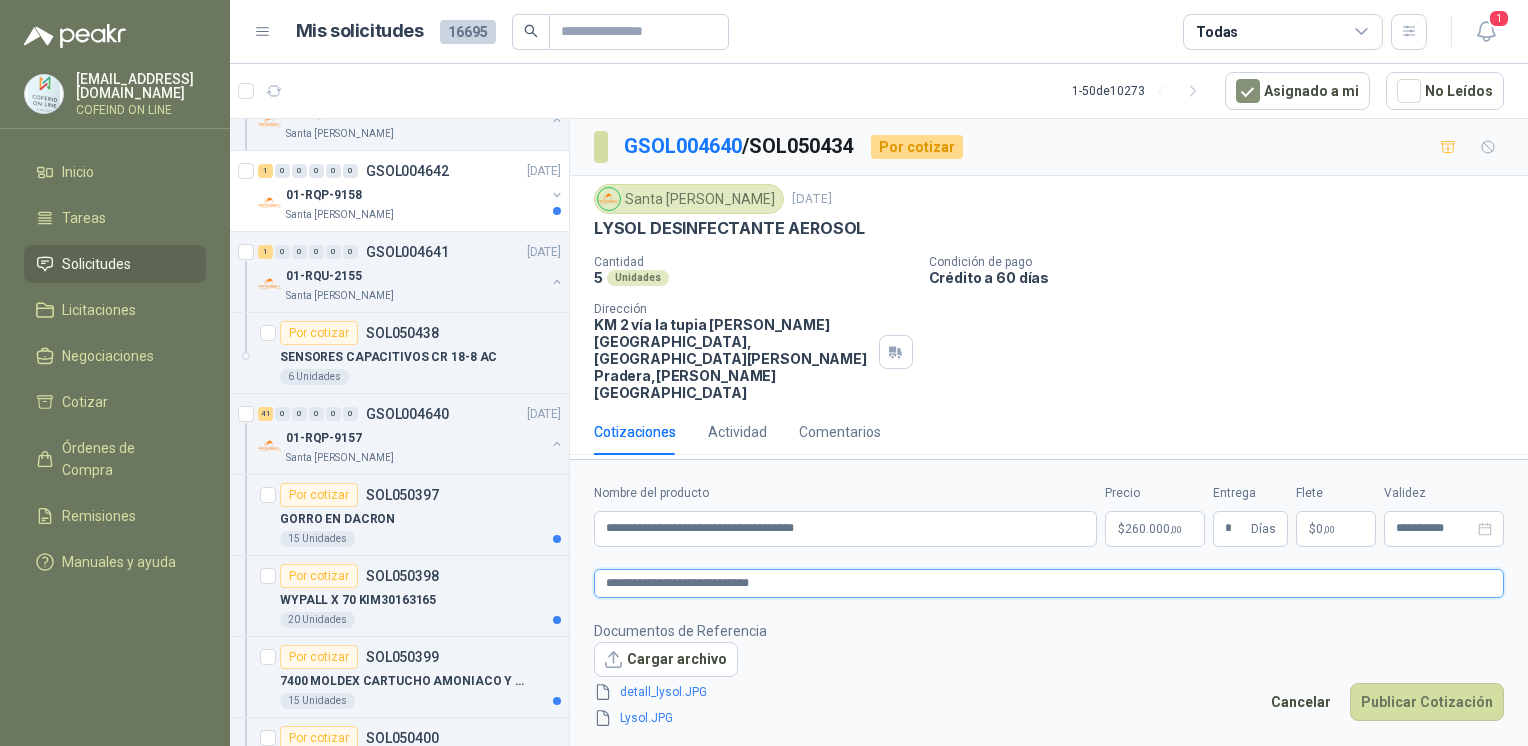 type 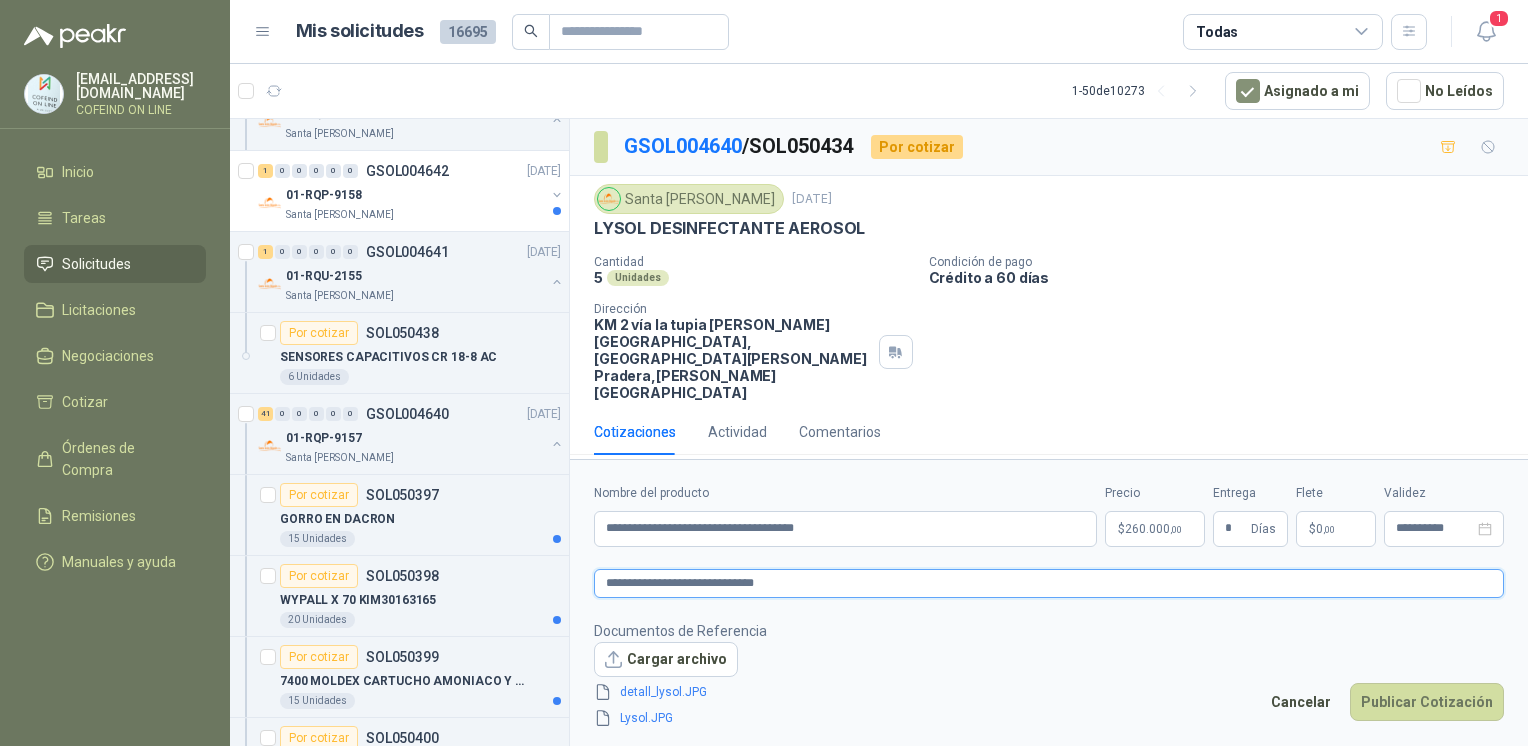type 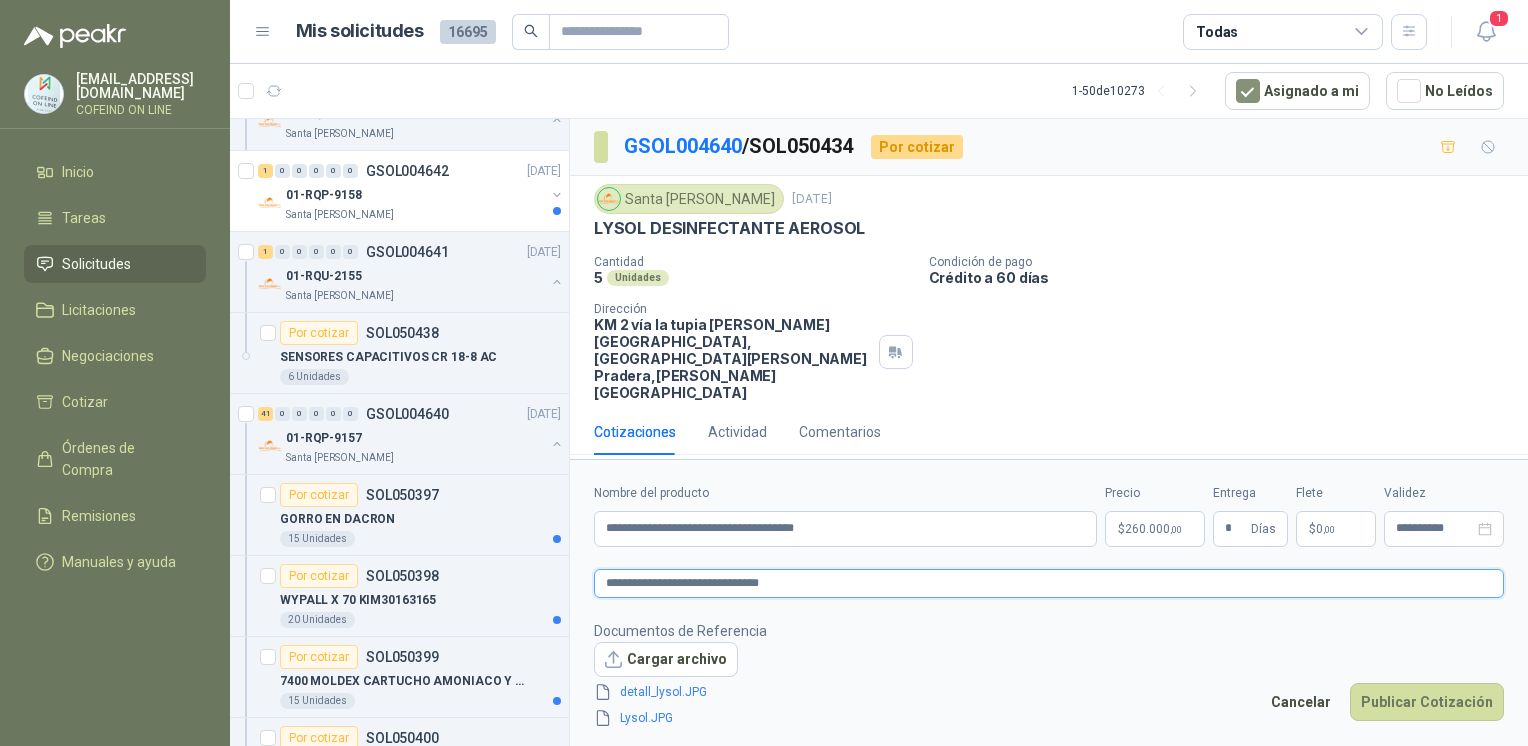 type 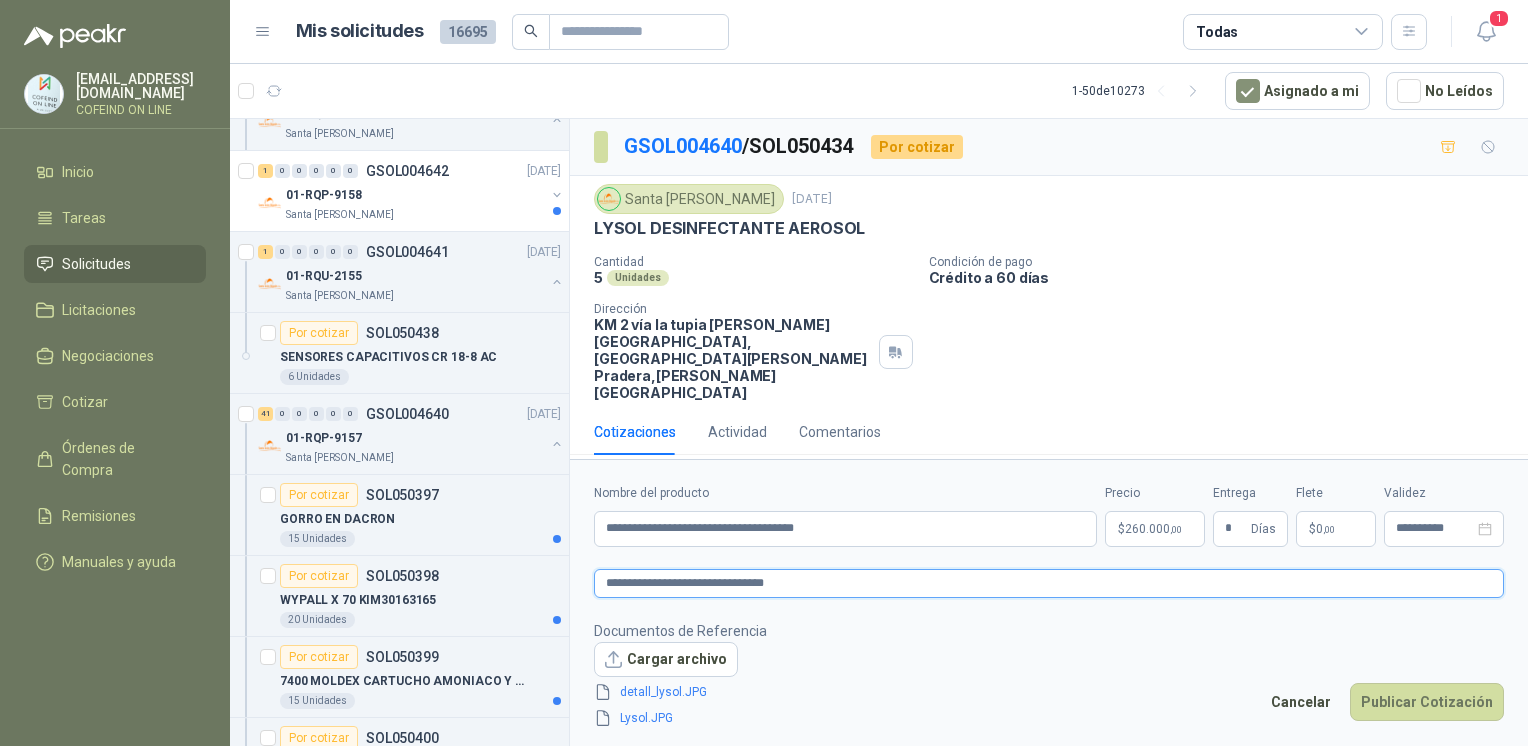 type 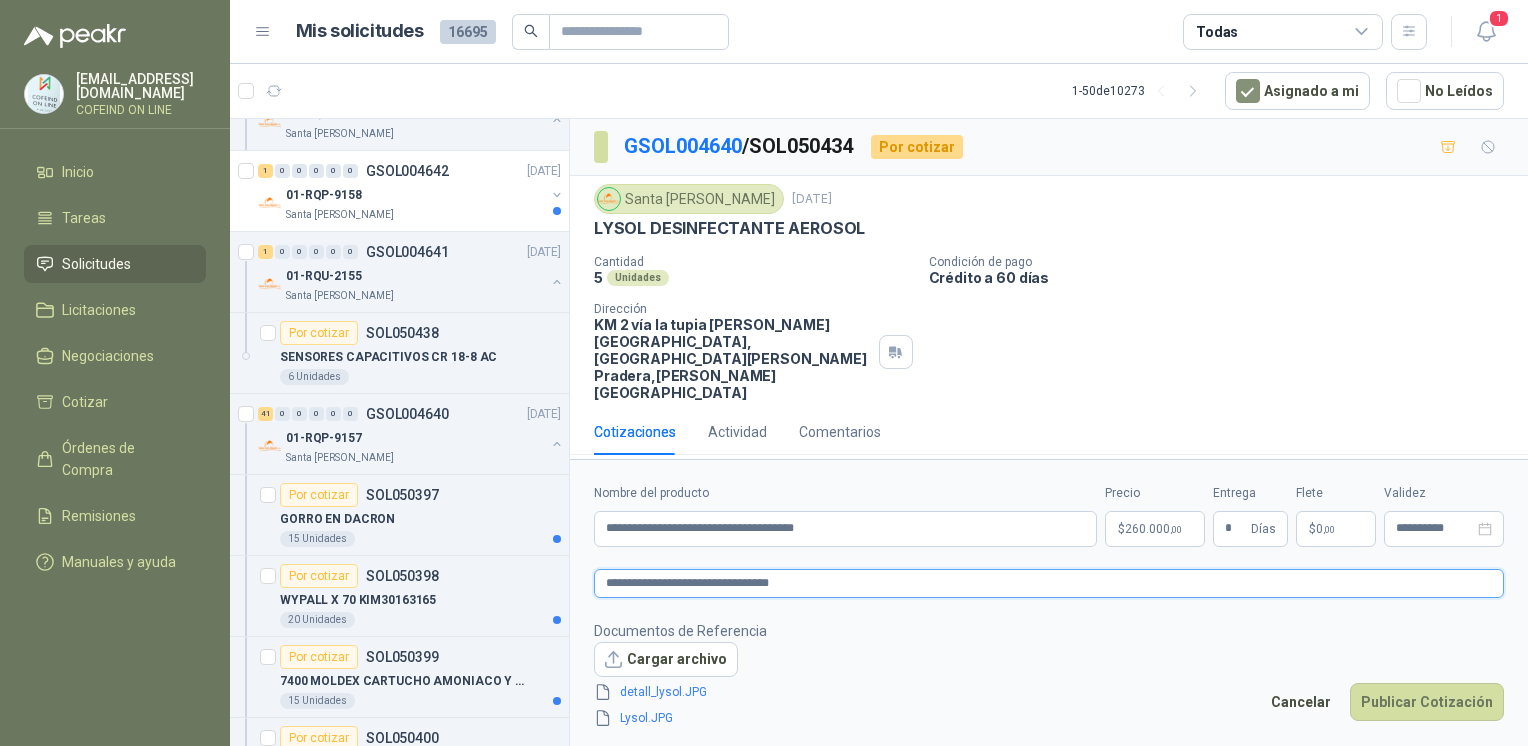 type 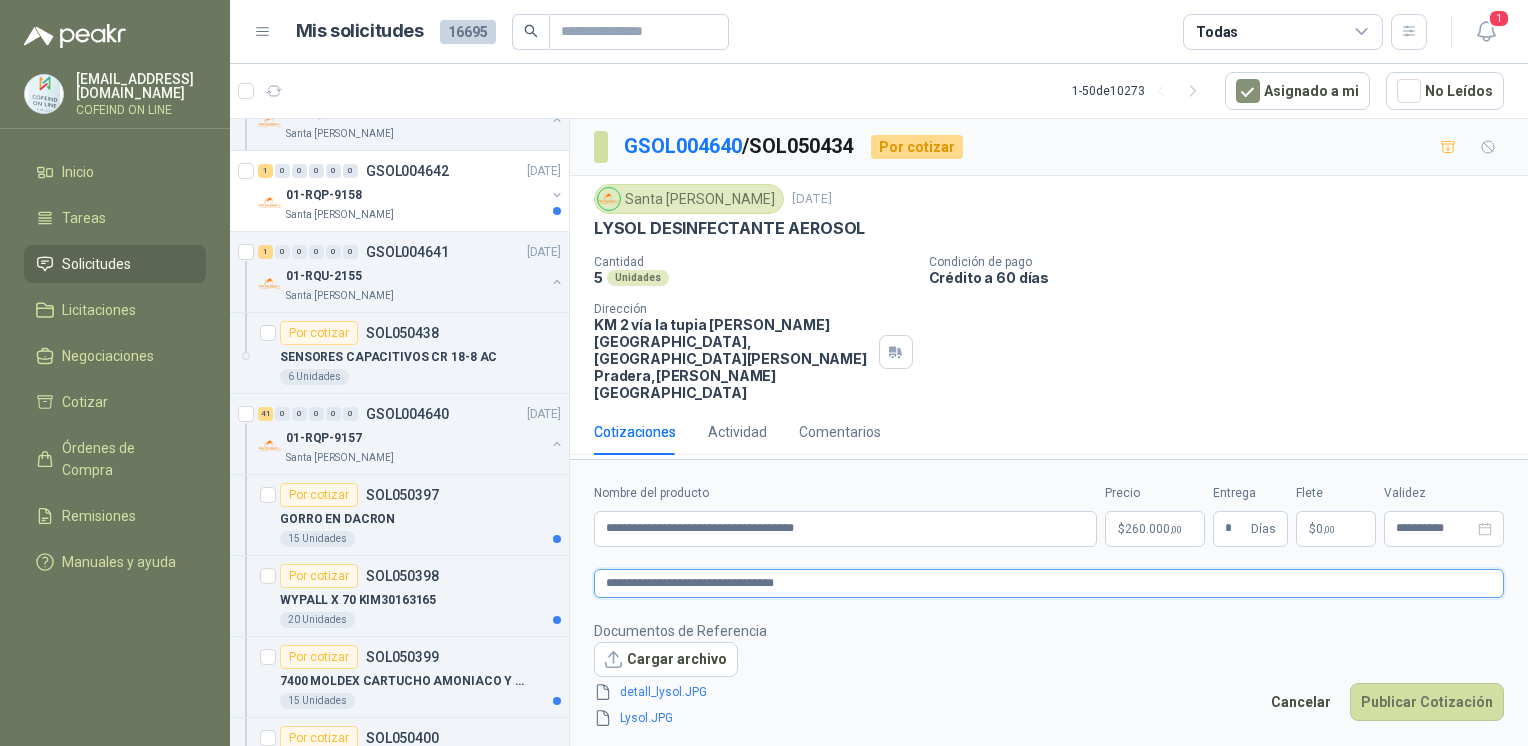 type 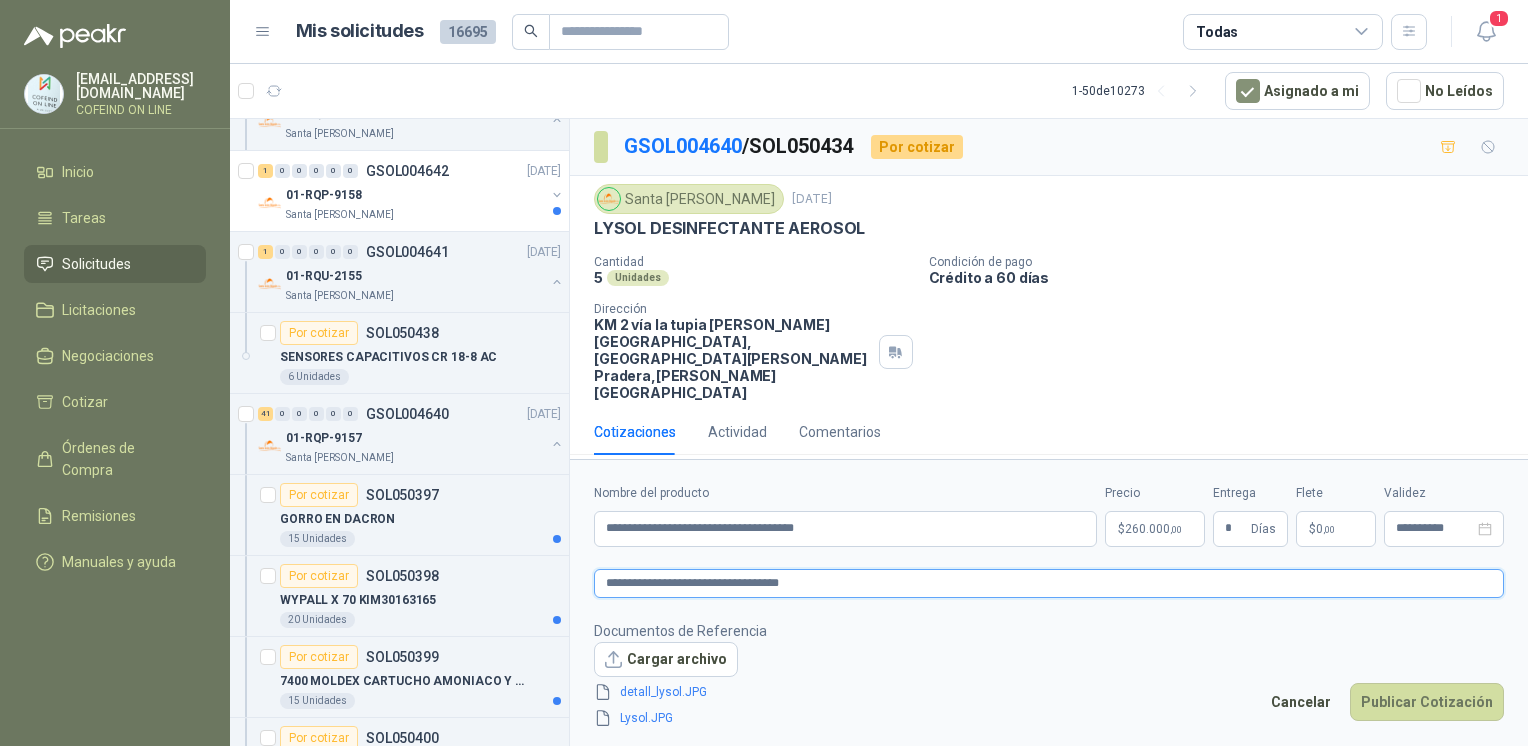 type 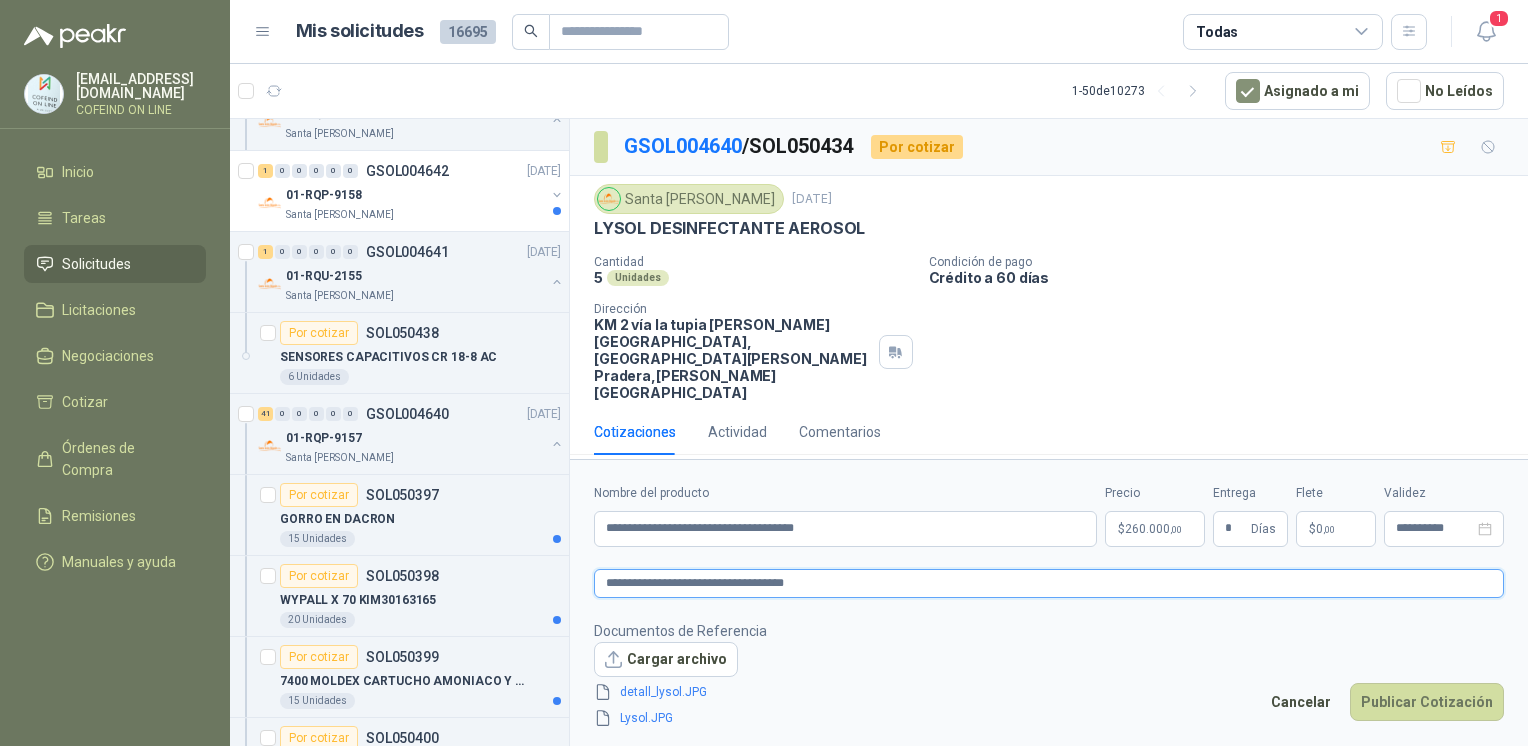 type 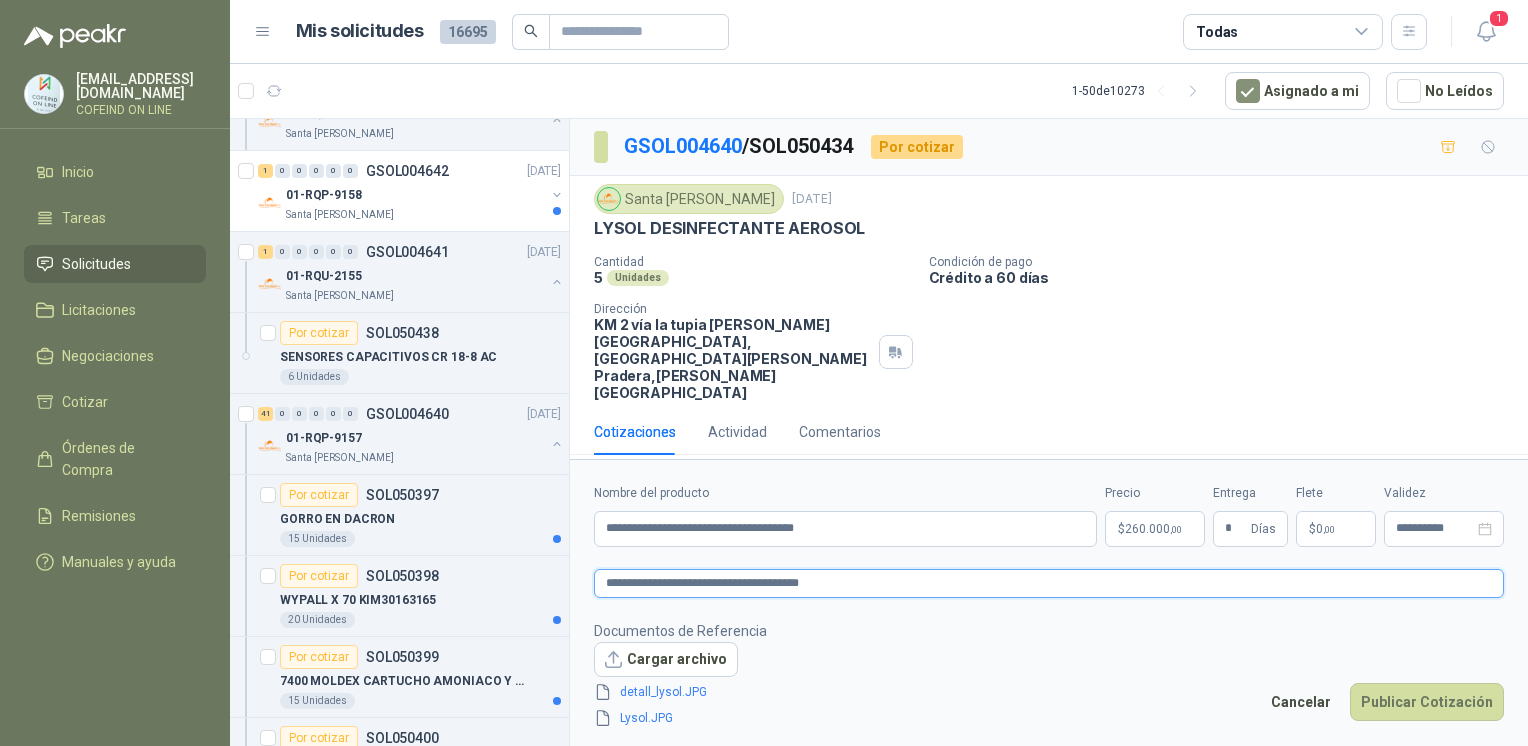 type on "**********" 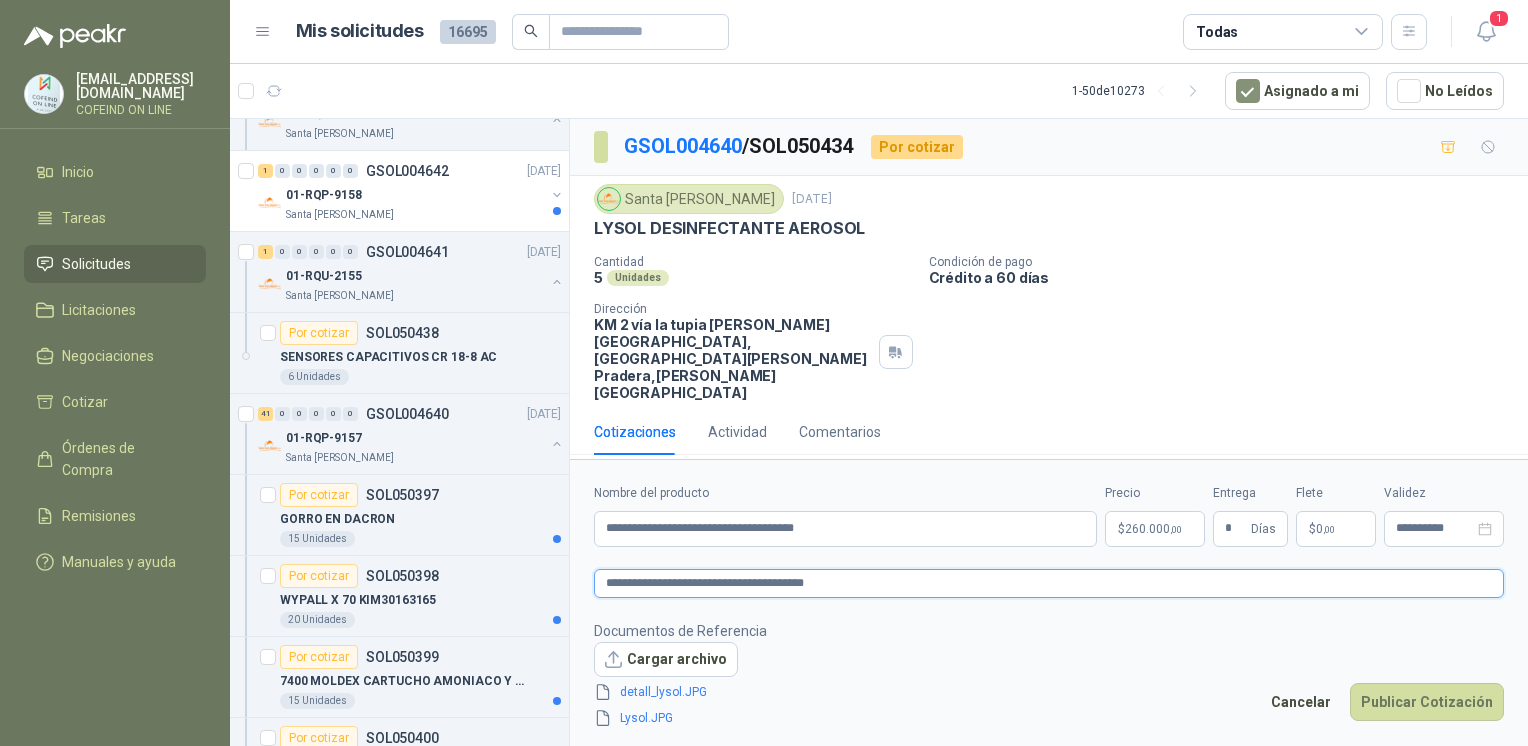 type 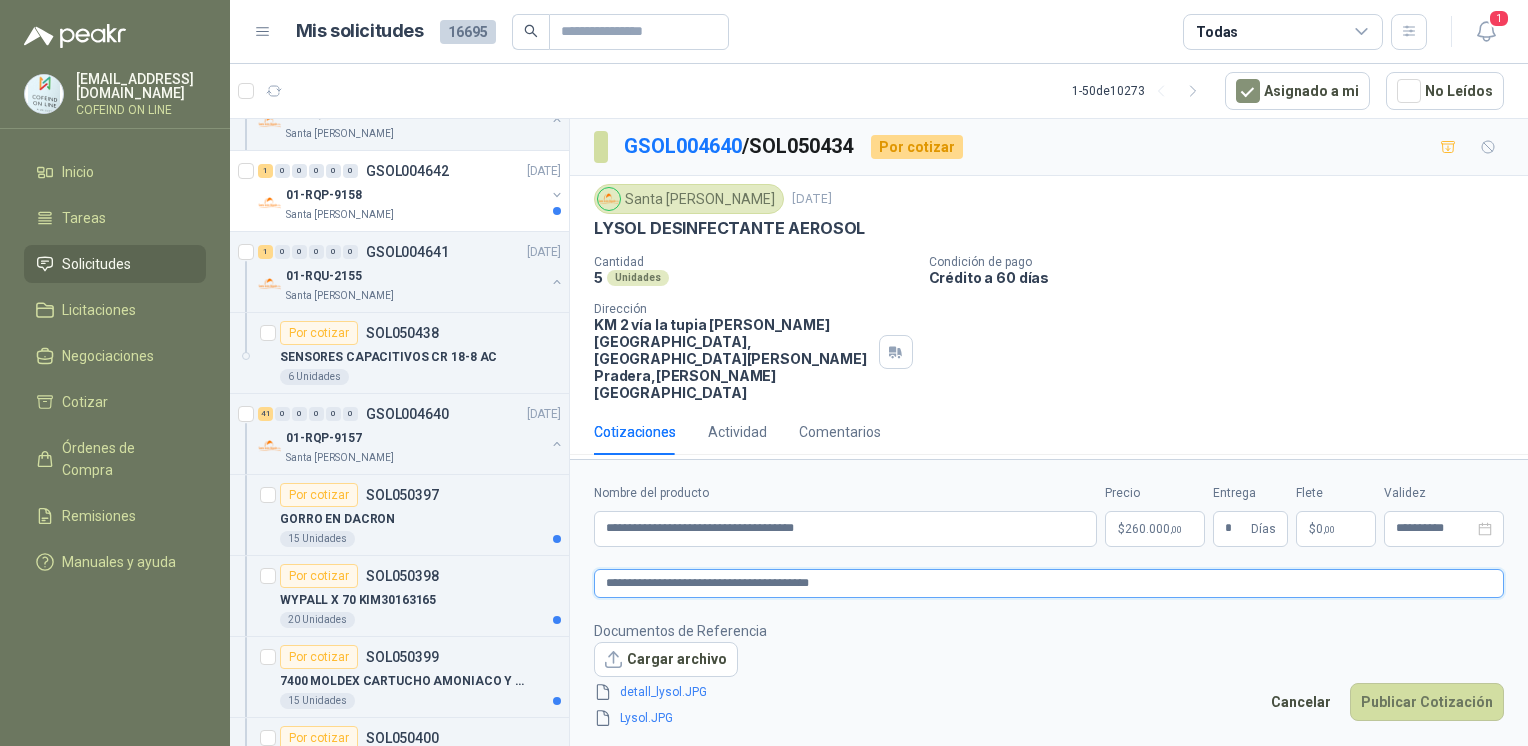 type 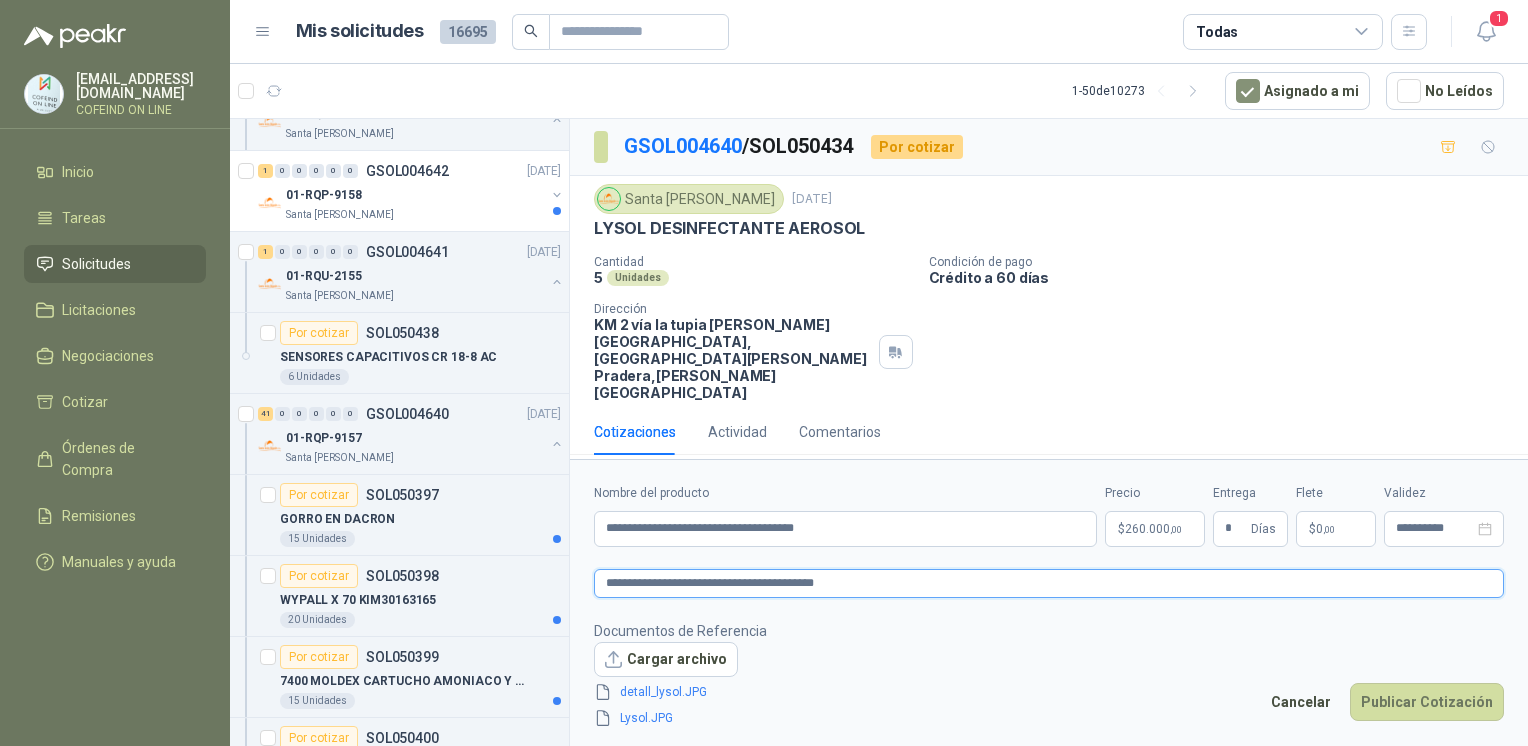 type 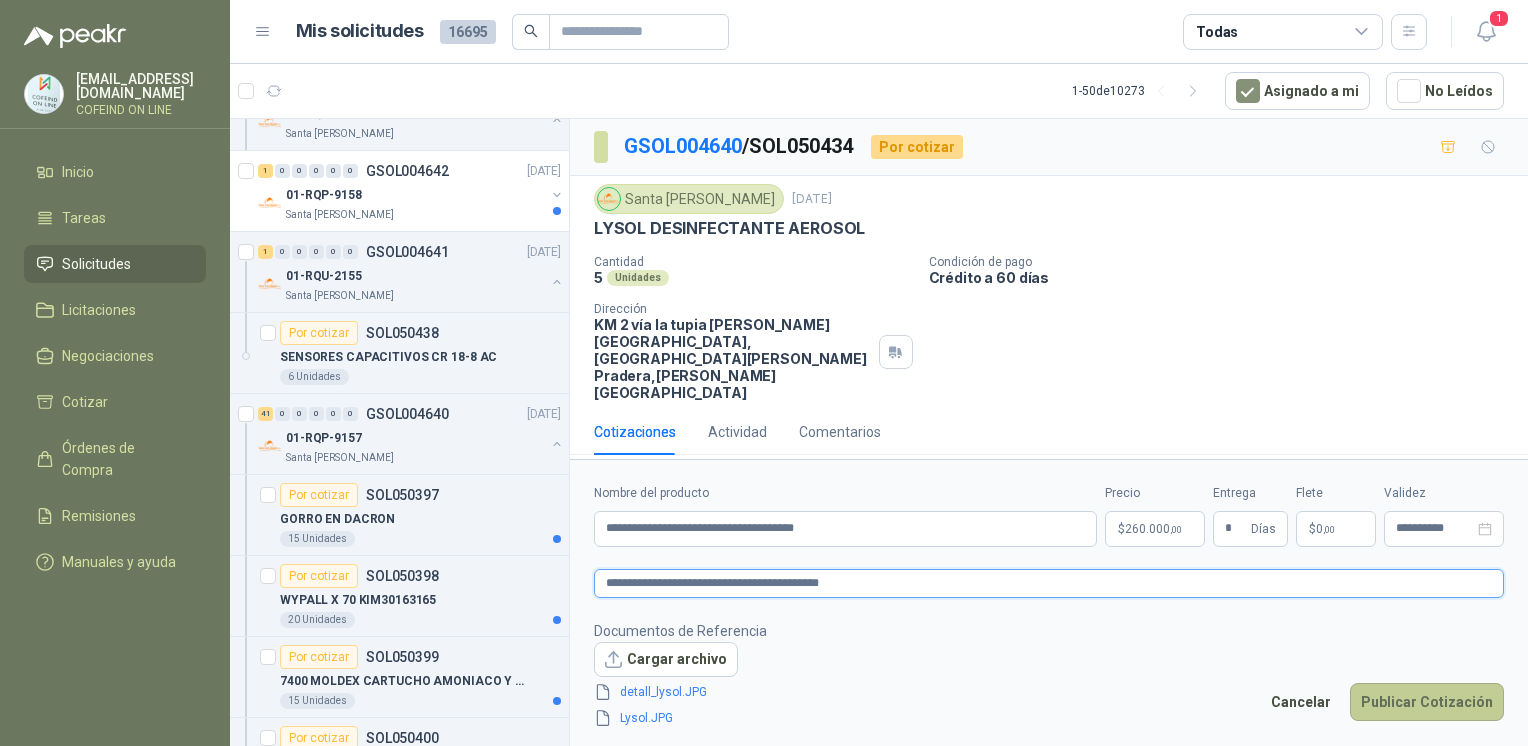 type on "**********" 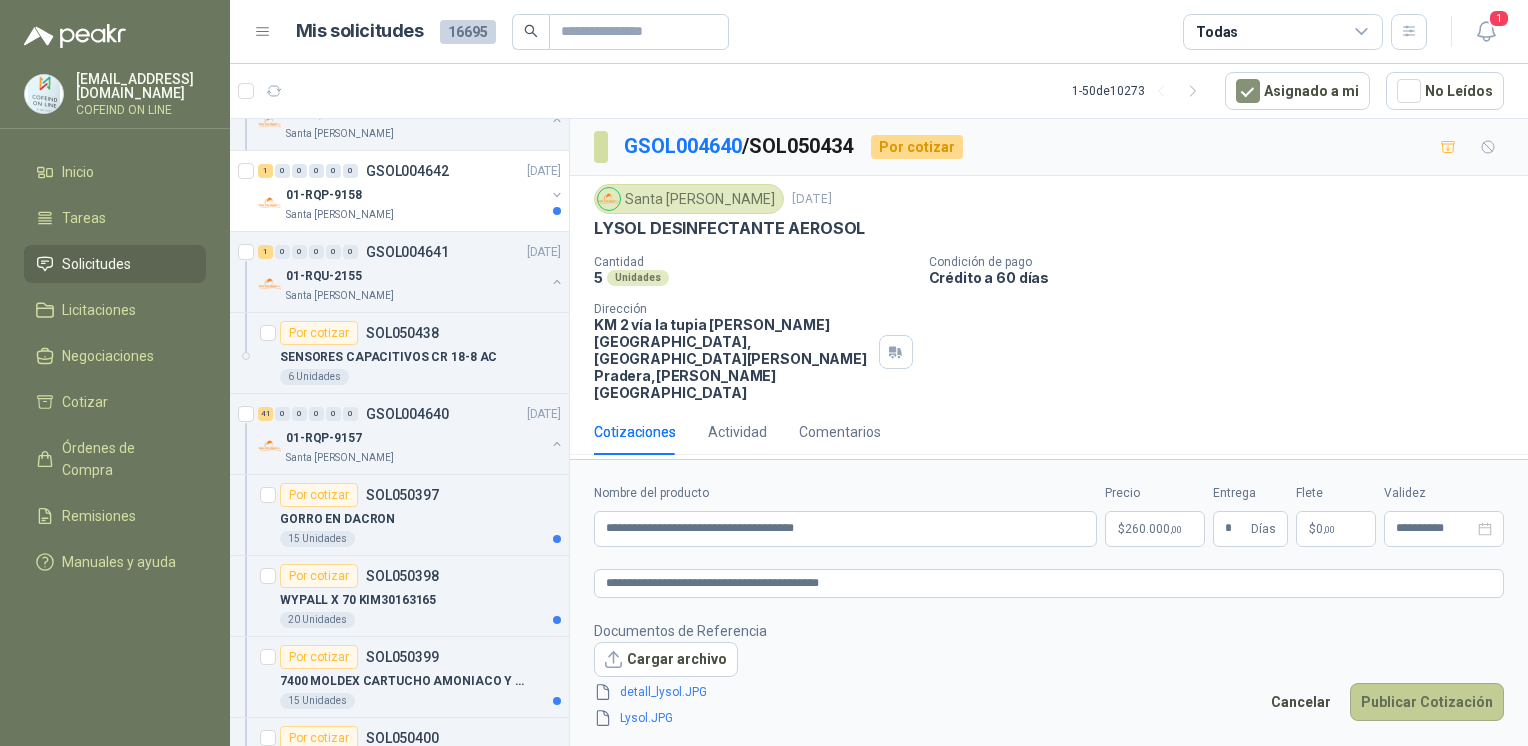 click on "Publicar Cotización" at bounding box center [1427, 702] 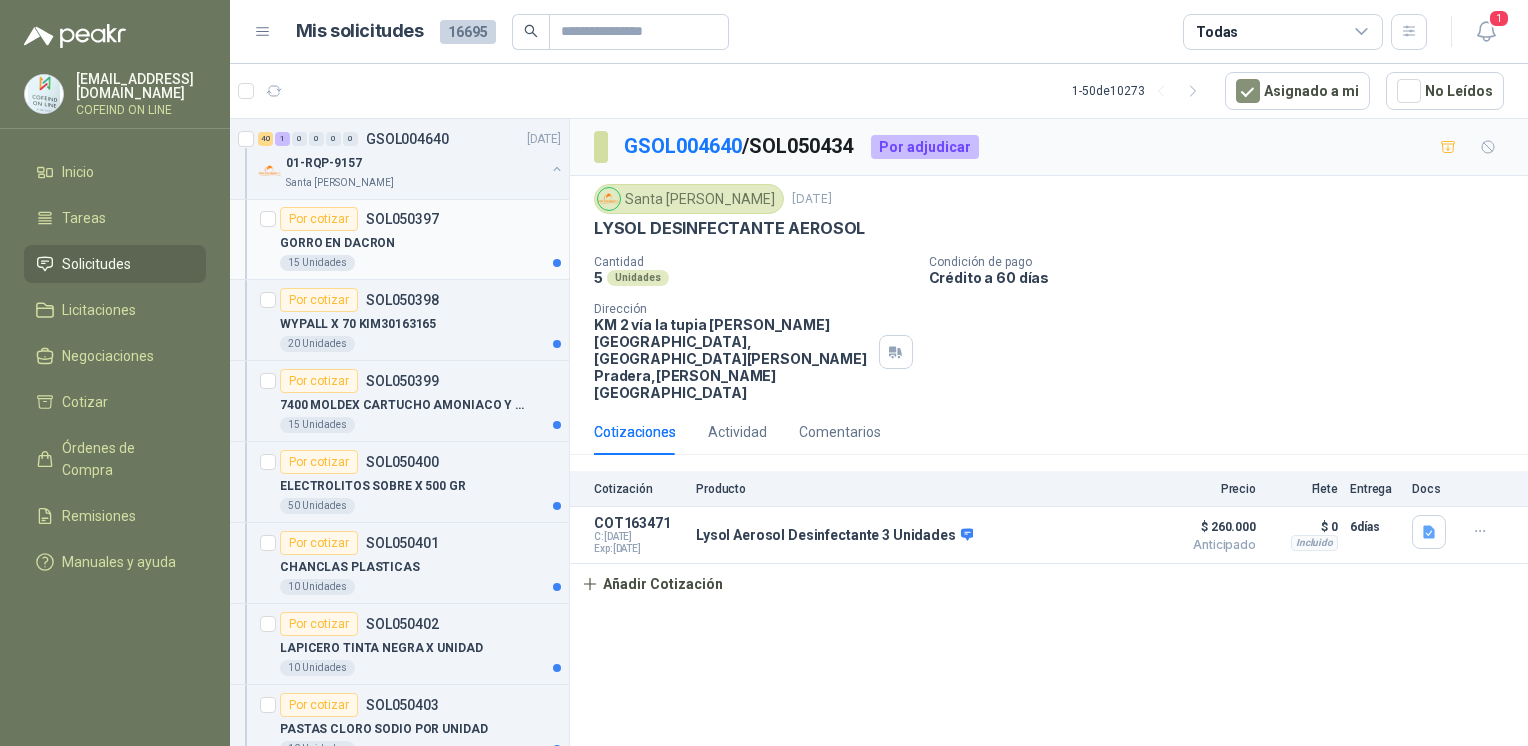 scroll, scrollTop: 1253, scrollLeft: 0, axis: vertical 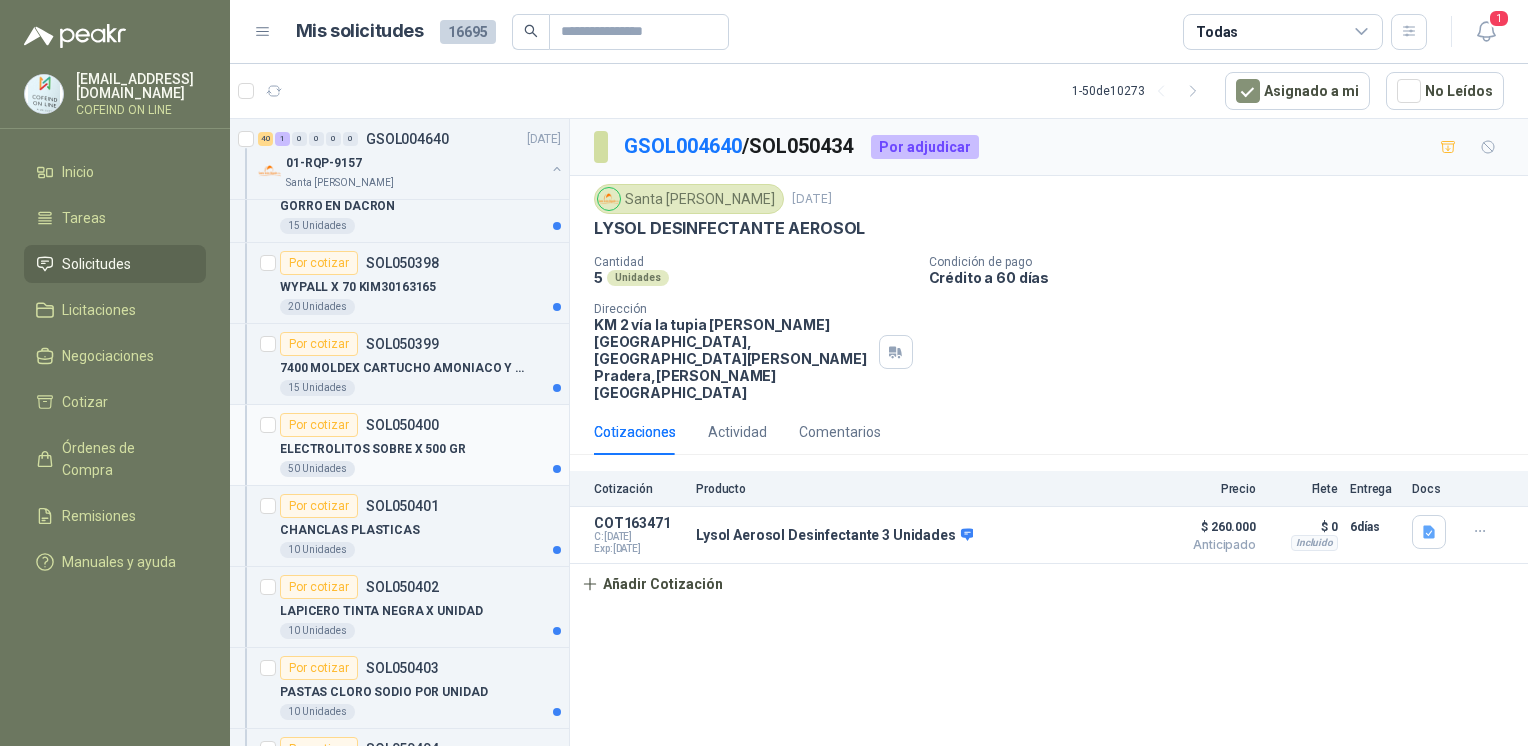 click on "ELECTROLITOS SOBRE X 500 GR" at bounding box center [373, 449] 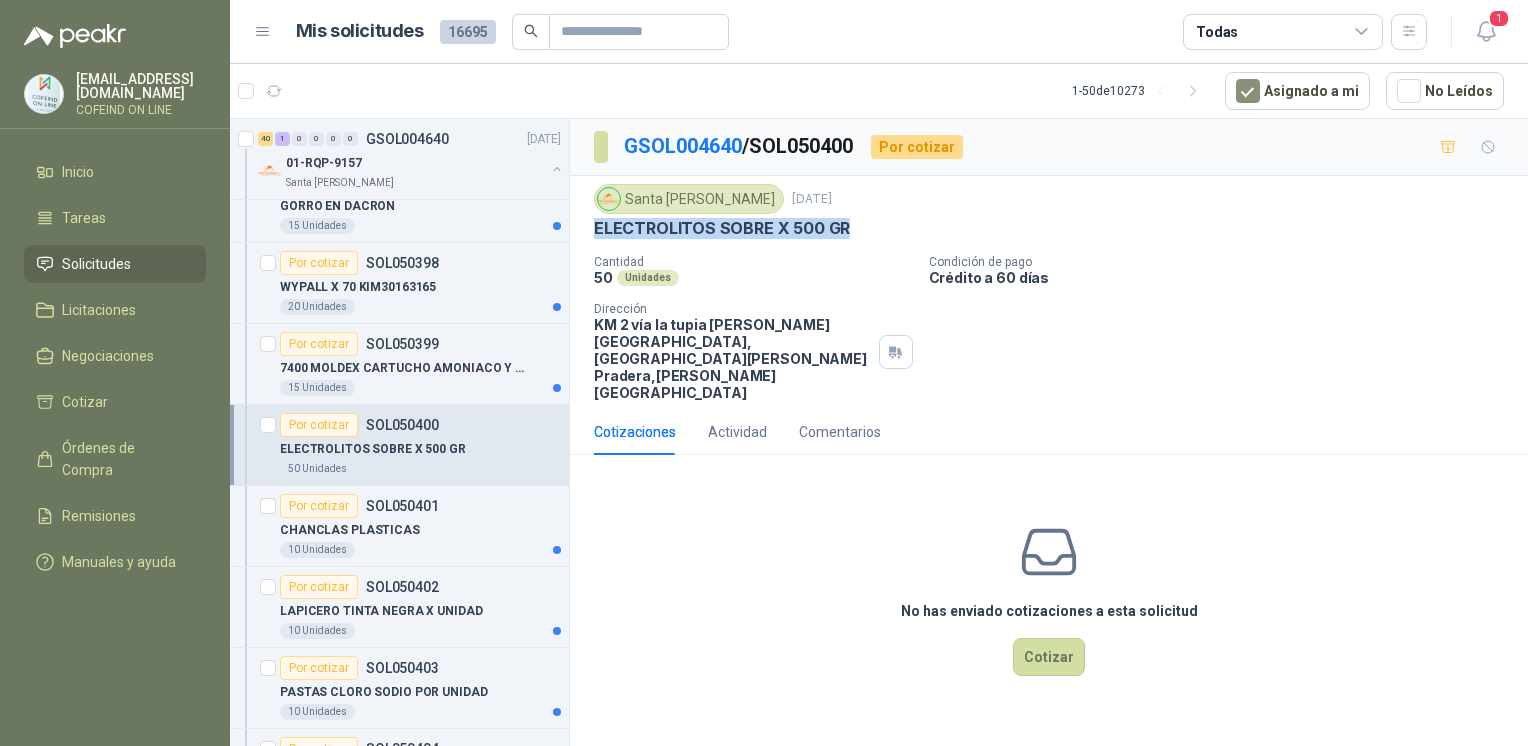 drag, startPoint x: 859, startPoint y: 219, endPoint x: 588, endPoint y: 228, distance: 271.1494 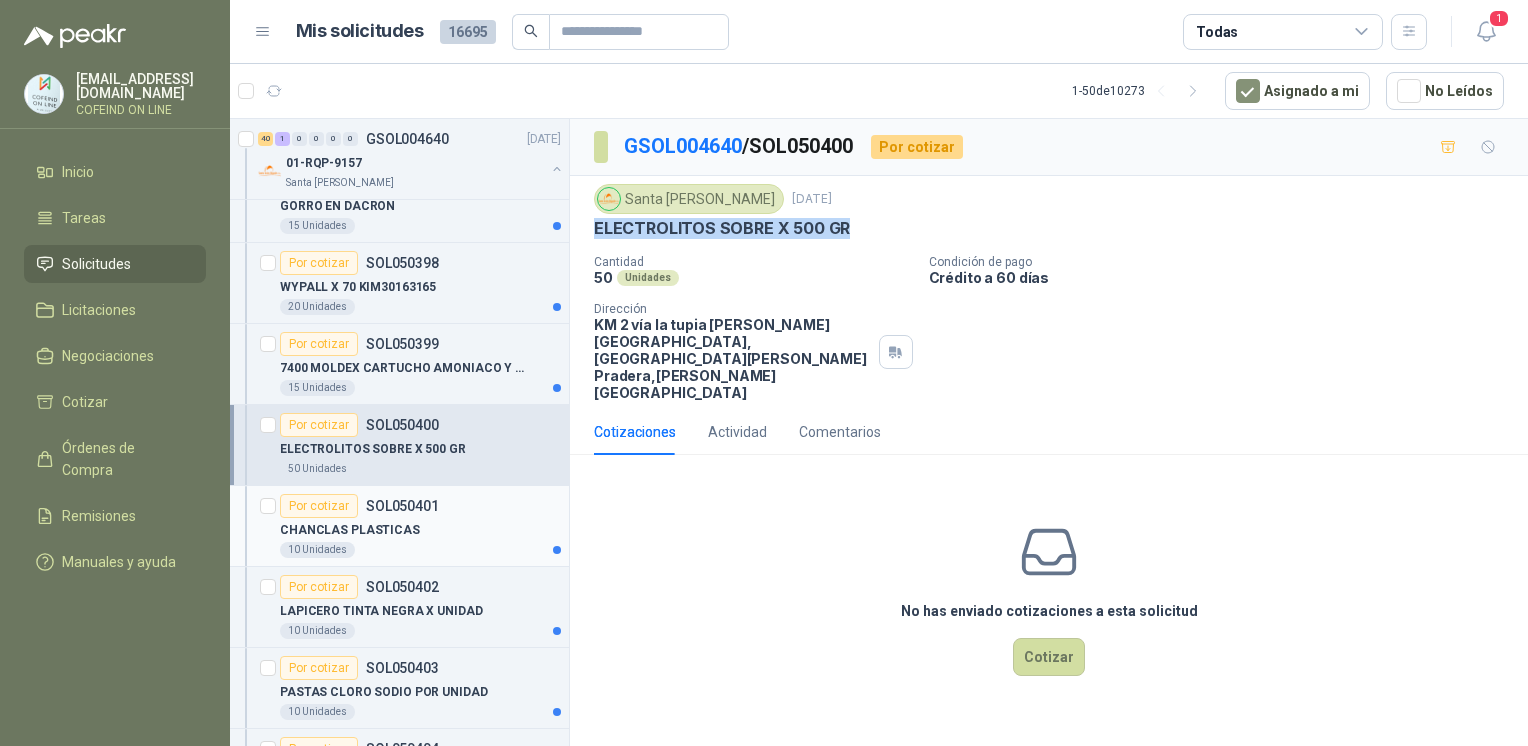 scroll, scrollTop: 1384, scrollLeft: 0, axis: vertical 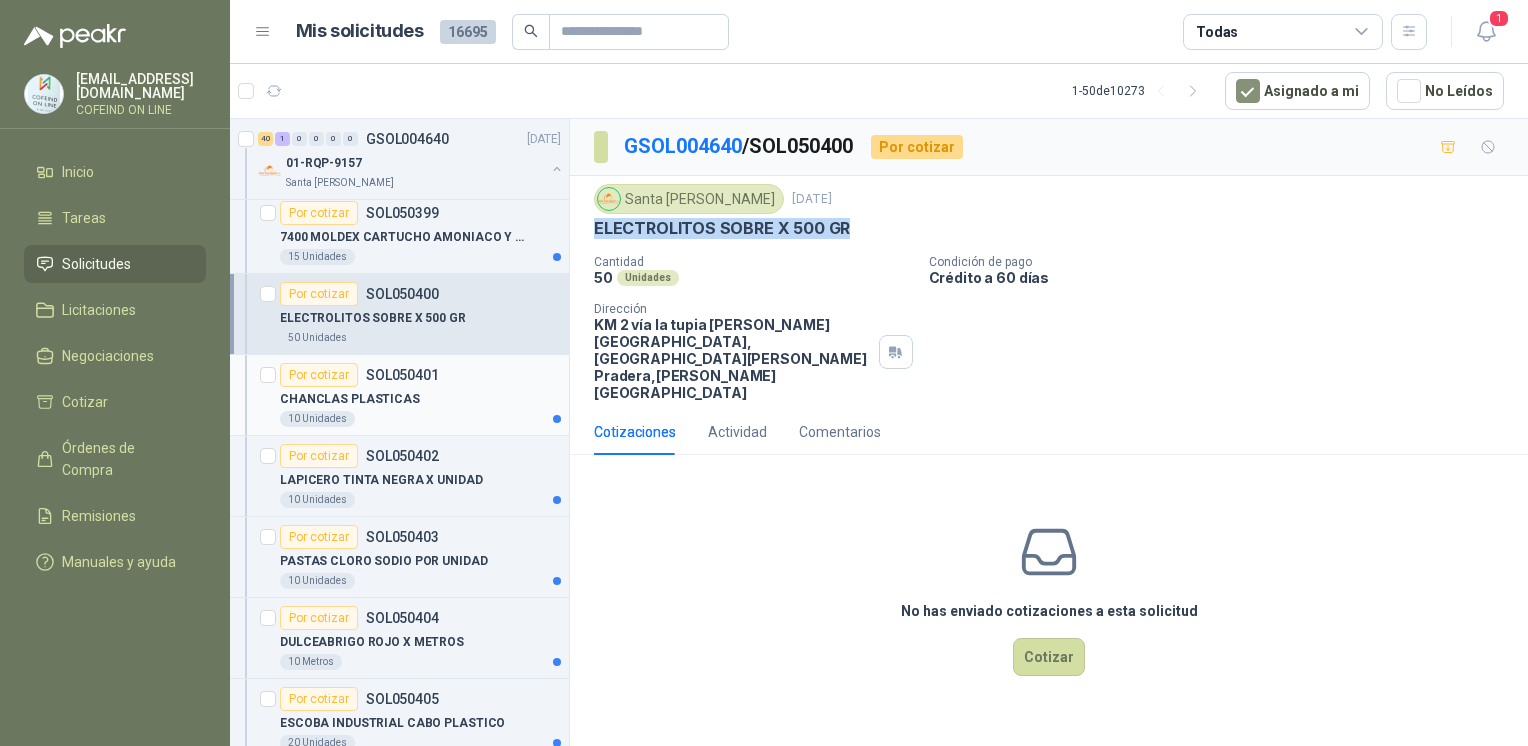 click on "10   Unidades" at bounding box center (420, 419) 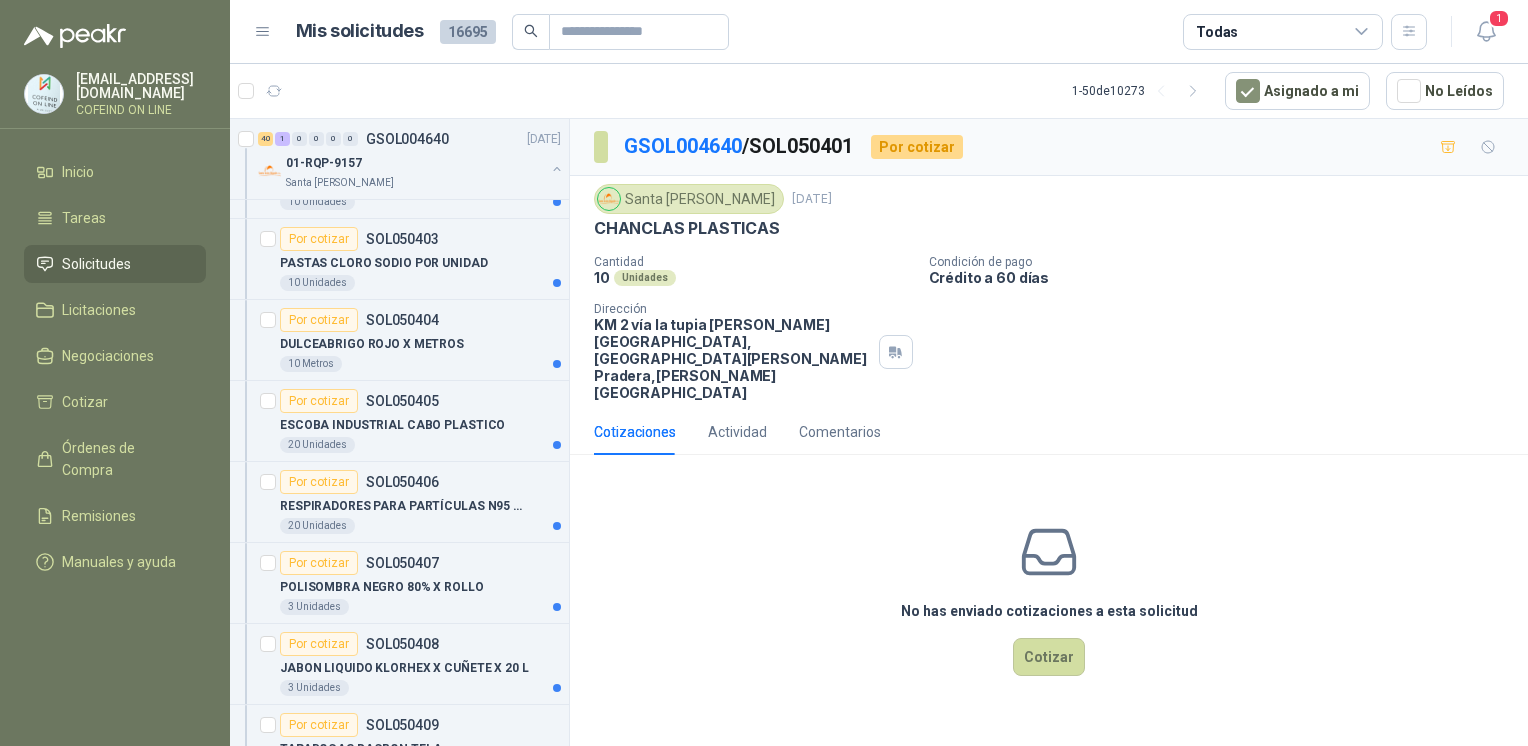 scroll, scrollTop: 1724, scrollLeft: 0, axis: vertical 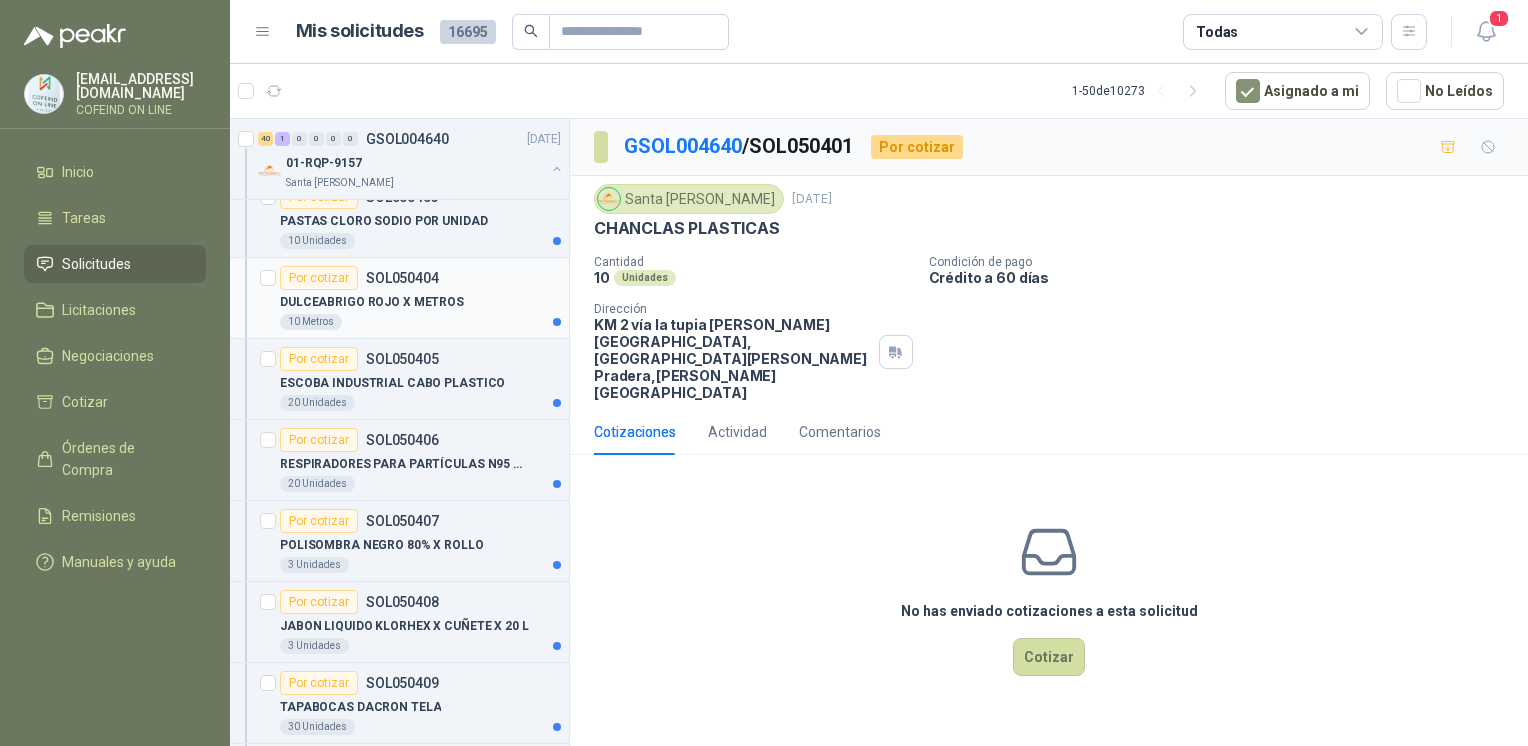 click on "DULCEABRIGO ROJO X METROS" at bounding box center [420, 302] 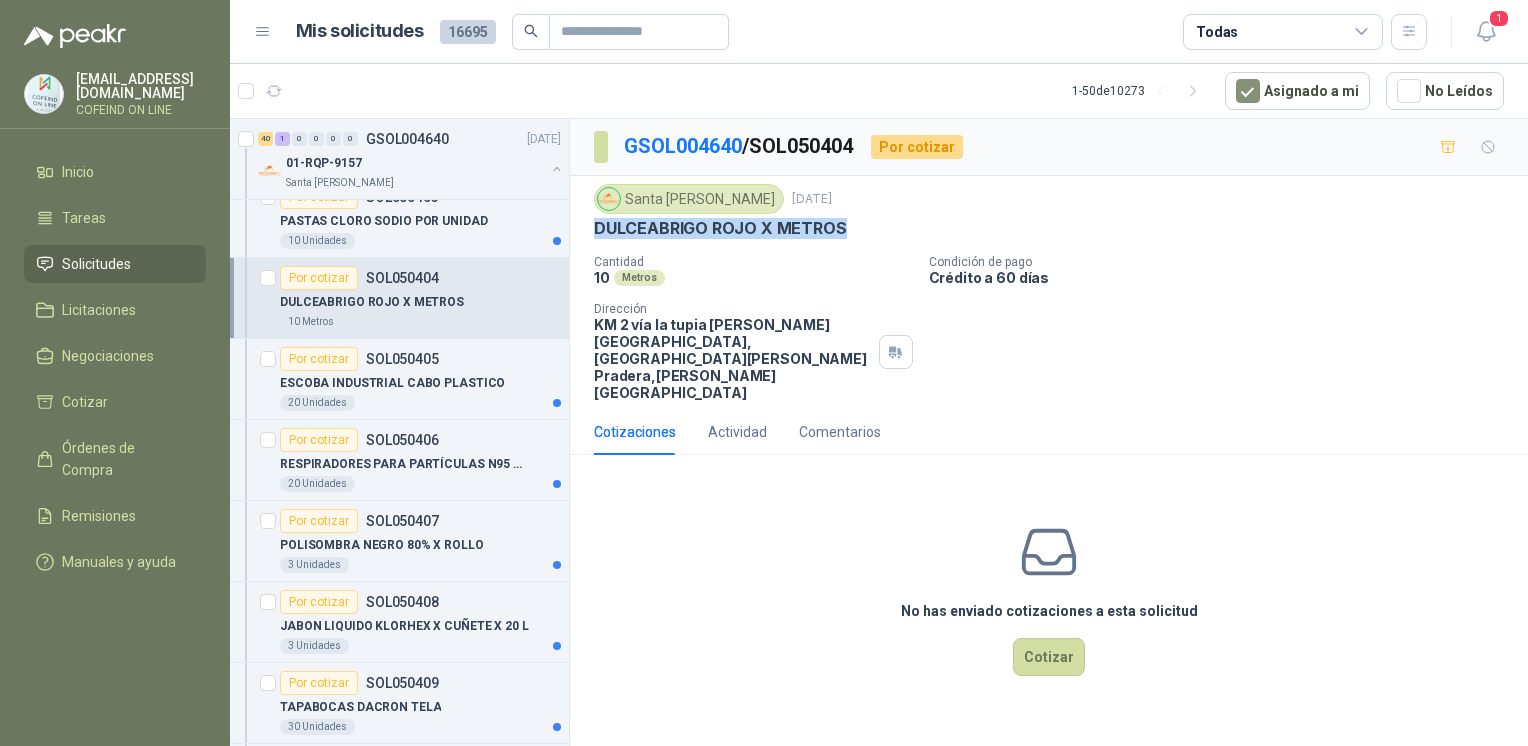 drag, startPoint x: 854, startPoint y: 229, endPoint x: 574, endPoint y: 229, distance: 280 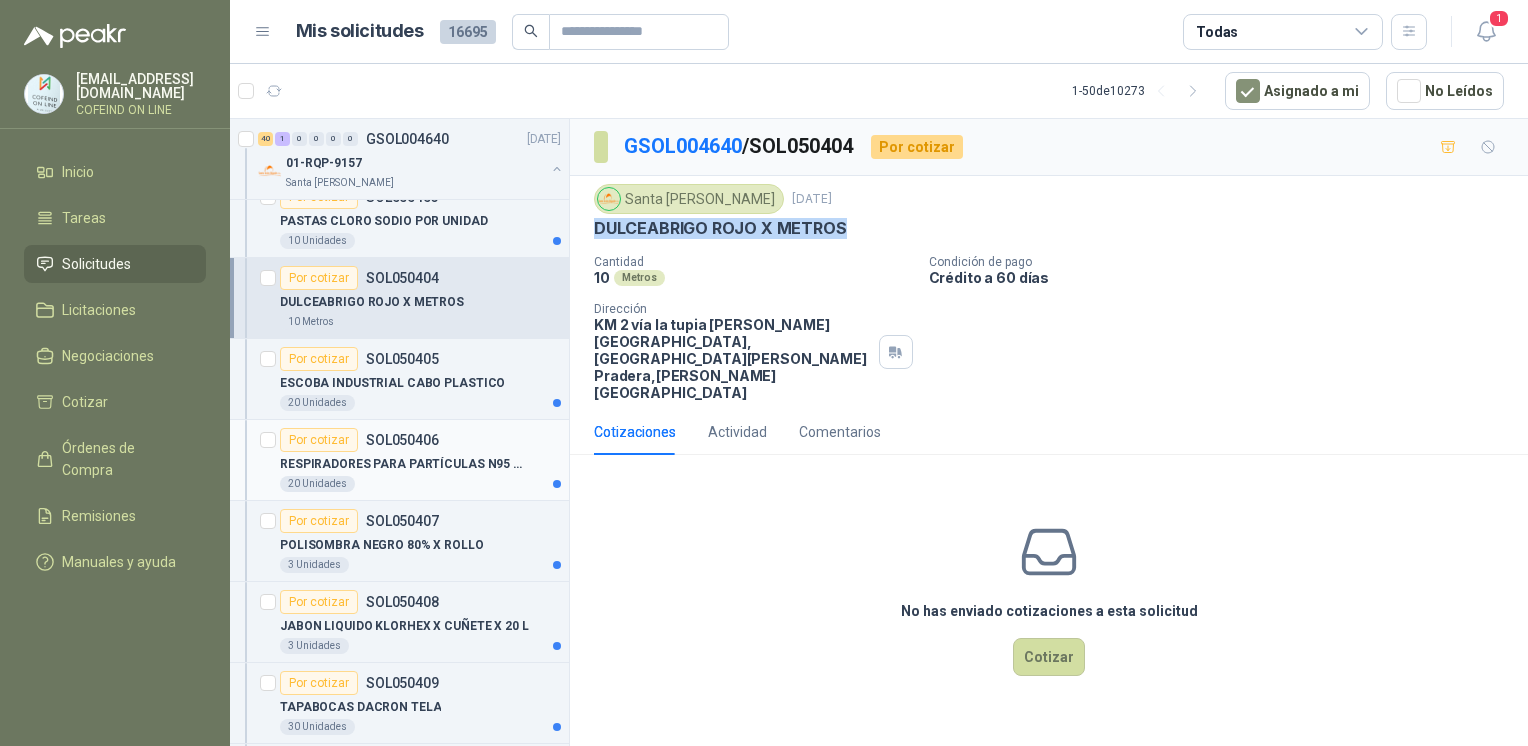 click on "RESPIRADORES PARA PARTÍCULAS N95 Ref- M" at bounding box center [404, 464] 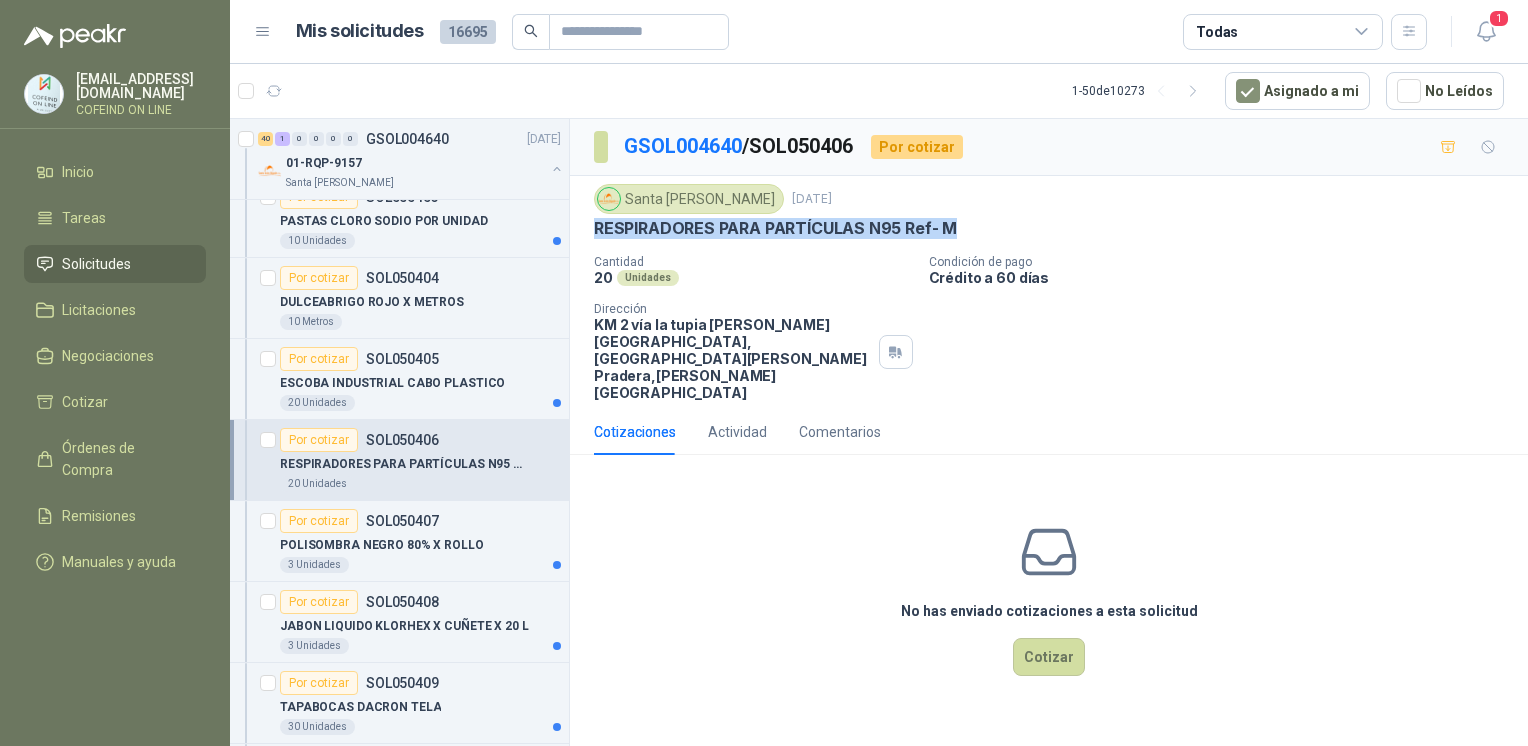 drag, startPoint x: 971, startPoint y: 234, endPoint x: 591, endPoint y: 237, distance: 380.01184 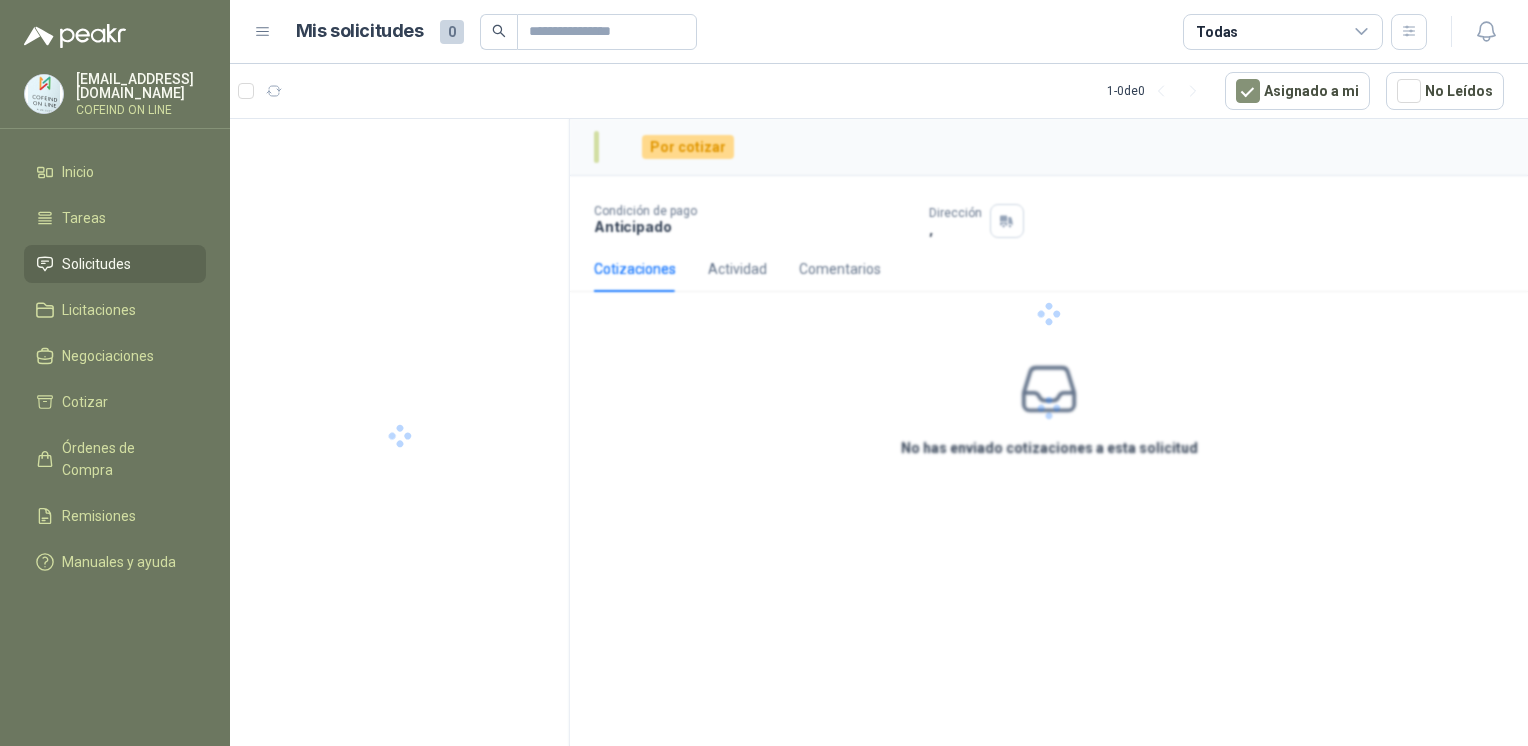 scroll, scrollTop: 0, scrollLeft: 0, axis: both 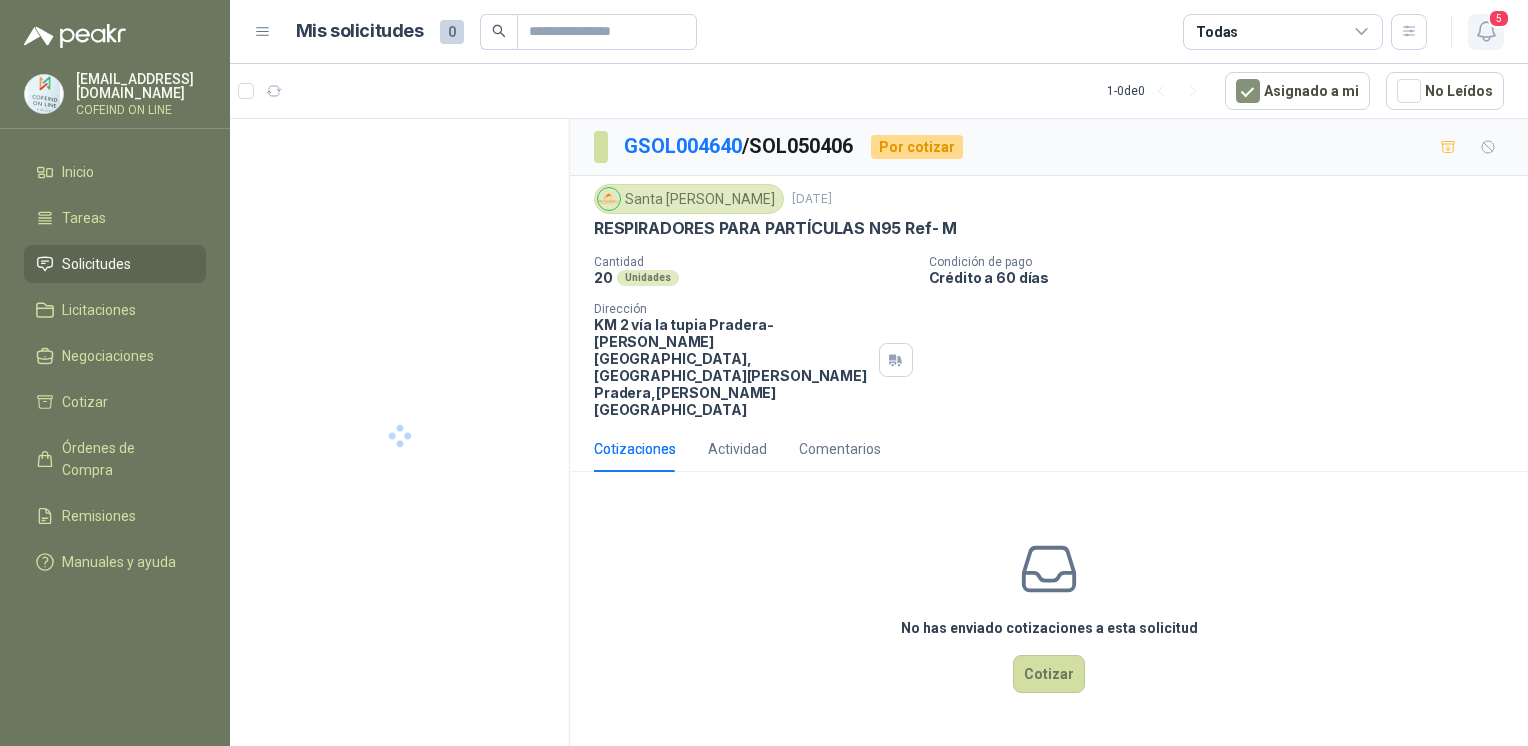 click 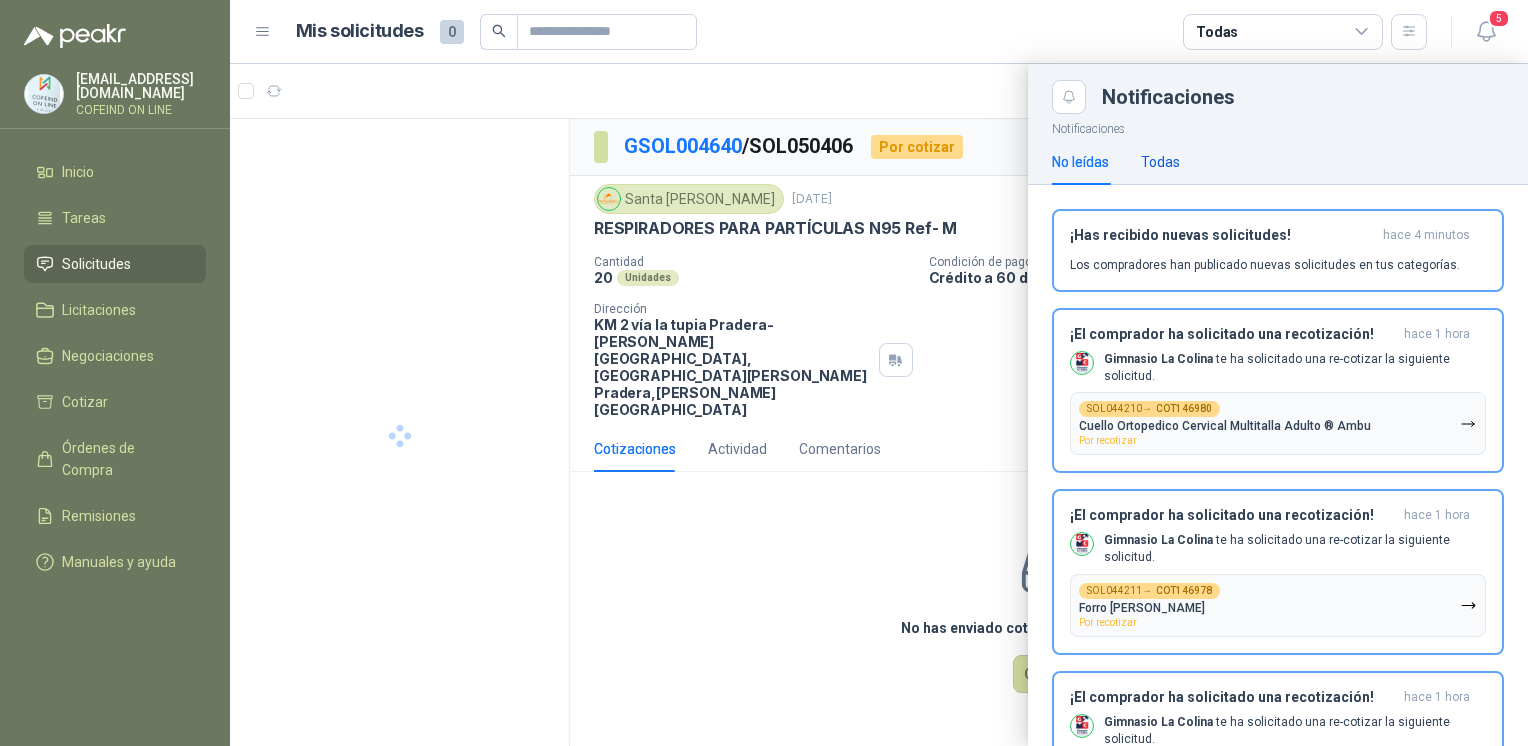 click on "Todas" at bounding box center (1160, 162) 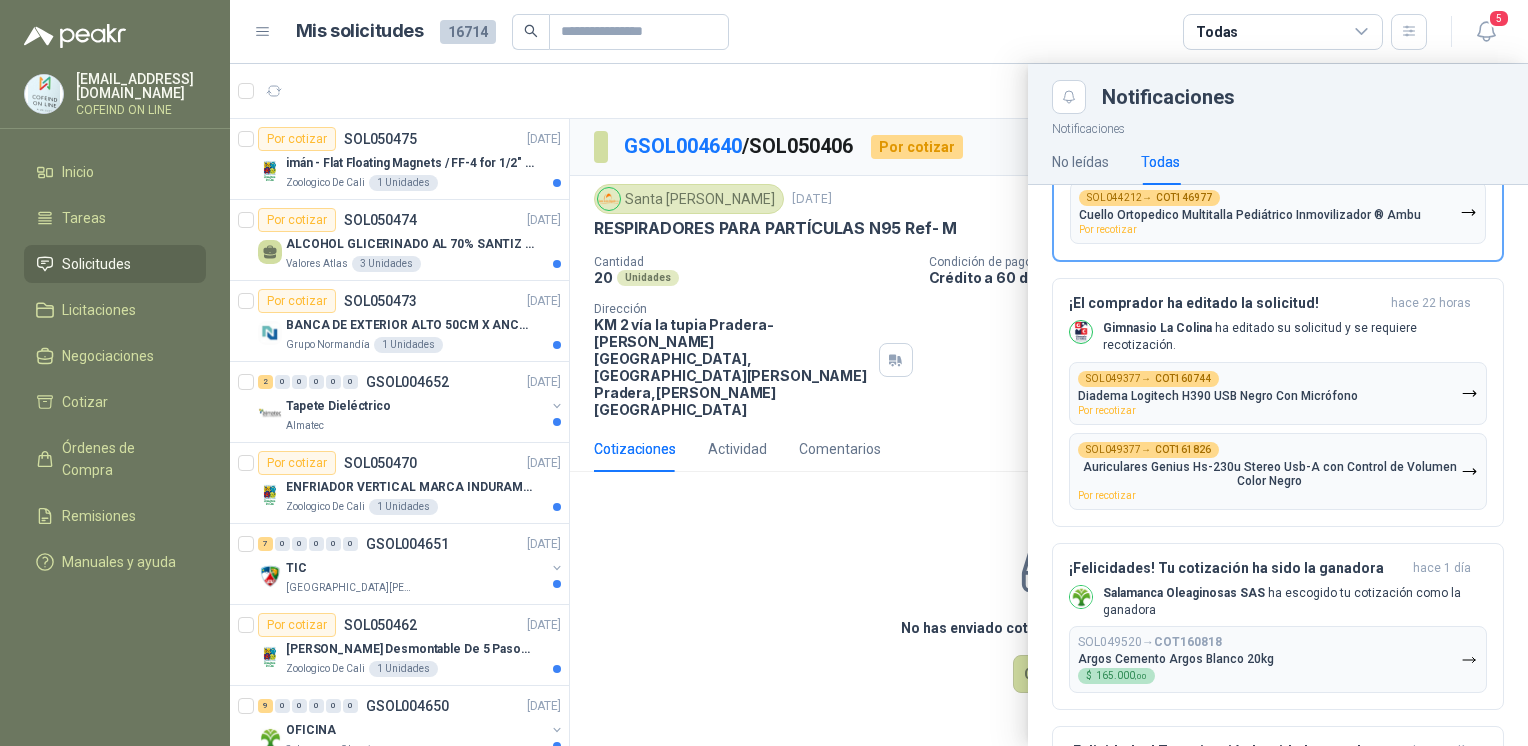 scroll, scrollTop: 844, scrollLeft: 0, axis: vertical 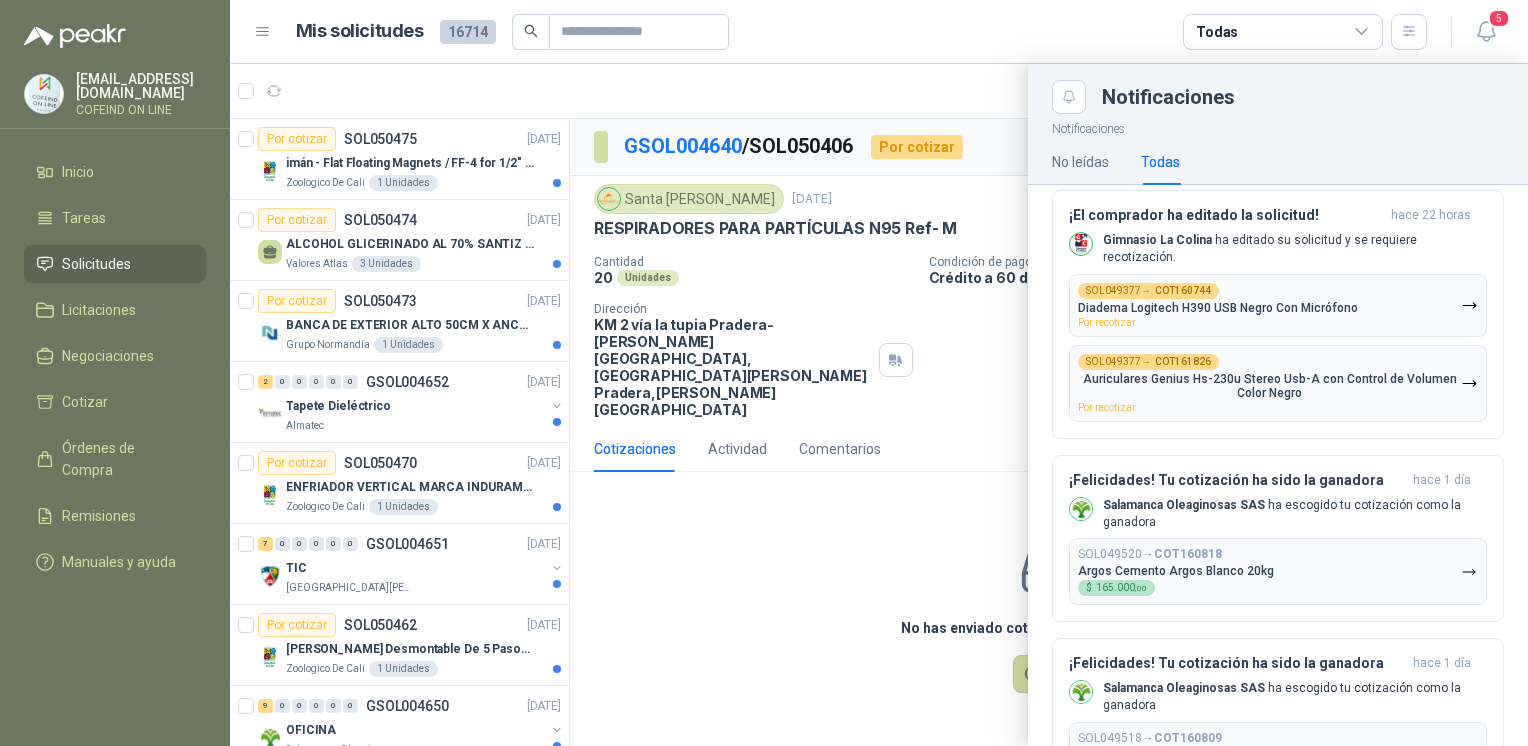 click at bounding box center (879, 405) 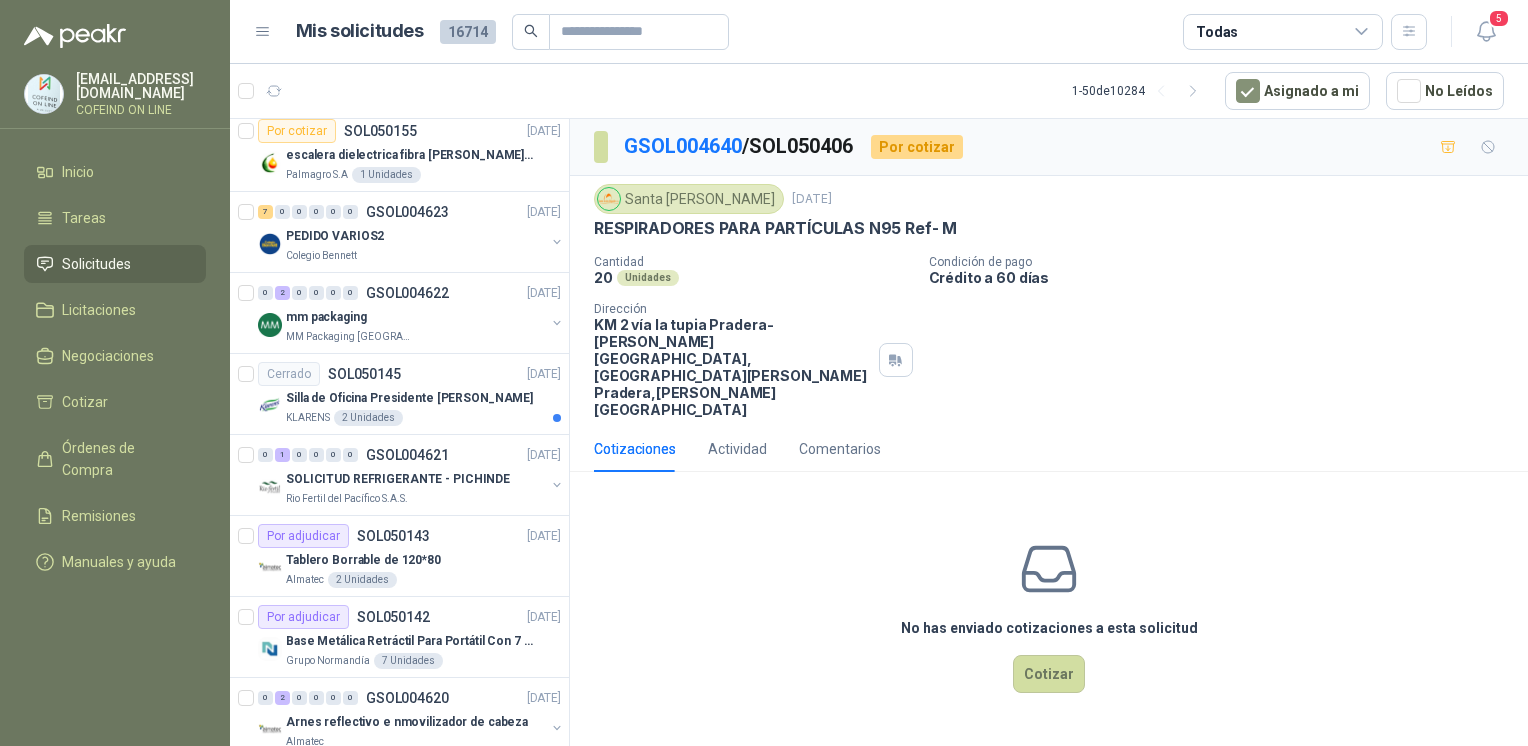 scroll, scrollTop: 6070, scrollLeft: 0, axis: vertical 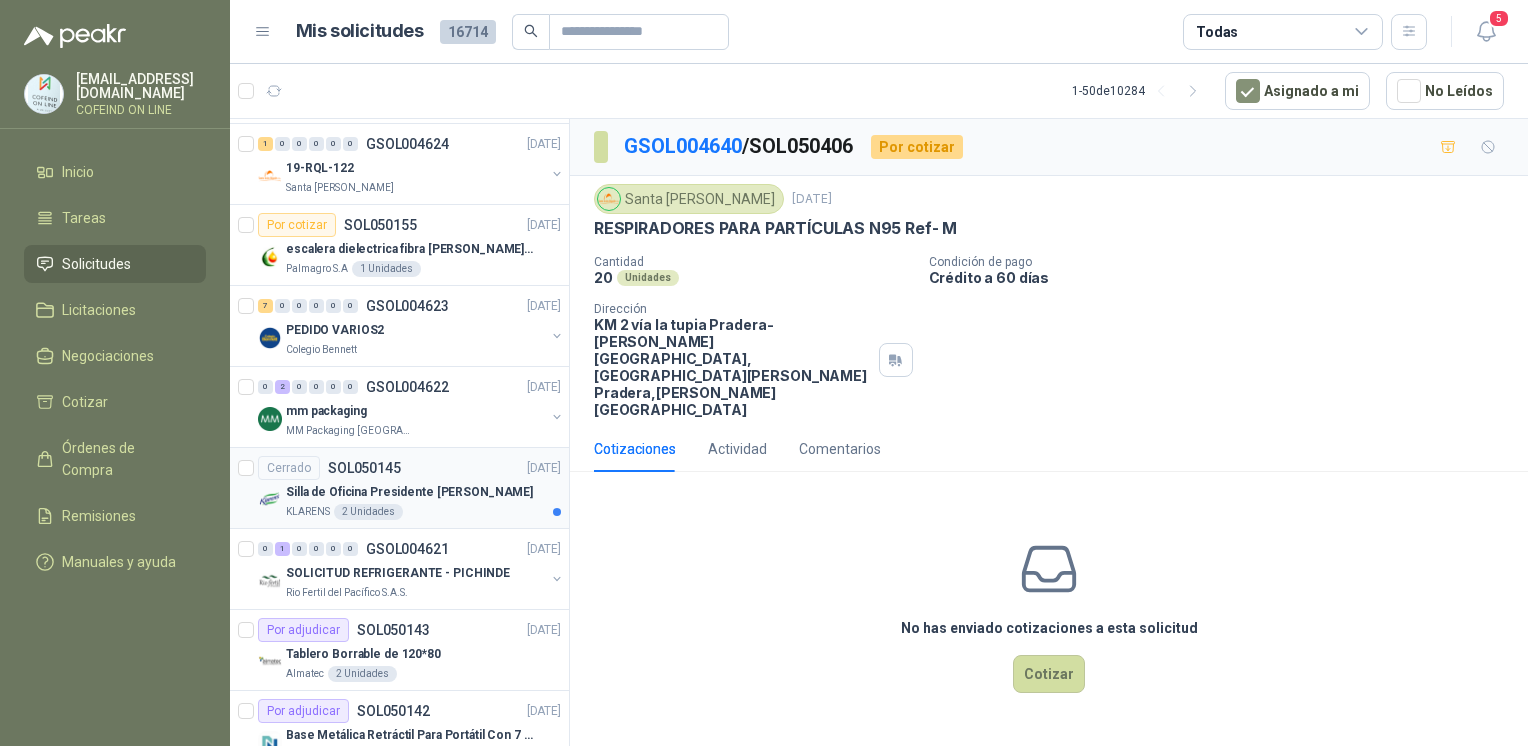 click on "KLARENS 2   Unidades" at bounding box center (423, 512) 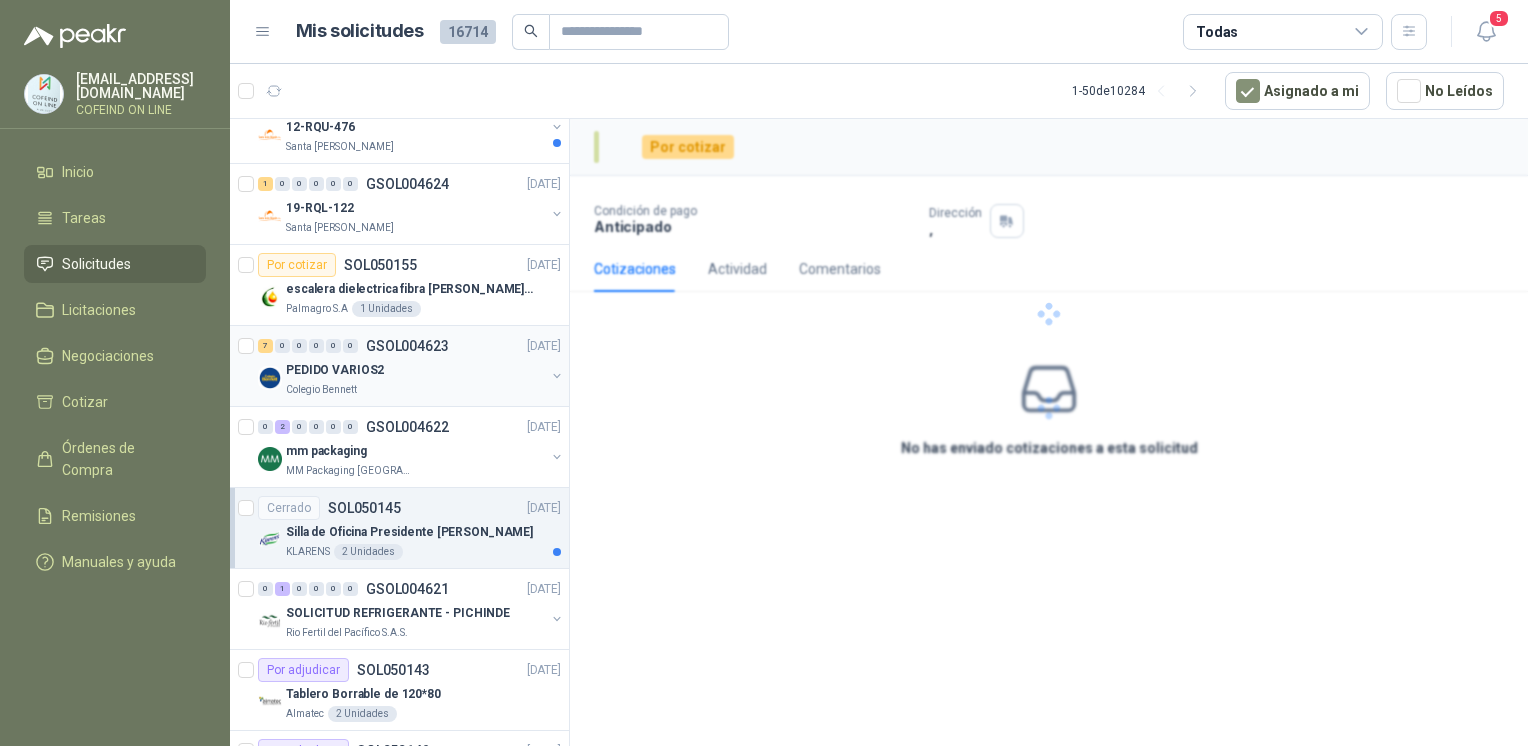scroll, scrollTop: 5961, scrollLeft: 0, axis: vertical 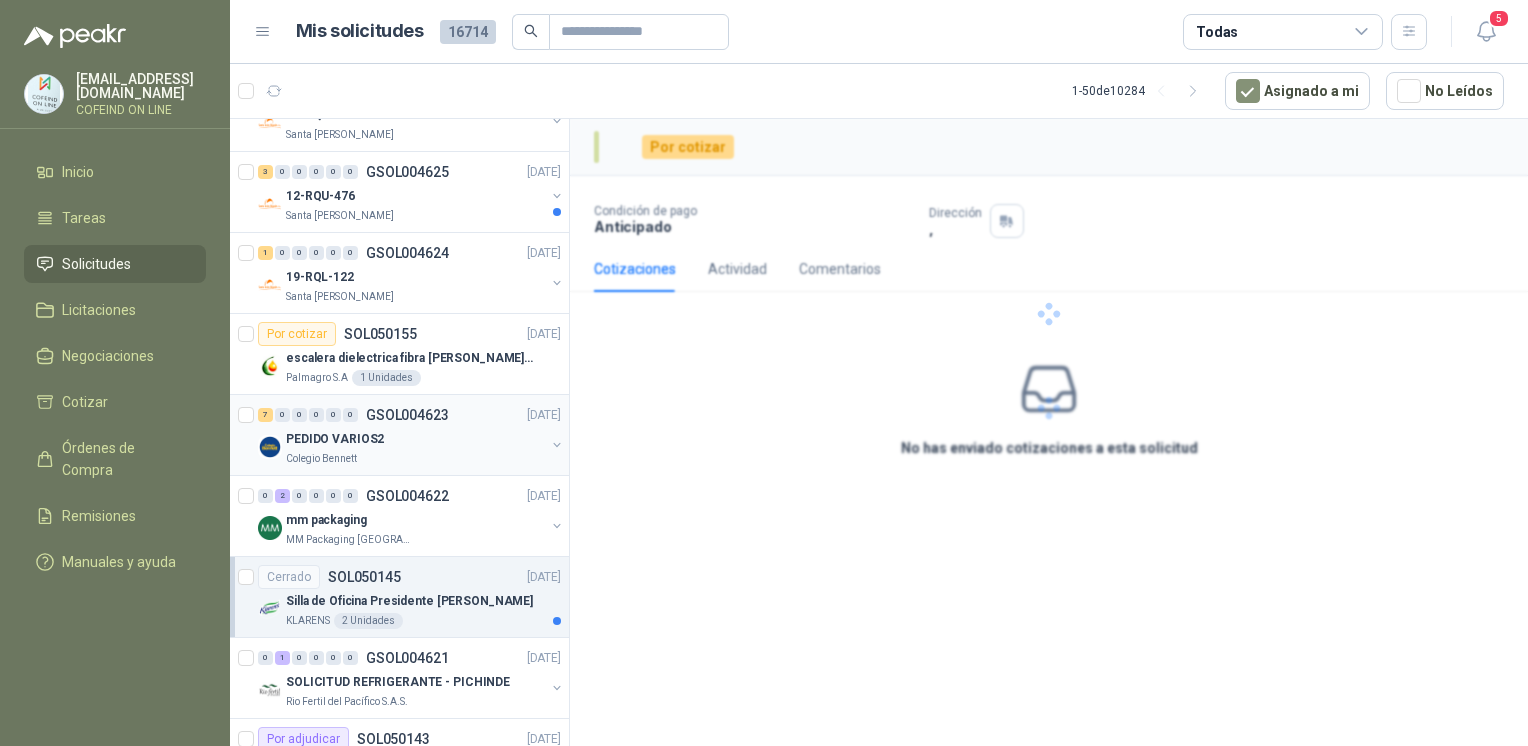 click on "PEDIDO VARIOS2" at bounding box center [415, 439] 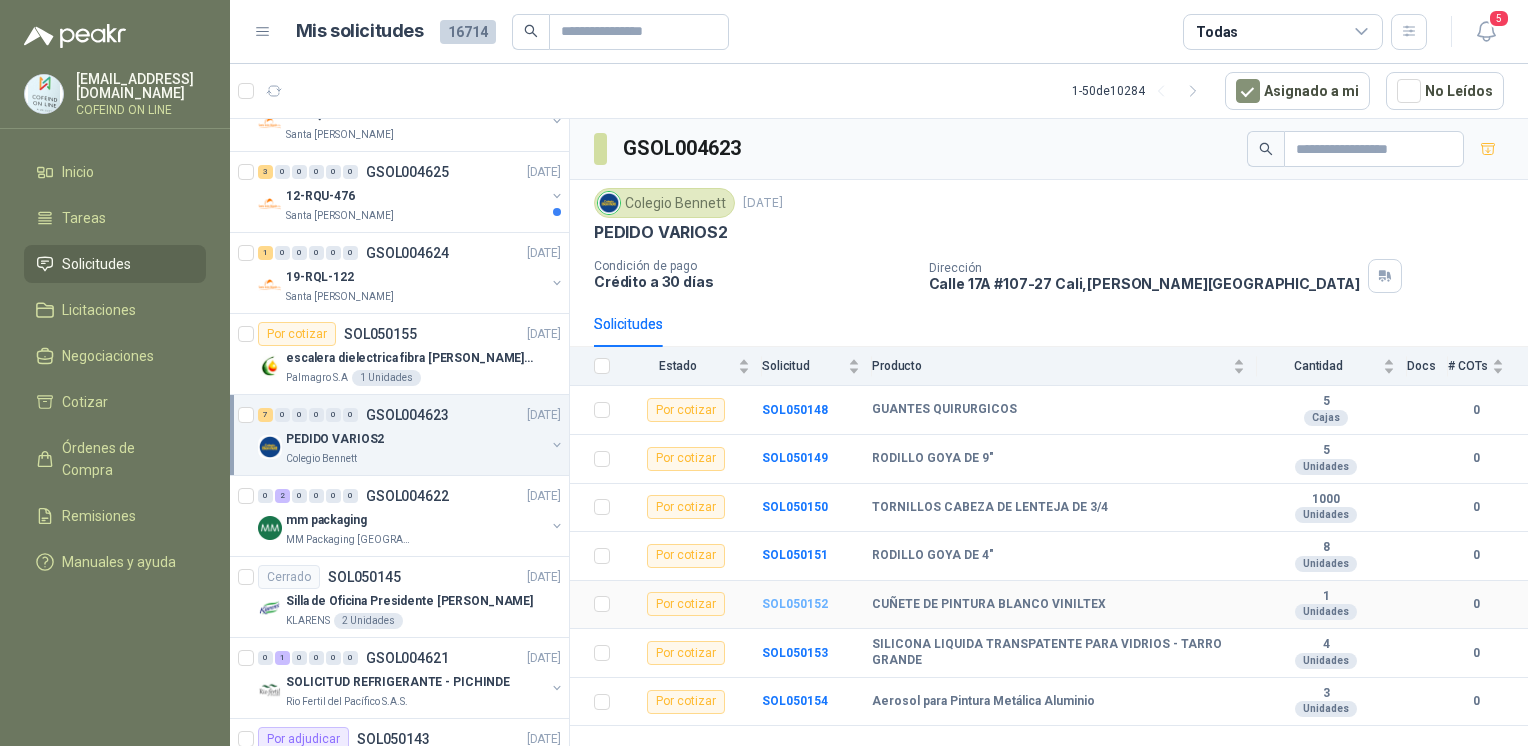 click on "SOL050152" at bounding box center (795, 604) 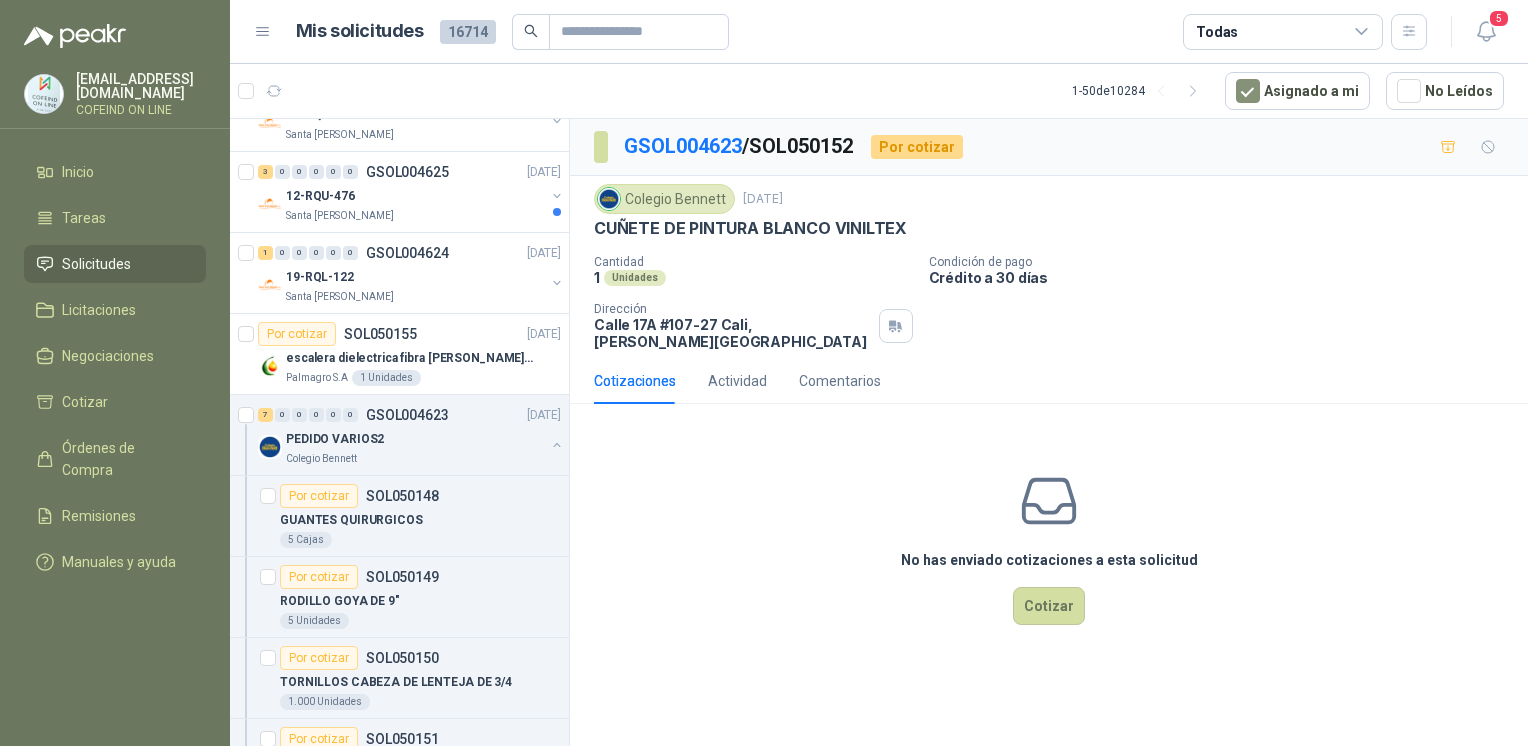drag, startPoint x: 868, startPoint y: 224, endPoint x: 908, endPoint y: 239, distance: 42.72002 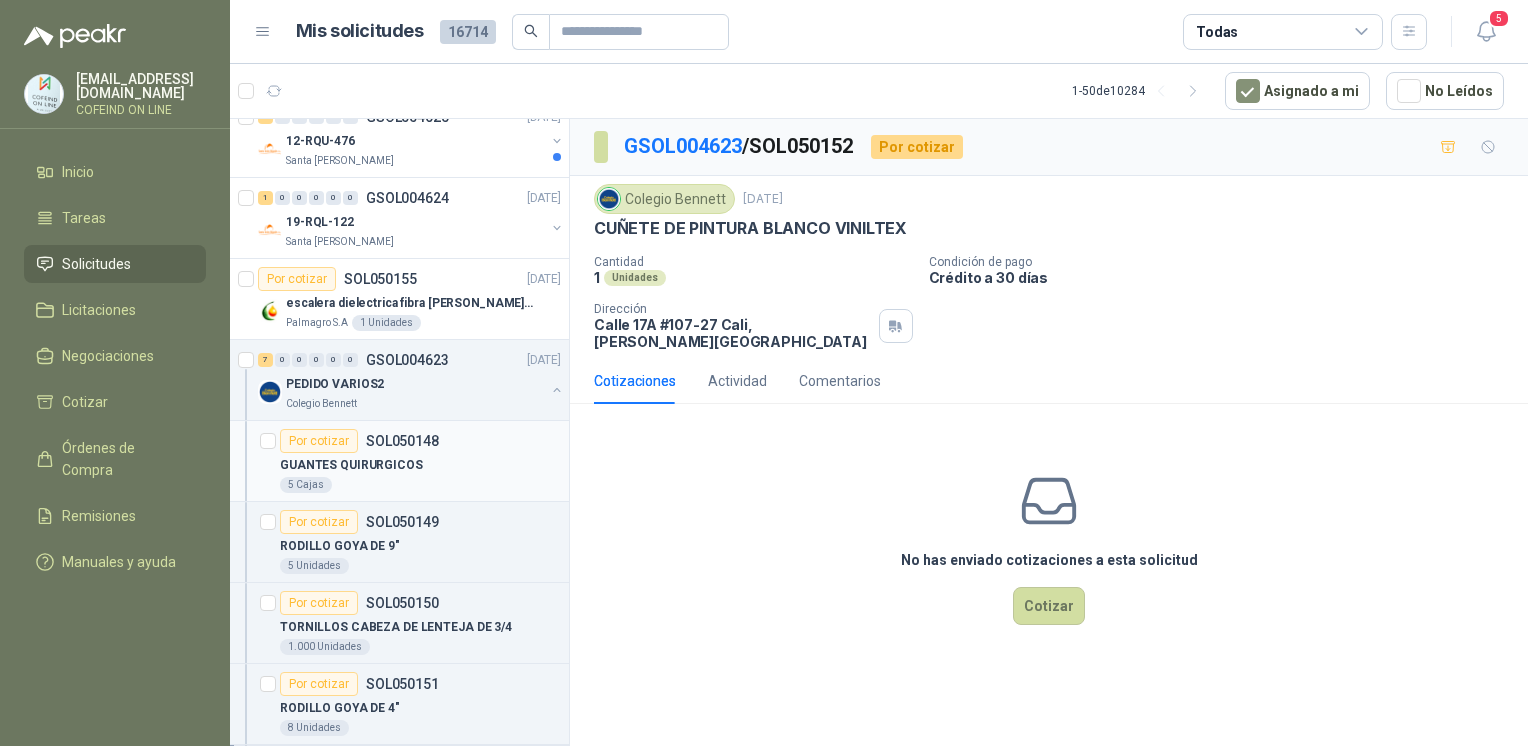 scroll, scrollTop: 6018, scrollLeft: 0, axis: vertical 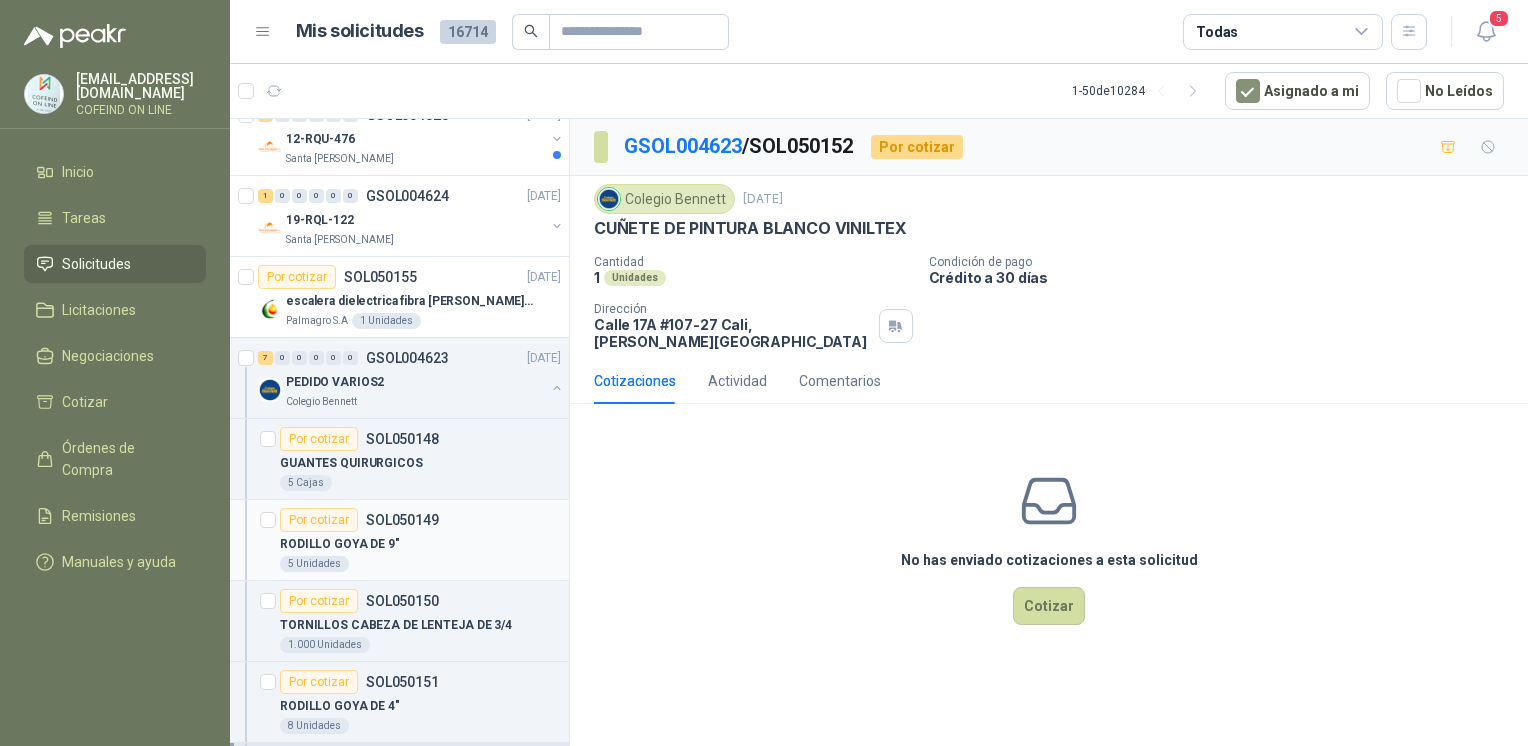 click on "RODILLO GOYA DE 9"" at bounding box center [420, 544] 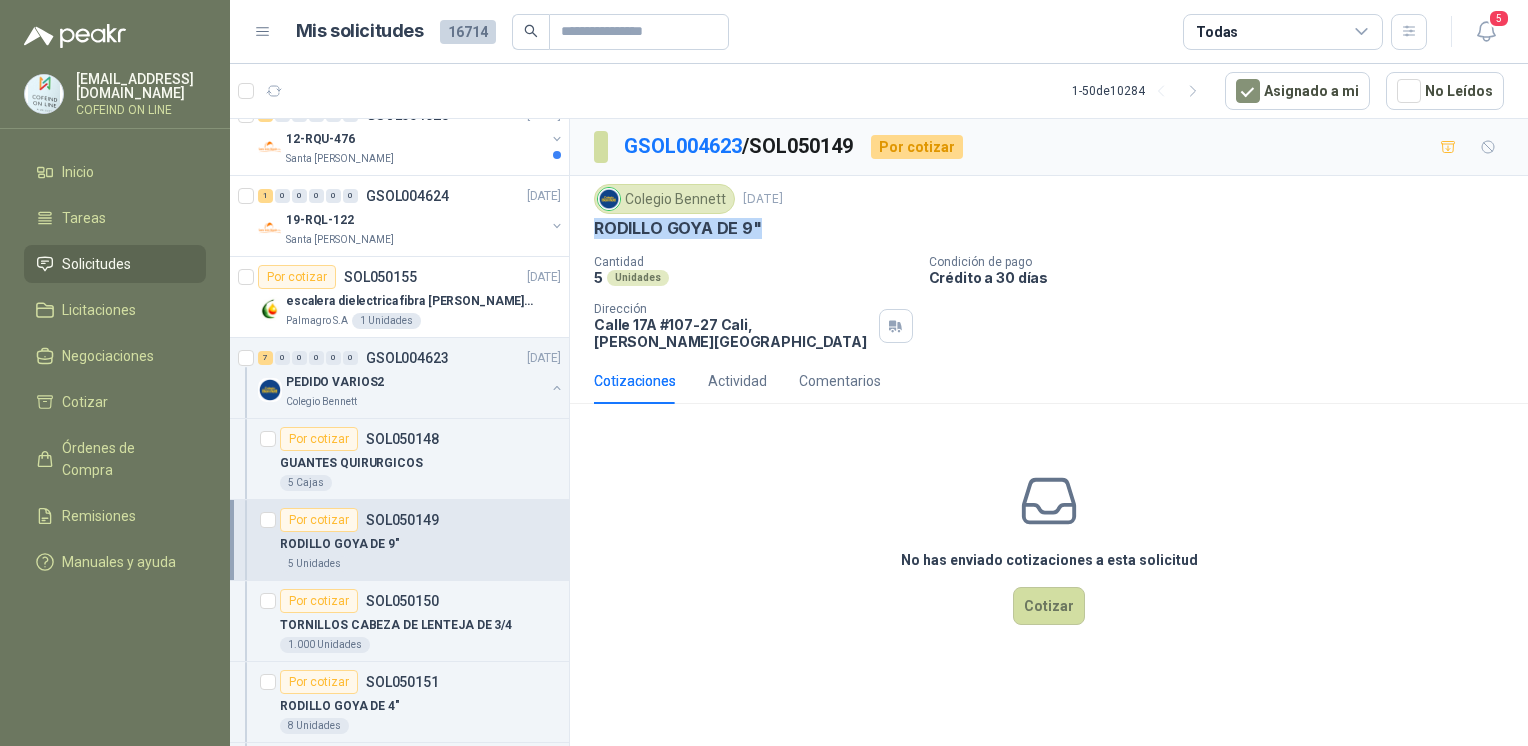 drag, startPoint x: 639, startPoint y: 260, endPoint x: 586, endPoint y: 226, distance: 62.968246 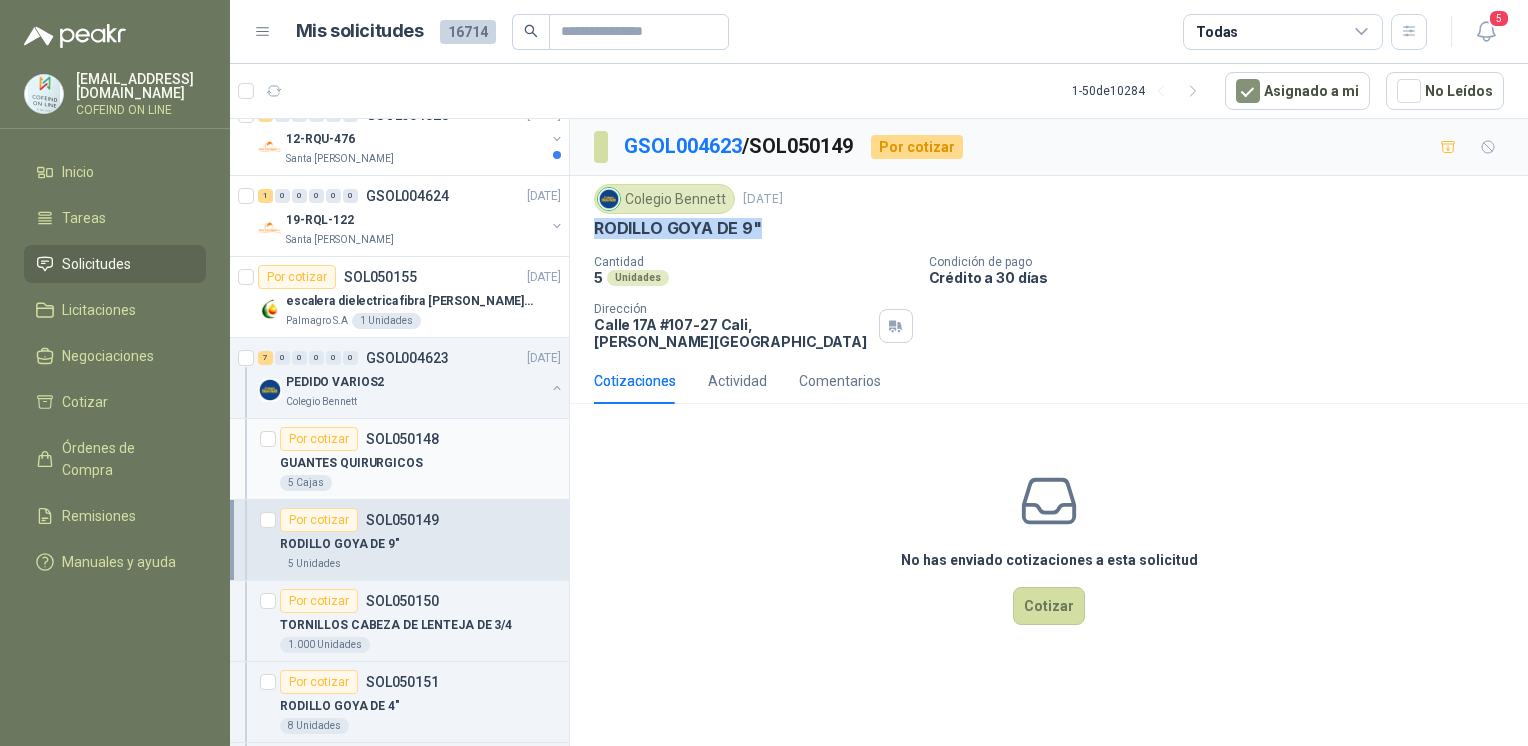 click on "GUANTES QUIRURGICOS" at bounding box center (351, 463) 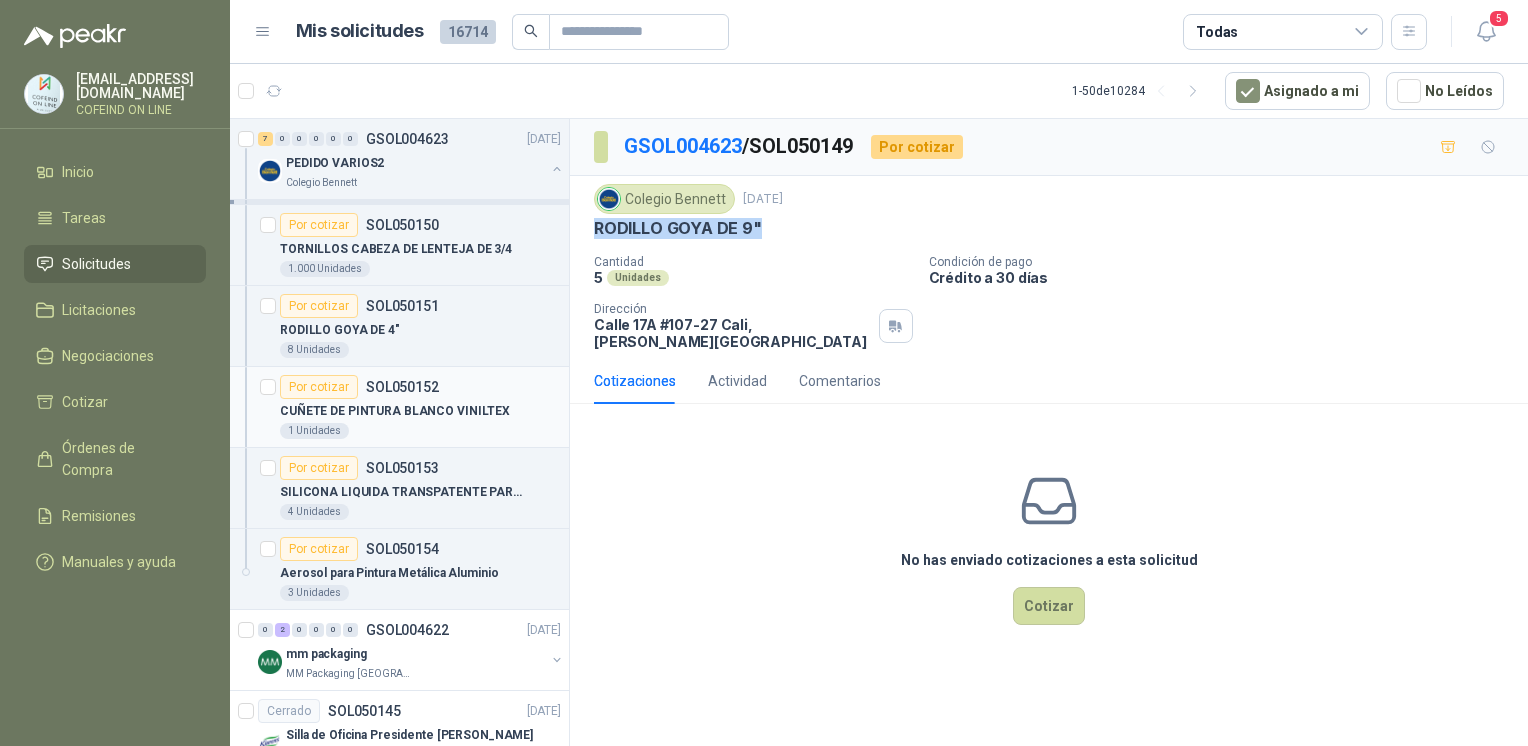 scroll, scrollTop: 6408, scrollLeft: 0, axis: vertical 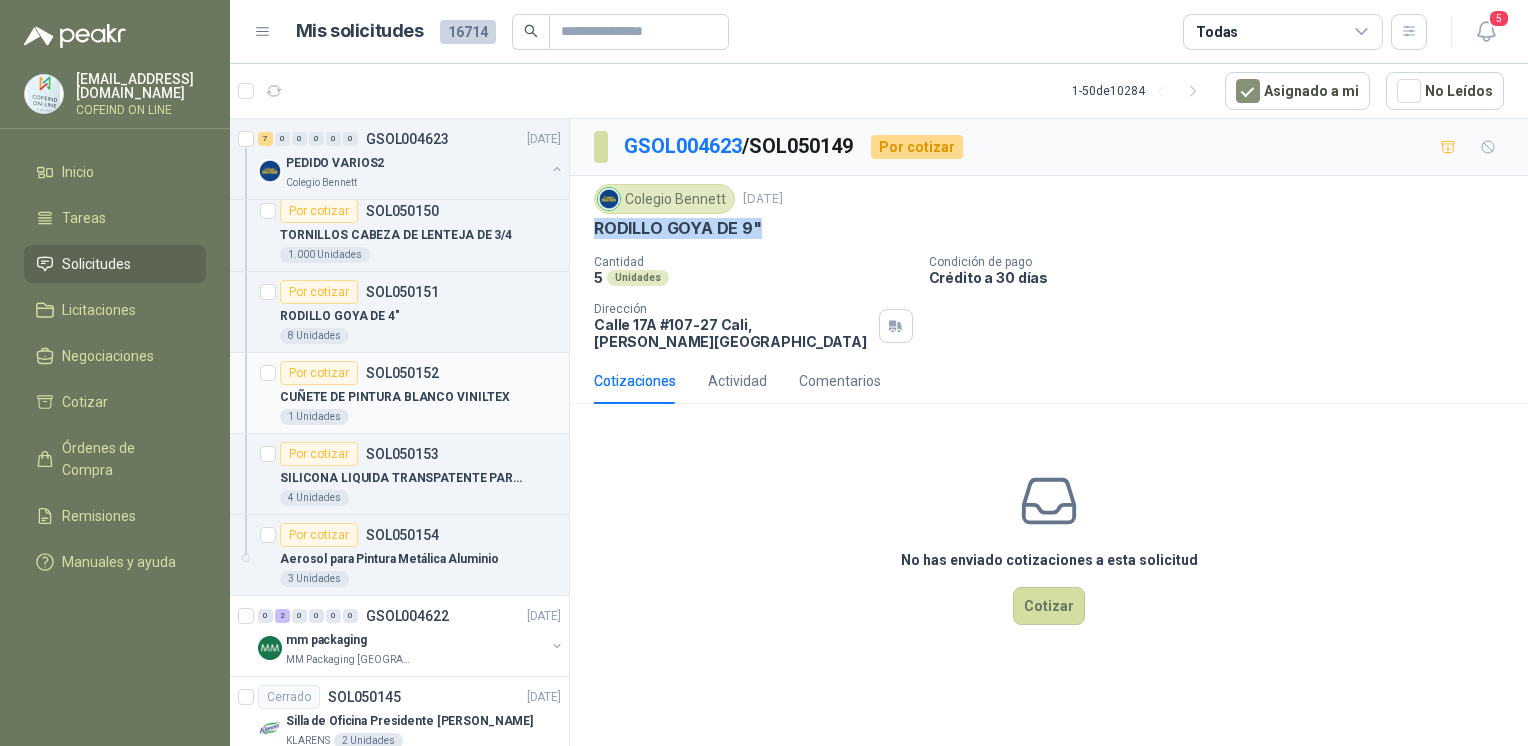 click on "CUÑETE DE PINTURA BLANCO VINILTEX" at bounding box center [395, 397] 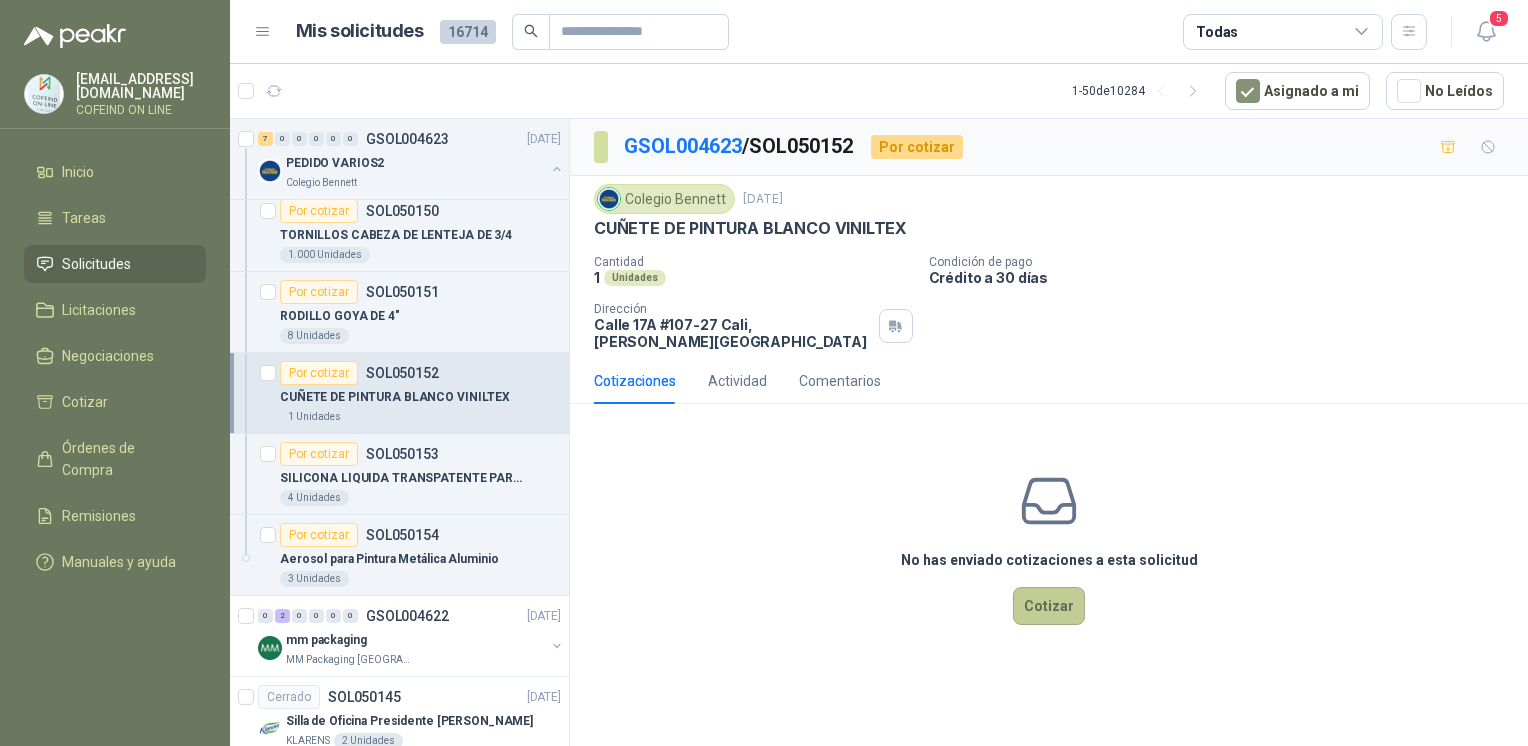 click on "Cotizar" at bounding box center [1049, 606] 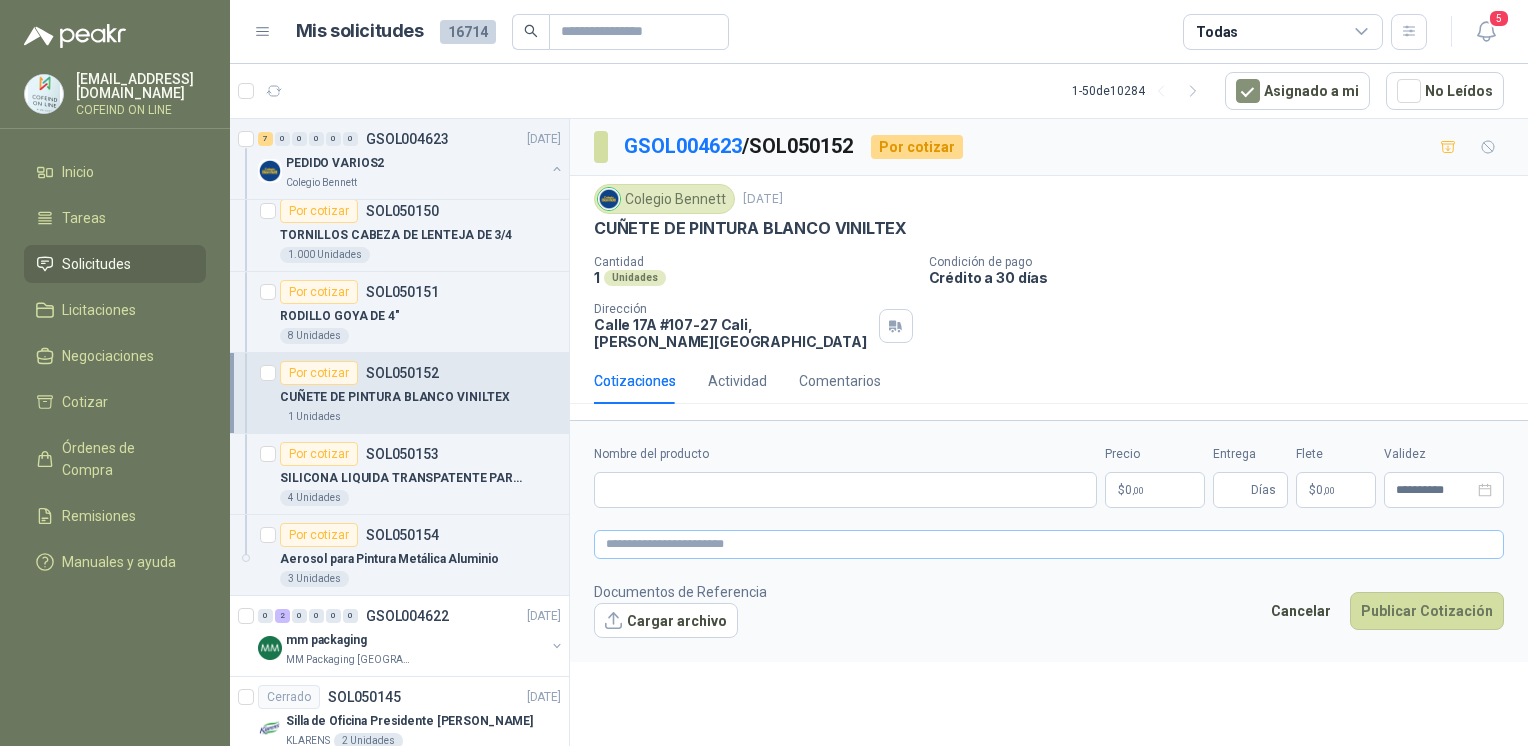 type 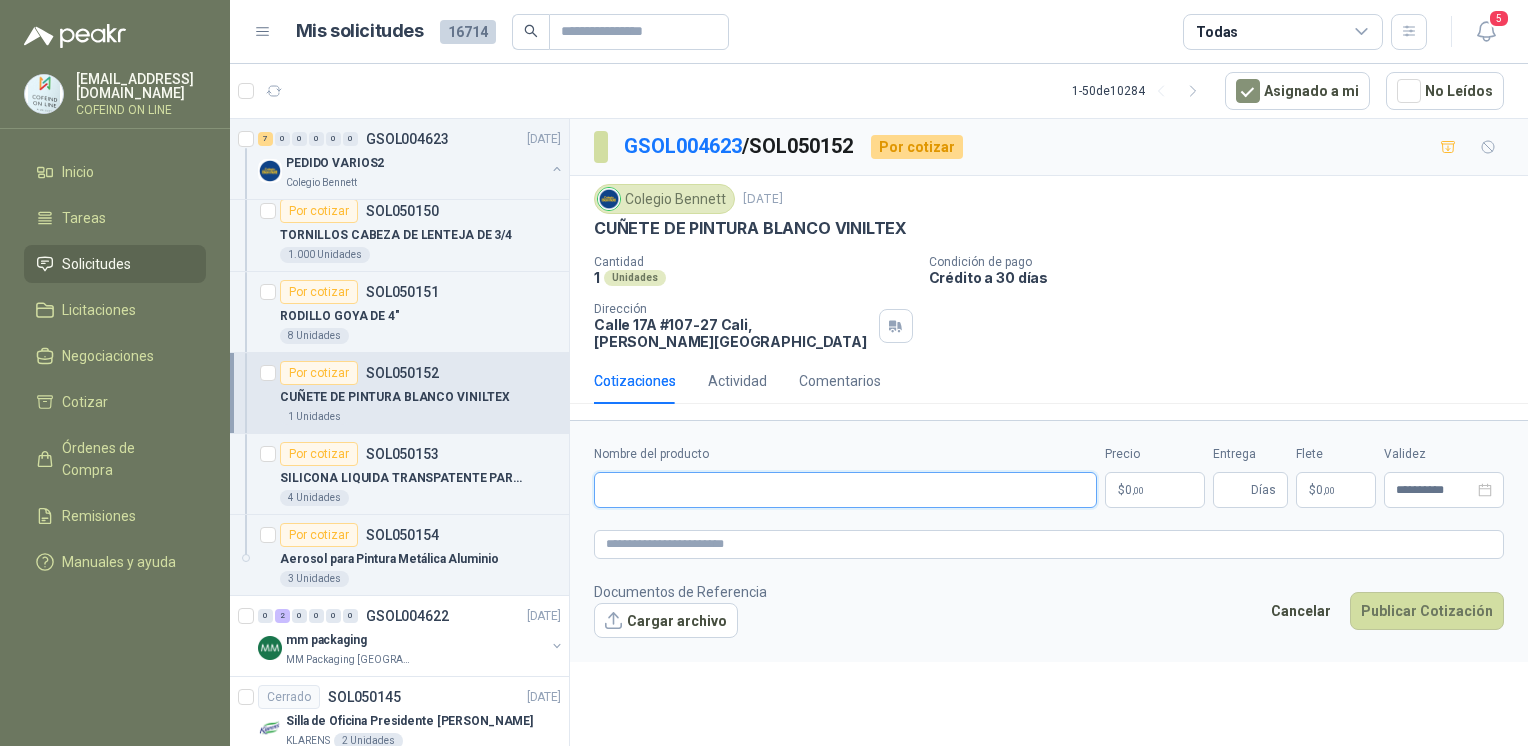 click on "Nombre del producto" at bounding box center (845, 490) 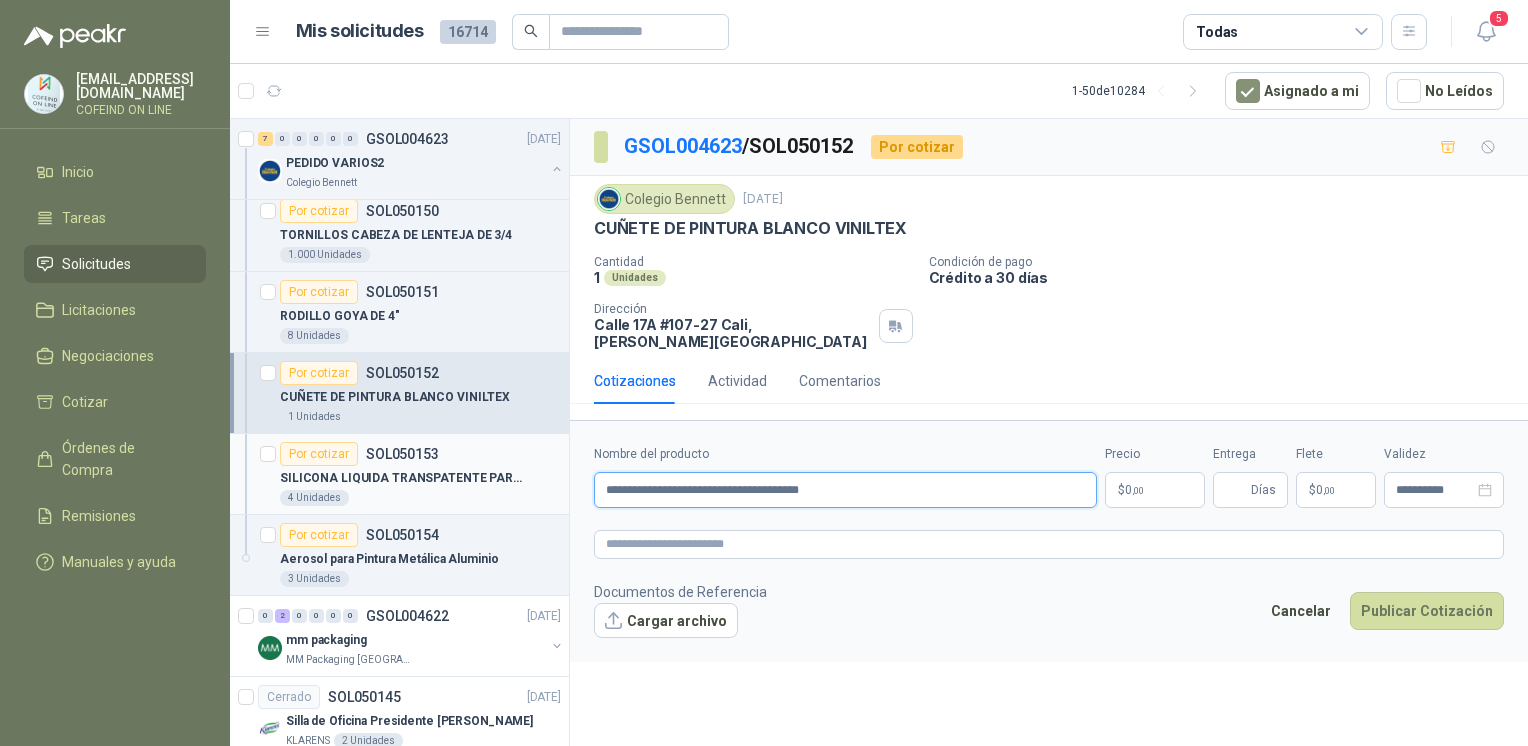 drag, startPoint x: 702, startPoint y: 477, endPoint x: 521, endPoint y: 494, distance: 181.79659 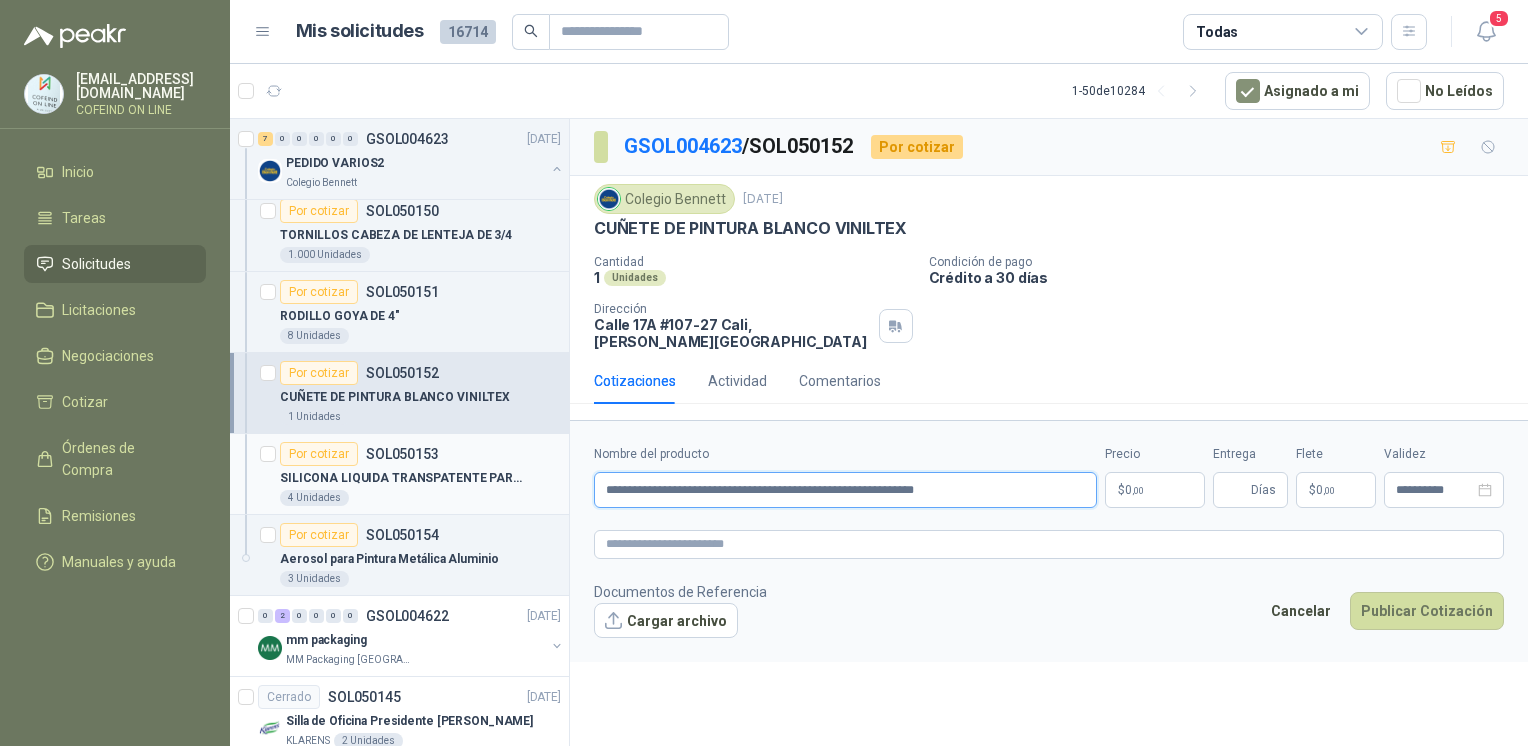 drag, startPoint x: 649, startPoint y: 476, endPoint x: 488, endPoint y: 464, distance: 161.44658 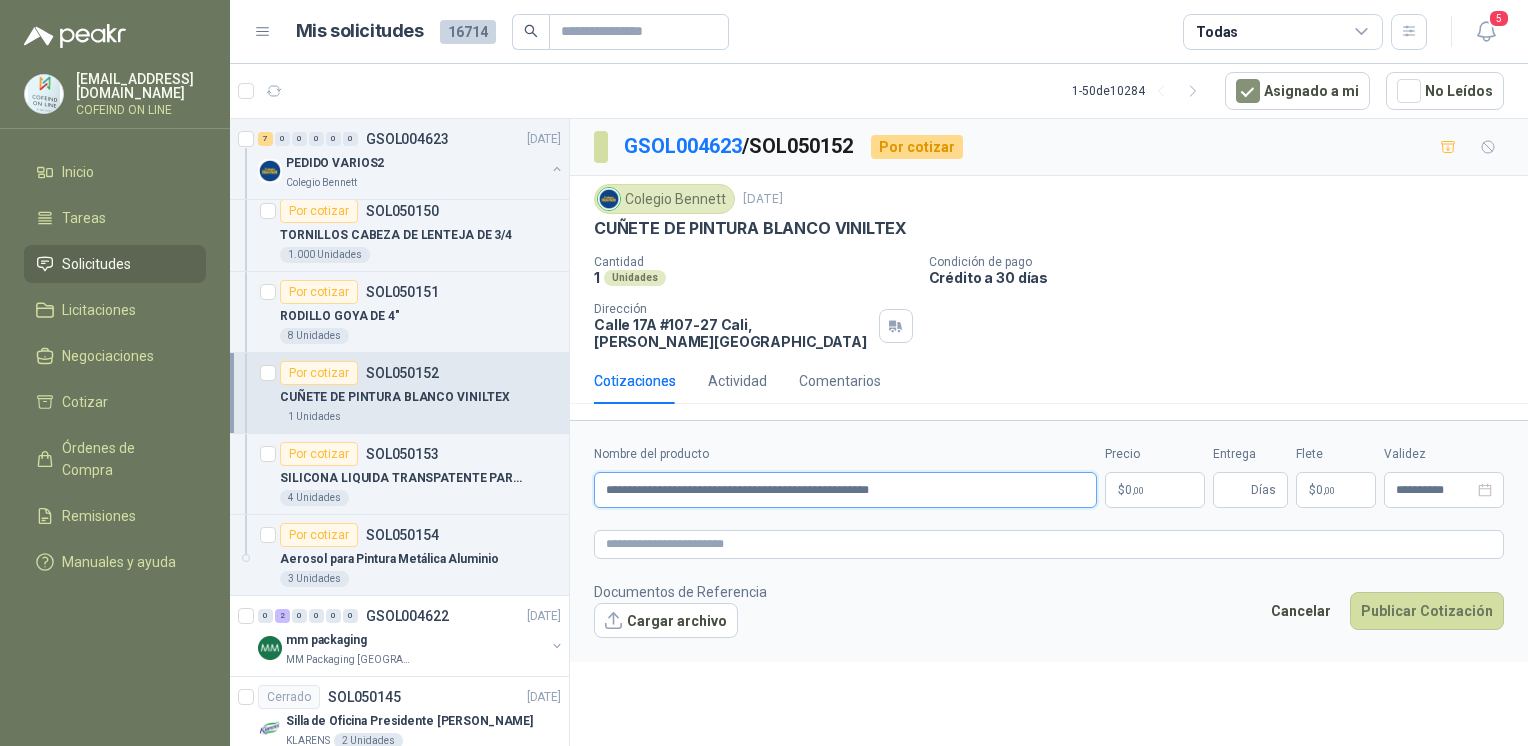 type on "**********" 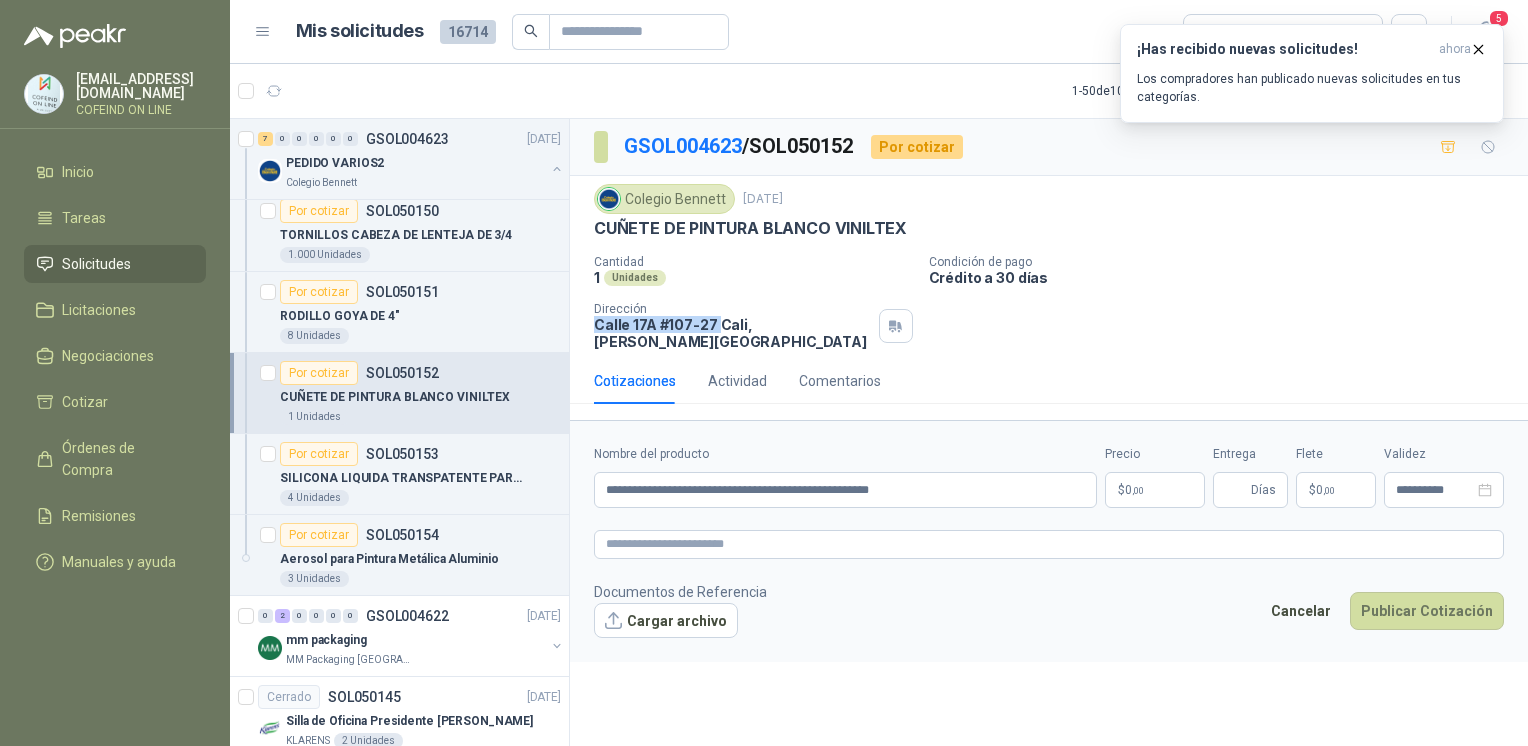drag, startPoint x: 663, startPoint y: 333, endPoint x: 588, endPoint y: 326, distance: 75.32596 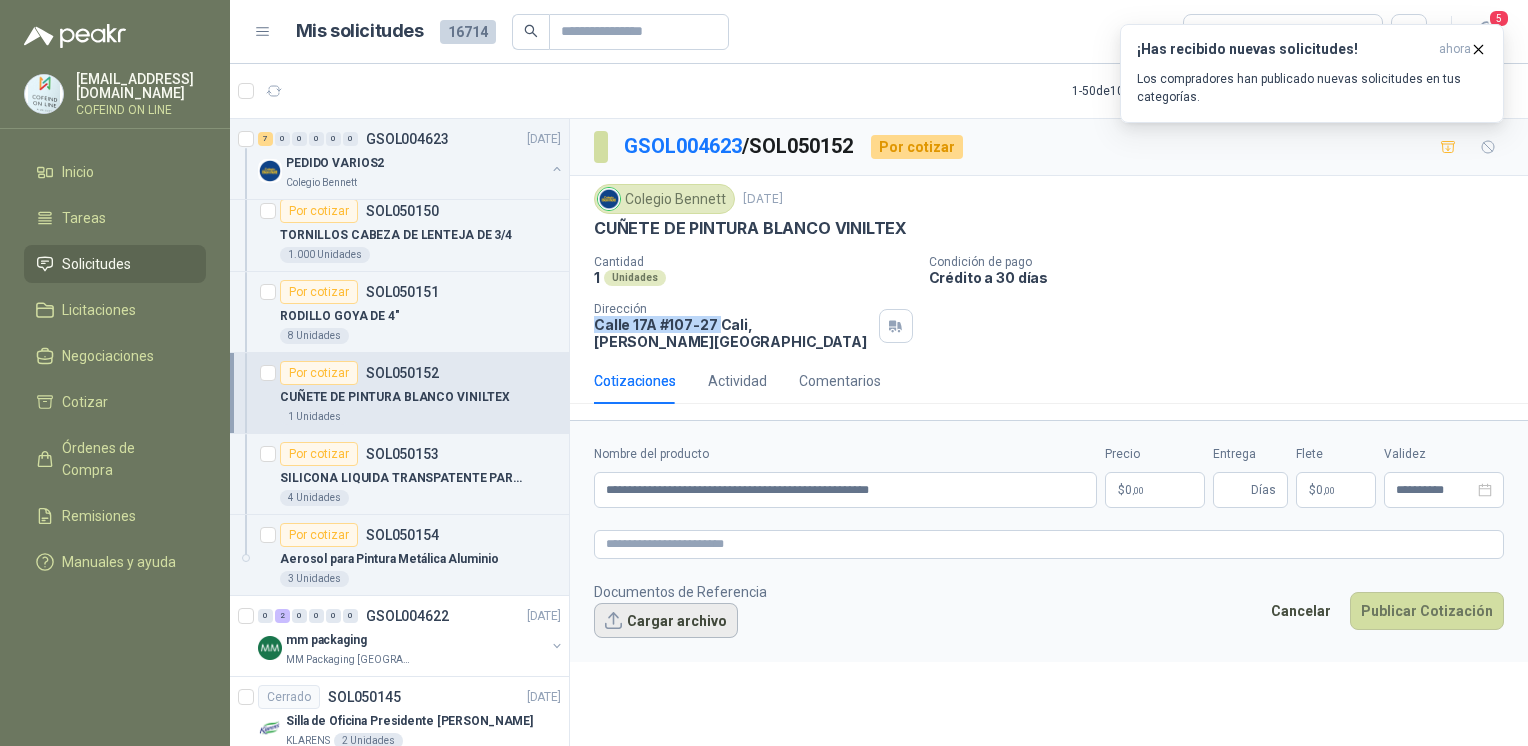 click on "Cargar archivo" at bounding box center (666, 621) 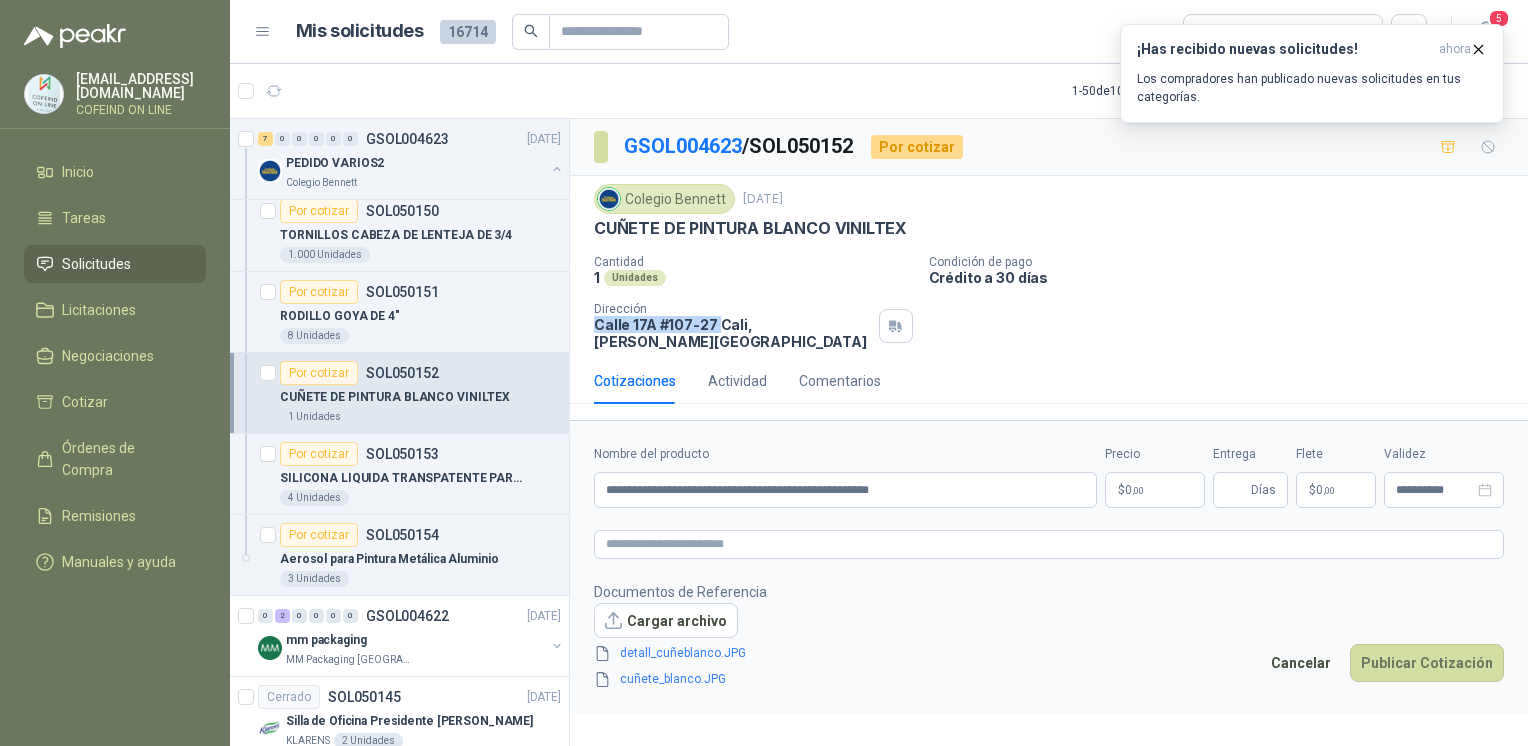 click on "osnaider564@gmail.com   COFEIND ON LINE   Inicio   Tareas   Solicitudes   Licitaciones   Negociaciones   Cotizar   Órdenes de Compra   Remisiones   Manuales y ayuda Mis solicitudes 16714 Todas 5 1 - 50  de  10284 Asignado a mi No Leídos Por cotizar SOL050475 29/07/25   imán  - Flat Floating Magnets / FF-4 for 1/2″ (1.3 CM) TO 1″ (2.5 CM) Zoologico De Cali  1   Unidades Por cotizar SOL050474 29/07/25   ALCOHOL GLICERINADO AL 70% SANTIZ 100 - REC * CUÑT 20 LT Valores Atlas 3   Unidades Por cotizar SOL050473 29/07/25   BANCA DE EXTERIOR ALTO 50CM X ANCHO 100CM FONDO 45CM CON ESPALDAR Grupo Normandía 1   Unidades 2   0   0   0   0   0   GSOL004652 29/07/25   Tapete Dieléctrico Almatec   Por cotizar SOL050470 29/07/25   ENFRIADOR VERTICAL MARCA INDURAMA 216 LITROS  MODELO  VFV-400 CZ  Zoologico De Cali  1   Unidades 7   0   0   0   0   0   GSOL004651 29/07/25   TIC  Colegio Jefferson   Por cotizar SOL050462 29/07/25   Escalera De Muelle Desmontable De 5 Pasos, Capacida... Zoologico De Cali  1   Unidades" at bounding box center (764, 373) 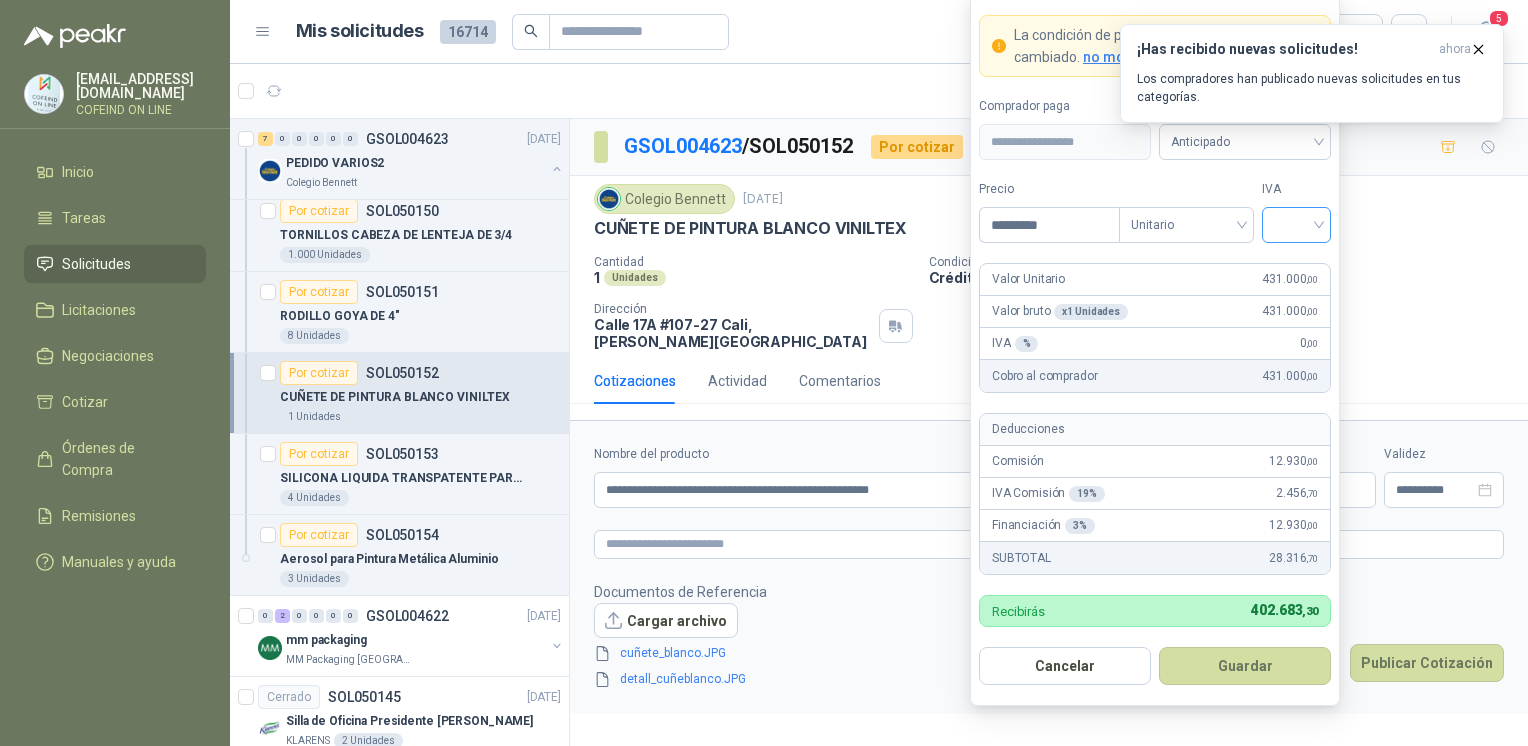 click at bounding box center (1296, 225) 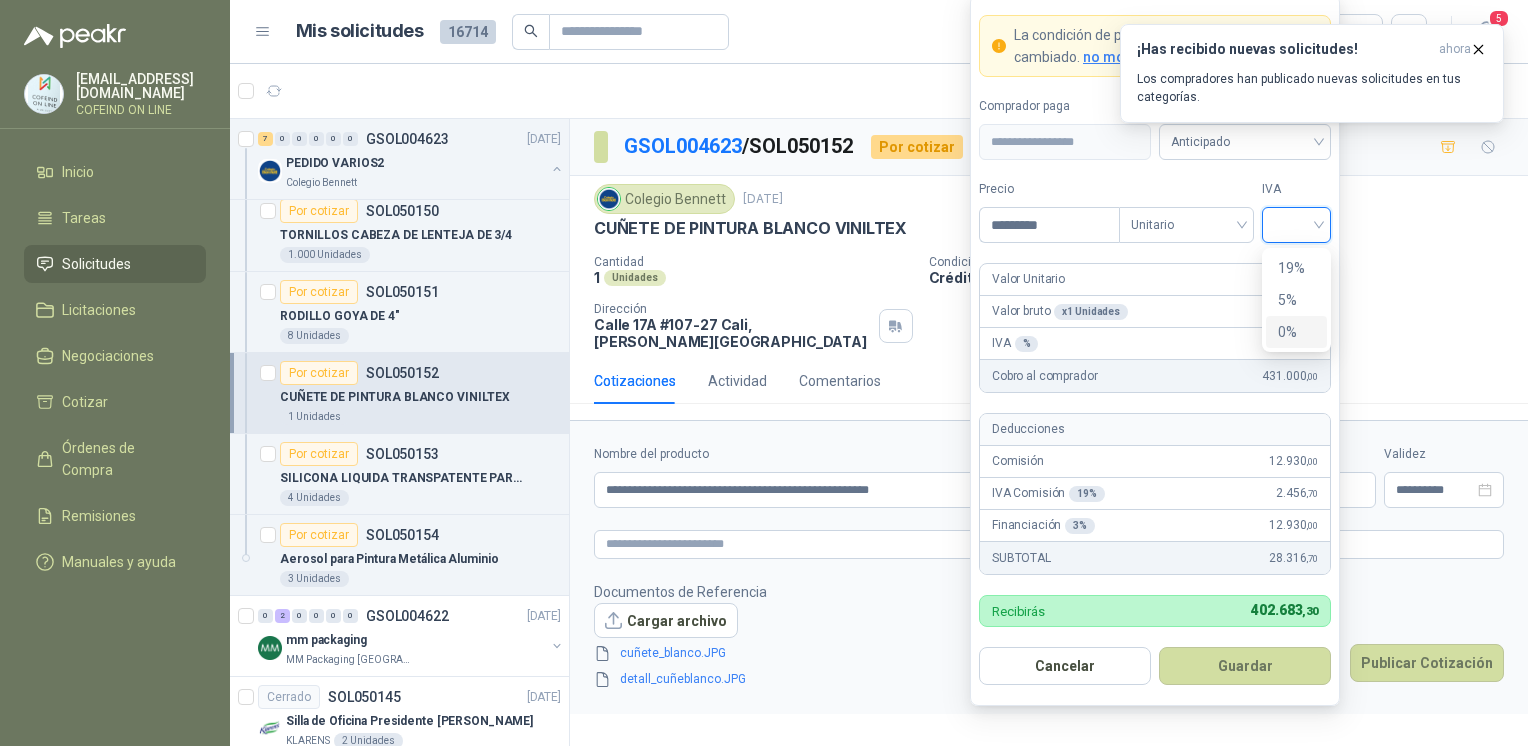 click on "0%" at bounding box center (1296, 332) 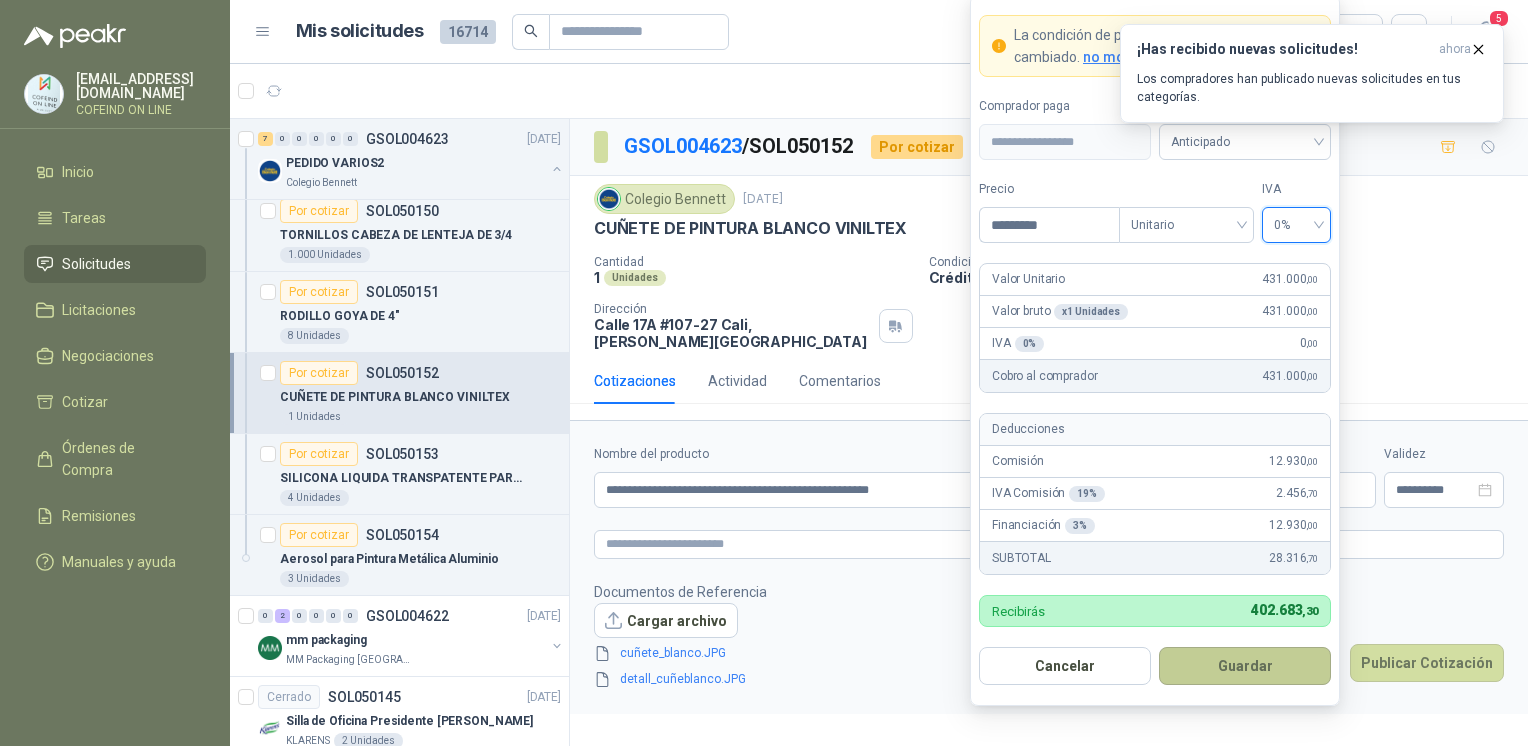 click on "Guardar" at bounding box center (1245, 666) 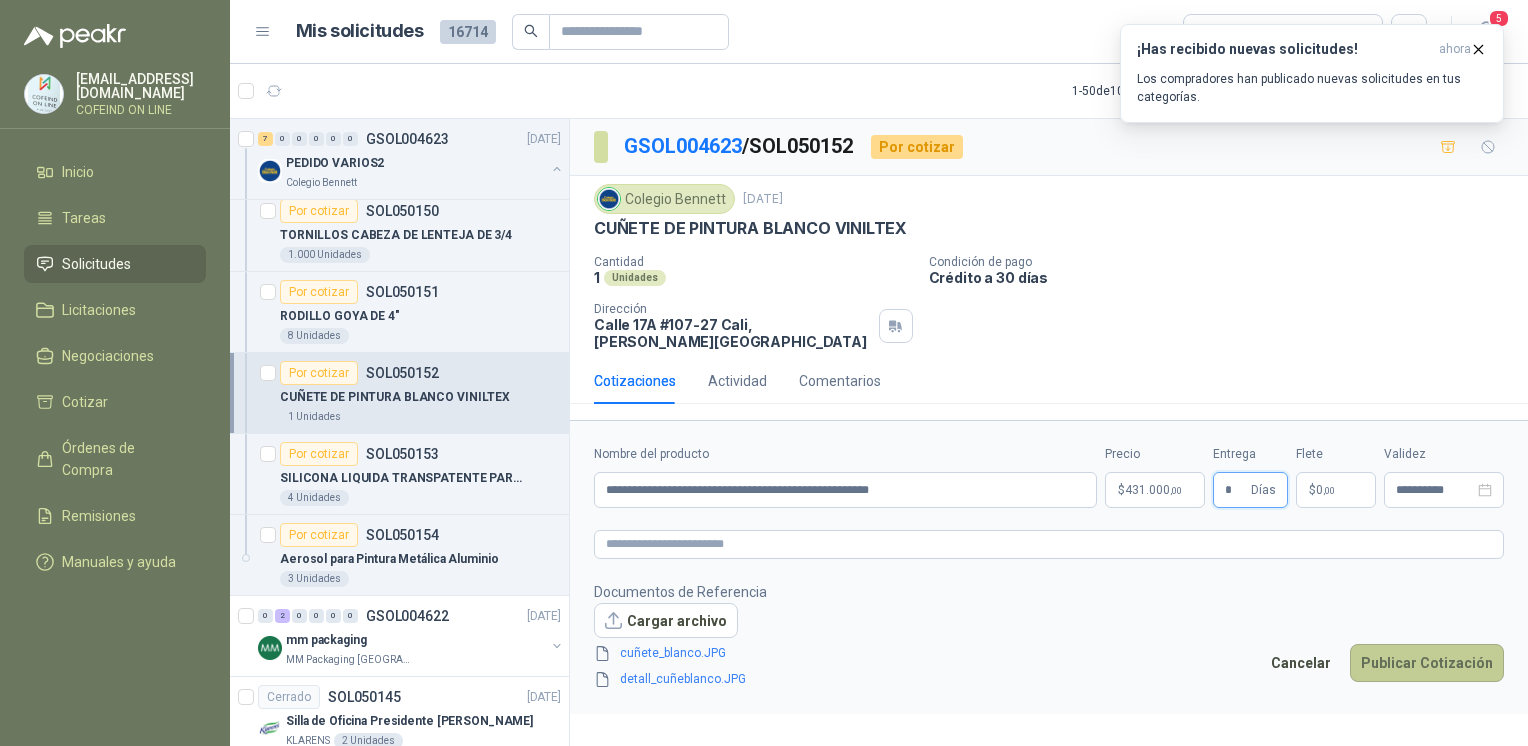 type on "*" 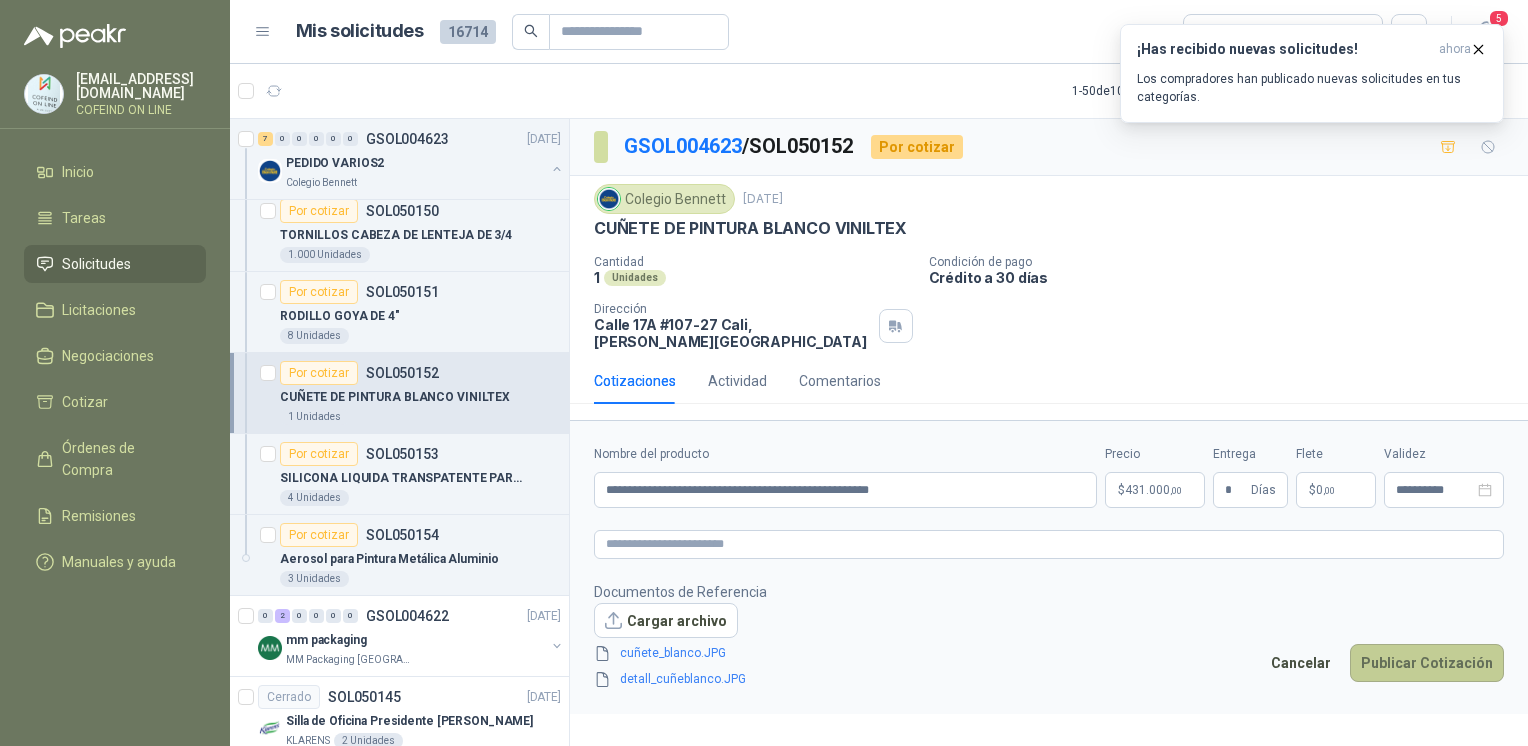 click on "Publicar Cotización" at bounding box center (1427, 663) 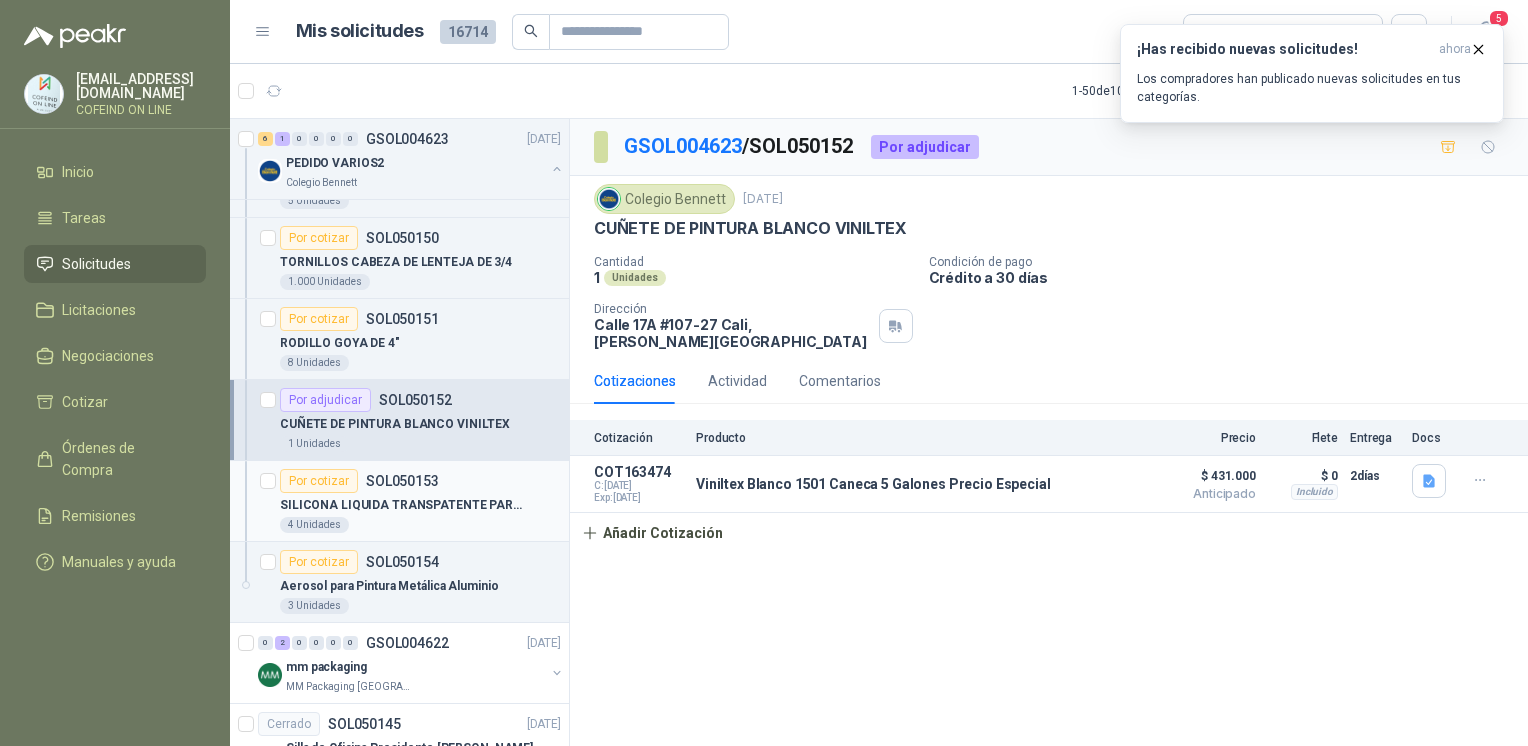 scroll, scrollTop: 6380, scrollLeft: 0, axis: vertical 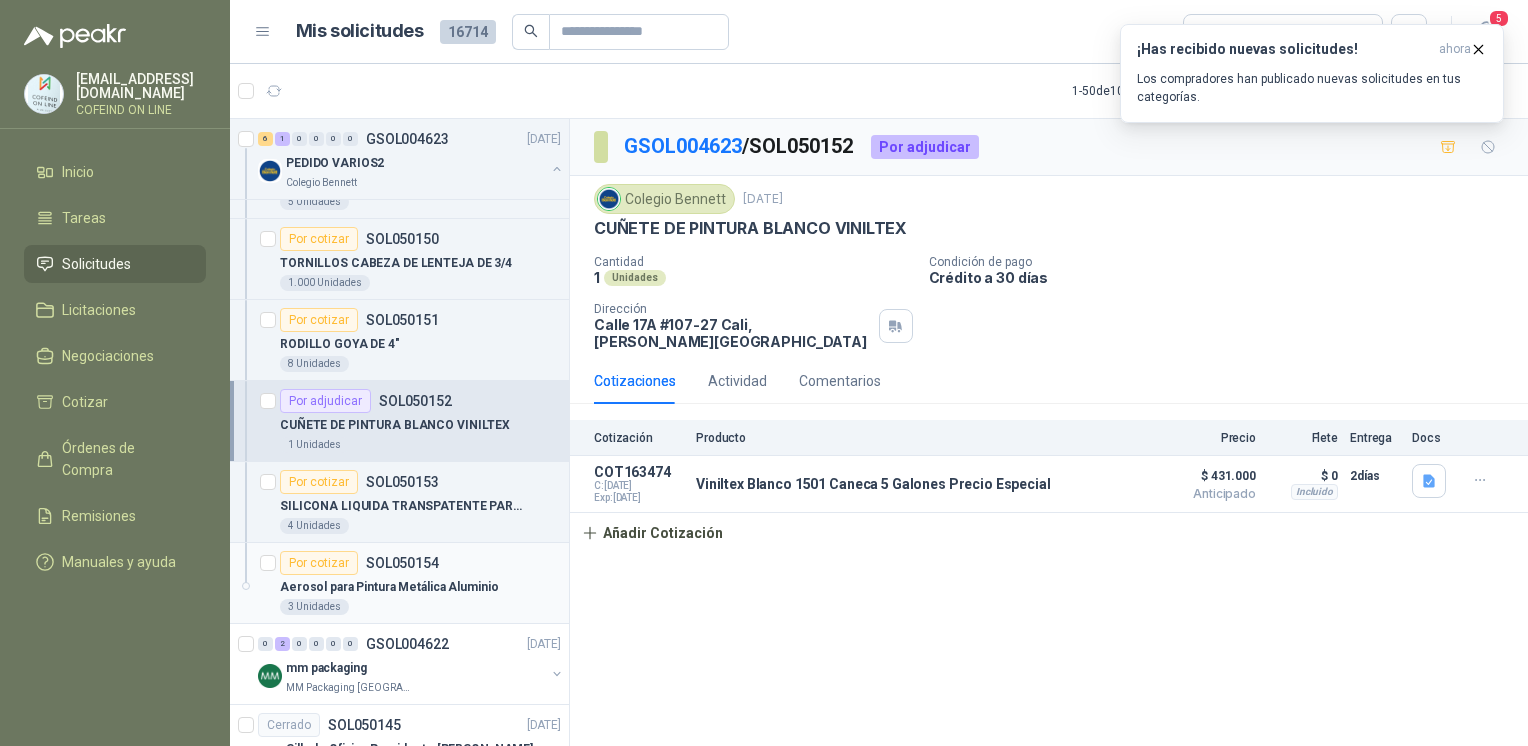 click on "3   Unidades" at bounding box center (420, 607) 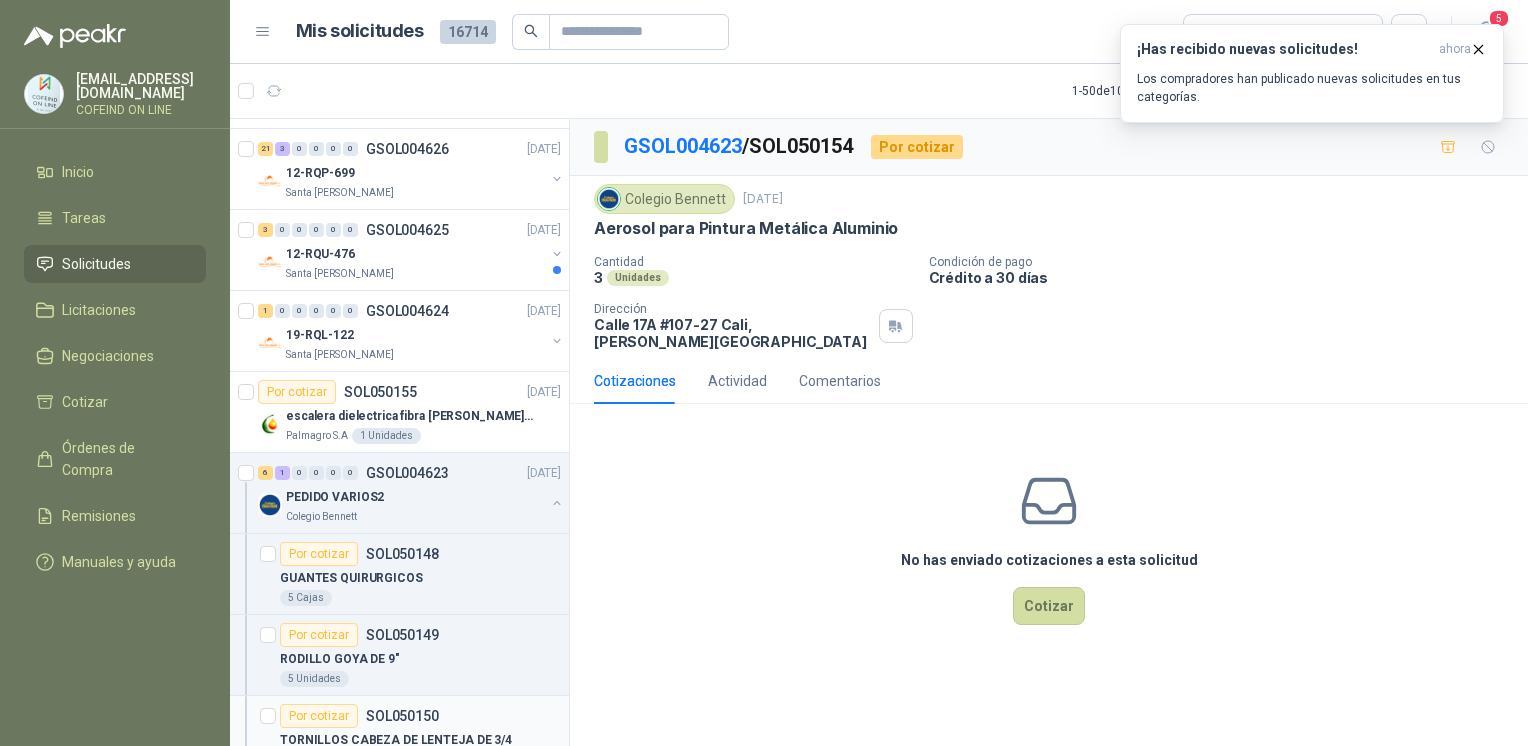 scroll, scrollTop: 5889, scrollLeft: 0, axis: vertical 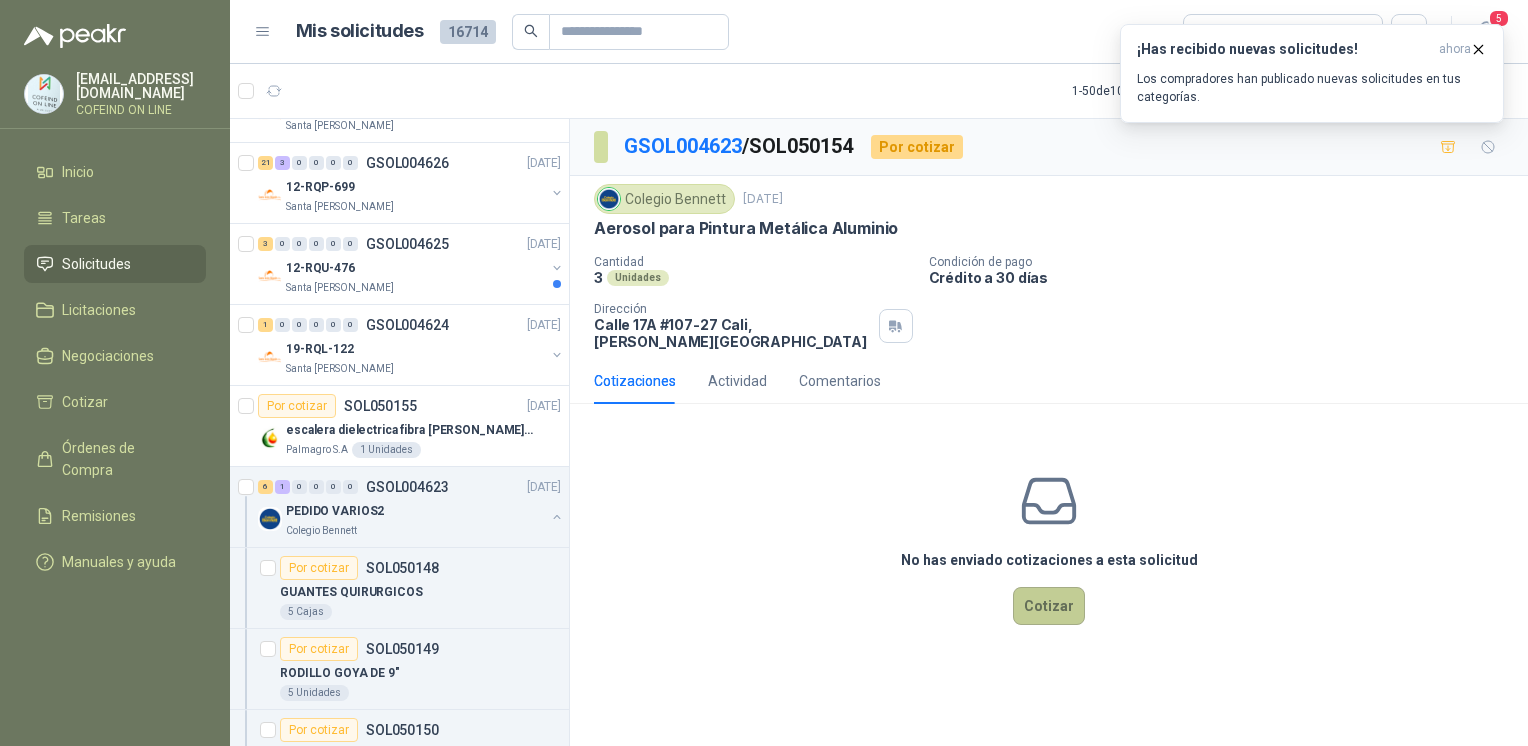 click on "Cotizar" at bounding box center (1049, 606) 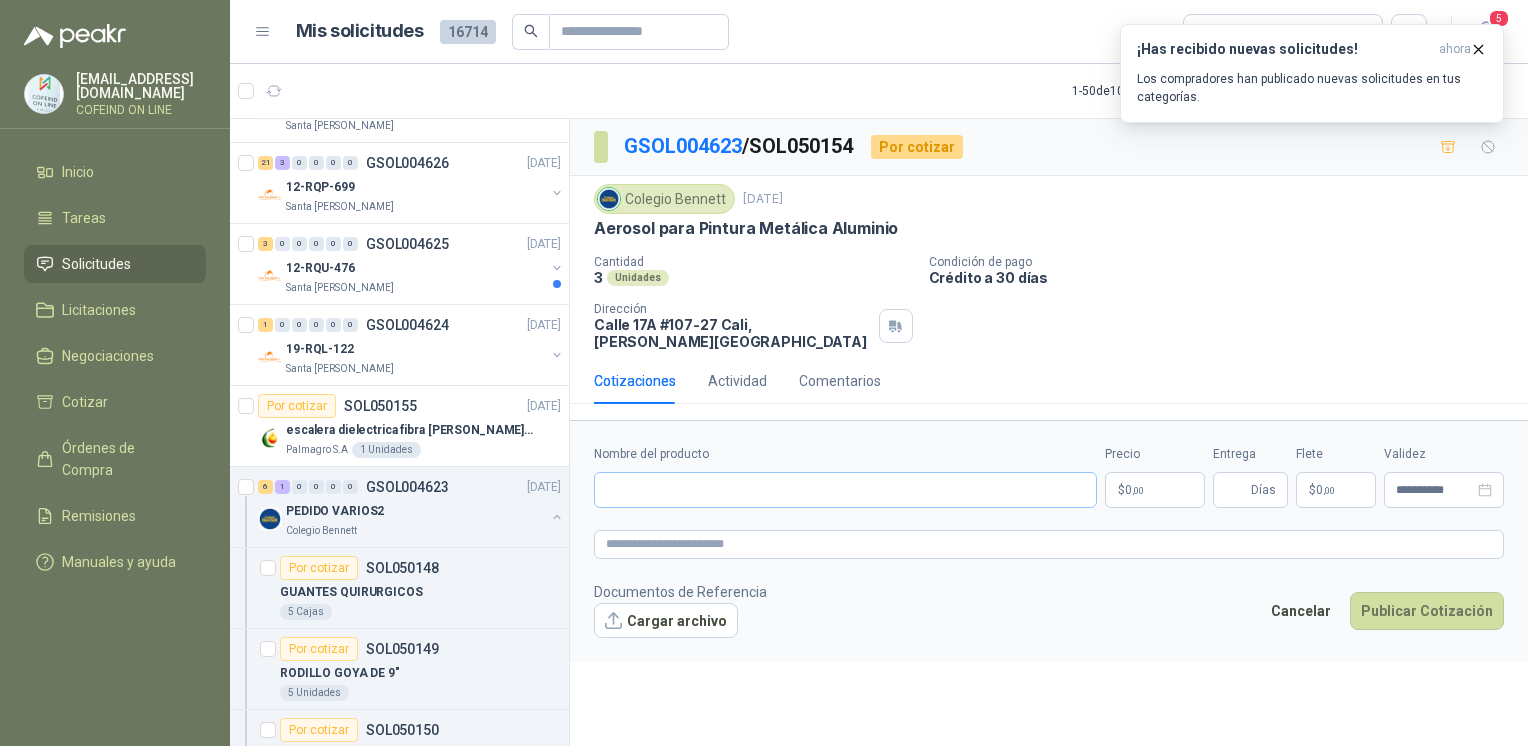 type 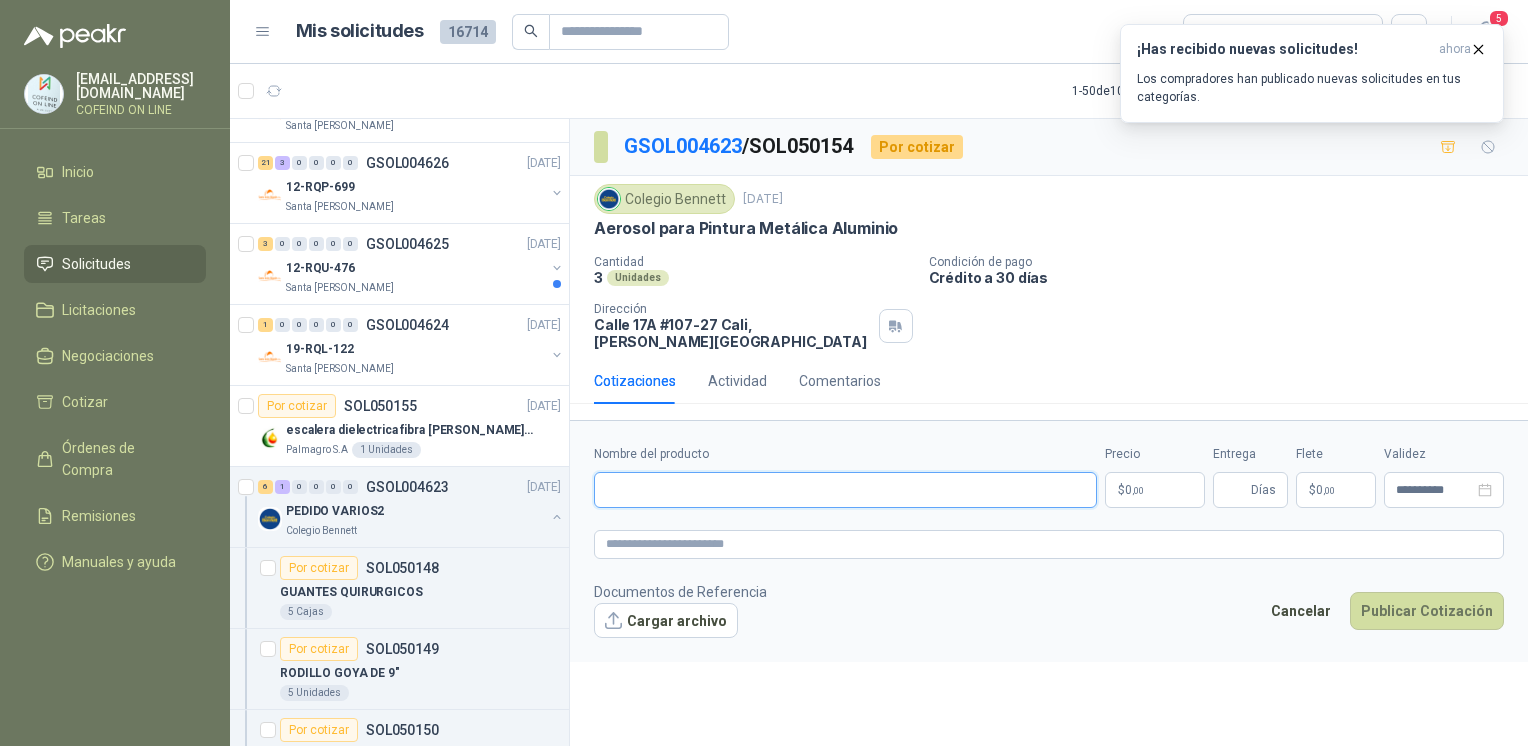 click on "Nombre del producto" at bounding box center [845, 490] 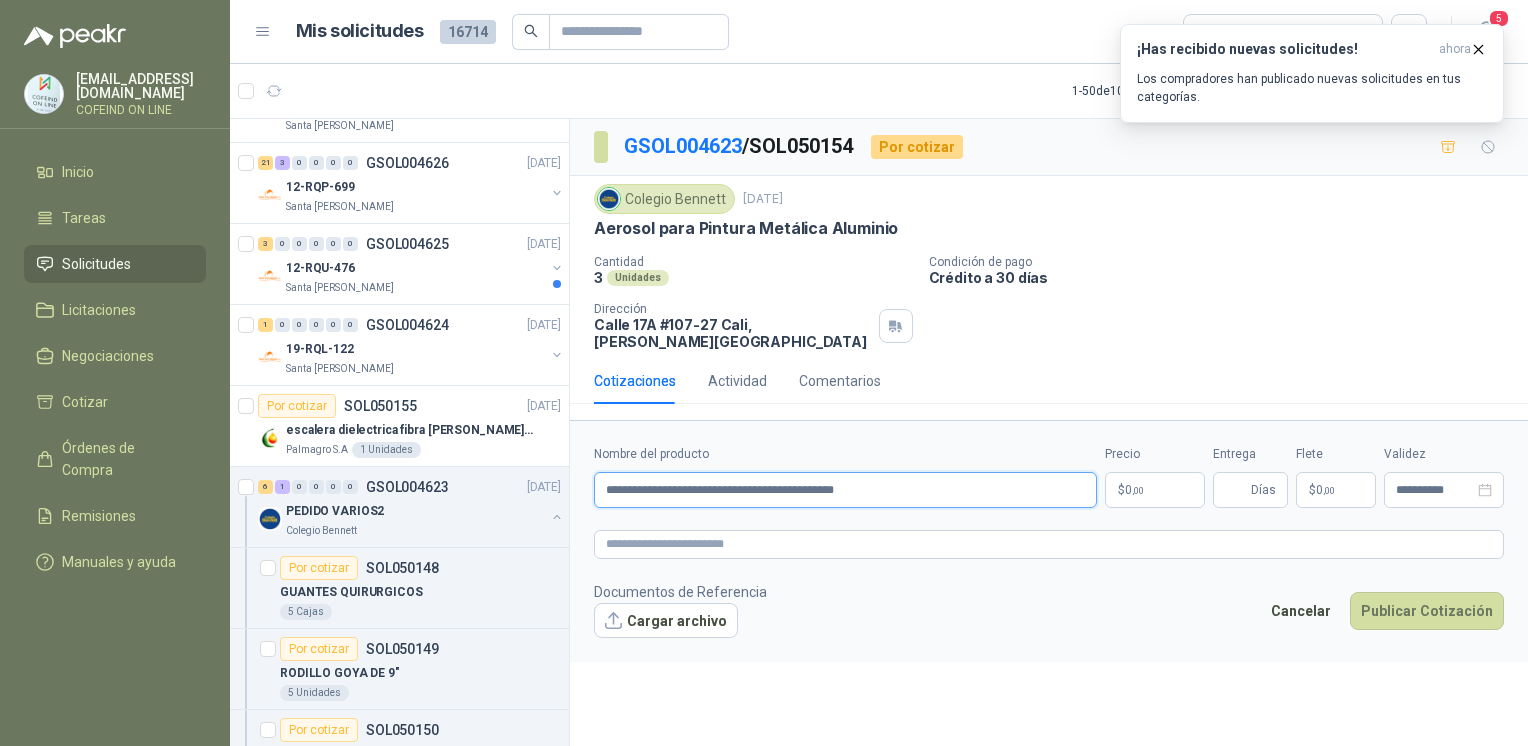 type on "**********" 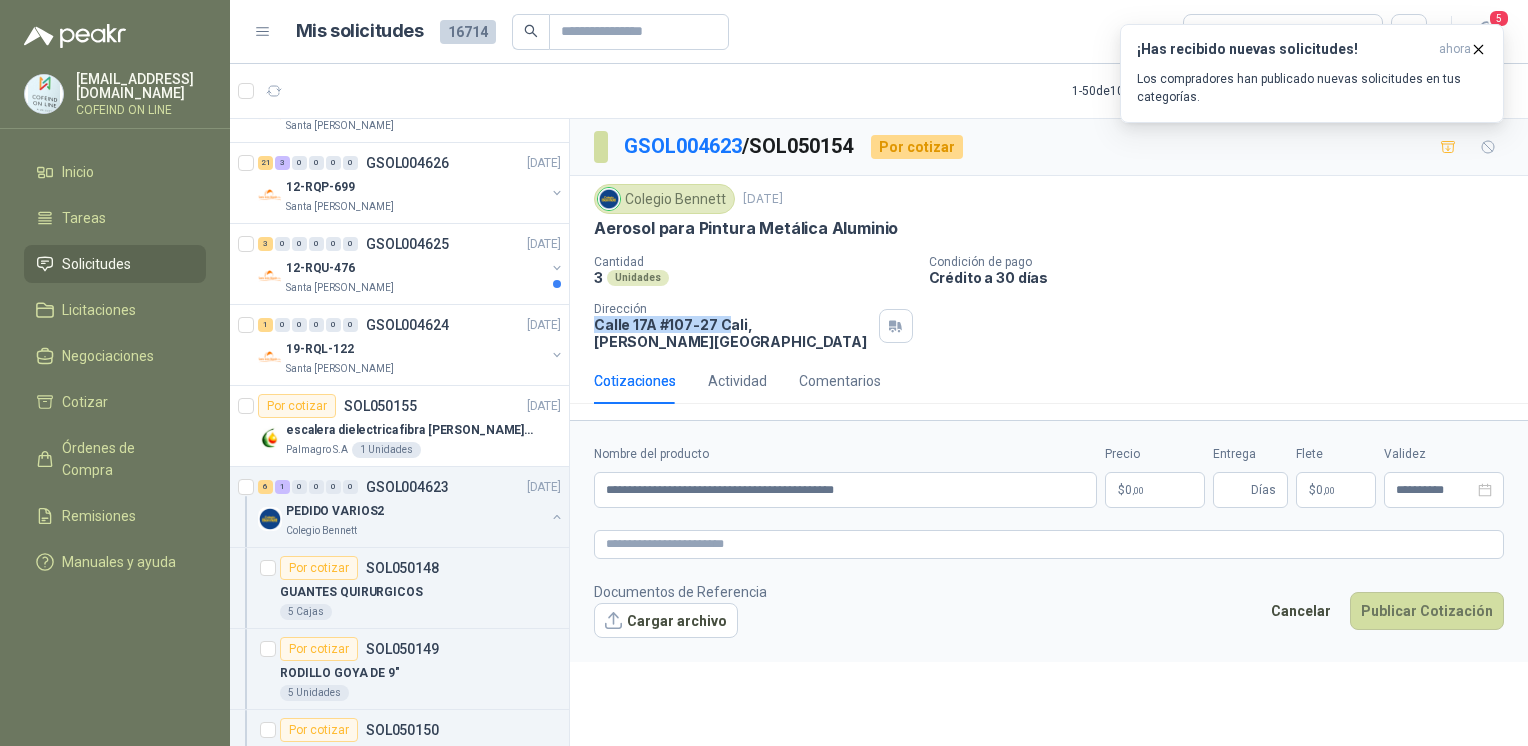drag, startPoint x: 586, startPoint y: 322, endPoint x: 731, endPoint y: 337, distance: 145.7738 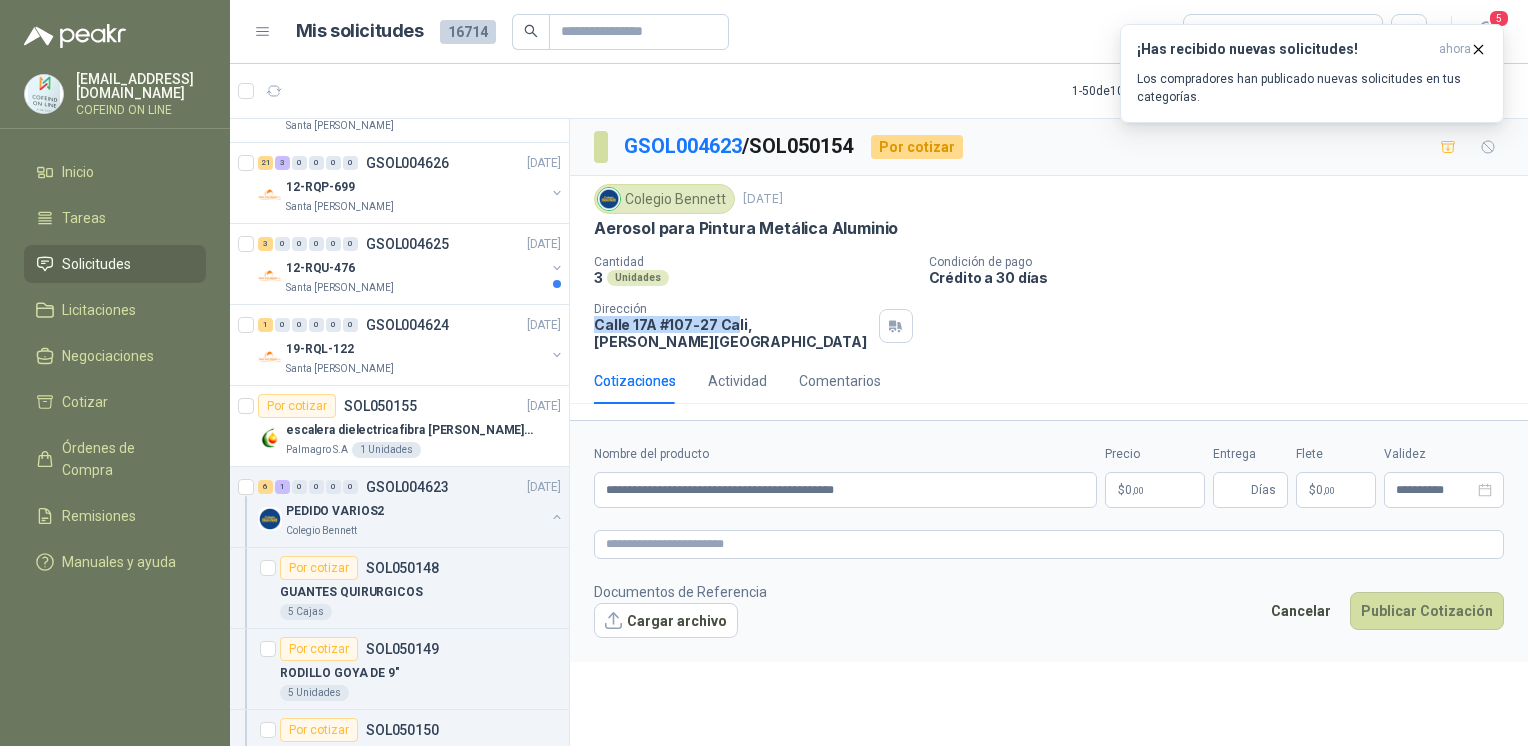 drag, startPoint x: 731, startPoint y: 337, endPoint x: 716, endPoint y: 336, distance: 15.033297 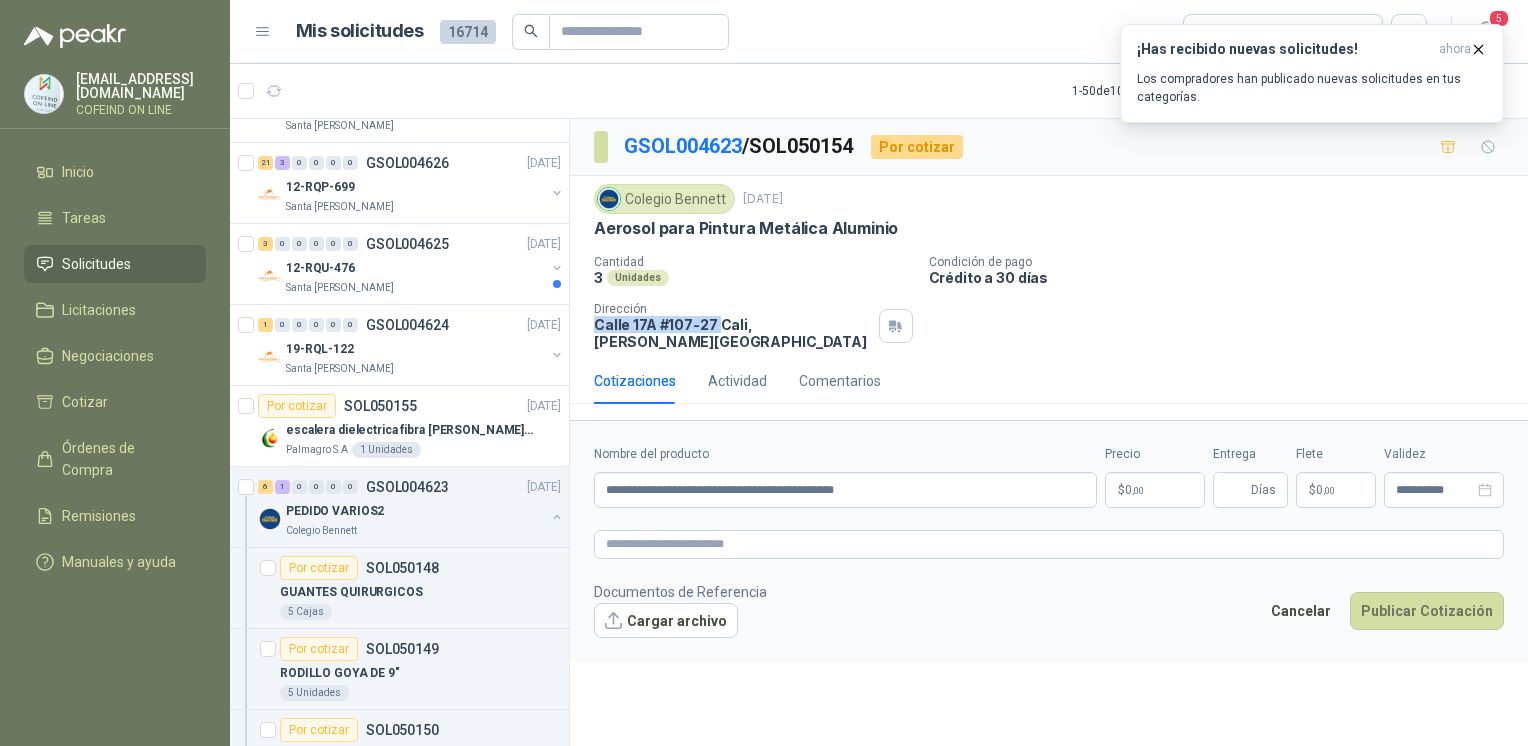 drag, startPoint x: 717, startPoint y: 324, endPoint x: 588, endPoint y: 318, distance: 129.13947 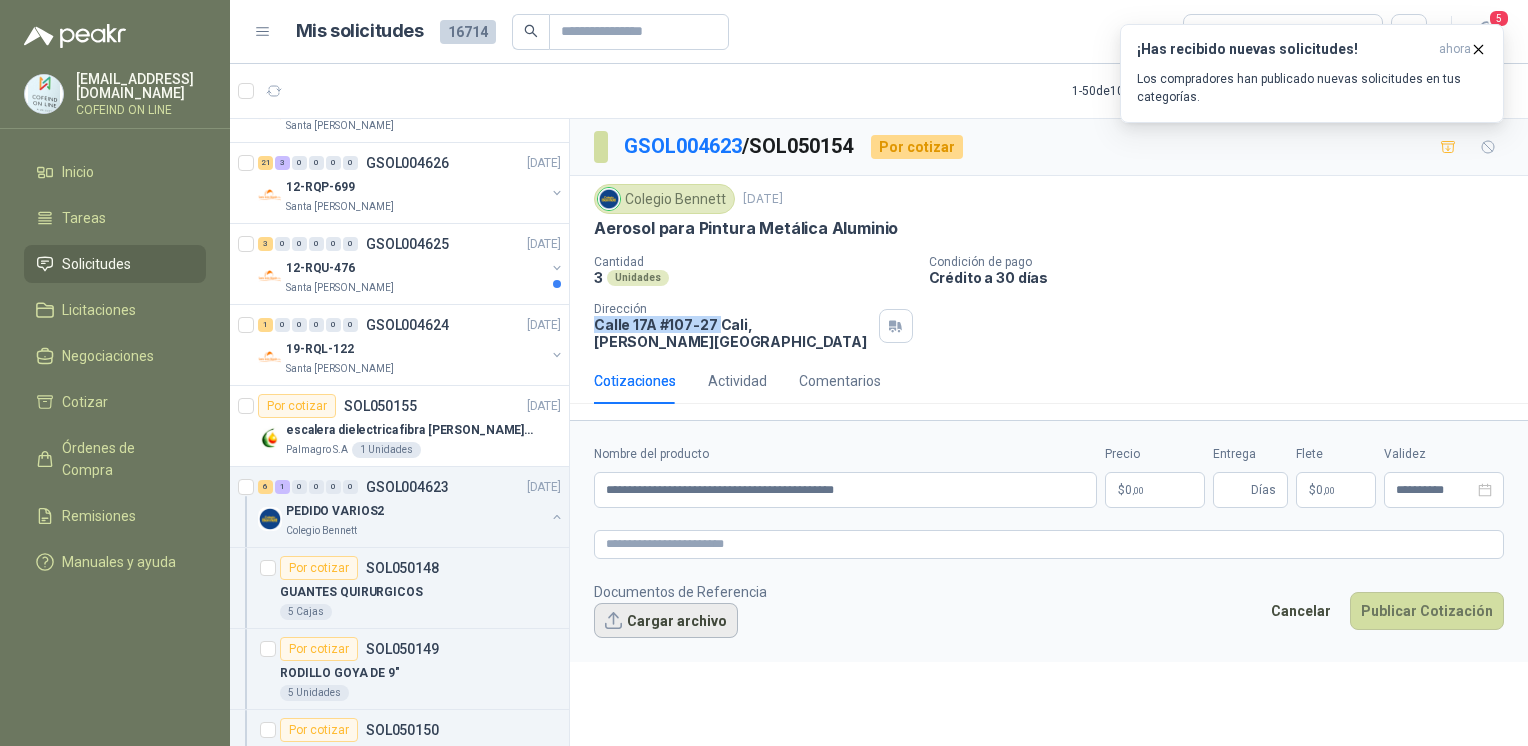 click on "Cargar archivo" at bounding box center [666, 621] 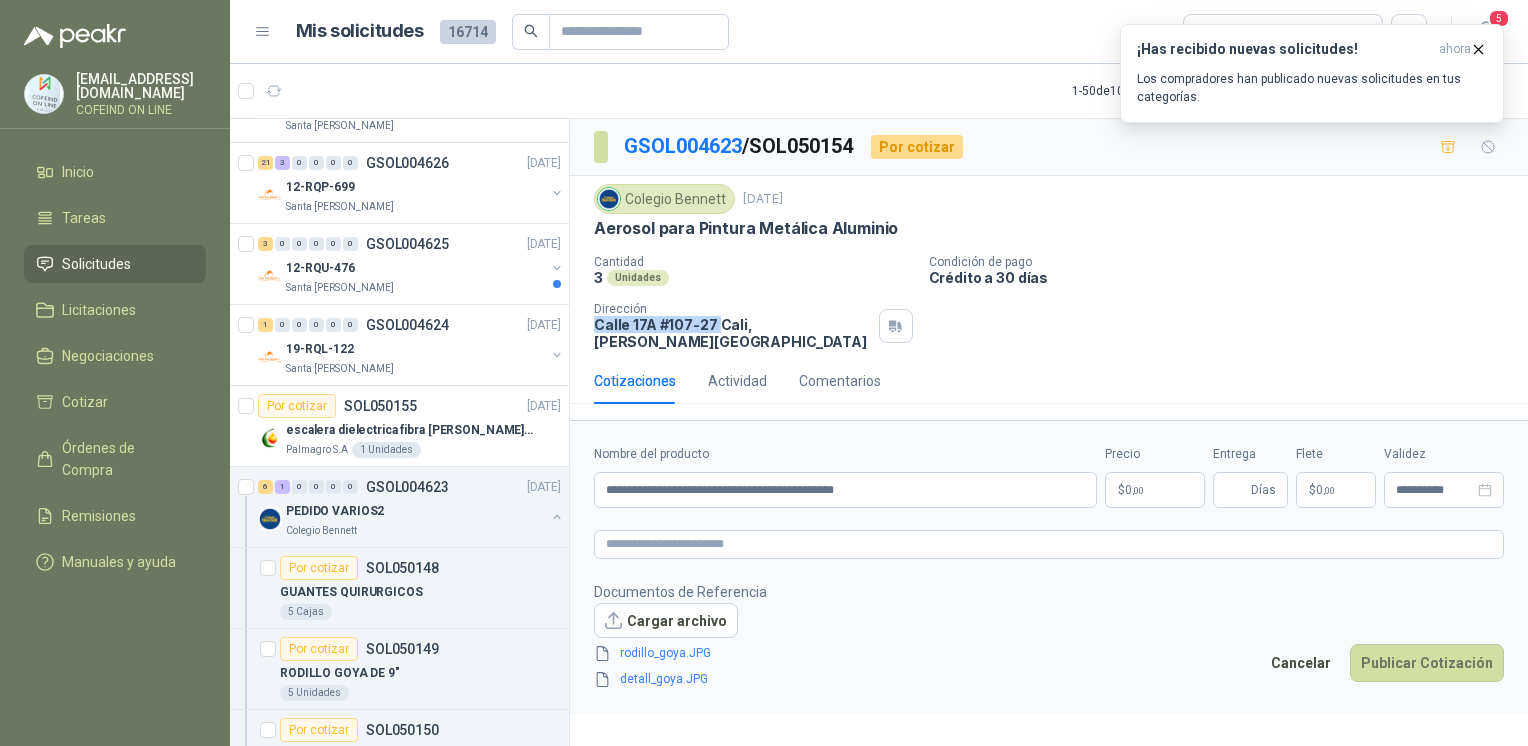 click on "osnaider564@gmail.com   COFEIND ON LINE   Inicio   Tareas   Solicitudes   Licitaciones   Negociaciones   Cotizar   Órdenes de Compra   Remisiones   Manuales y ayuda Mis solicitudes 16714 Todas 5 1 - 50  de  10284 Asignado a mi No Leídos Por cotizar SOL050475 29/07/25   imán  - Flat Floating Magnets / FF-4 for 1/2″ (1.3 CM) TO 1″ (2.5 CM) Zoologico De Cali  1   Unidades Por cotizar SOL050474 29/07/25   ALCOHOL GLICERINADO AL 70% SANTIZ 100 - REC * CUÑT 20 LT Valores Atlas 3   Unidades Por cotizar SOL050473 29/07/25   BANCA DE EXTERIOR ALTO 50CM X ANCHO 100CM FONDO 45CM CON ESPALDAR Grupo Normandía 1   Unidades 2   0   0   0   0   0   GSOL004652 29/07/25   Tapete Dieléctrico Almatec   Por cotizar SOL050470 29/07/25   ENFRIADOR VERTICAL MARCA INDURAMA 216 LITROS  MODELO  VFV-400 CZ  Zoologico De Cali  1   Unidades 7   0   0   0   0   0   GSOL004651 29/07/25   TIC  Colegio Jefferson   Por cotizar SOL050462 29/07/25   Escalera De Muelle Desmontable De 5 Pasos, Capacida... Zoologico De Cali  1   Unidades" at bounding box center [764, 373] 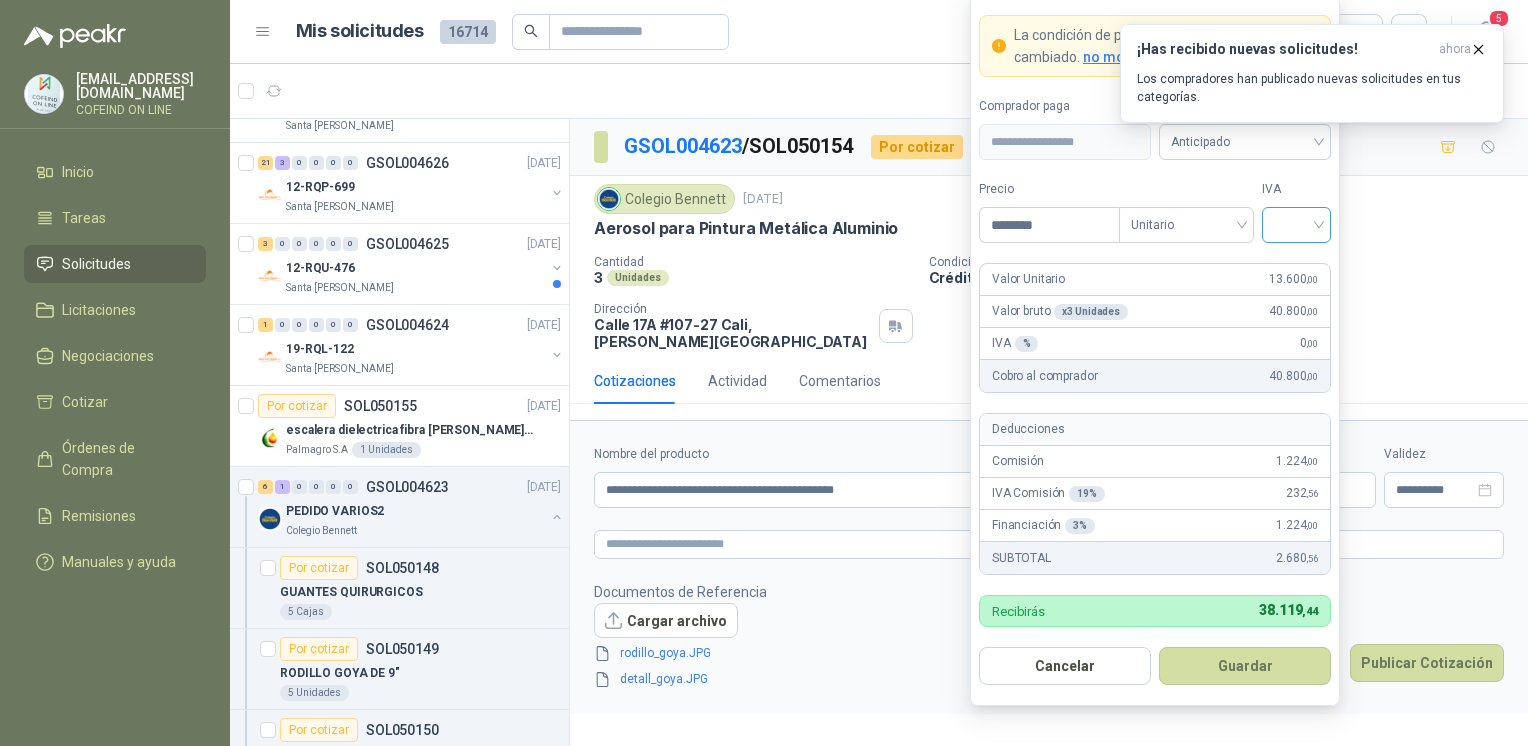 type on "********" 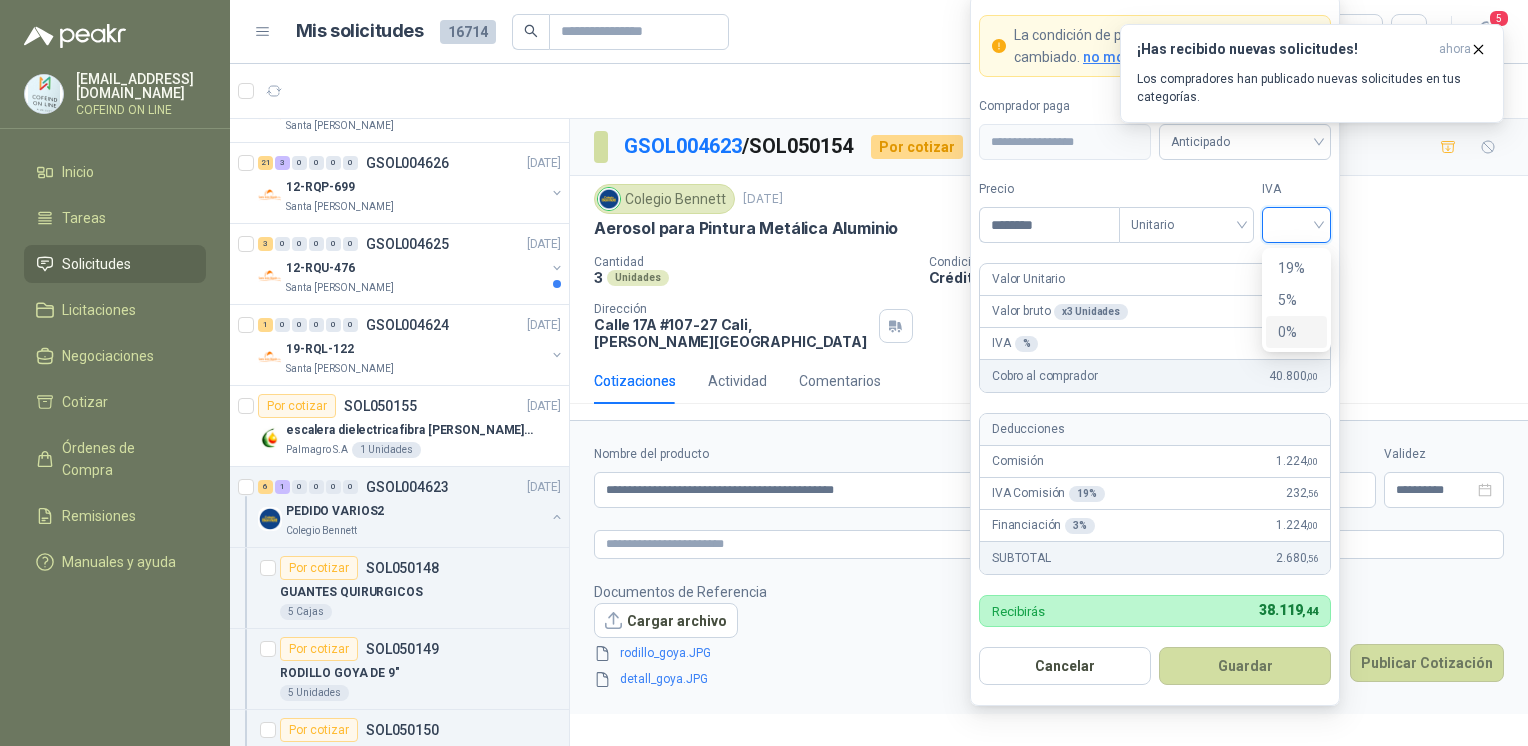click on "0%" at bounding box center (1296, 332) 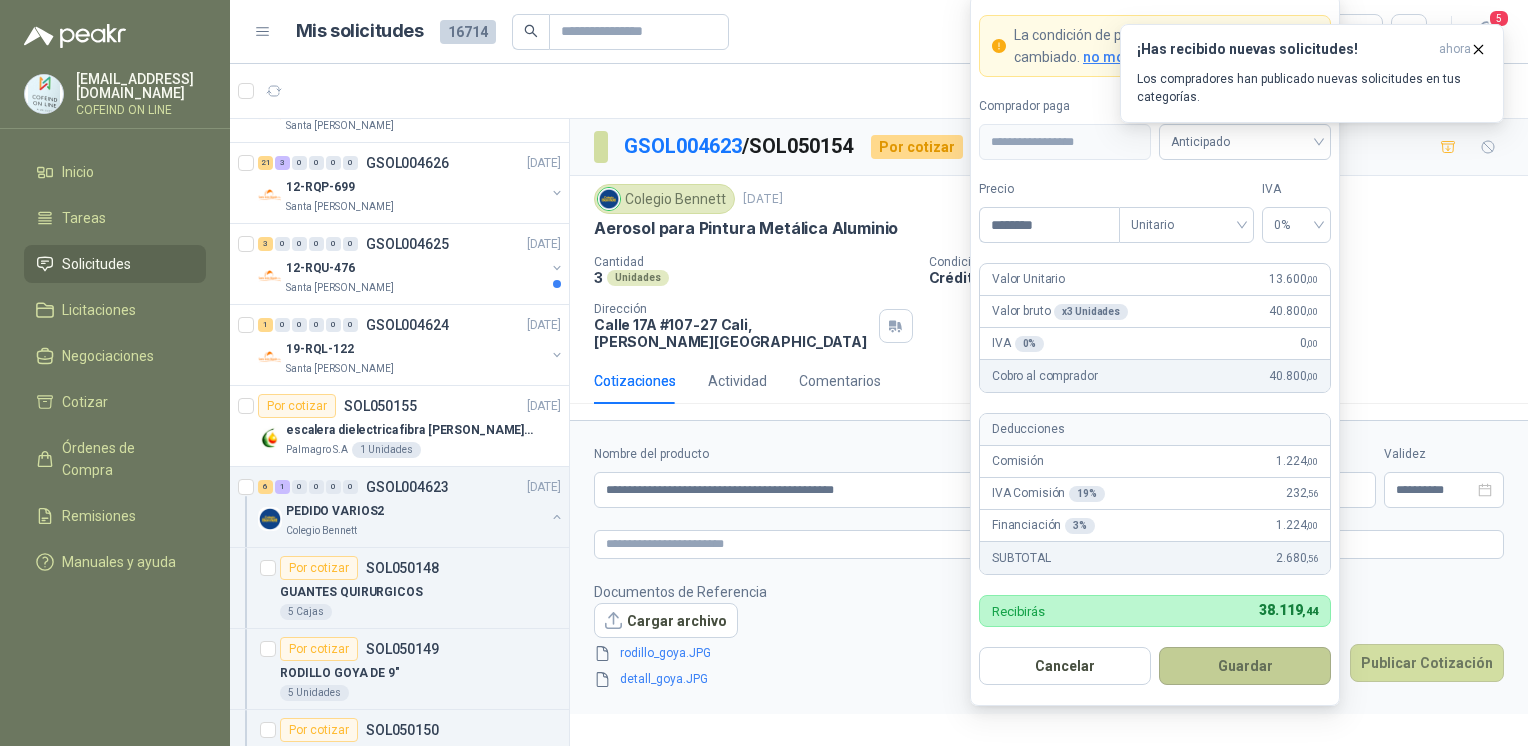 click on "Guardar" at bounding box center [1245, 666] 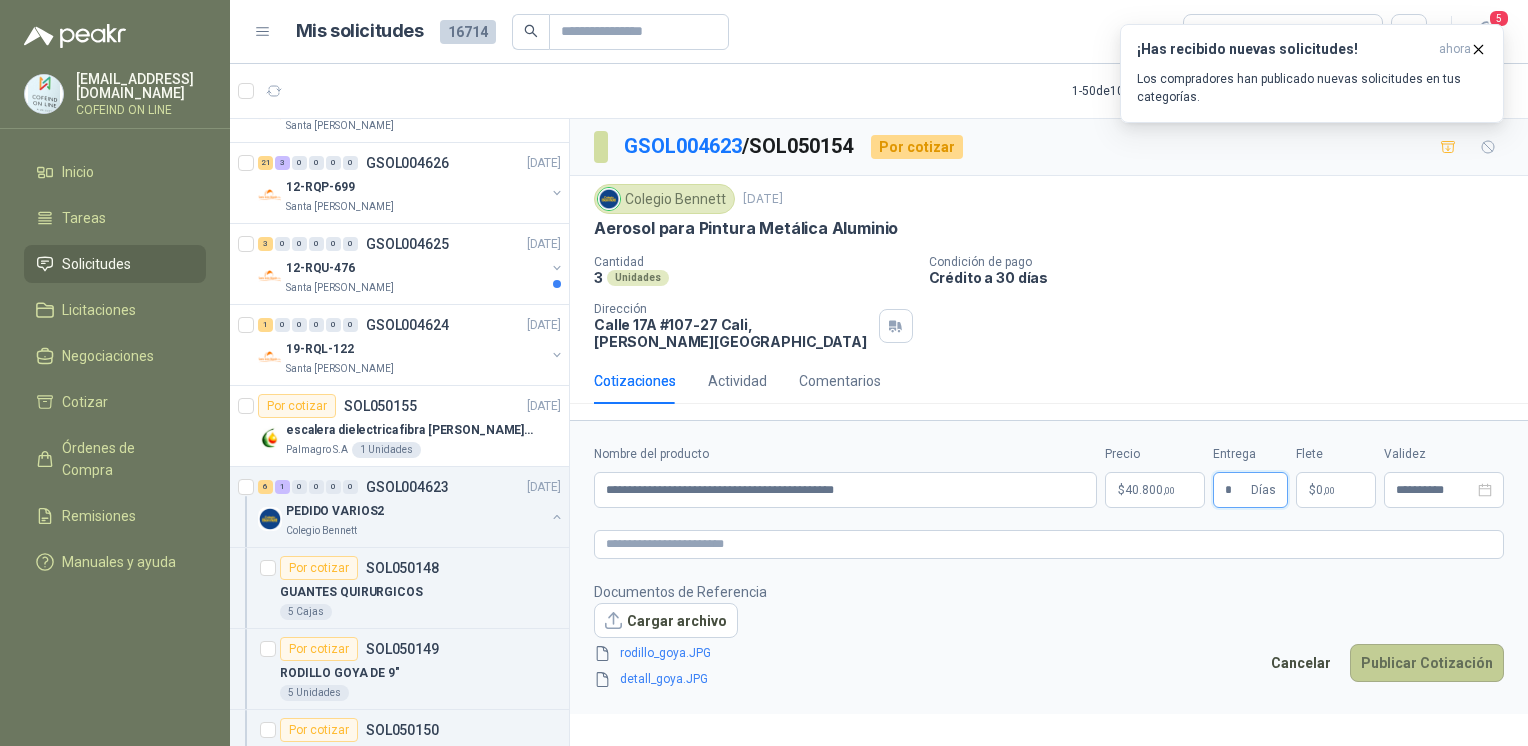 type on "*" 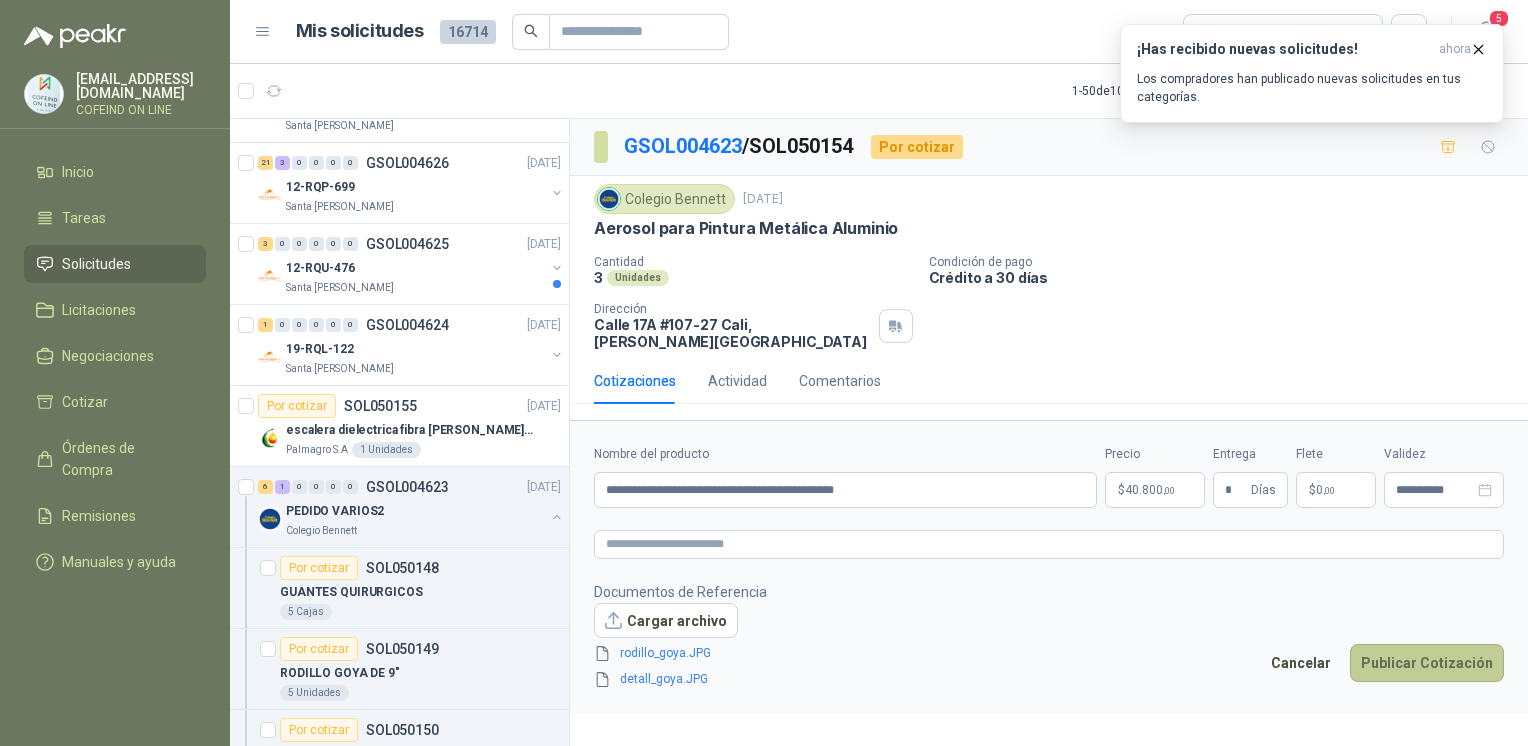click on "Publicar Cotización" at bounding box center (1427, 663) 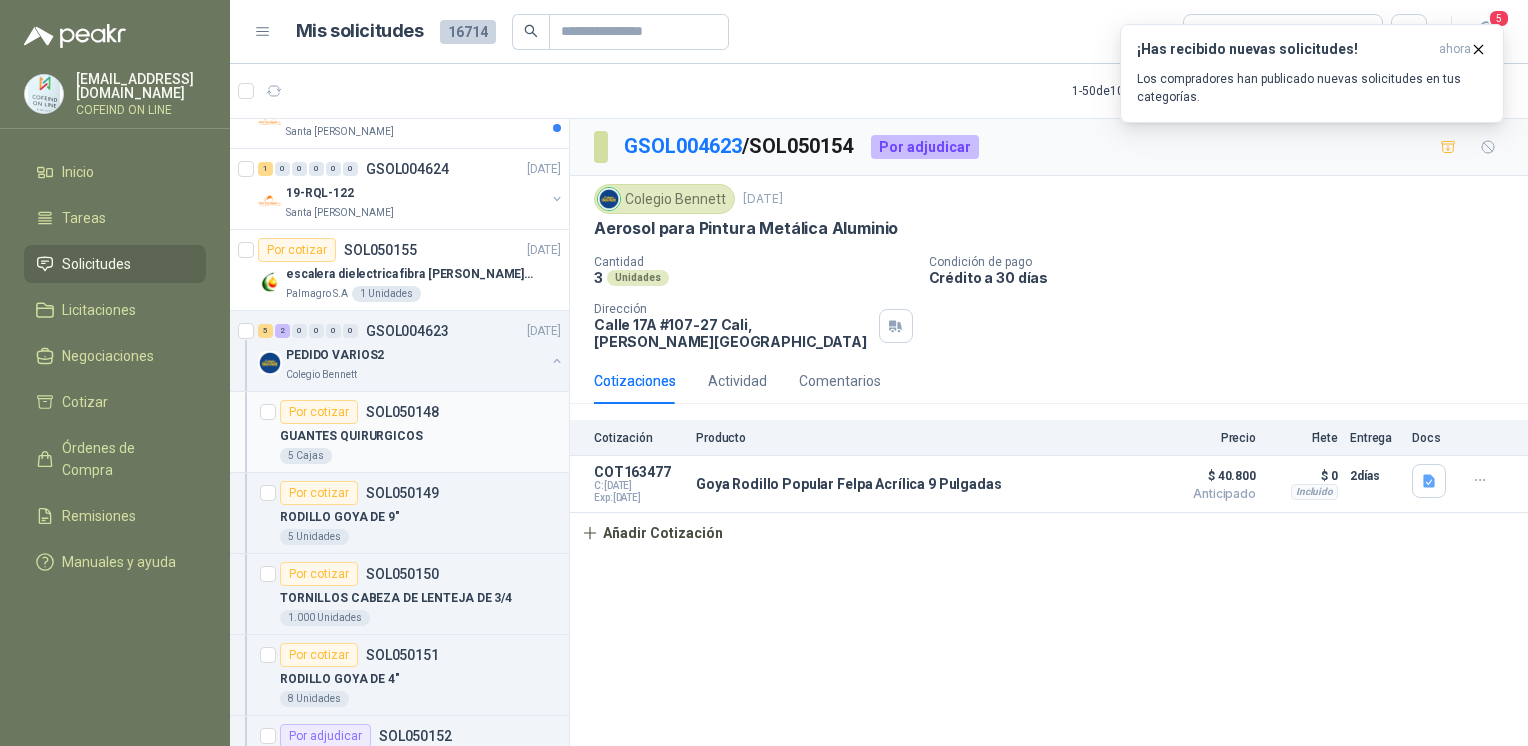 scroll, scrollTop: 6048, scrollLeft: 0, axis: vertical 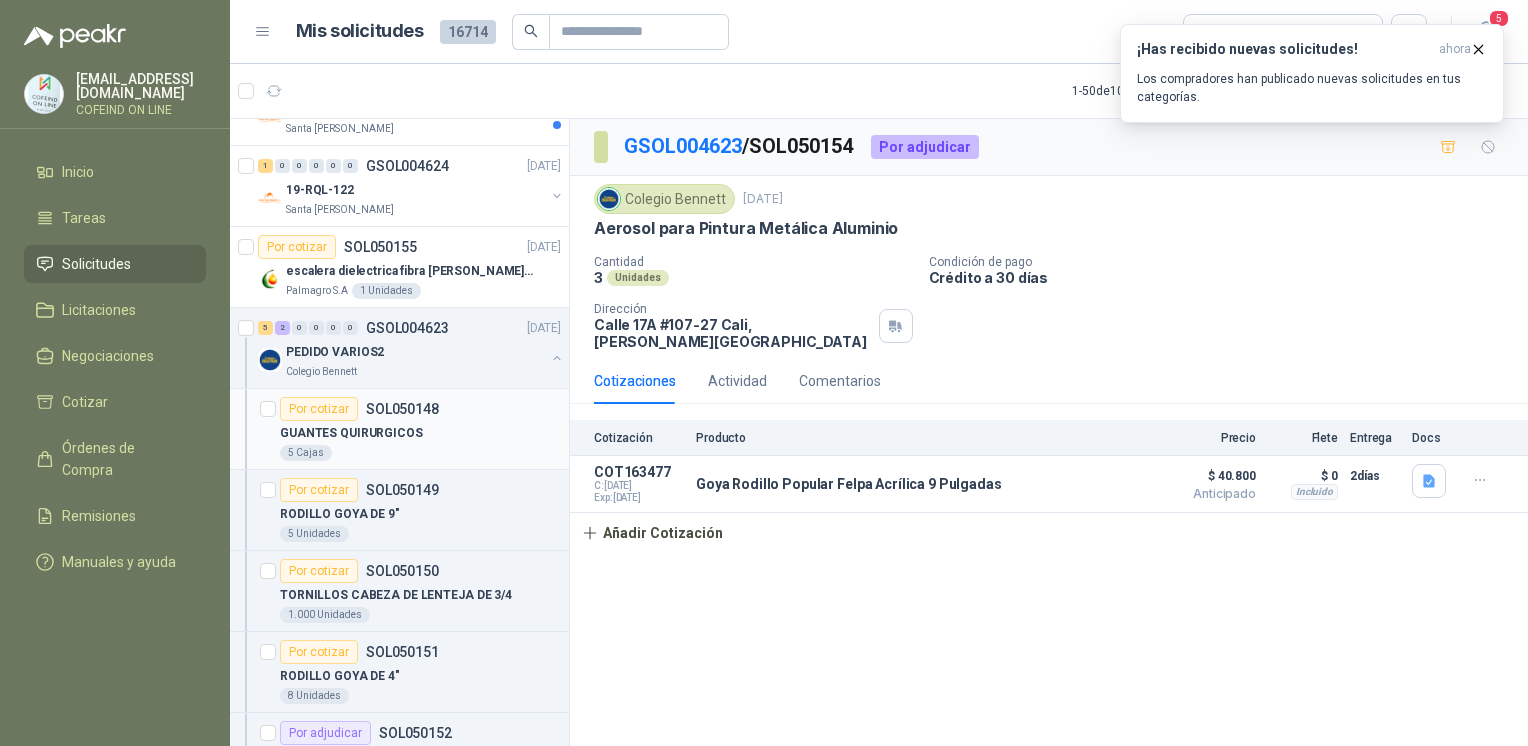 click on "Por cotizar SOL050148 GUANTES QUIRURGICOS  5   Cajas" at bounding box center [399, 429] 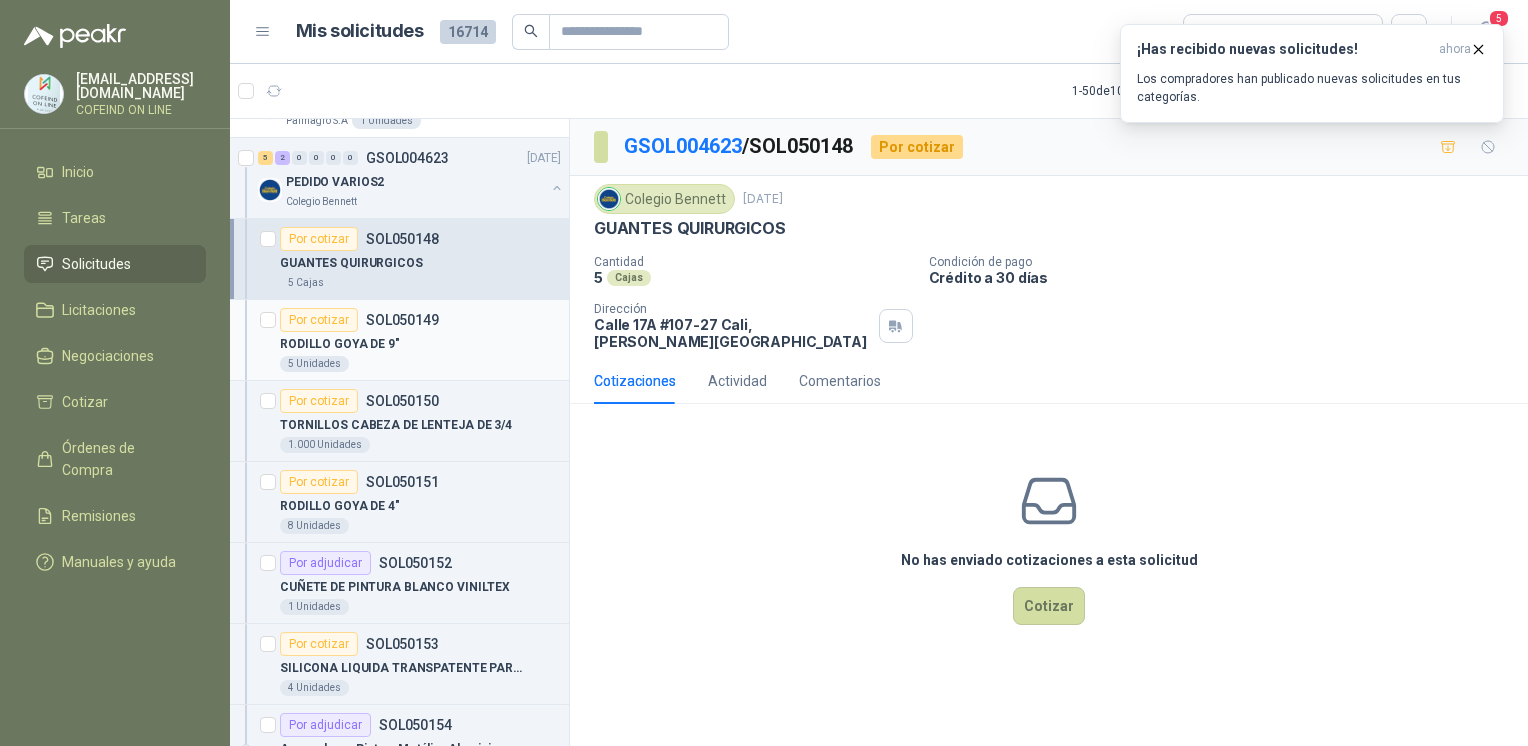 scroll, scrollTop: 6222, scrollLeft: 0, axis: vertical 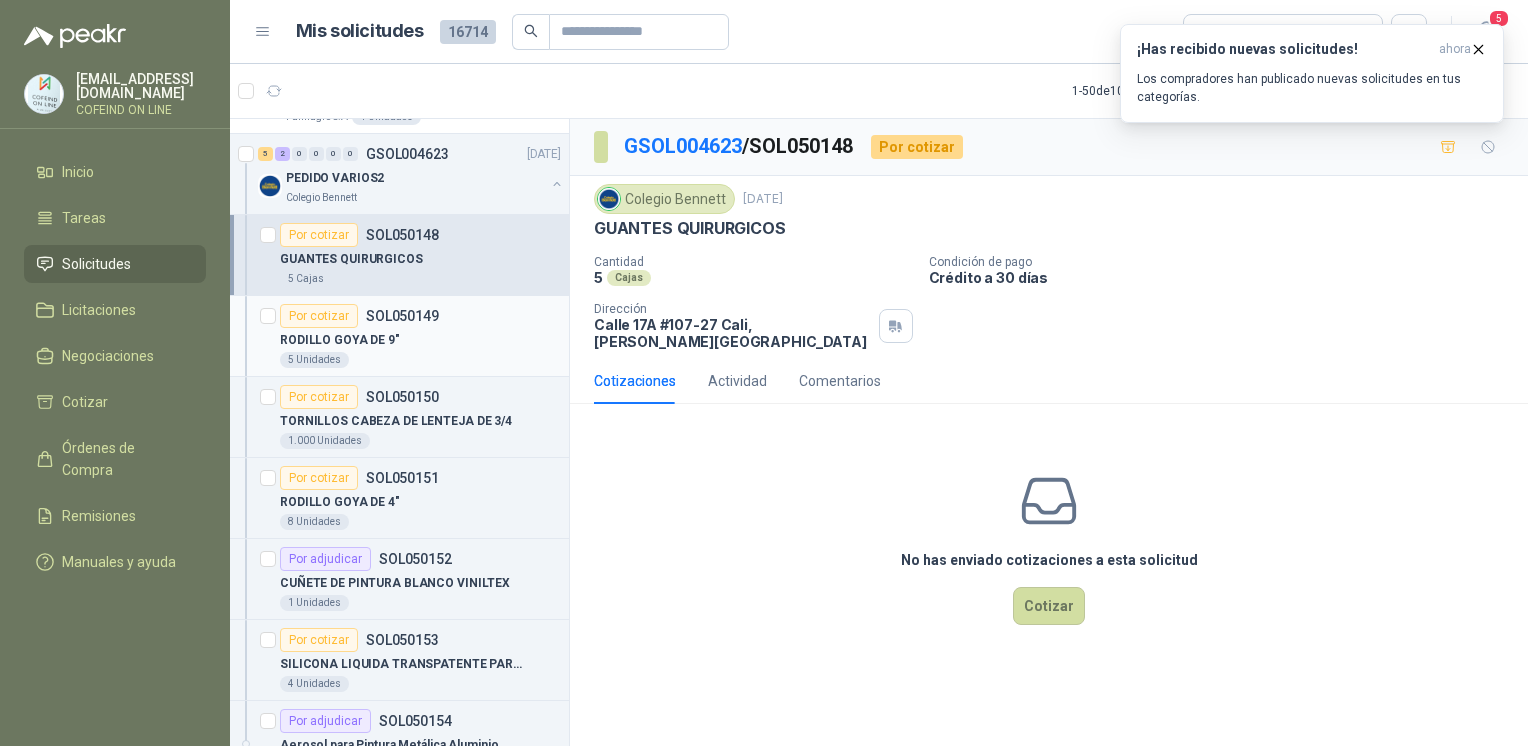click on "5   Unidades" at bounding box center (420, 360) 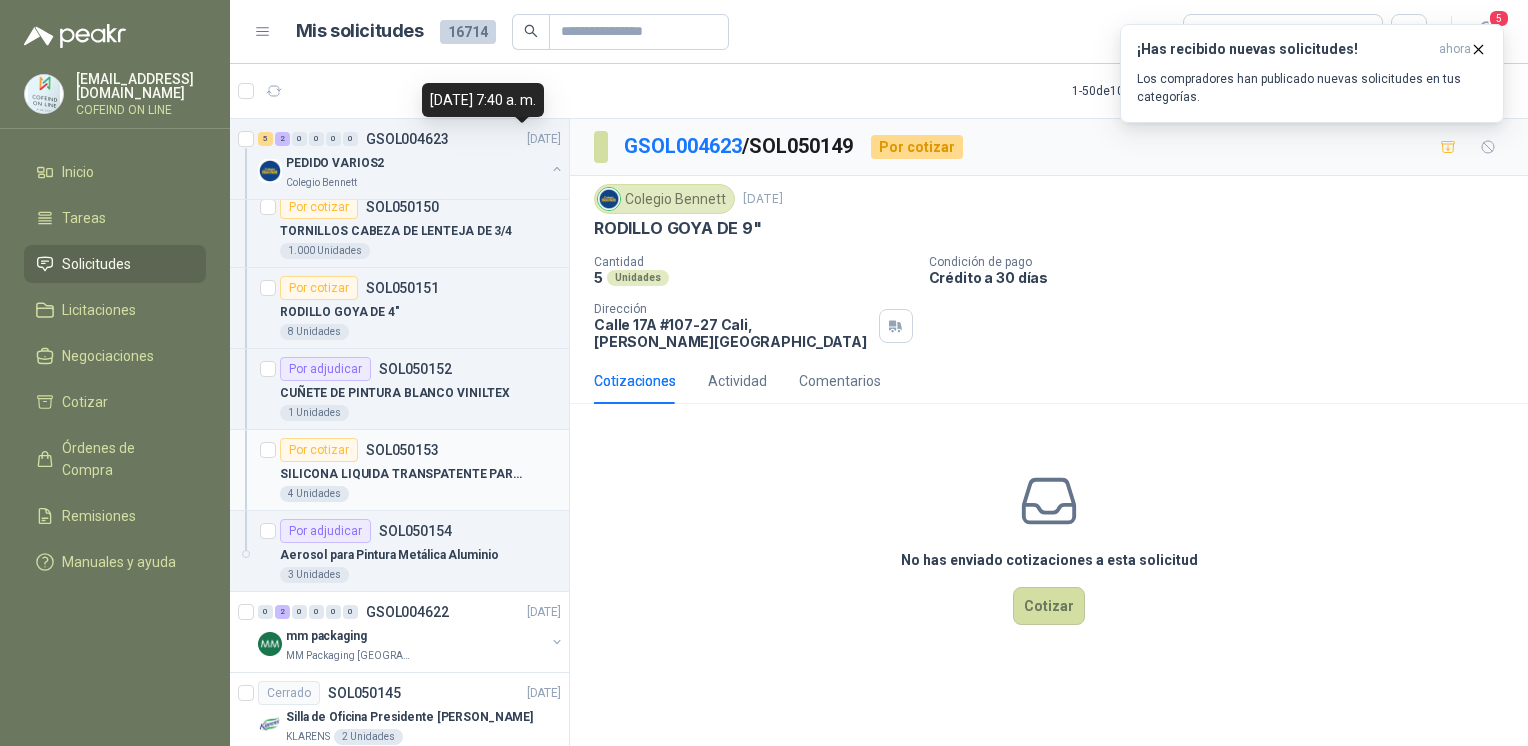 scroll, scrollTop: 6411, scrollLeft: 0, axis: vertical 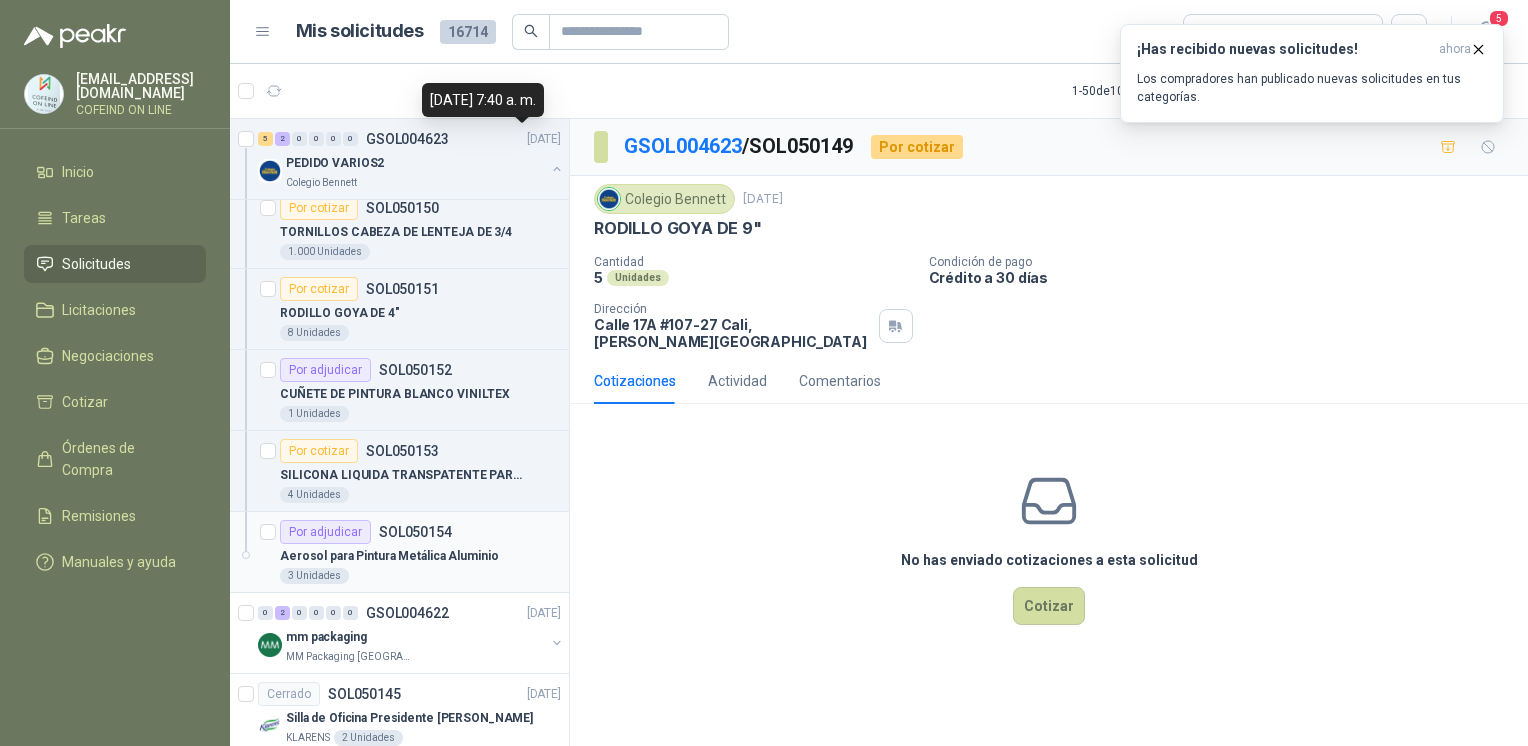 click on "Por adjudicar SOL050154" at bounding box center (420, 532) 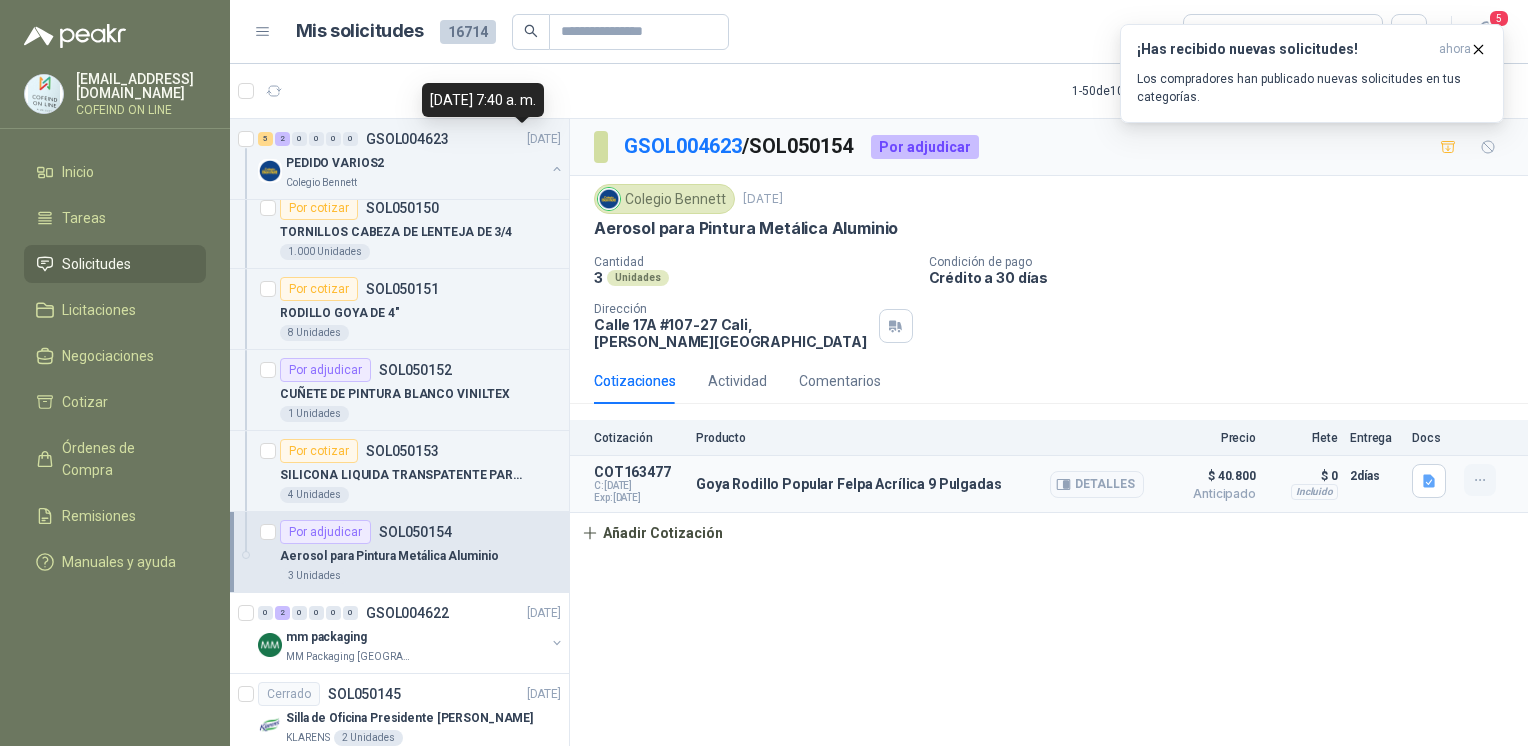 click 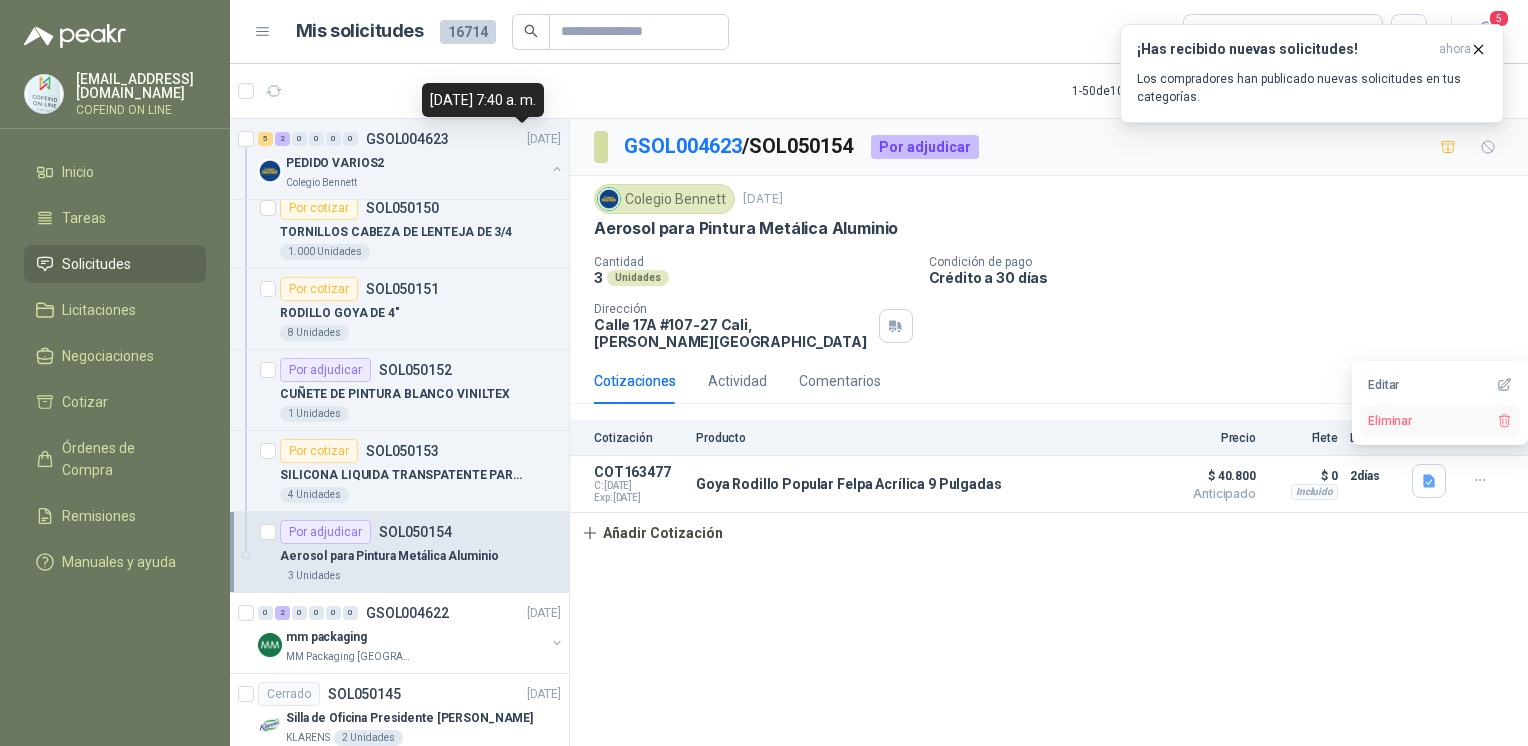 click on "Eliminar" at bounding box center [1440, 421] 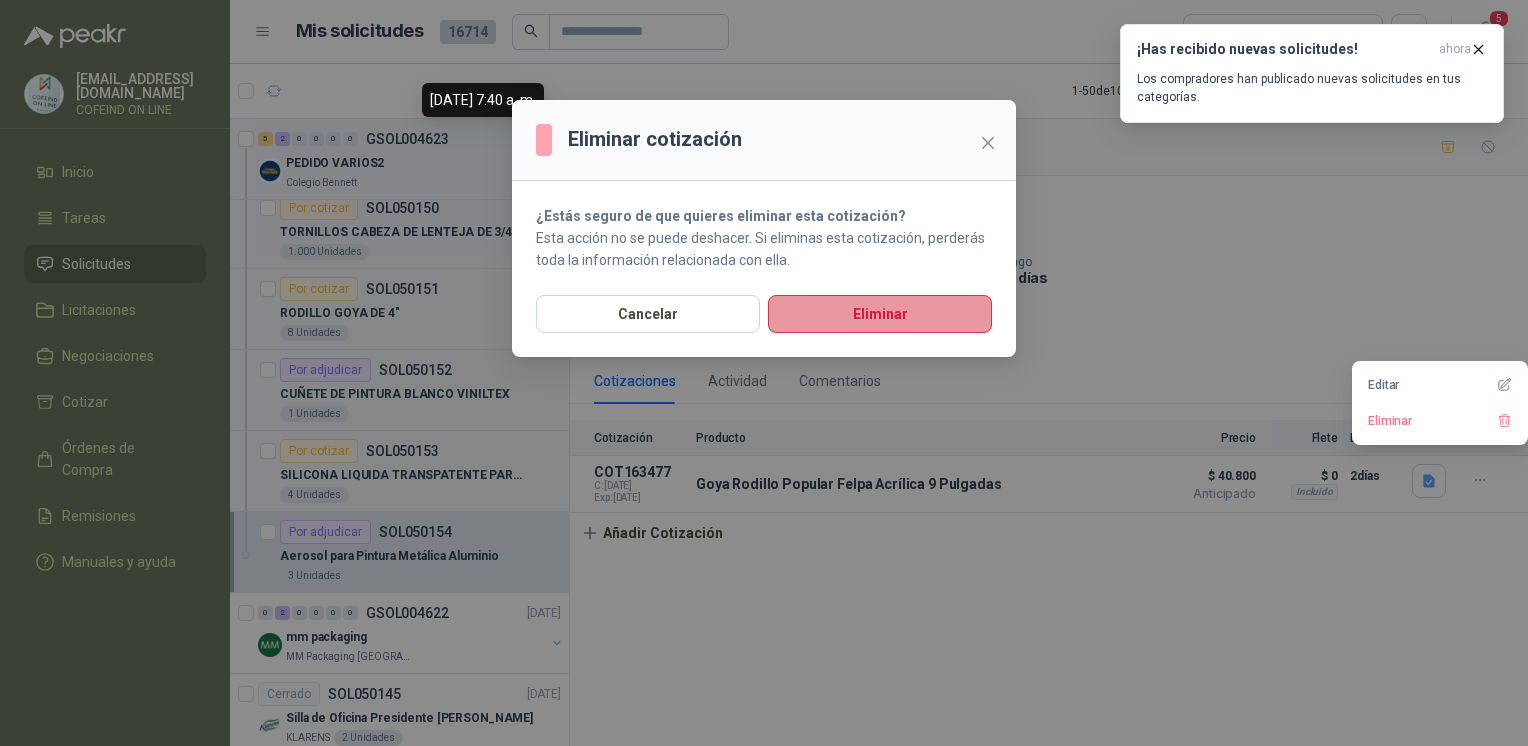 click on "Eliminar" at bounding box center (880, 314) 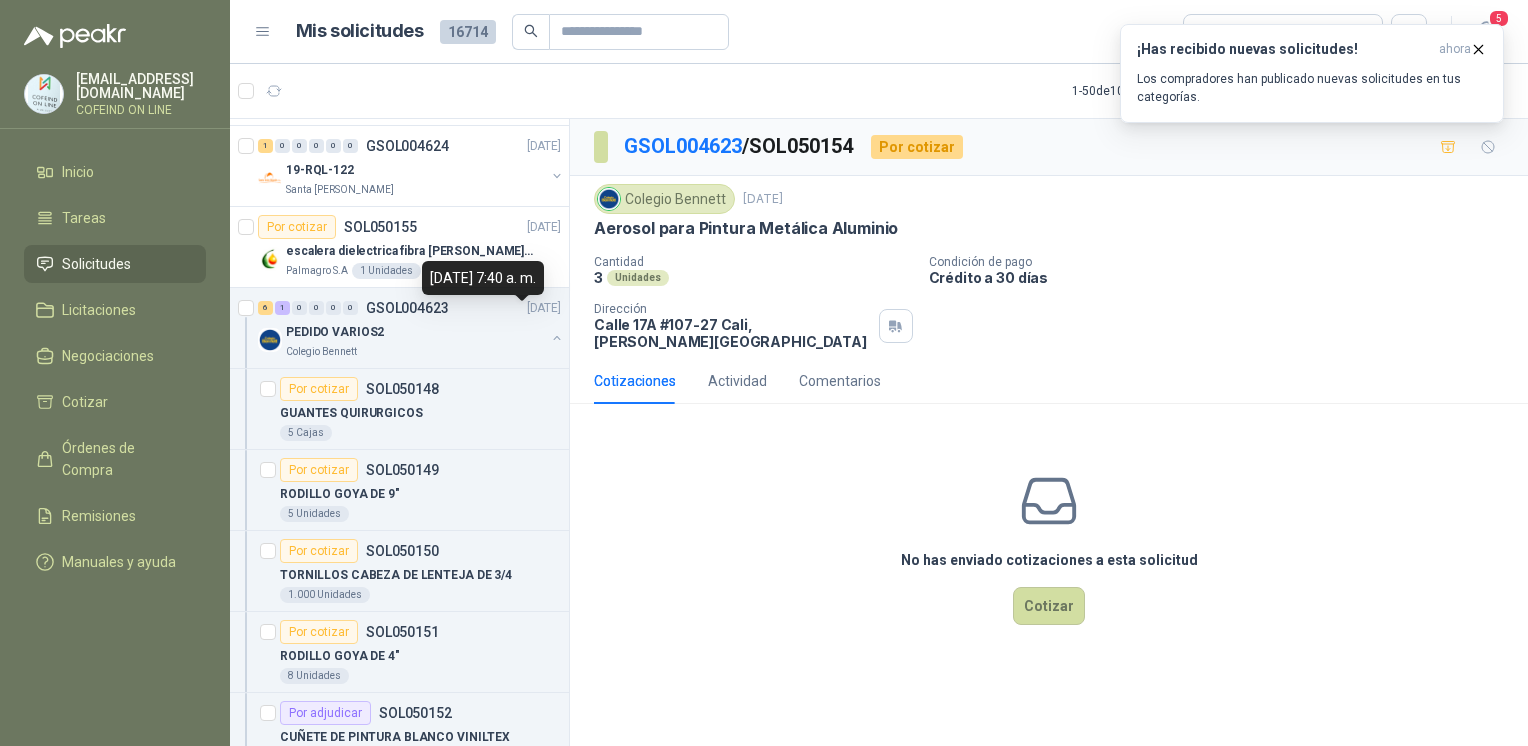 scroll, scrollTop: 6043, scrollLeft: 0, axis: vertical 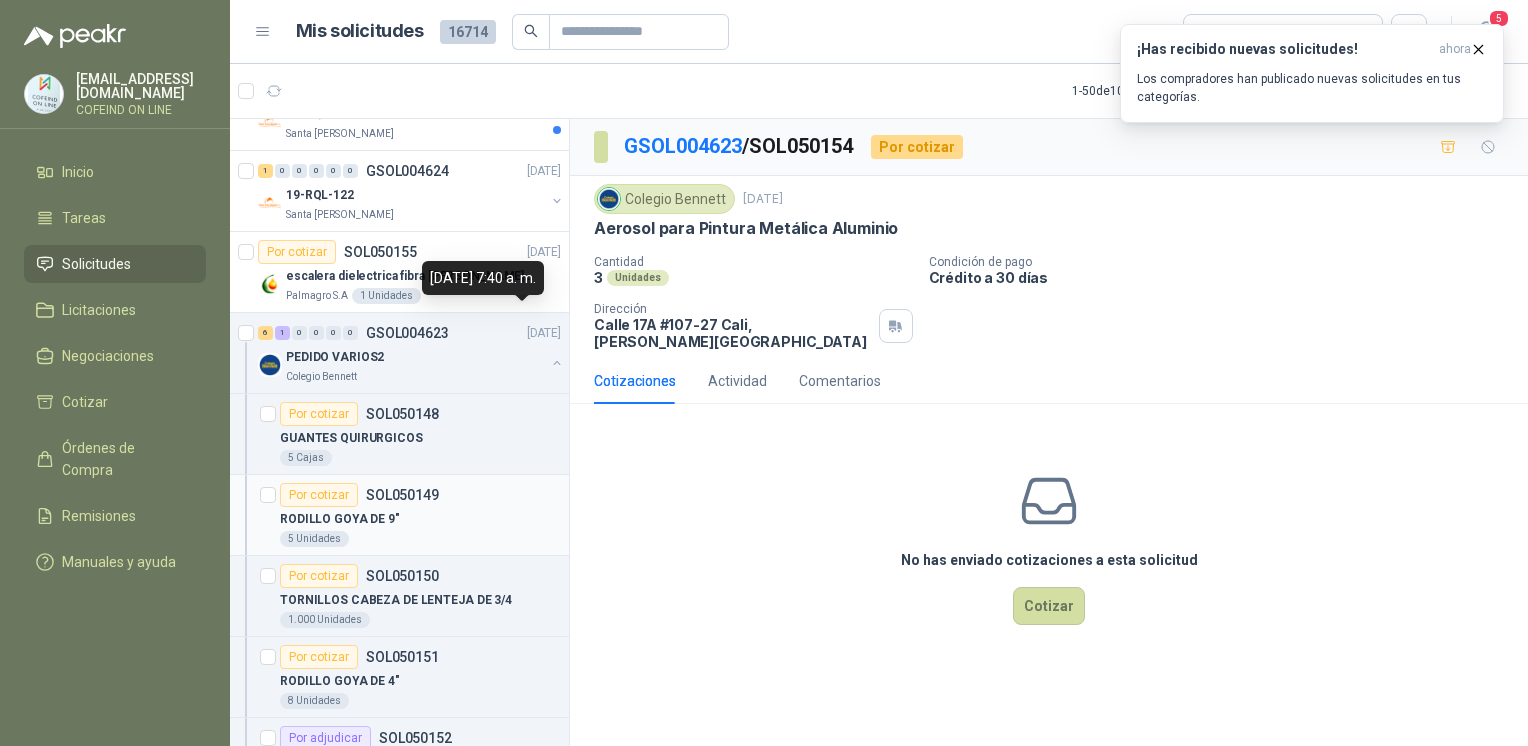 click on "Por cotizar" at bounding box center [319, 495] 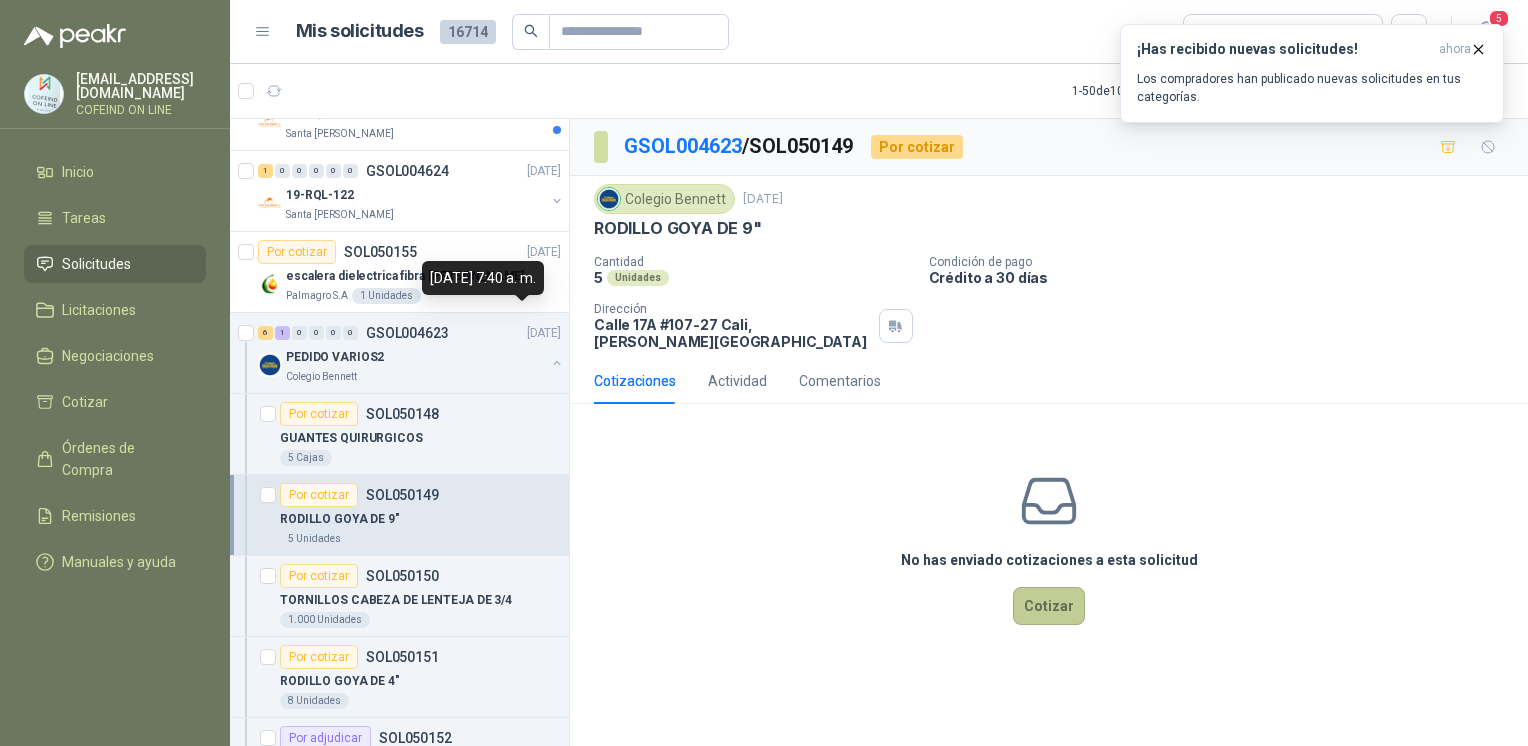 click on "Cotizar" at bounding box center [1049, 606] 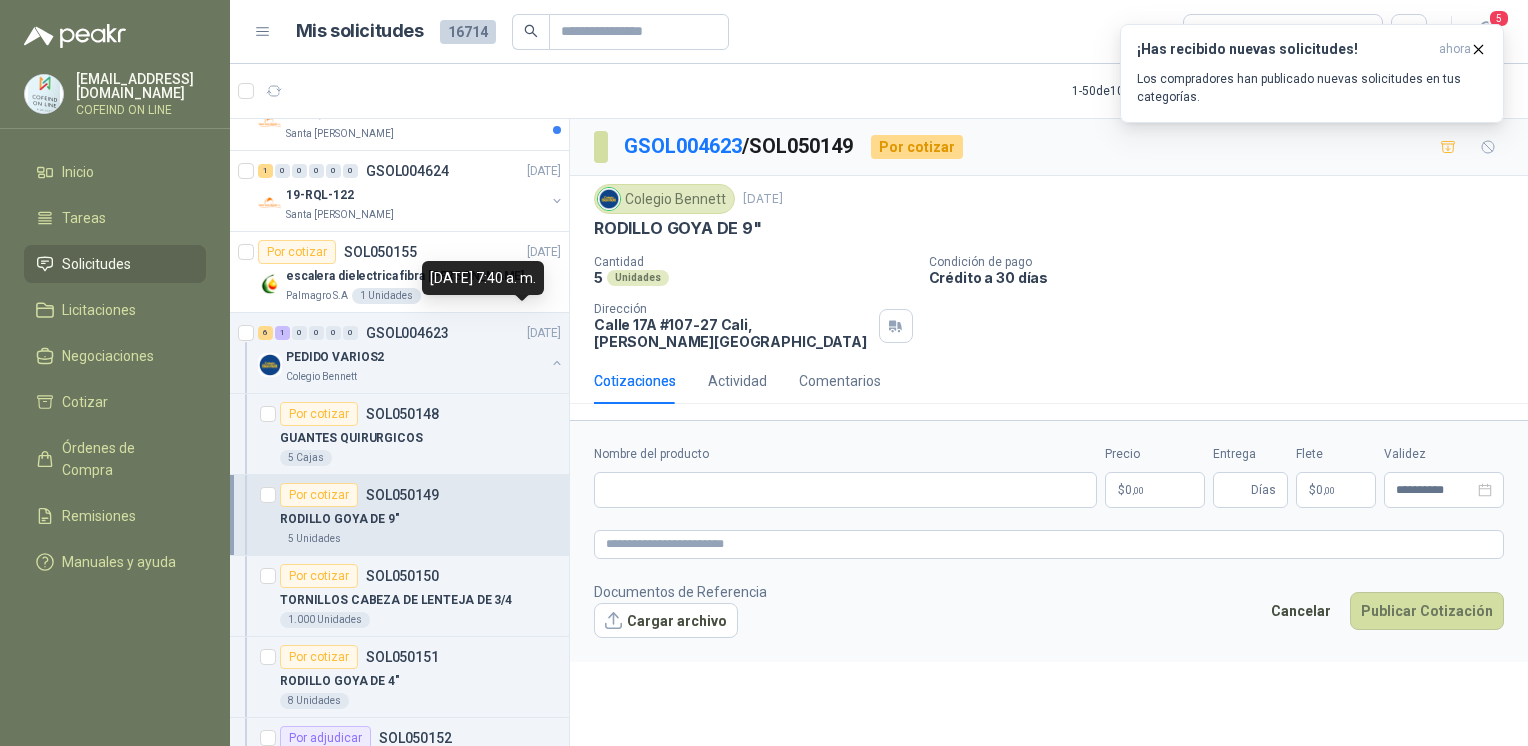 type 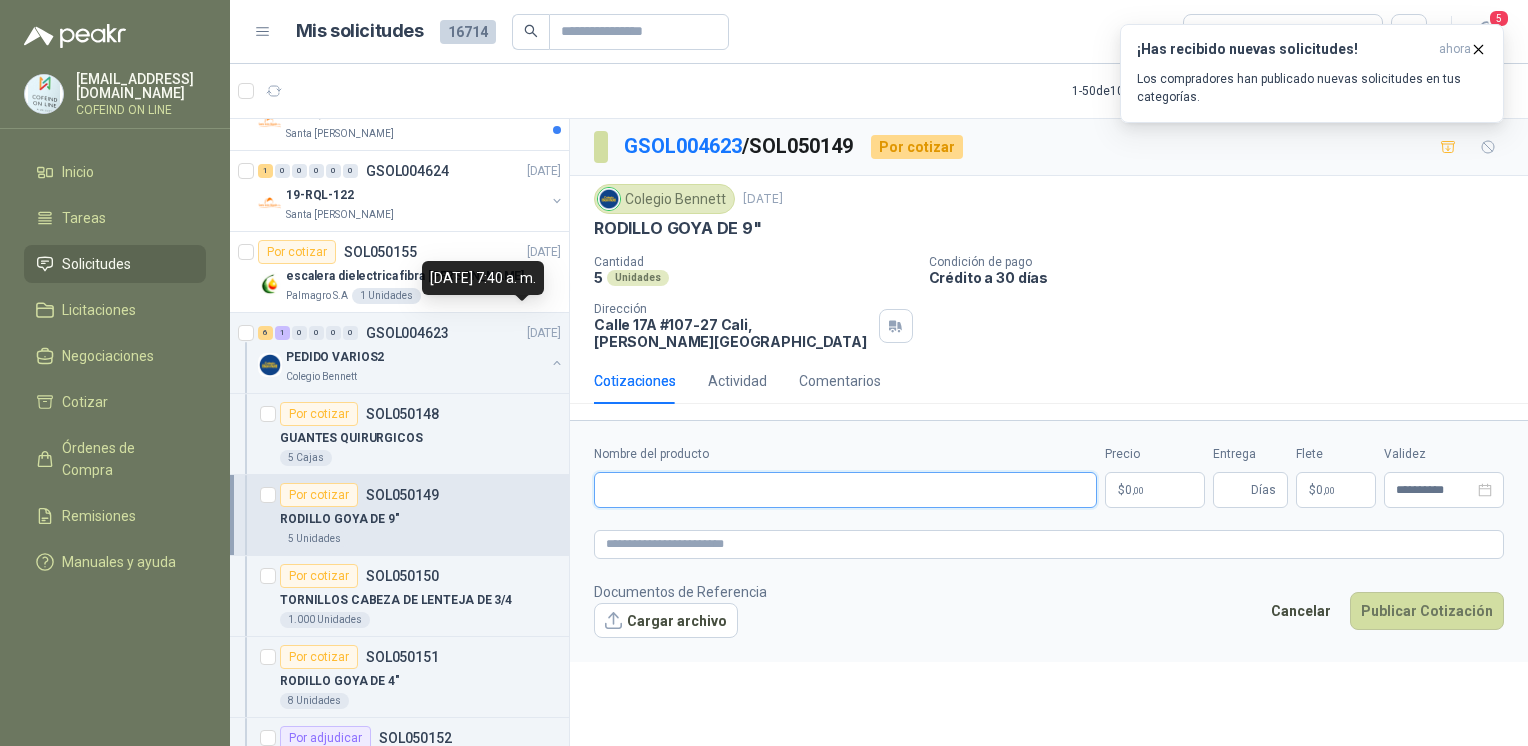 click on "Nombre del producto" at bounding box center [845, 490] 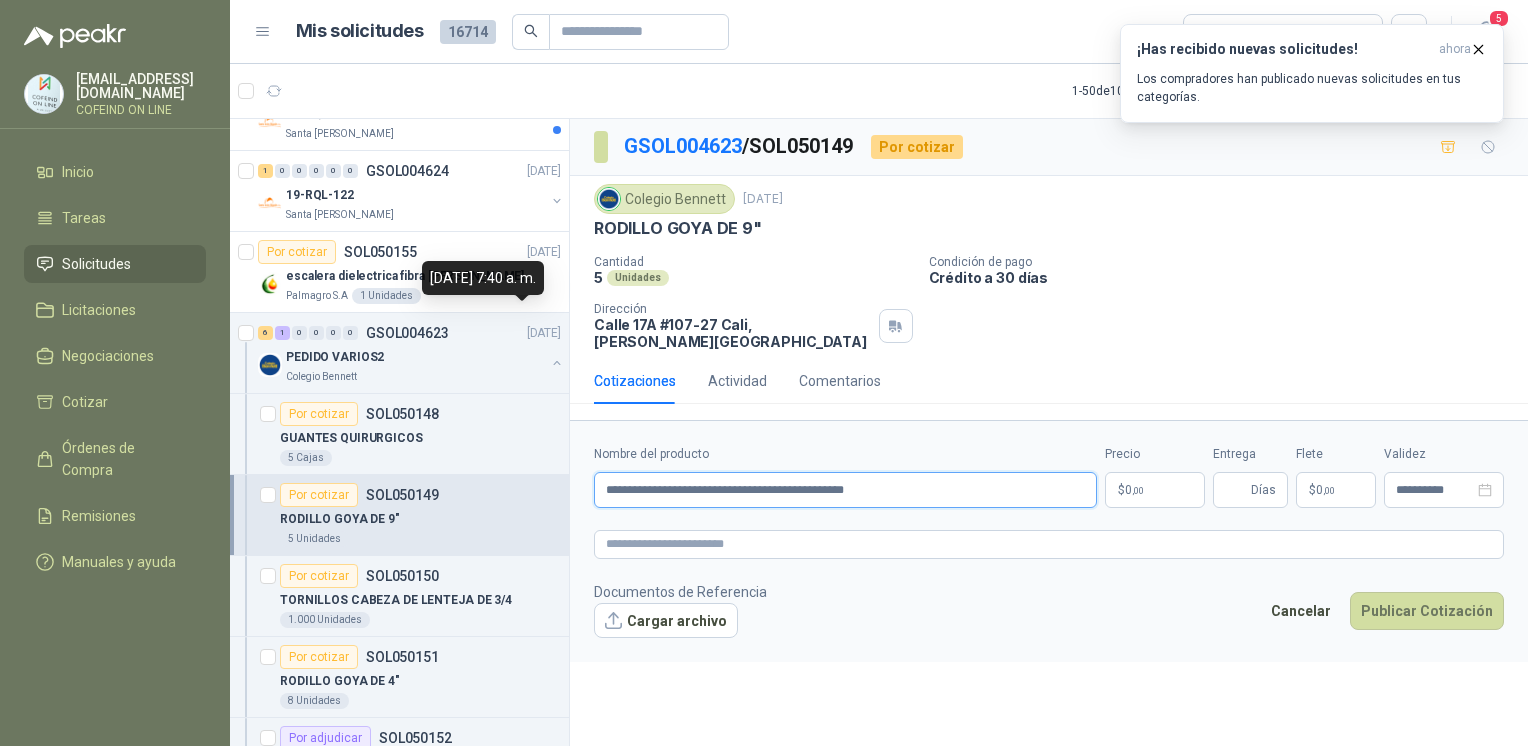 type on "**********" 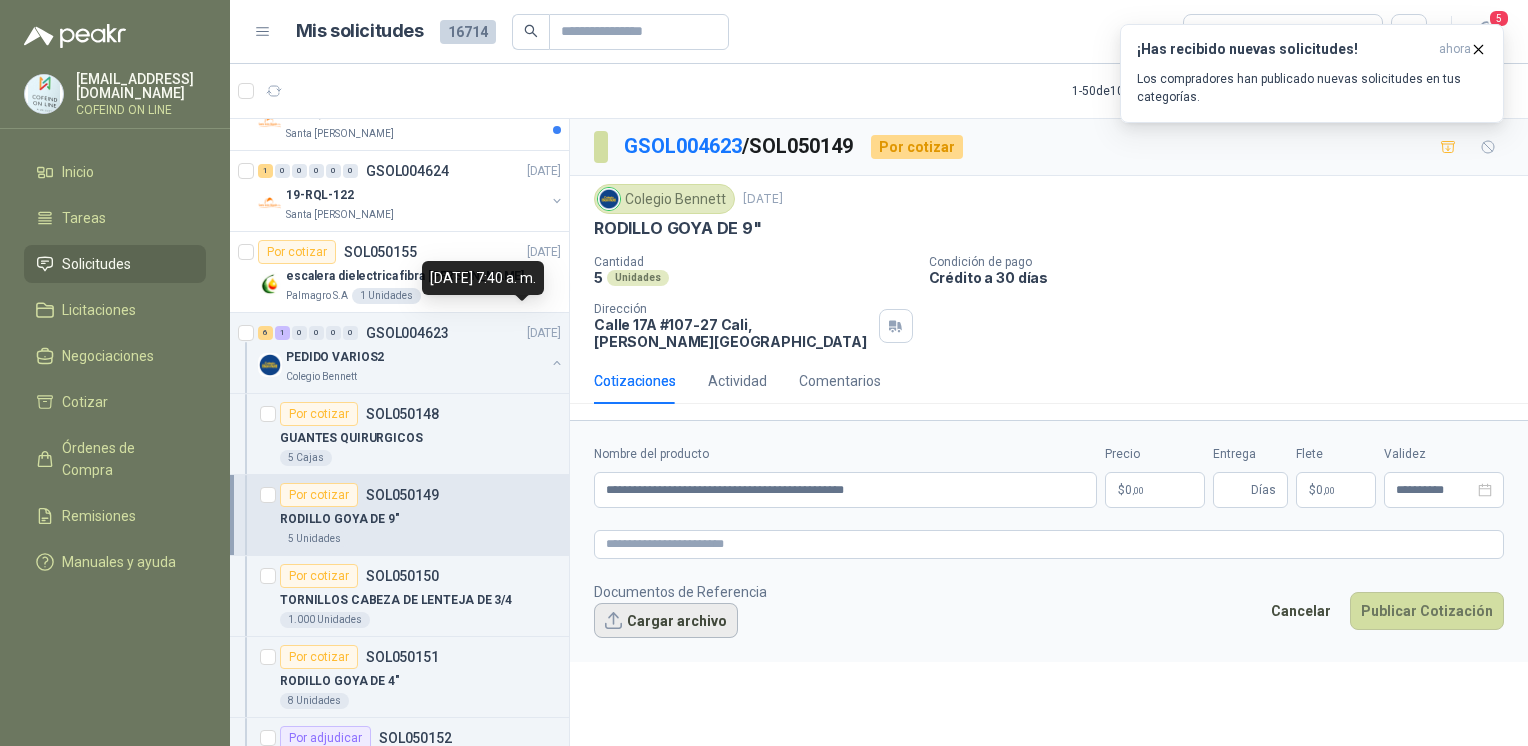 click on "Cargar archivo" at bounding box center [666, 621] 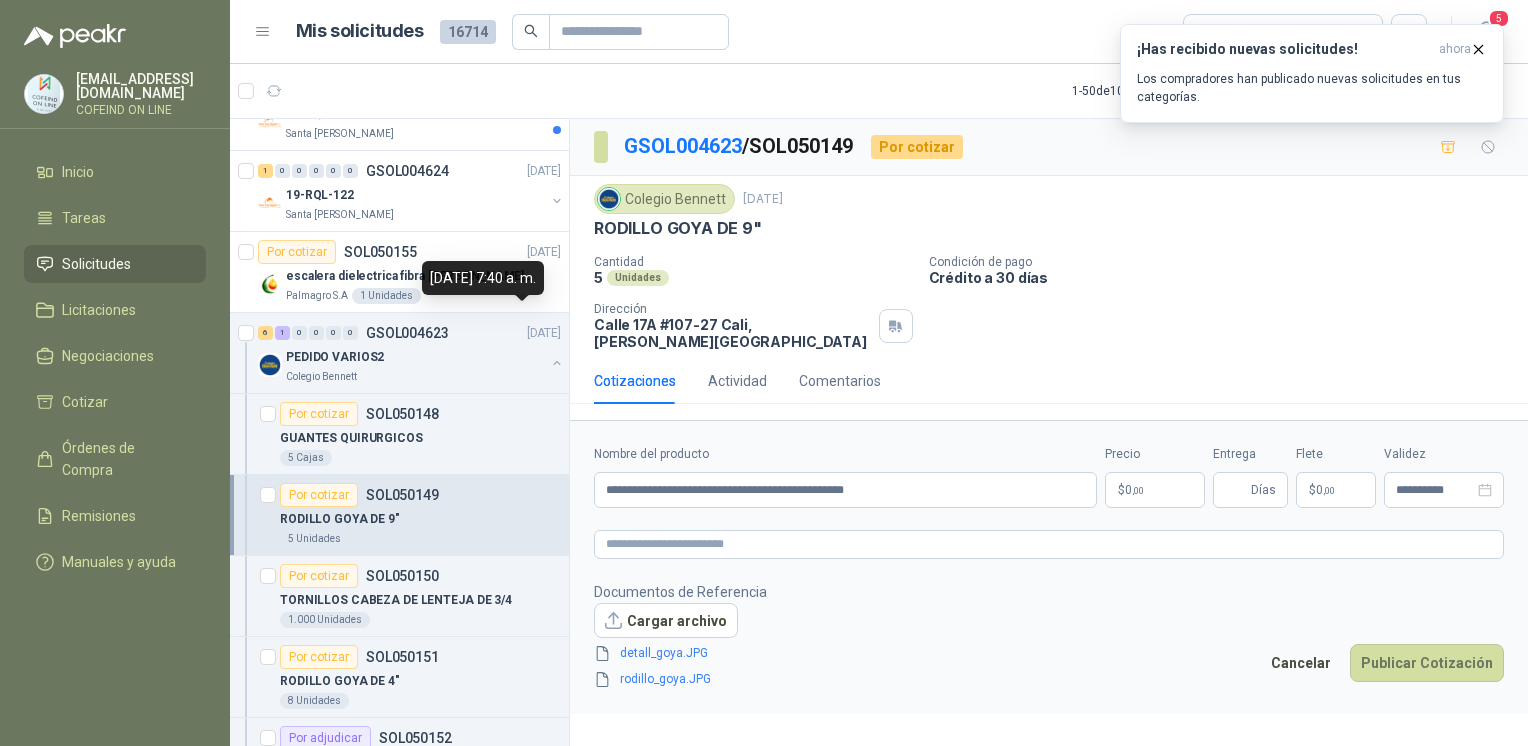 click on "osnaider564@gmail.com   COFEIND ON LINE   Inicio   Tareas   Solicitudes   Licitaciones   Negociaciones   Cotizar   Órdenes de Compra   Remisiones   Manuales y ayuda Mis solicitudes 16714 Todas 5 1 - 50  de  10284 Asignado a mi No Leídos Por cotizar SOL050475 29/07/25   imán  - Flat Floating Magnets / FF-4 for 1/2″ (1.3 CM) TO 1″ (2.5 CM) Zoologico De Cali  1   Unidades Por cotizar SOL050474 29/07/25   ALCOHOL GLICERINADO AL 70% SANTIZ 100 - REC * CUÑT 20 LT Valores Atlas 3   Unidades Por cotizar SOL050473 29/07/25   BANCA DE EXTERIOR ALTO 50CM X ANCHO 100CM FONDO 45CM CON ESPALDAR Grupo Normandía 1   Unidades 2   0   0   0   0   0   GSOL004652 29/07/25   Tapete Dieléctrico Almatec   Por cotizar SOL050470 29/07/25   ENFRIADOR VERTICAL MARCA INDURAMA 216 LITROS  MODELO  VFV-400 CZ  Zoologico De Cali  1   Unidades 7   0   0   0   0   0   GSOL004651 29/07/25   TIC  Colegio Jefferson   Por cotizar SOL050462 29/07/25   Escalera De Muelle Desmontable De 5 Pasos, Capacida... Zoologico De Cali  1   Unidades" at bounding box center (764, 373) 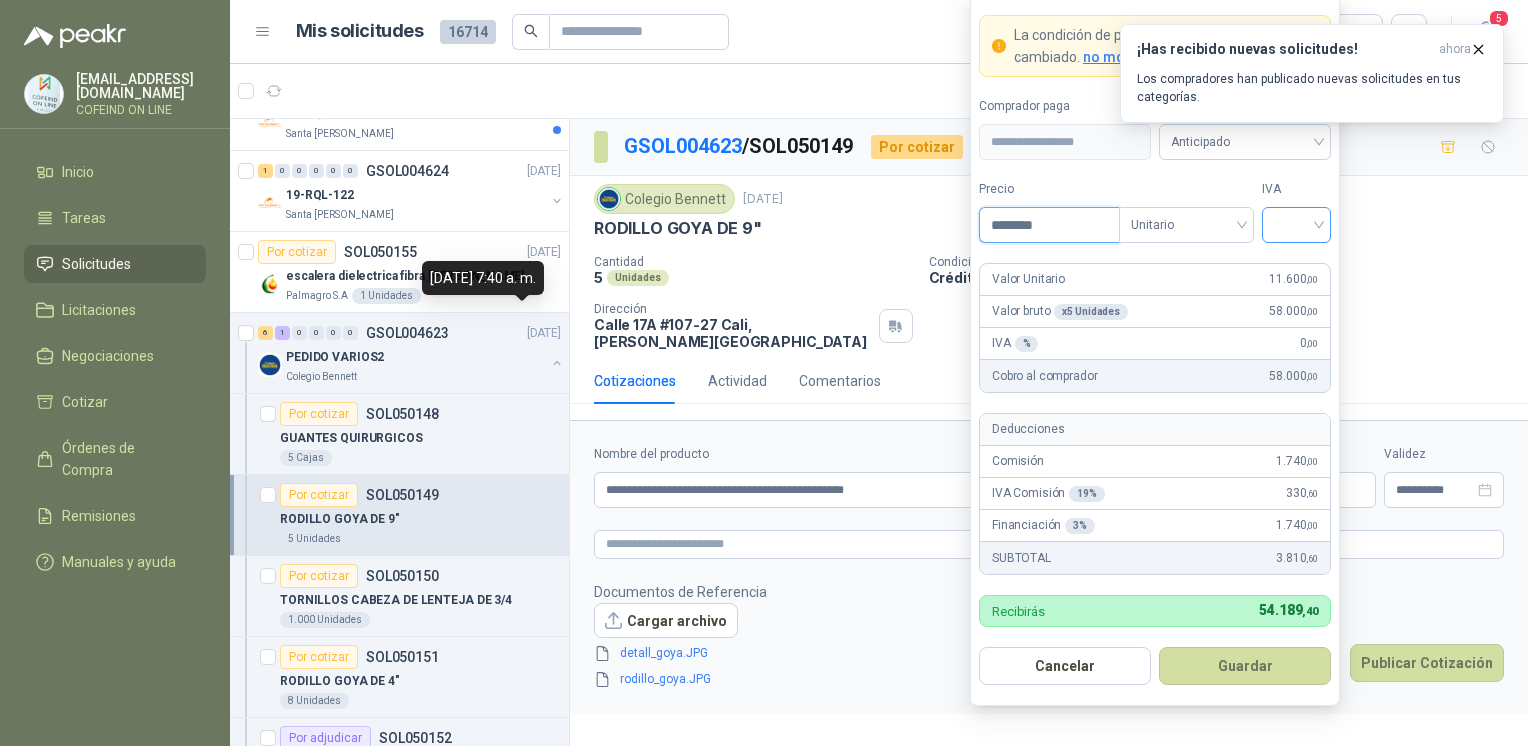 click at bounding box center (1296, 225) 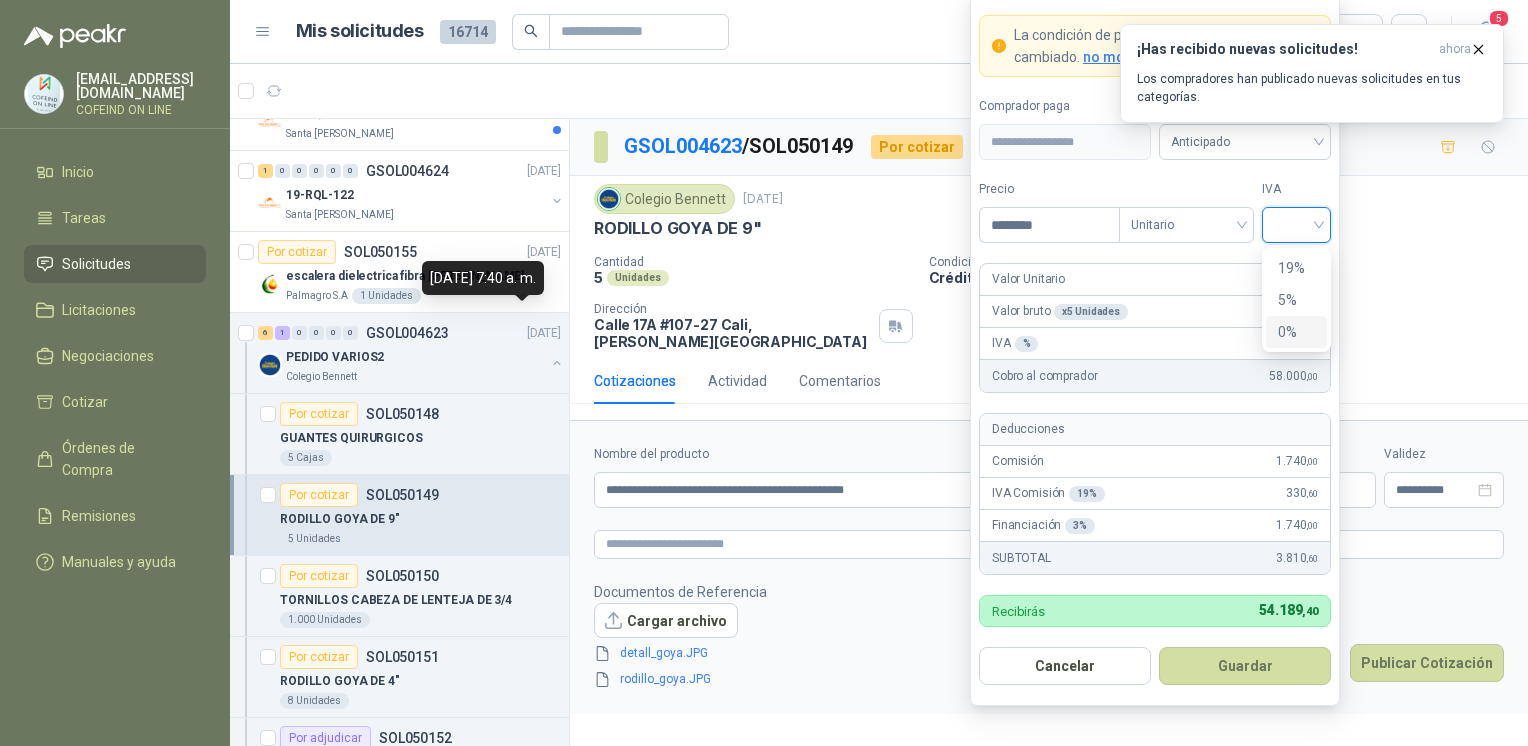 click on "0%" at bounding box center (1296, 332) 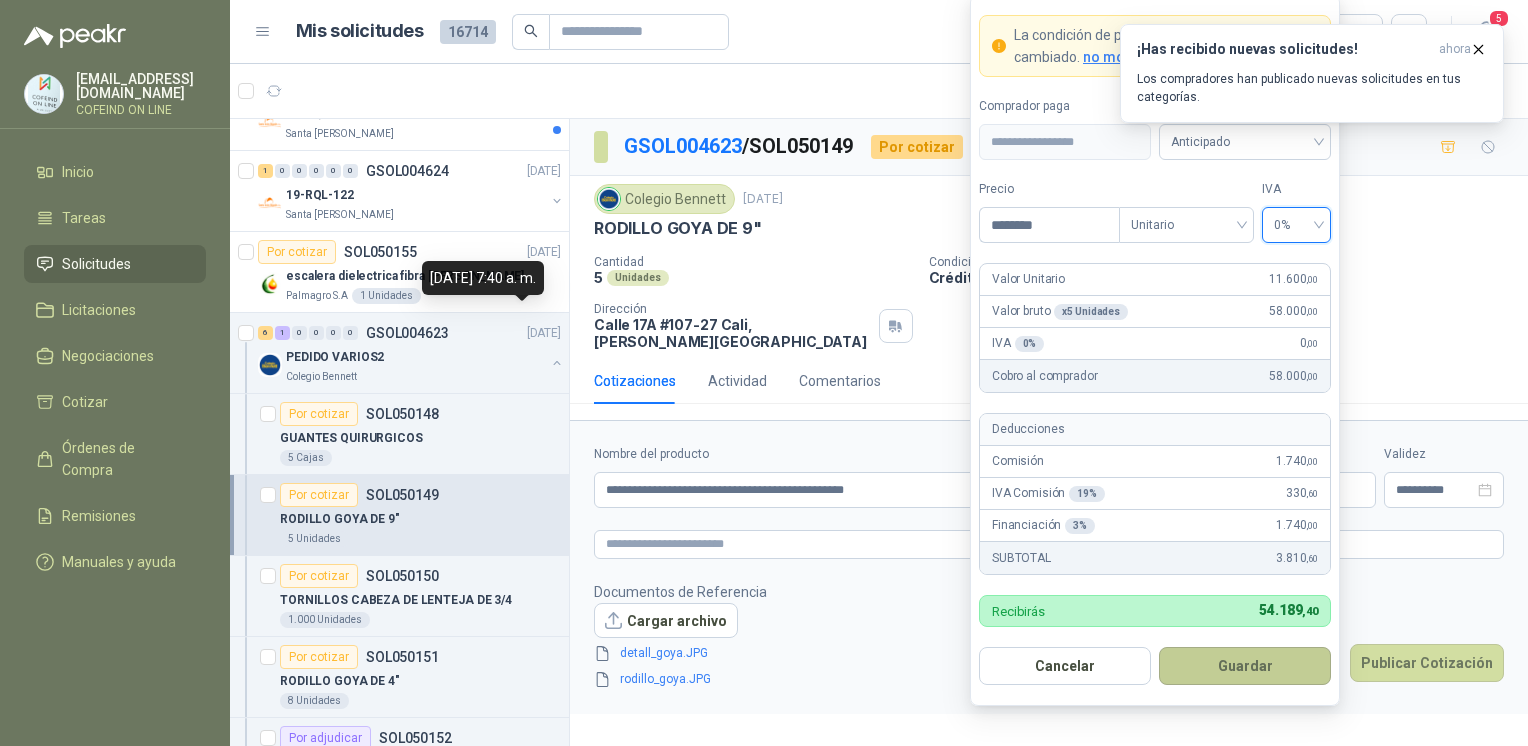 click on "Guardar" at bounding box center [1245, 666] 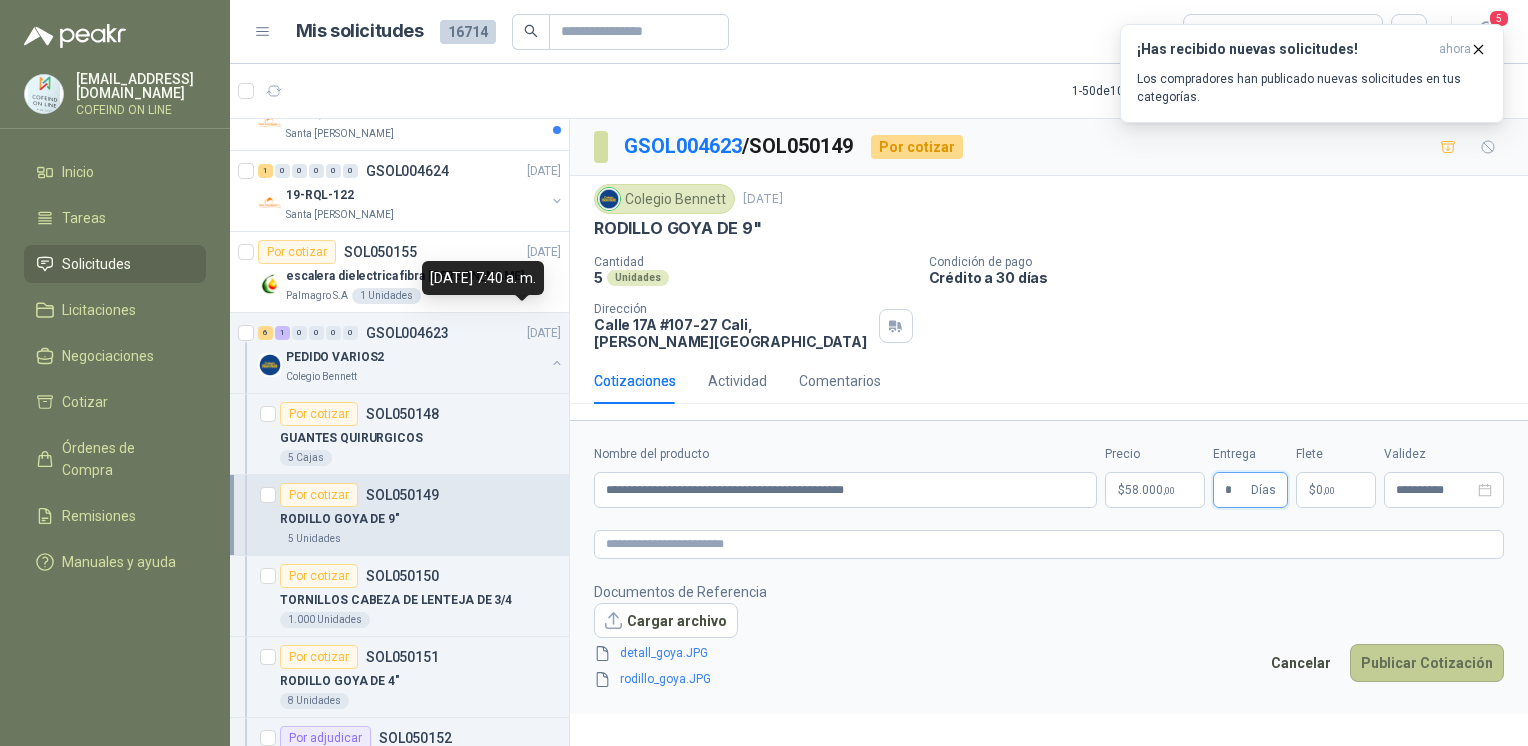 type on "*" 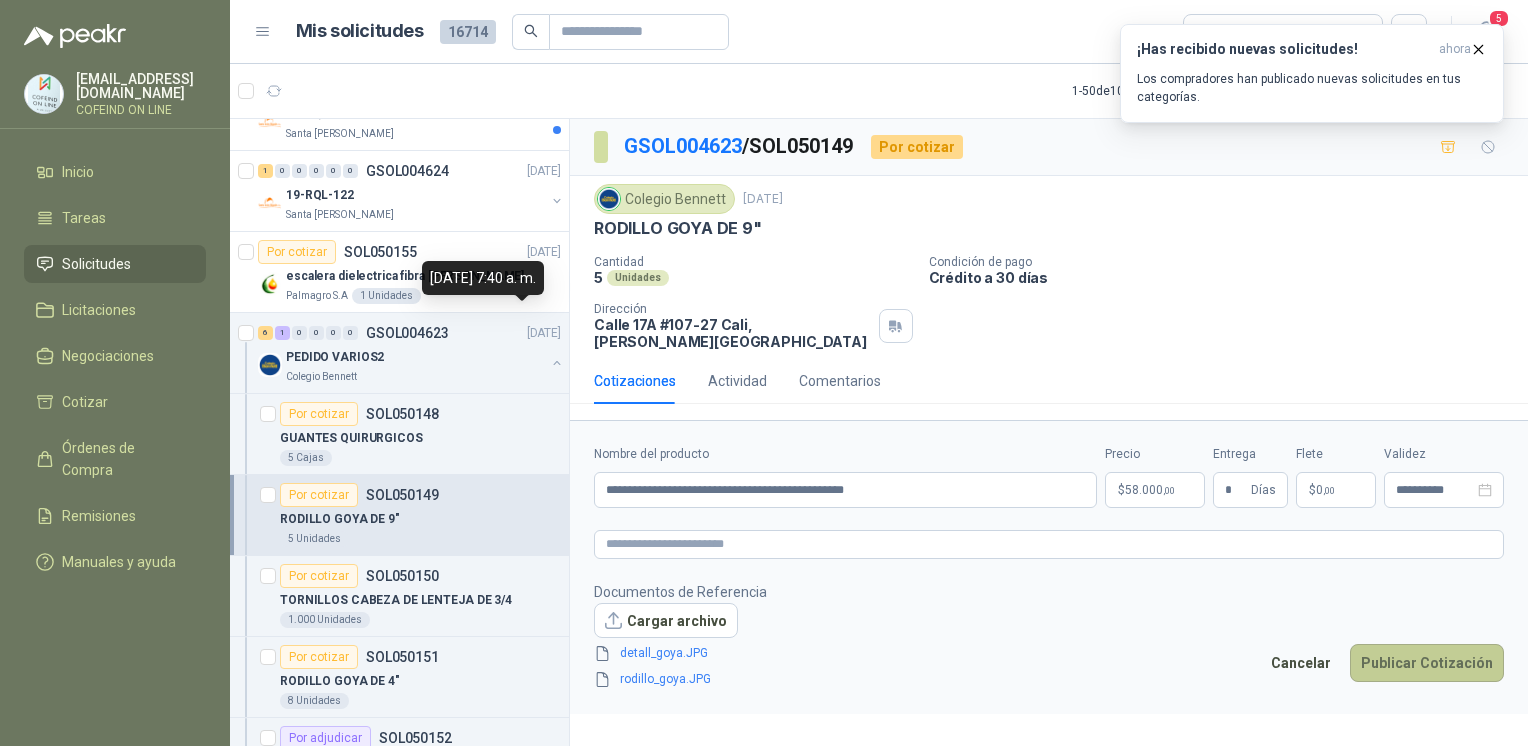 click on "Publicar Cotización" at bounding box center [1427, 663] 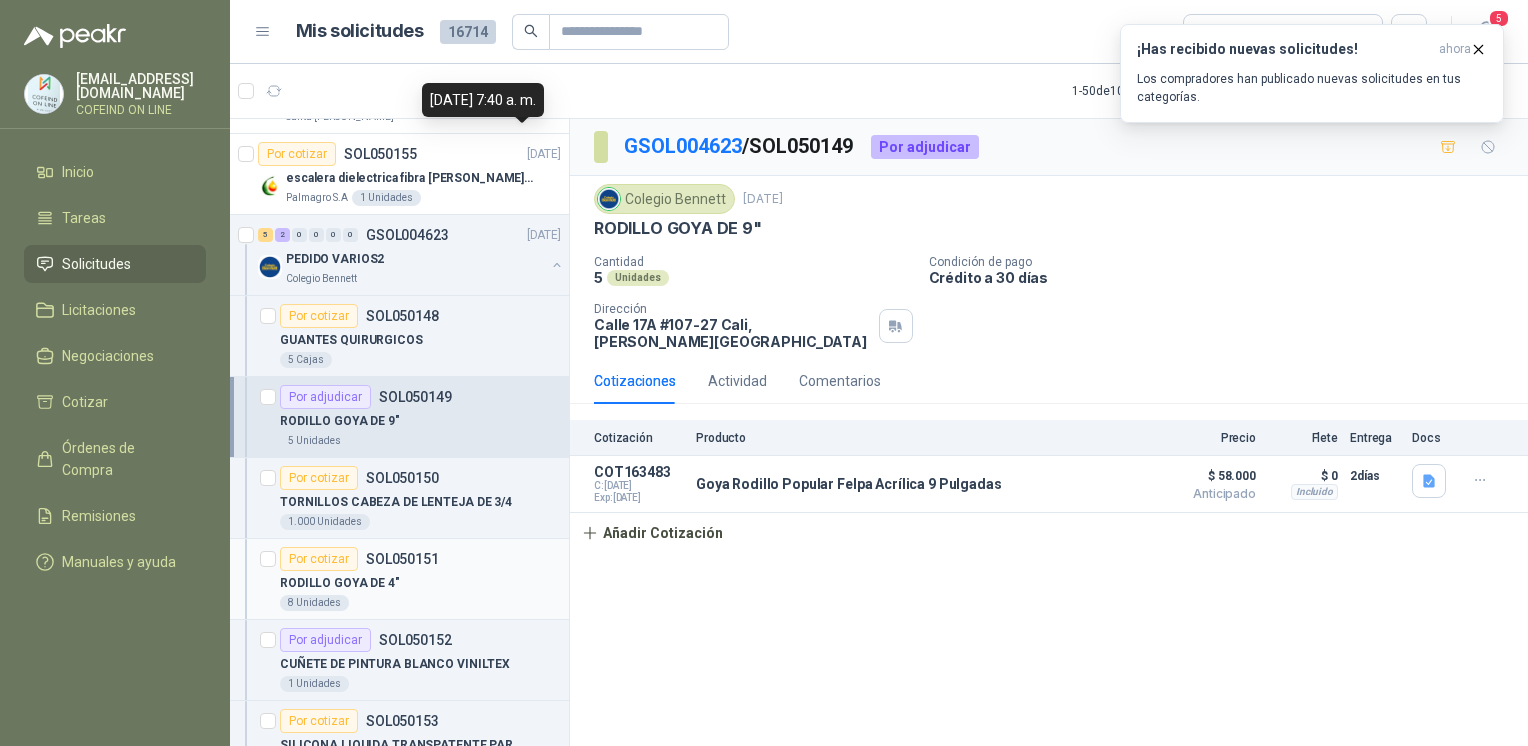 scroll, scrollTop: 6364, scrollLeft: 0, axis: vertical 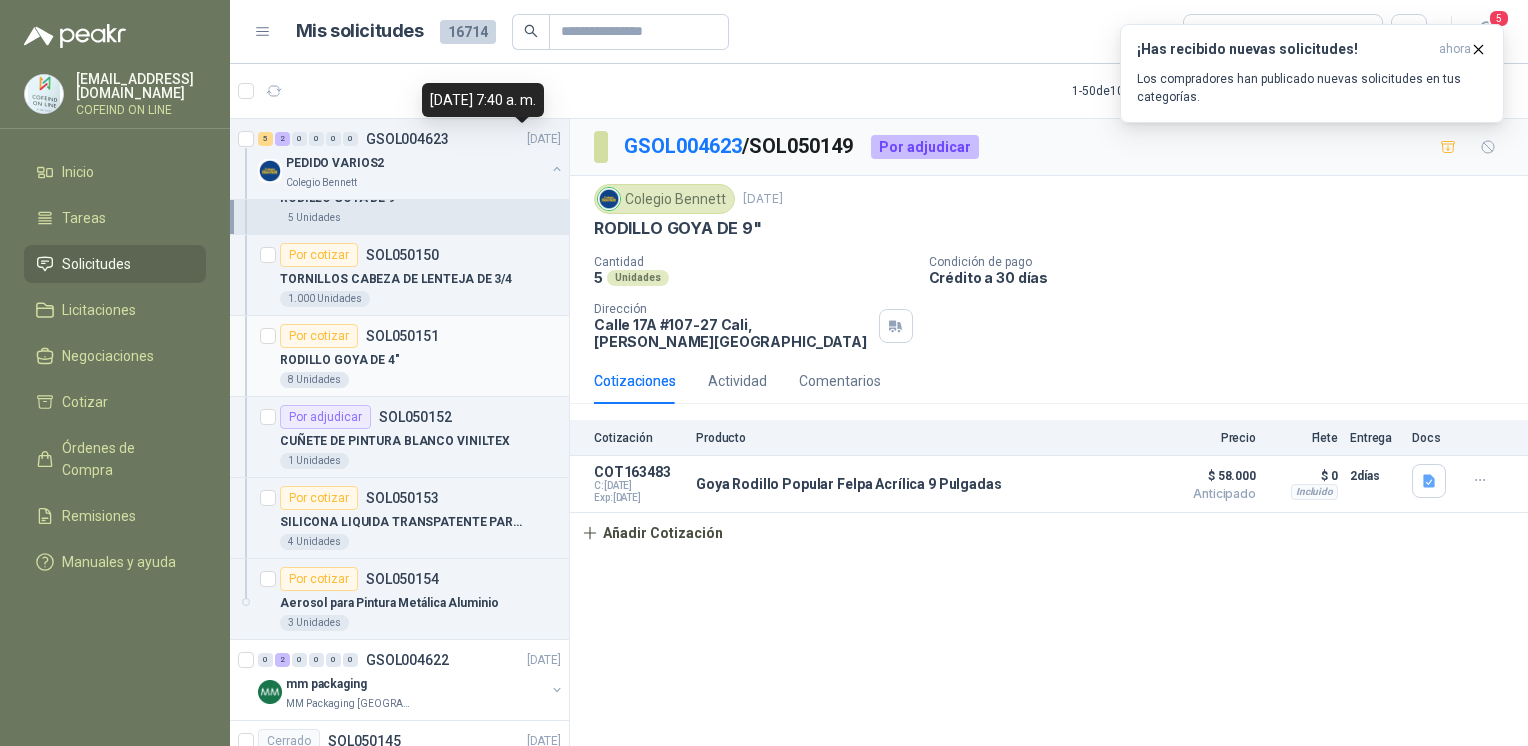 click on "RODILLO GOYA DE 4"" at bounding box center (340, 360) 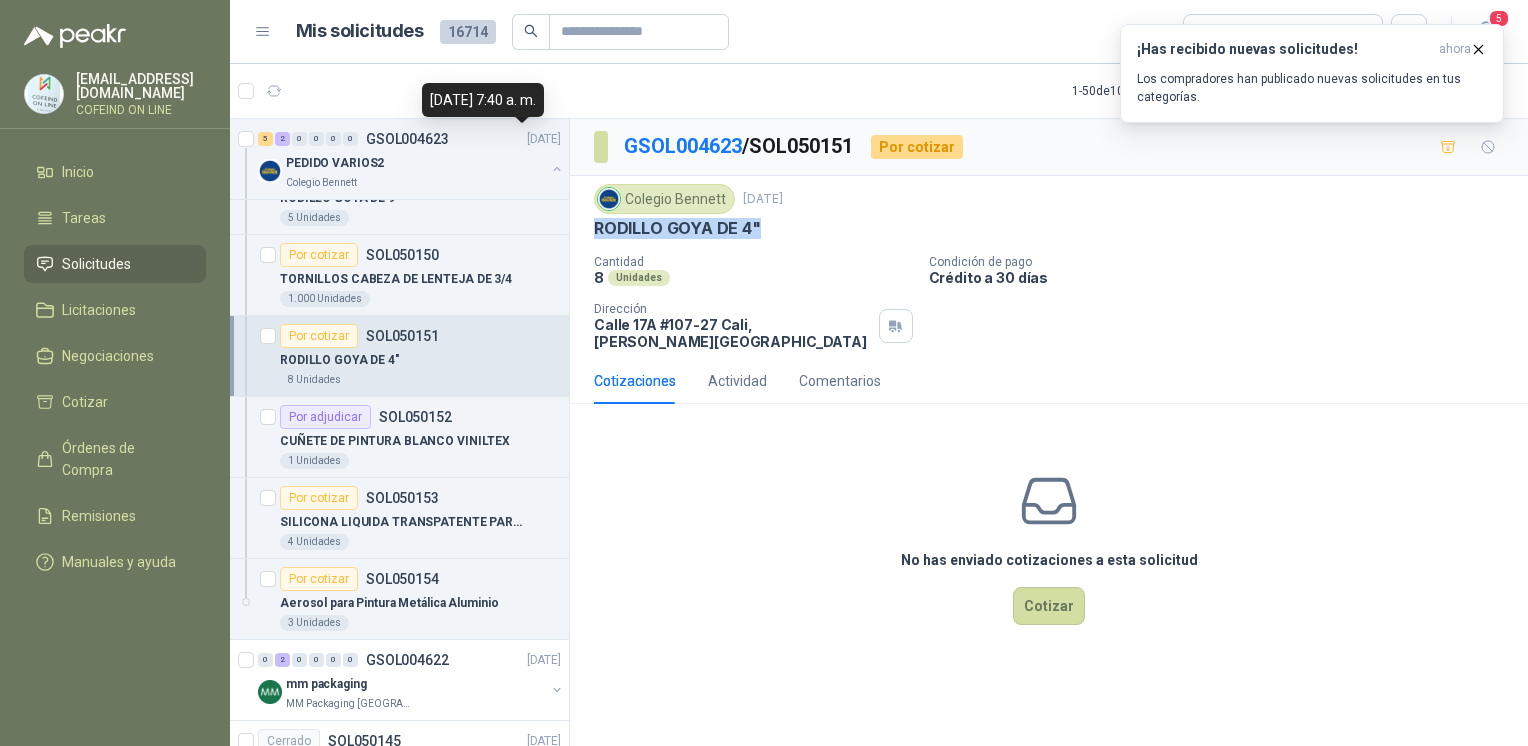 drag, startPoint x: 600, startPoint y: 229, endPoint x: 584, endPoint y: 224, distance: 16.763054 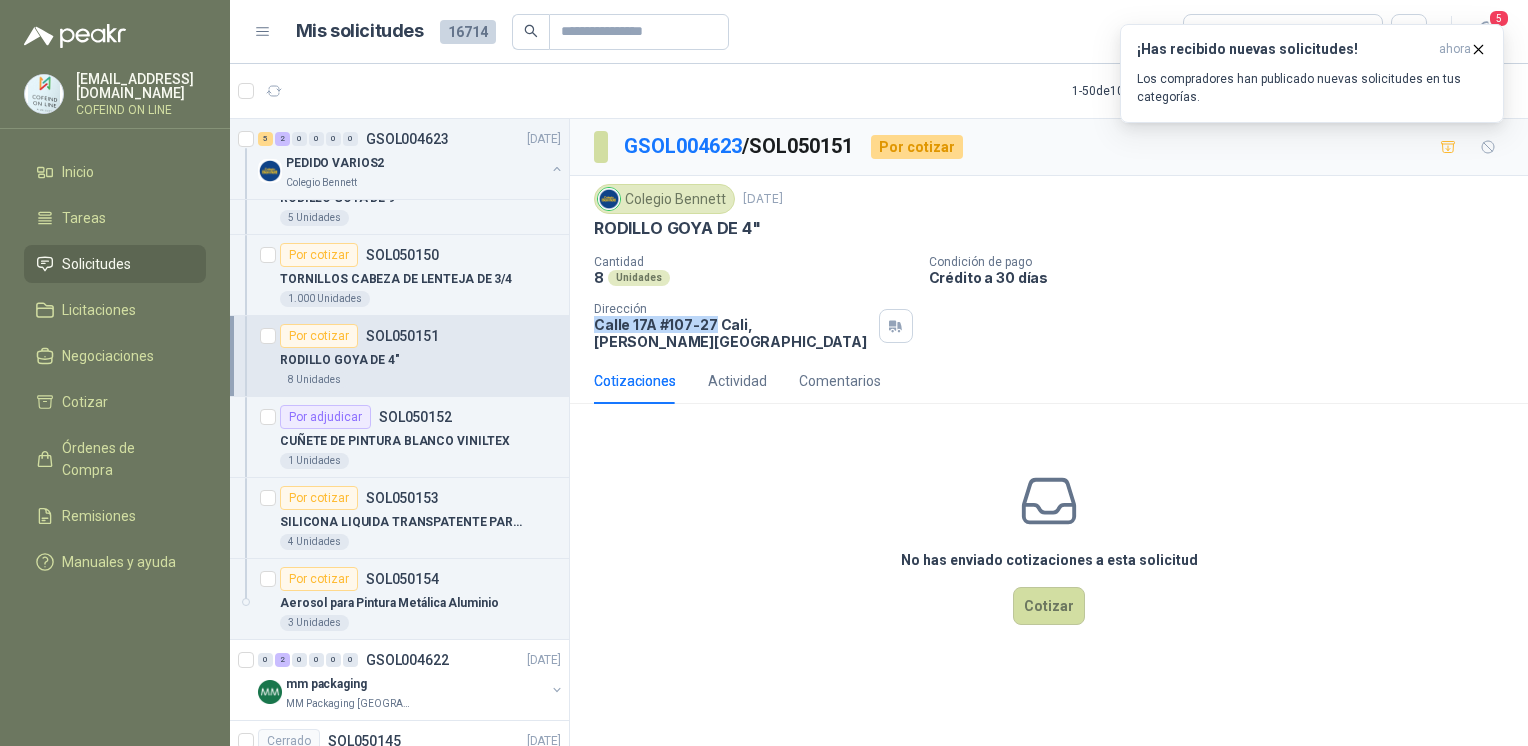 drag, startPoint x: 660, startPoint y: 350, endPoint x: 591, endPoint y: 330, distance: 71.8401 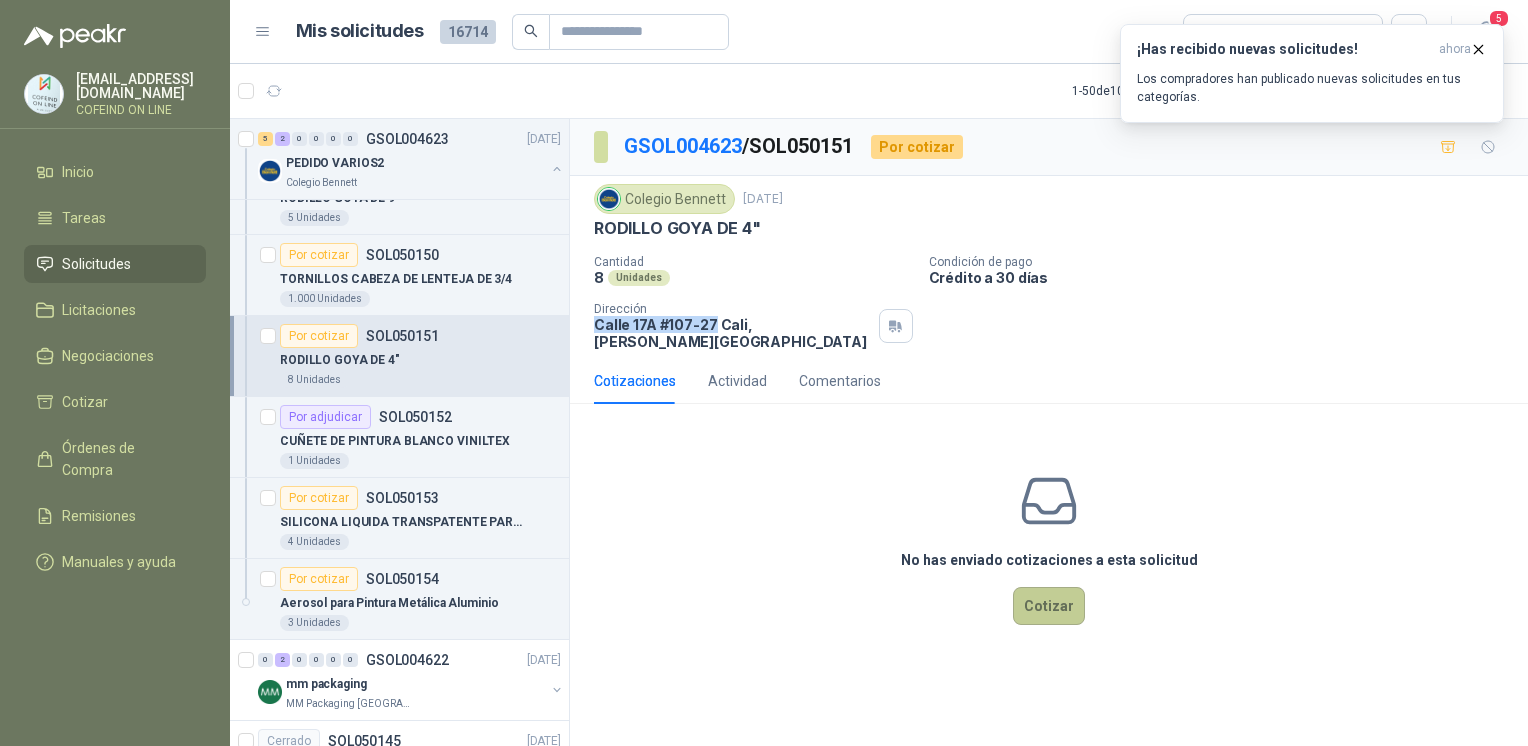 click on "Cotizar" at bounding box center [1049, 606] 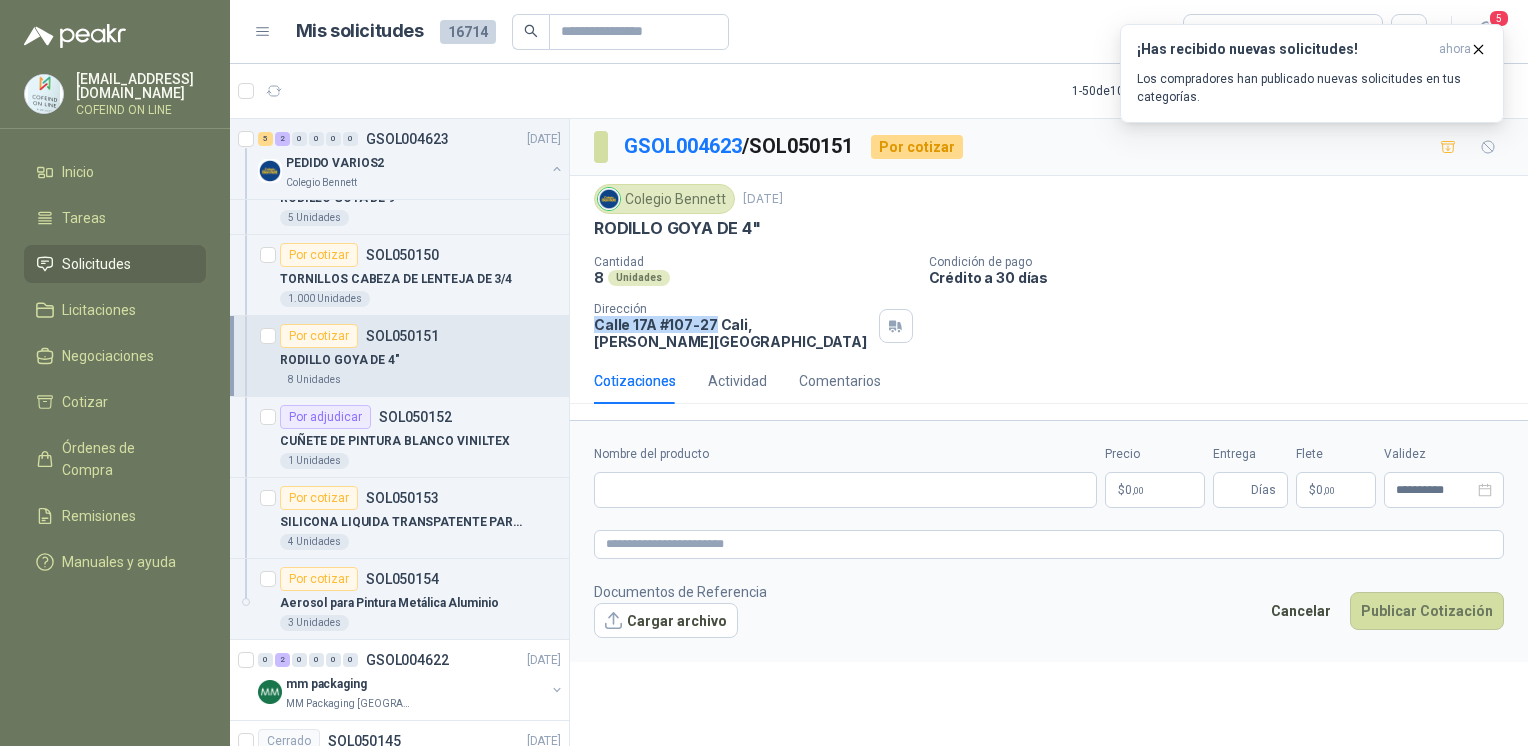 type 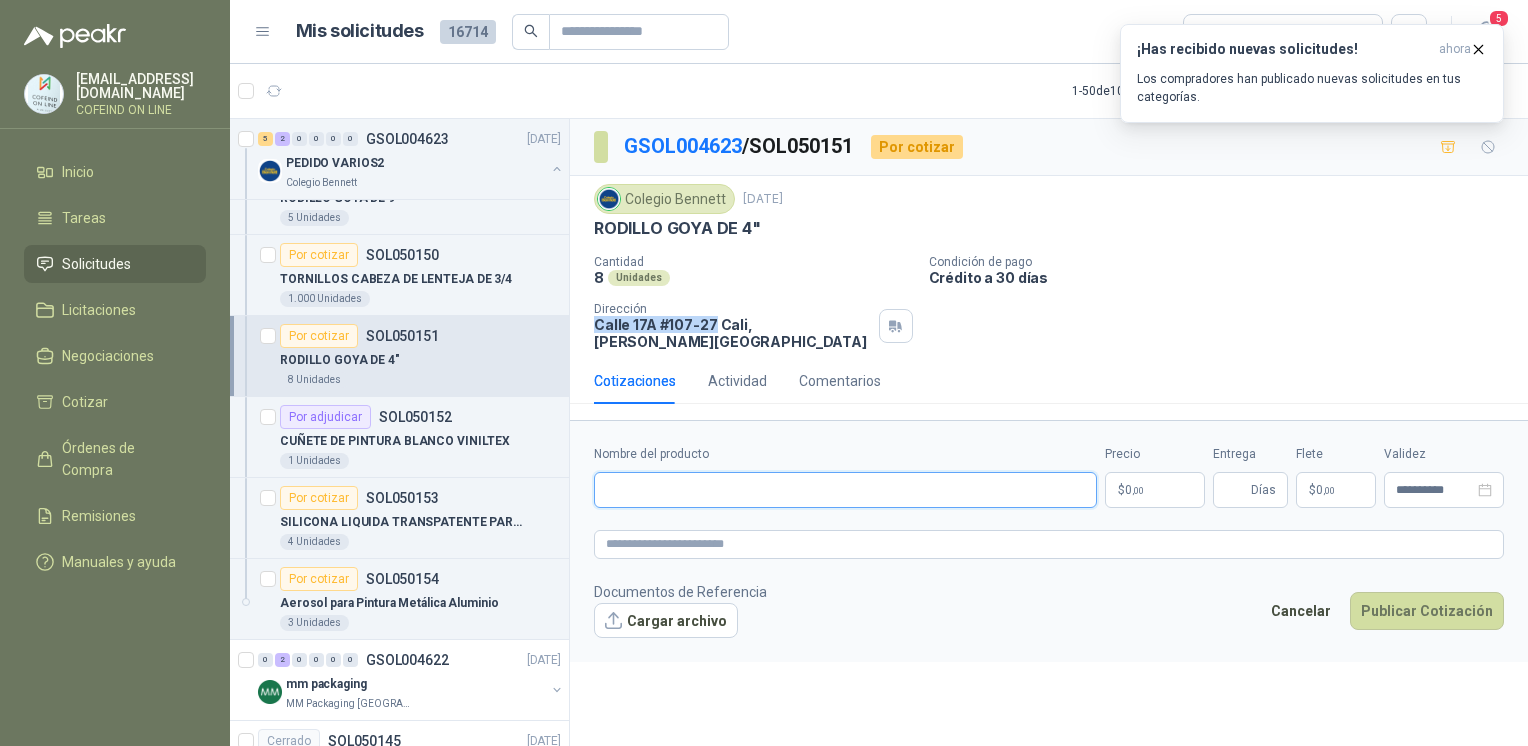 click on "Nombre del producto" at bounding box center [845, 490] 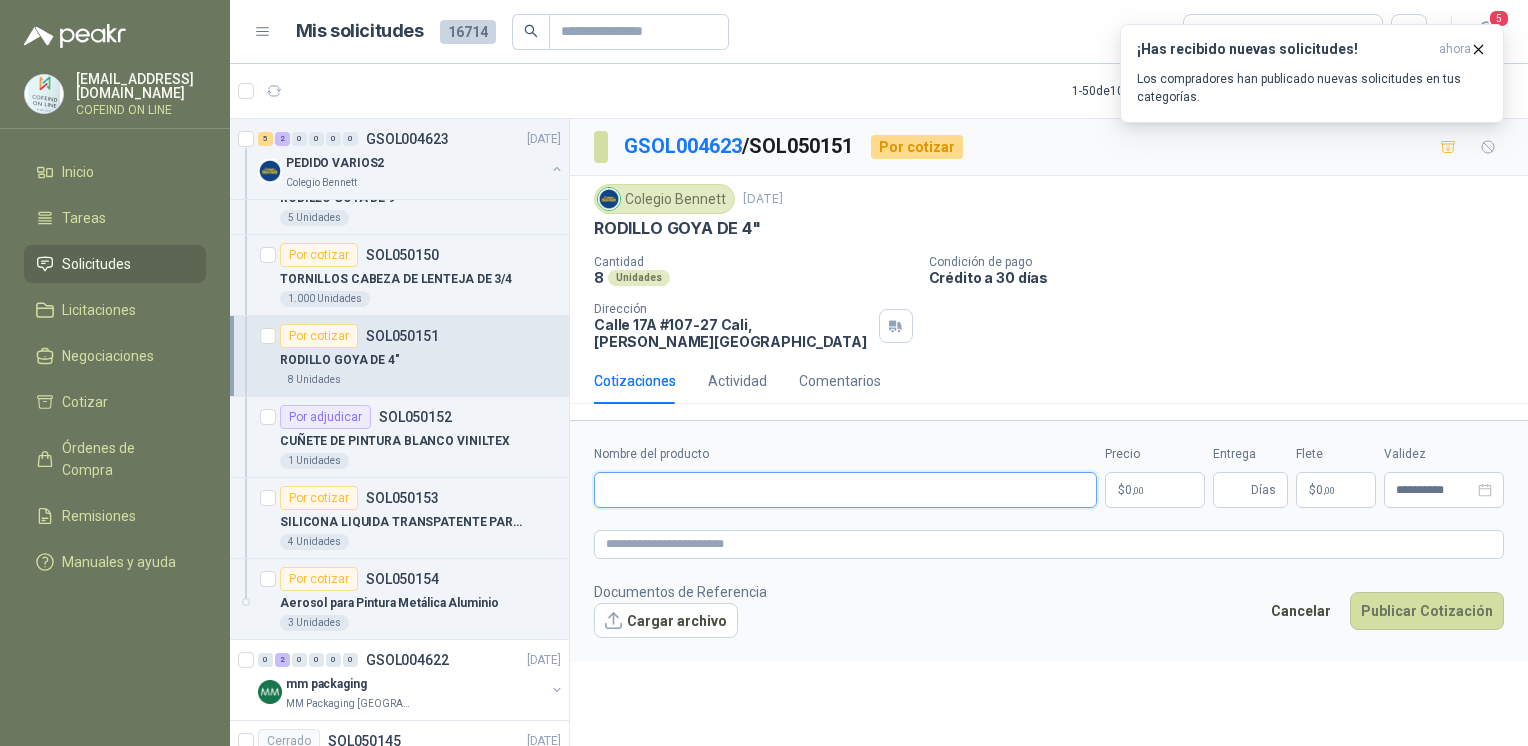 paste on "**********" 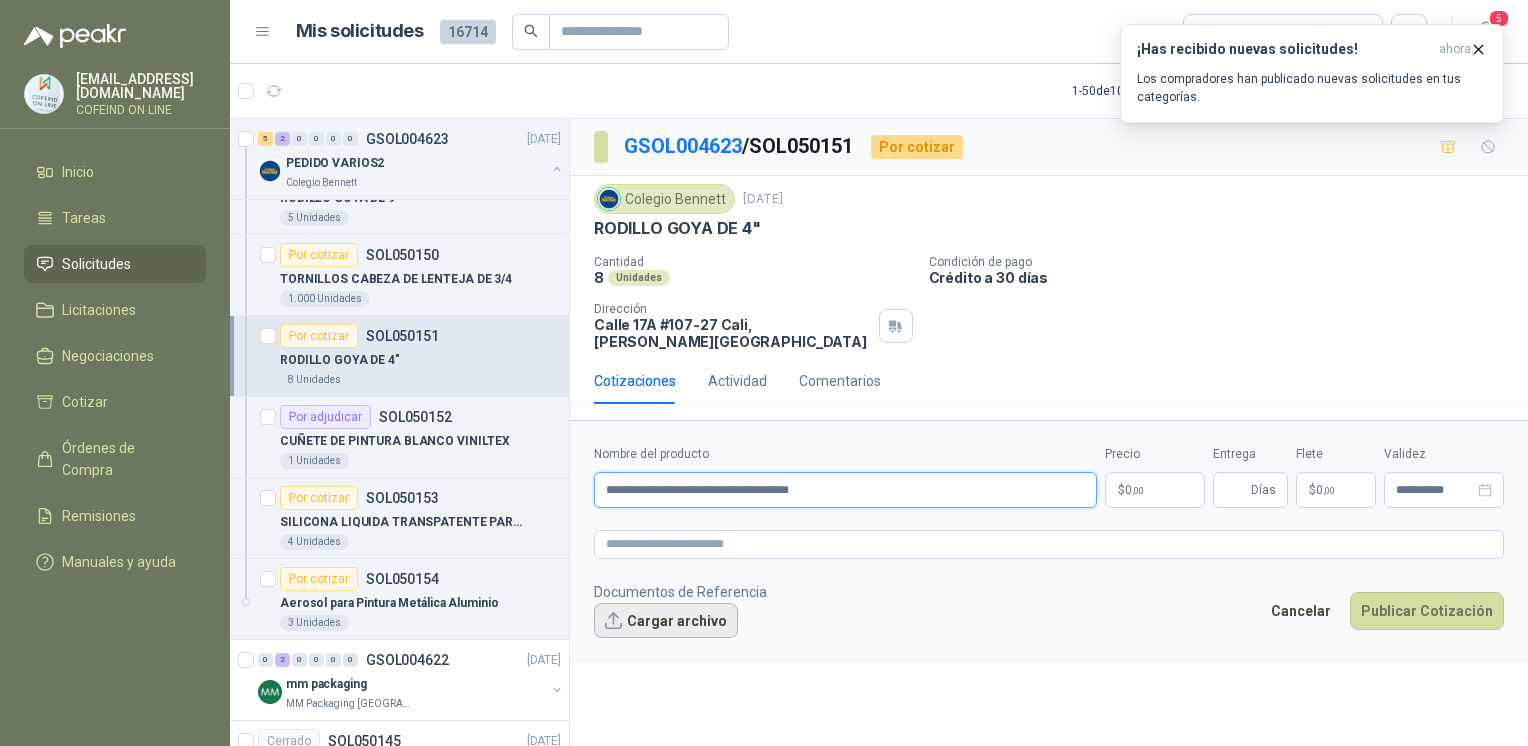 type on "**********" 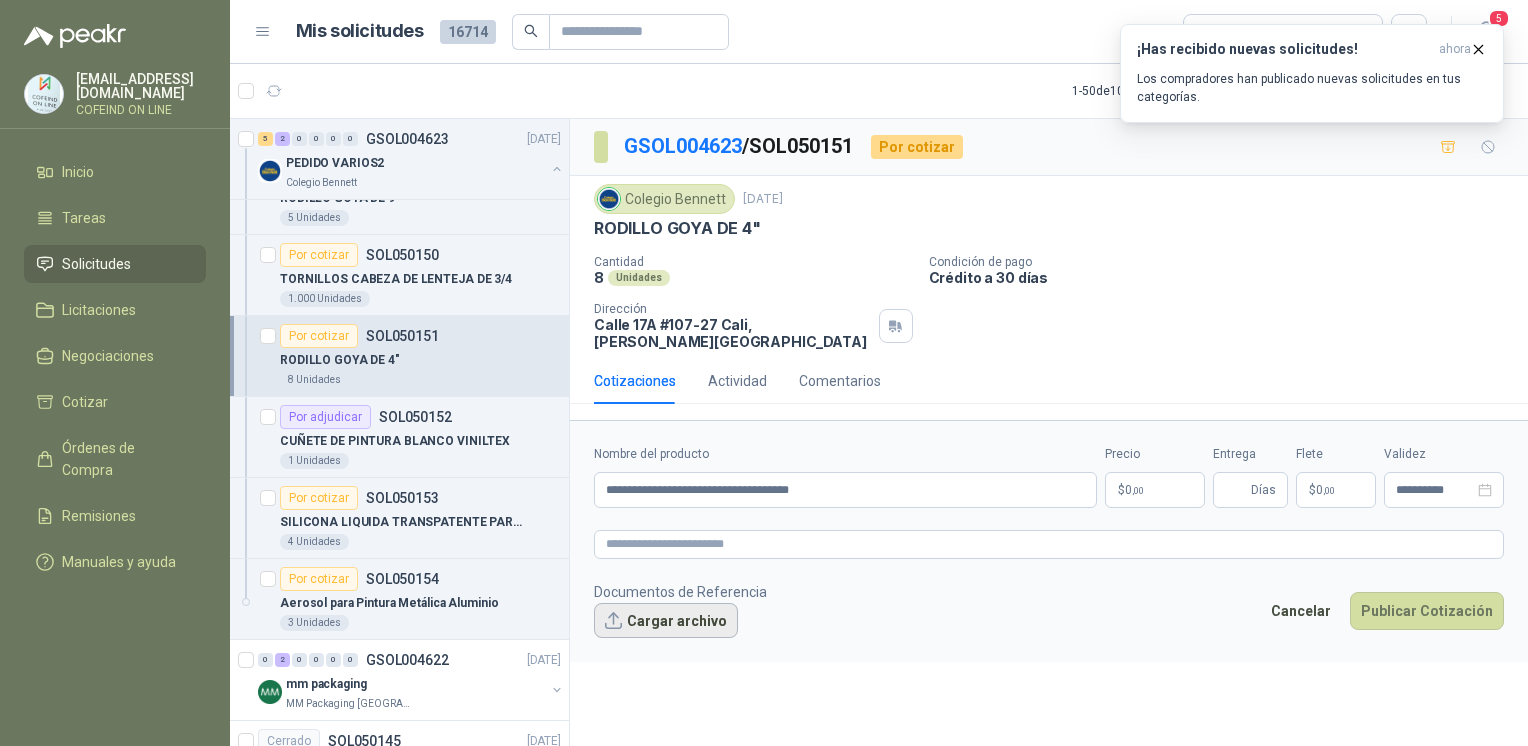 click on "Cargar archivo" at bounding box center [666, 621] 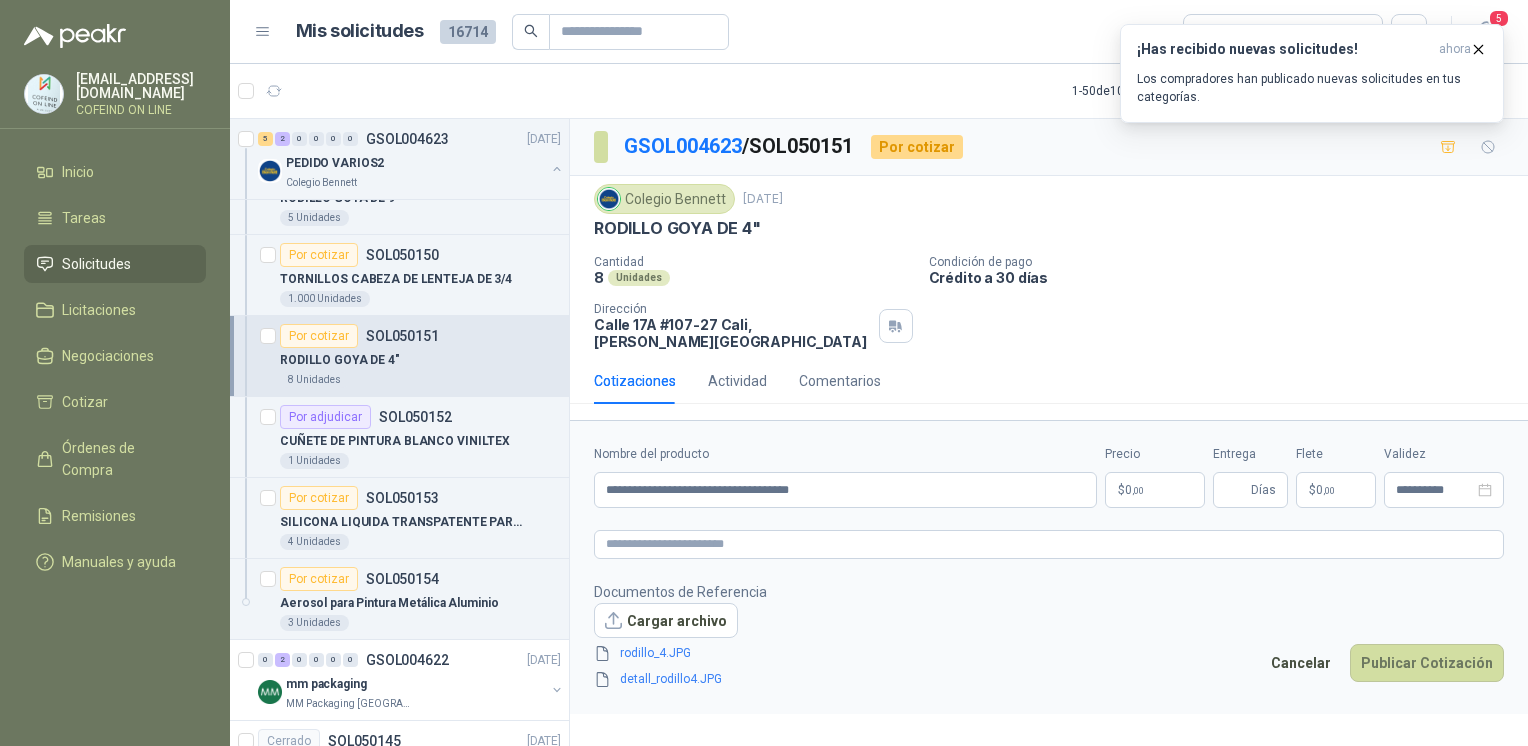 click on "osnaider564@gmail.com   COFEIND ON LINE   Inicio   Tareas   Solicitudes   Licitaciones   Negociaciones   Cotizar   Órdenes de Compra   Remisiones   Manuales y ayuda Mis solicitudes 16714 Todas 5 1 - 50  de  10284 Asignado a mi No Leídos Por cotizar SOL050475 29/07/25   imán  - Flat Floating Magnets / FF-4 for 1/2″ (1.3 CM) TO 1″ (2.5 CM) Zoologico De Cali  1   Unidades Por cotizar SOL050474 29/07/25   ALCOHOL GLICERINADO AL 70% SANTIZ 100 - REC * CUÑT 20 LT Valores Atlas 3   Unidades Por cotizar SOL050473 29/07/25   BANCA DE EXTERIOR ALTO 50CM X ANCHO 100CM FONDO 45CM CON ESPALDAR Grupo Normandía 1   Unidades 2   0   0   0   0   0   GSOL004652 29/07/25   Tapete Dieléctrico Almatec   Por cotizar SOL050470 29/07/25   ENFRIADOR VERTICAL MARCA INDURAMA 216 LITROS  MODELO  VFV-400 CZ  Zoologico De Cali  1   Unidades 7   0   0   0   0   0   GSOL004651 29/07/25   TIC  Colegio Jefferson   Por cotizar SOL050462 29/07/25   Escalera De Muelle Desmontable De 5 Pasos, Capacida... Zoologico De Cali  1   Unidades" at bounding box center (764, 373) 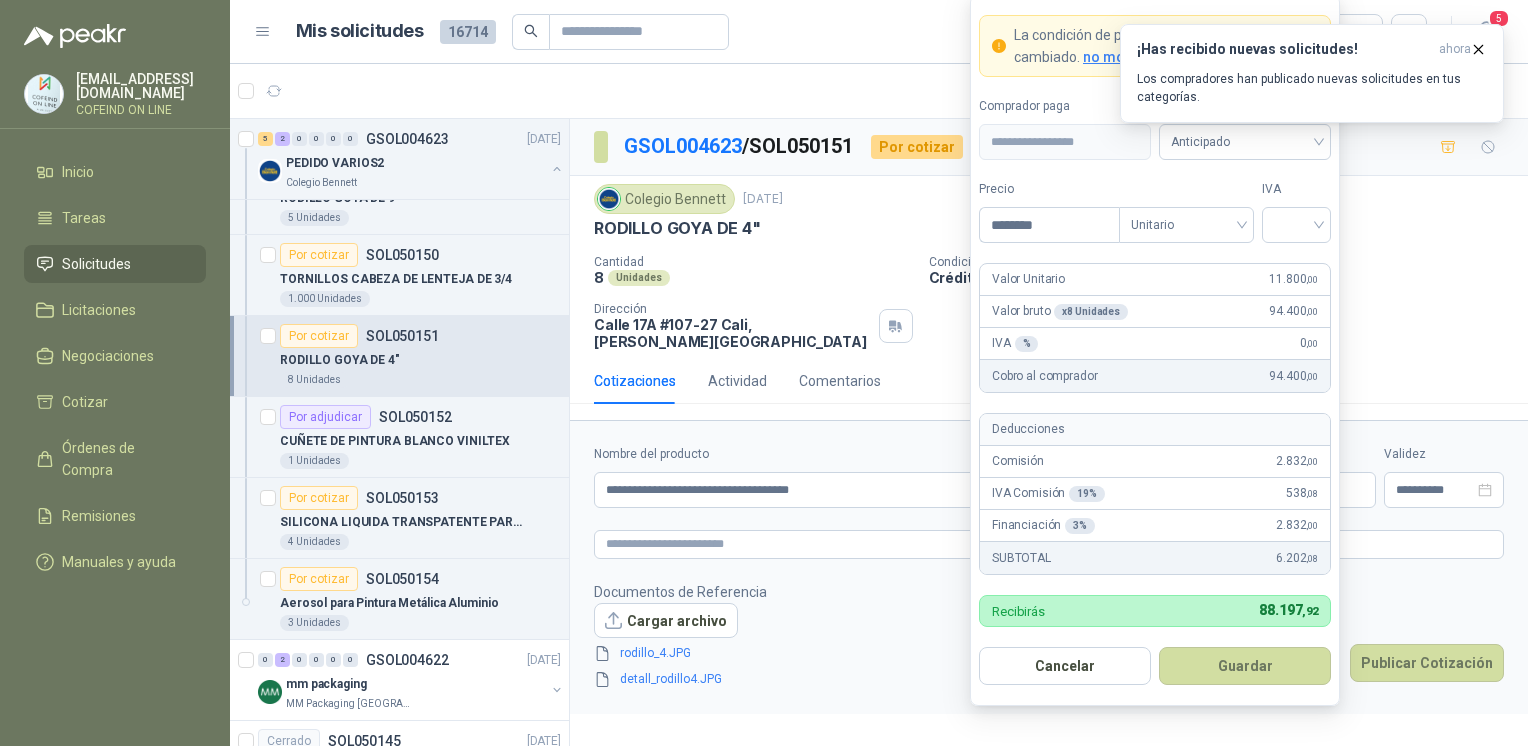 type on "********" 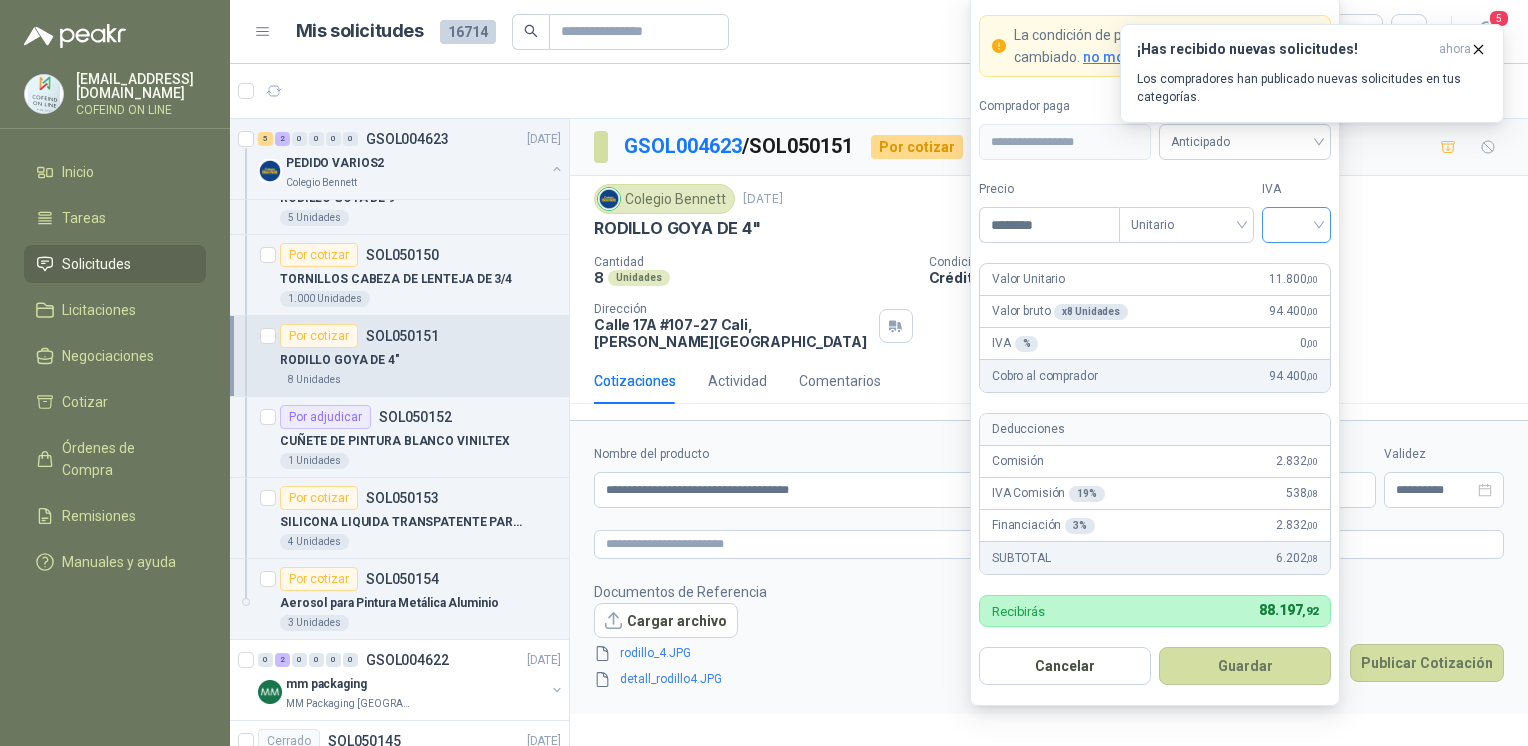 click at bounding box center (1296, 223) 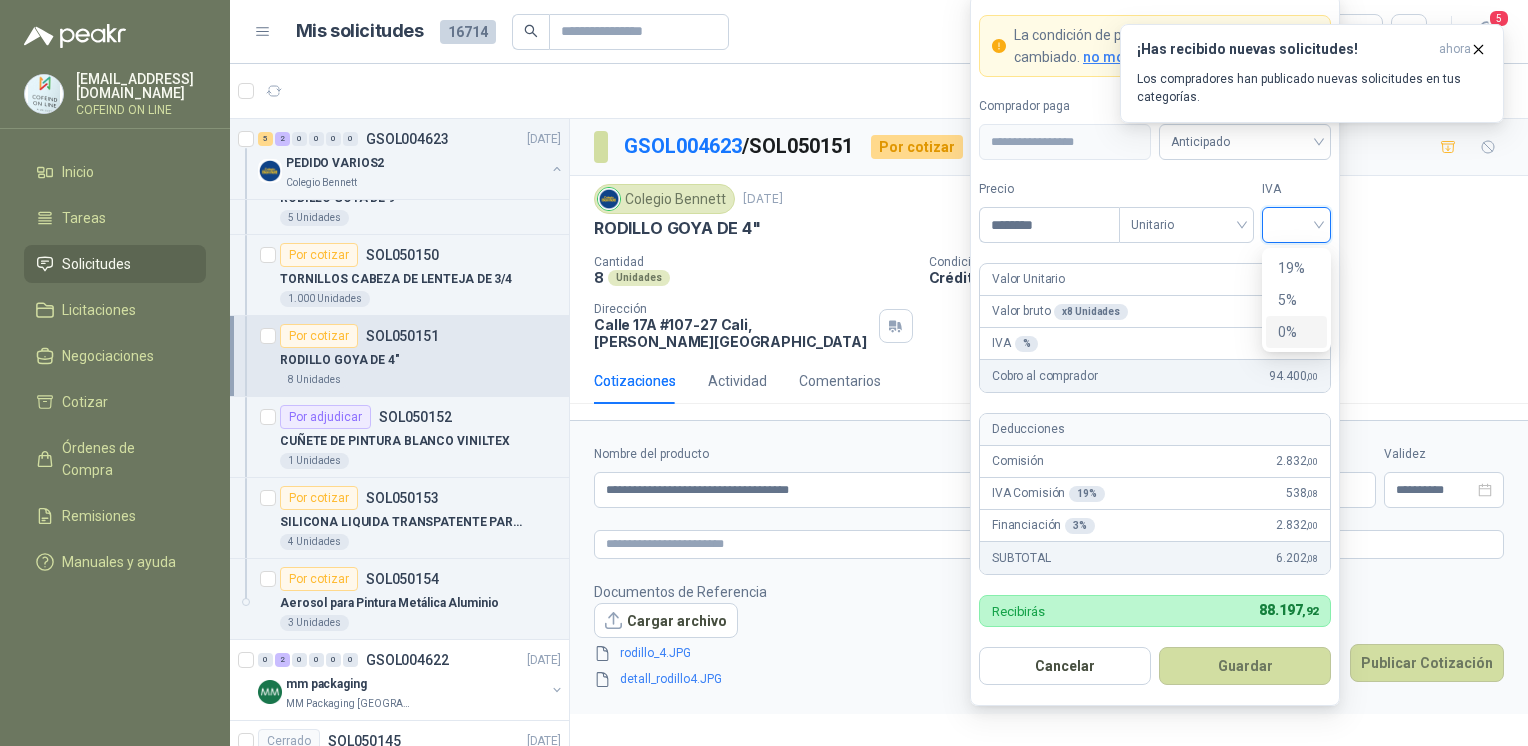 click on "0%" at bounding box center [1296, 332] 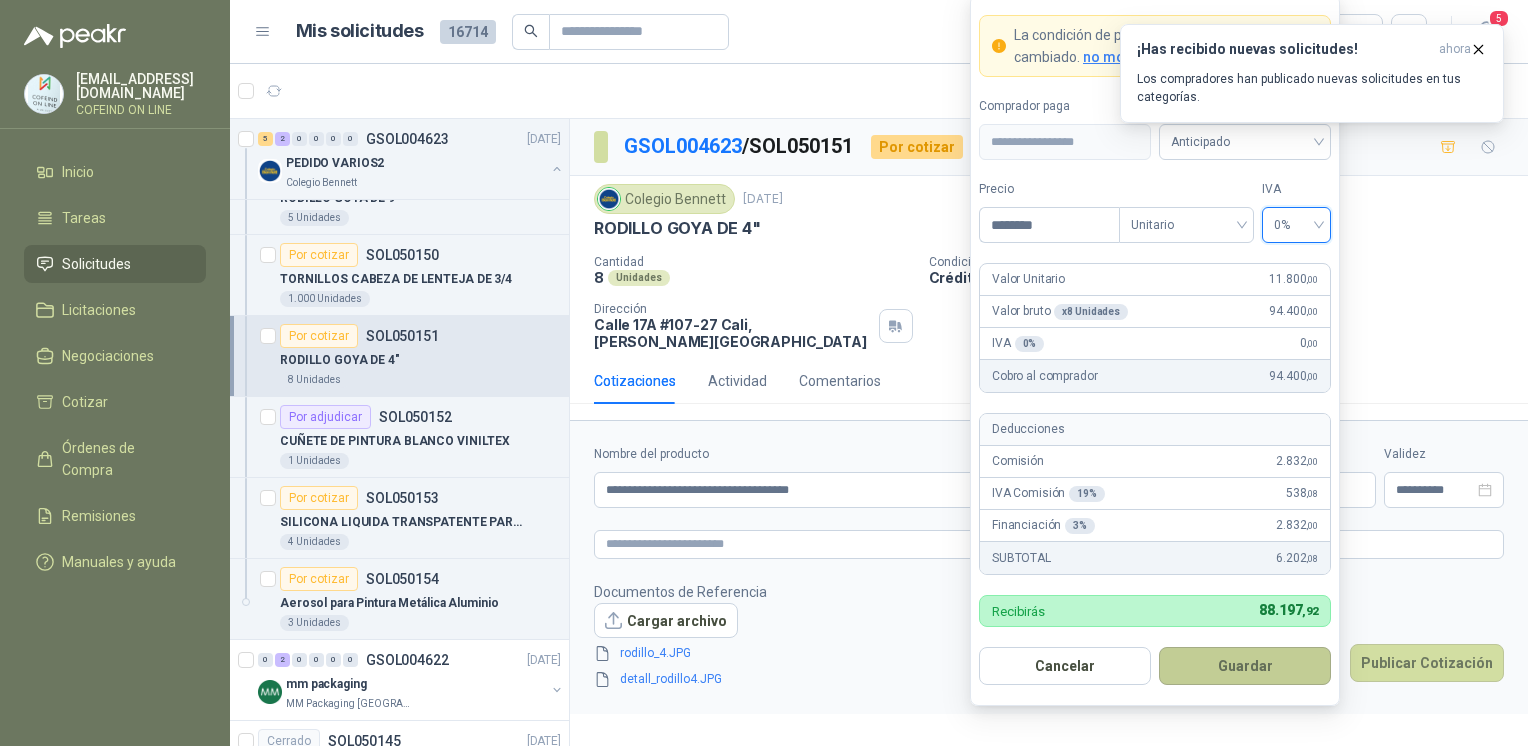 click on "Guardar" at bounding box center [1245, 666] 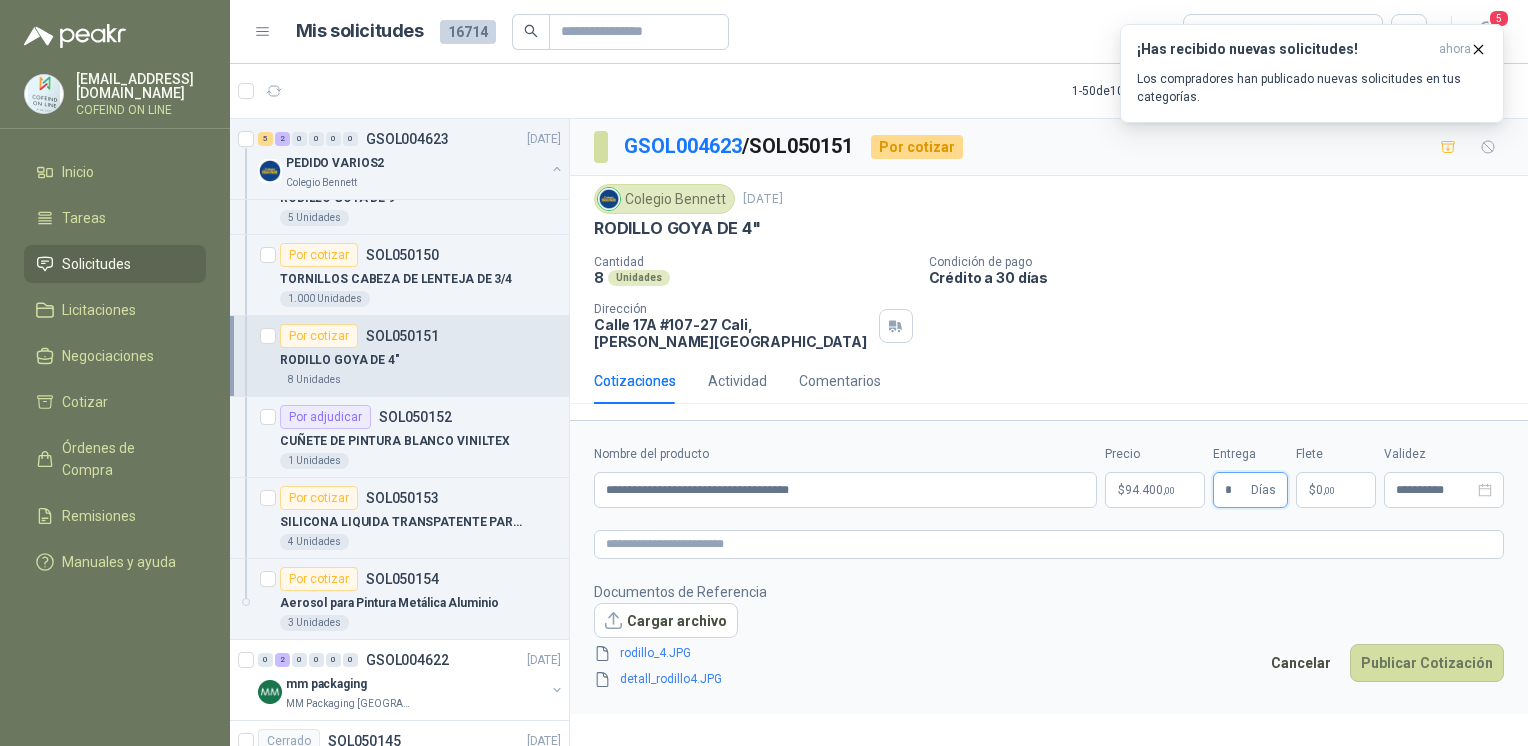type on "*" 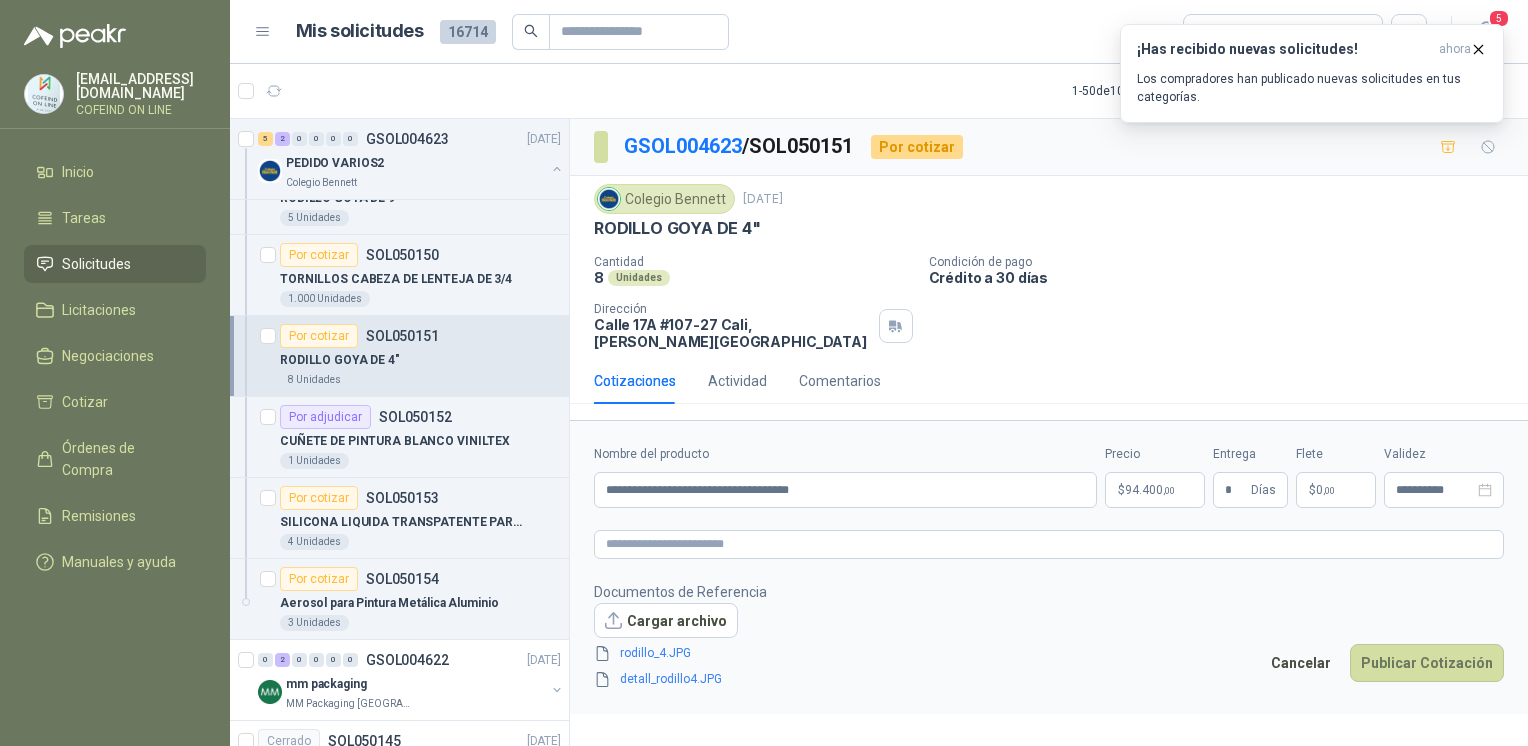 click on "Cotizaciones Actividad Comentarios" at bounding box center [1049, 381] 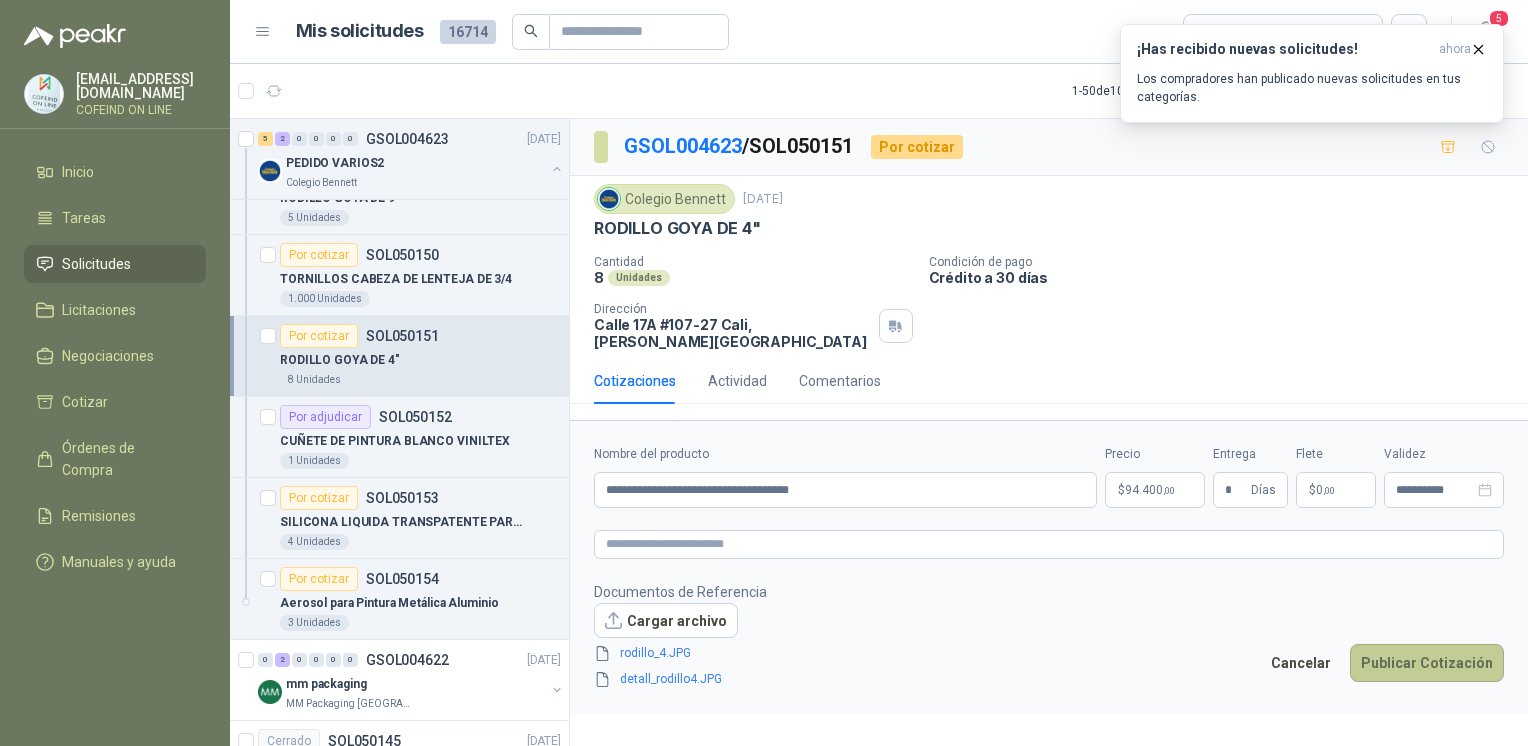 click on "Publicar Cotización" at bounding box center (1427, 663) 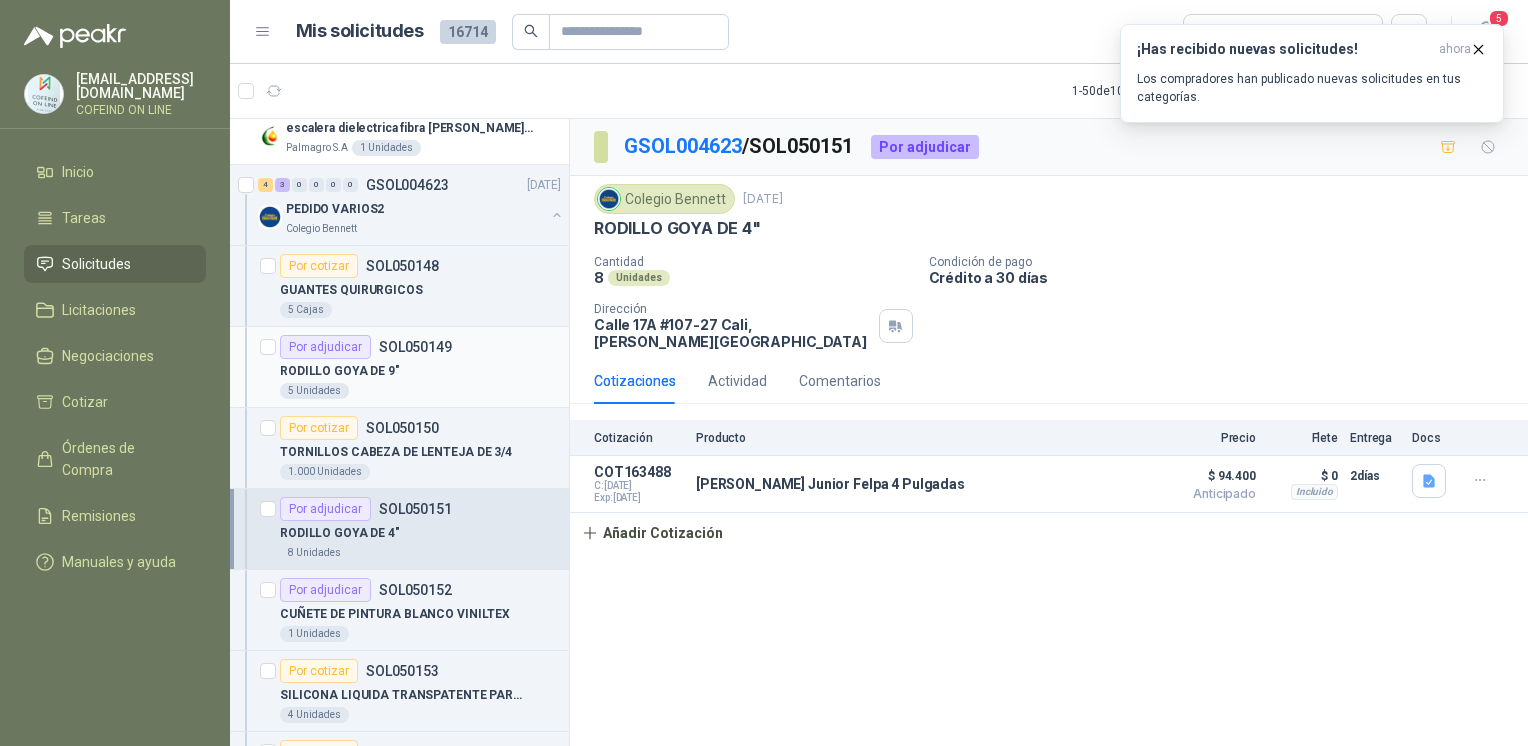 scroll, scrollTop: 6188, scrollLeft: 0, axis: vertical 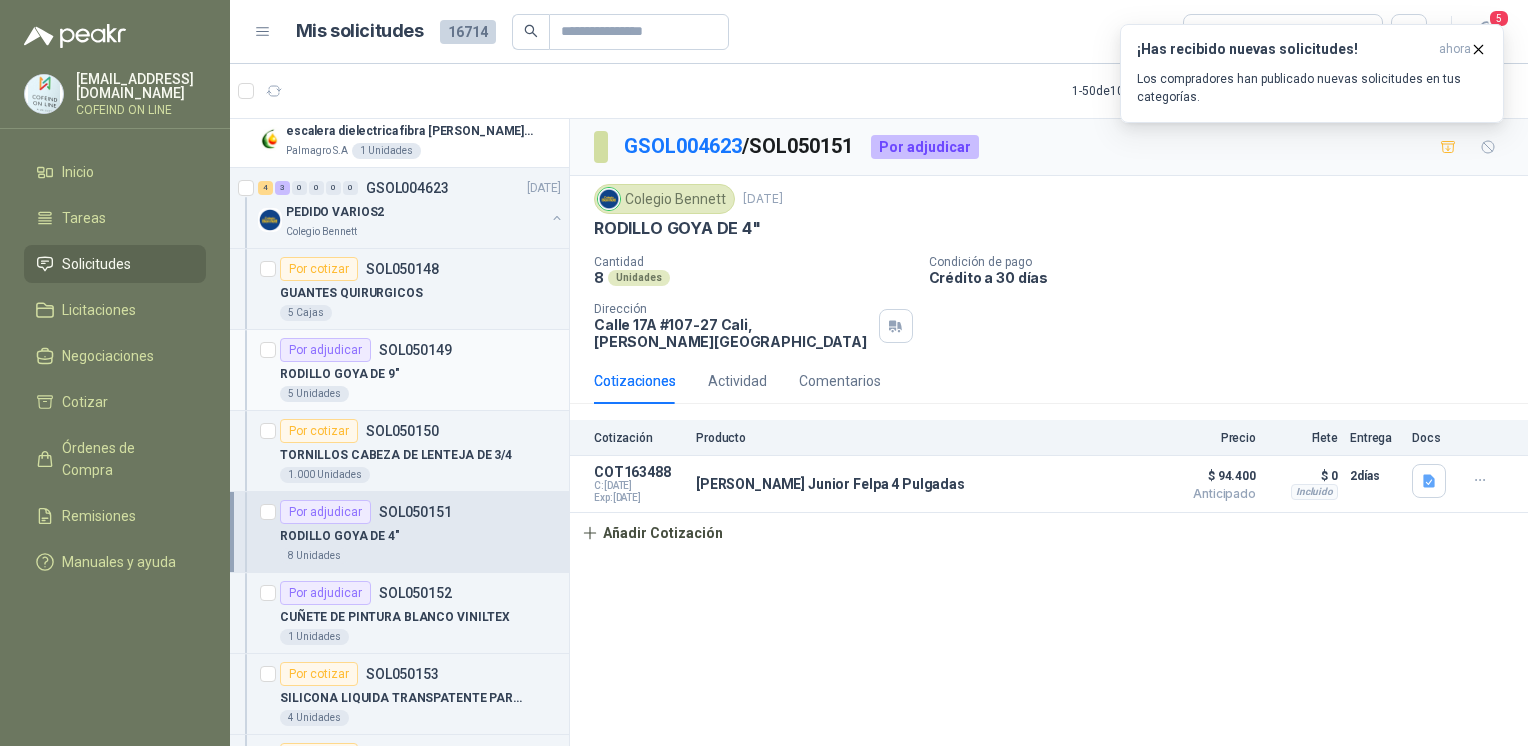 click on "RODILLO GOYA DE 9"" at bounding box center (420, 374) 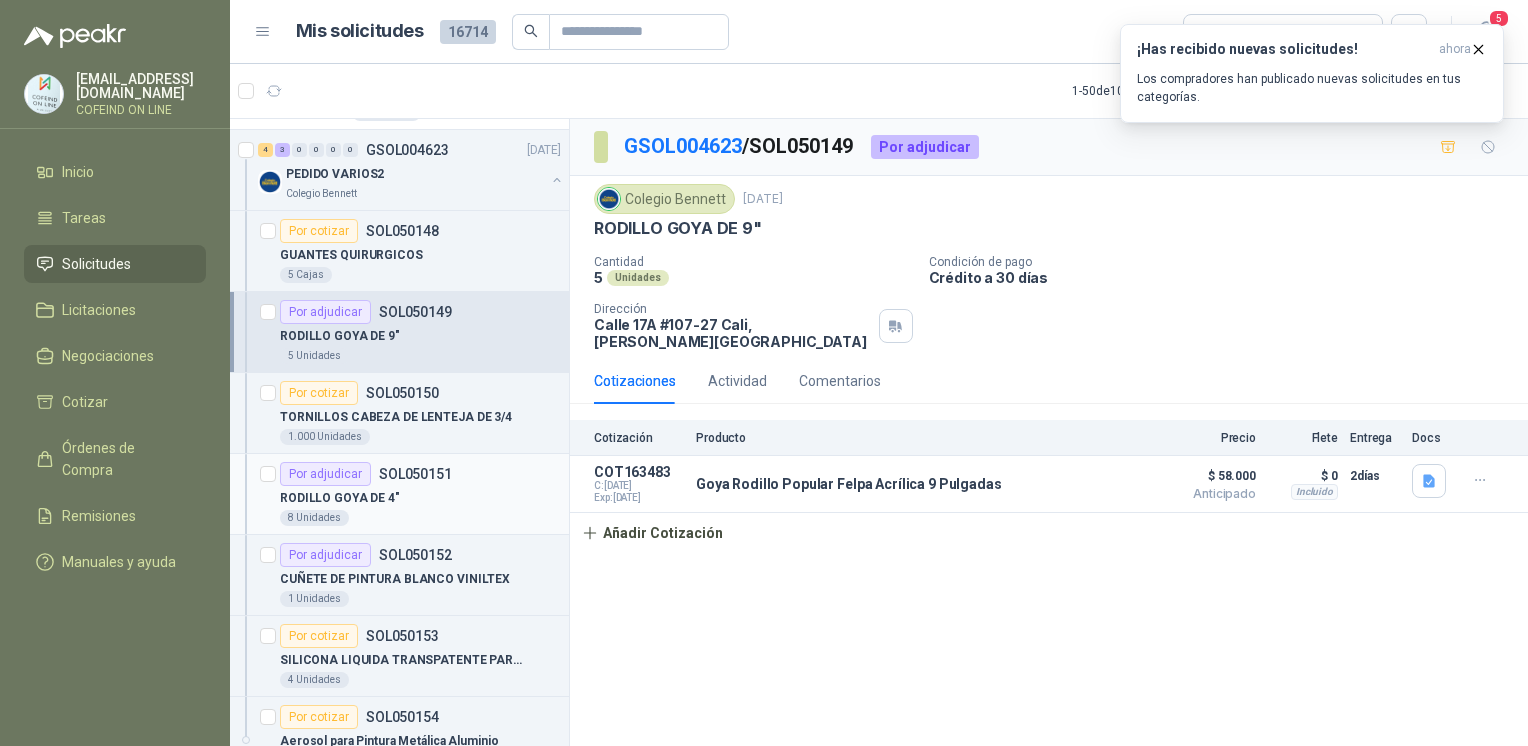 scroll, scrollTop: 6227, scrollLeft: 0, axis: vertical 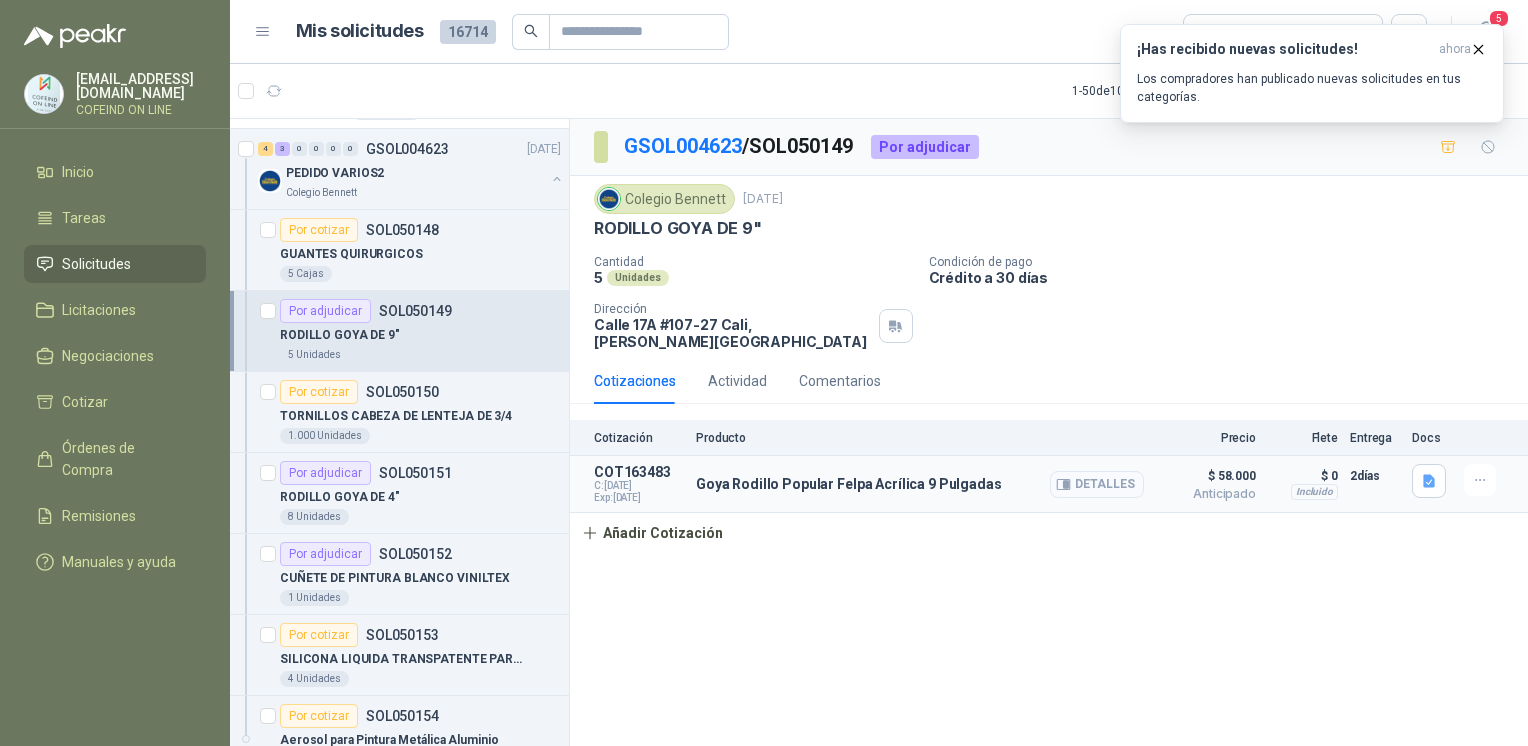 click on "Detalles" at bounding box center (1097, 484) 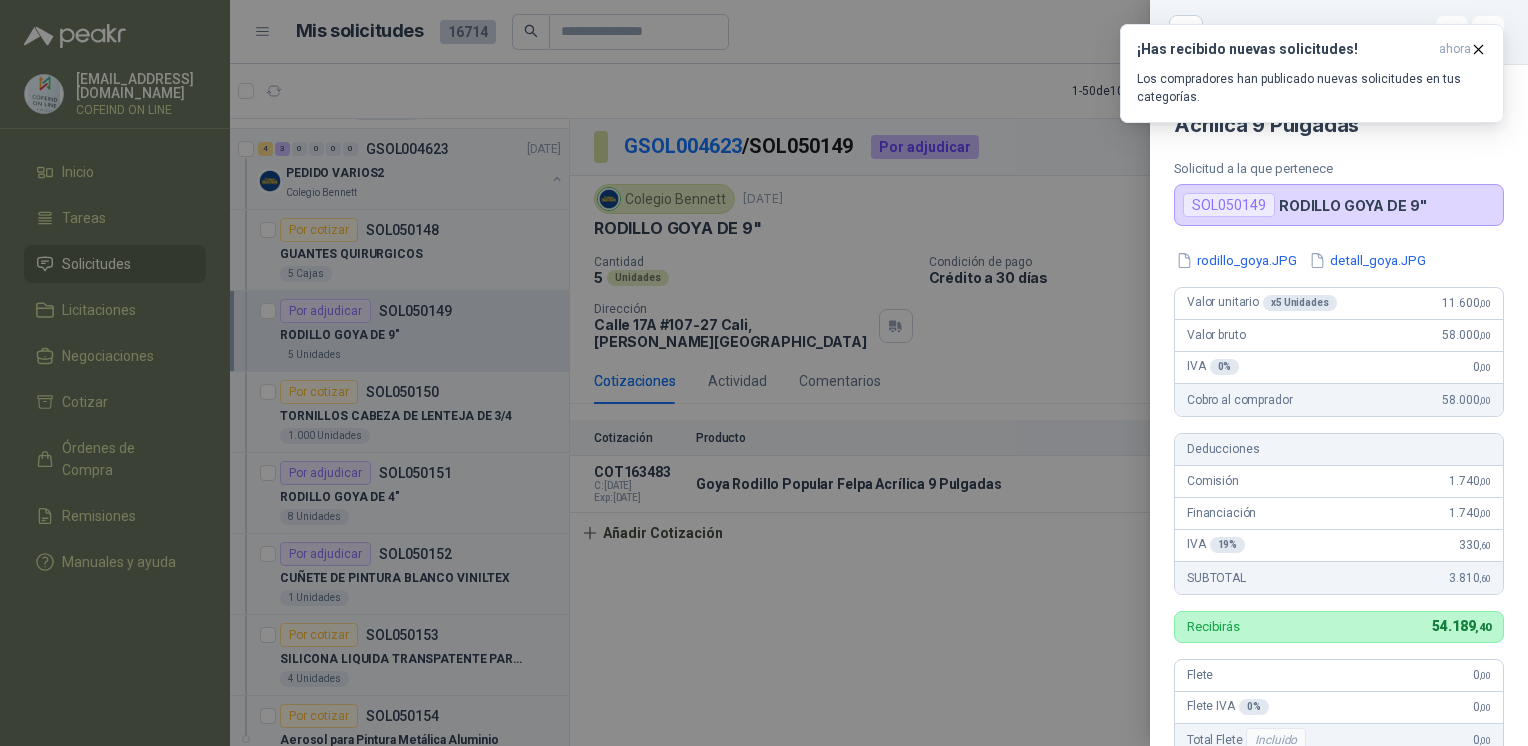 click at bounding box center (764, 373) 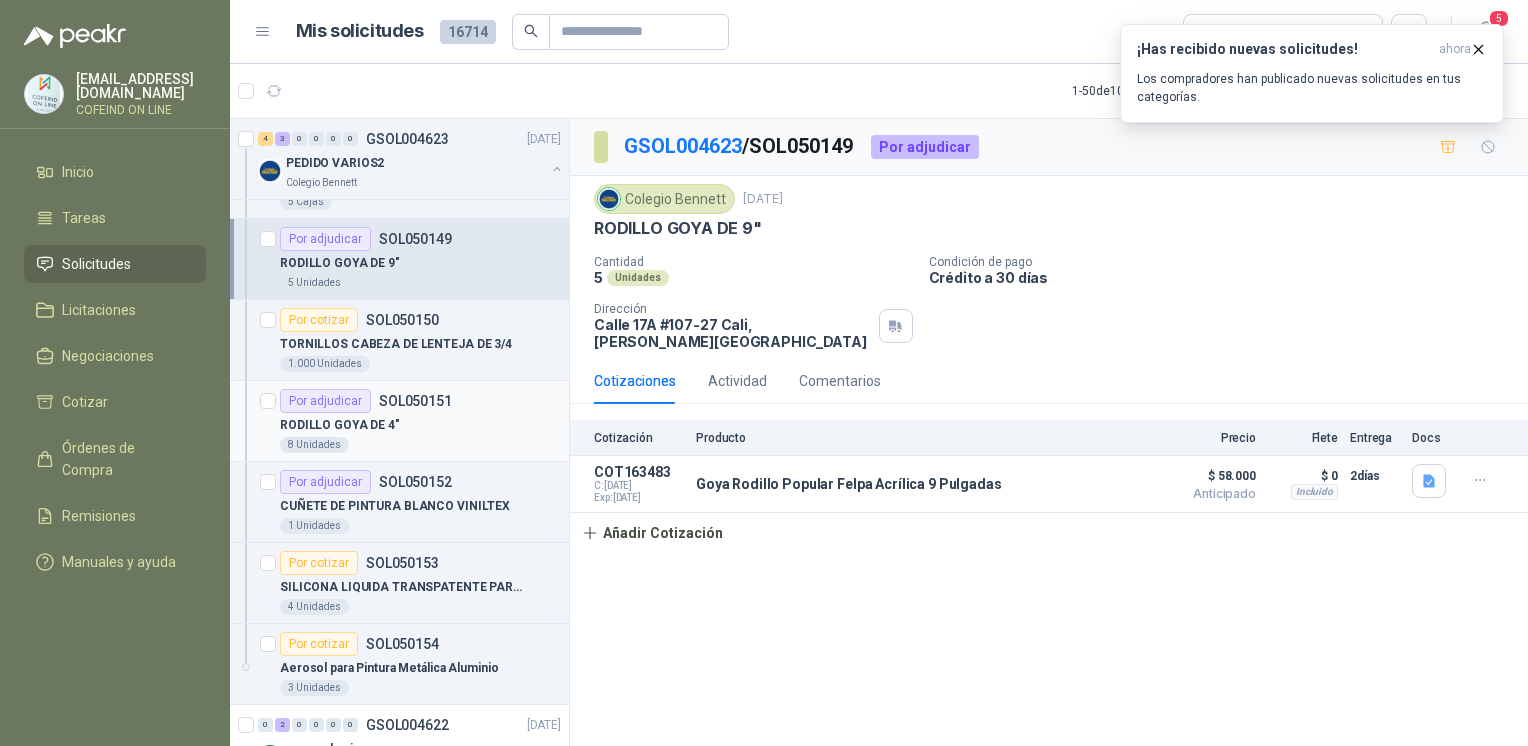 scroll, scrollTop: 6304, scrollLeft: 0, axis: vertical 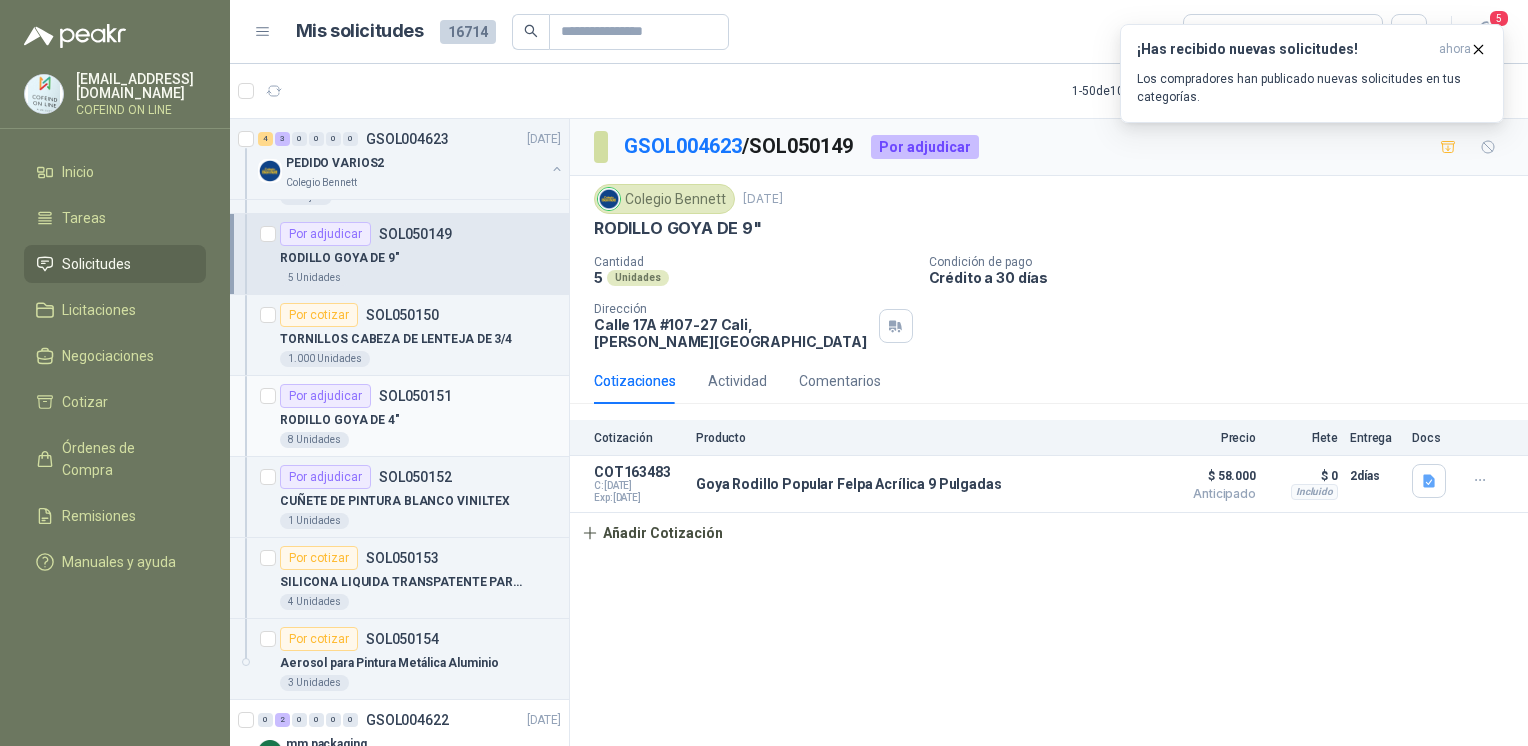 click on "RODILLO GOYA DE 4"" at bounding box center [420, 420] 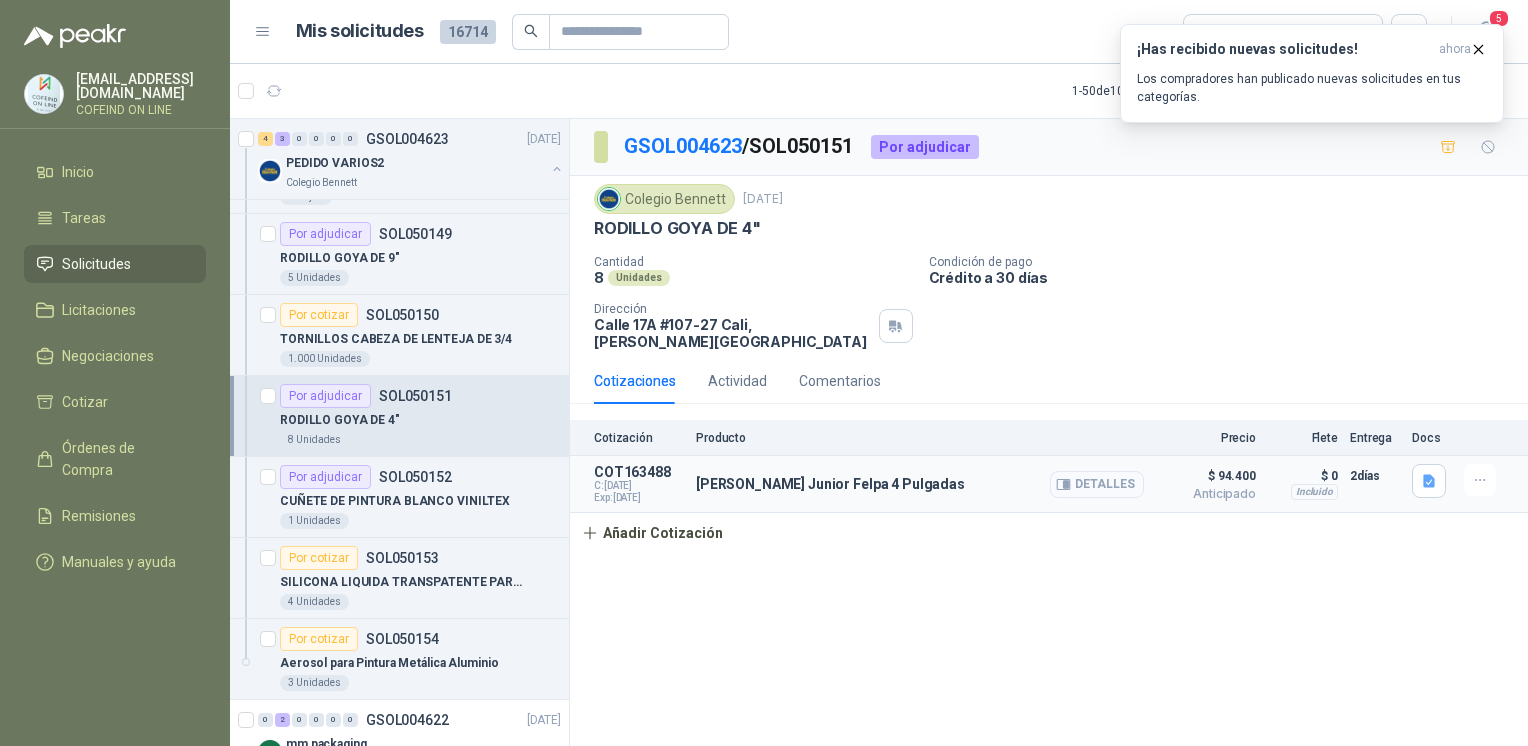 click on "Detalles" at bounding box center [1097, 484] 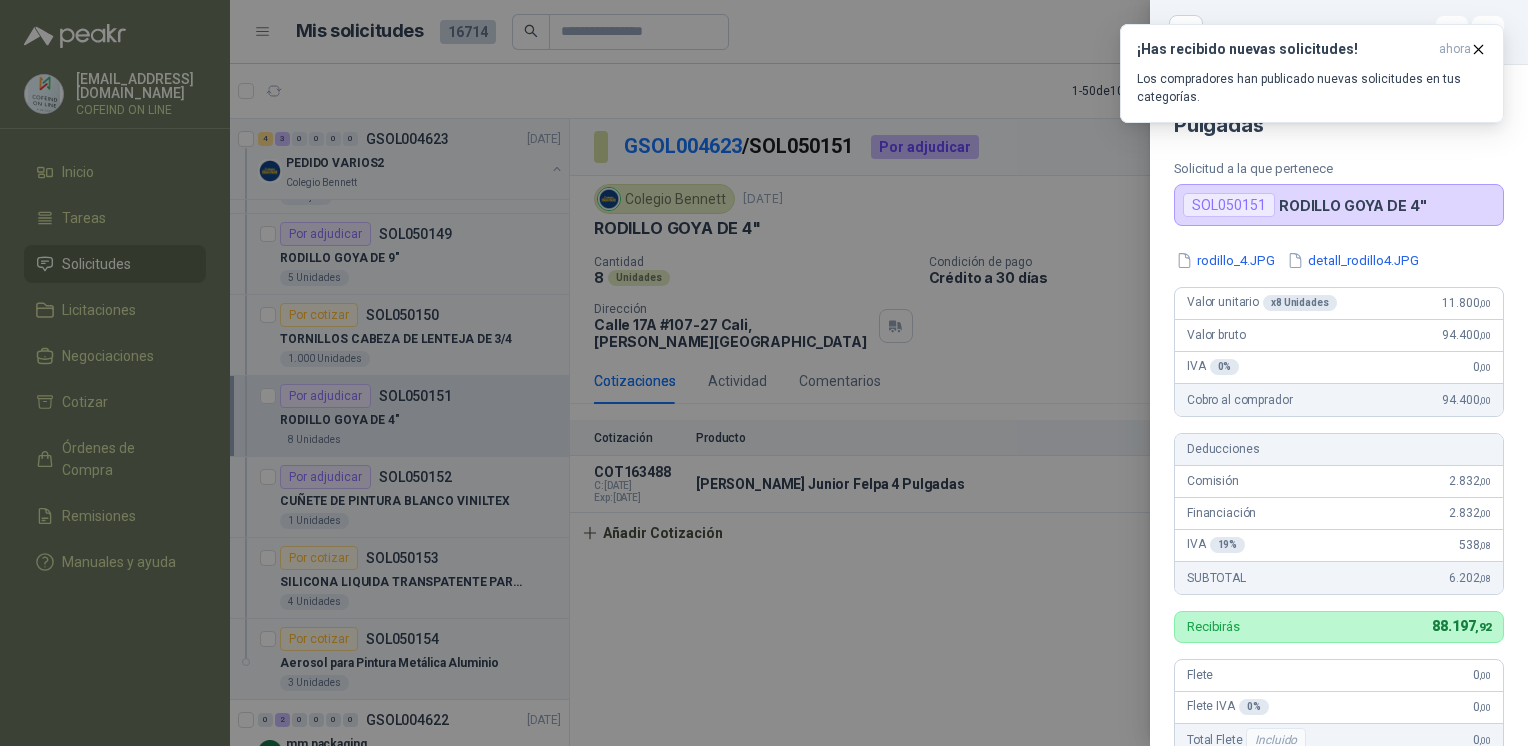 click at bounding box center (764, 373) 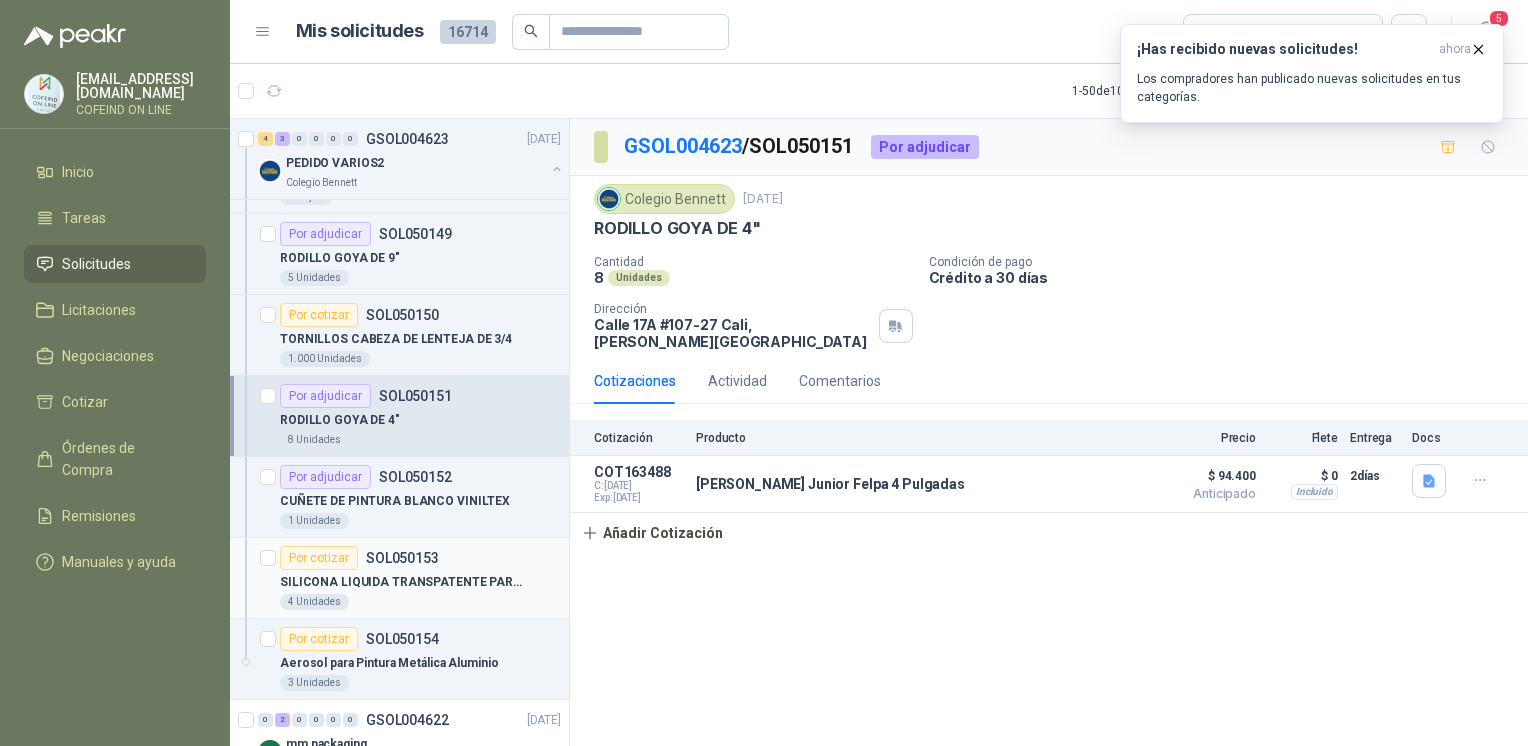 click on "SILICONA LIQUIDA TRANSPATENTE PARA VIDRIOS - TARRO GRANDE" at bounding box center (404, 582) 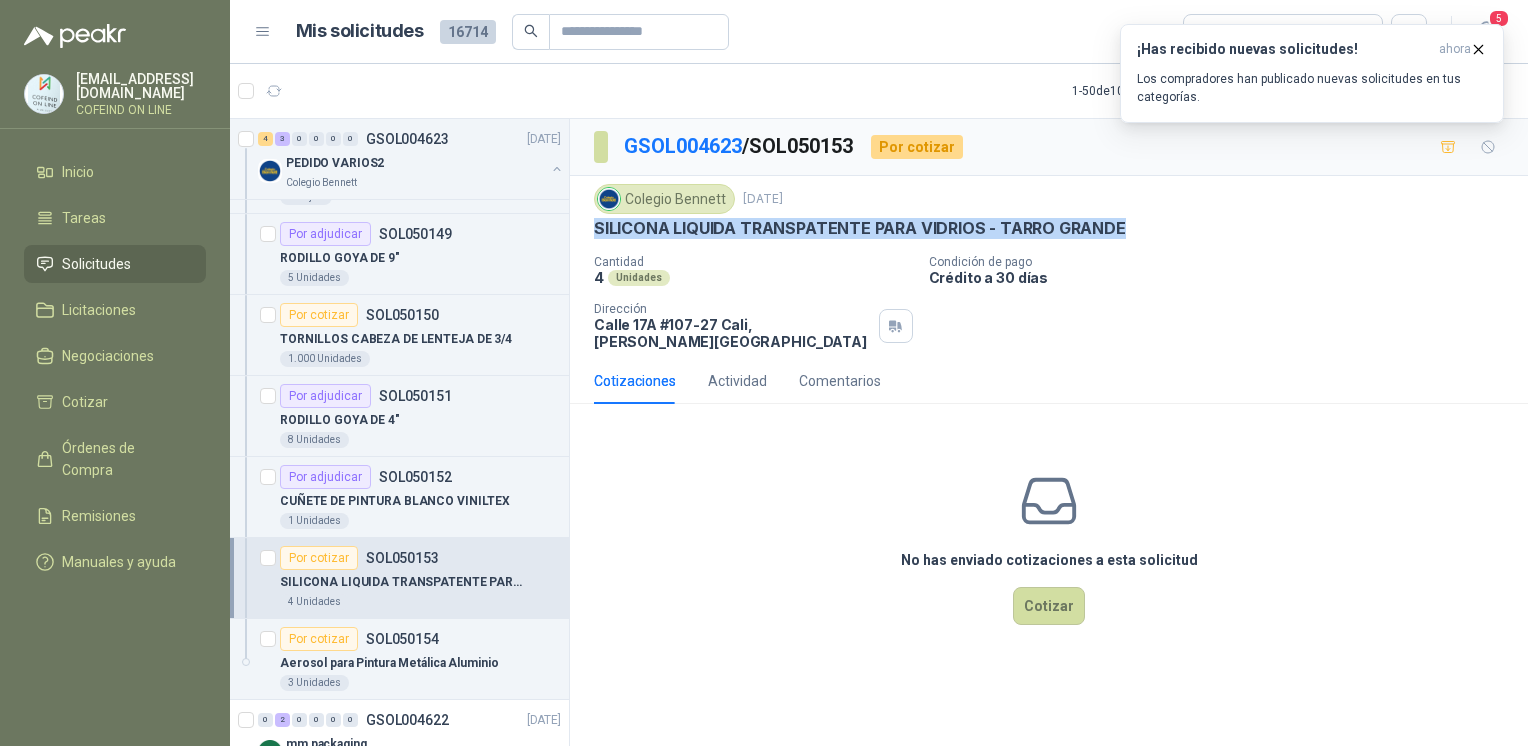 drag, startPoint x: 1157, startPoint y: 220, endPoint x: 591, endPoint y: 234, distance: 566.1731 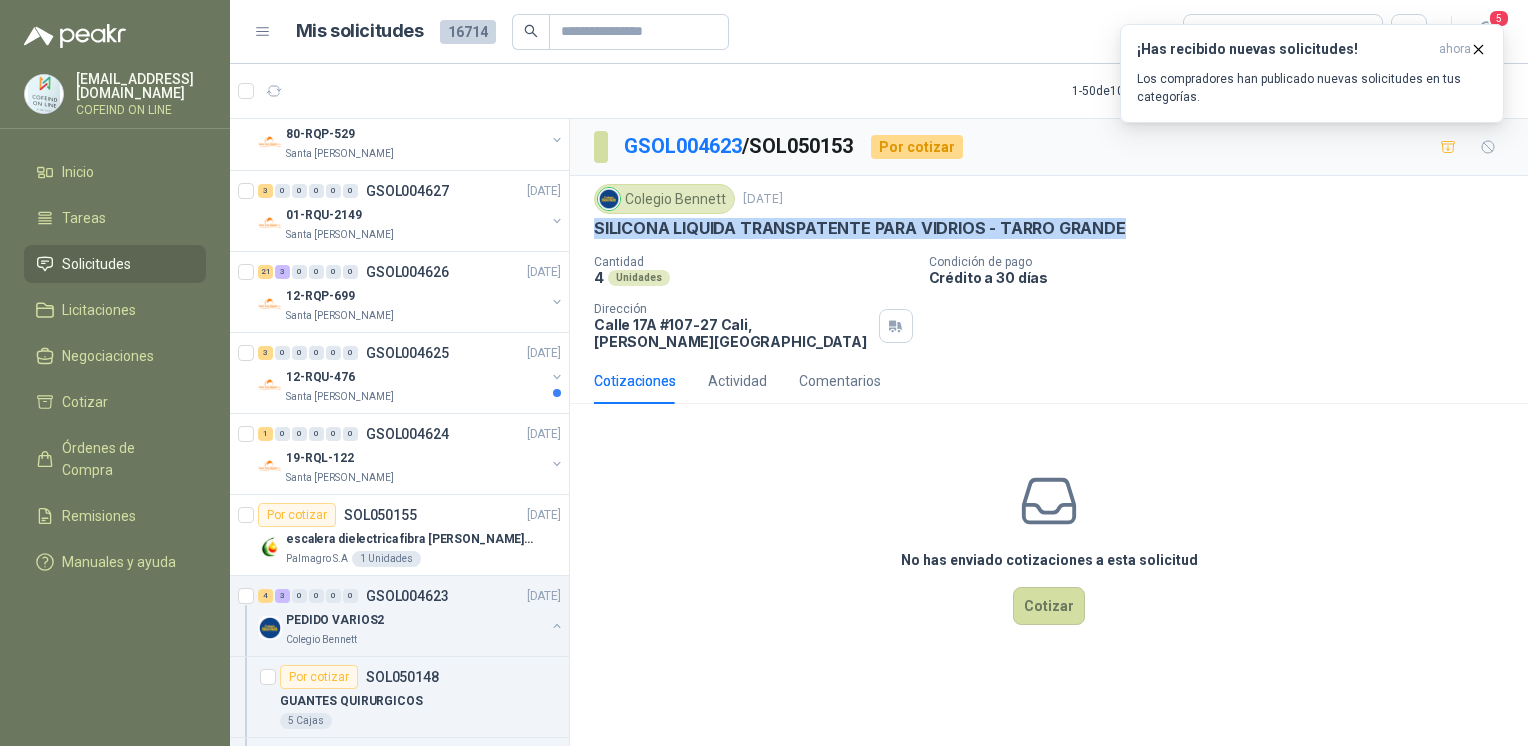 scroll, scrollTop: 5665, scrollLeft: 0, axis: vertical 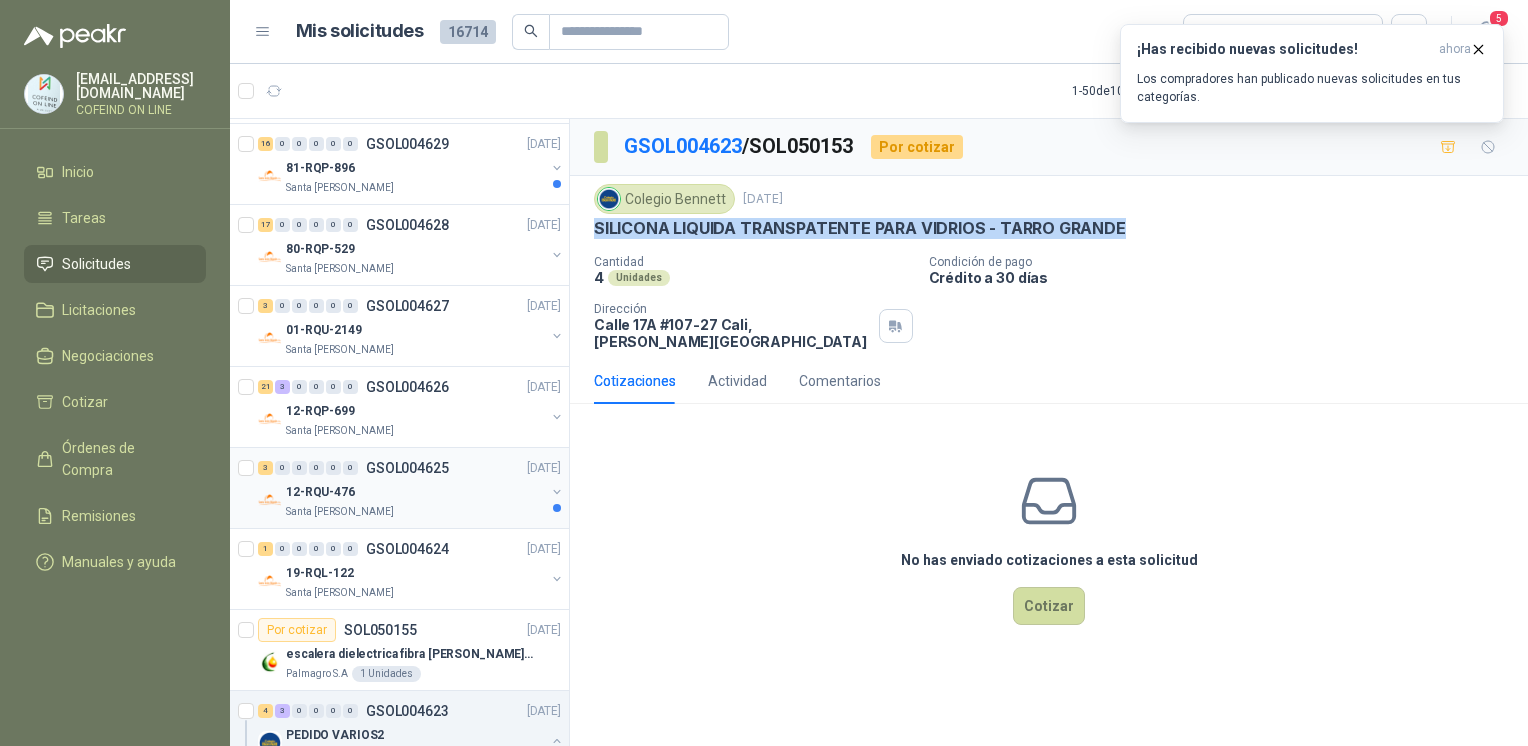 click on "Santa [PERSON_NAME]" at bounding box center (340, 512) 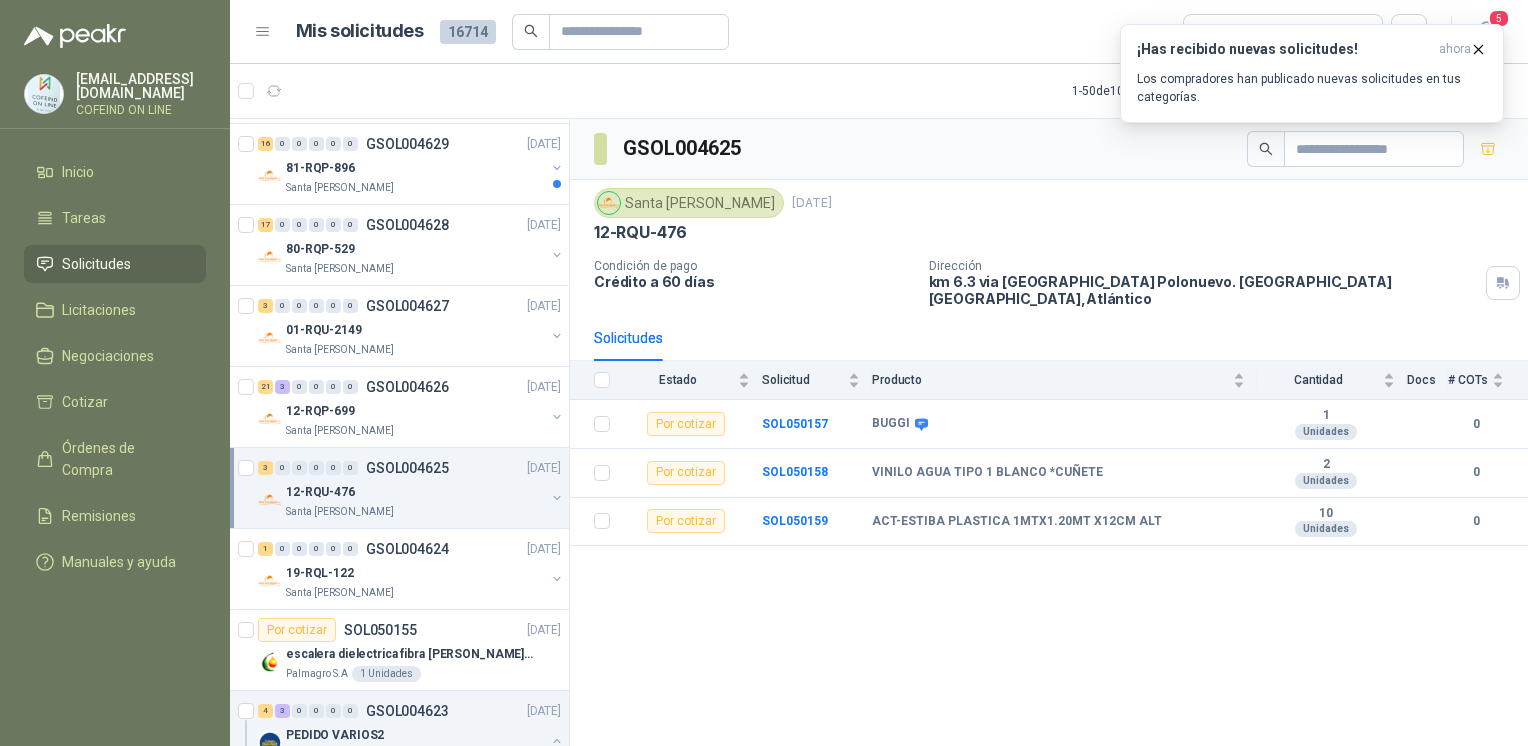 click at bounding box center (557, 498) 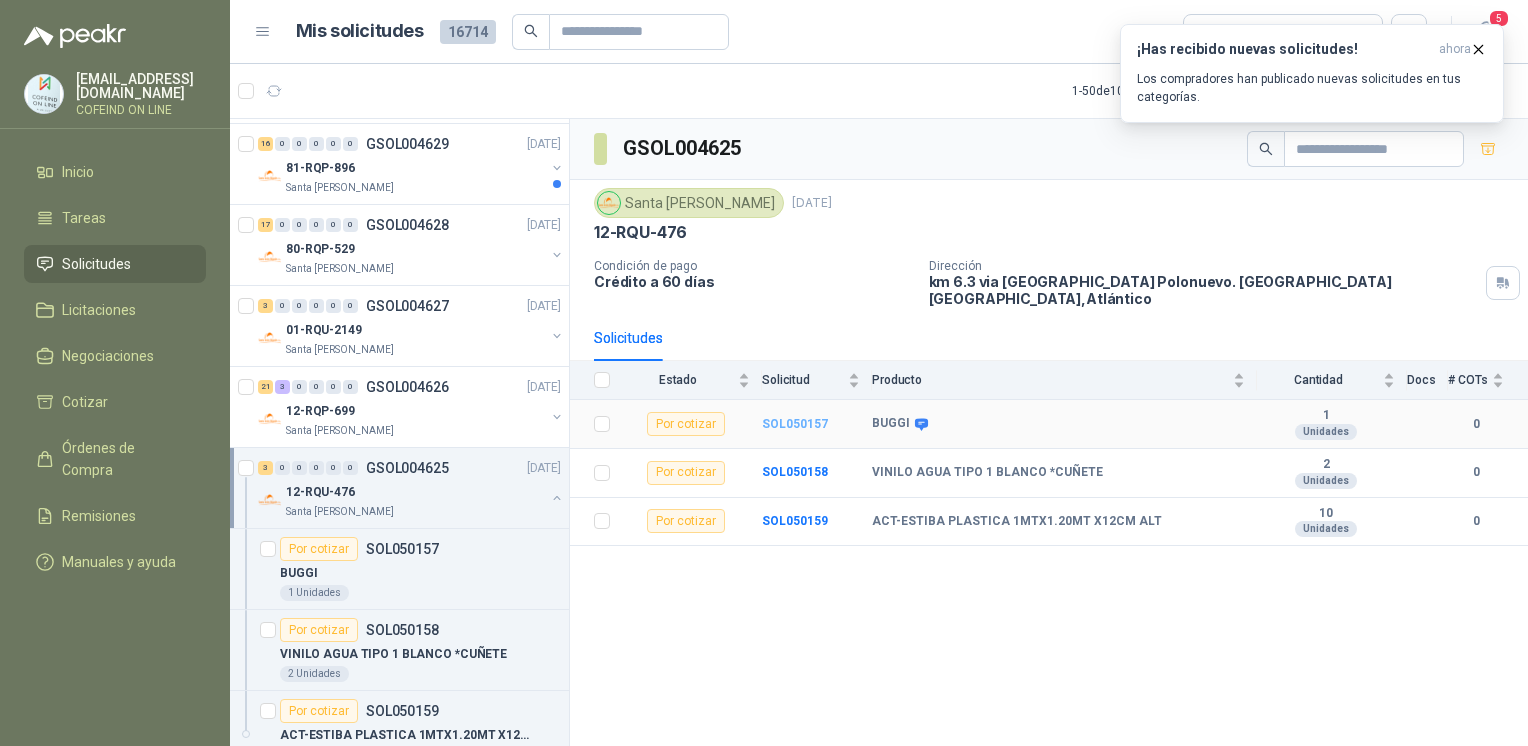 click on "SOL050157" at bounding box center (795, 424) 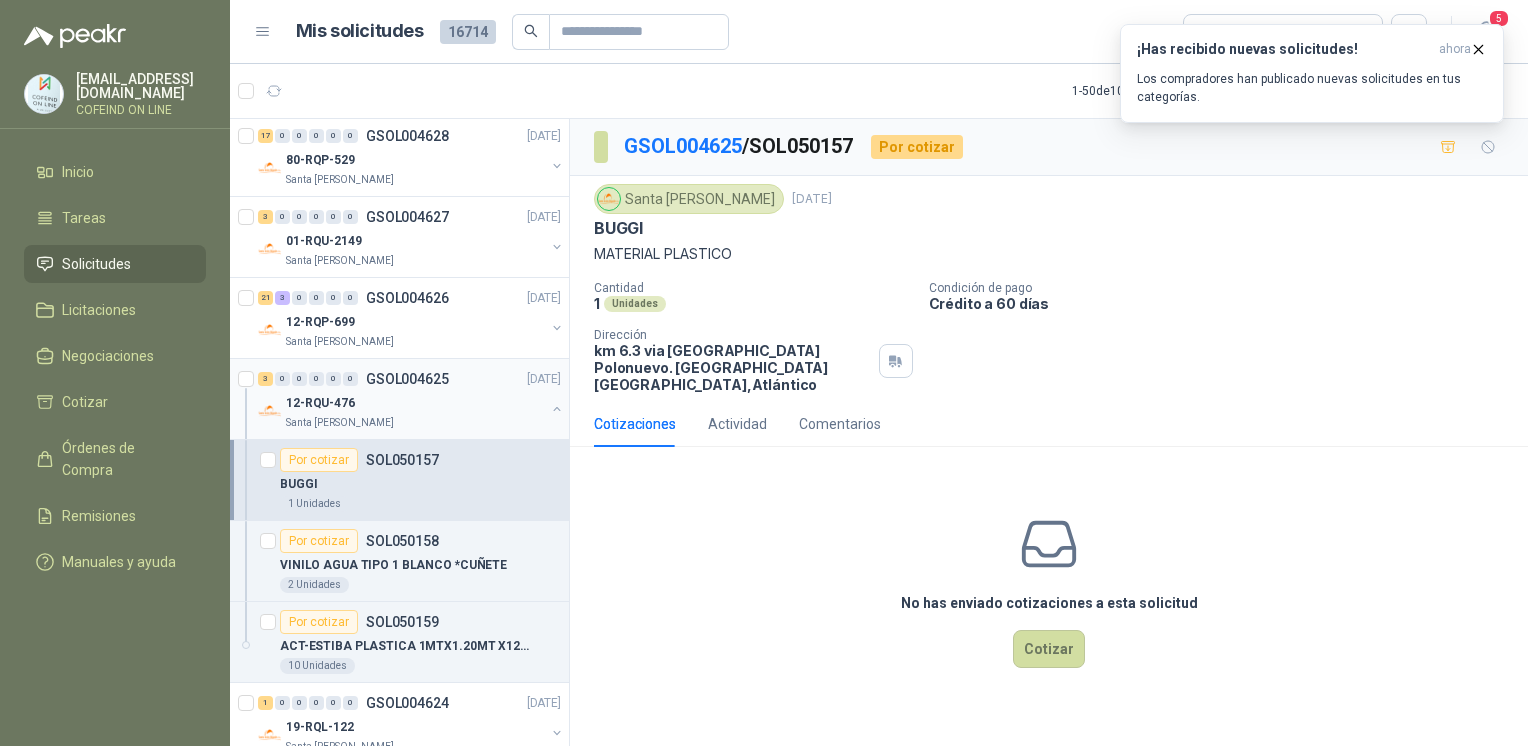 scroll, scrollTop: 5772, scrollLeft: 0, axis: vertical 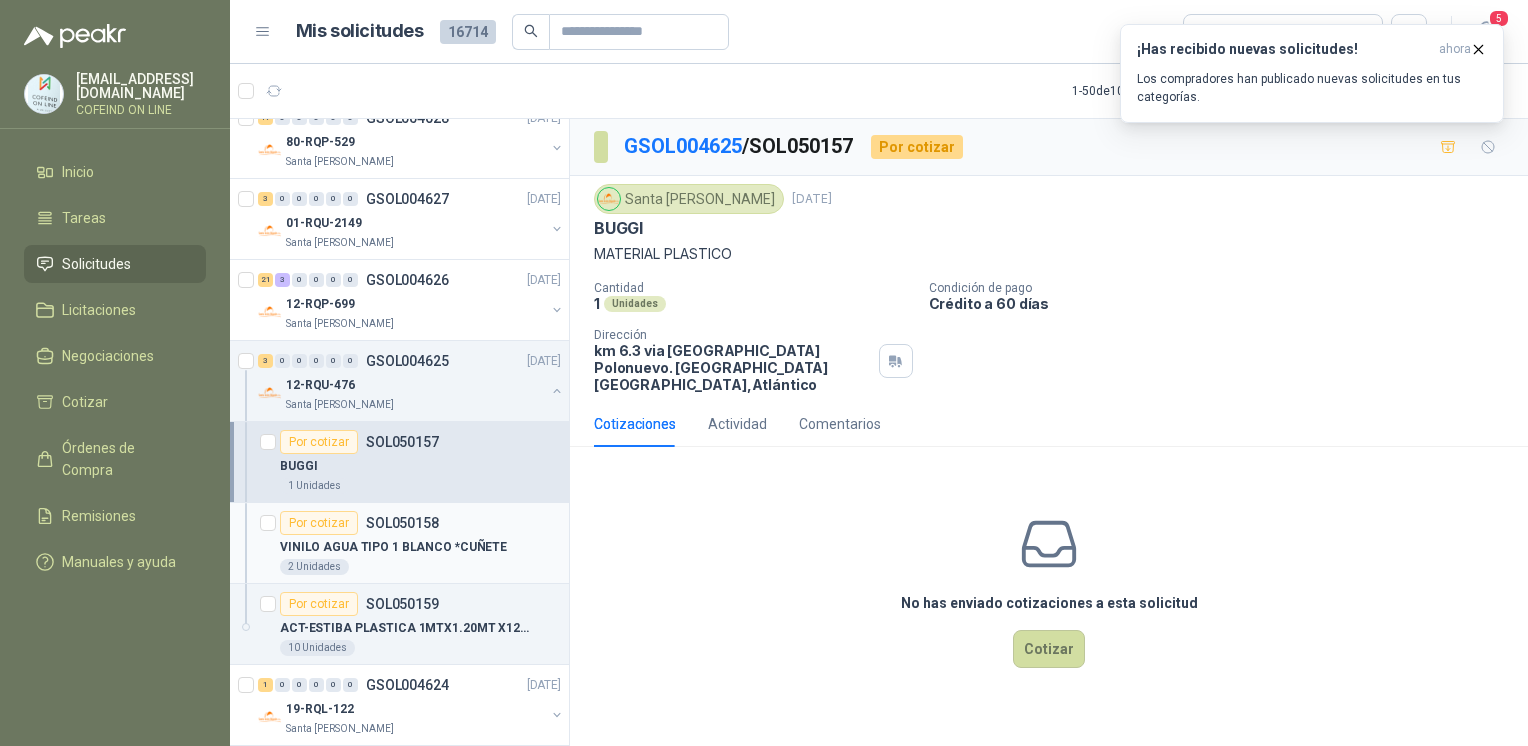 click on "VINILO AGUA TIPO 1 BLANCO *CUÑETE" at bounding box center [393, 547] 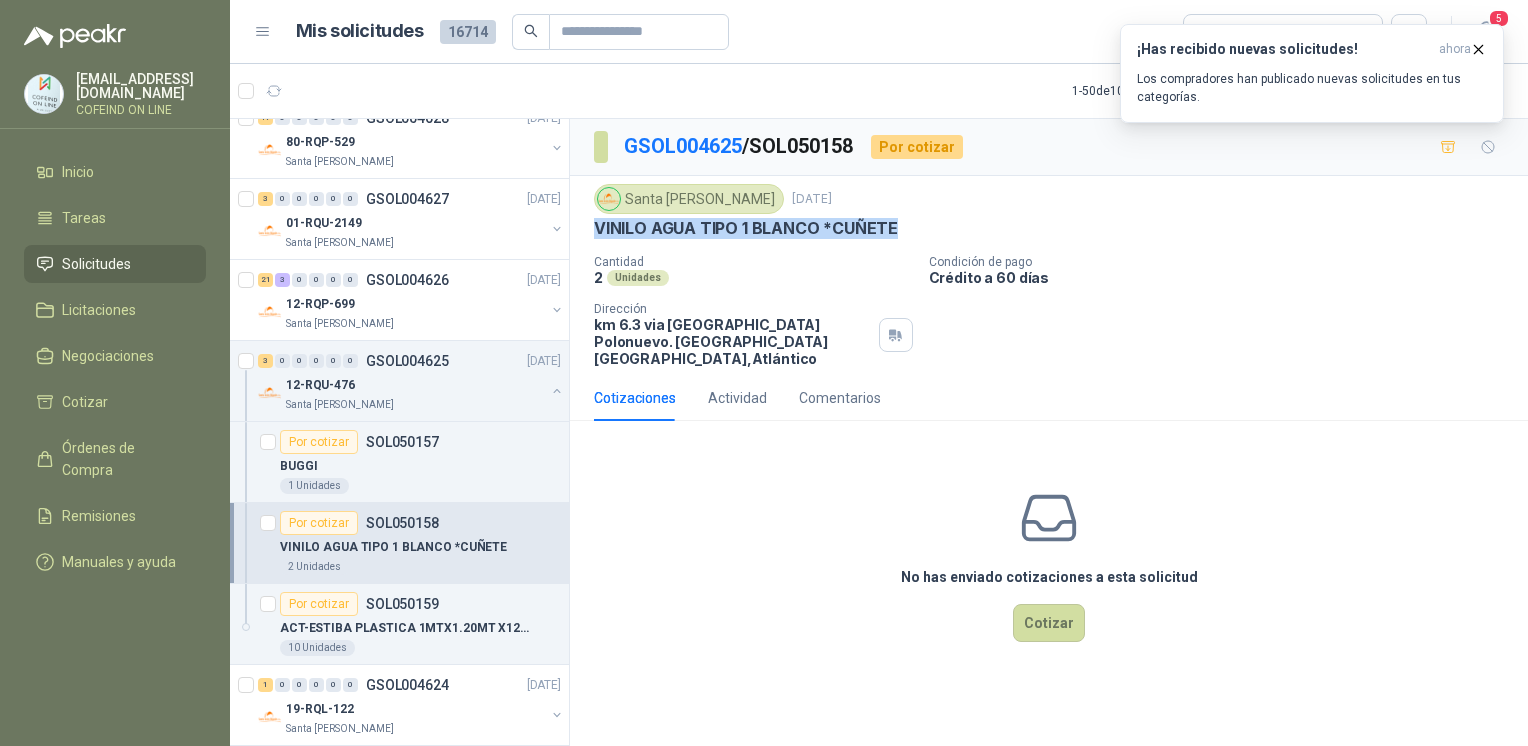 drag, startPoint x: 896, startPoint y: 229, endPoint x: 592, endPoint y: 231, distance: 304.0066 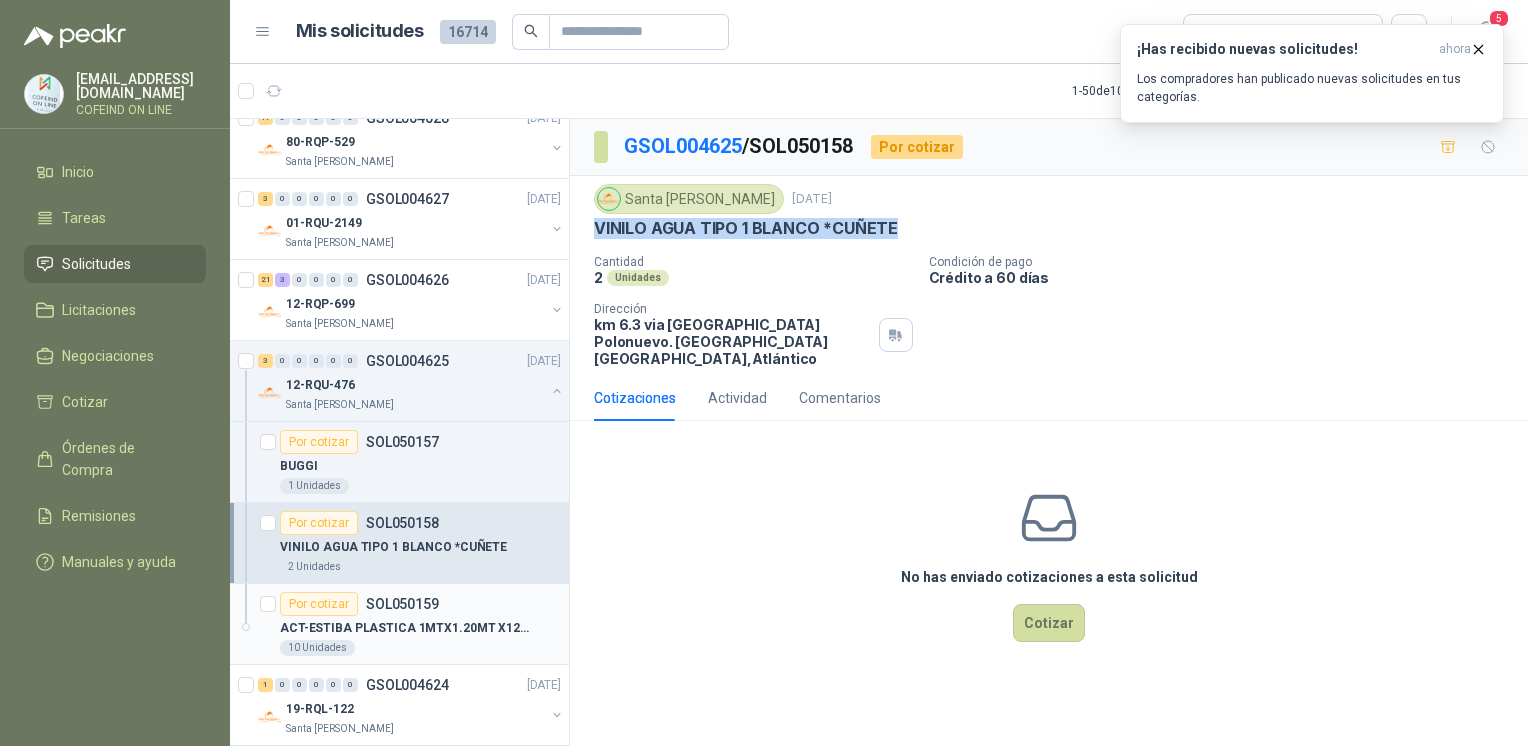 click on "SOL050159" at bounding box center (402, 604) 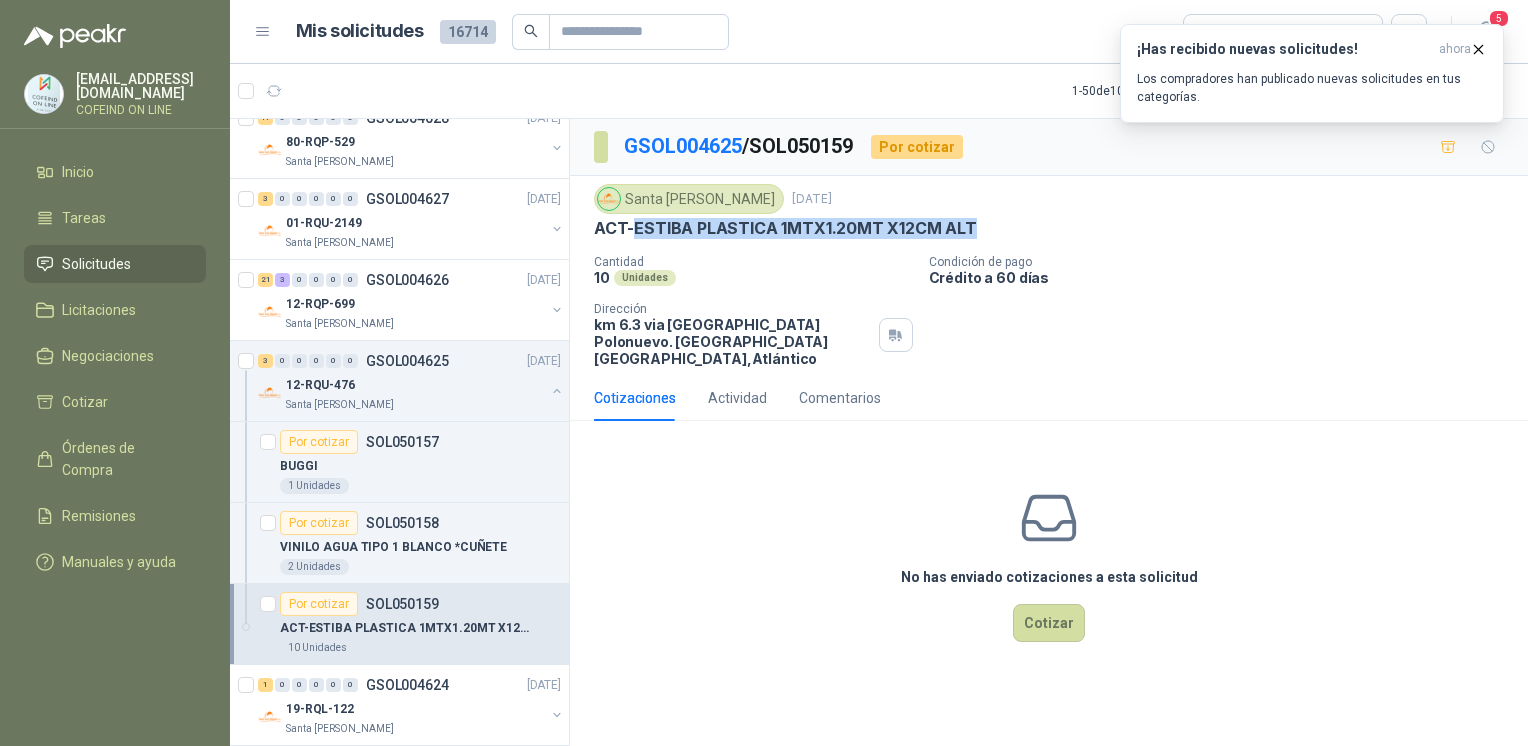 drag, startPoint x: 980, startPoint y: 225, endPoint x: 635, endPoint y: 219, distance: 345.0522 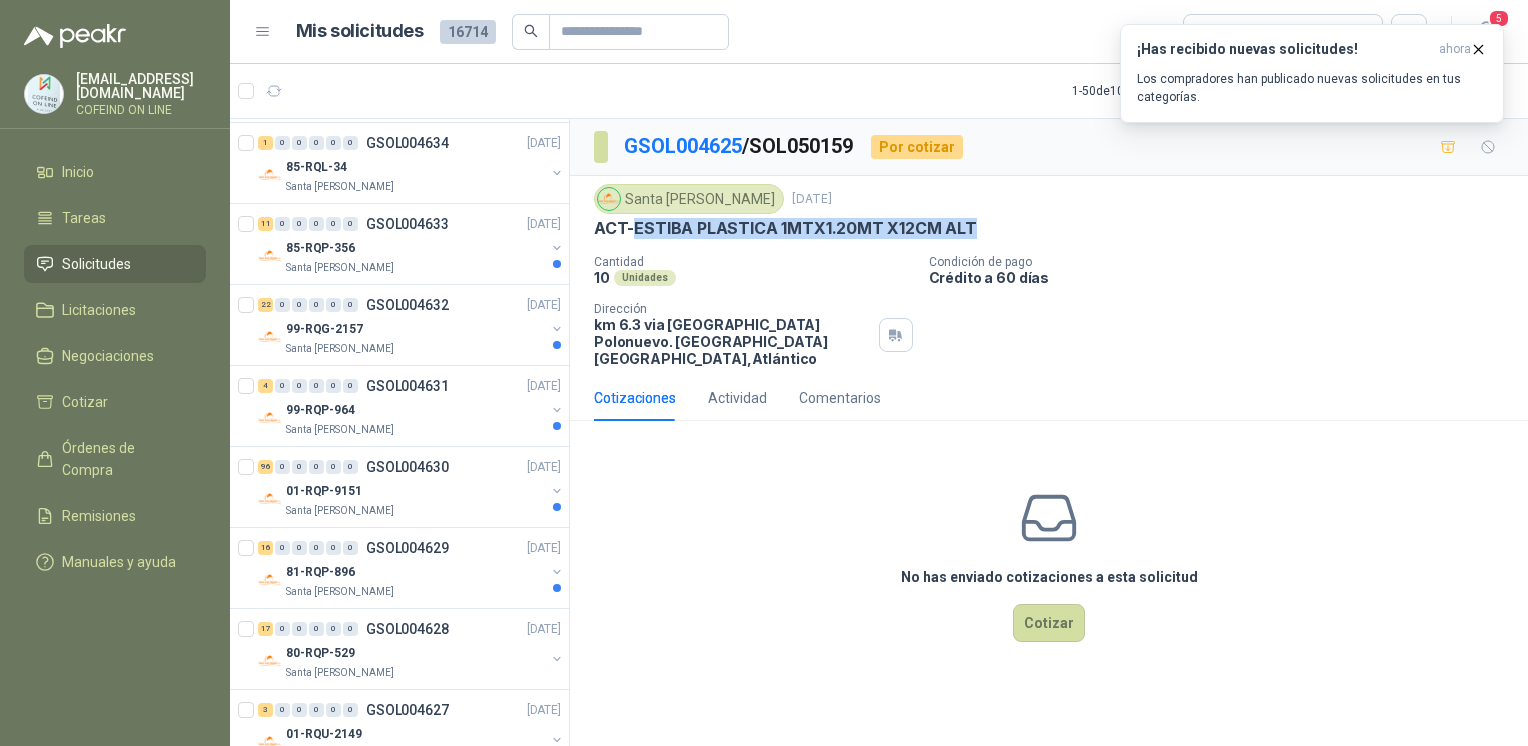 scroll, scrollTop: 5252, scrollLeft: 0, axis: vertical 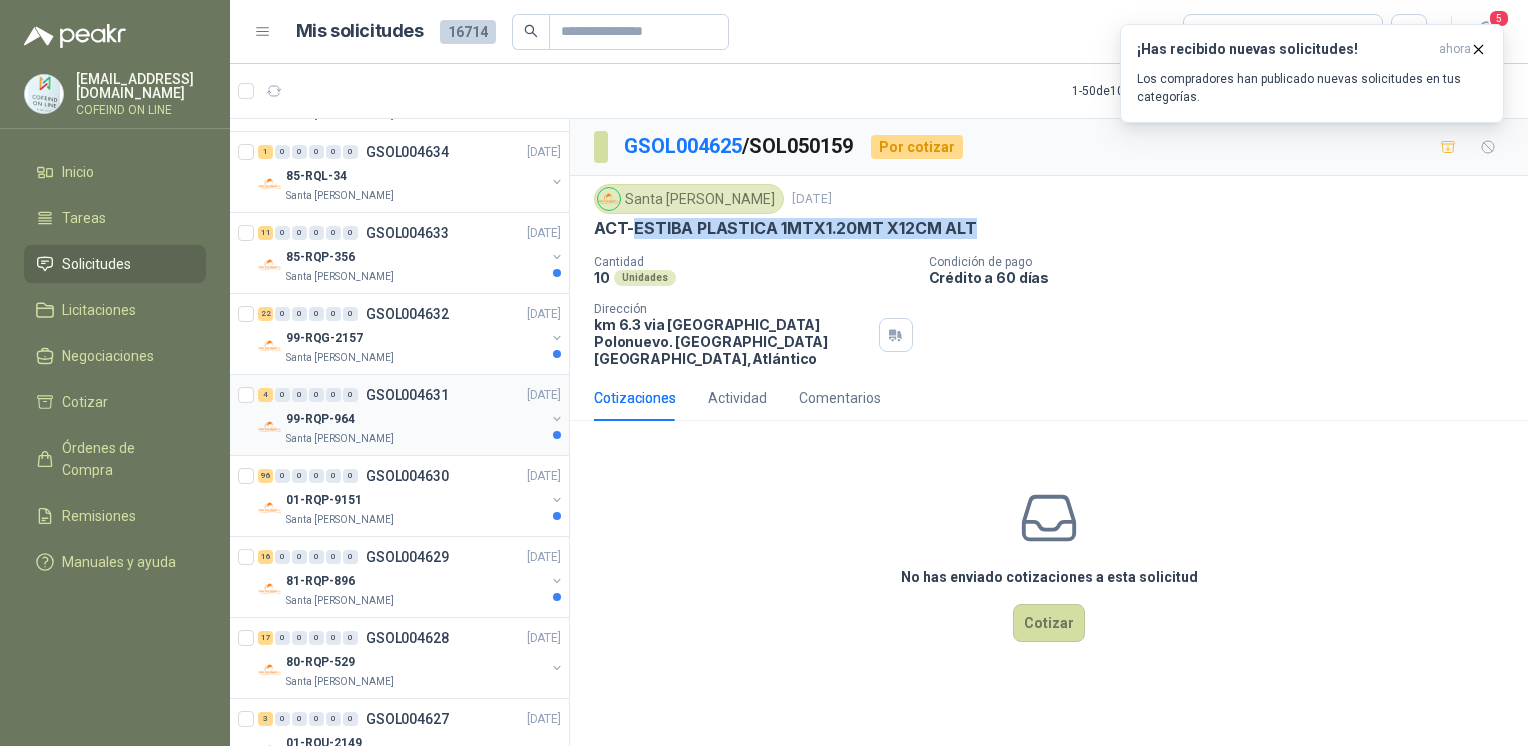 click on "Santa [PERSON_NAME]" at bounding box center [340, 439] 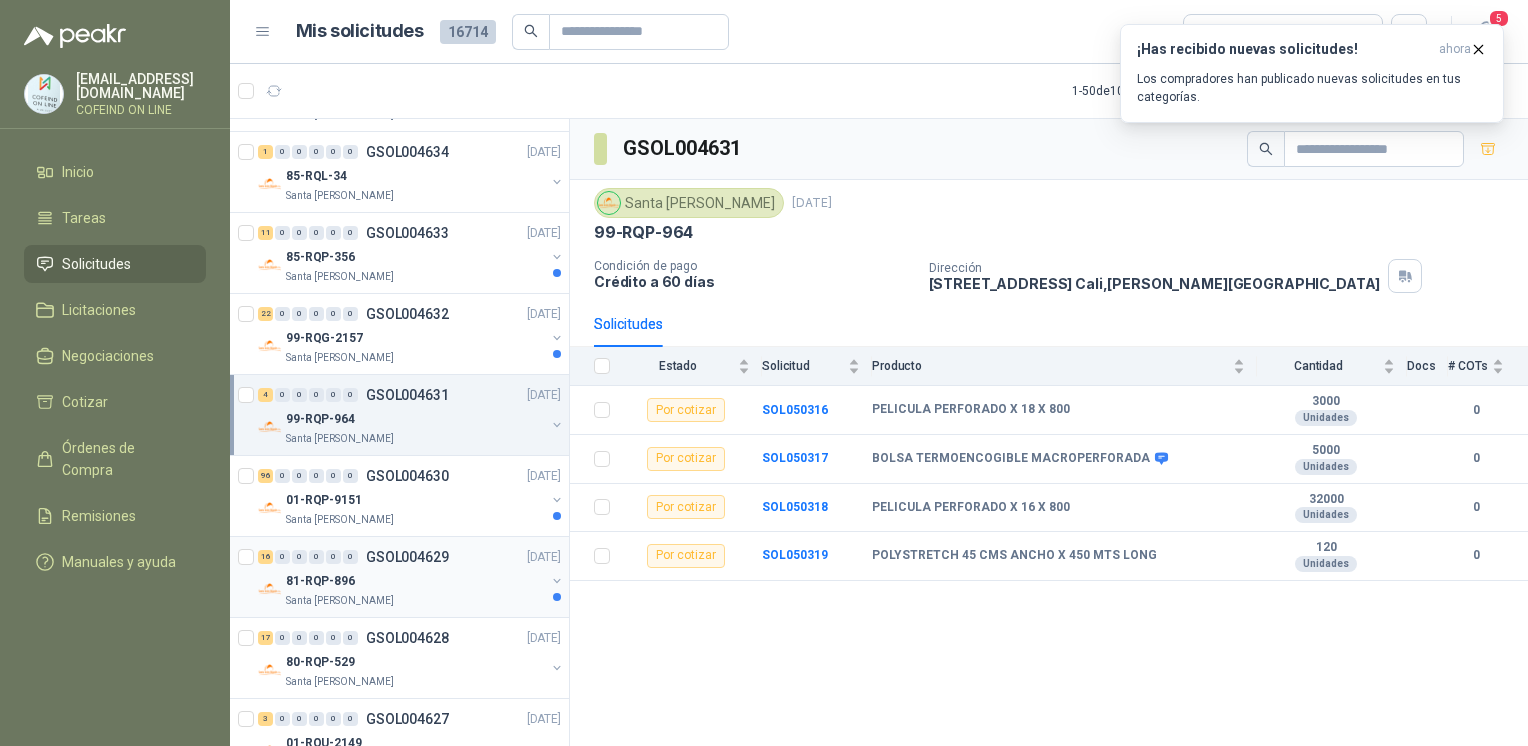 click on "81-RQP-896" at bounding box center [415, 581] 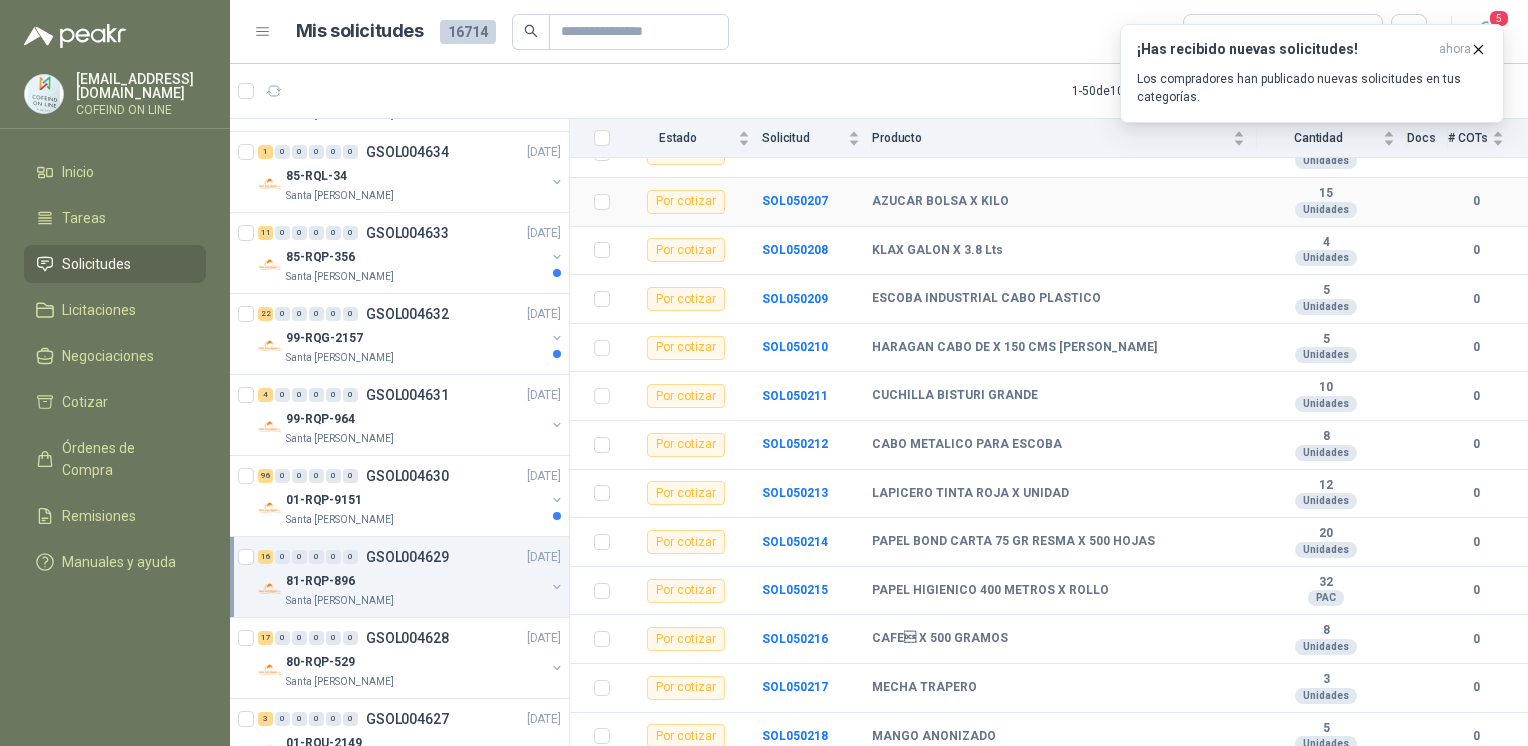scroll, scrollTop: 423, scrollLeft: 0, axis: vertical 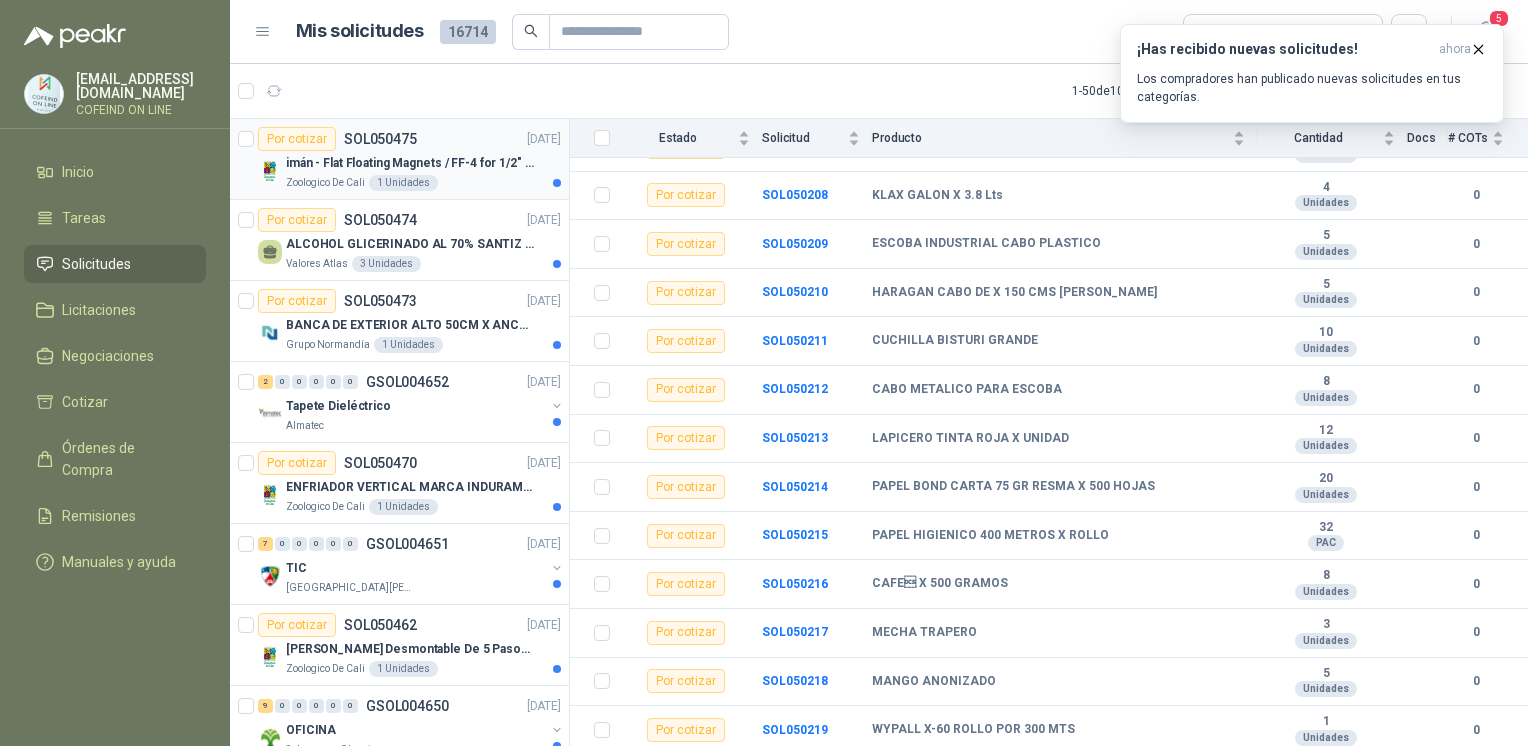 click on "imán  - Flat Floating Magnets / FF-4 for 1/2″ (1.3 CM) TO 1″ (2.5 CM)" at bounding box center [423, 163] 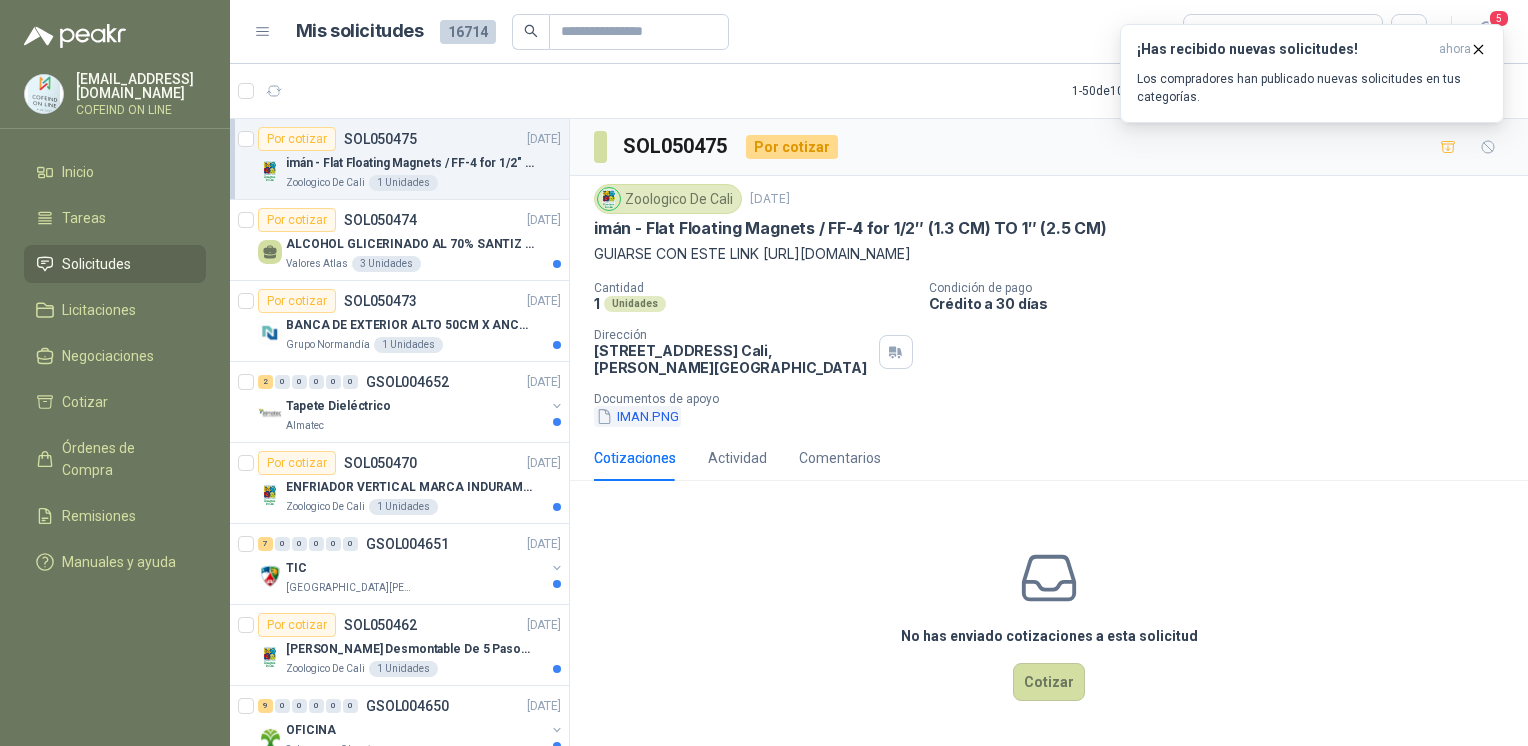 click on "IMAN.PNG" at bounding box center [637, 416] 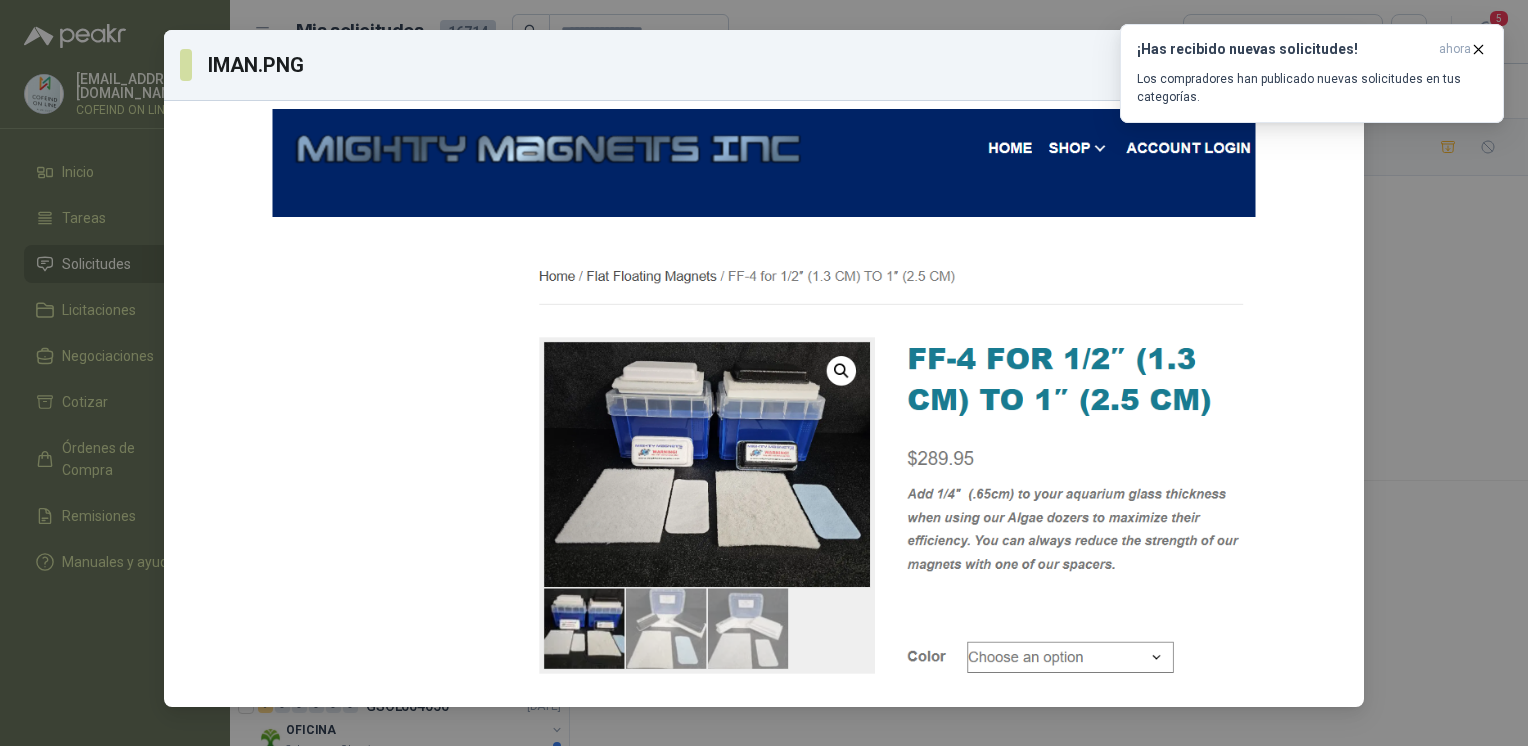 click on "IMAN.PNG   Descargar" at bounding box center (764, 373) 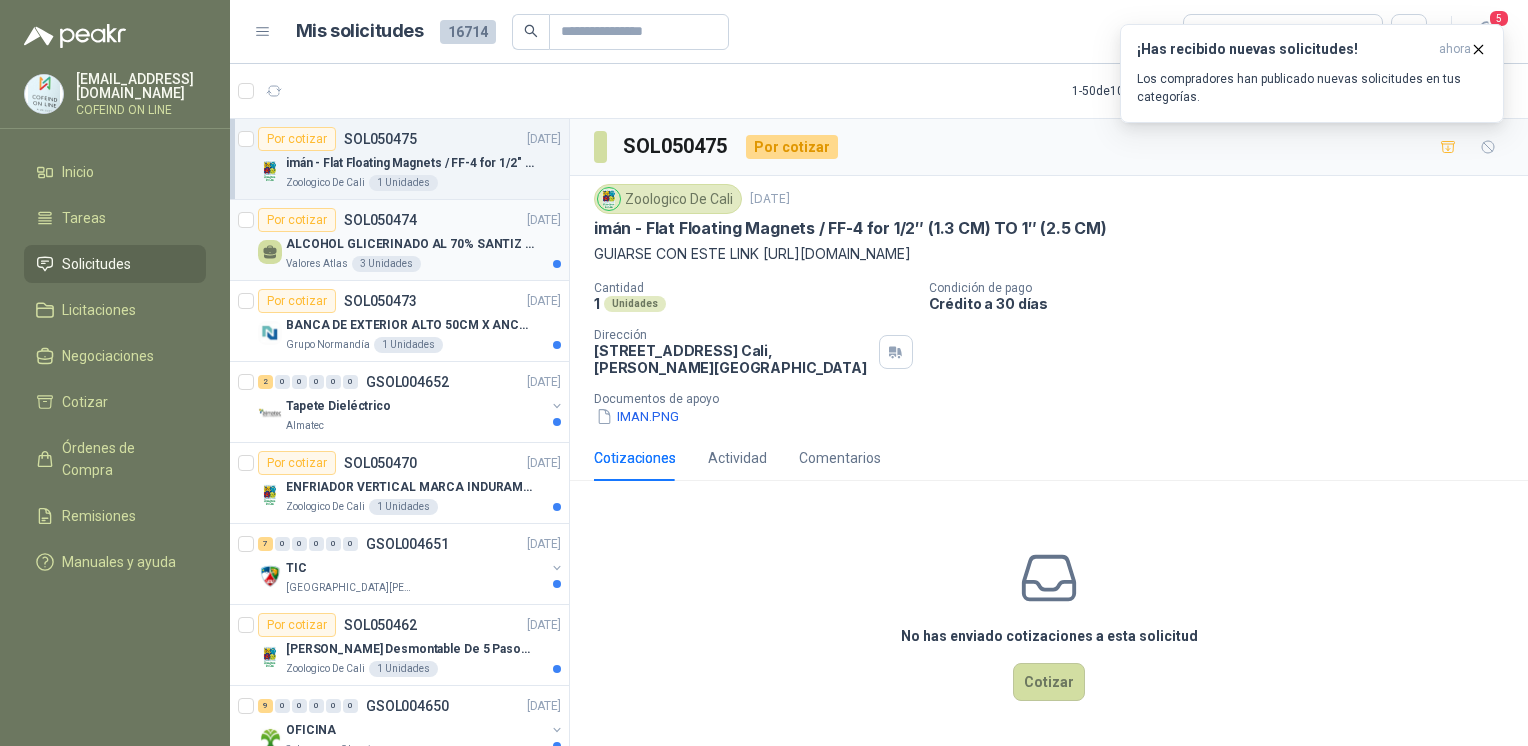 click on "ALCOHOL GLICERINADO AL 70% SANTIZ 100 - REC * CUÑT 20 LT" at bounding box center (410, 244) 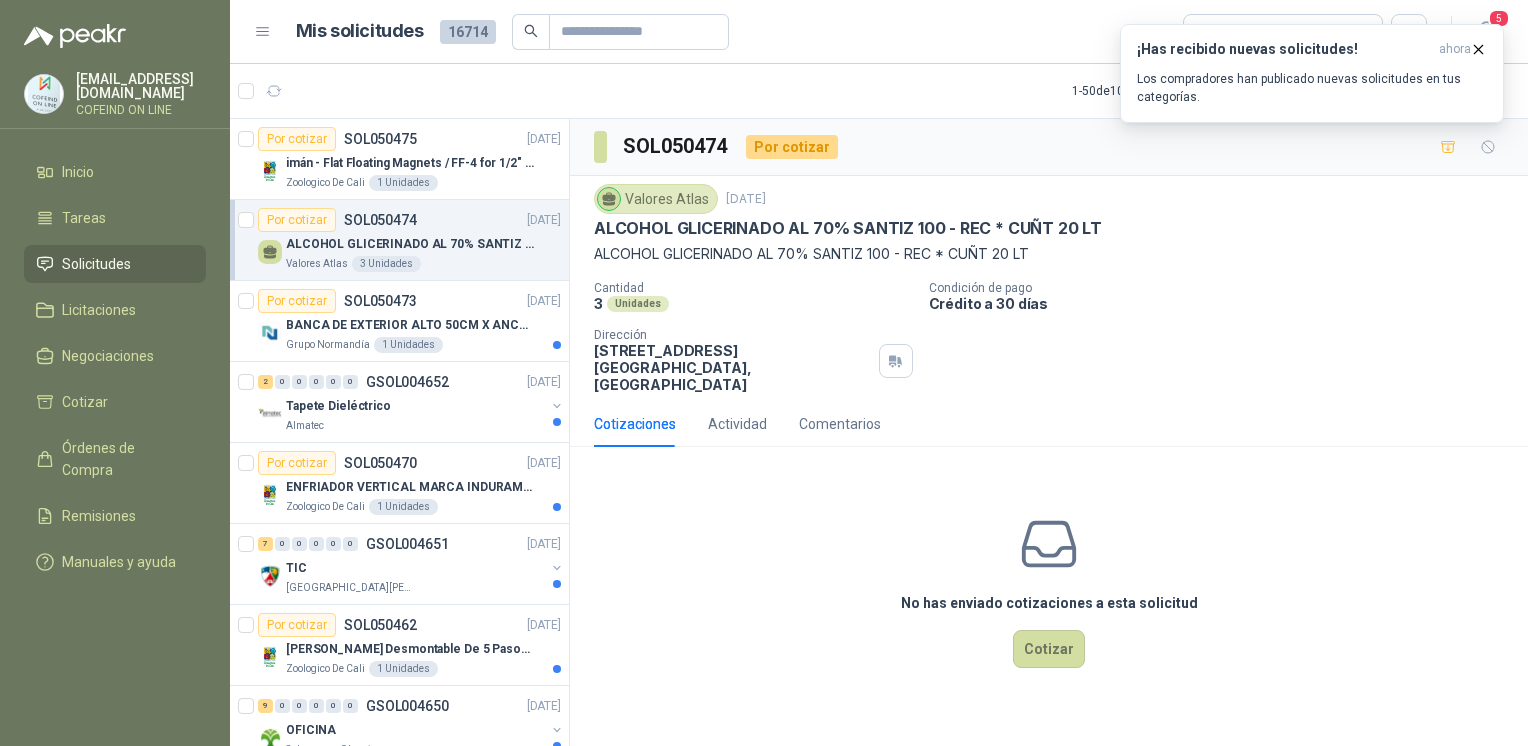 drag, startPoint x: 1106, startPoint y: 224, endPoint x: 881, endPoint y: 202, distance: 226.073 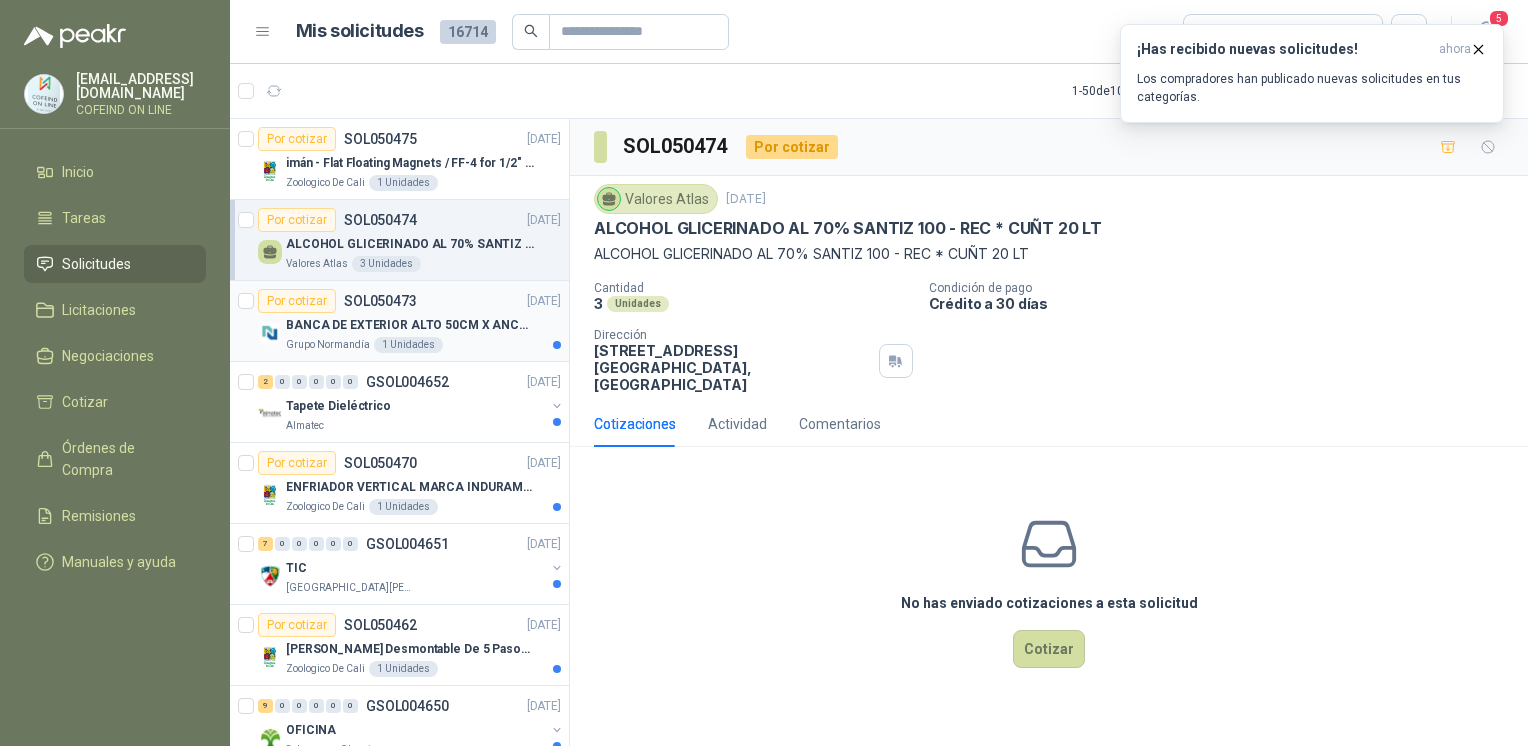 click on "Por cotizar" at bounding box center [297, 301] 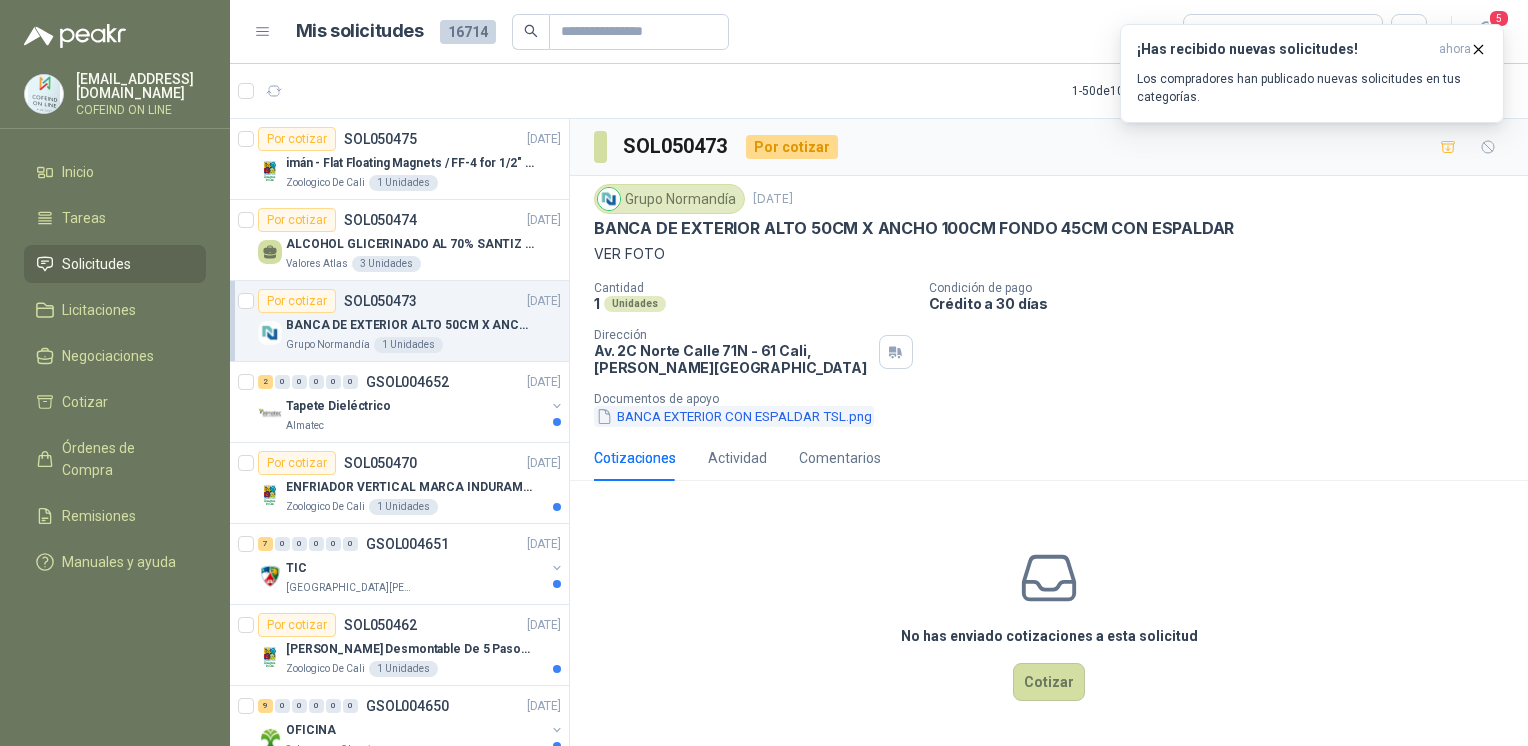 click on "BANCA EXTERIOR CON ESPALDAR TSL.png" at bounding box center [734, 416] 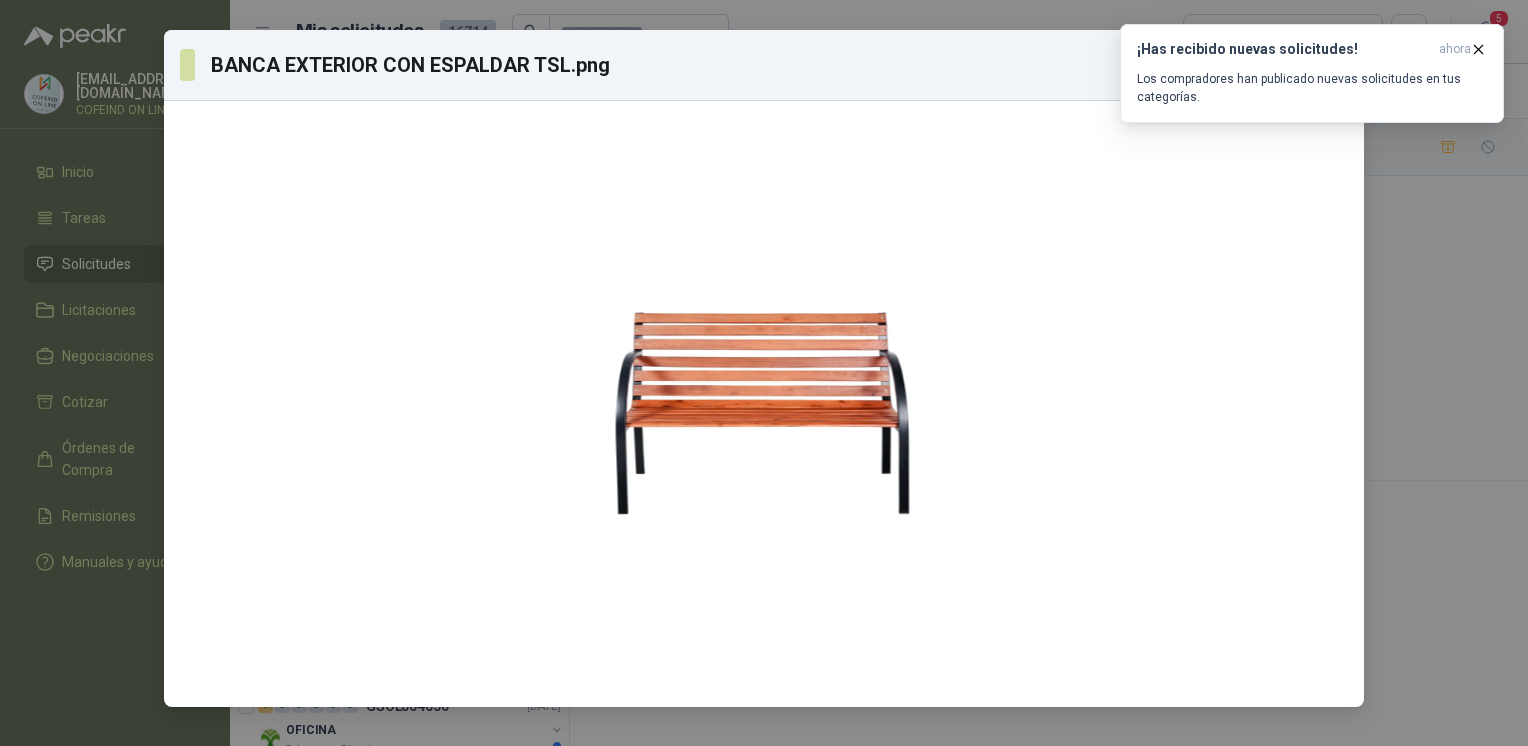 click on "BANCA EXTERIOR CON ESPALDAR TSL.png   Descargar" at bounding box center (764, 373) 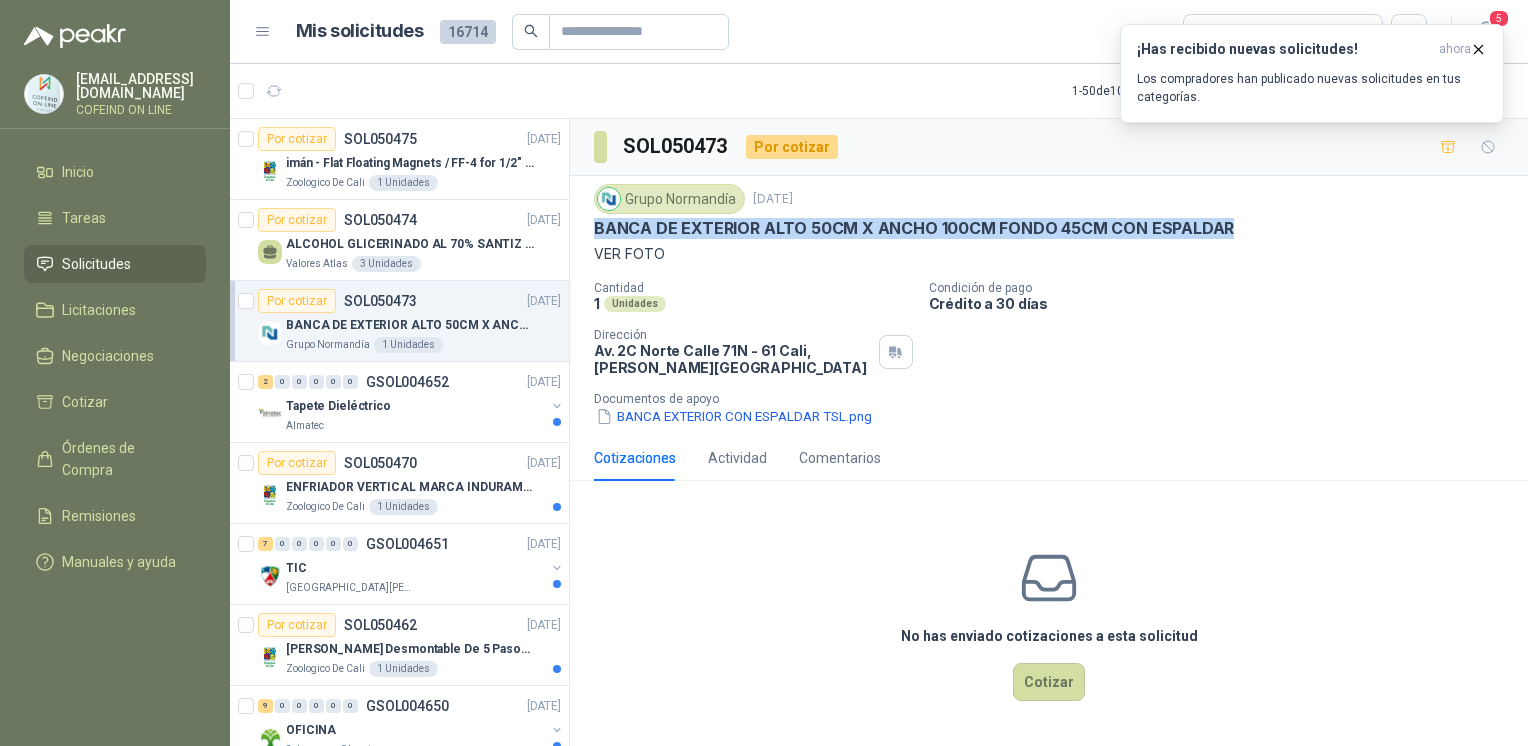 drag, startPoint x: 1228, startPoint y: 227, endPoint x: 592, endPoint y: 229, distance: 636.0032 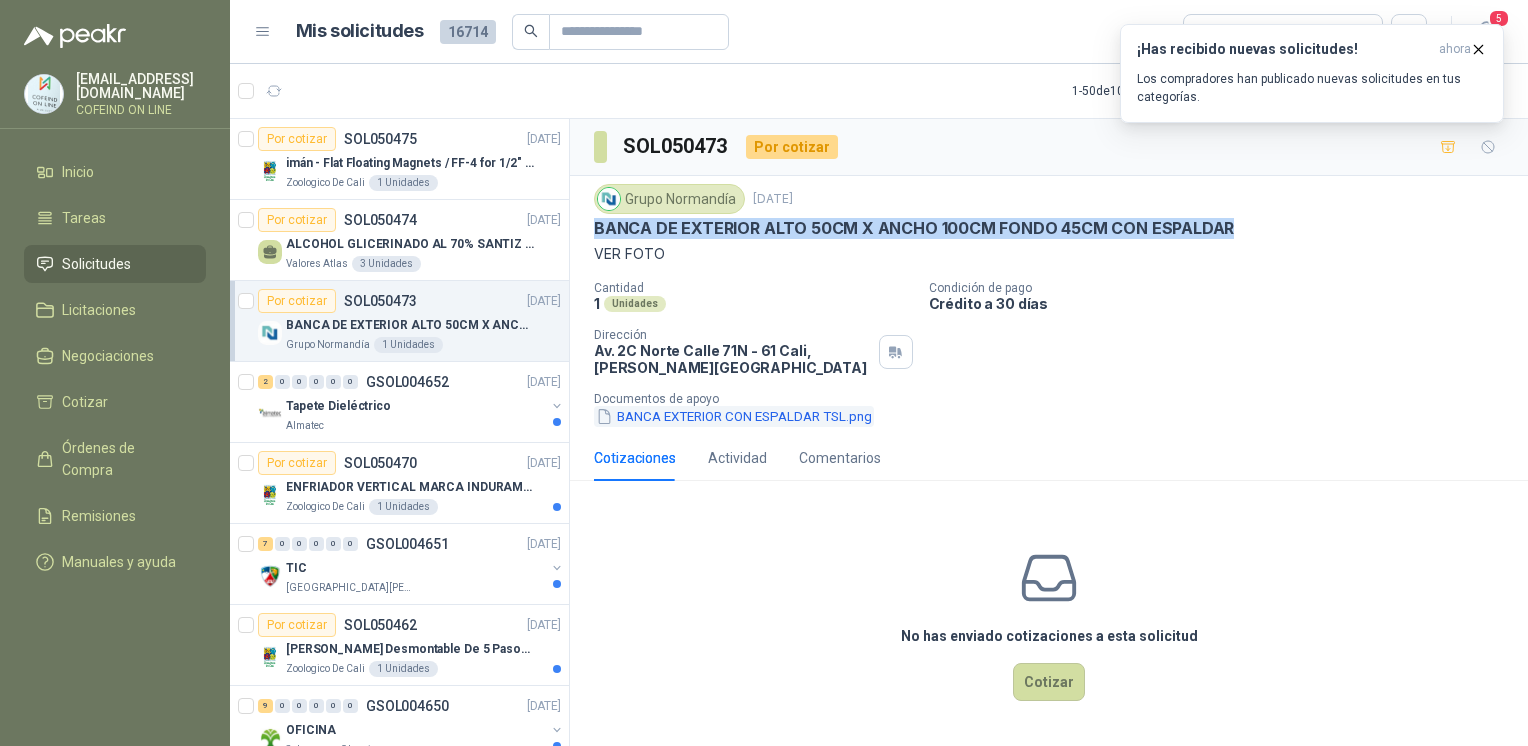 click on "BANCA EXTERIOR CON ESPALDAR TSL.png" at bounding box center [734, 416] 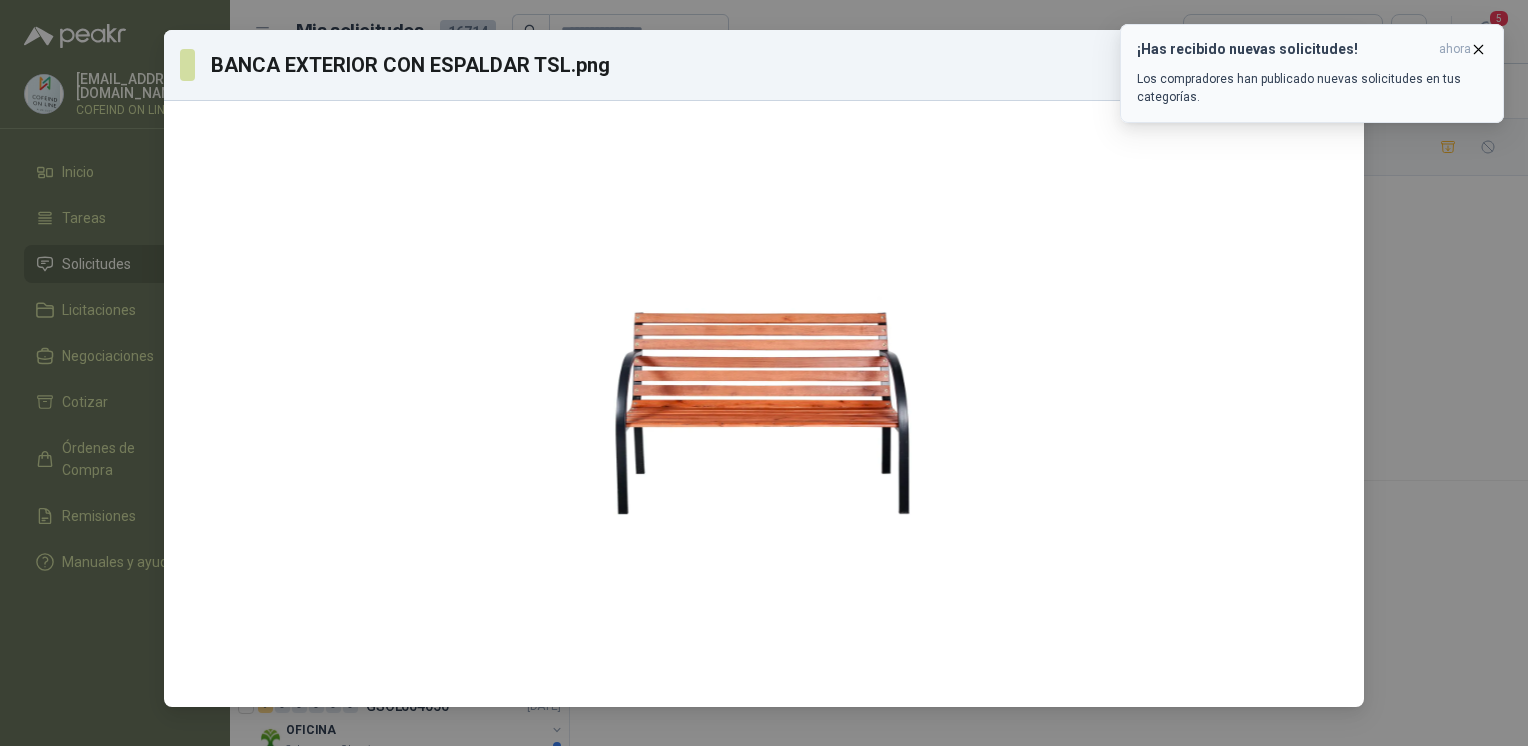 click on "¡Has recibido nuevas solicitudes! ahora   Los compradores han publicado nuevas solicitudes en tus categorías." at bounding box center [1312, 73] 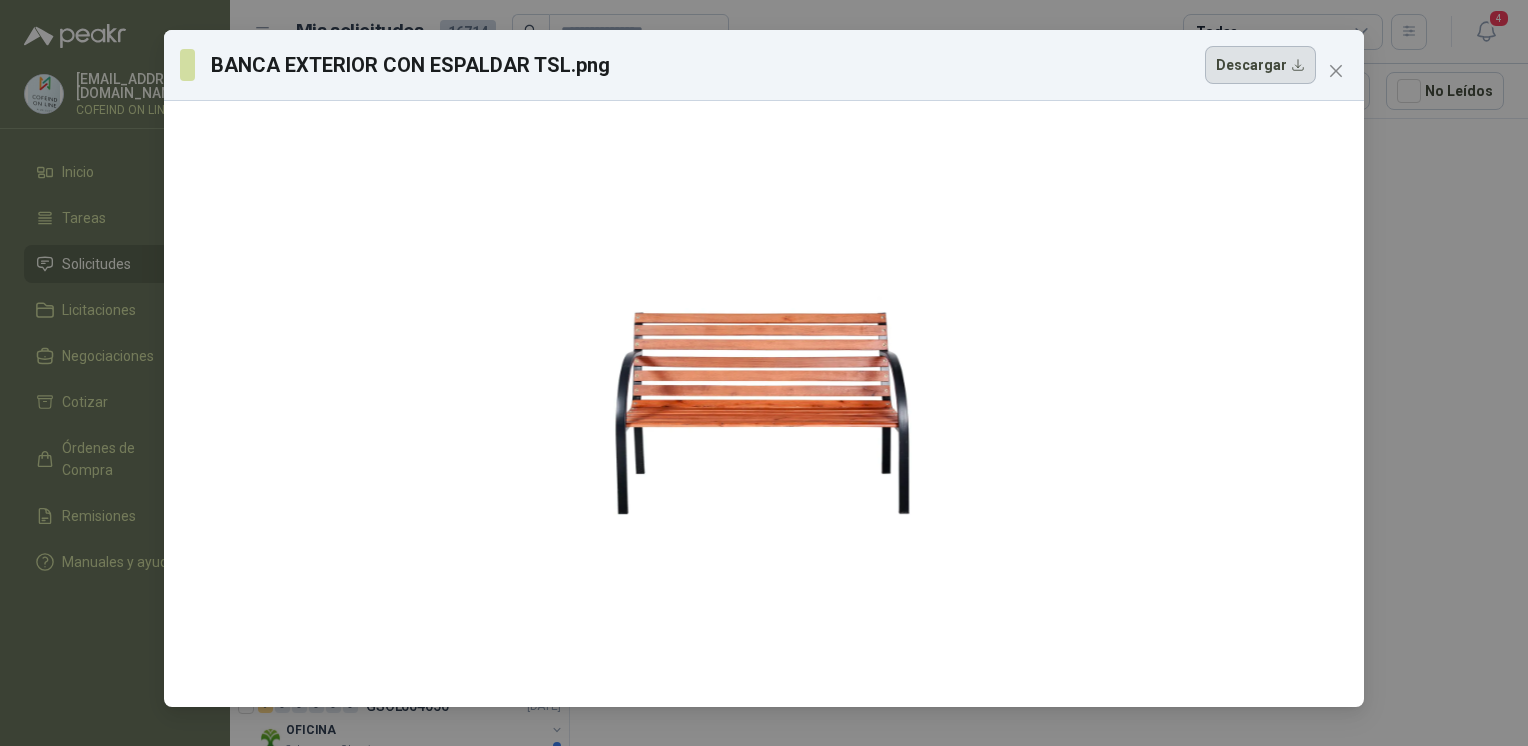 click on "Descargar" at bounding box center [1260, 65] 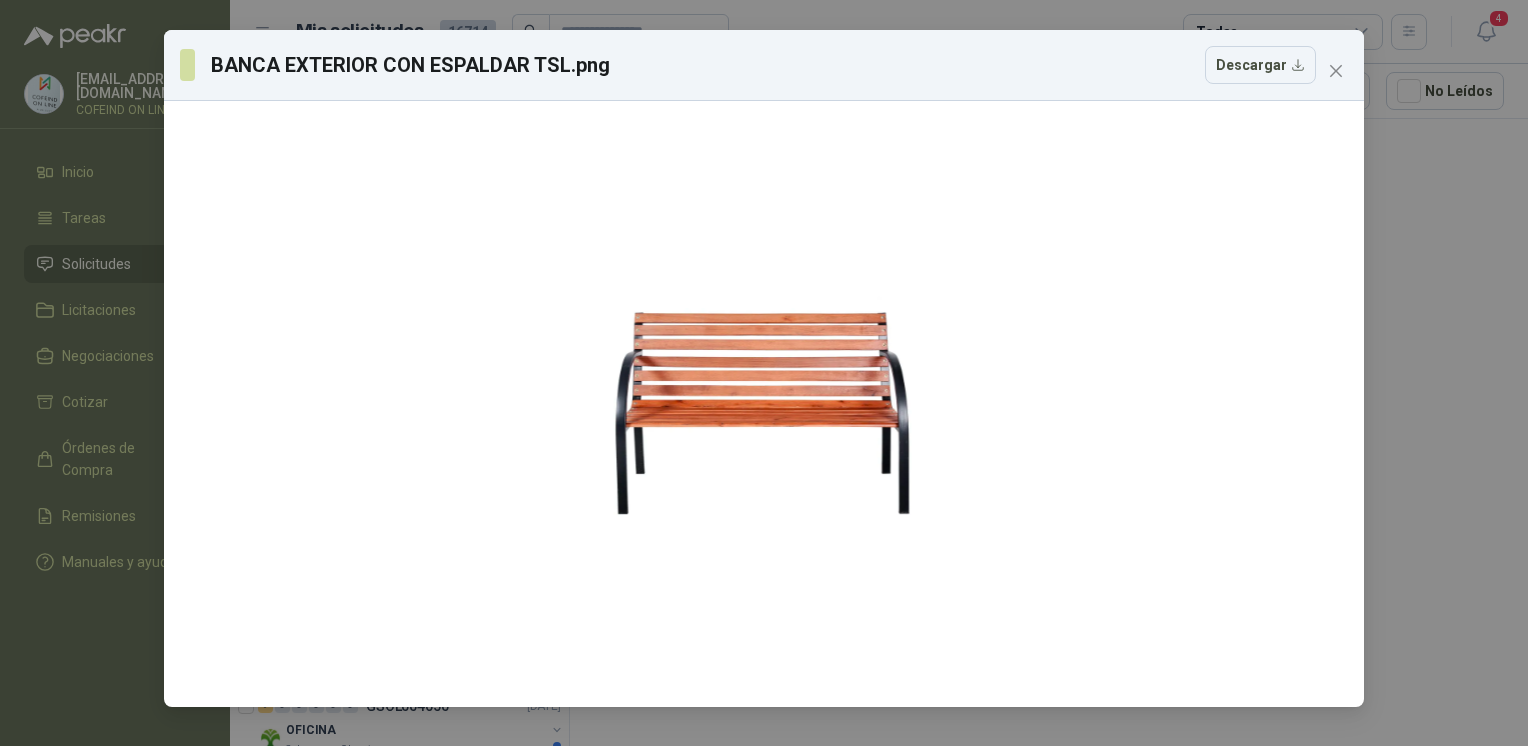 click on "BANCA EXTERIOR CON ESPALDAR TSL.png   Descargar" at bounding box center (764, 373) 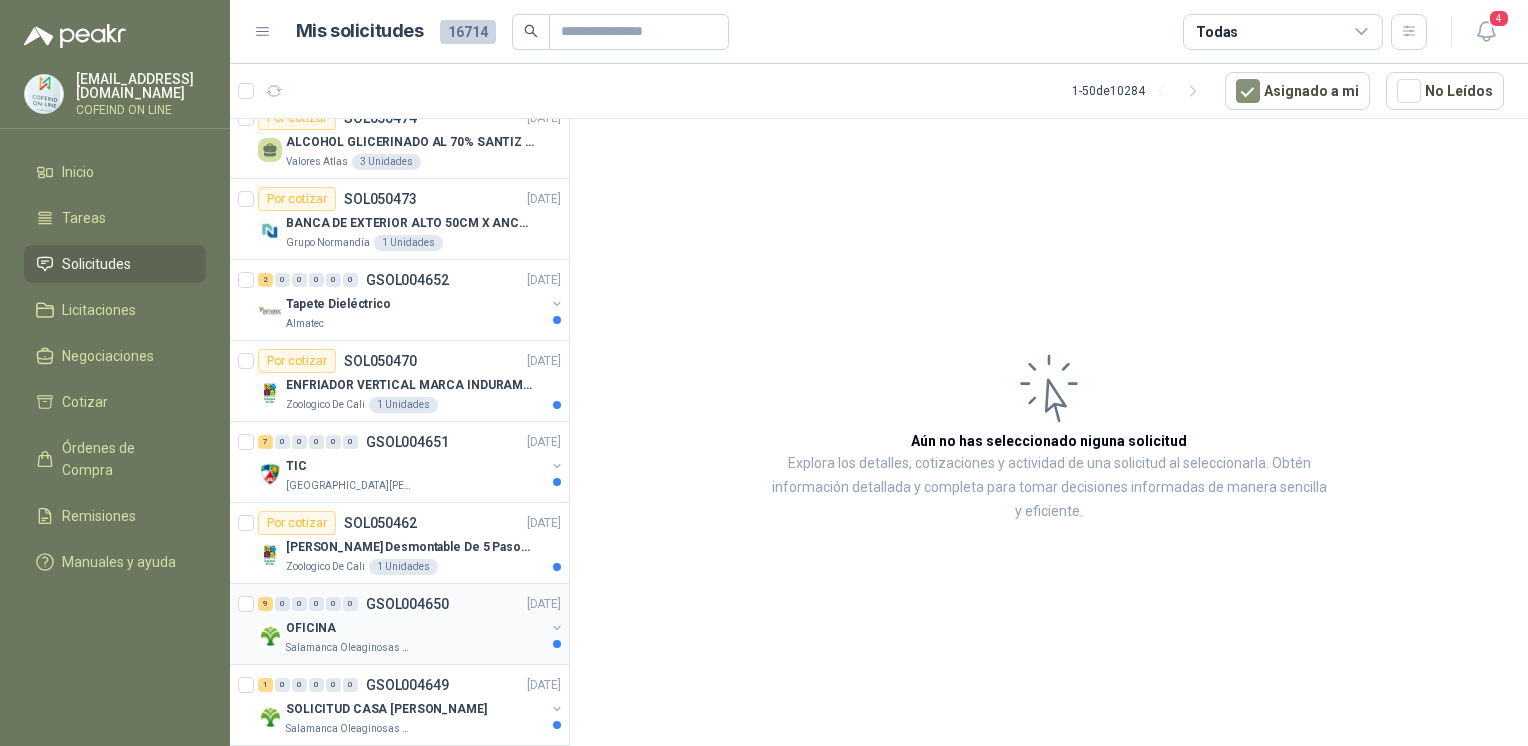 scroll, scrollTop: 104, scrollLeft: 0, axis: vertical 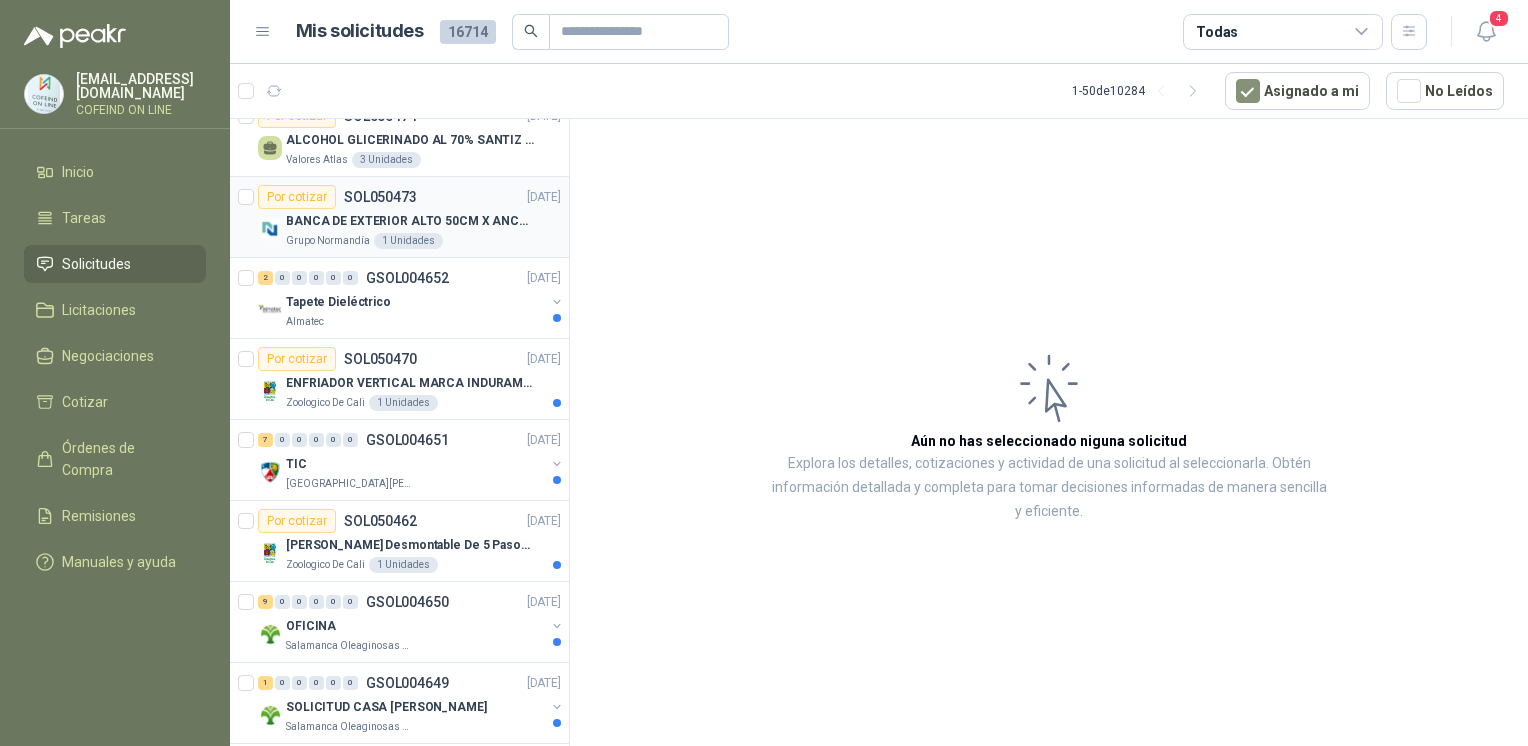 click on "BANCA DE EXTERIOR ALTO 50CM X ANCHO 100CM FONDO 45CM CON ESPALDAR" at bounding box center [423, 221] 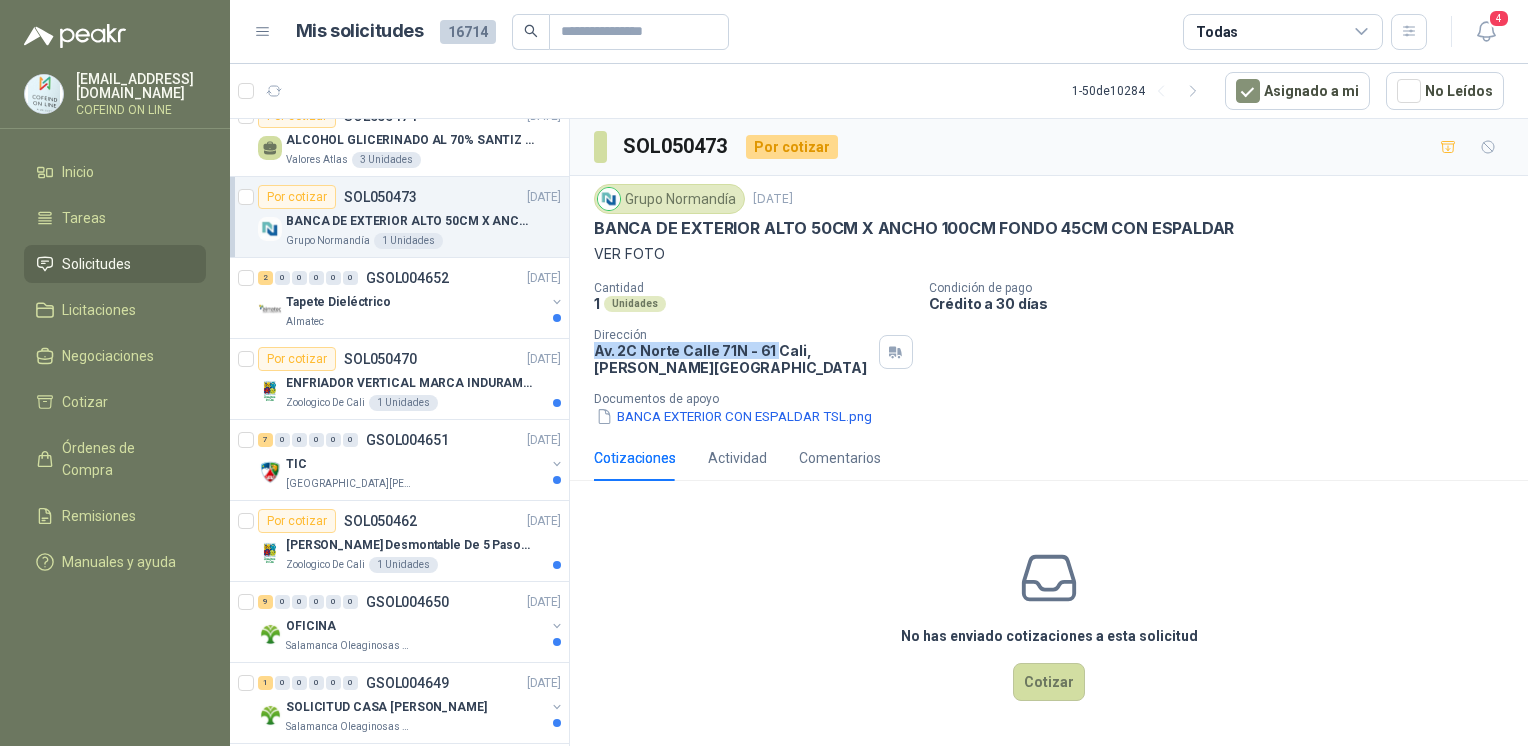 drag, startPoint x: 606, startPoint y: 347, endPoint x: 776, endPoint y: 350, distance: 170.02647 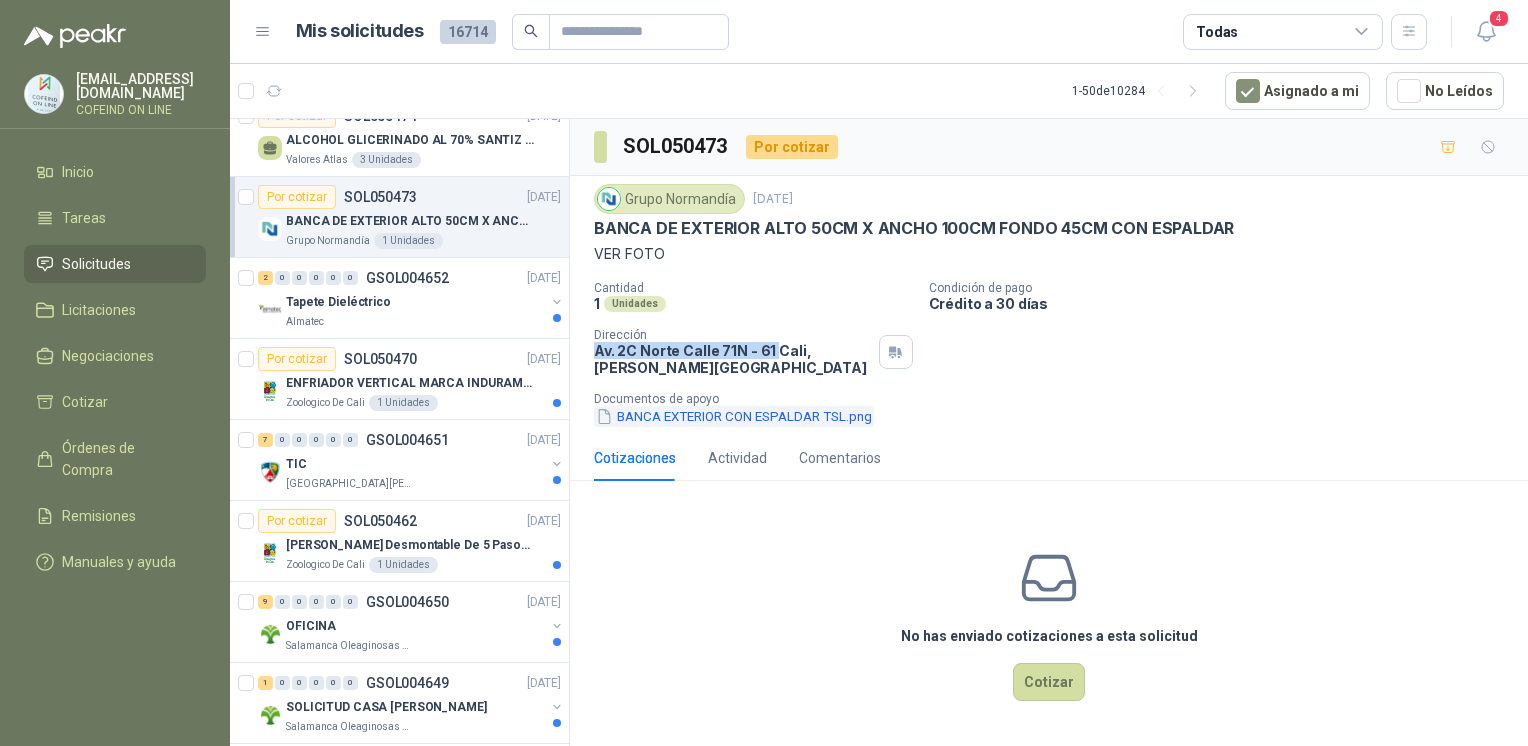 click on "BANCA EXTERIOR CON ESPALDAR TSL.png" at bounding box center (734, 416) 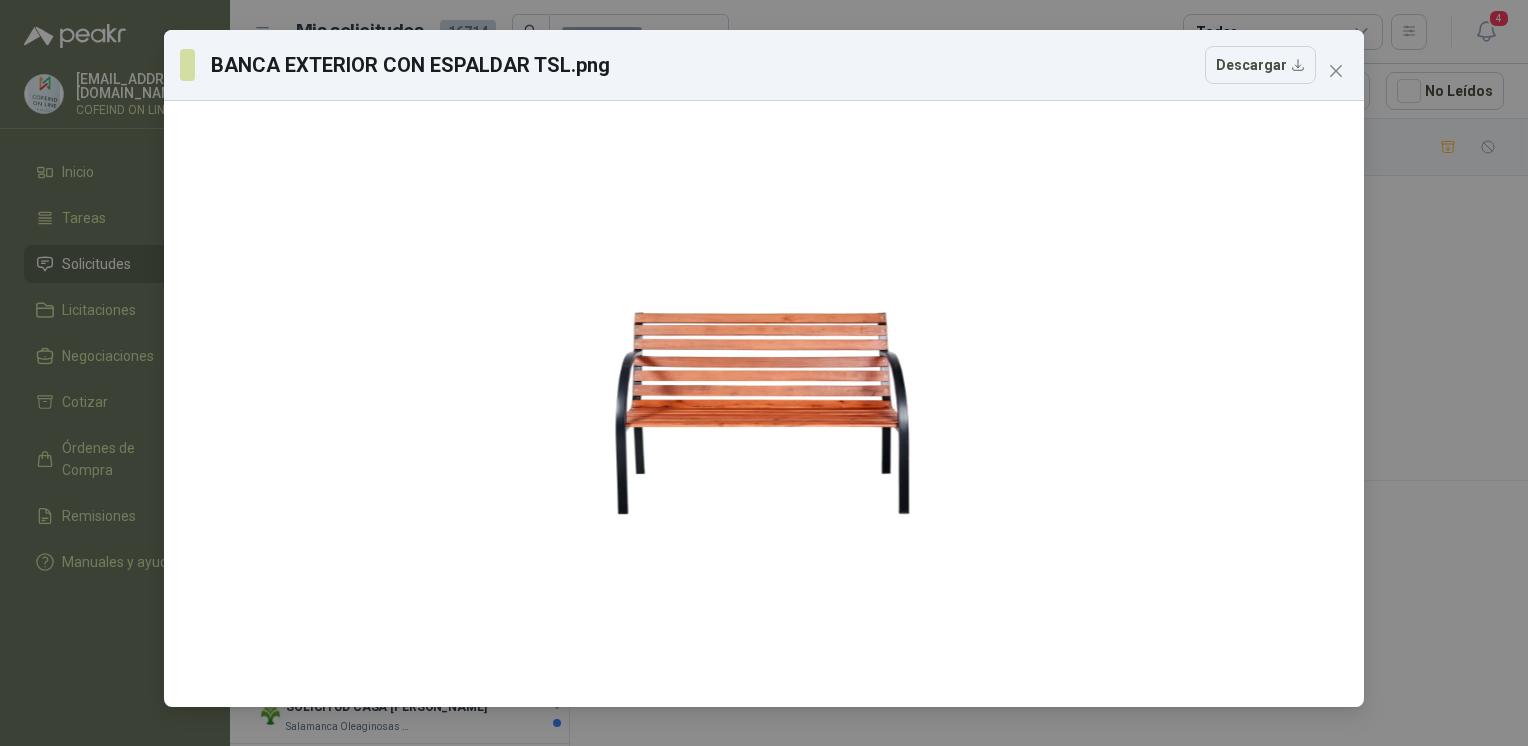 click on "BANCA EXTERIOR CON ESPALDAR TSL.png   Descargar" at bounding box center (764, 373) 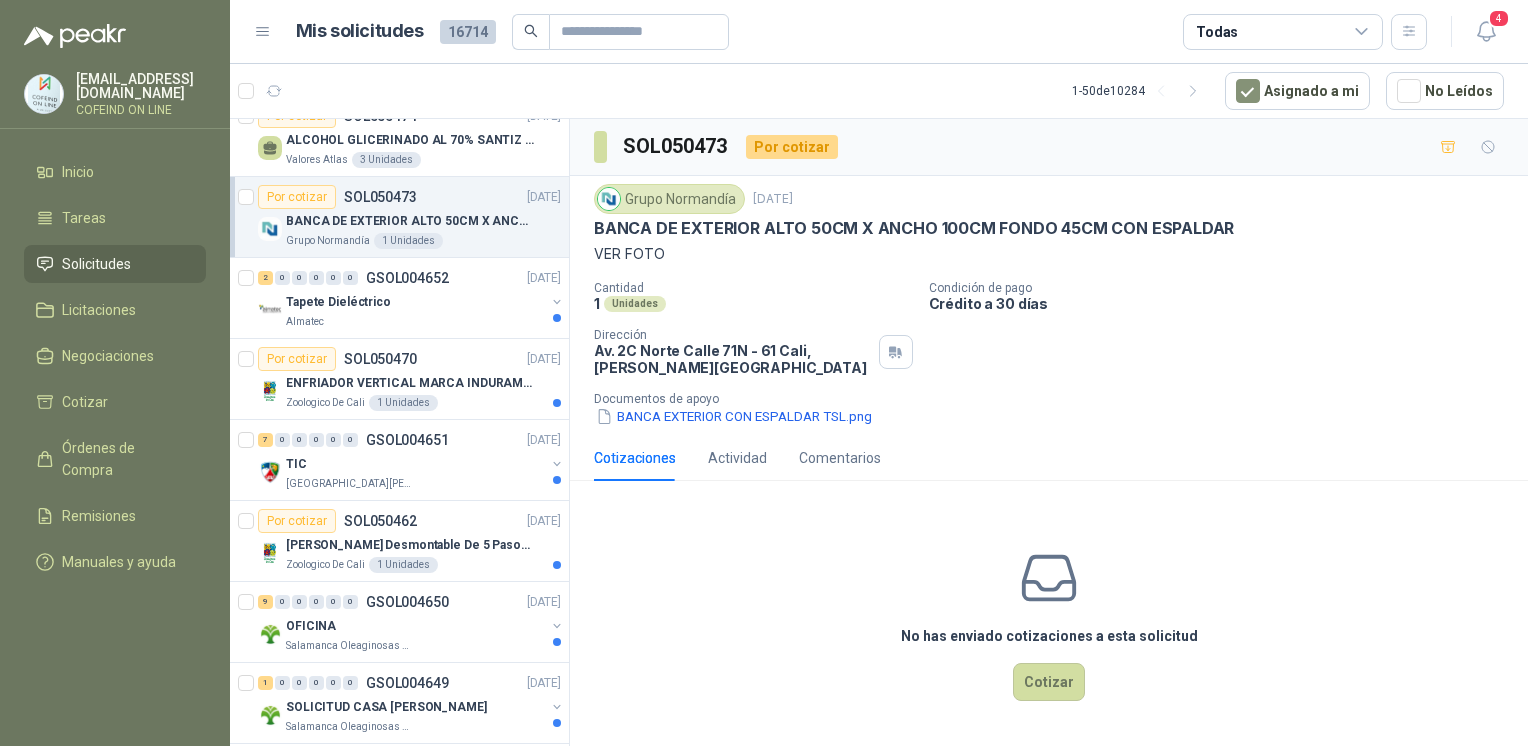 click on "No has enviado cotizaciones a esta solicitud Cotizar" at bounding box center (1049, 624) 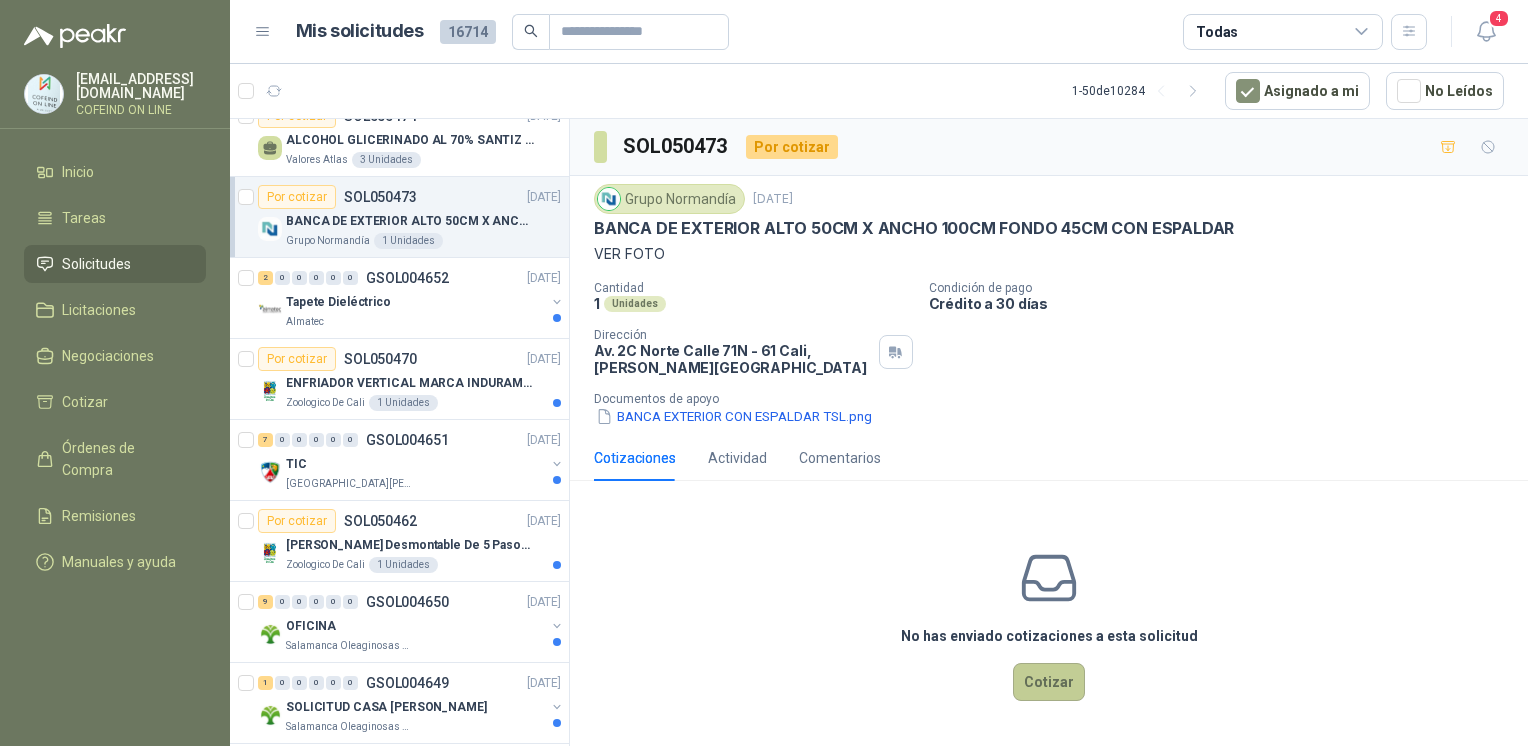 click on "Cotizar" at bounding box center [1049, 682] 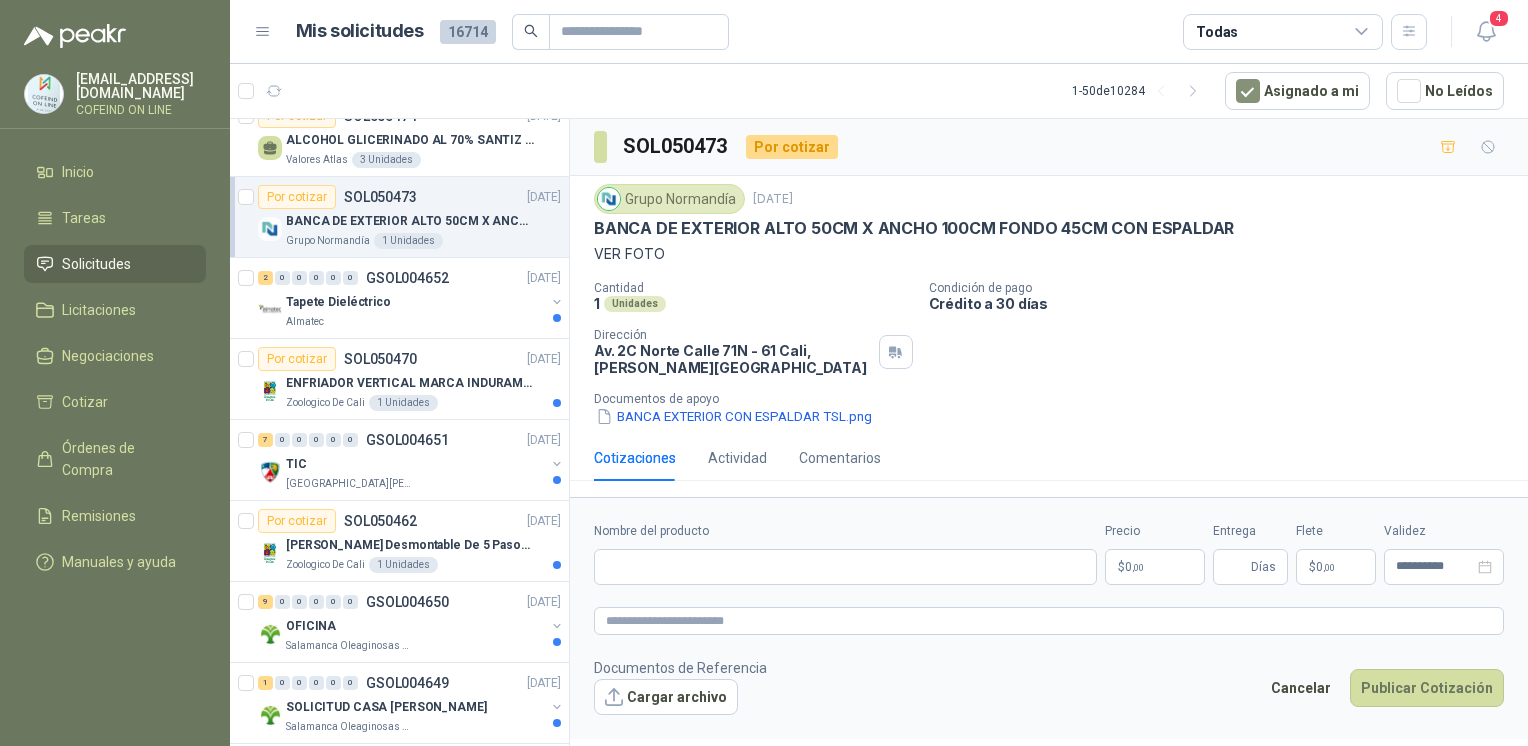 type 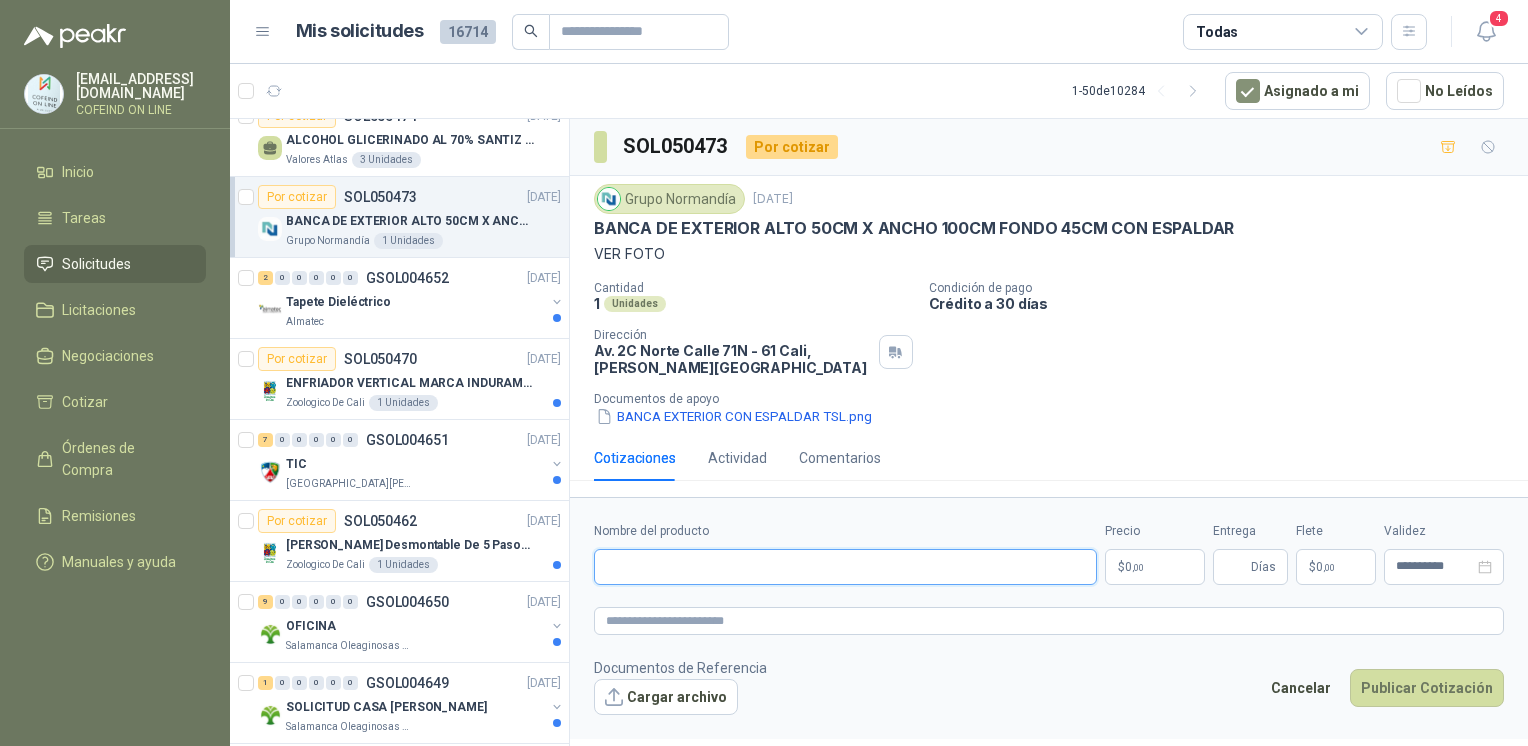 click on "Nombre del producto" at bounding box center [845, 567] 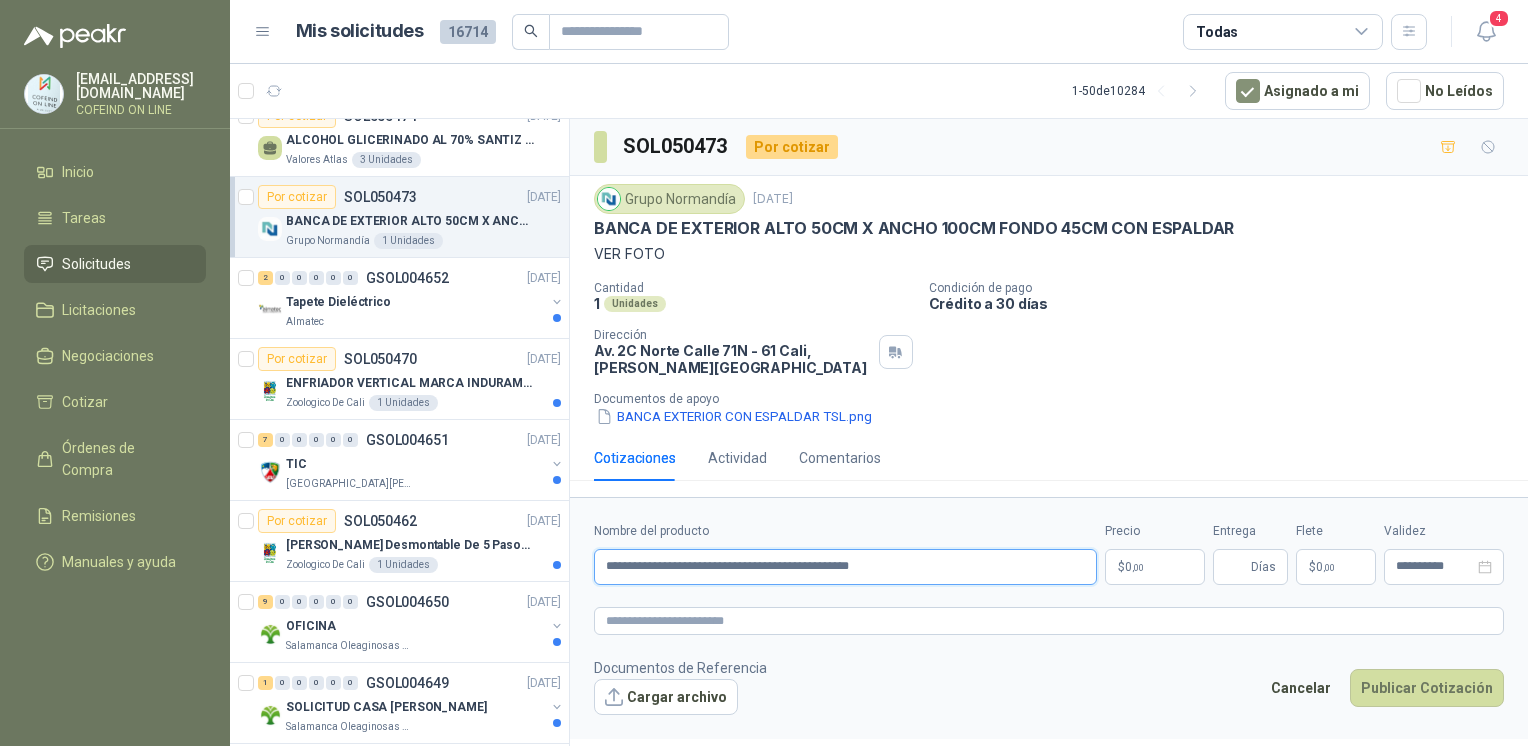 type on "**********" 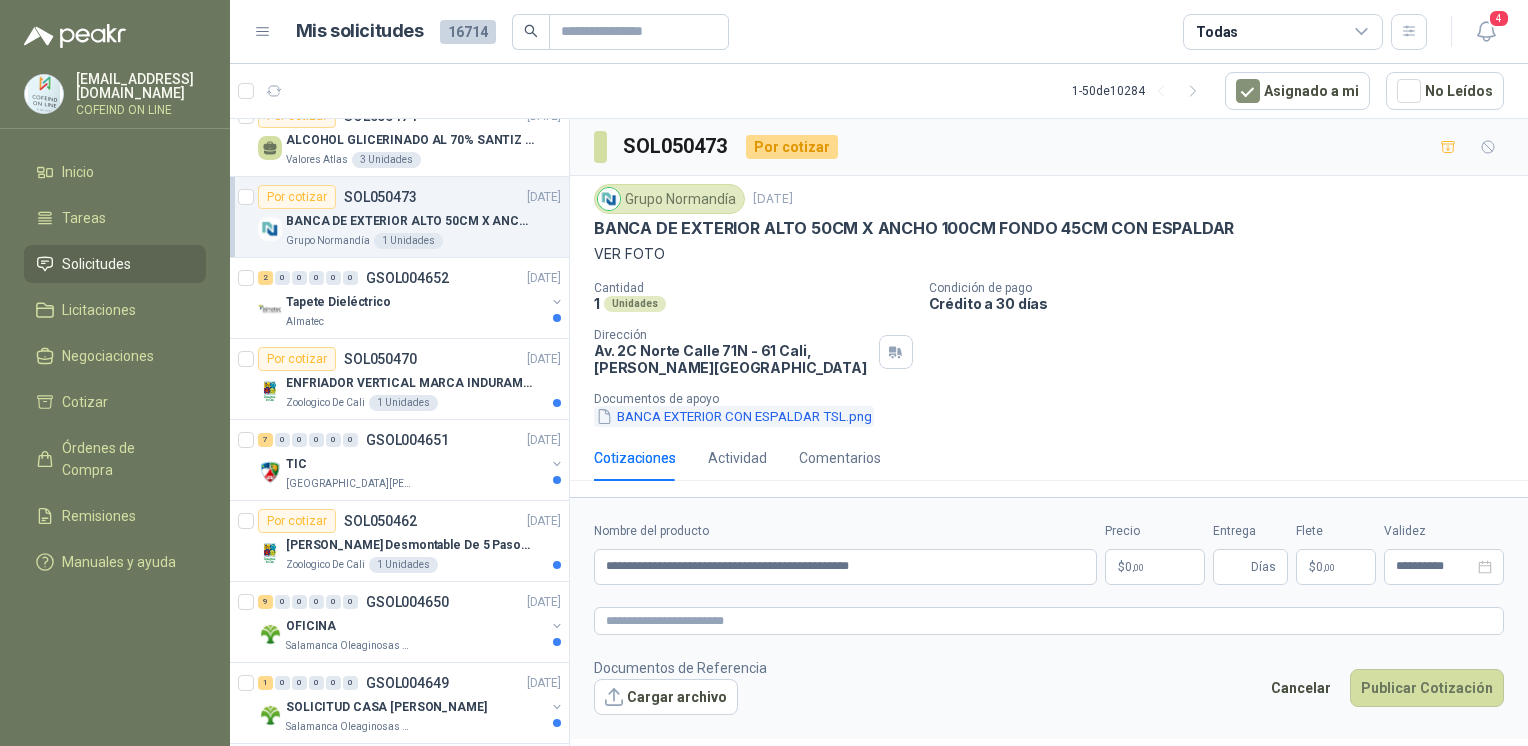 click on "BANCA EXTERIOR CON ESPALDAR TSL.png" at bounding box center (734, 416) 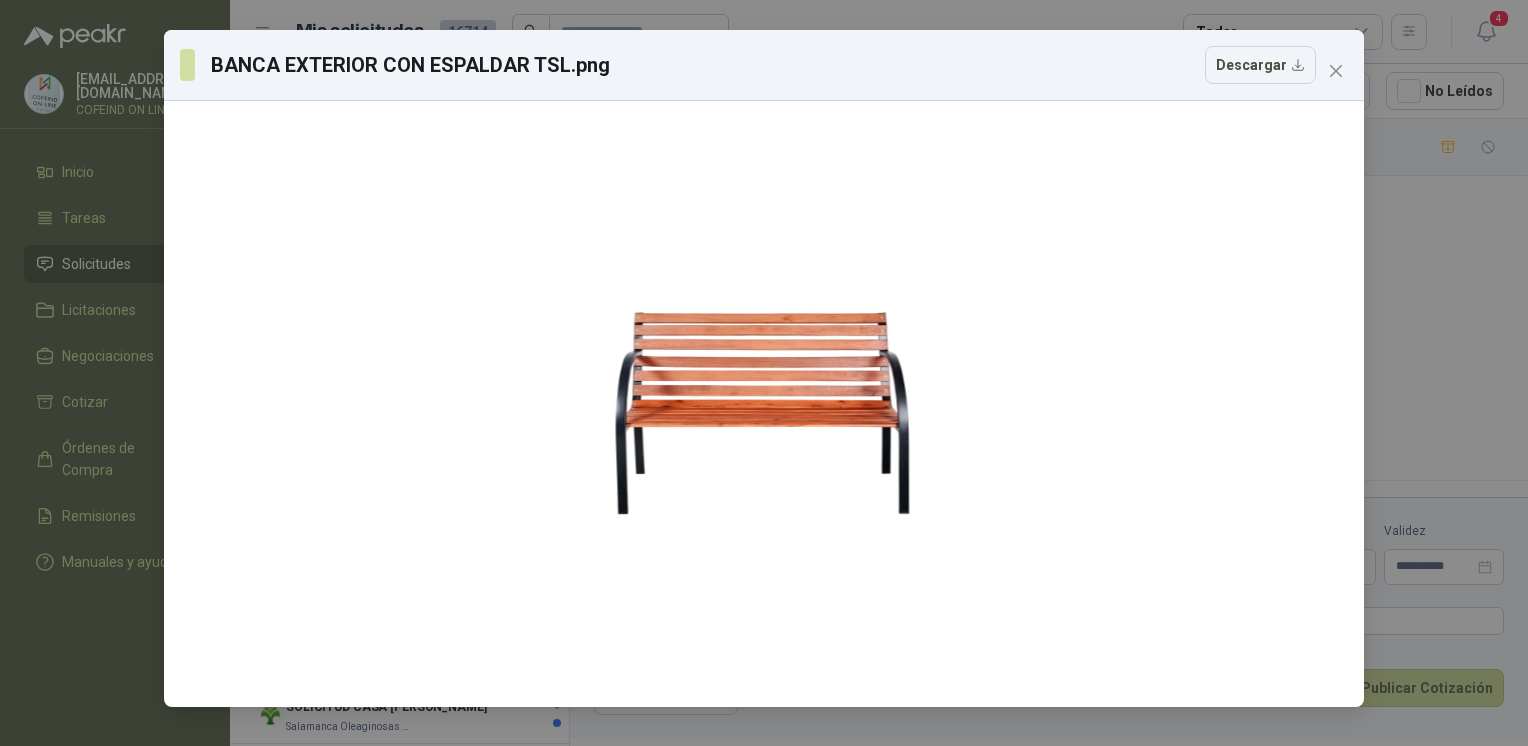 click on "BANCA EXTERIOR CON ESPALDAR TSL.png   Descargar" at bounding box center (764, 373) 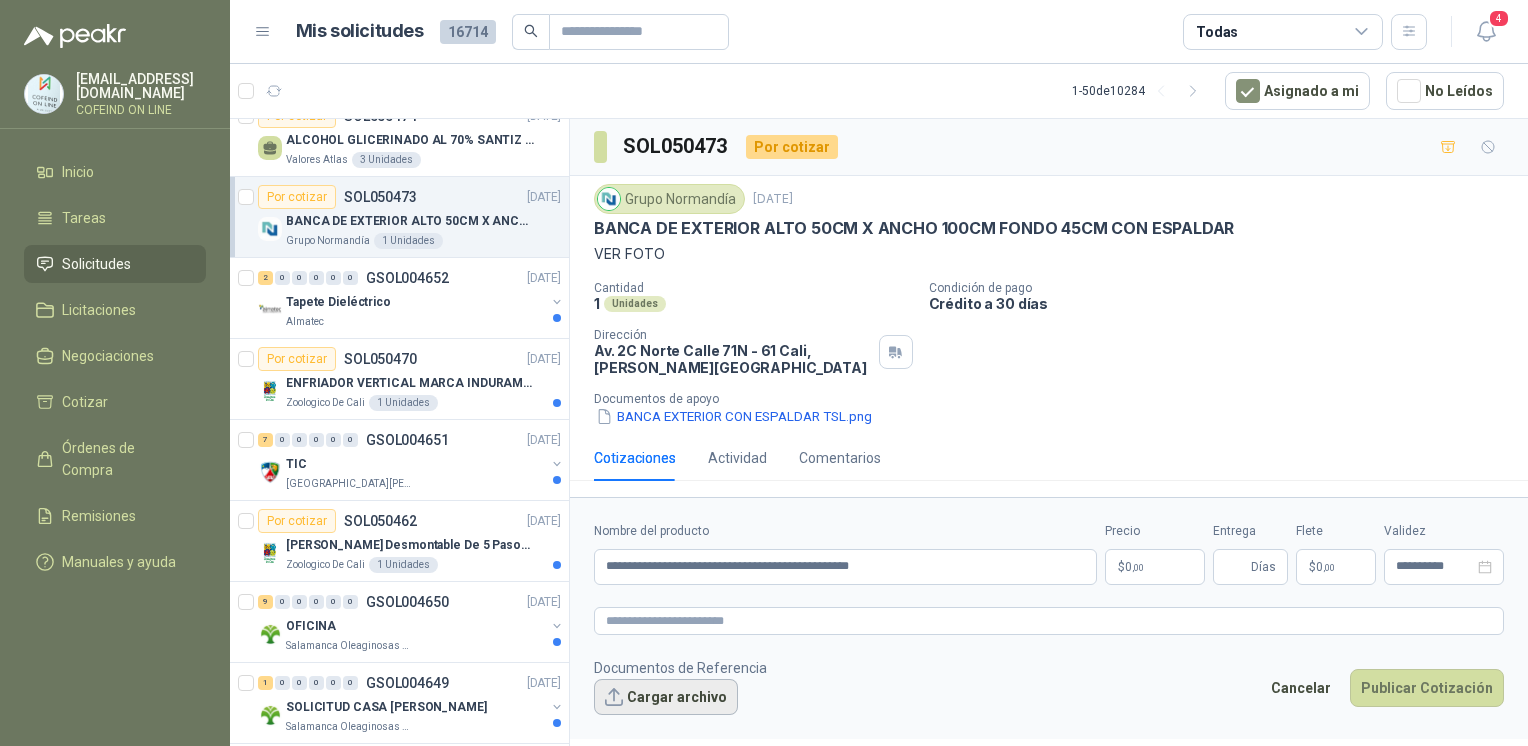 click on "Cargar archivo" at bounding box center [666, 697] 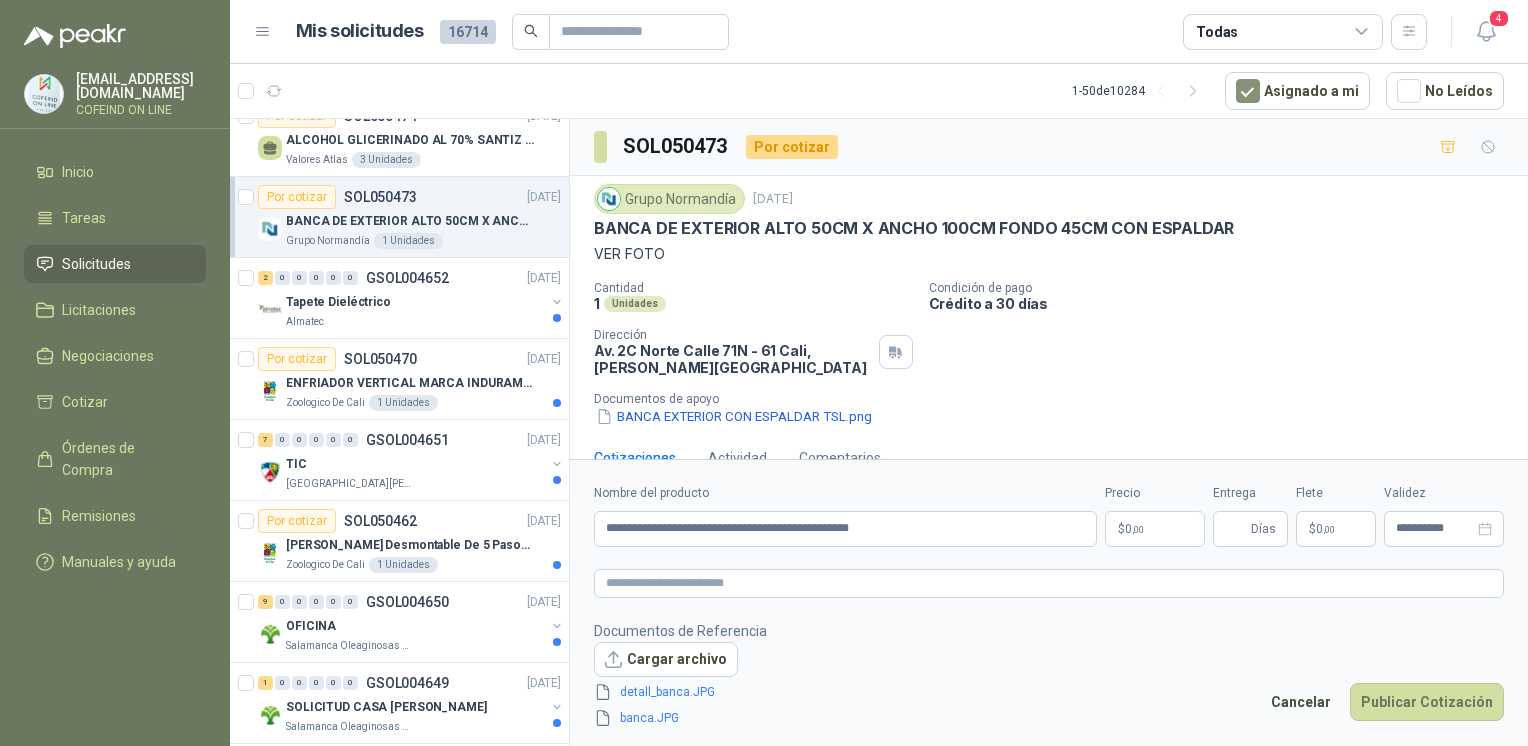 click on "osnaider564@gmail.com   COFEIND ON LINE   Inicio   Tareas   Solicitudes   Licitaciones   Negociaciones   Cotizar   Órdenes de Compra   Remisiones   Manuales y ayuda Mis solicitudes 16714 Todas 4 1 - 50  de  10284 Asignado a mi No Leídos Por cotizar SOL050475 29/07/25   imán  - Flat Floating Magnets / FF-4 for 1/2″ (1.3 CM) TO 1″ (2.5 CM) Zoologico De Cali  1   Unidades Por cotizar SOL050474 29/07/25   ALCOHOL GLICERINADO AL 70% SANTIZ 100 - REC * CUÑT 20 LT Valores Atlas 3   Unidades Por cotizar SOL050473 29/07/25   BANCA DE EXTERIOR ALTO 50CM X ANCHO 100CM FONDO 45CM CON ESPALDAR Grupo Normandía 1   Unidades 2   0   0   0   0   0   GSOL004652 29/07/25   Tapete Dieléctrico Almatec   Por cotizar SOL050470 29/07/25   ENFRIADOR VERTICAL MARCA INDURAMA 216 LITROS  MODELO  VFV-400 CZ  Zoologico De Cali  1   Unidades 7   0   0   0   0   0   GSOL004651 29/07/25   TIC  Colegio Jefferson   Por cotizar SOL050462 29/07/25   Escalera De Muelle Desmontable De 5 Pasos, Capacida... Zoologico De Cali  1   Unidades" at bounding box center [764, 373] 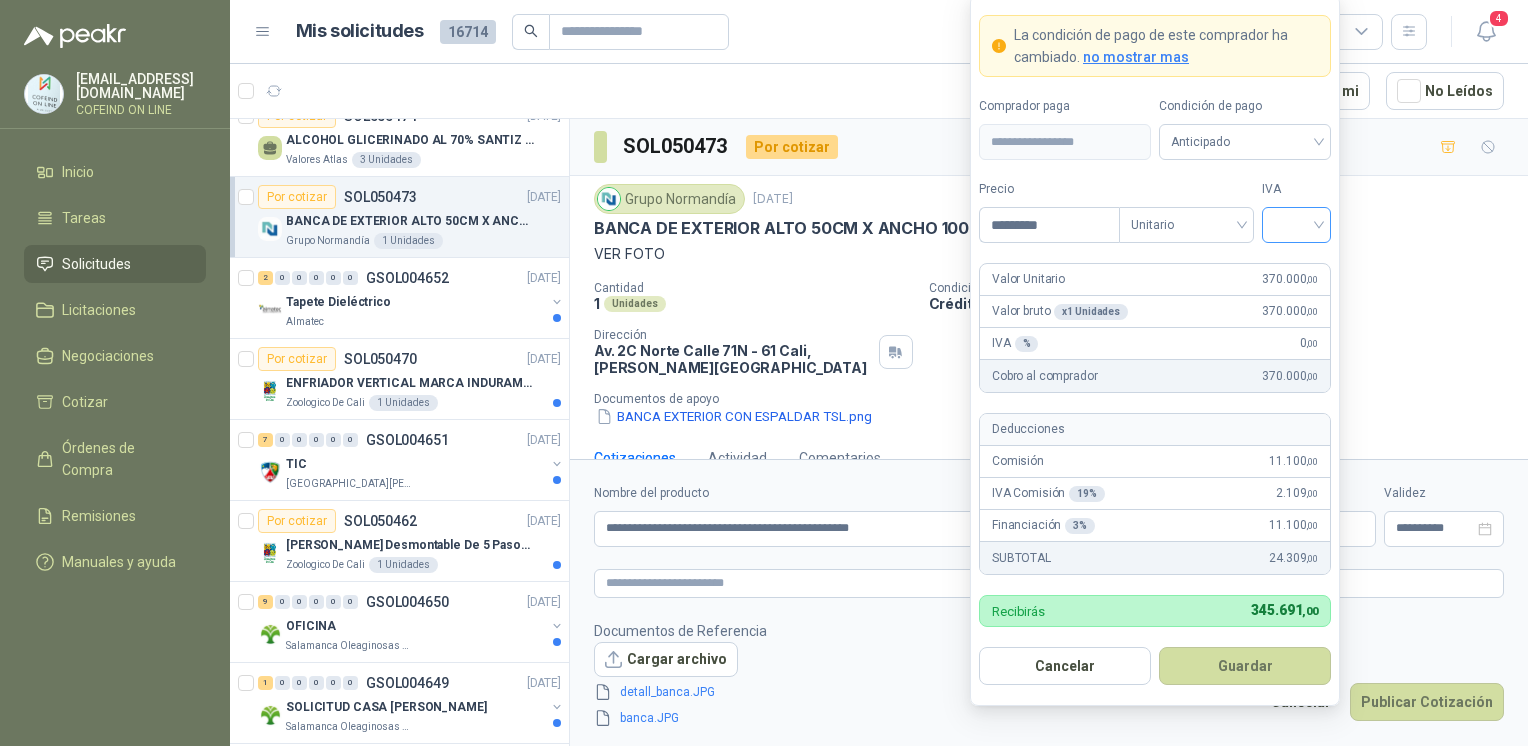 type on "*********" 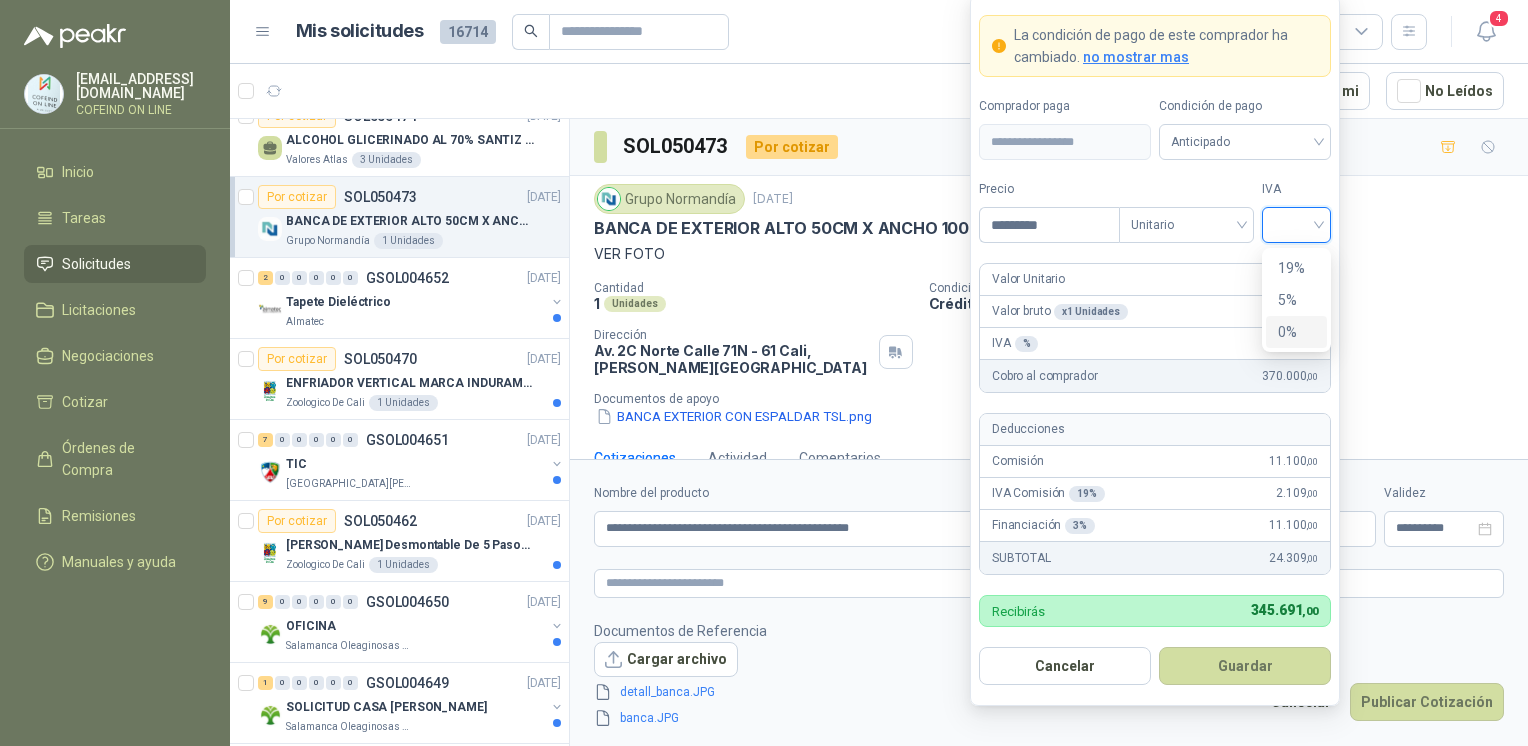 click on "0%" at bounding box center [1296, 332] 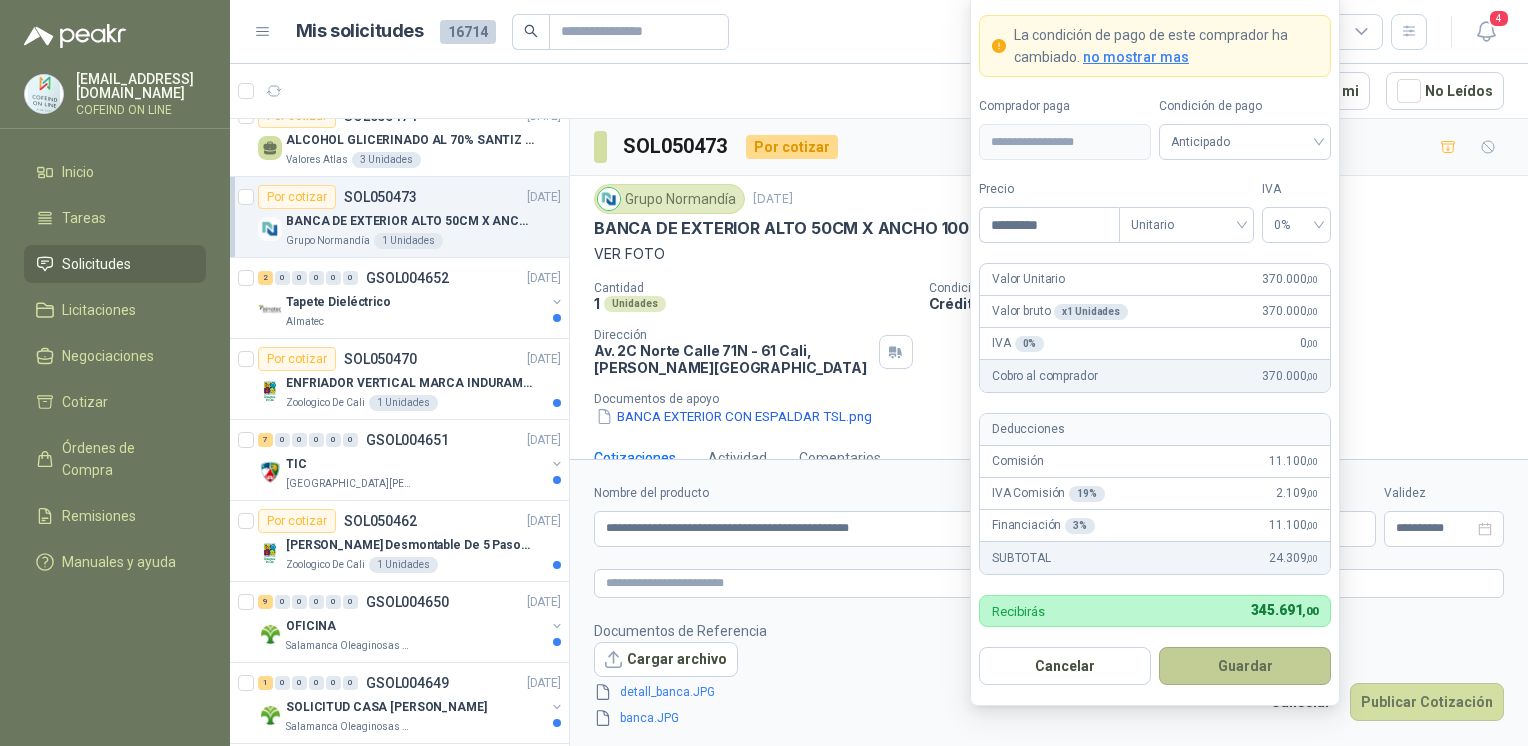 click on "Guardar" at bounding box center (1245, 666) 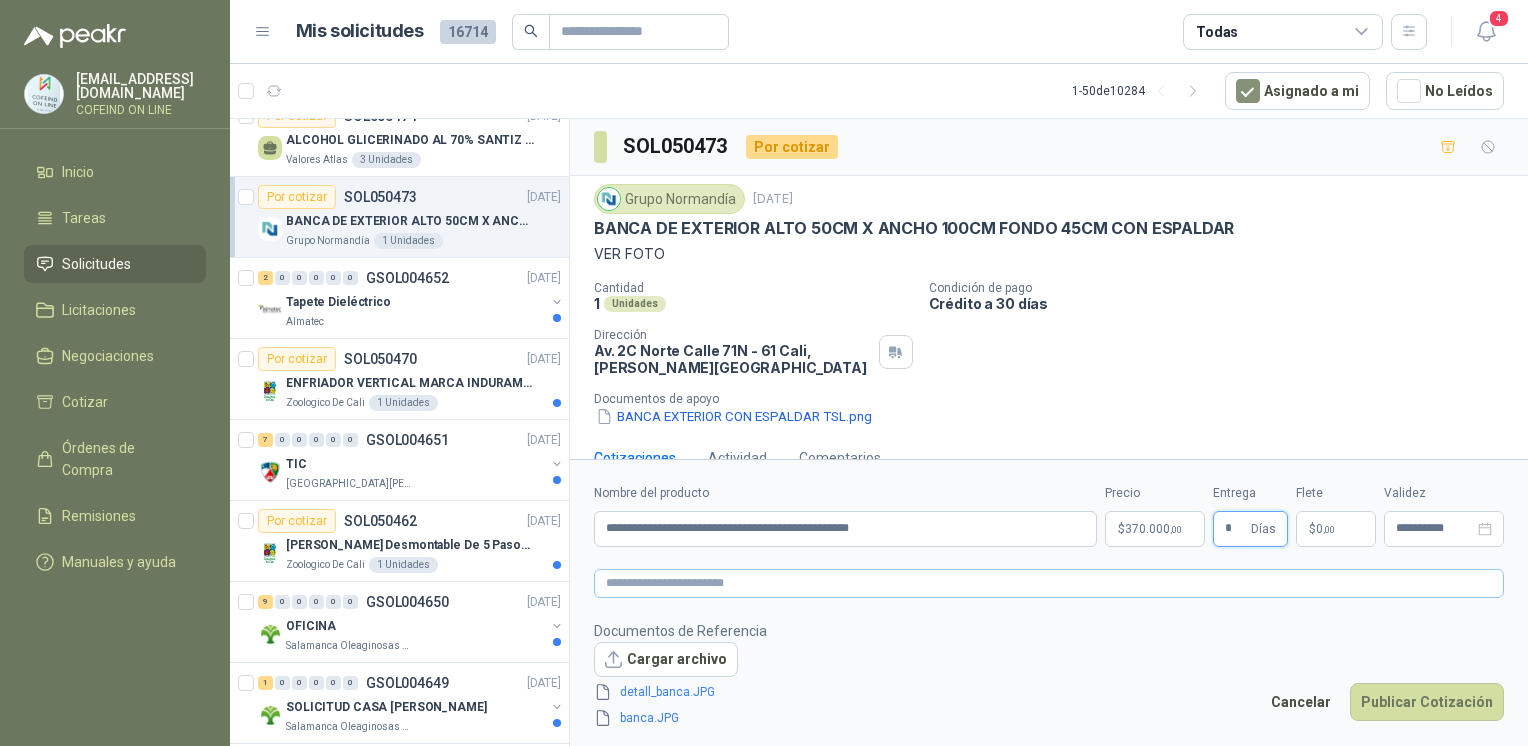 type on "*" 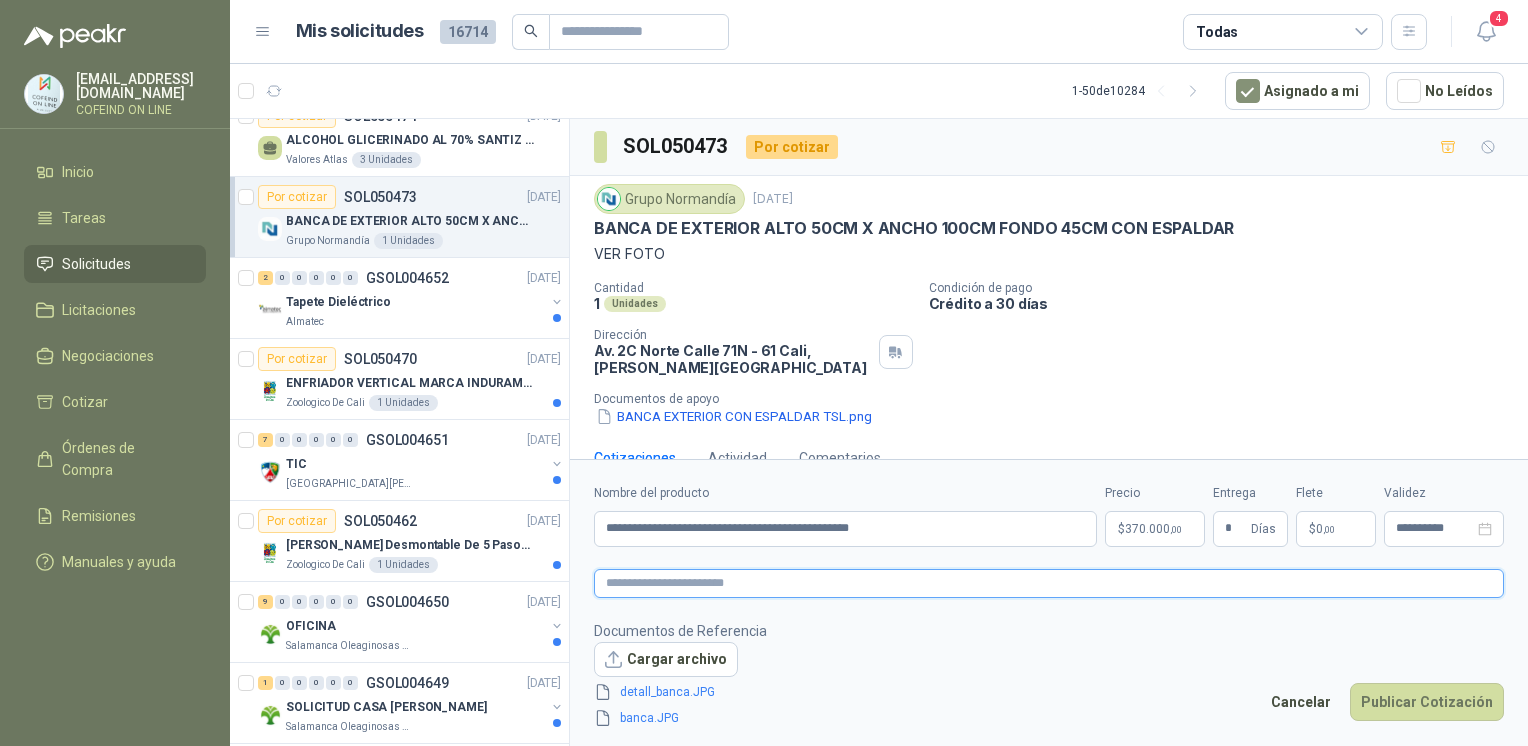 click at bounding box center (1049, 583) 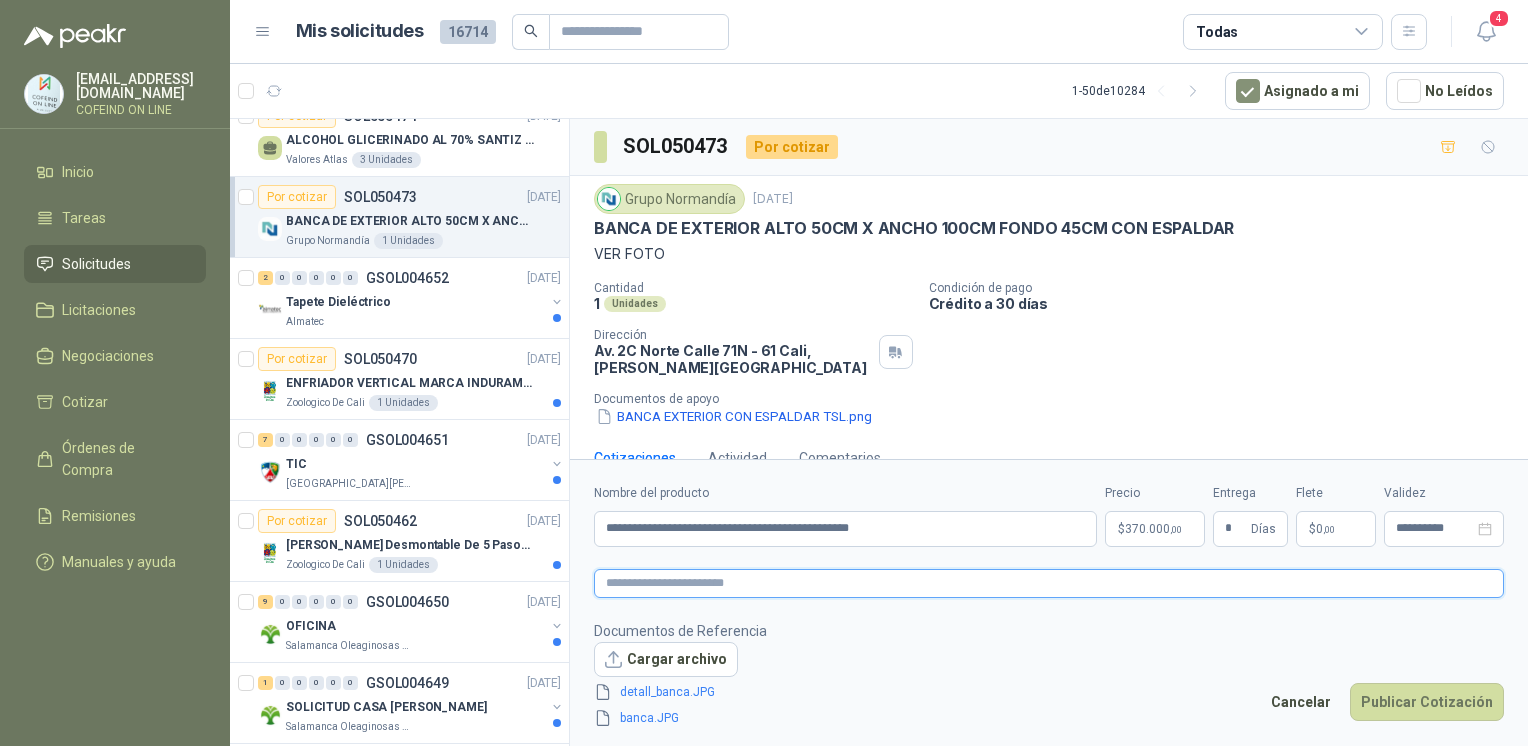 type 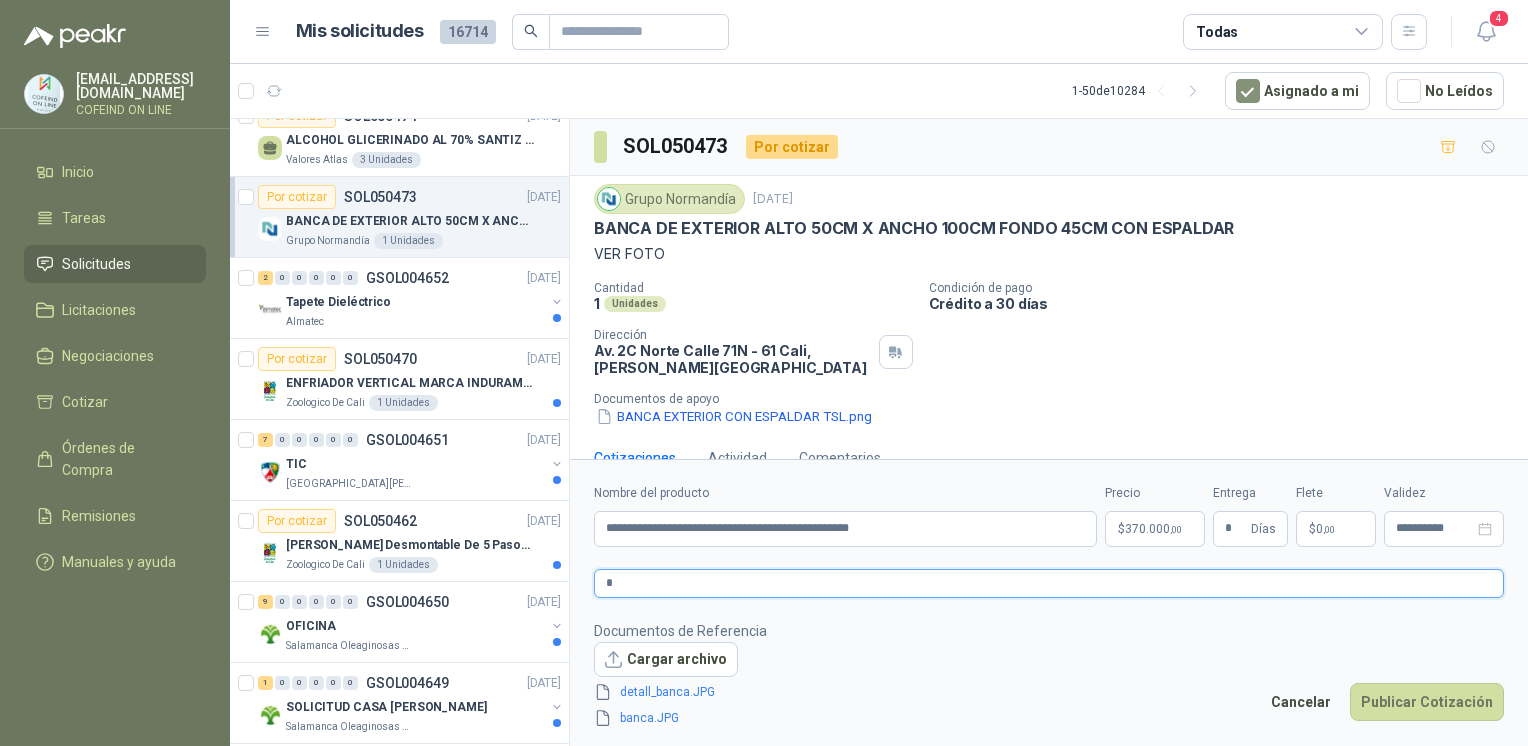 type 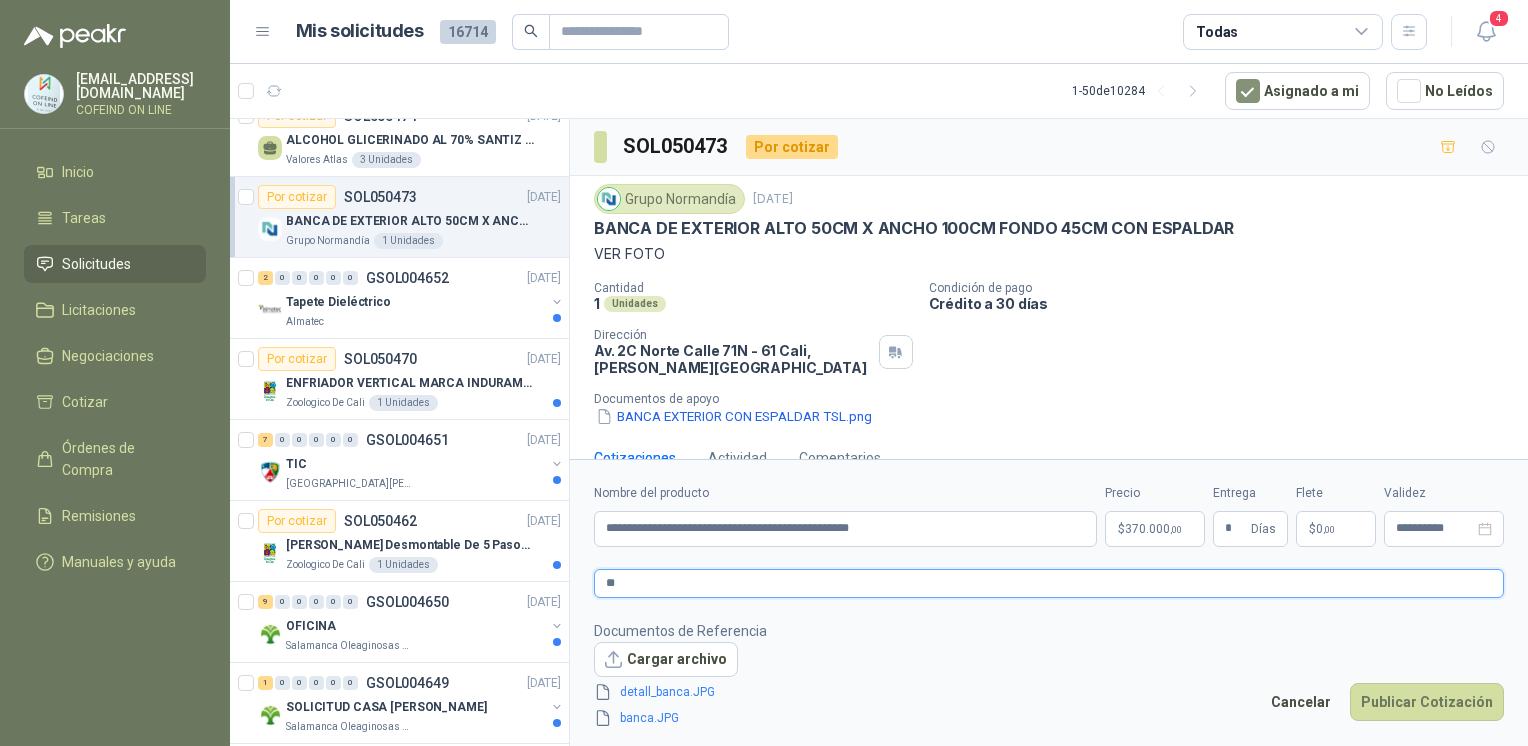type 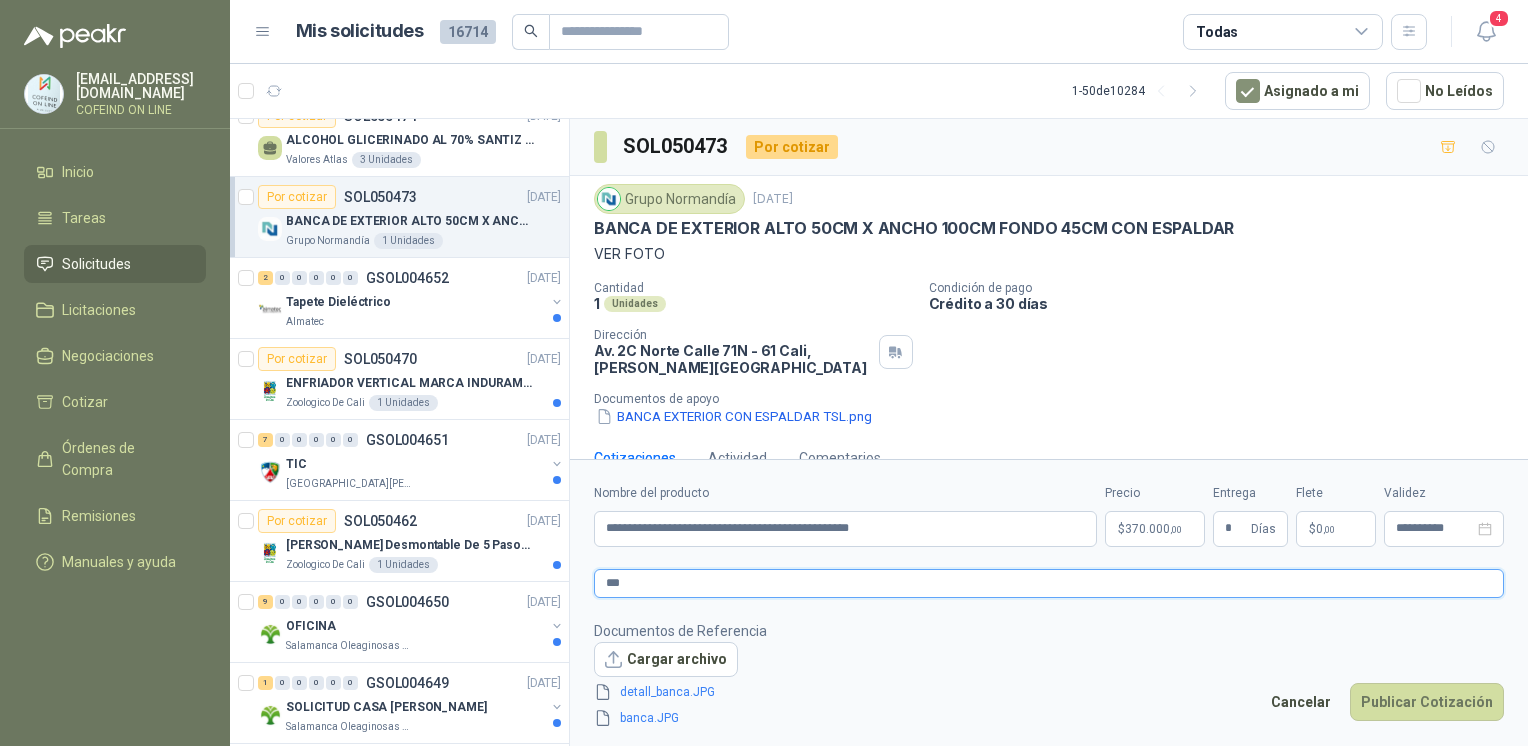 type 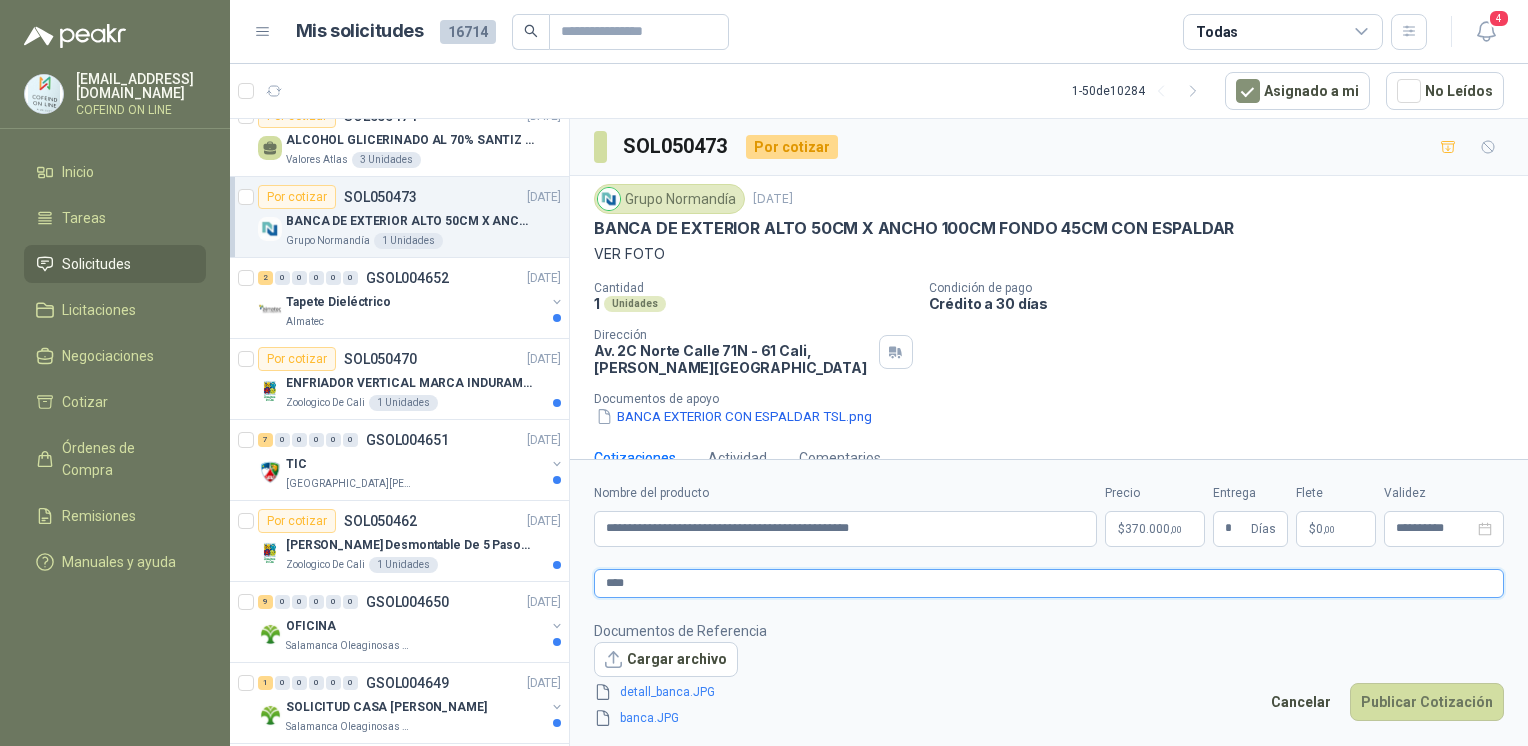 type 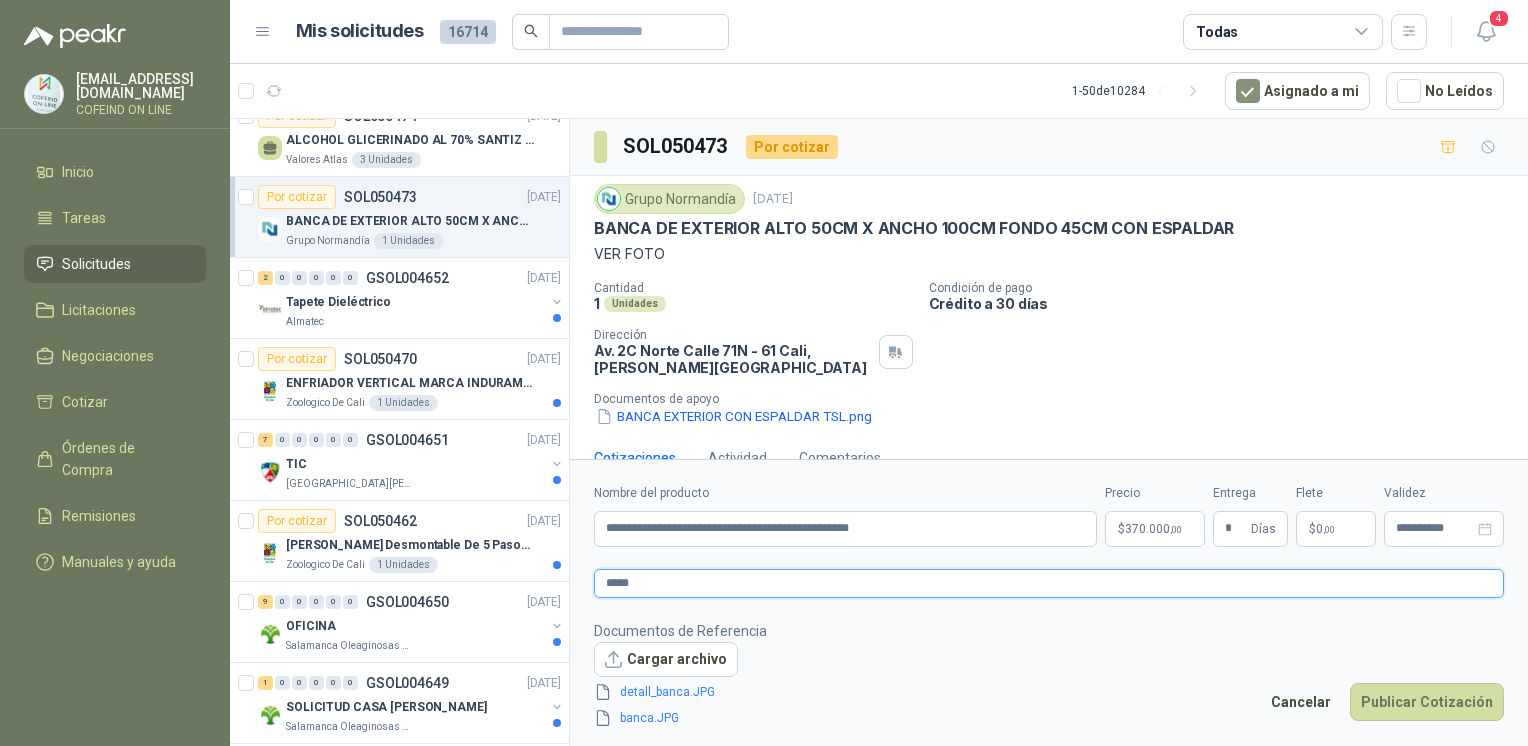 type 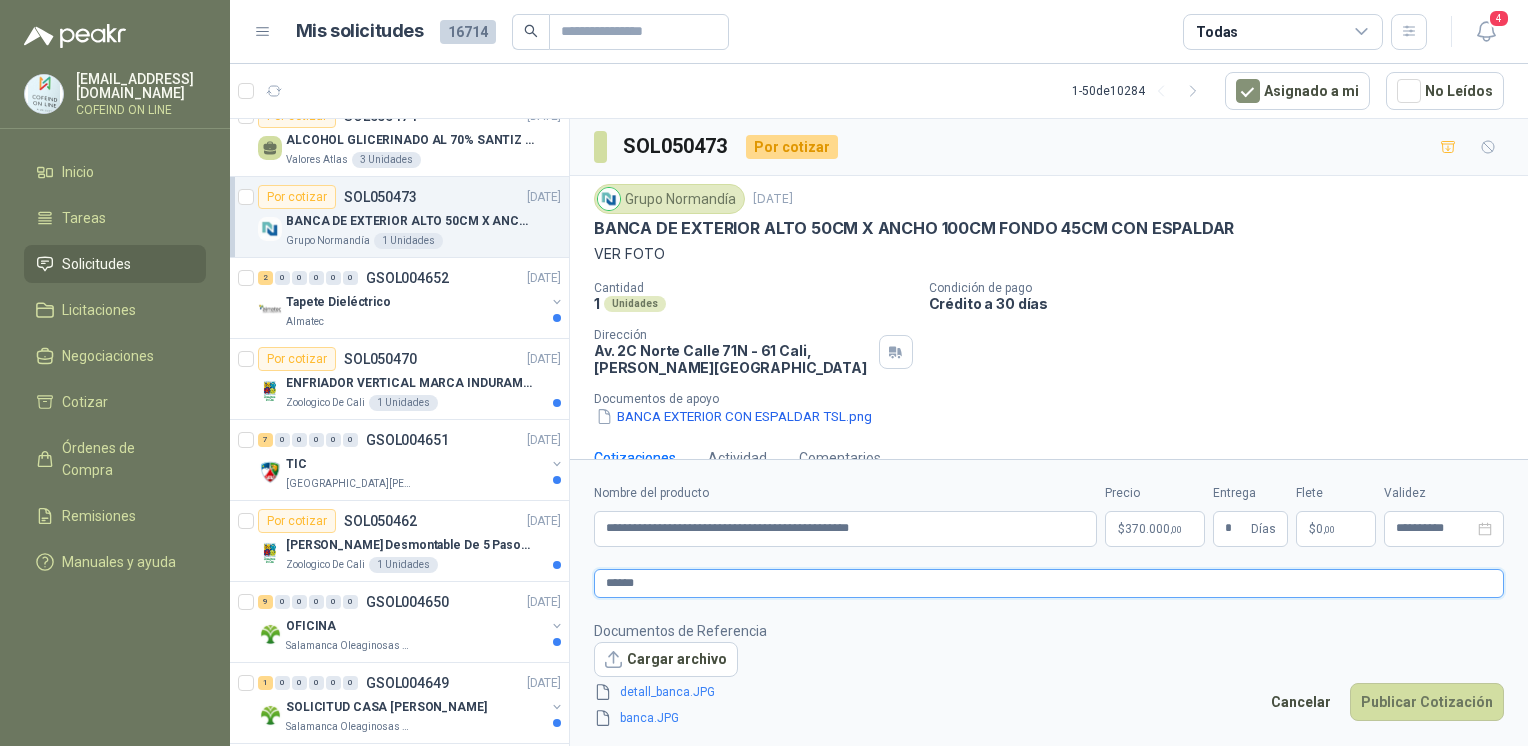 type 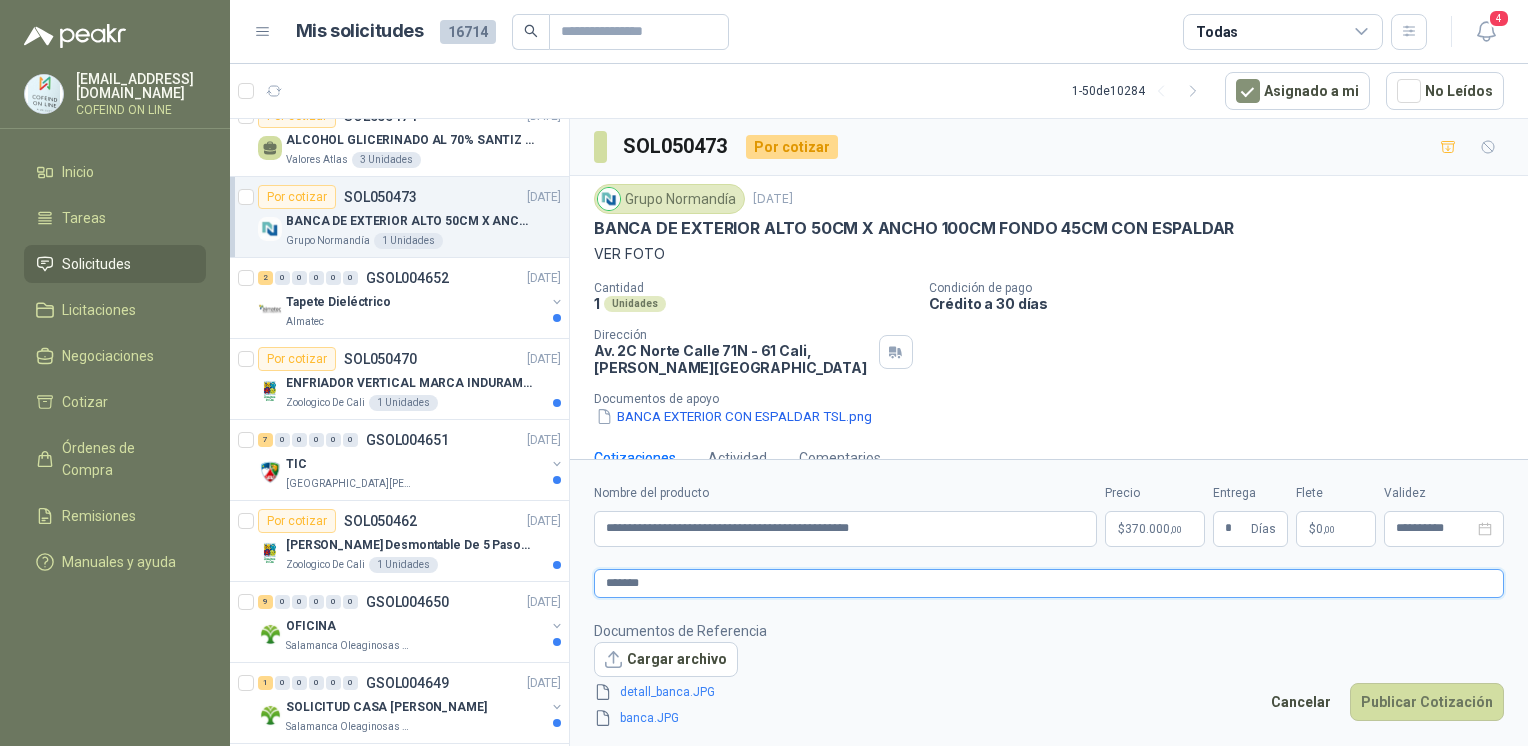type 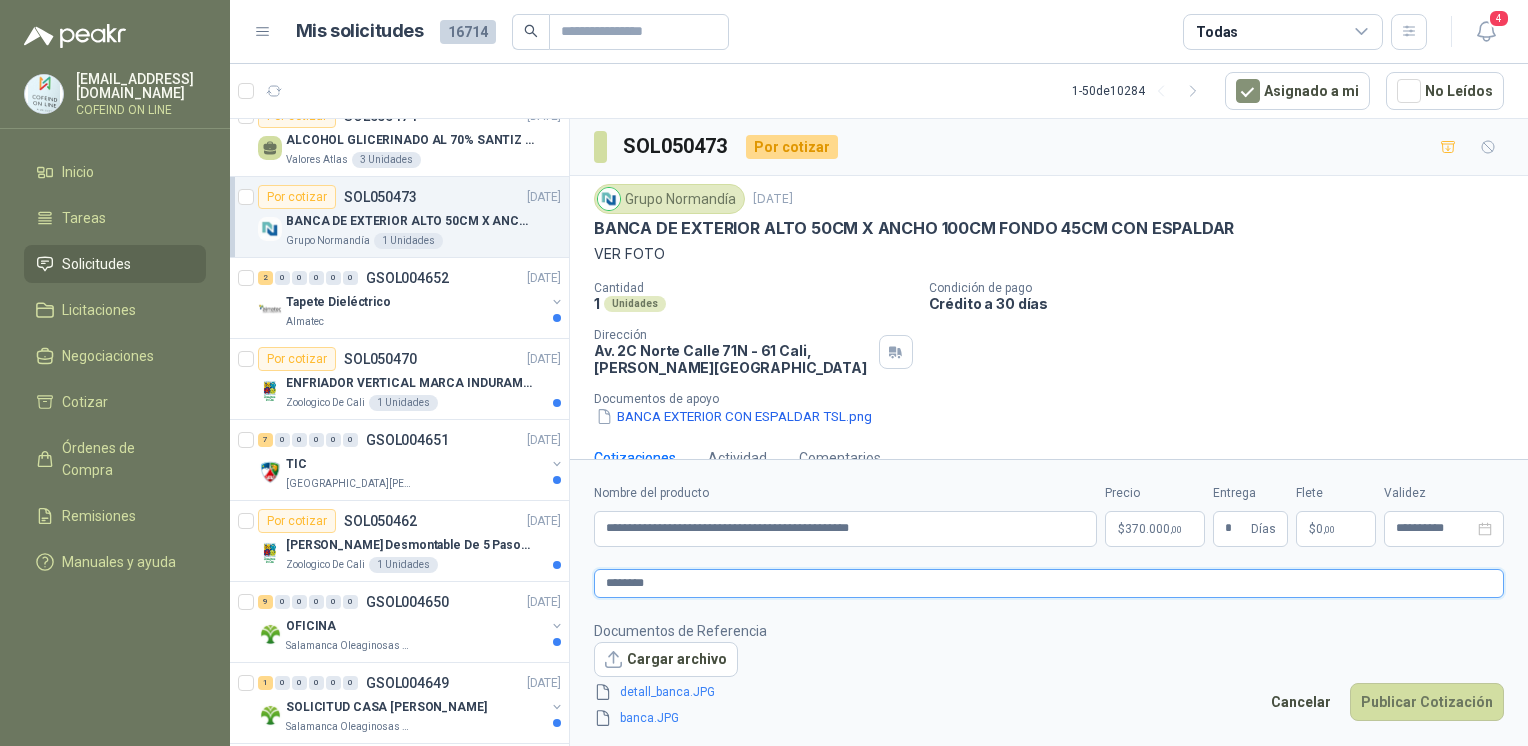 type 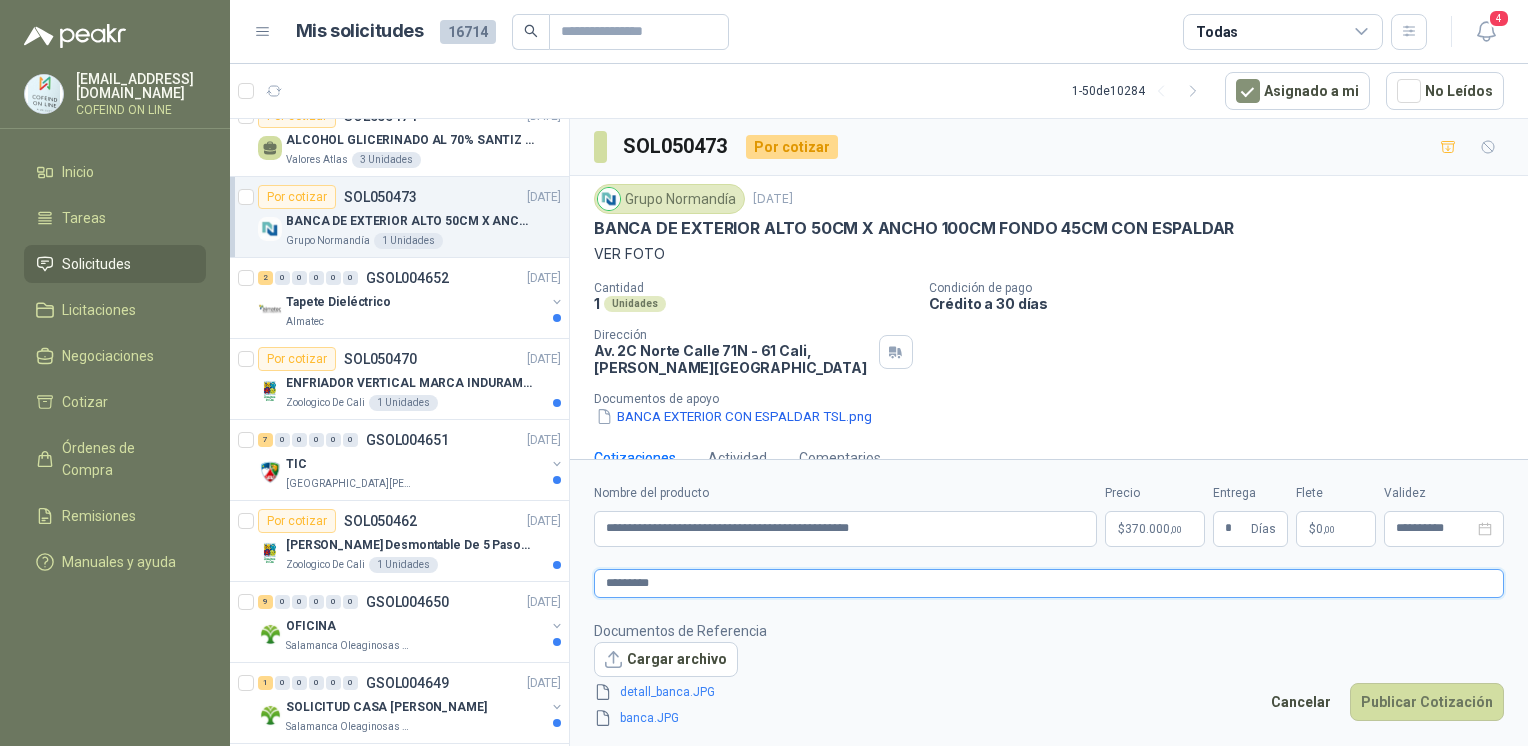 type 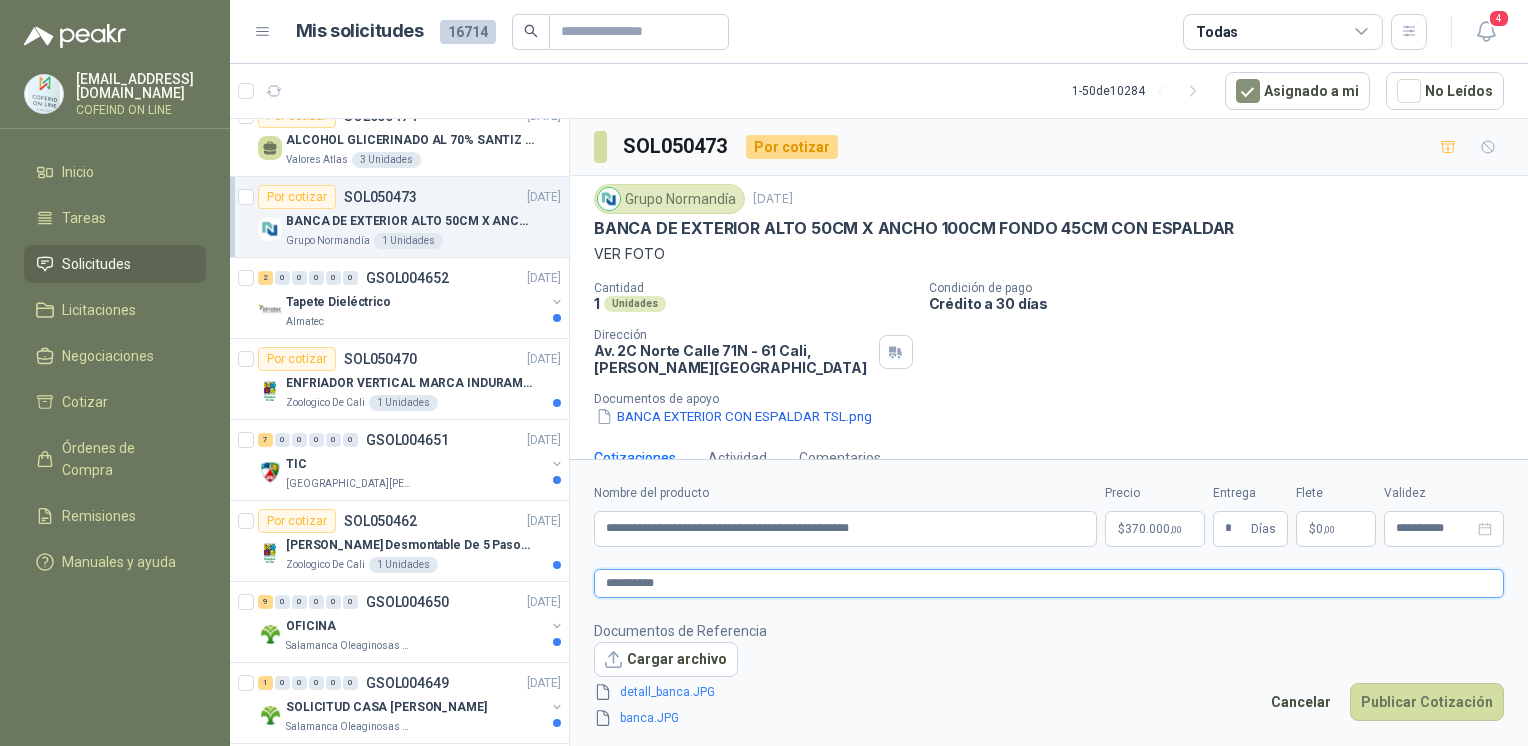type 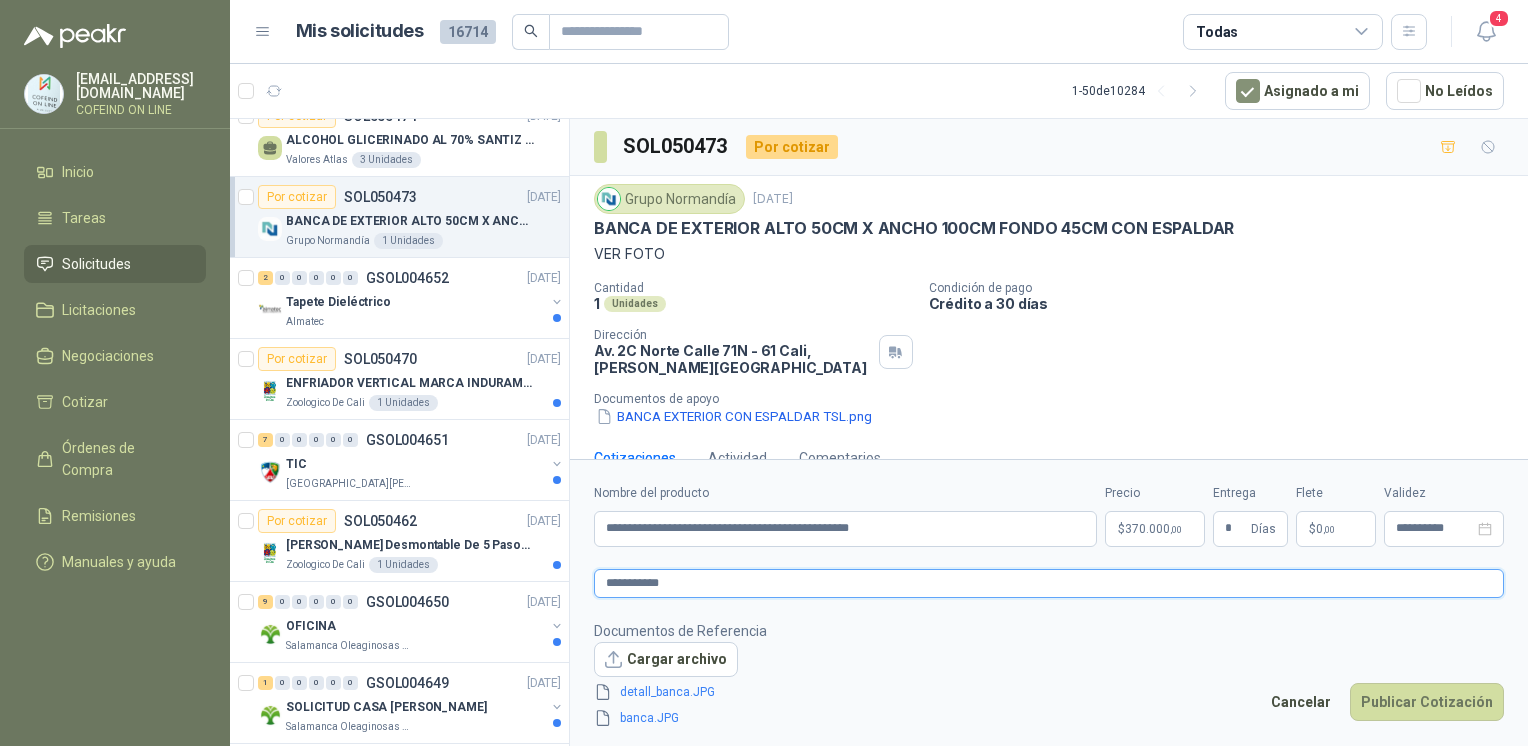 type 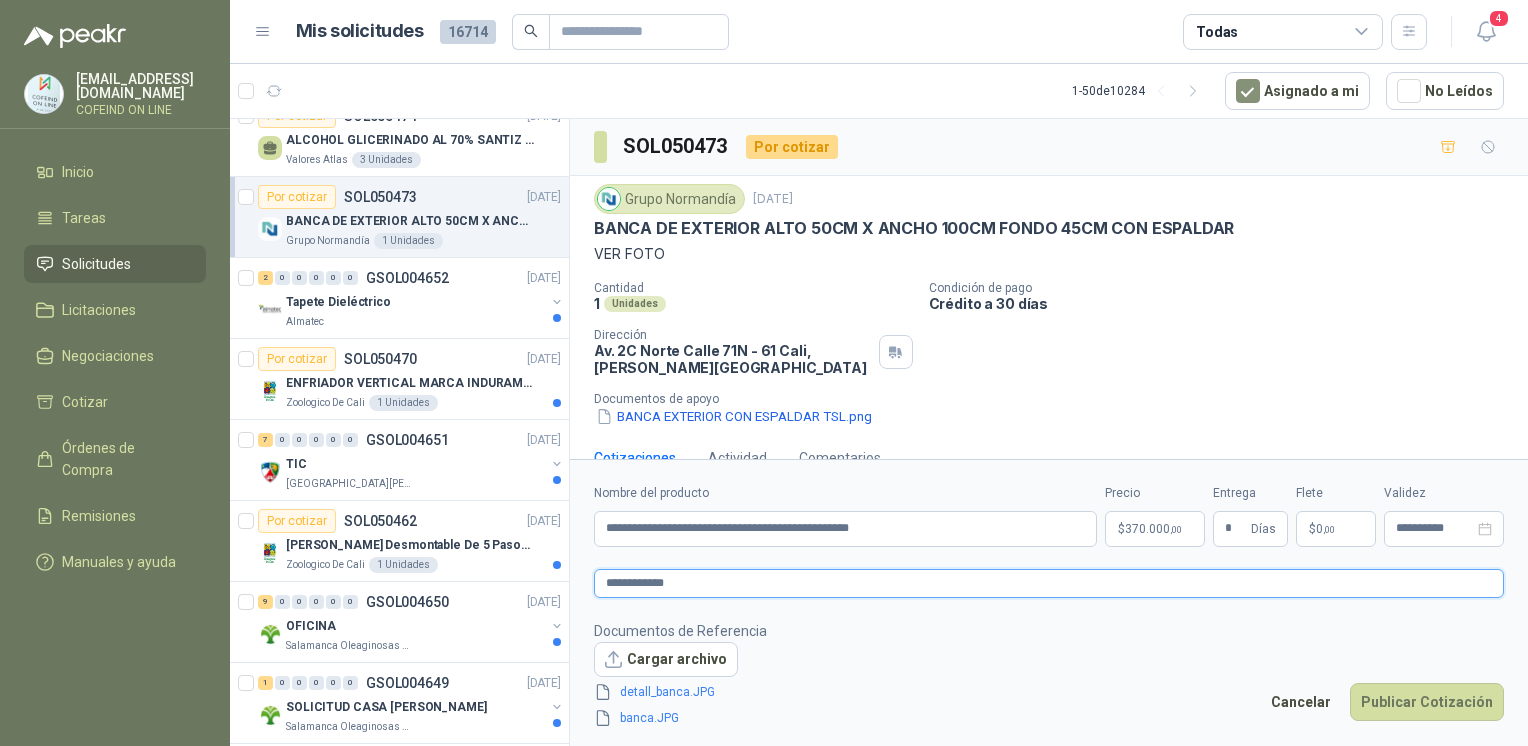 type 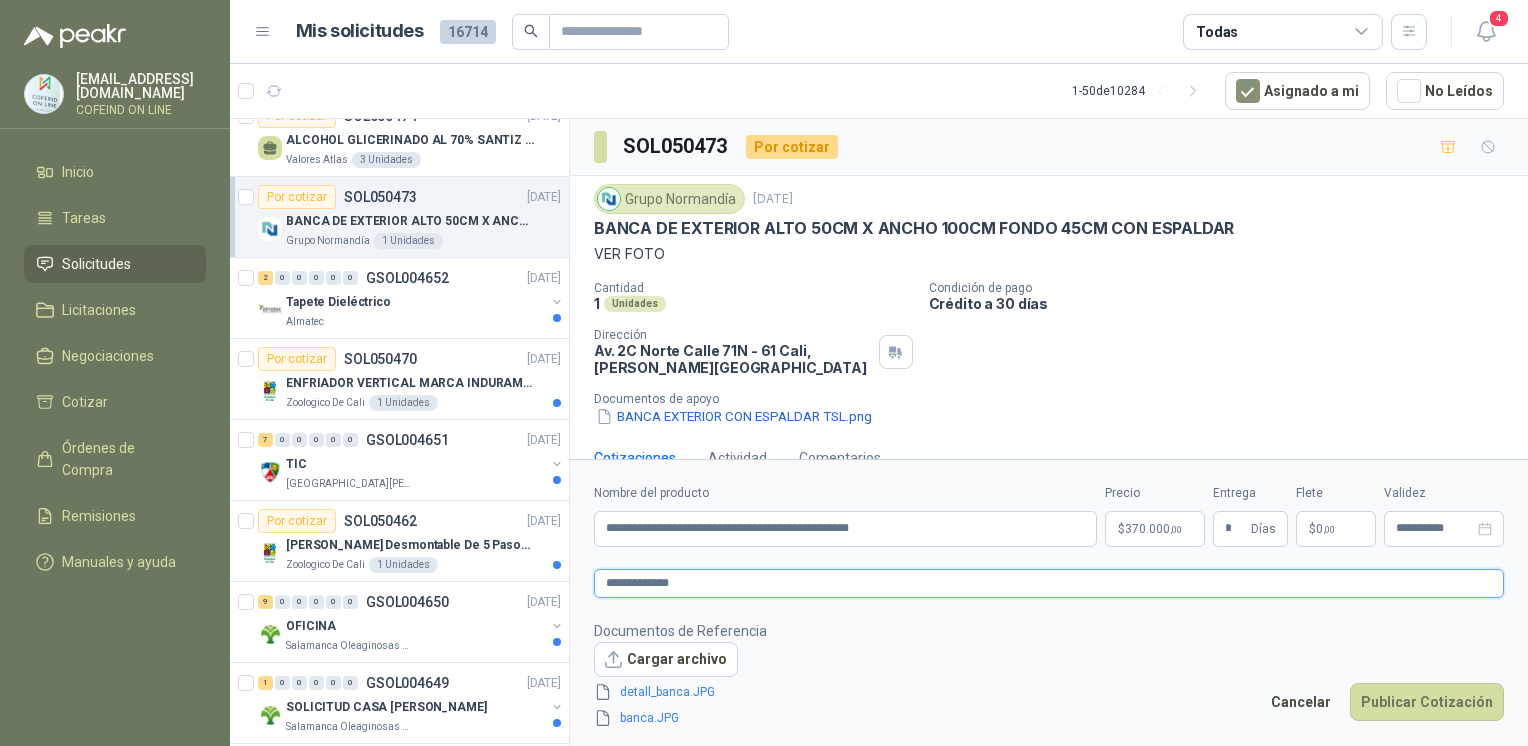 type 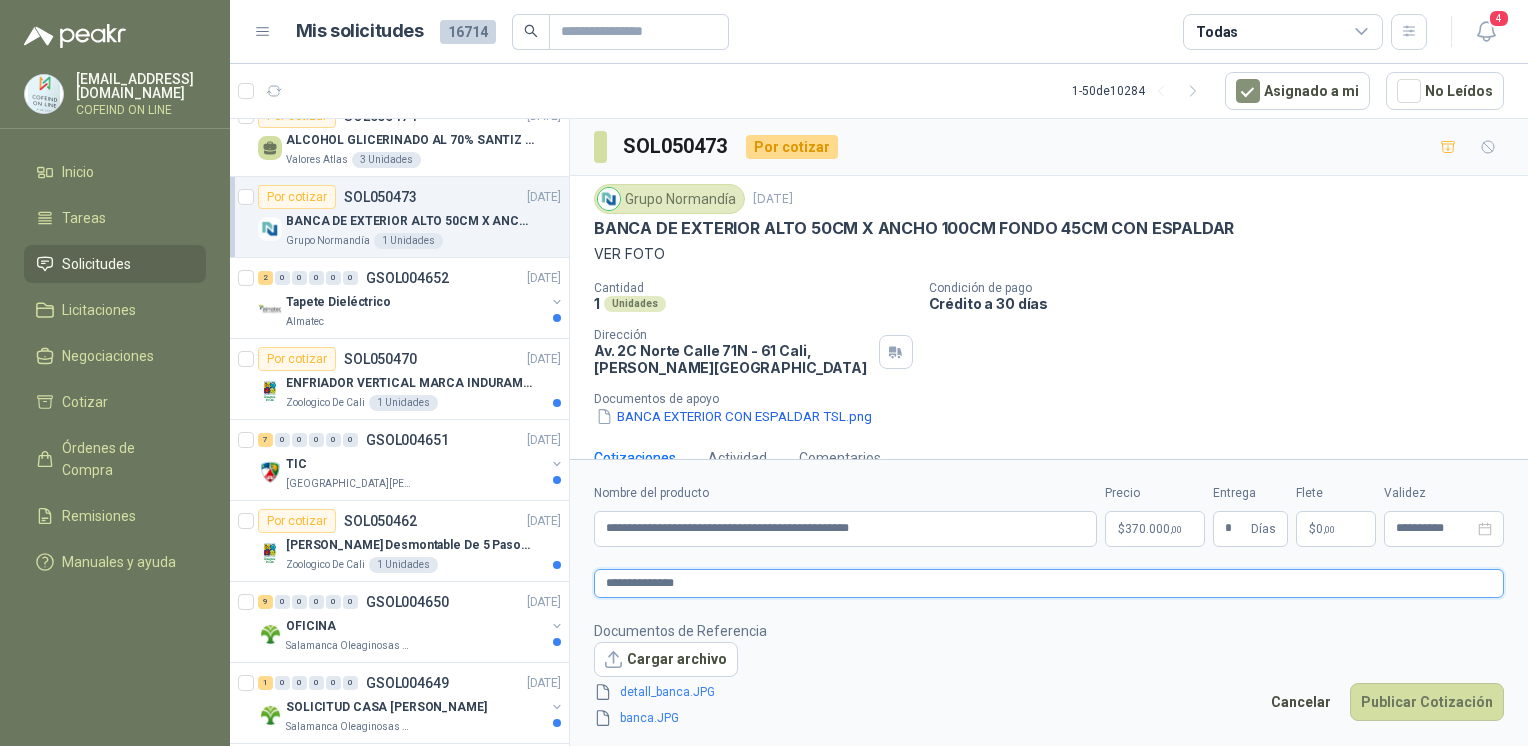 type 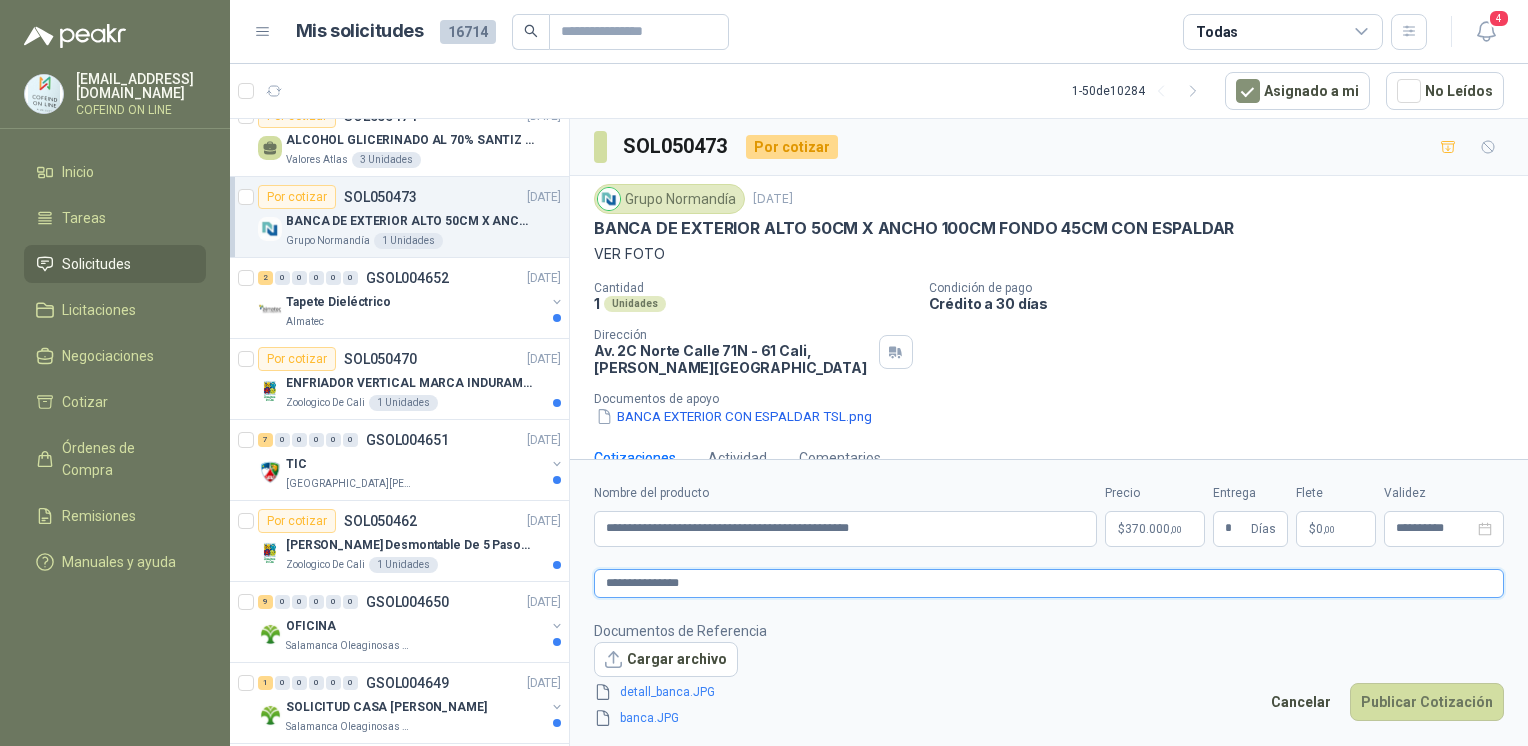 type 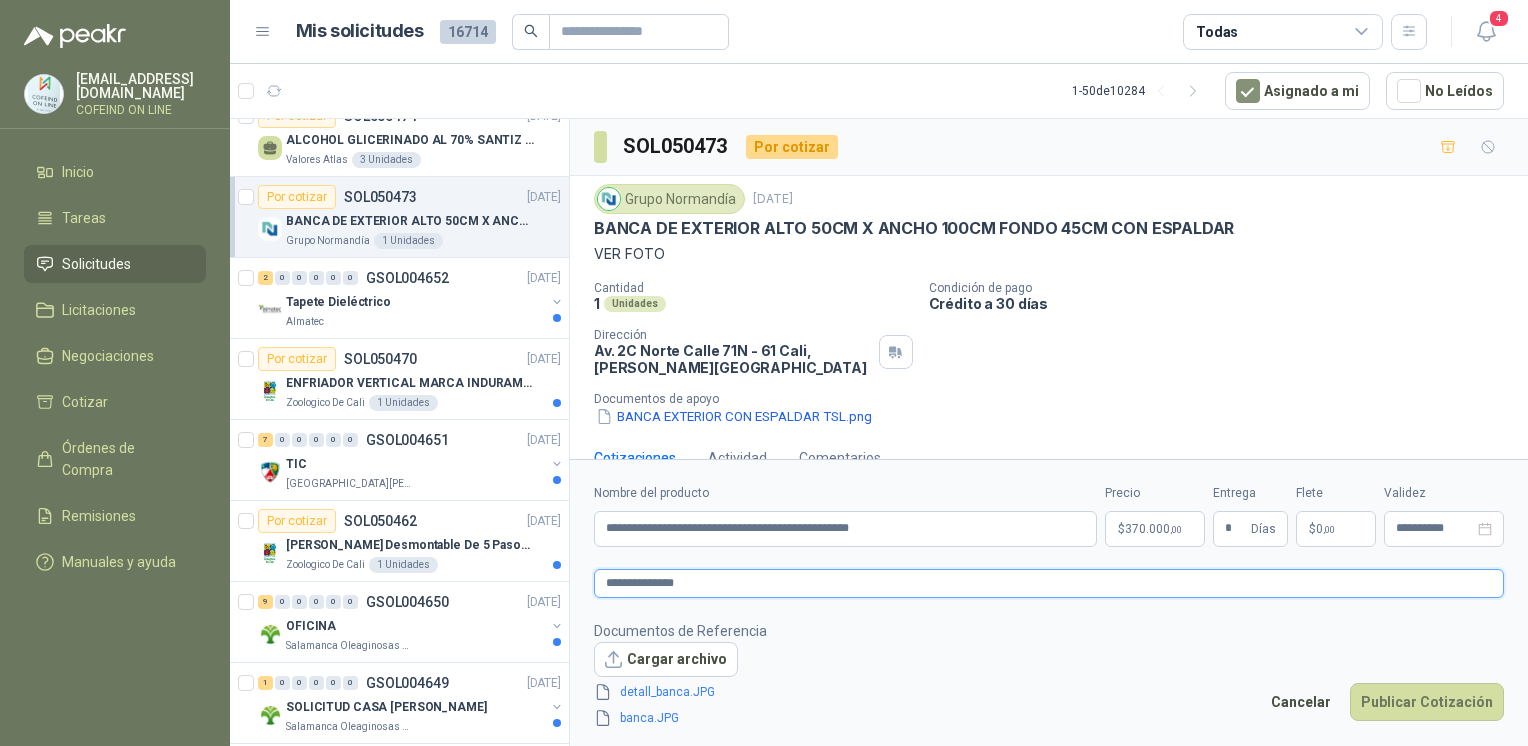 type 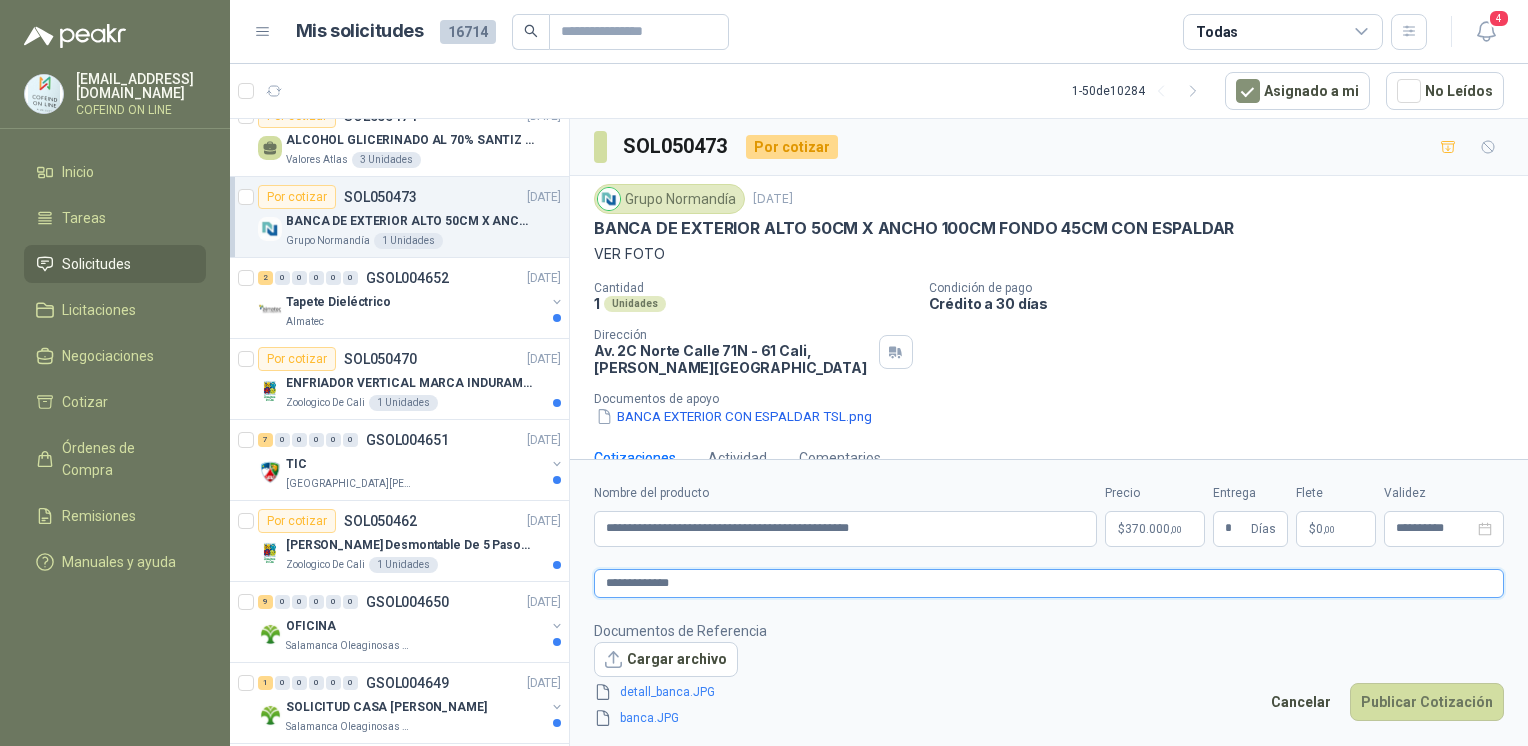 type 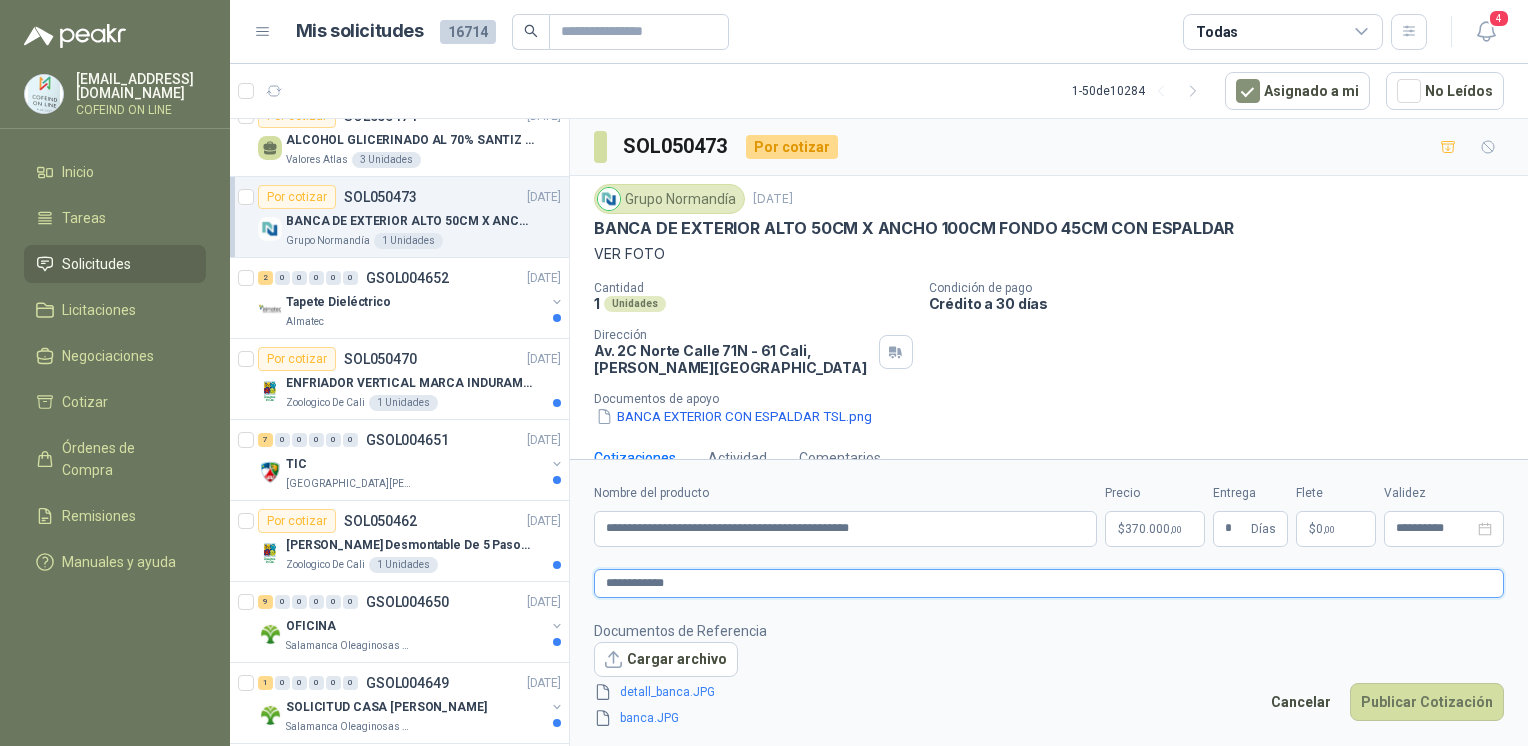 type 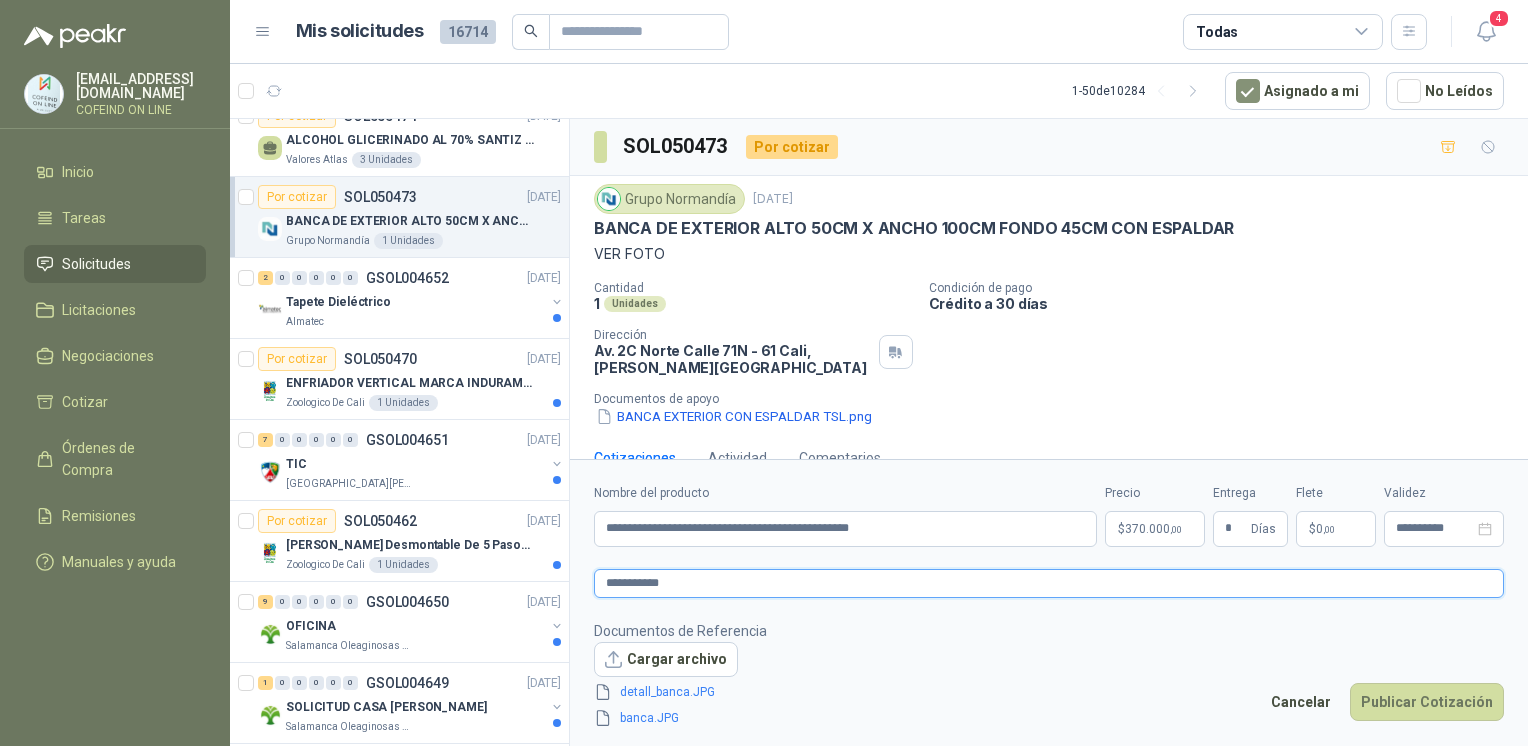 type 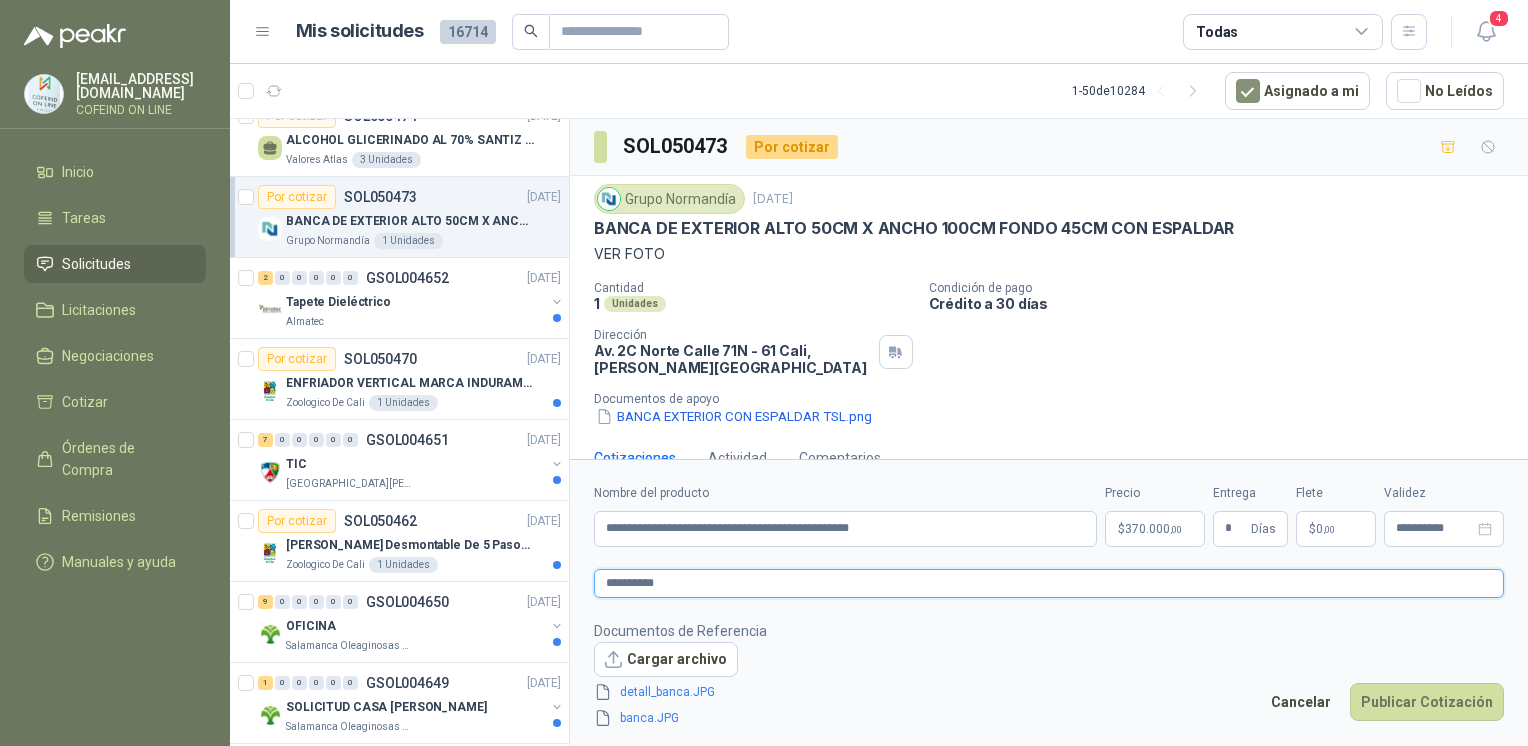 type 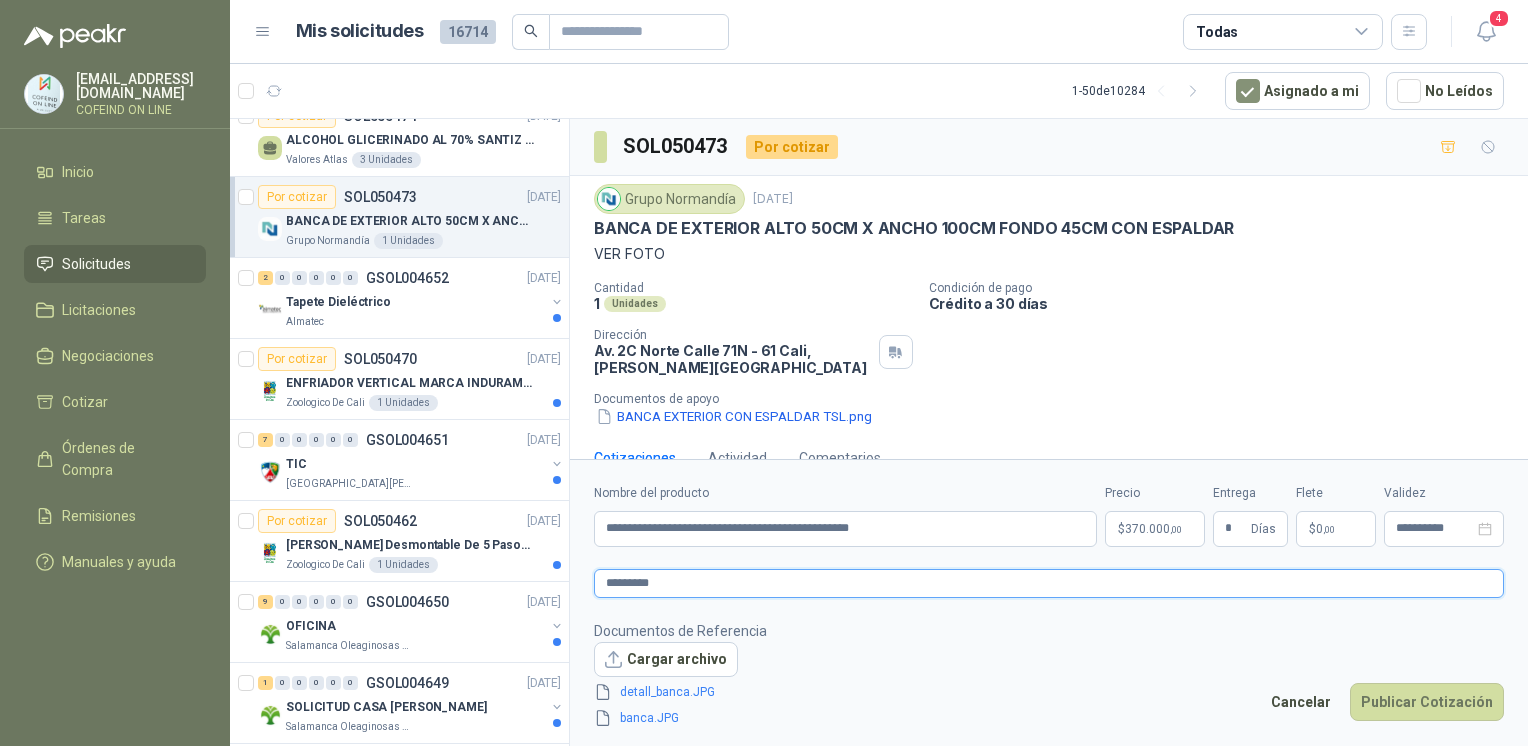 type 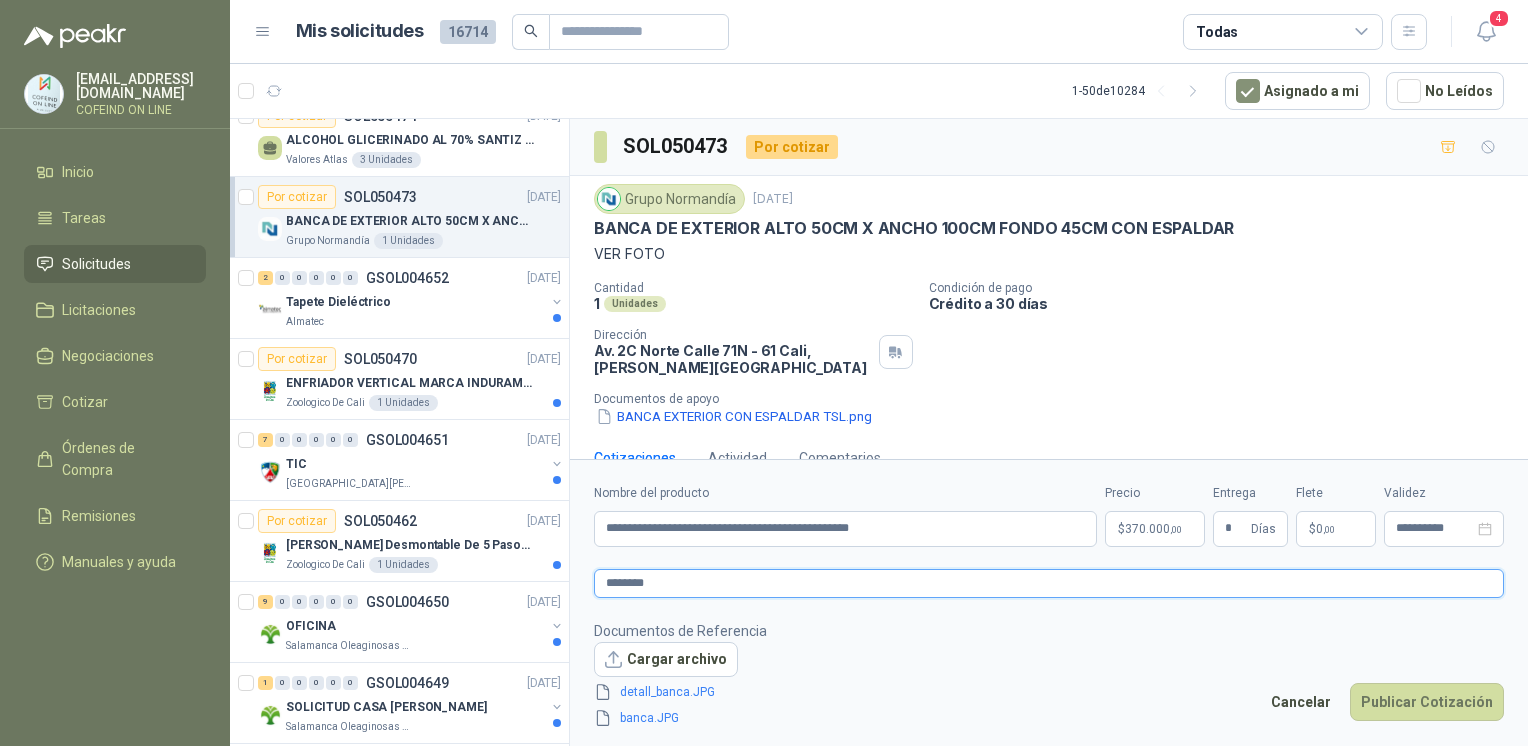 type 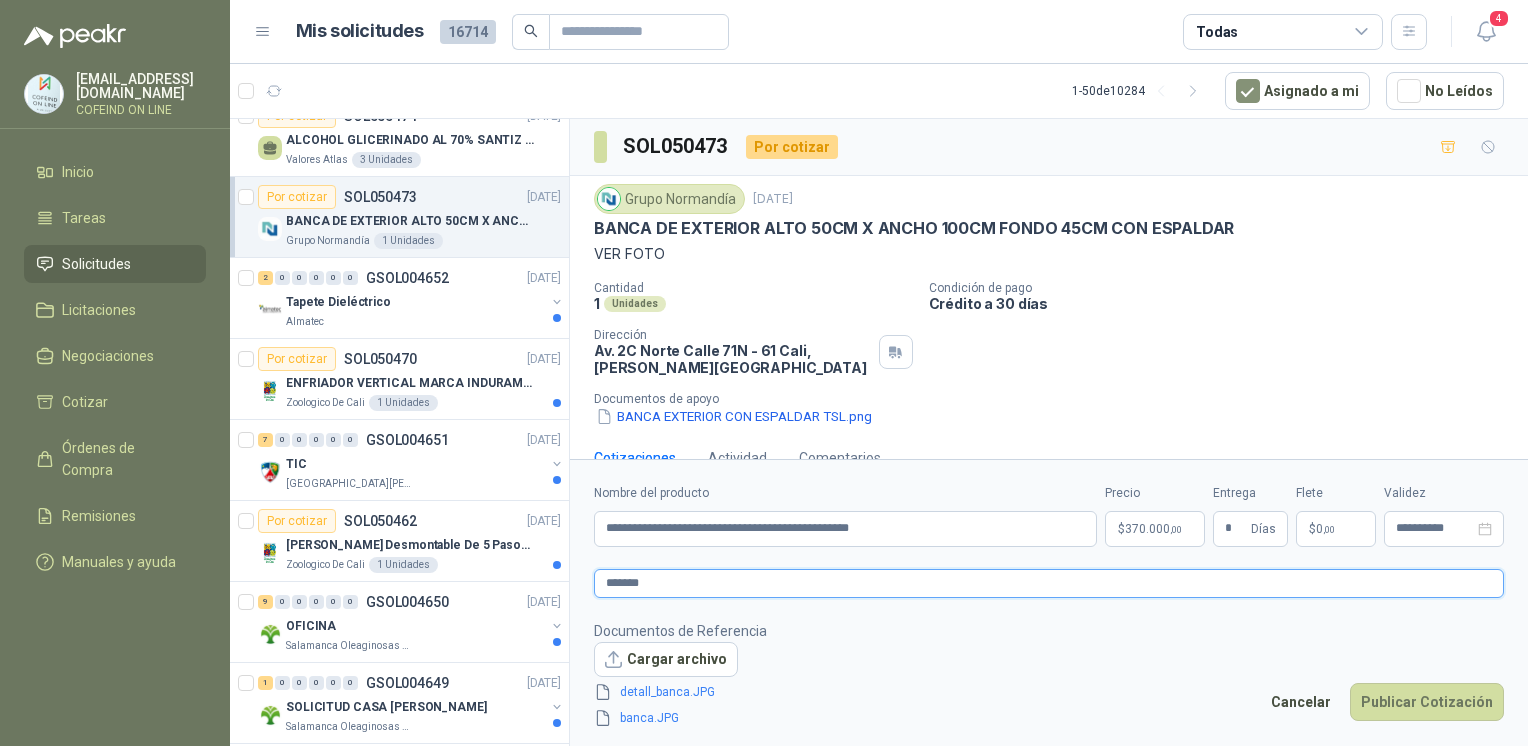 type 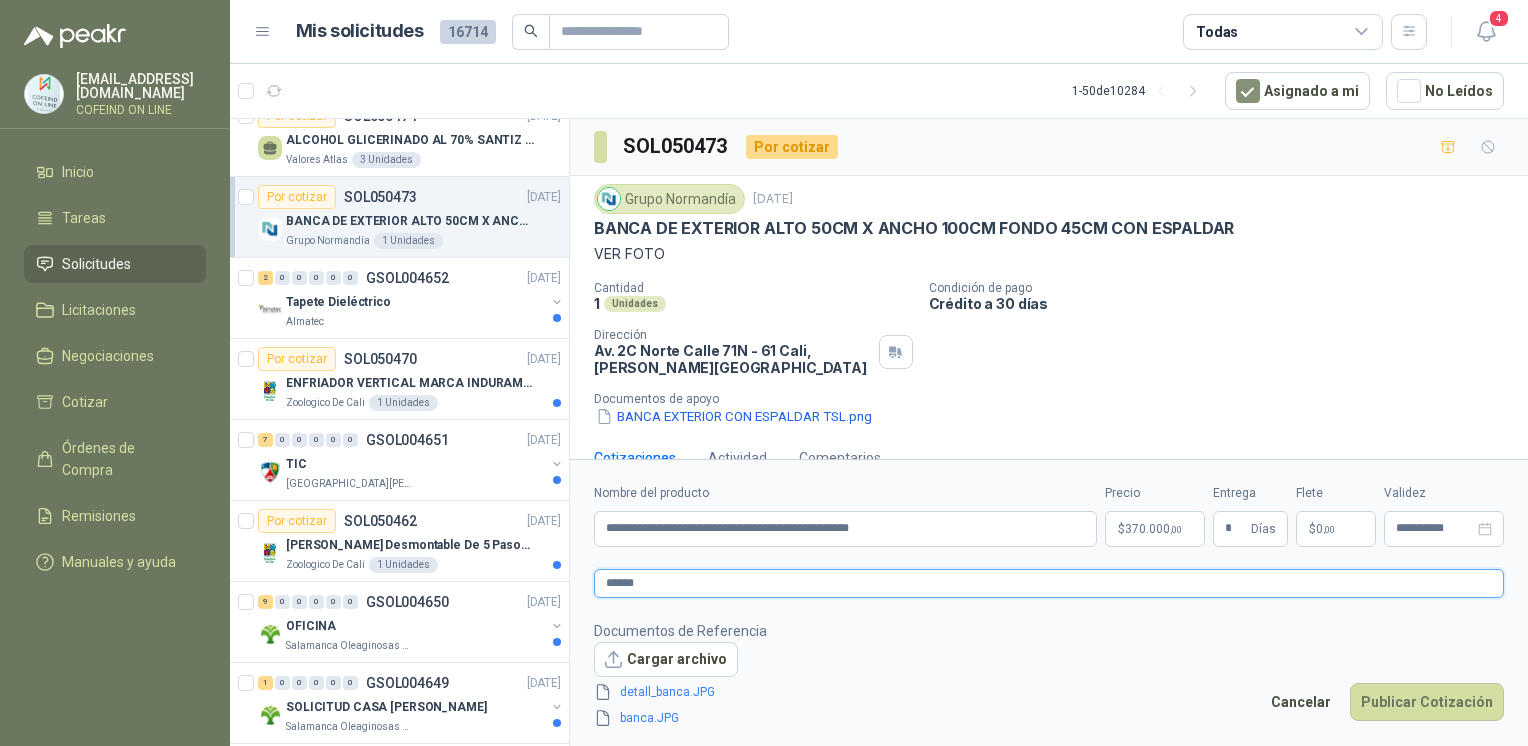 type 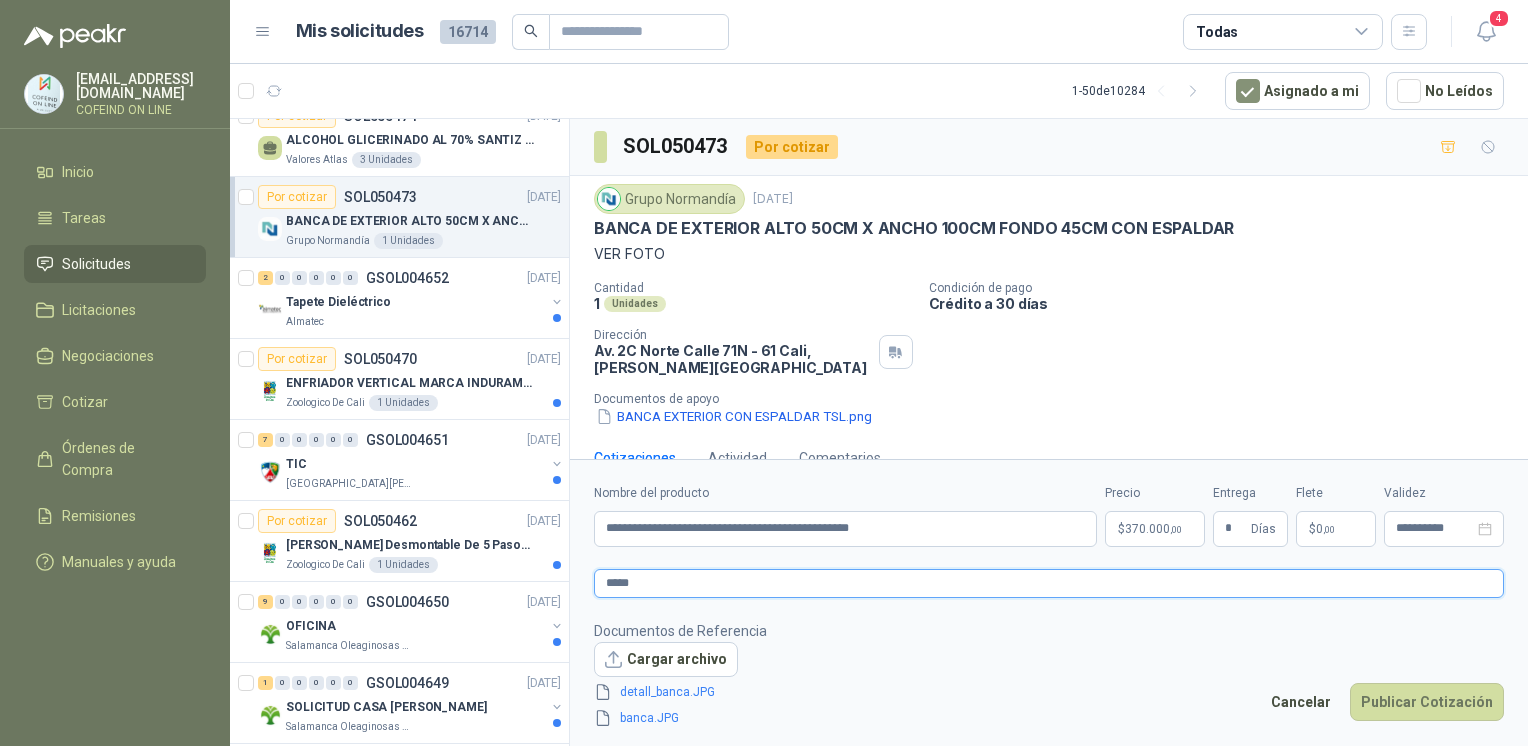 type 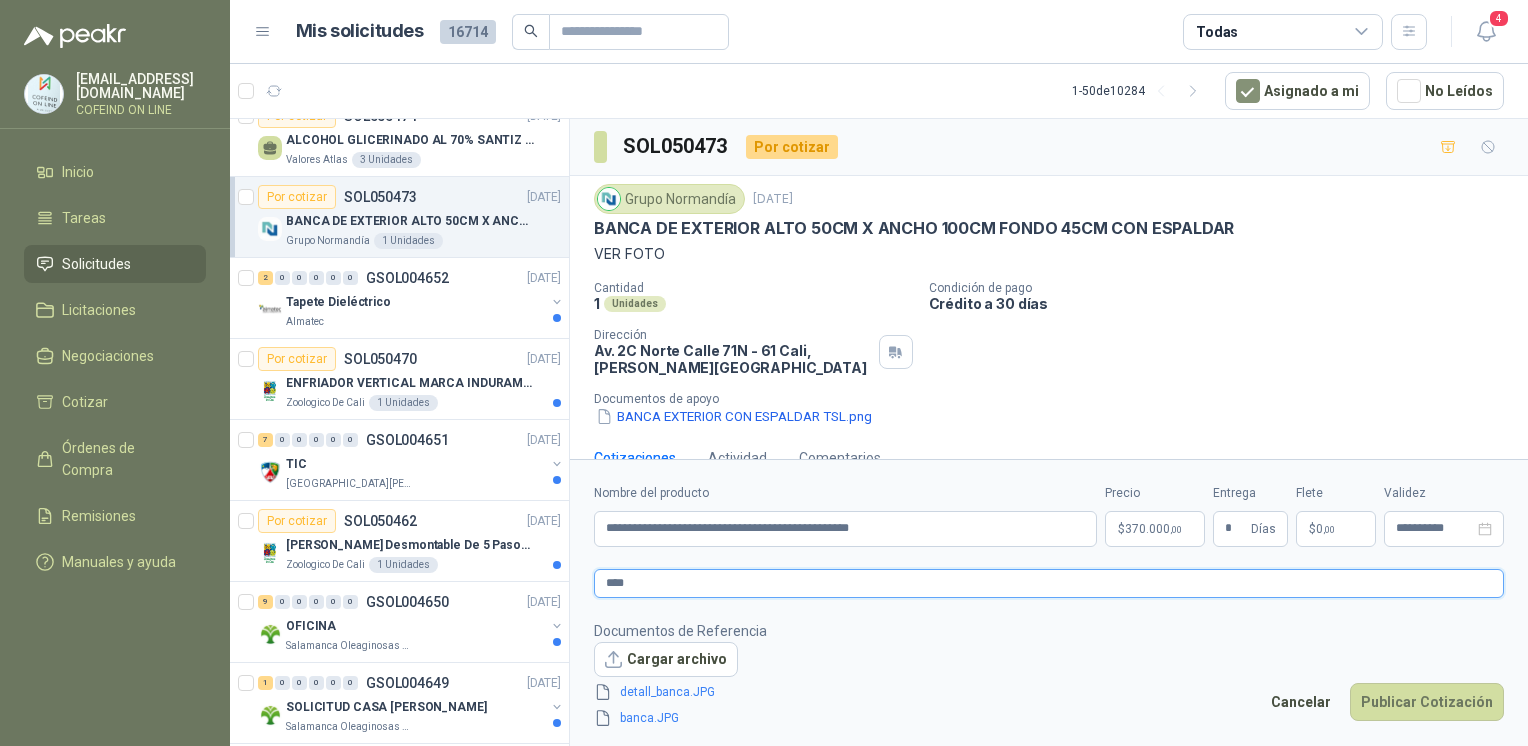 type 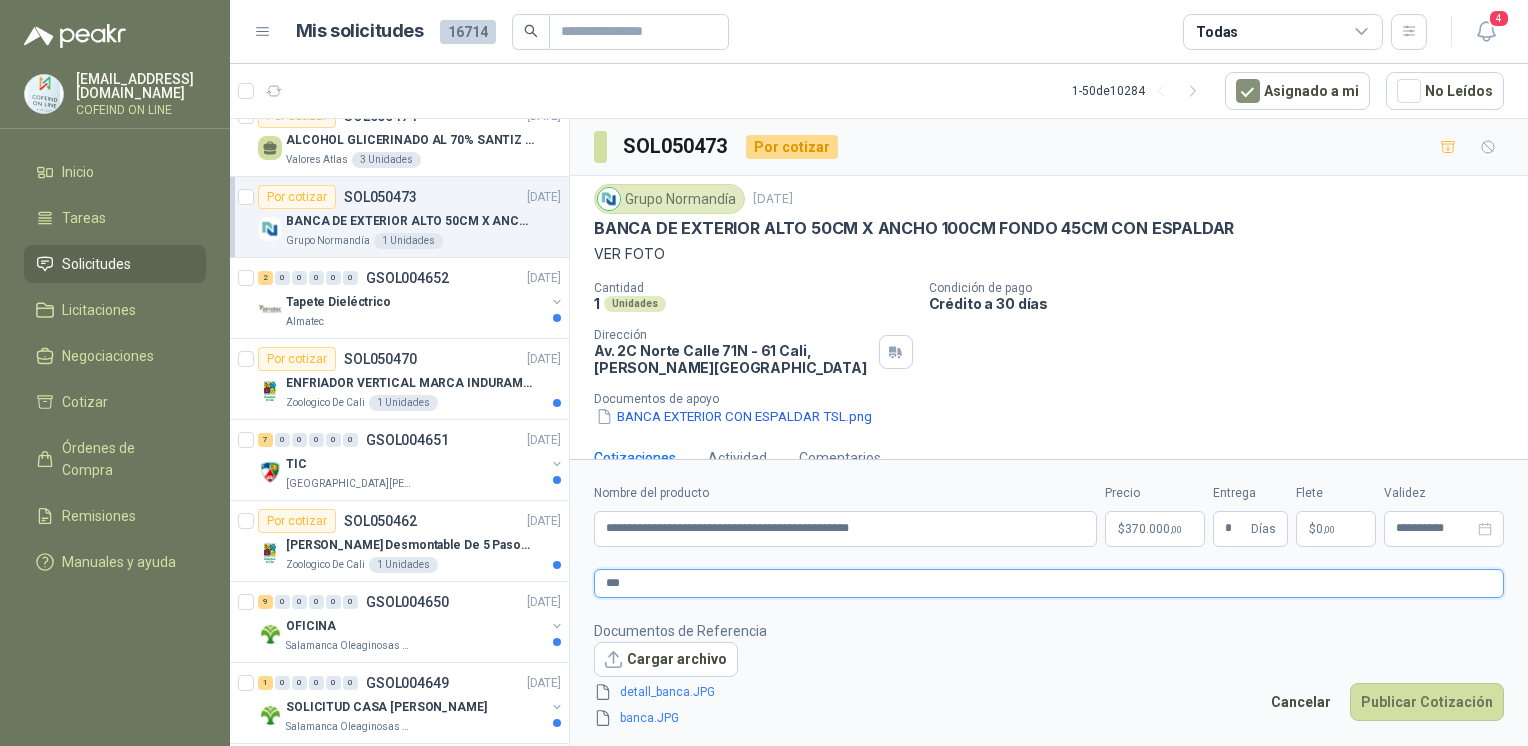 type 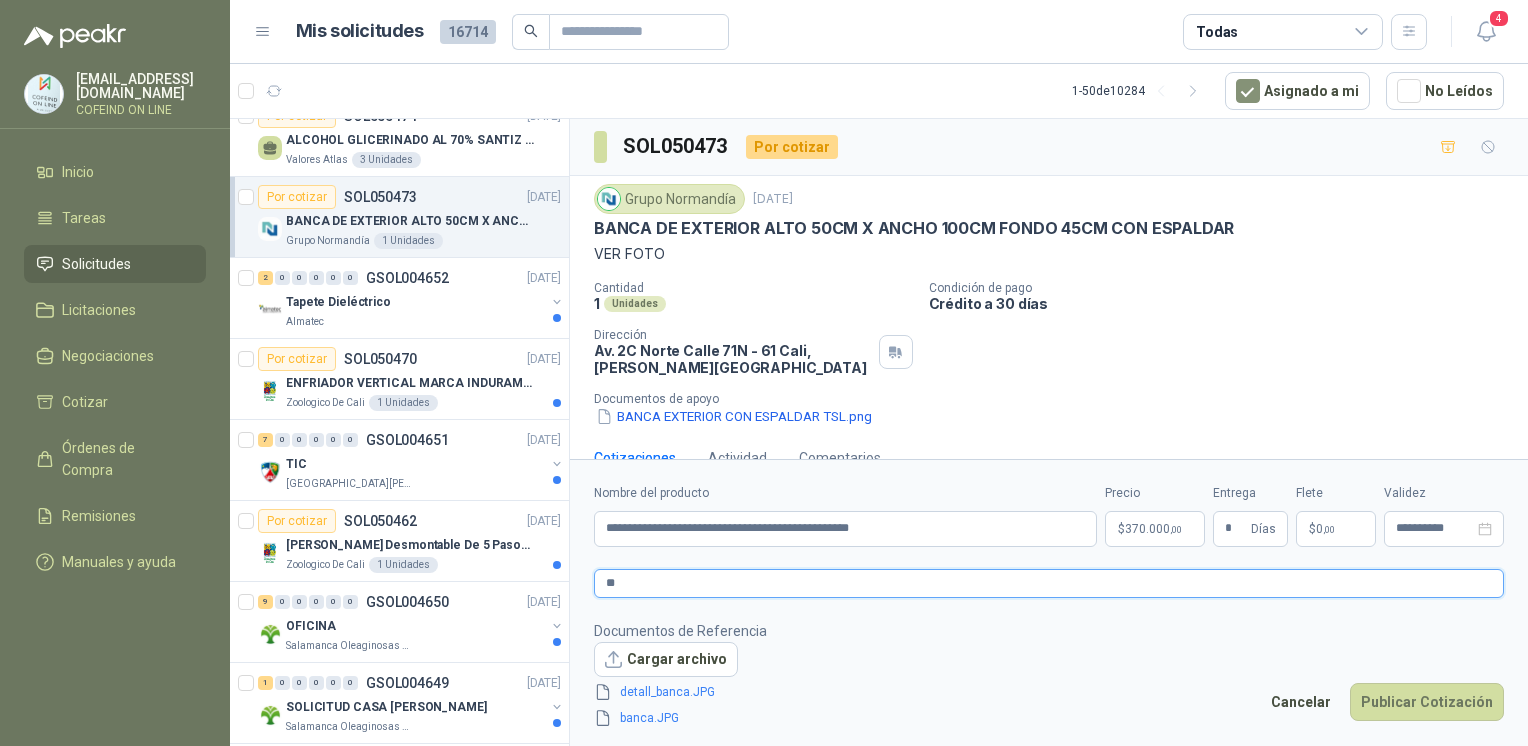 type 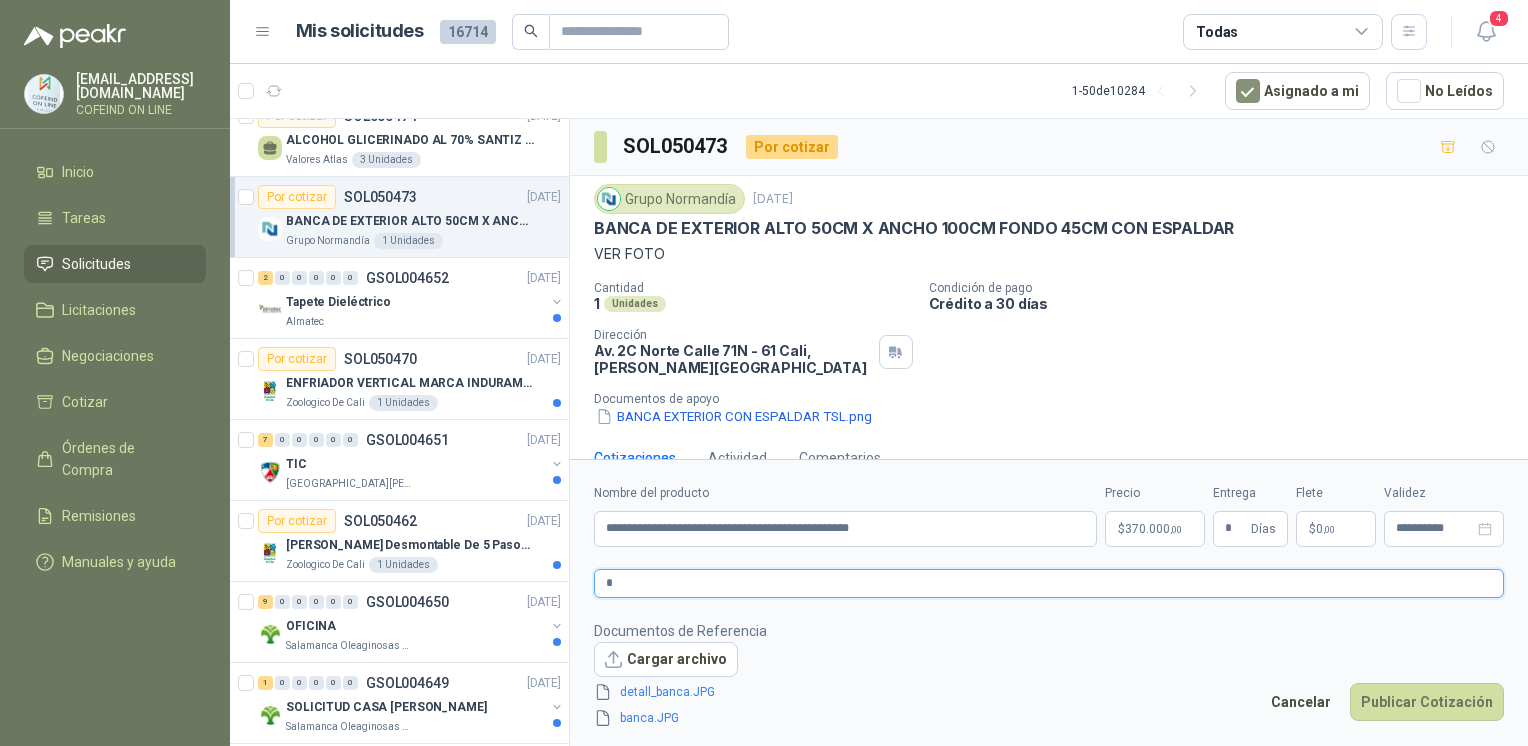 type 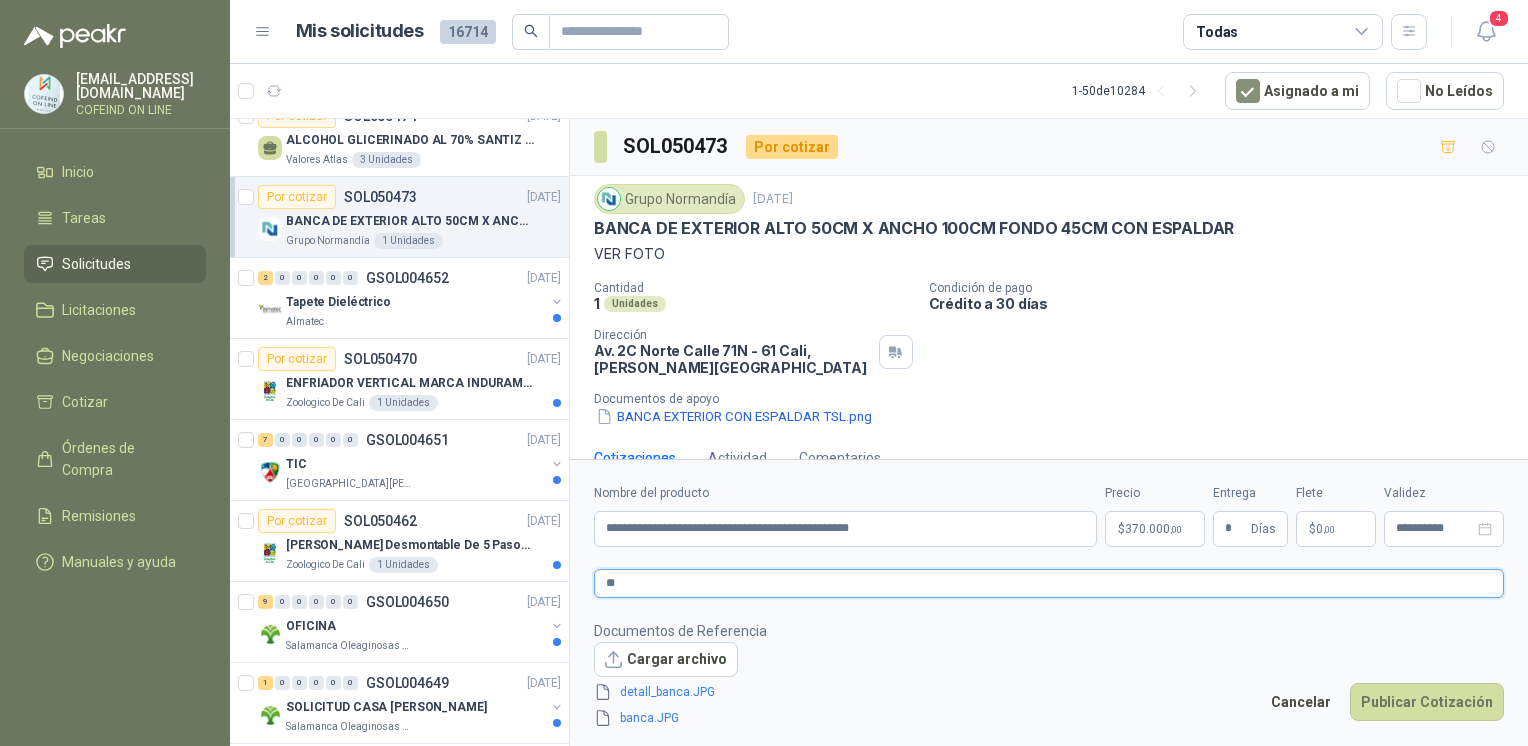type 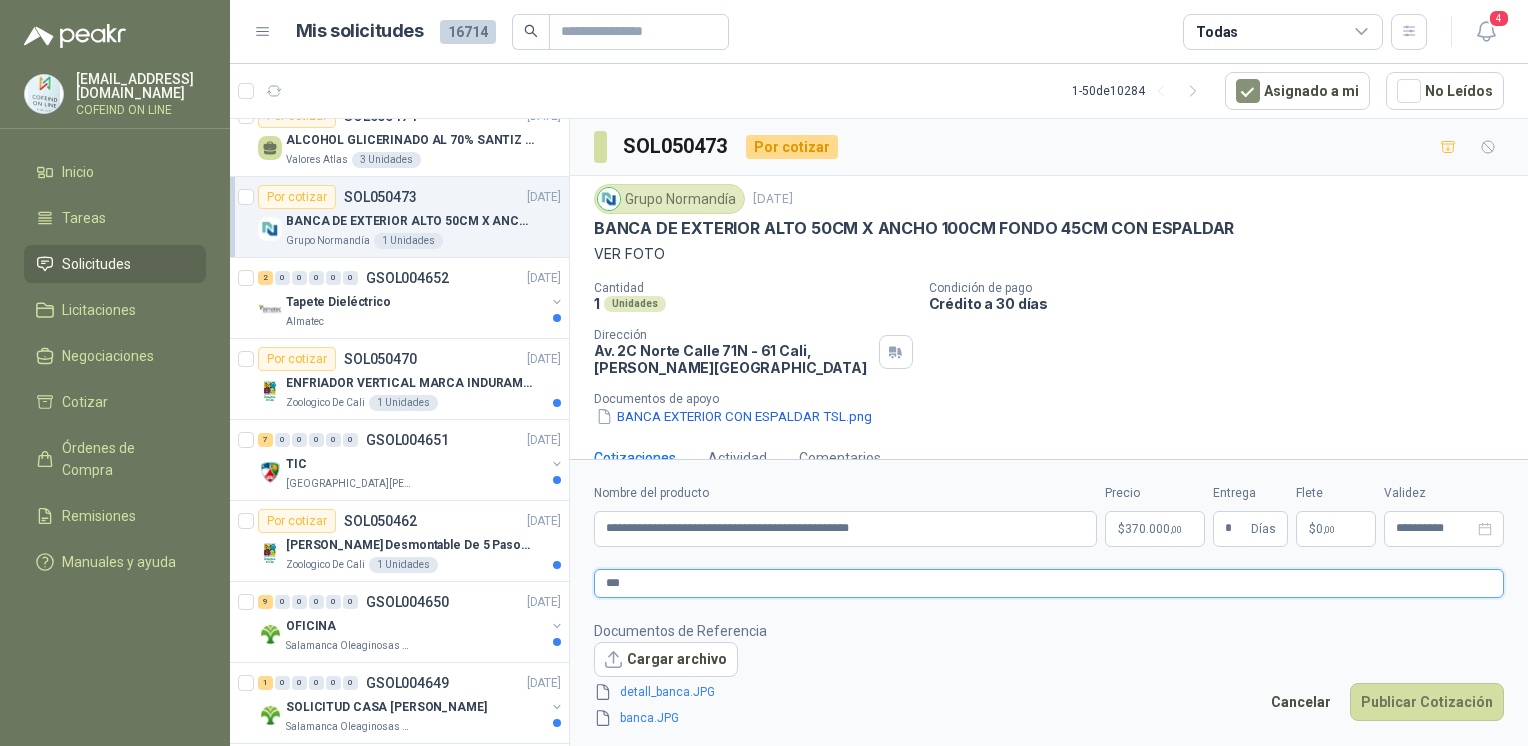 type 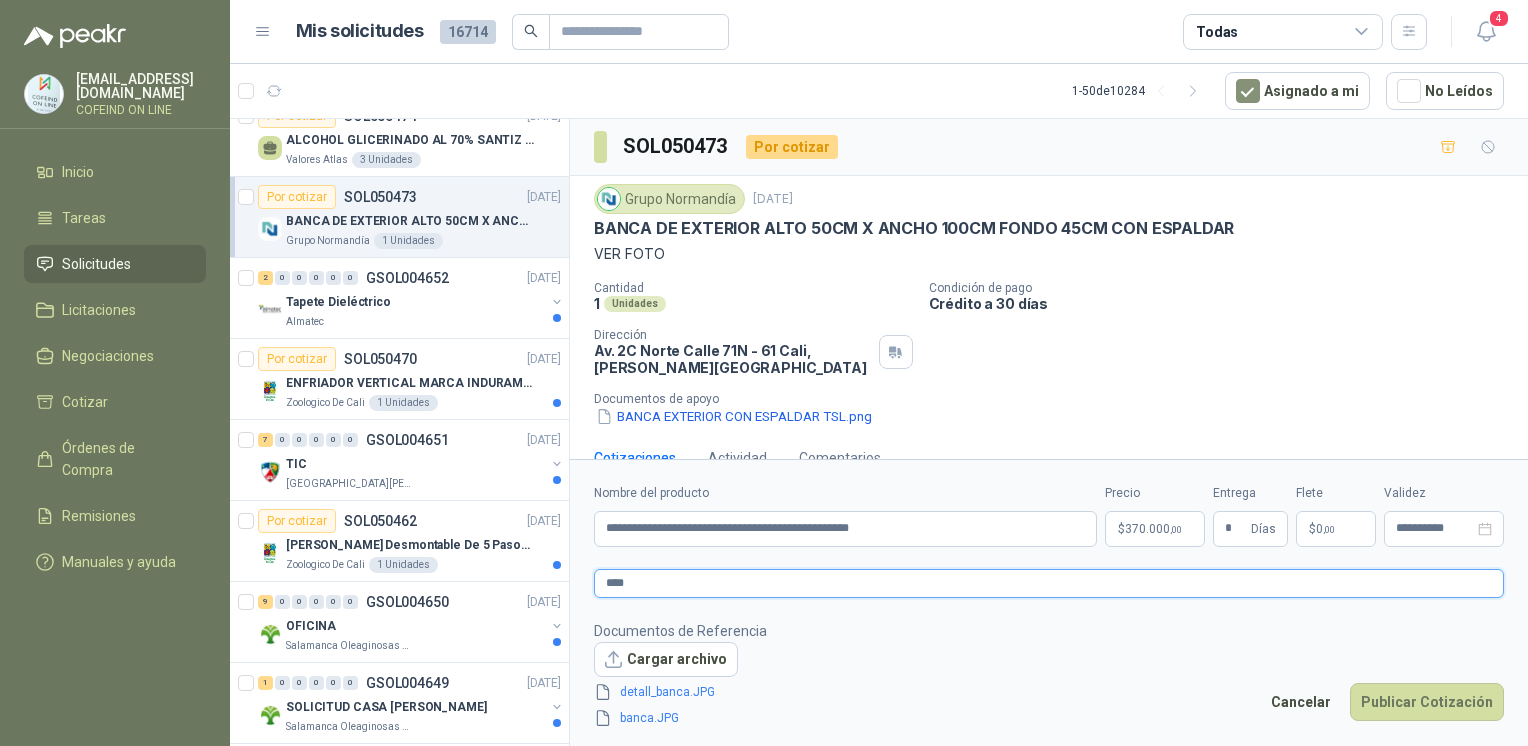 type 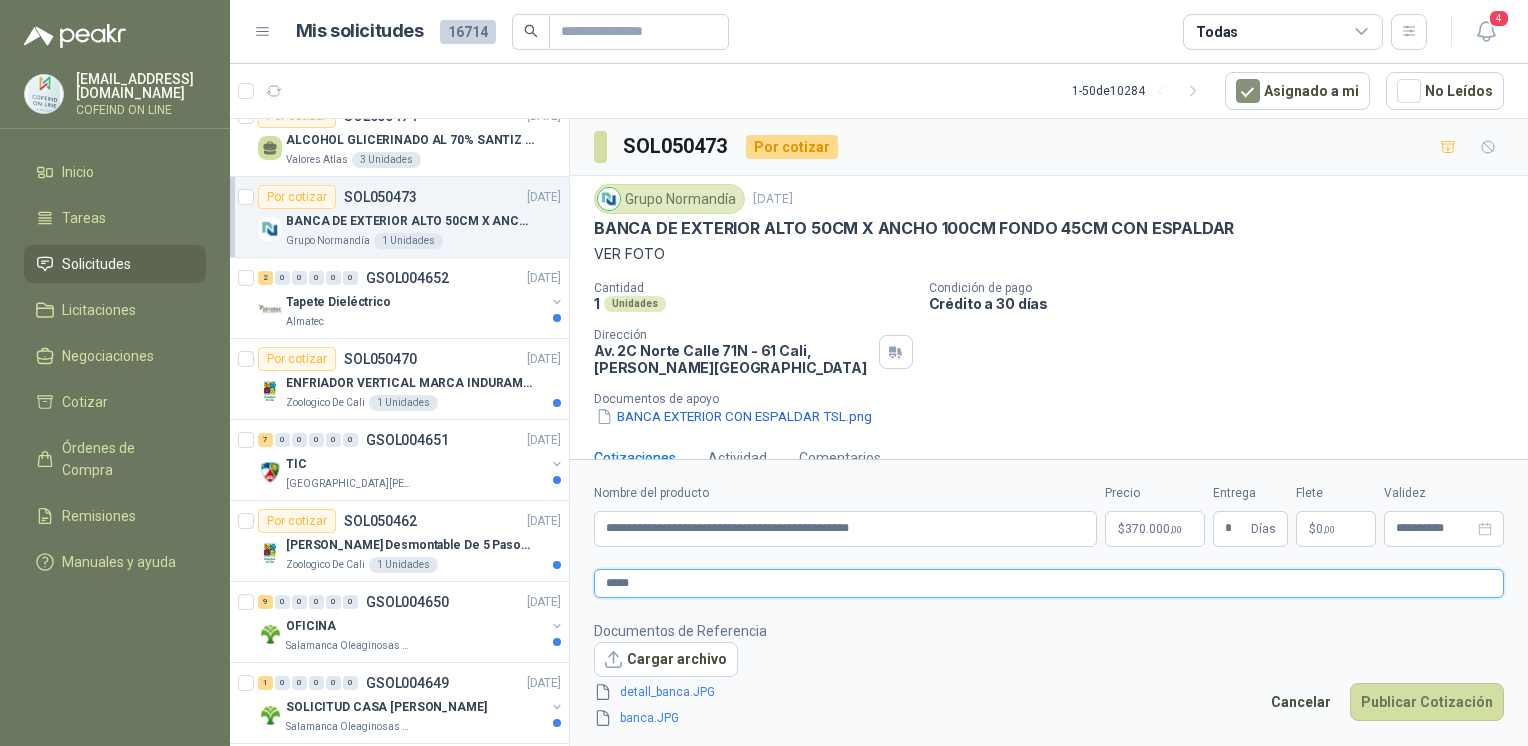 type 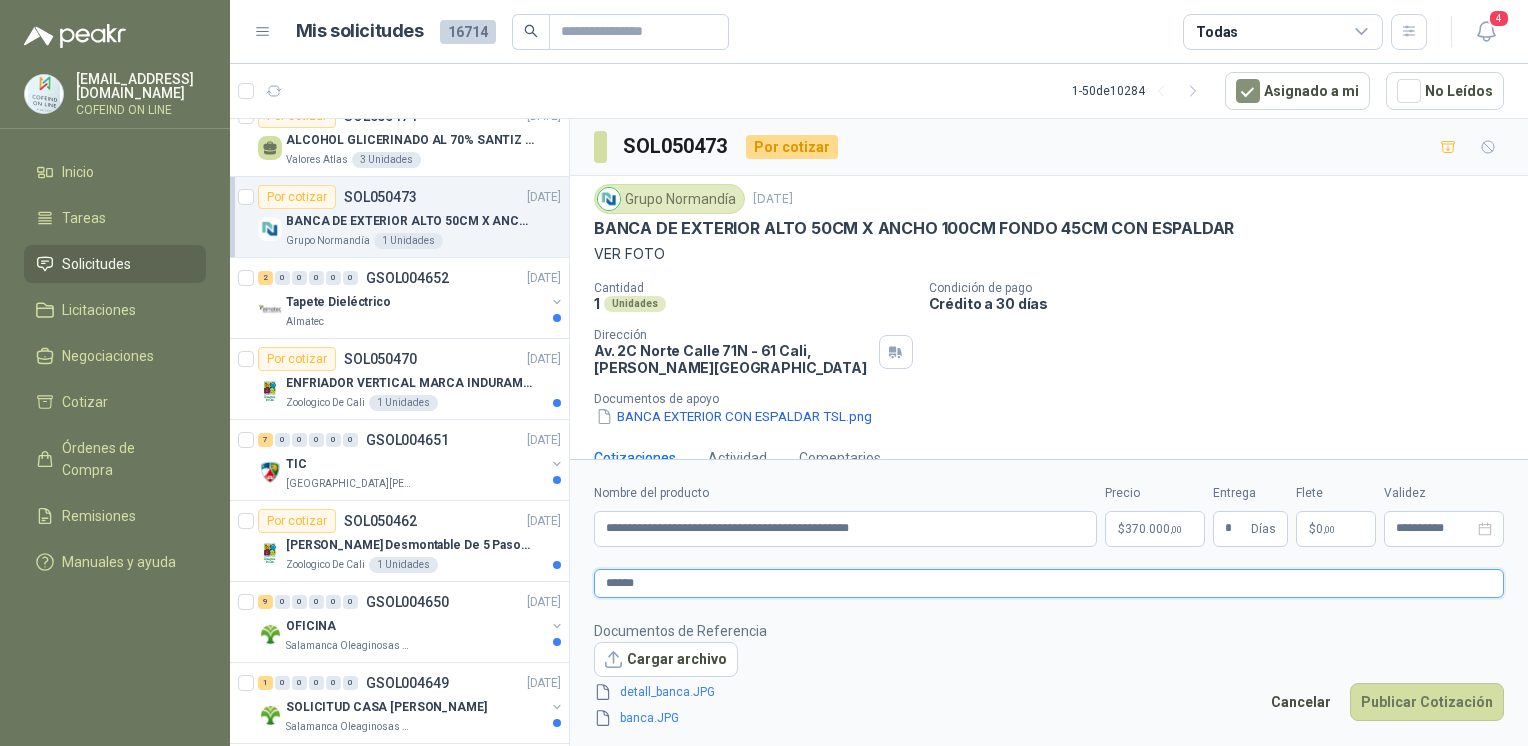 type 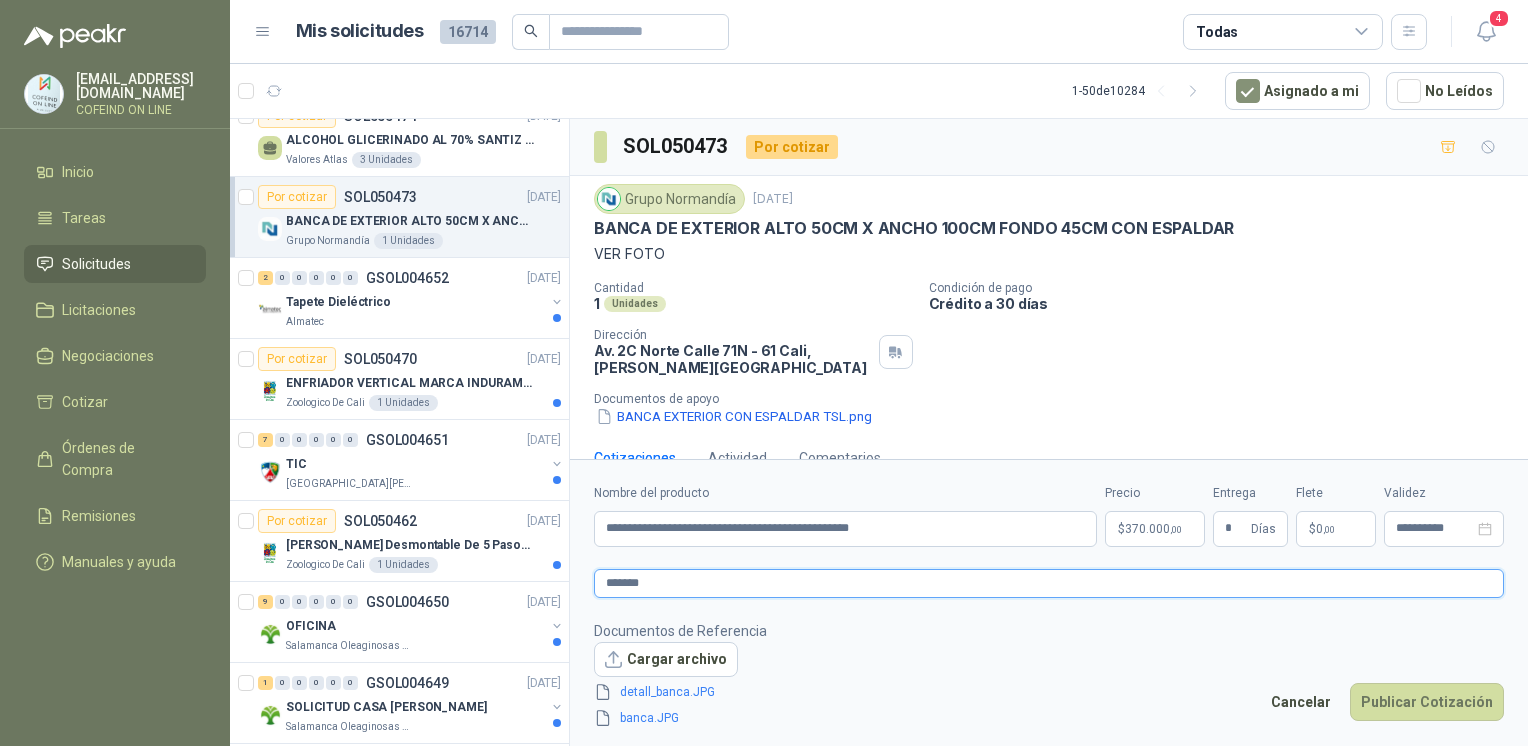 type 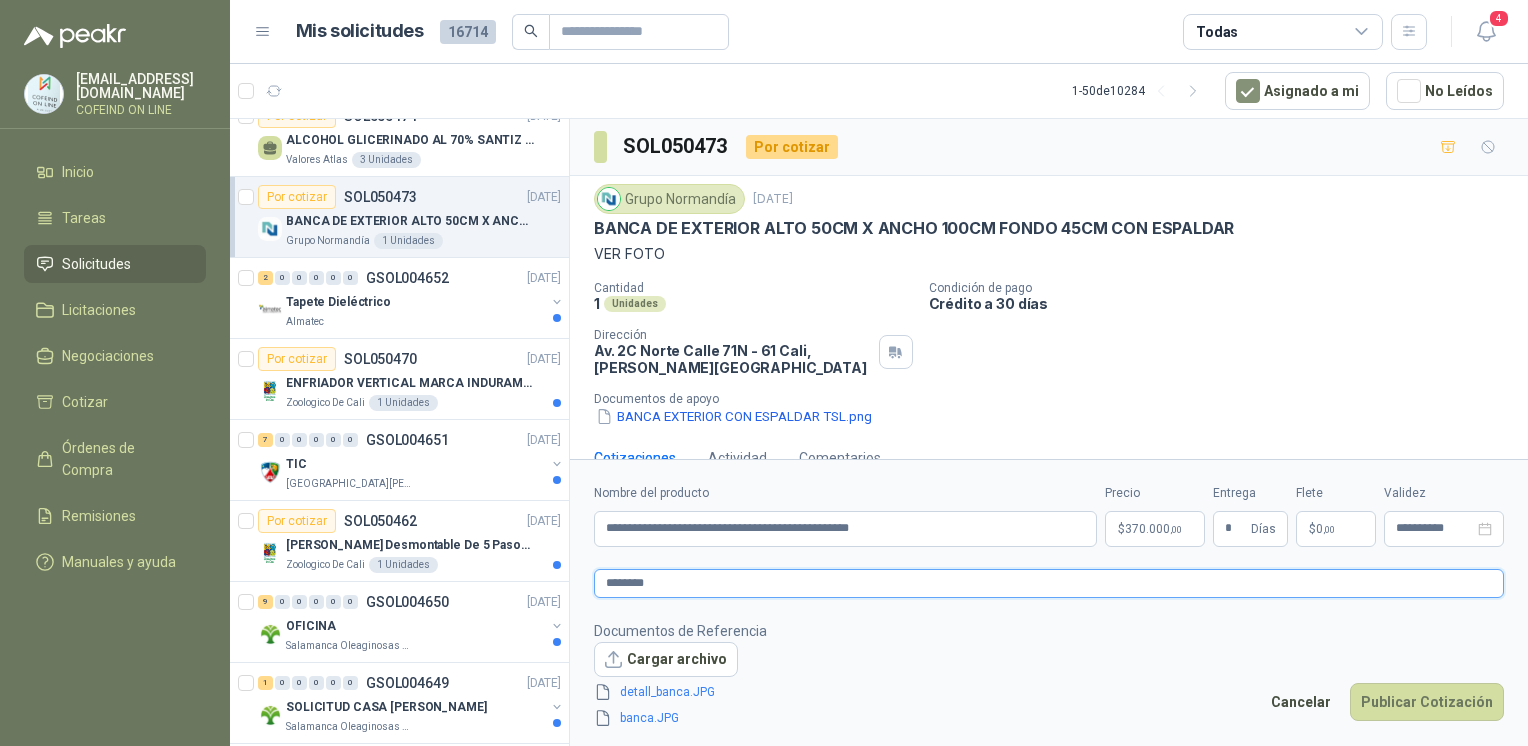 type 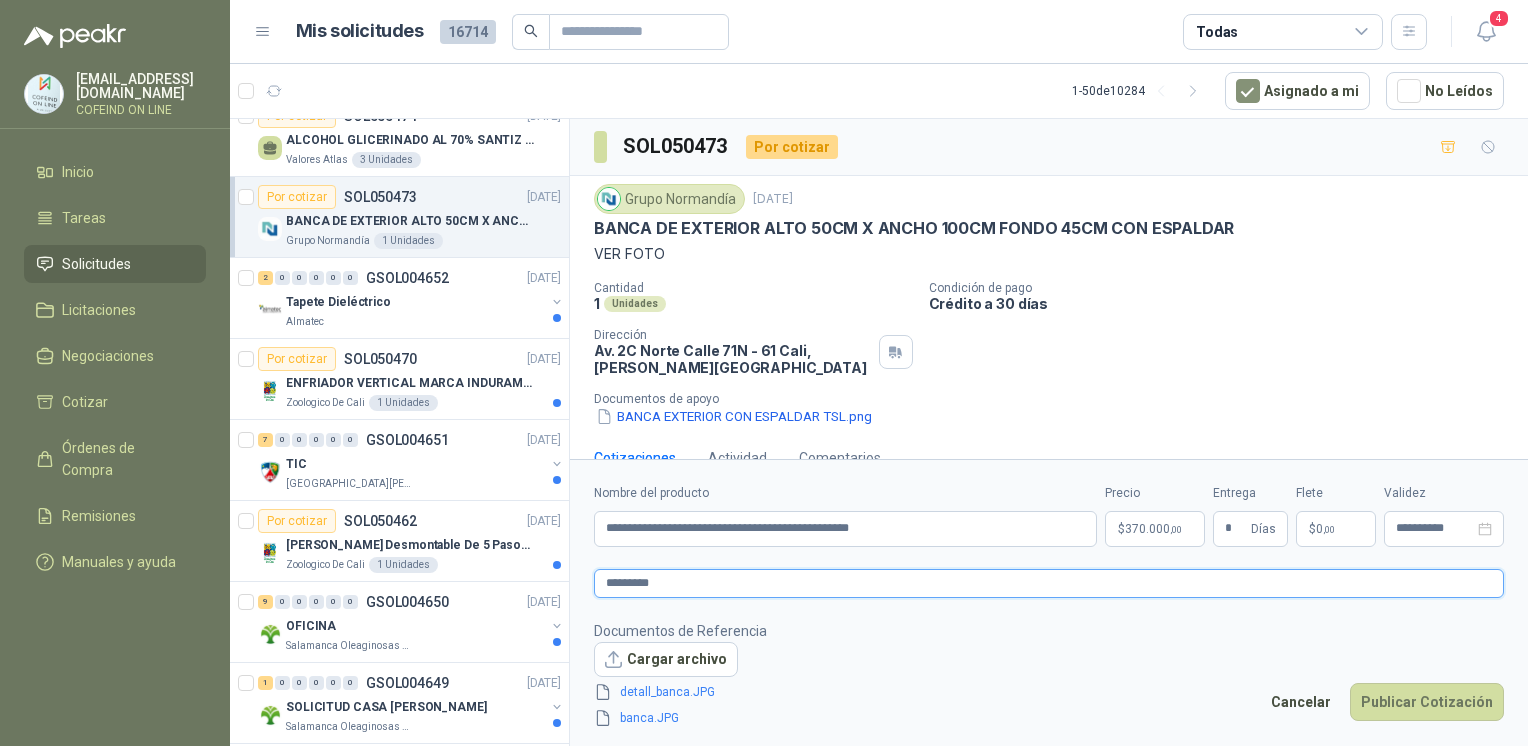 type 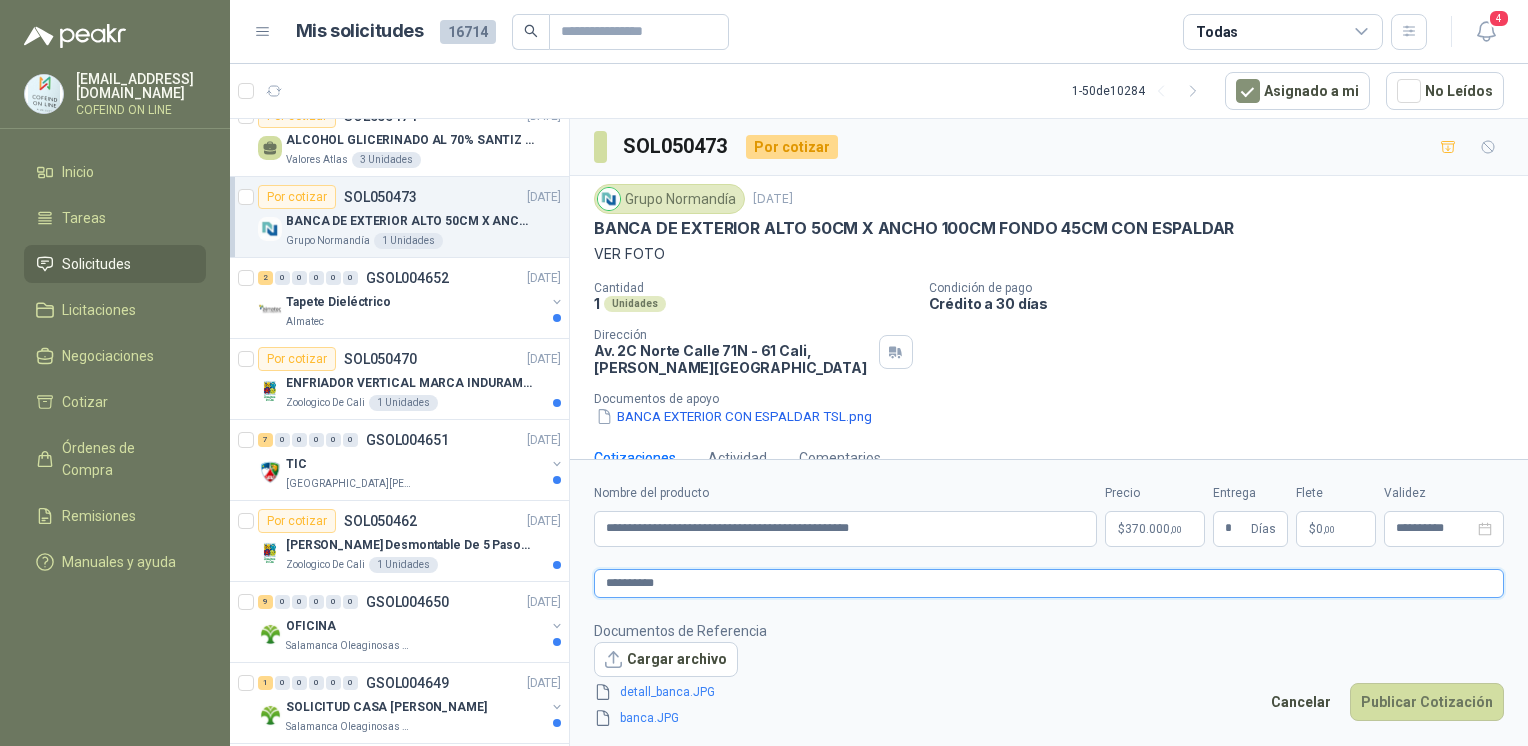 type on "**********" 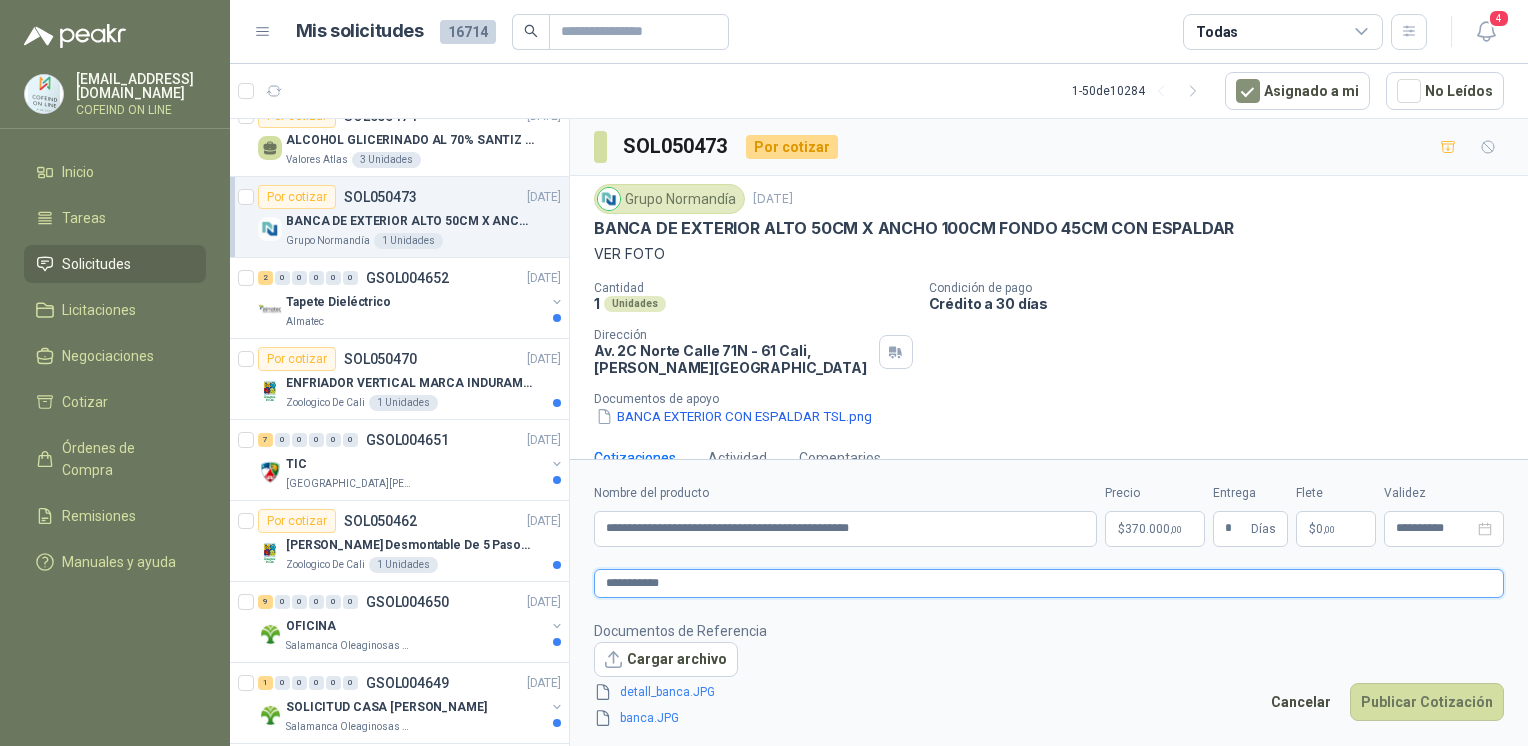 type 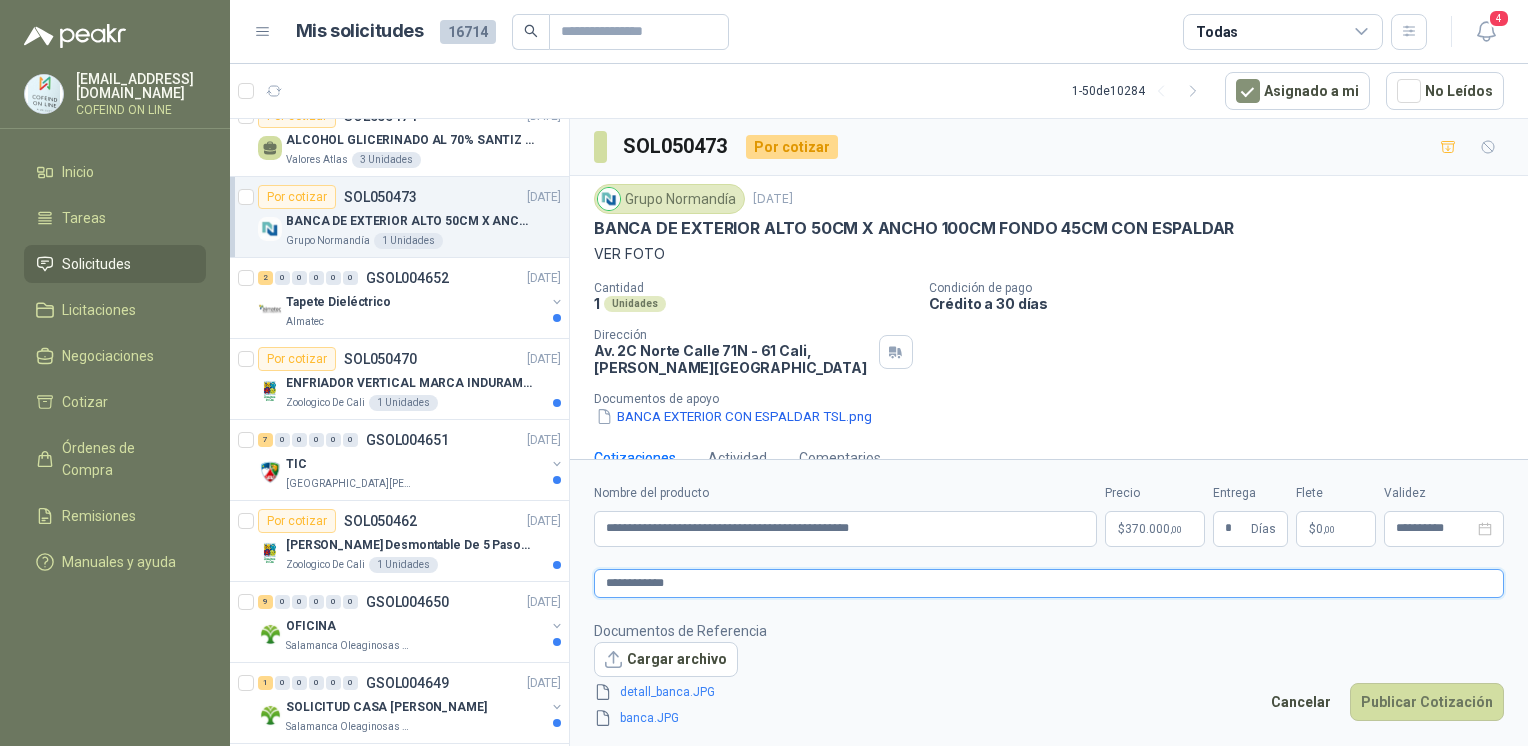 type 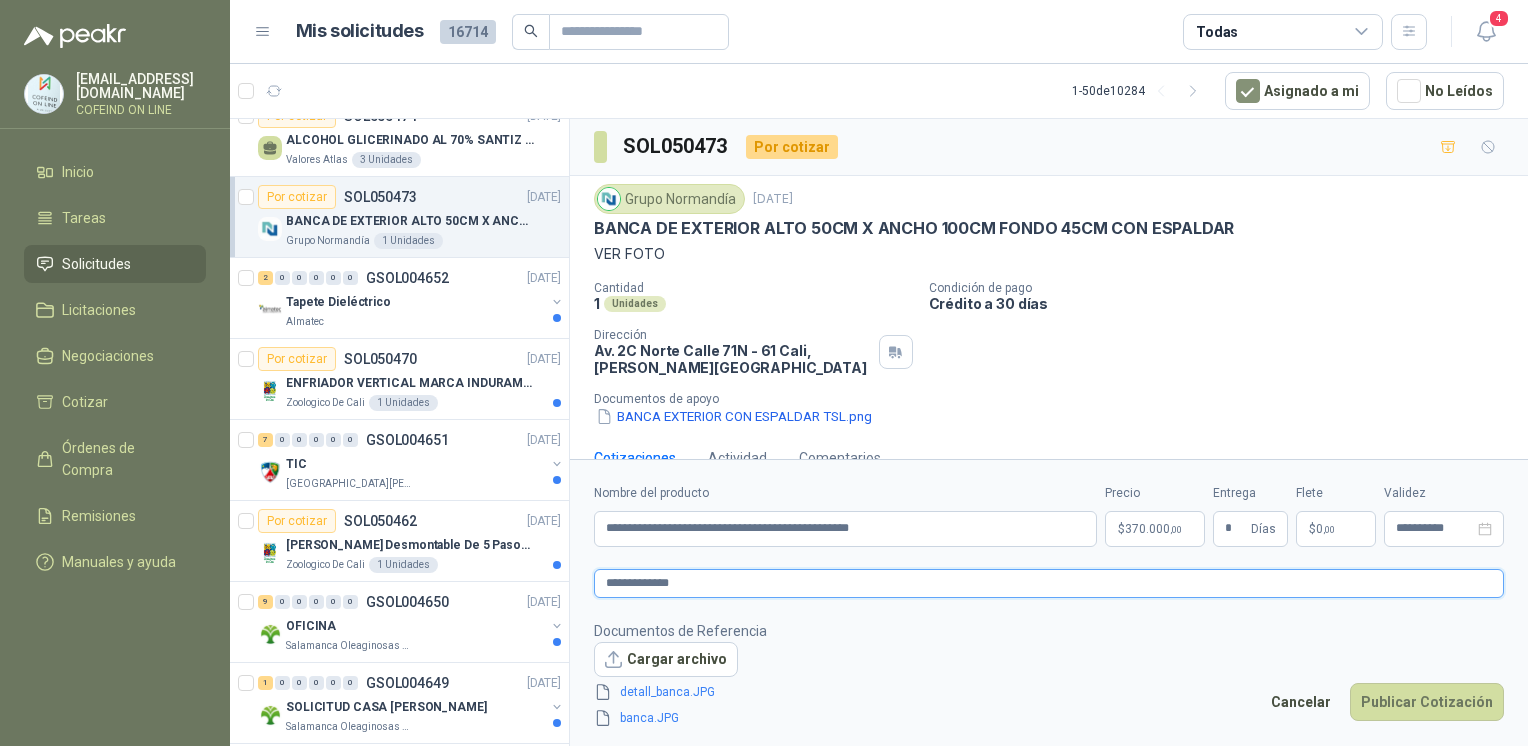 type 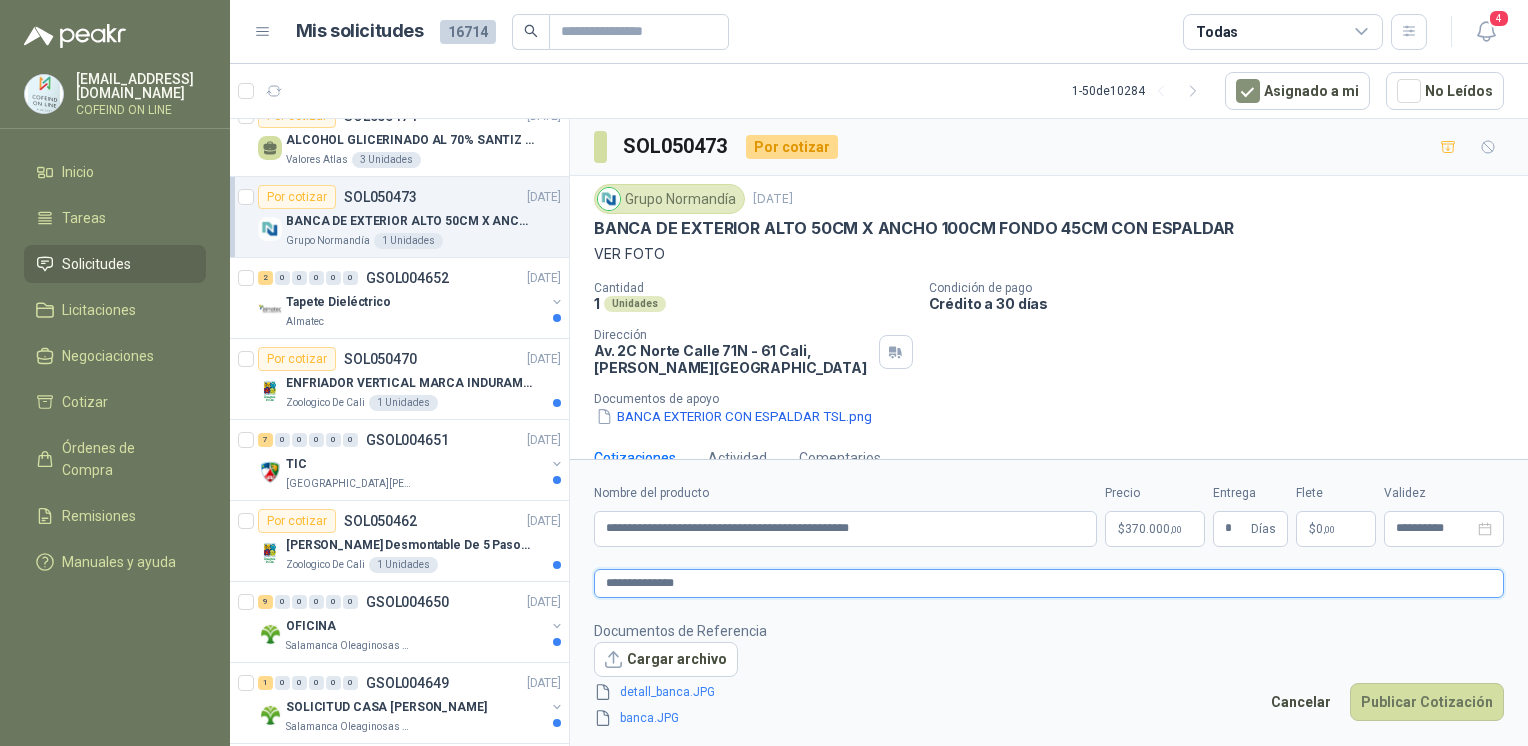 type 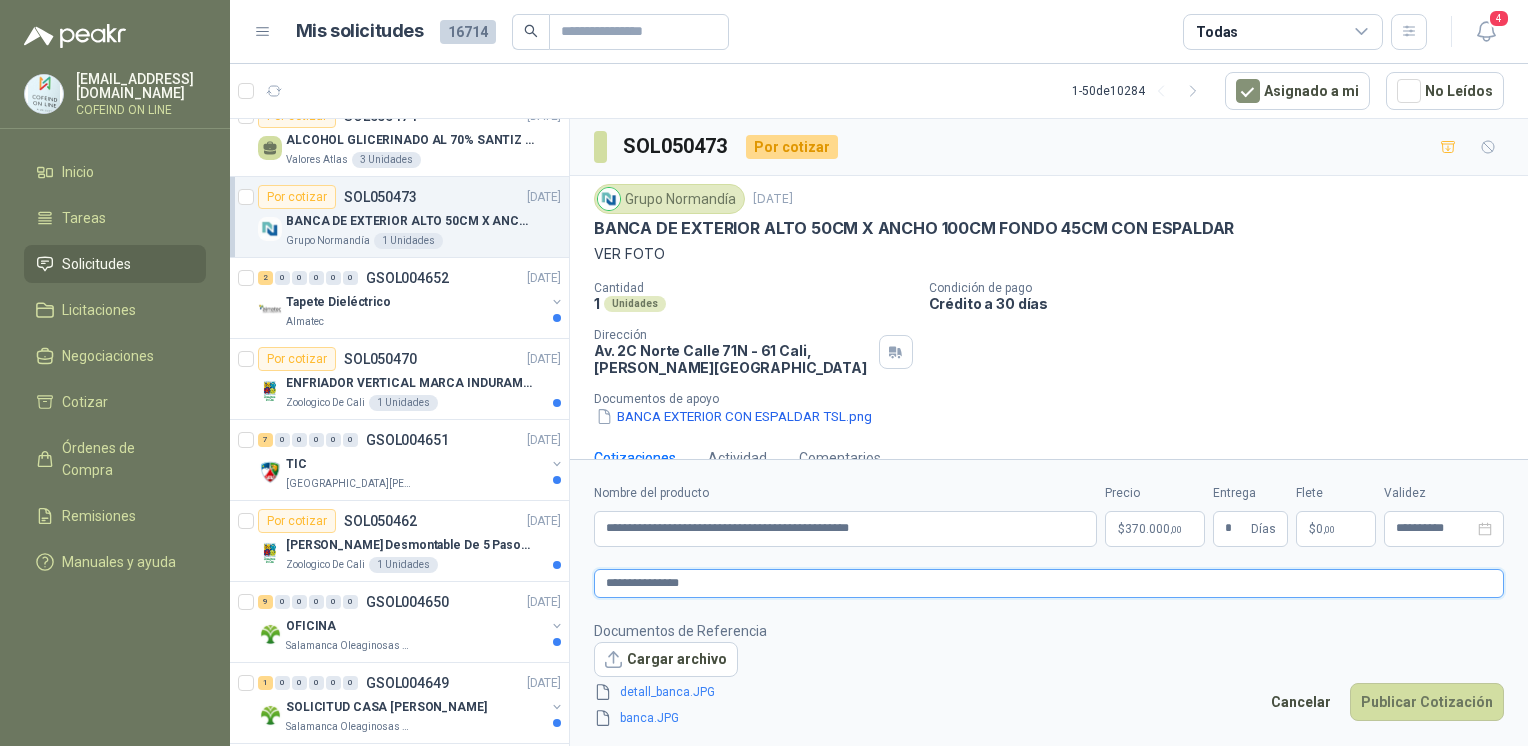 type 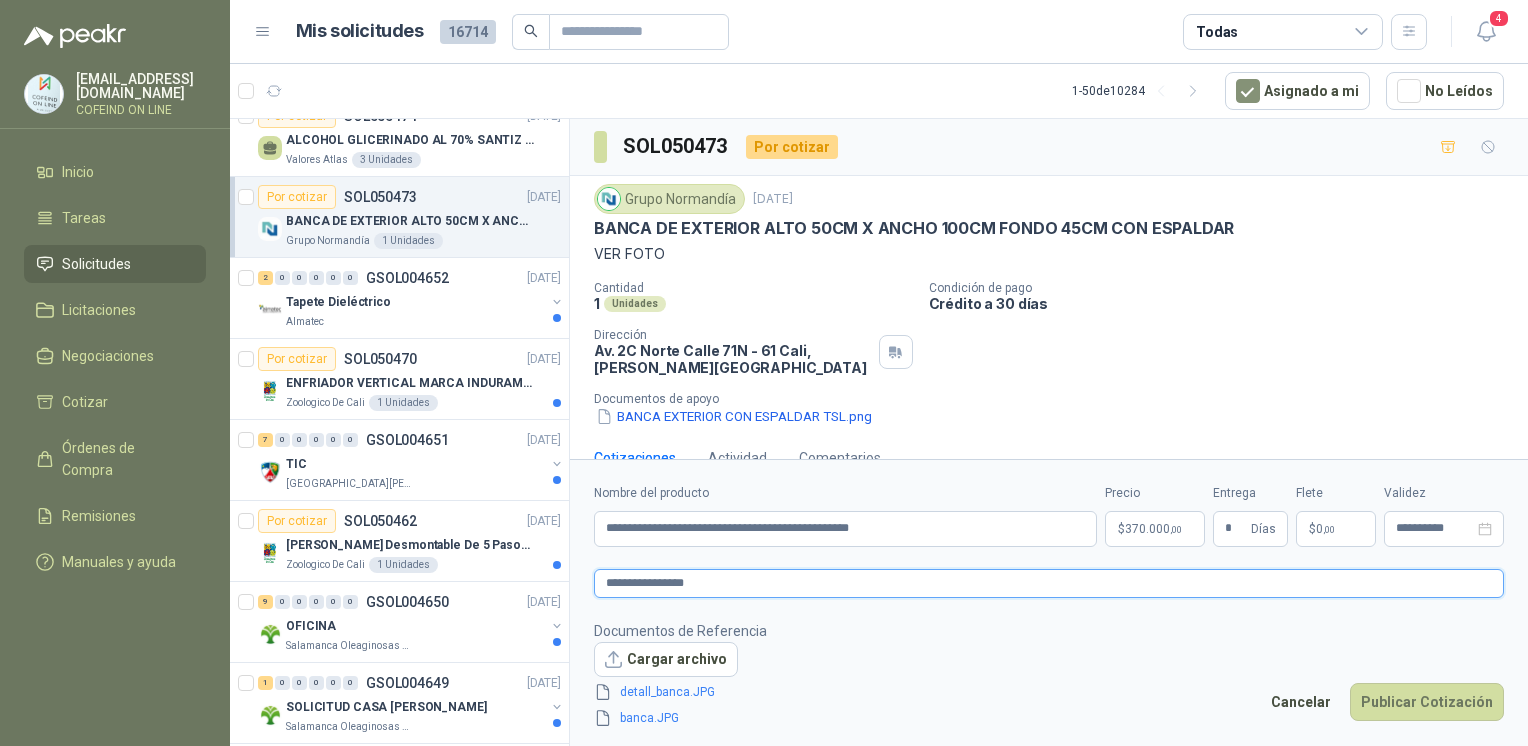 type 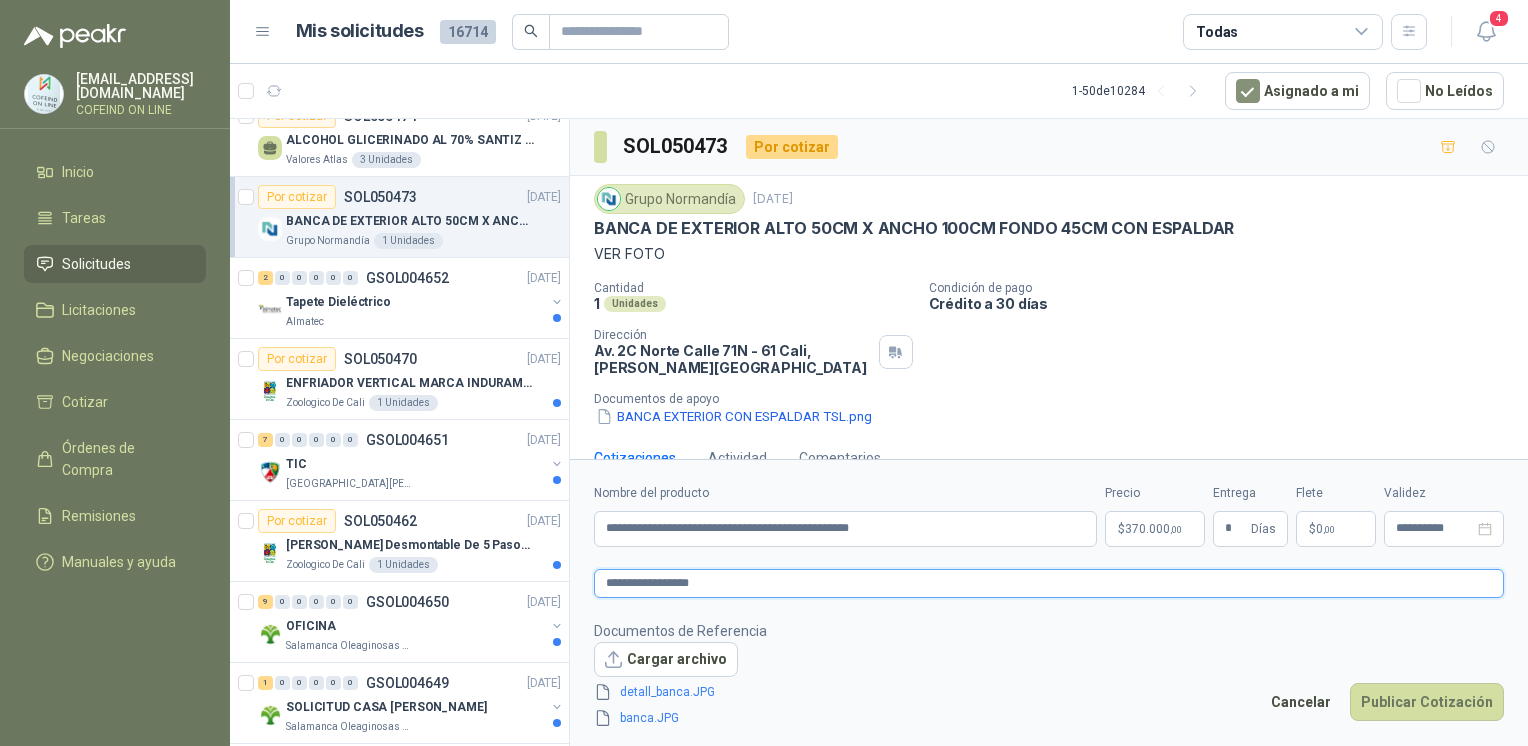 type 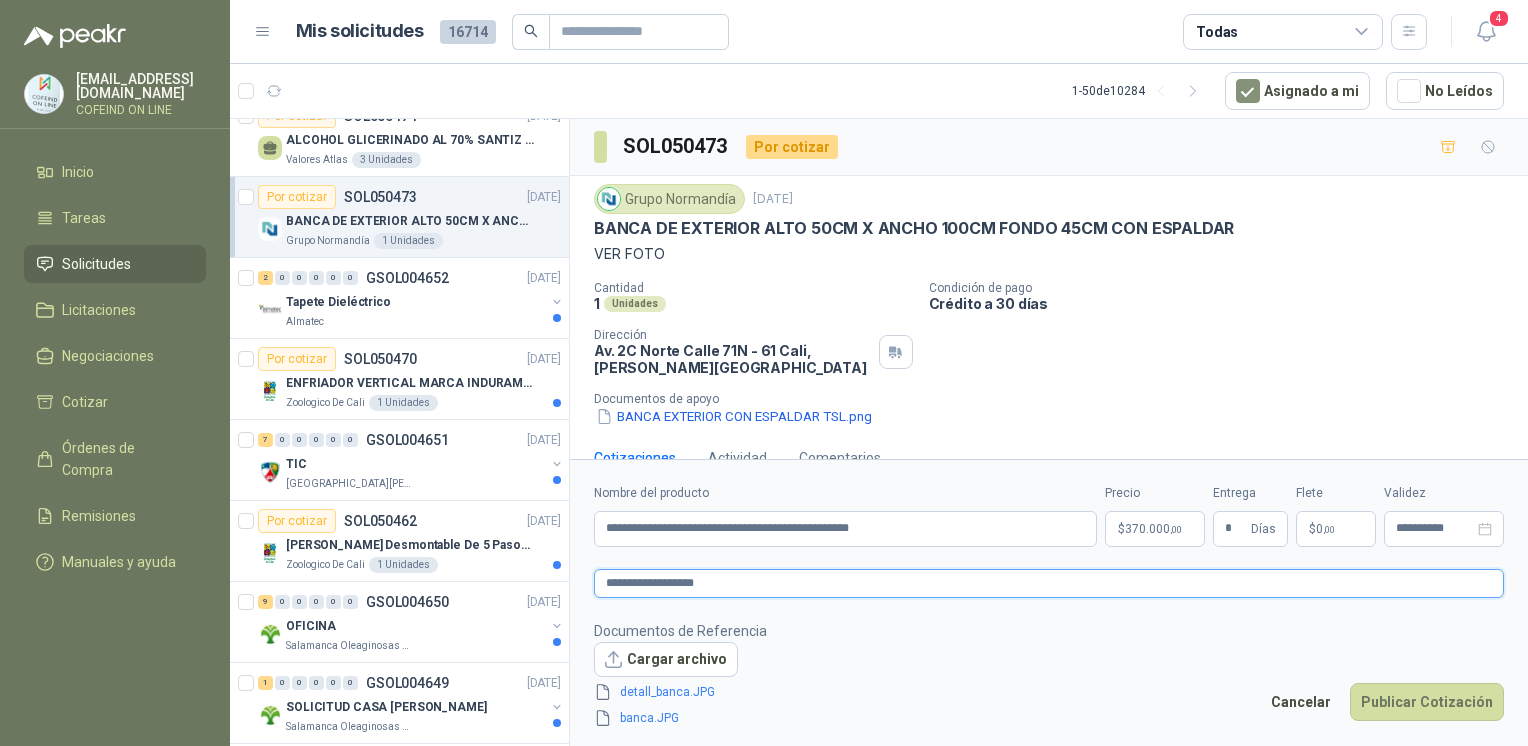 type 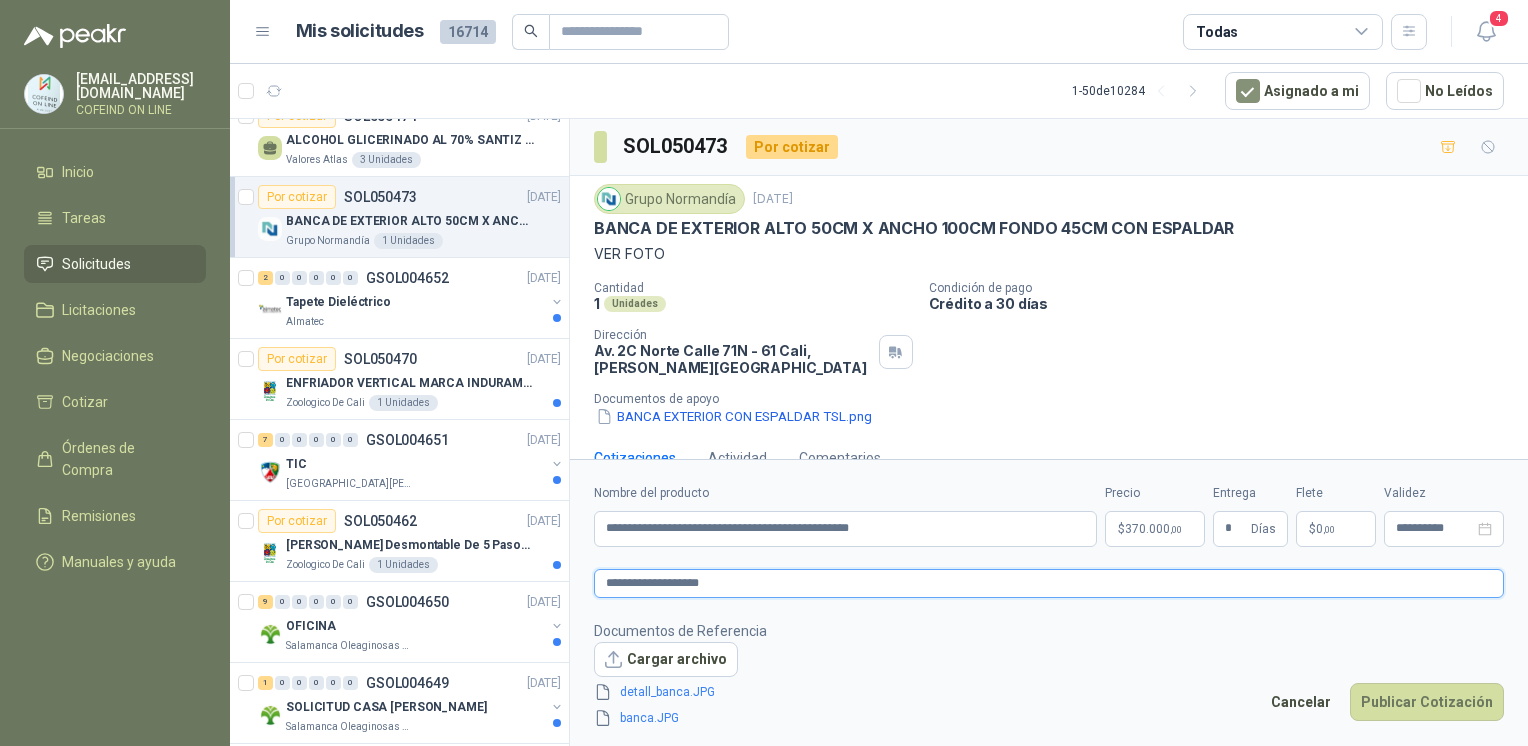 type 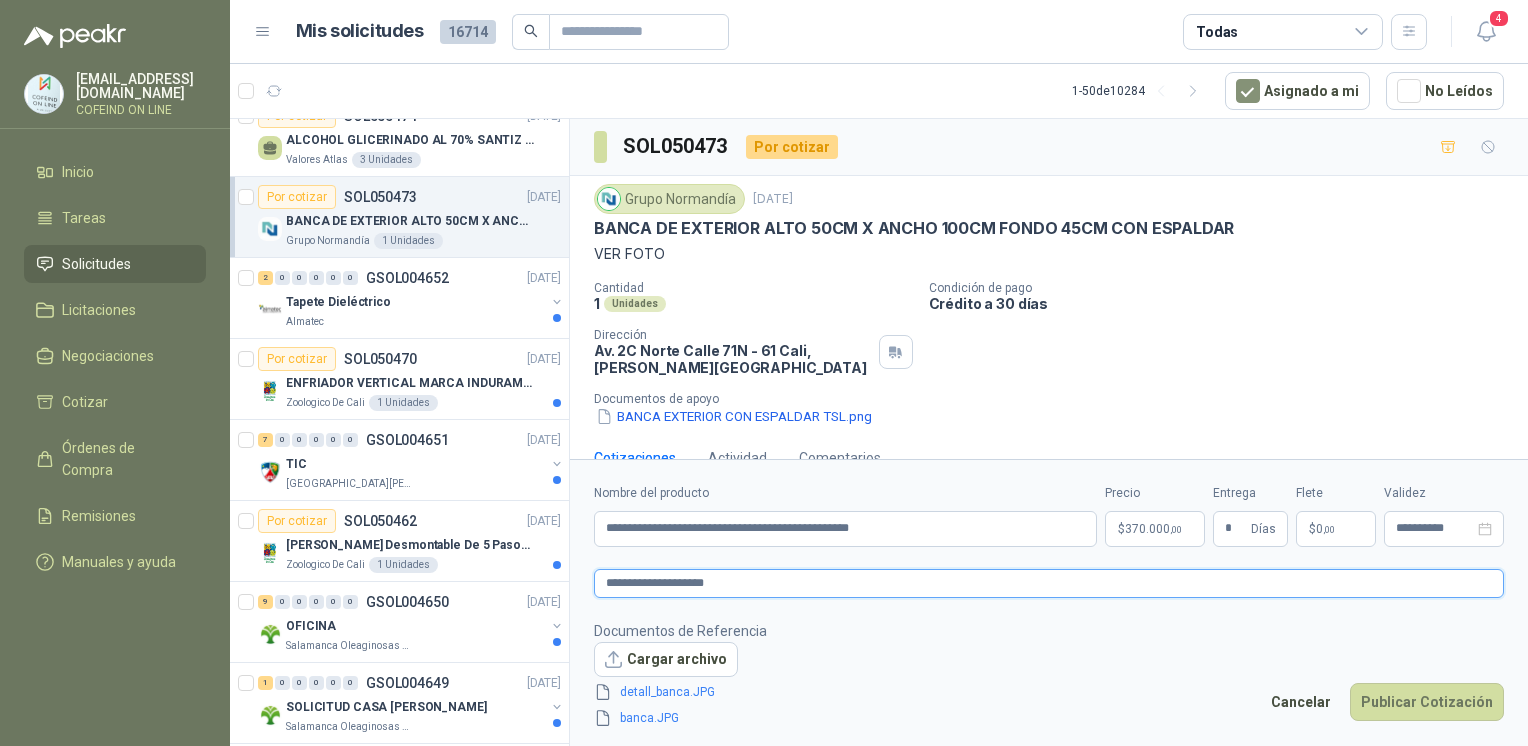 type 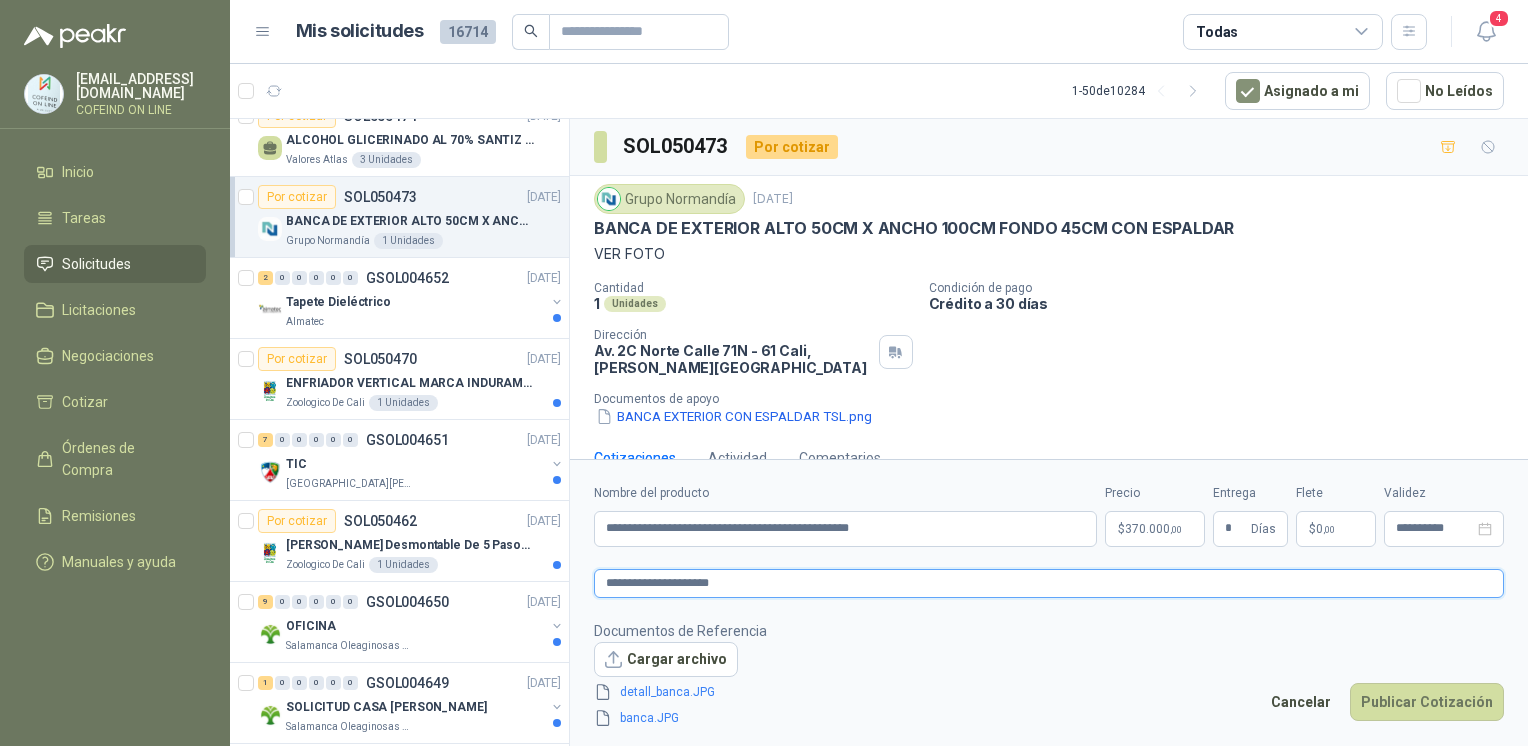 type 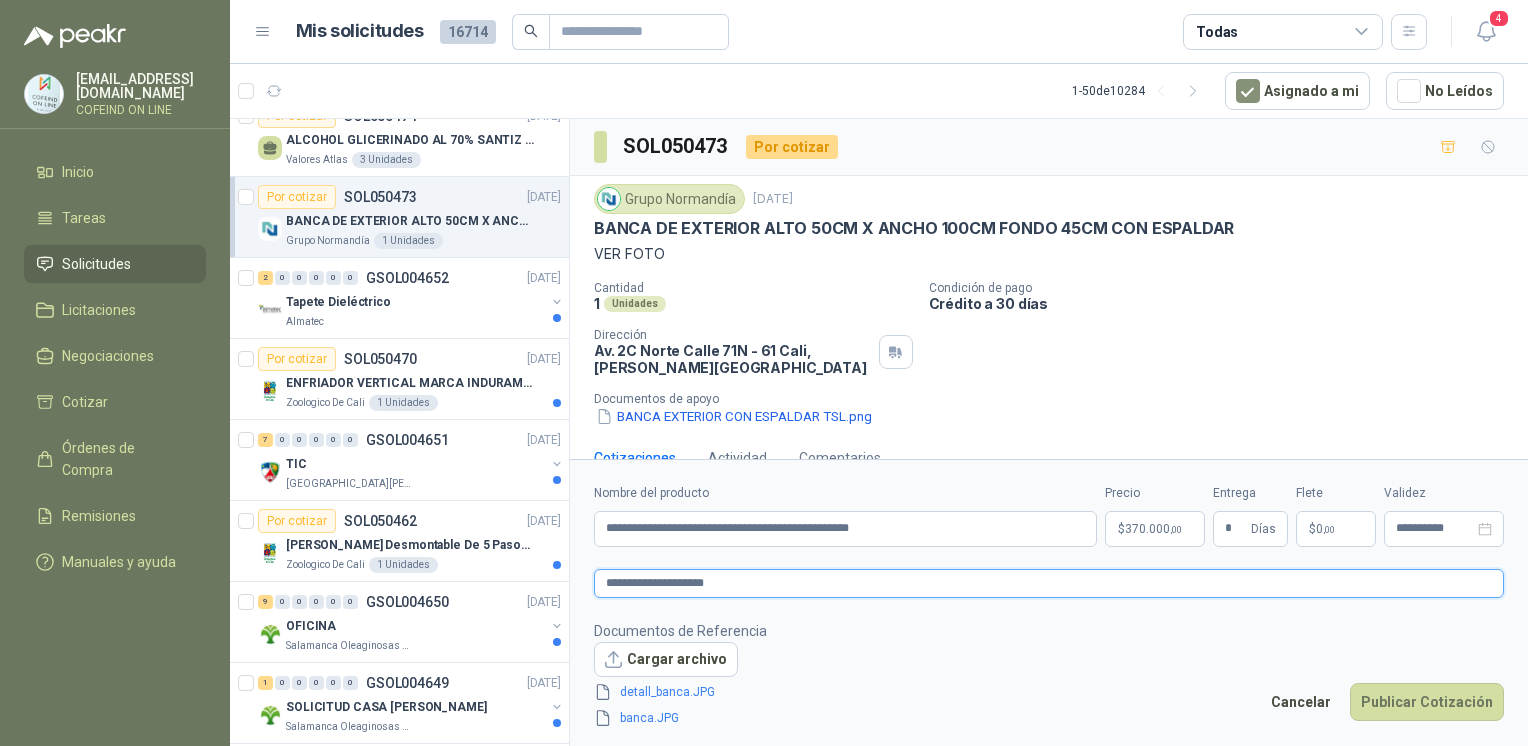 type 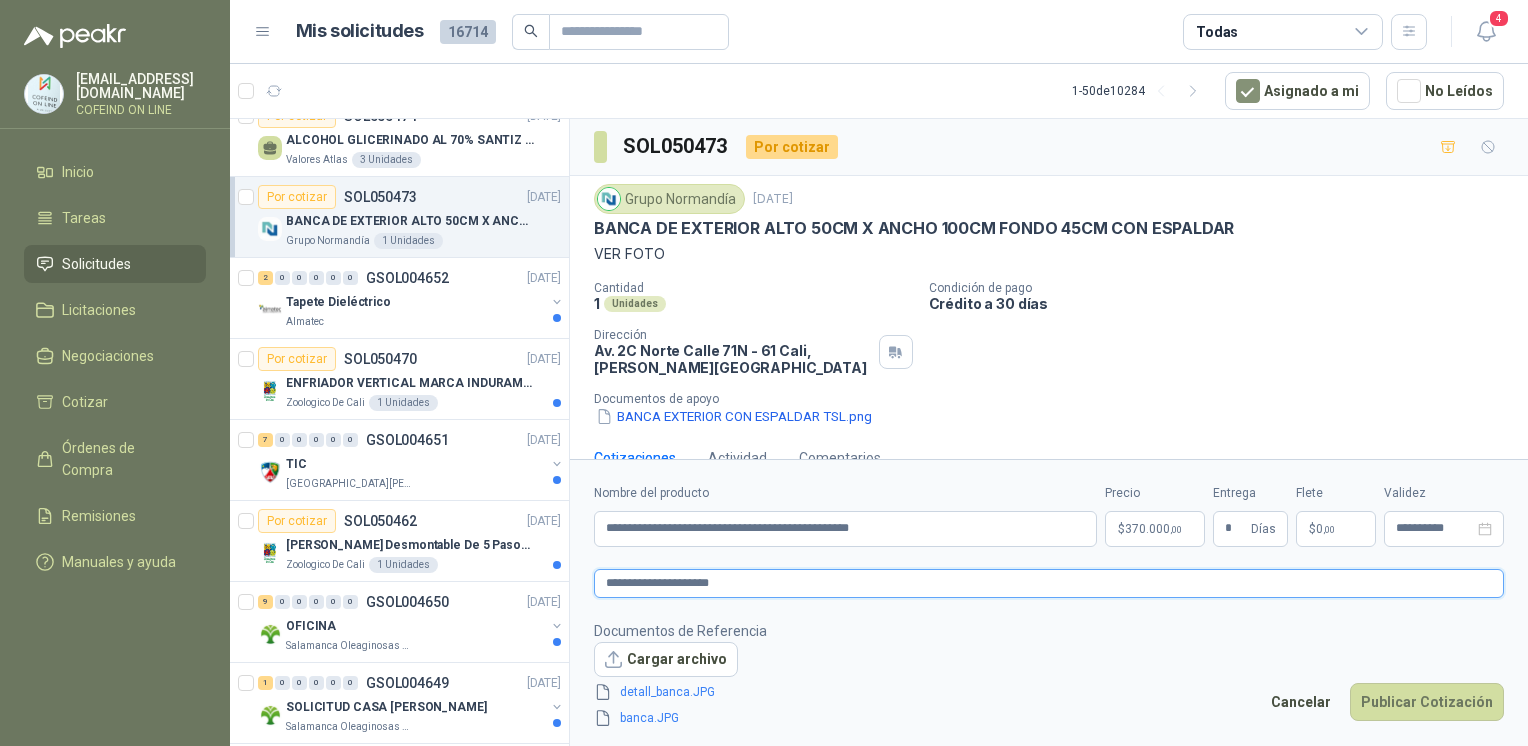 click on "**********" at bounding box center (1049, 583) 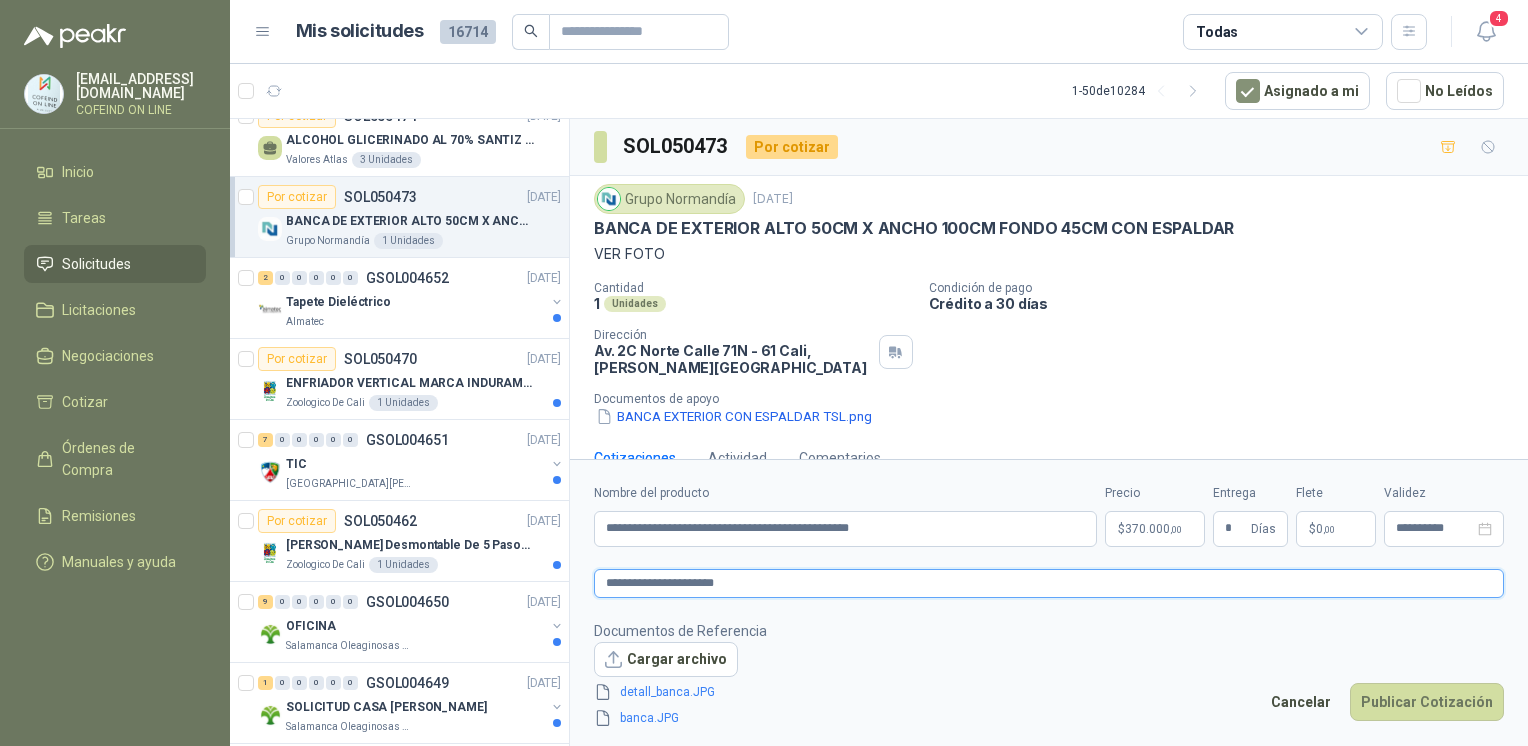 type 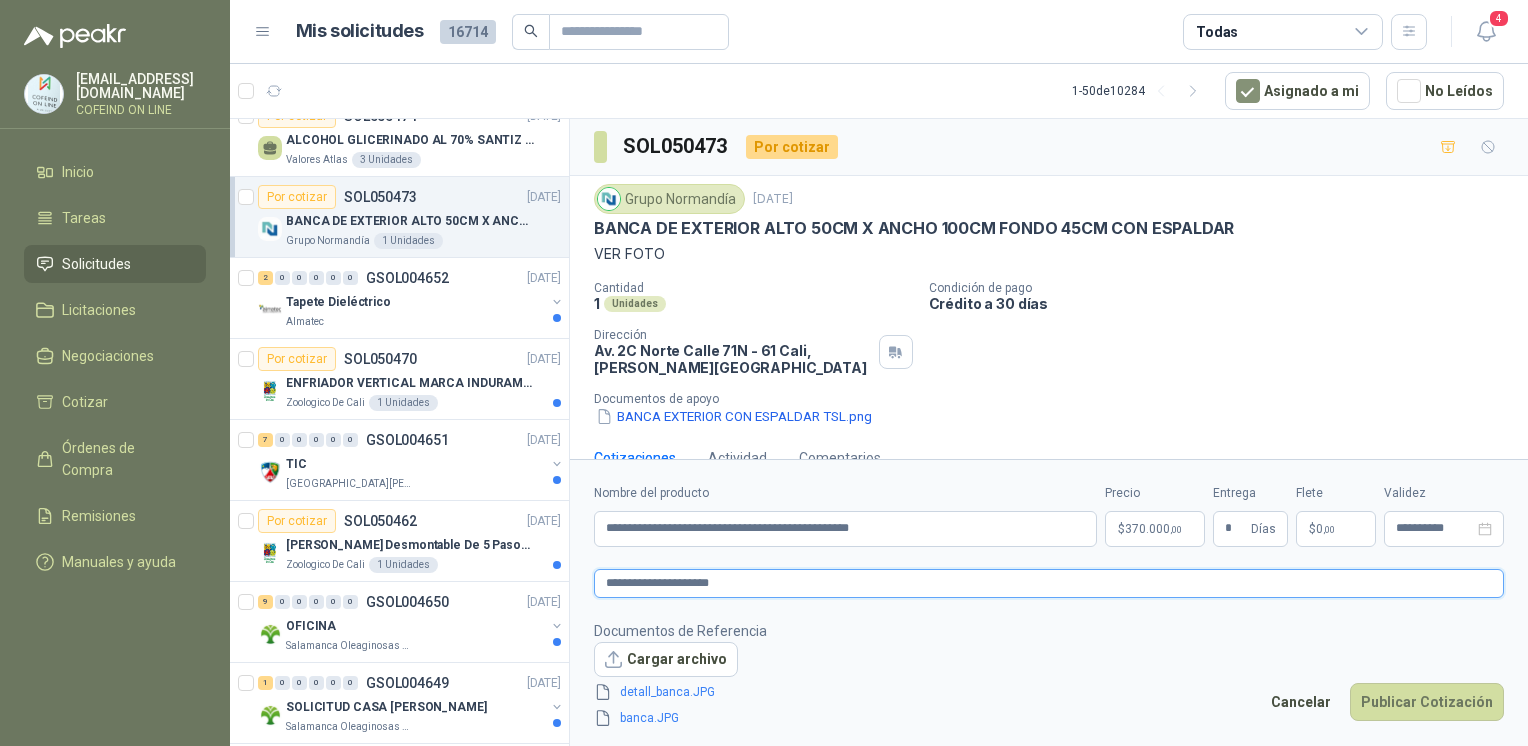 type 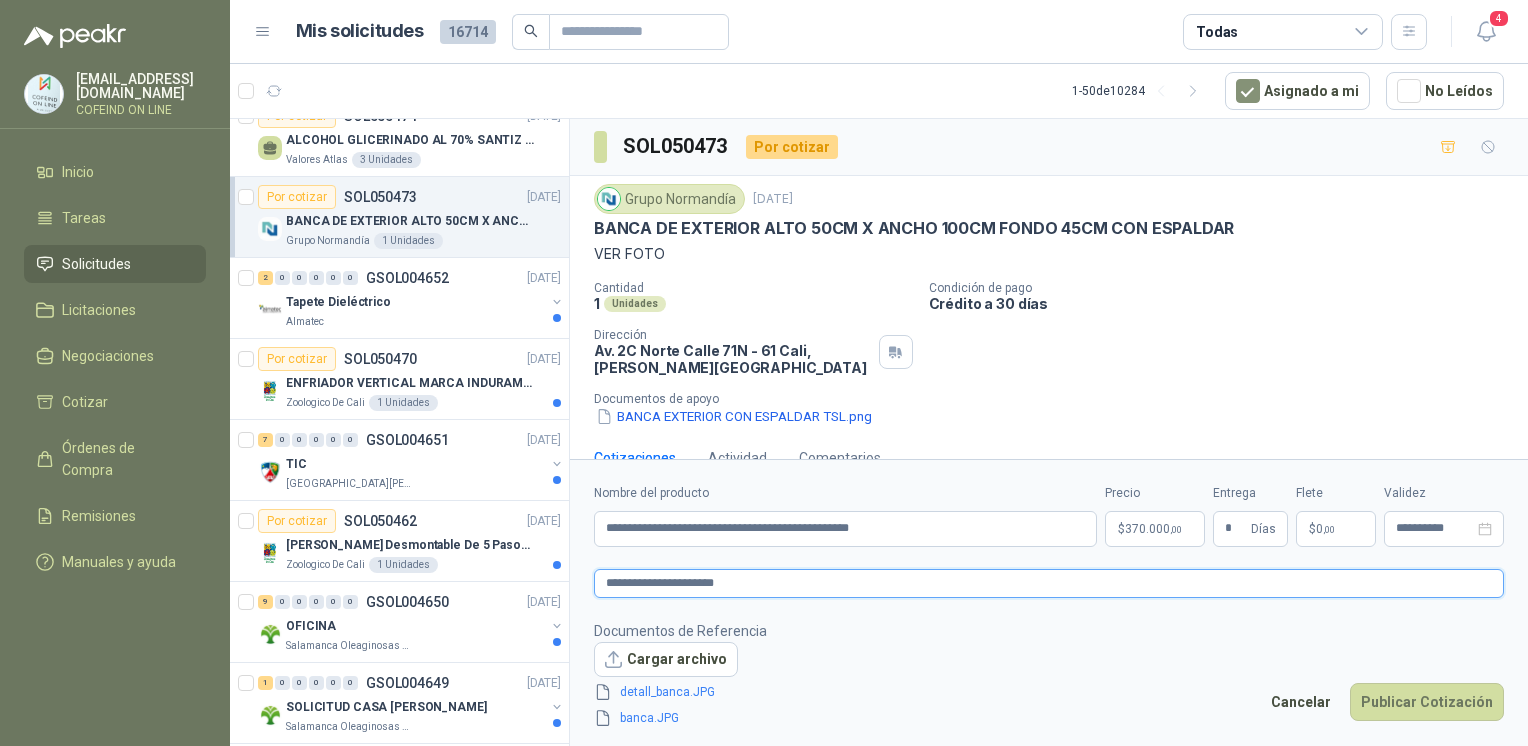 type on "**********" 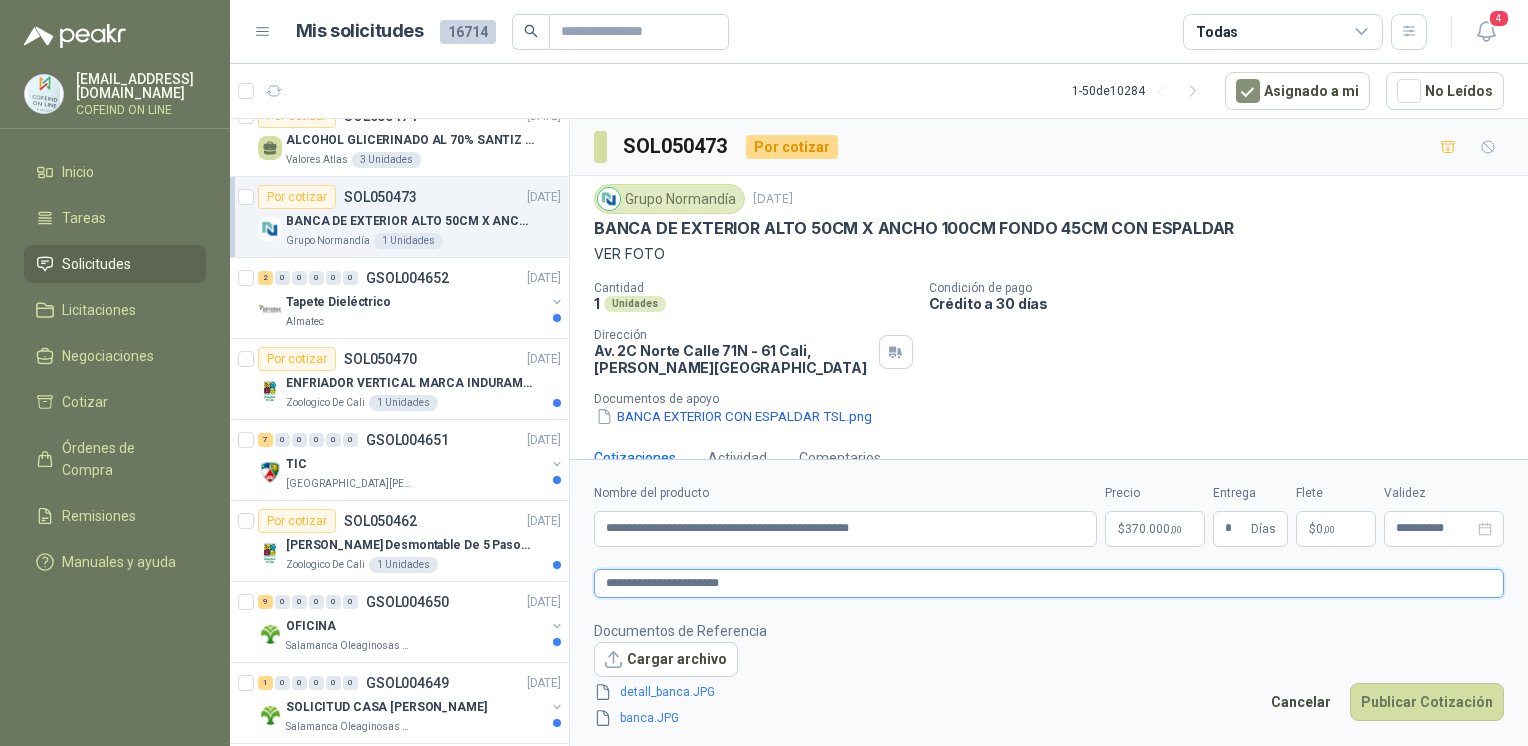 type 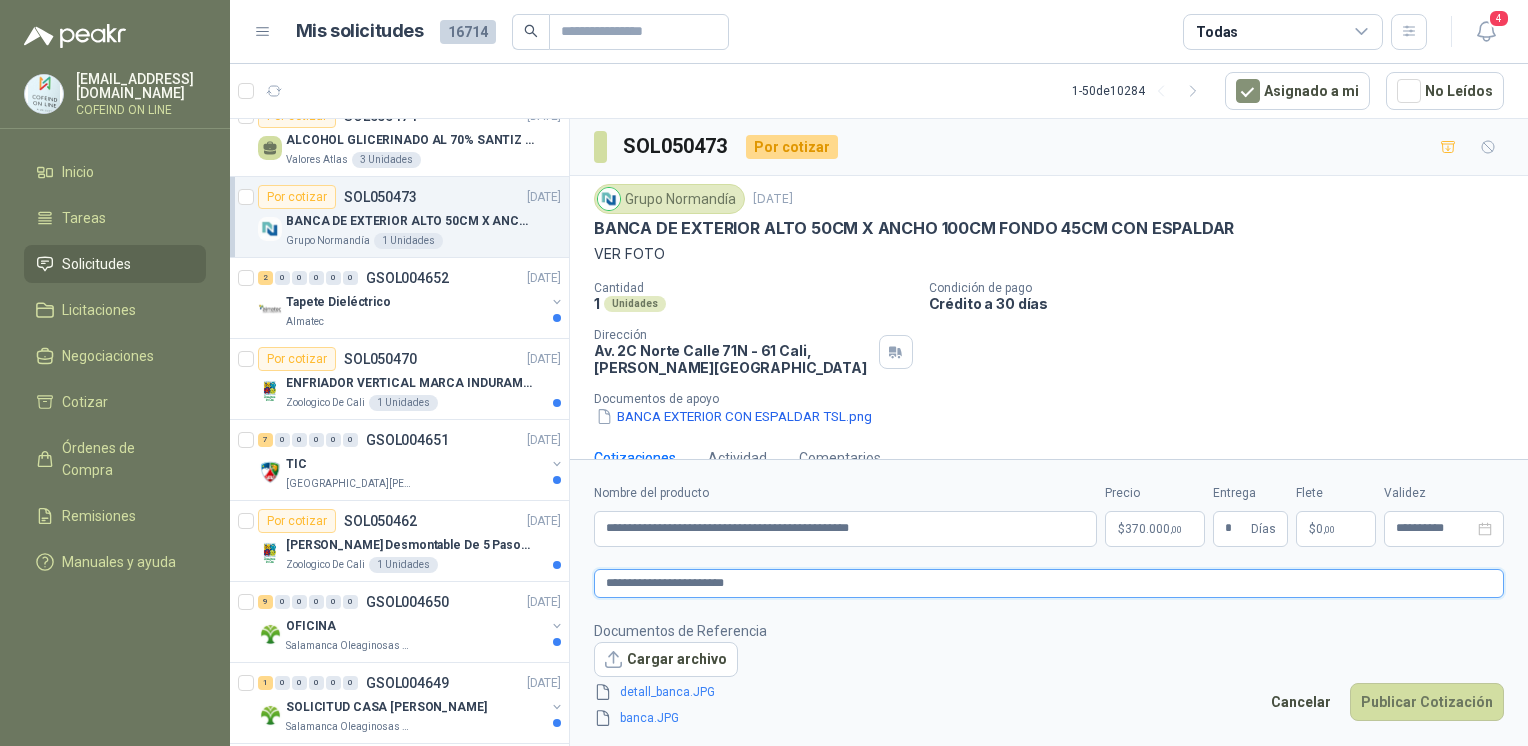 type 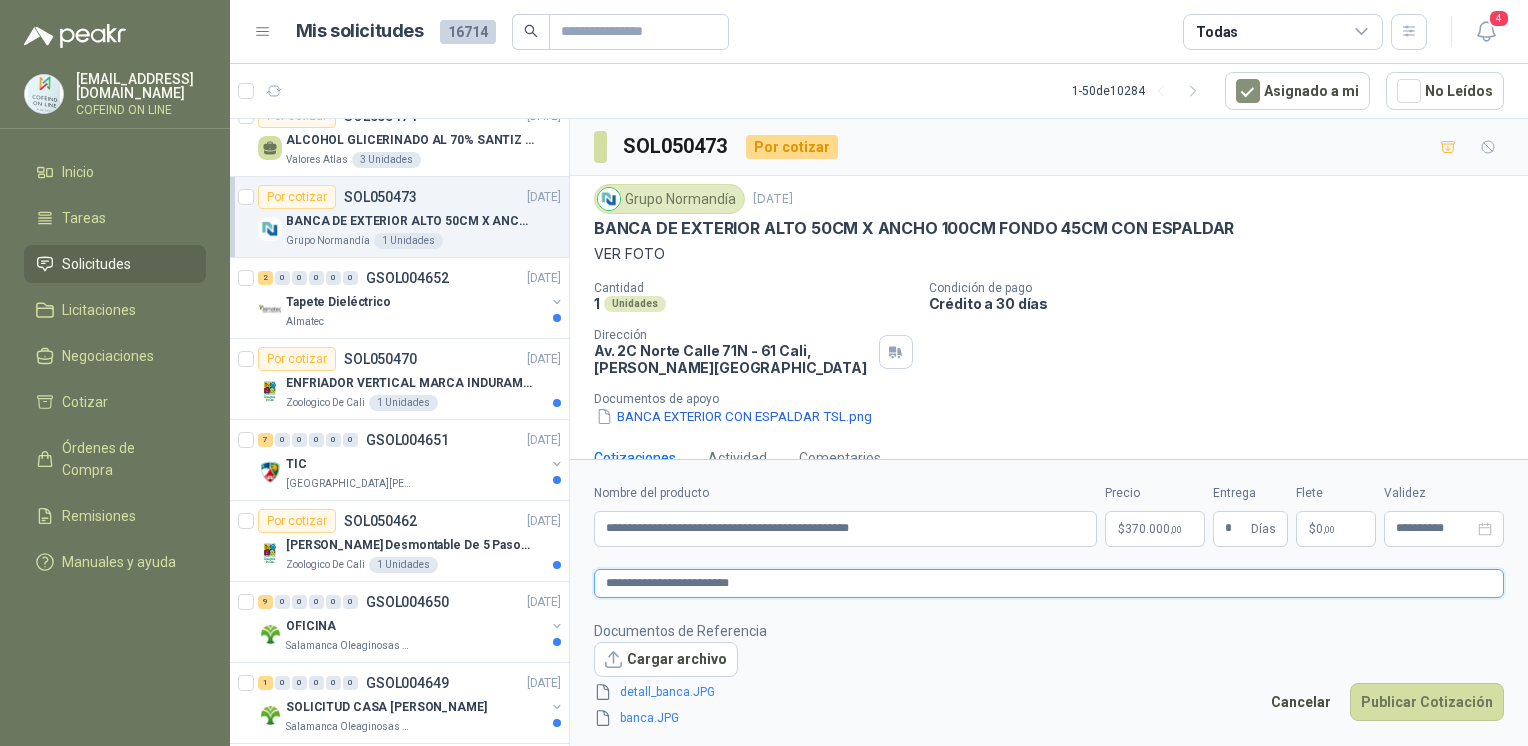 type 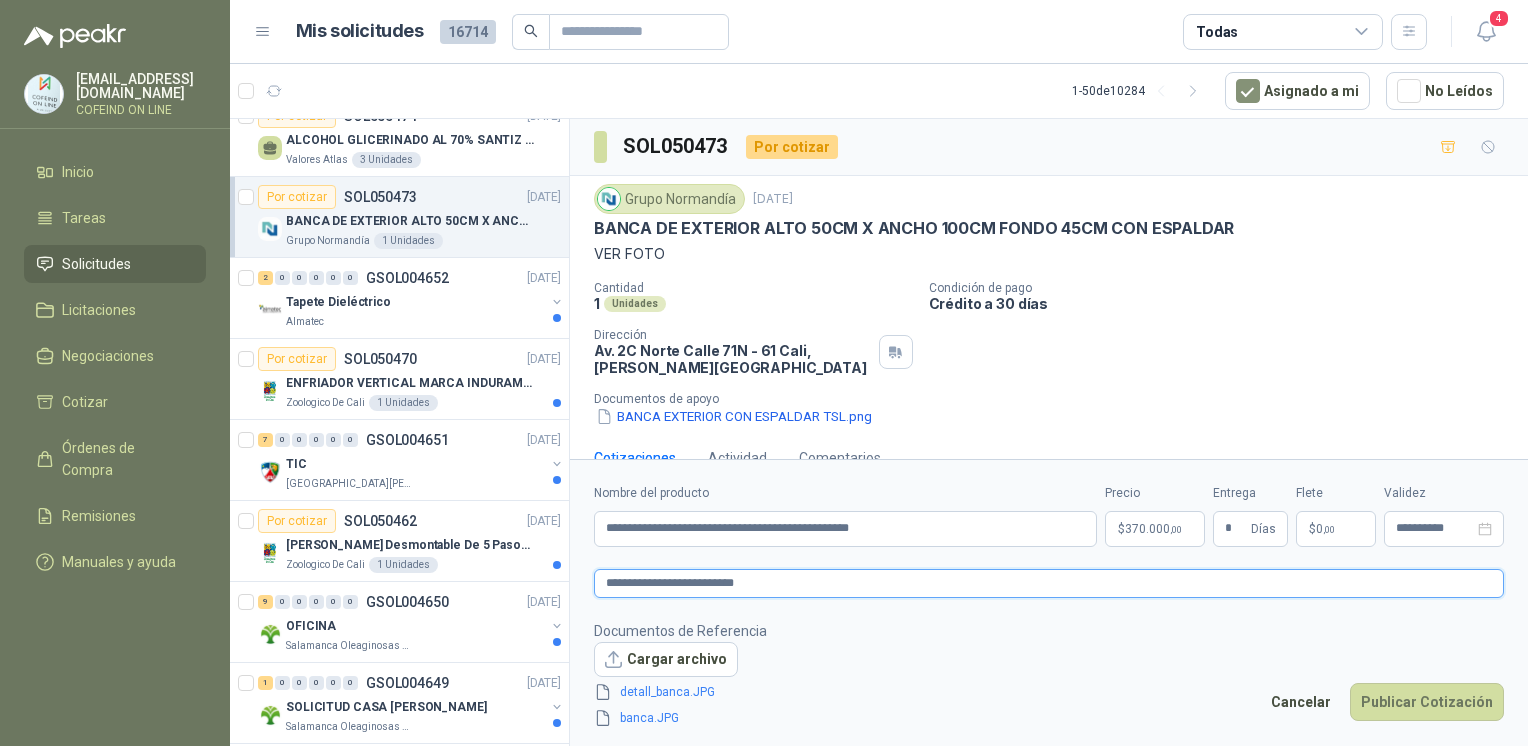 type 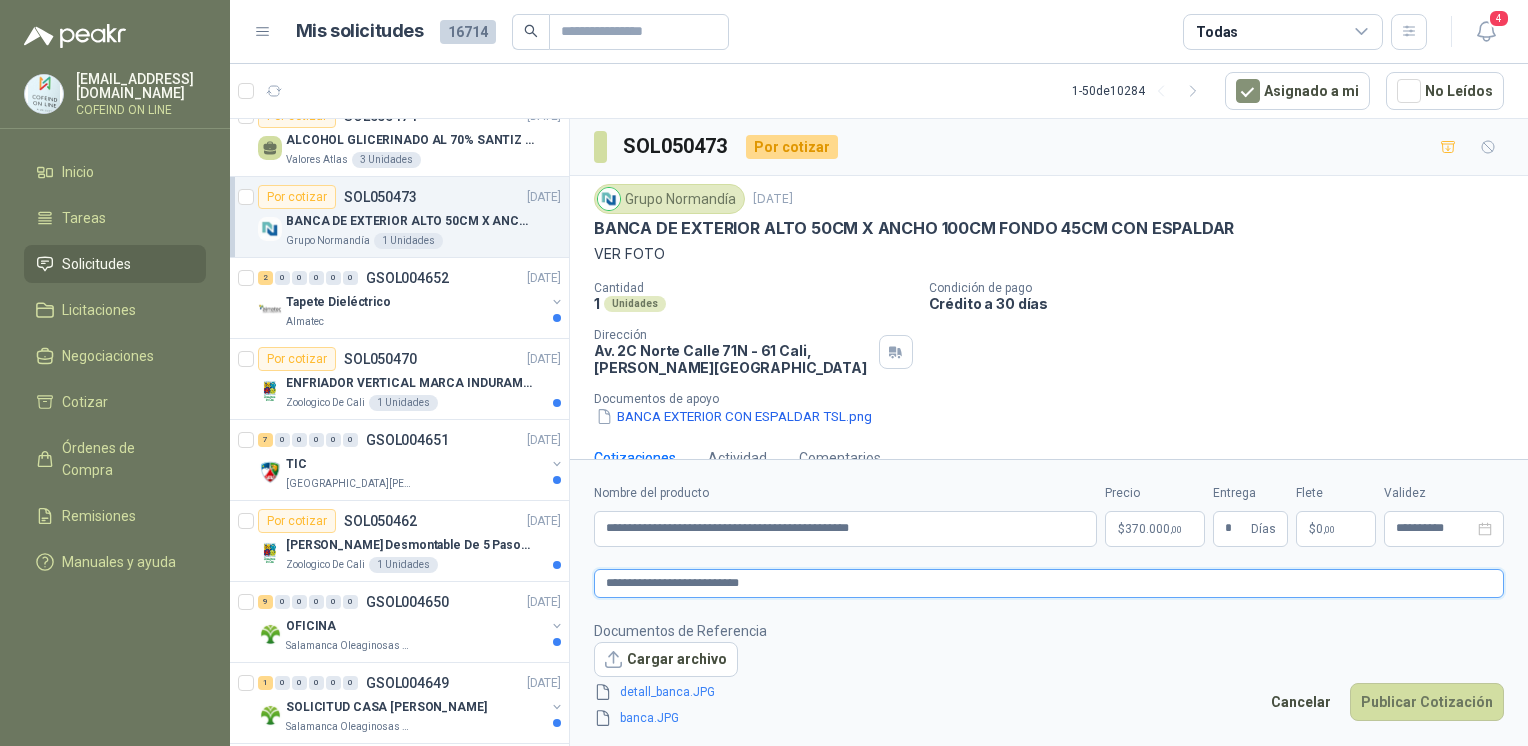 type on "**********" 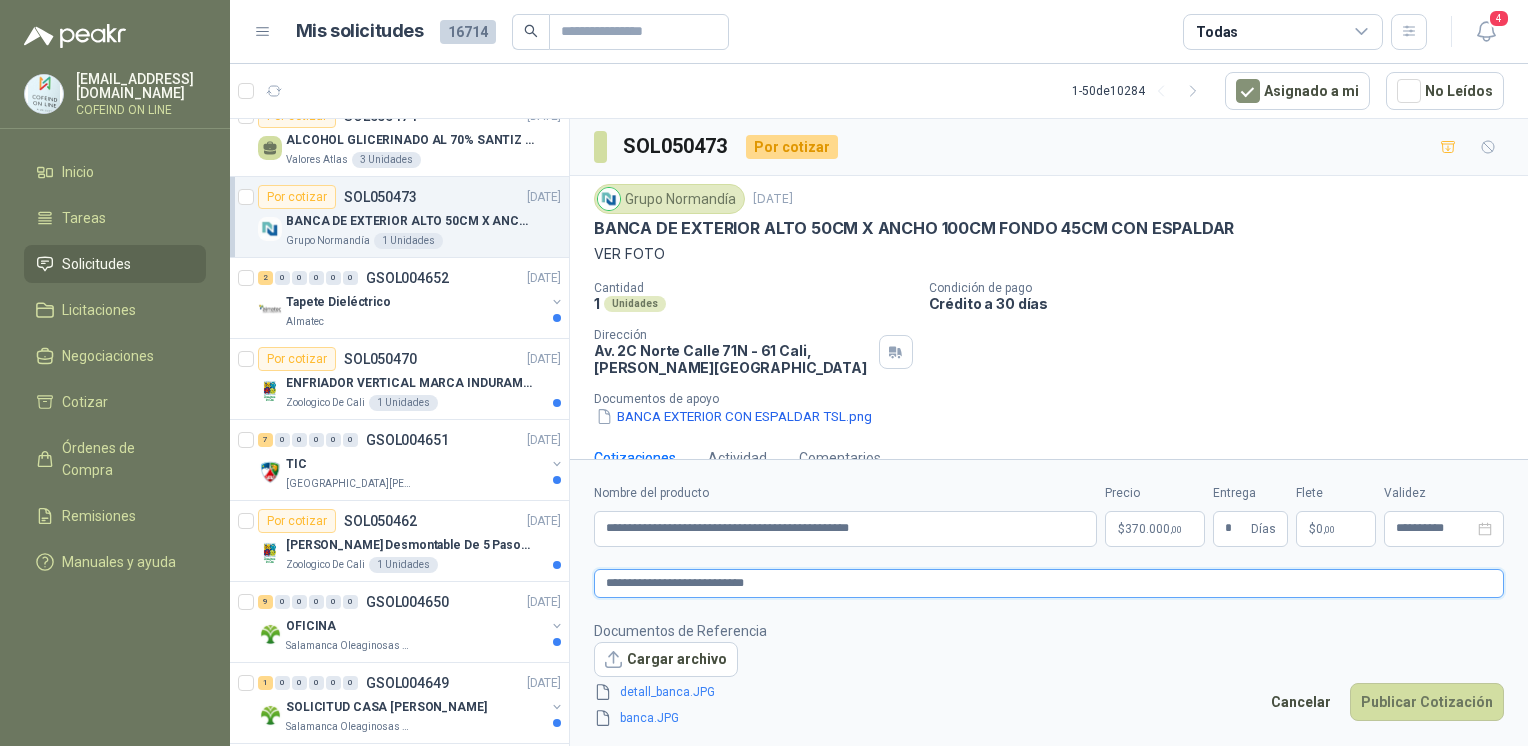 type 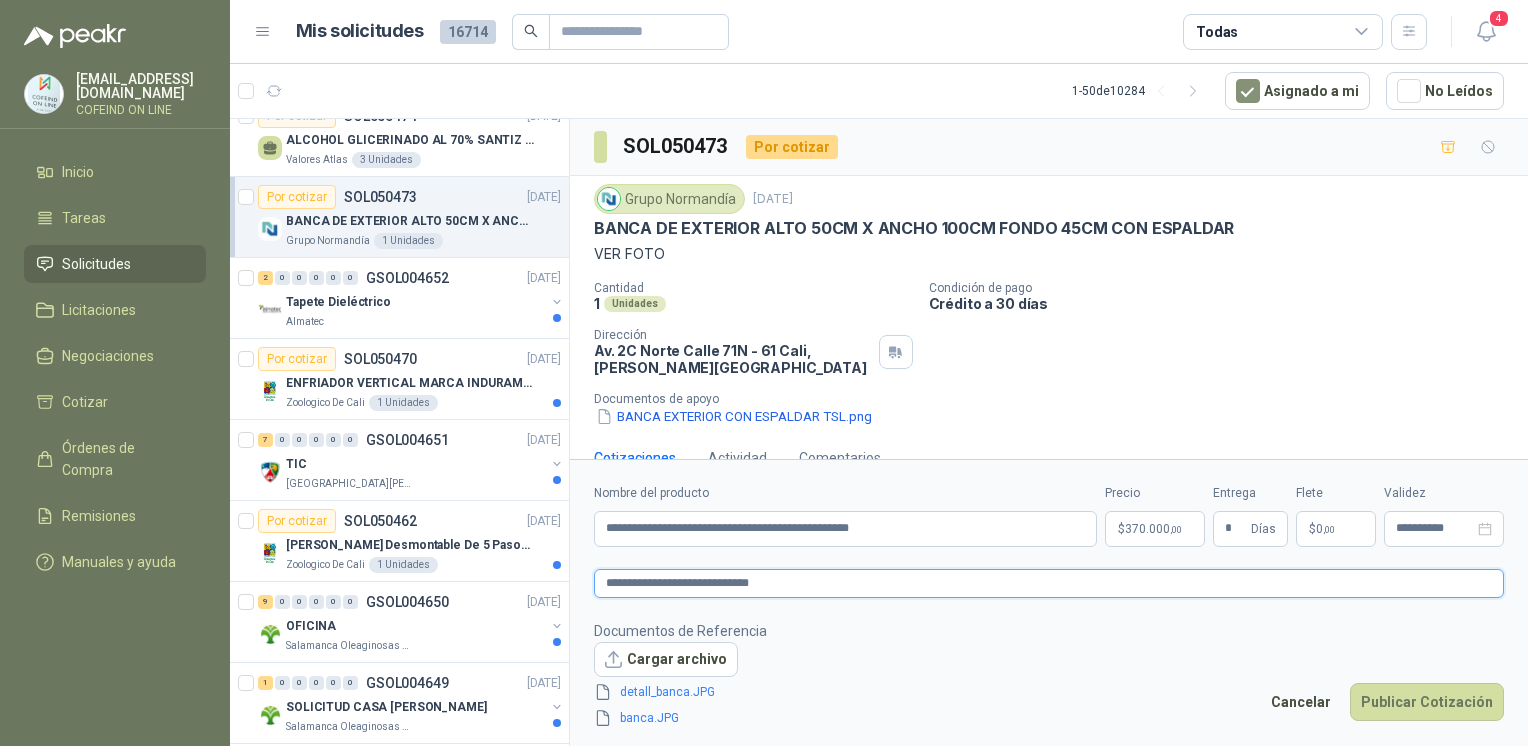 type 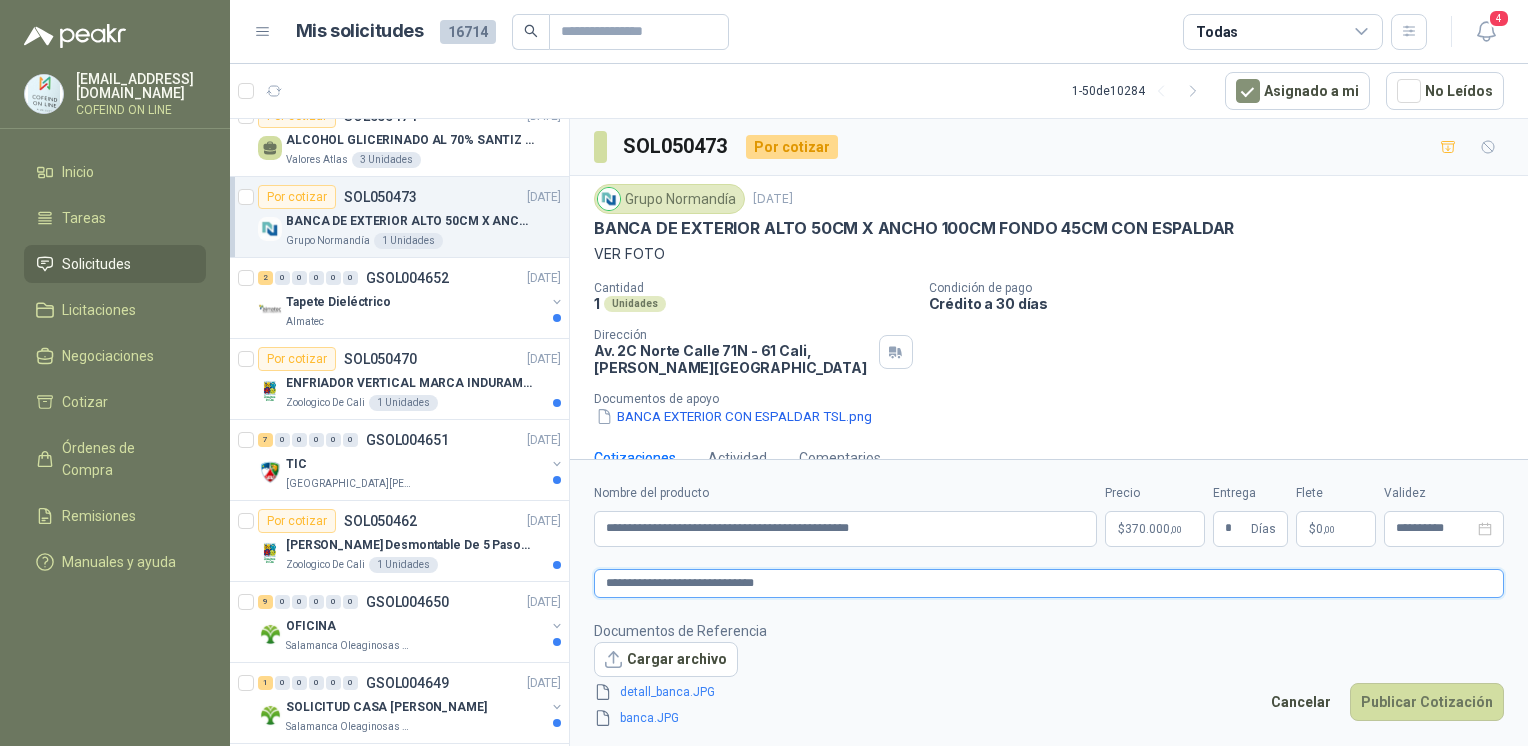 type on "**********" 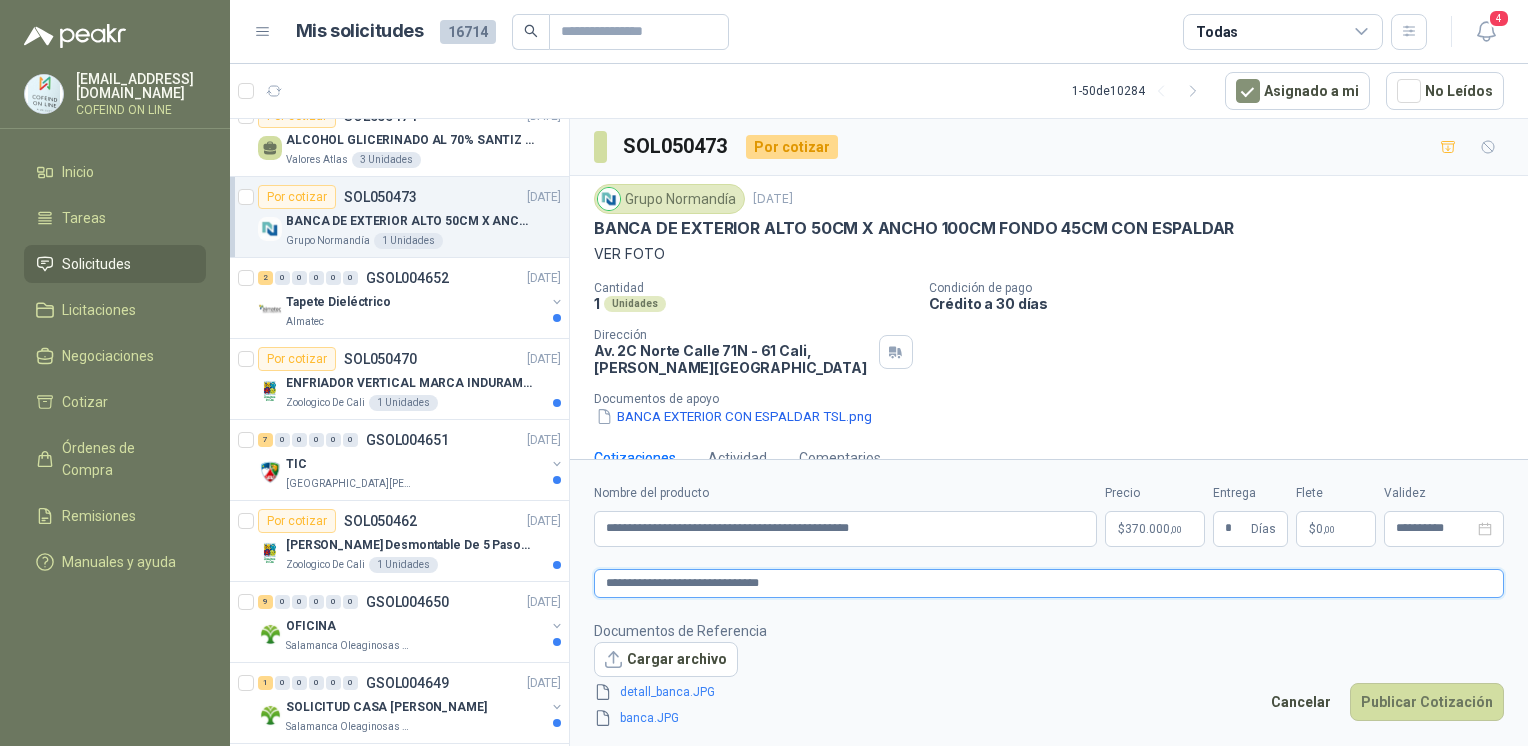type 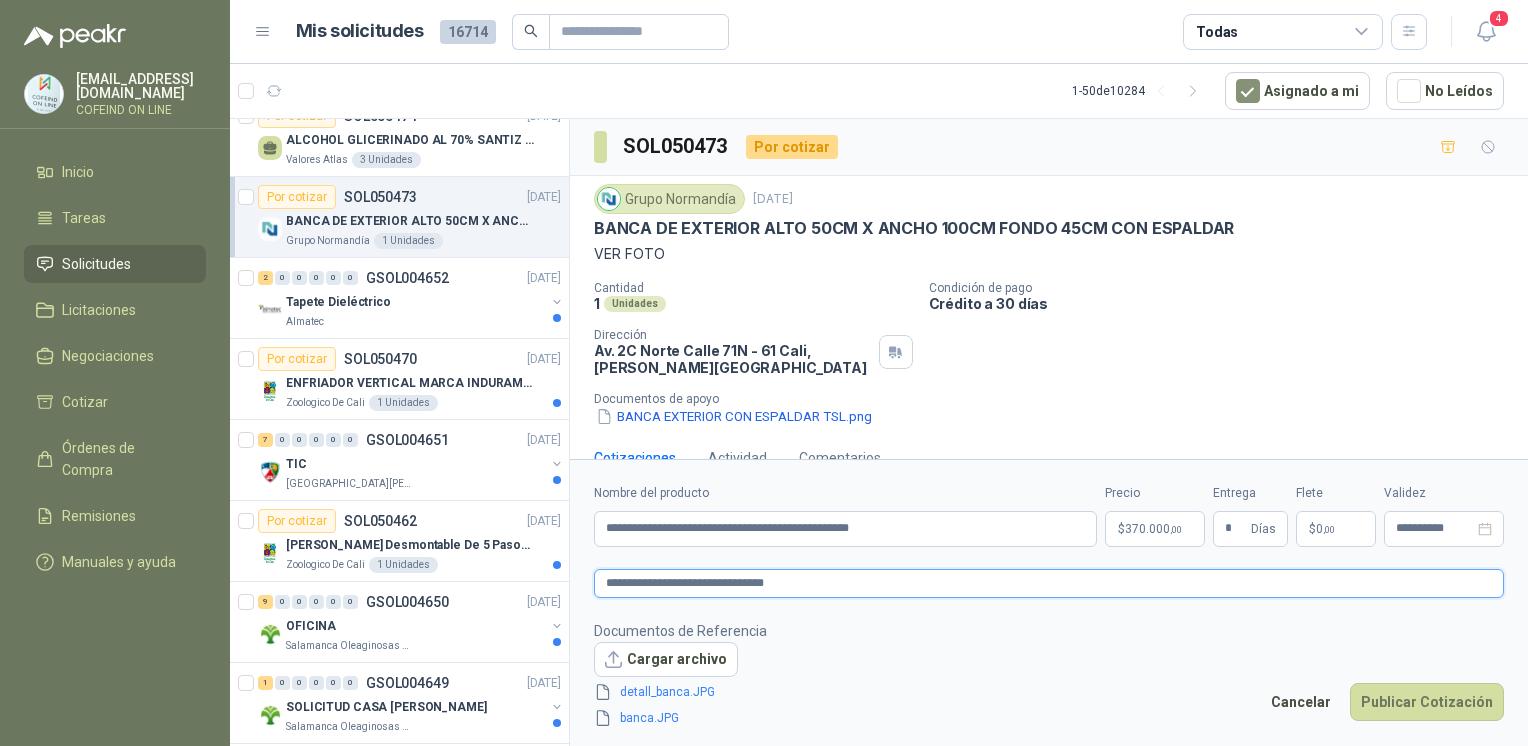 type 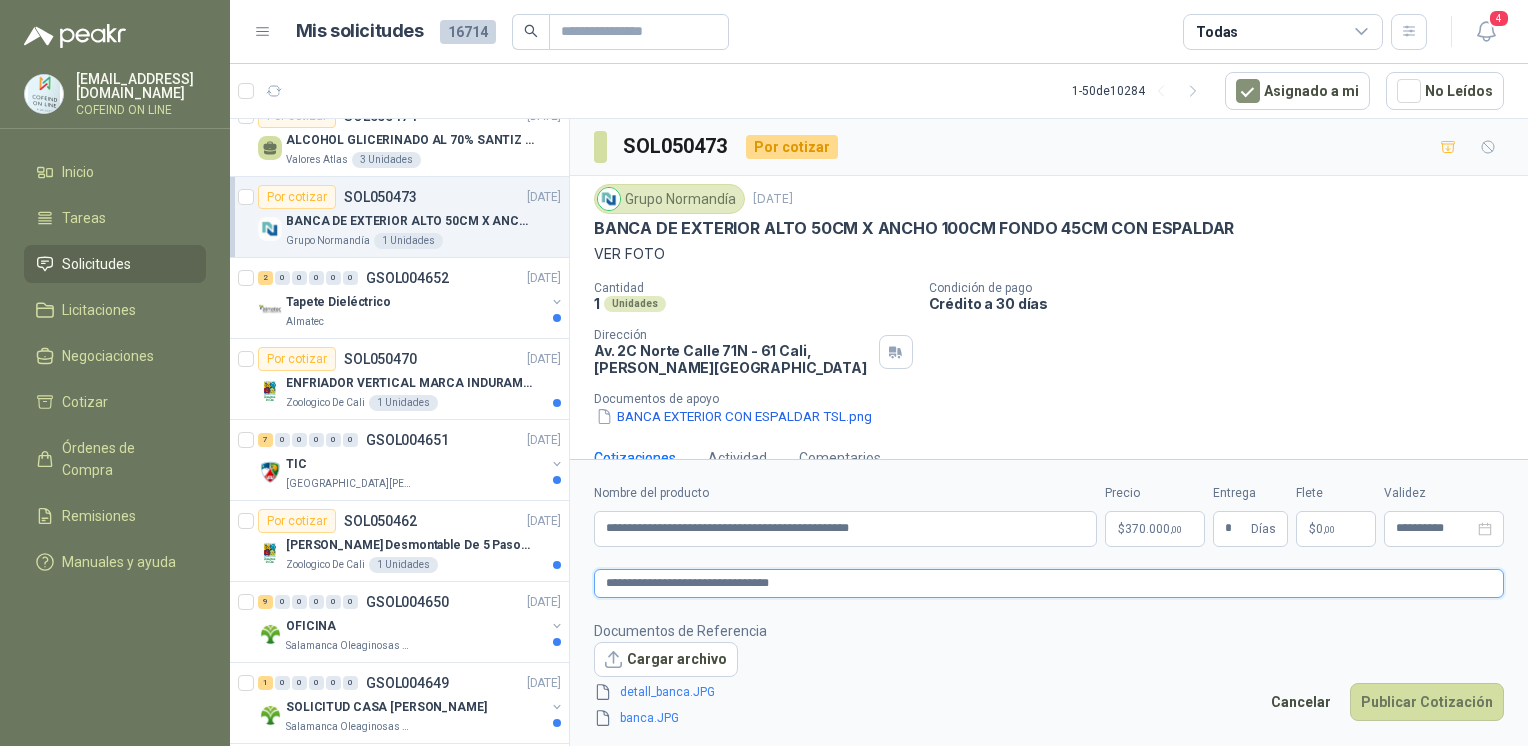 type 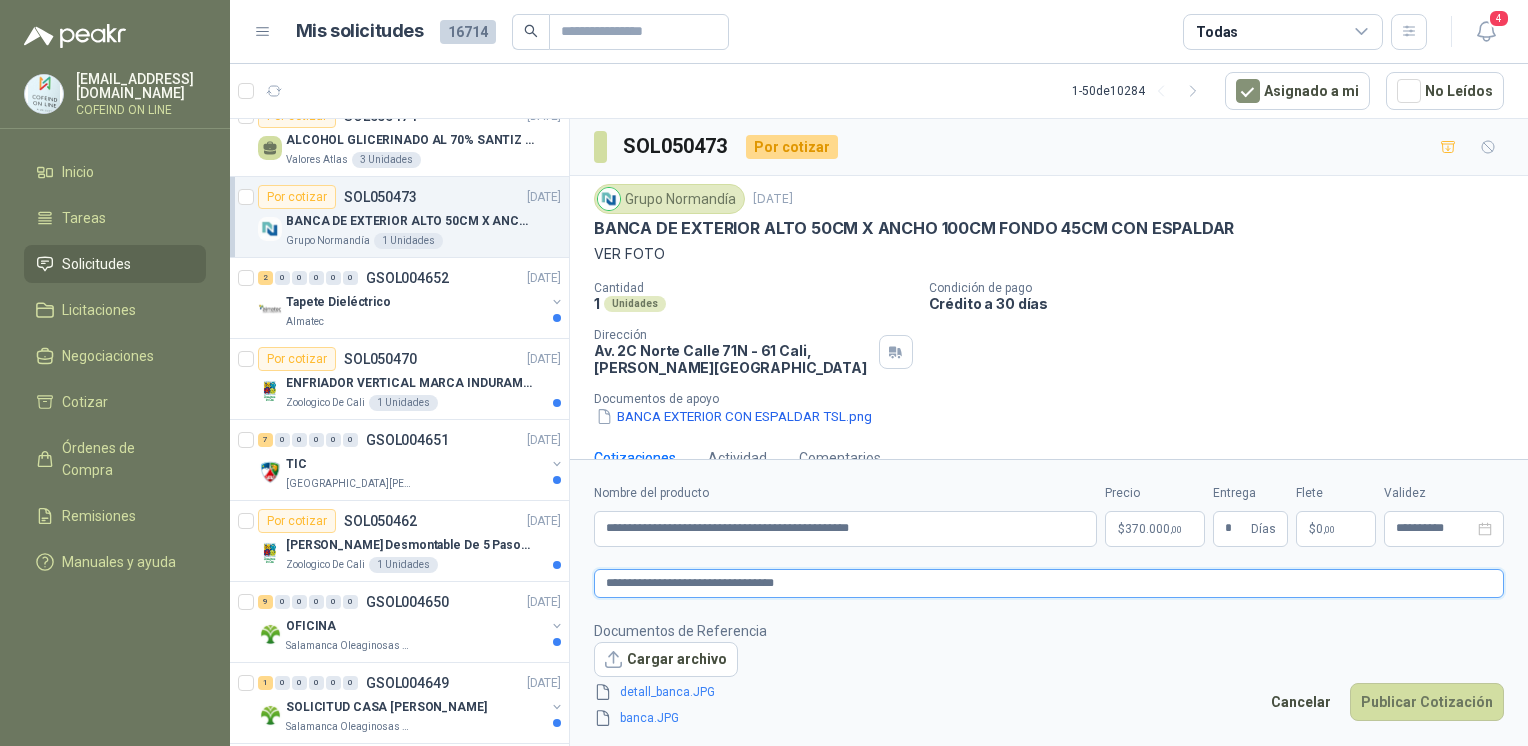 type on "**********" 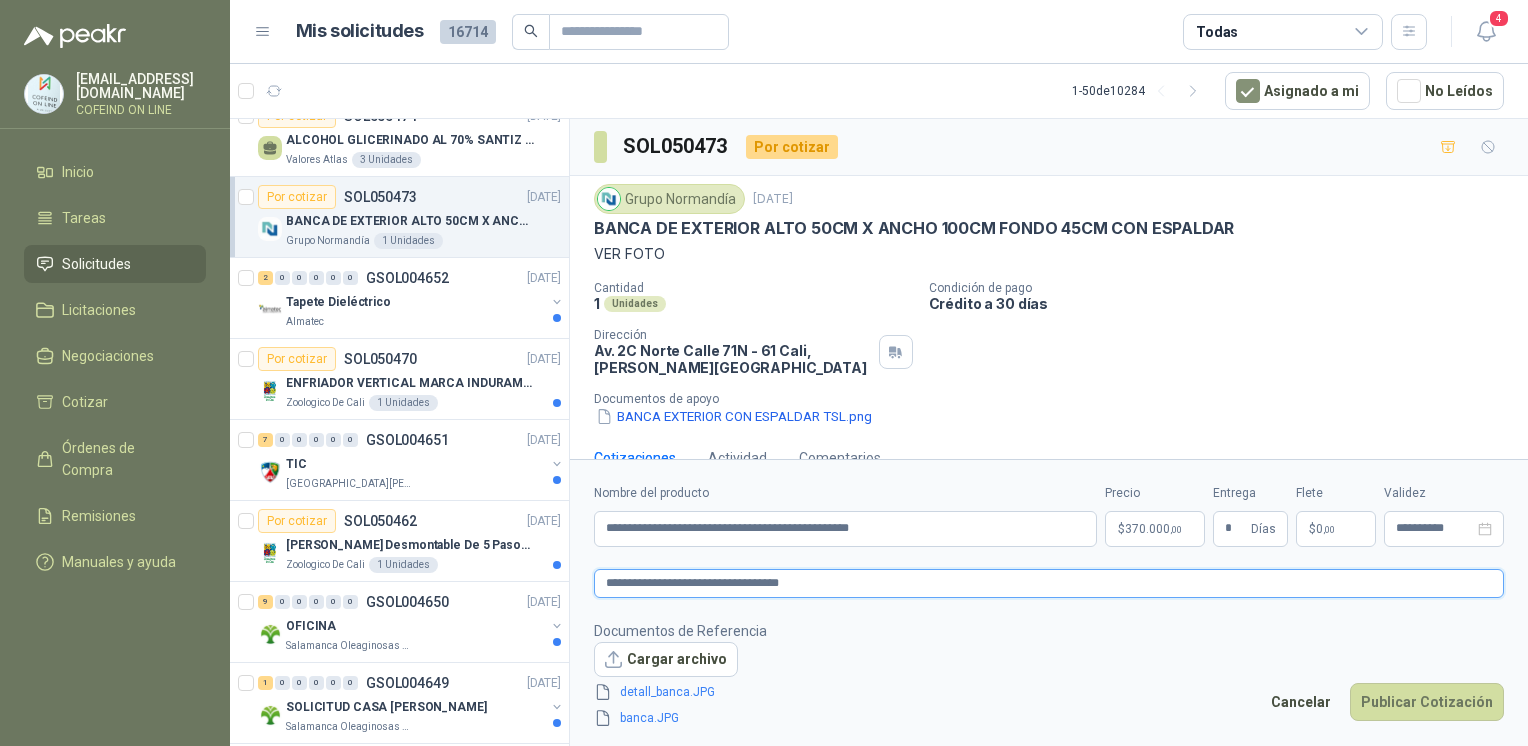 type 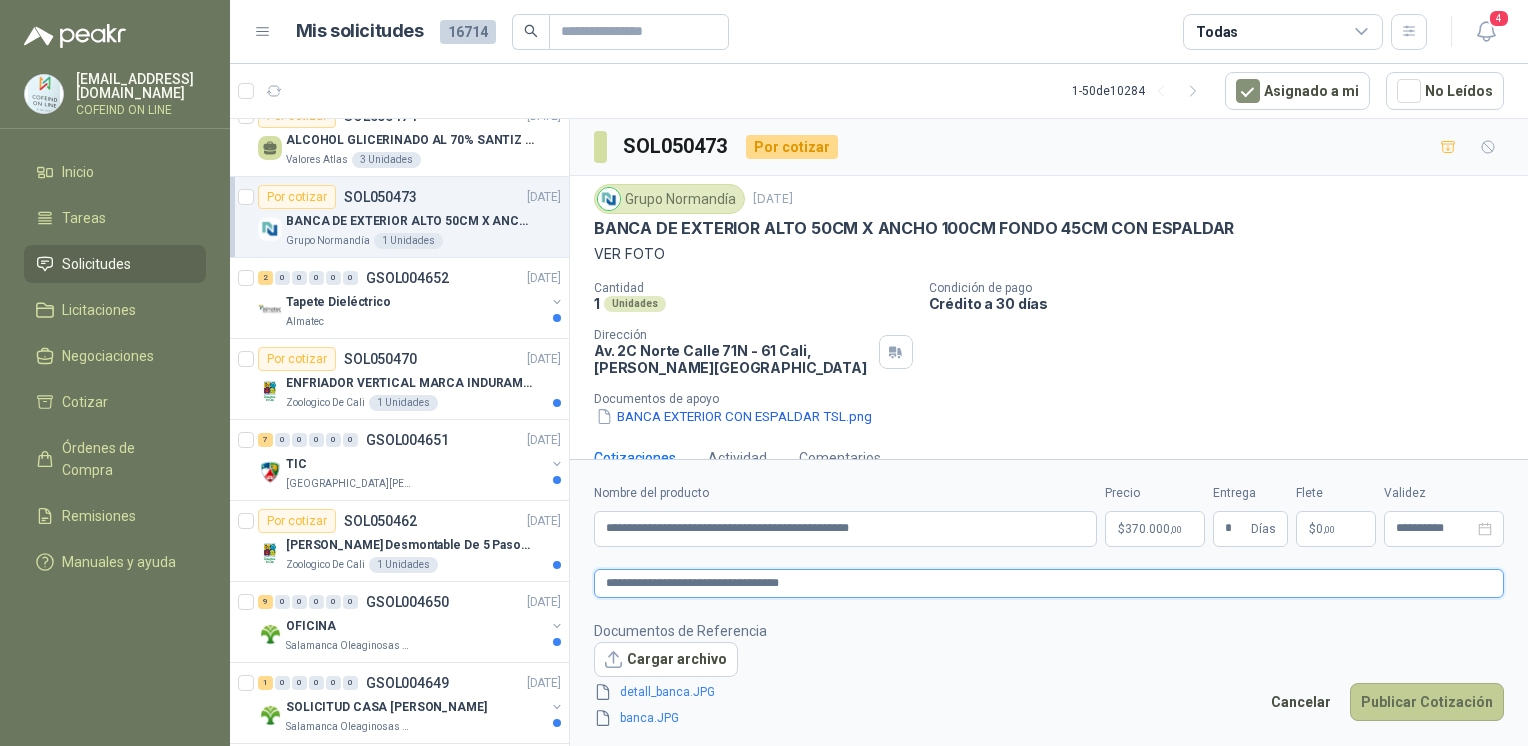 type on "**********" 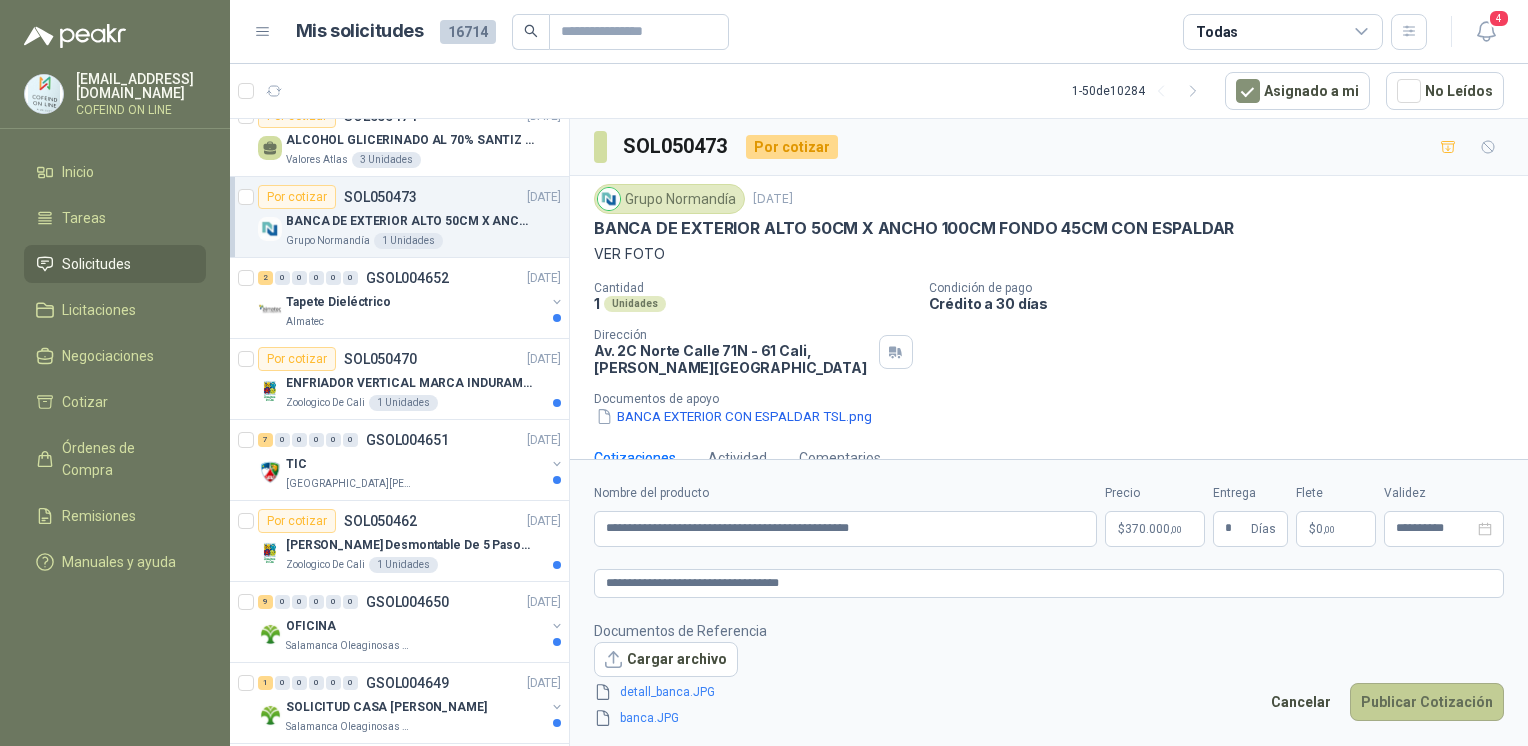 click on "Publicar Cotización" at bounding box center (1427, 702) 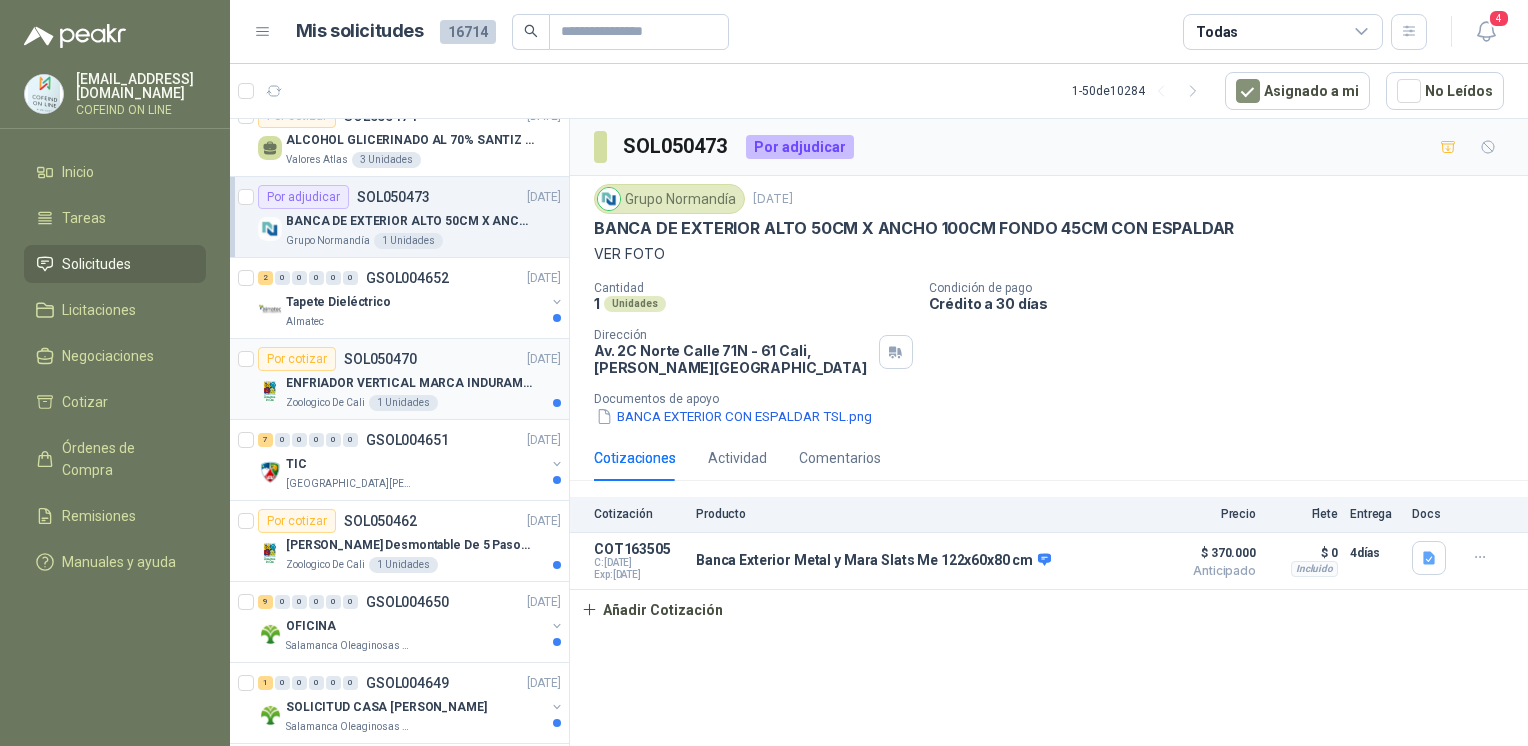 click on "ENFRIADOR VERTICAL MARCA INDURAMA 216 LITROS  MODELO  VFV-400 CZ" at bounding box center (410, 383) 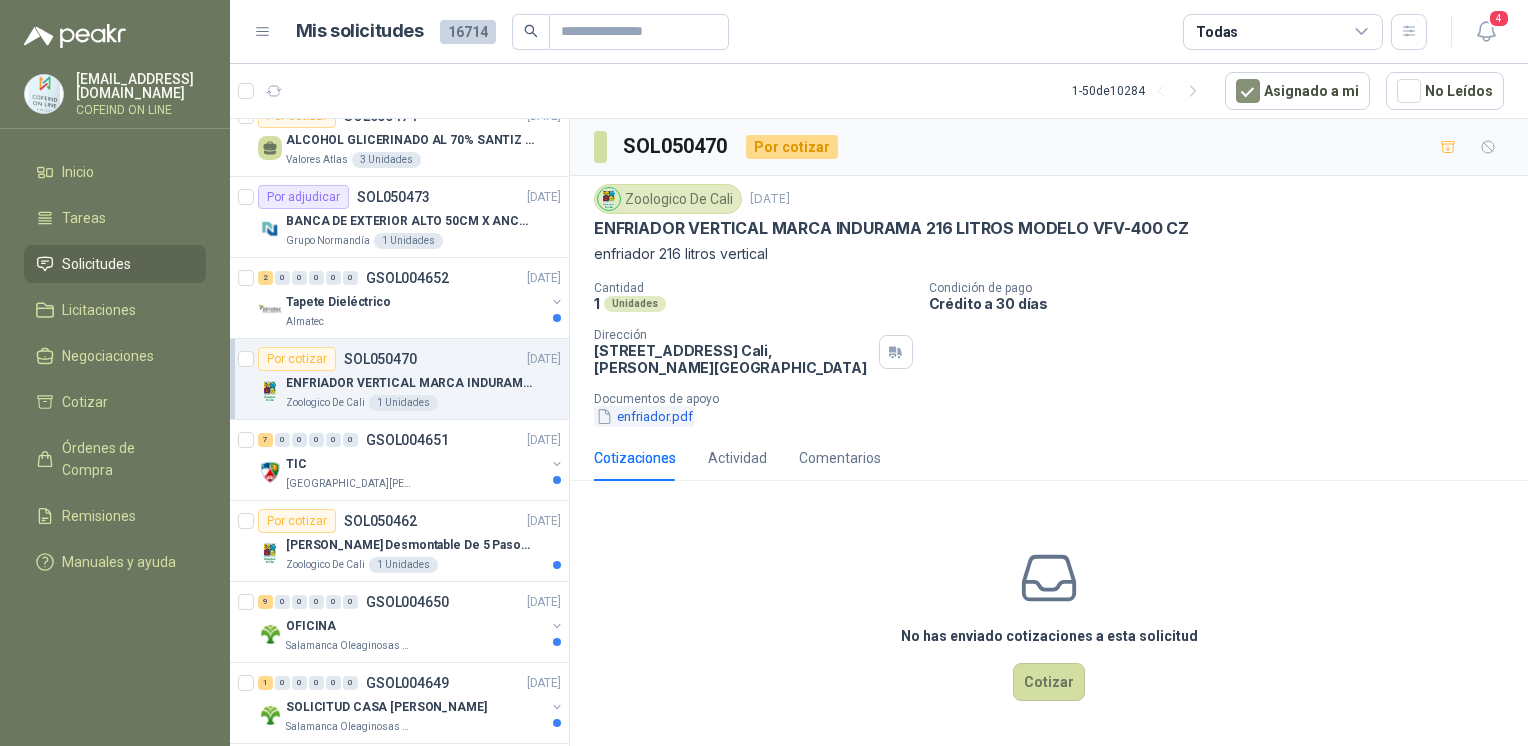 click on "enfriador.pdf" at bounding box center (644, 416) 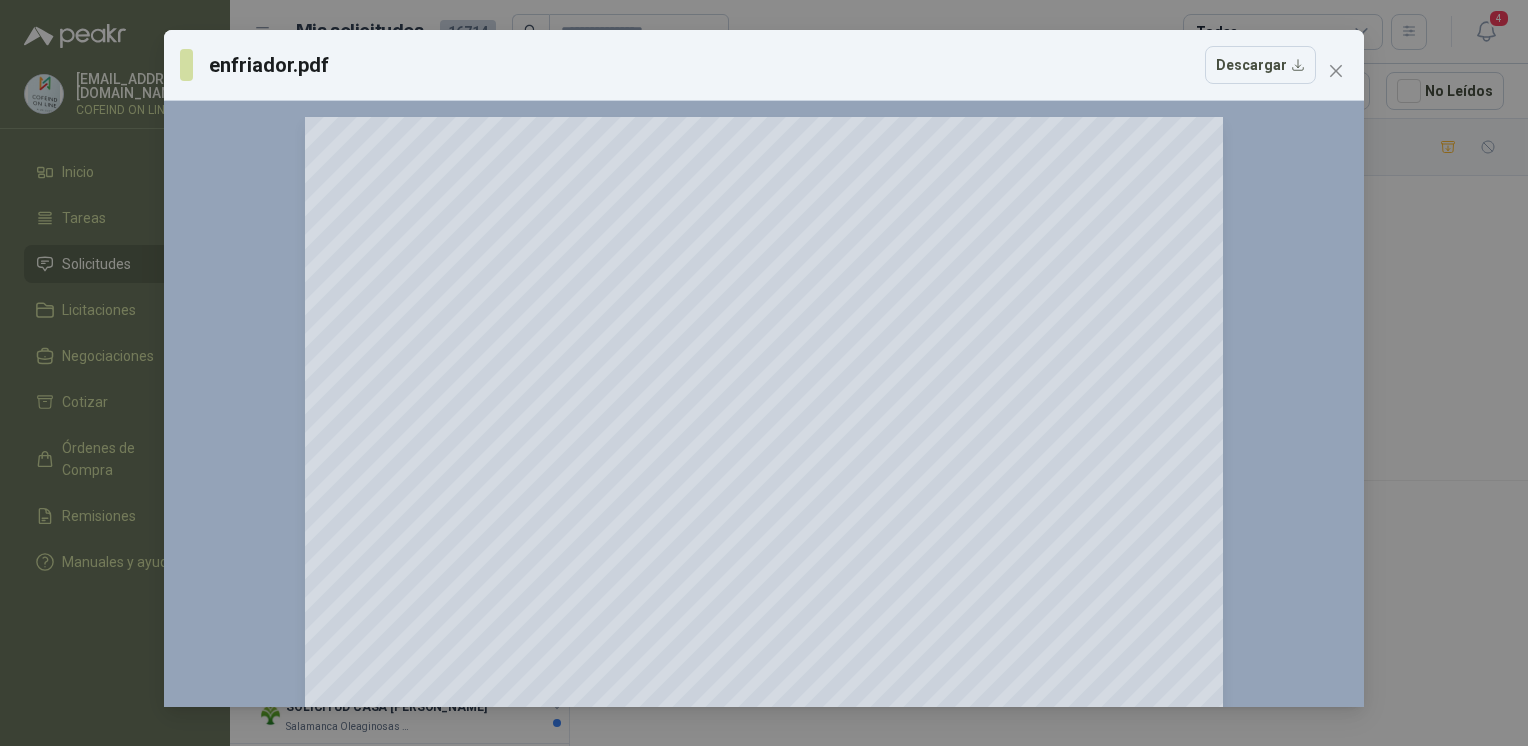click on "enfriador.pdf   Descargar  150 %" at bounding box center [764, 373] 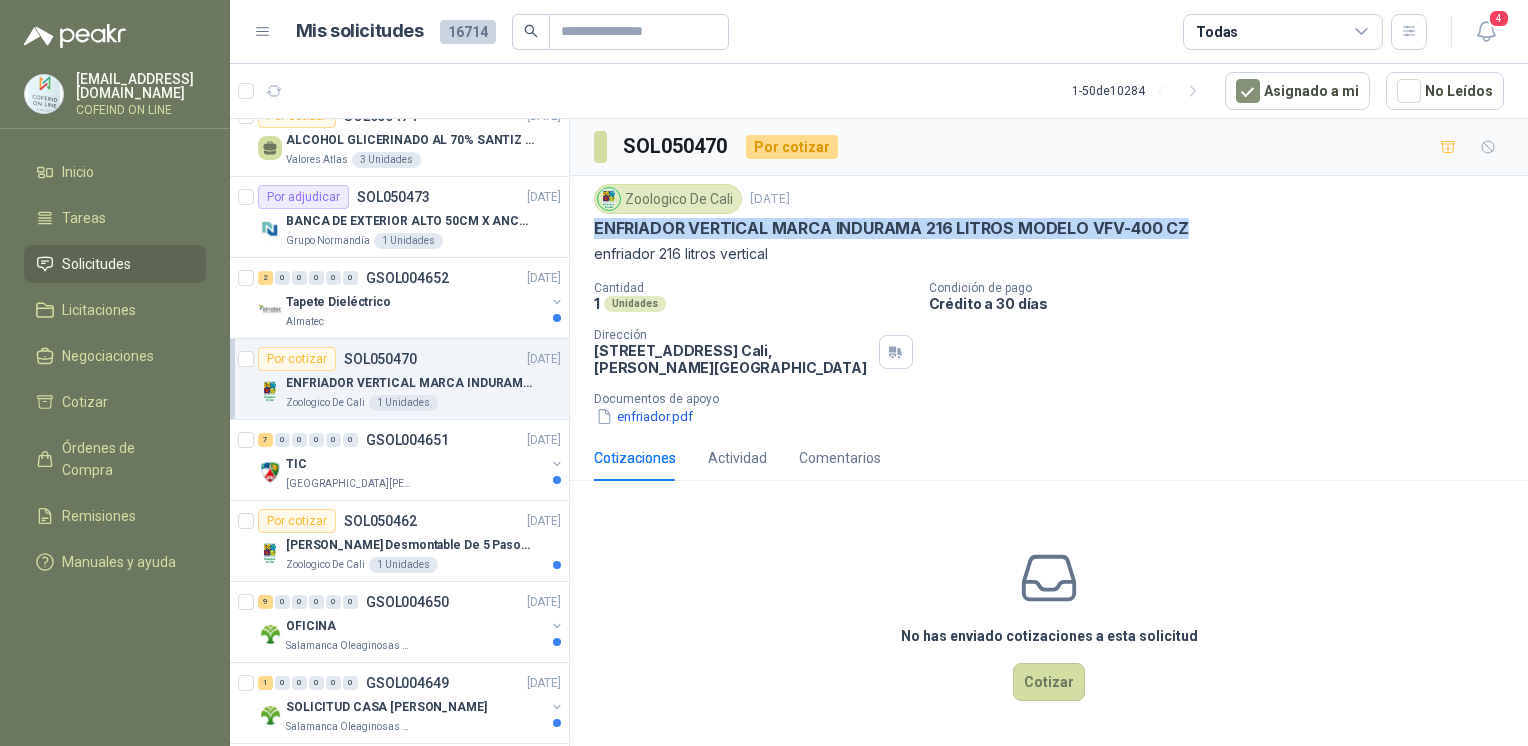 drag, startPoint x: 1190, startPoint y: 229, endPoint x: 584, endPoint y: 221, distance: 606.0528 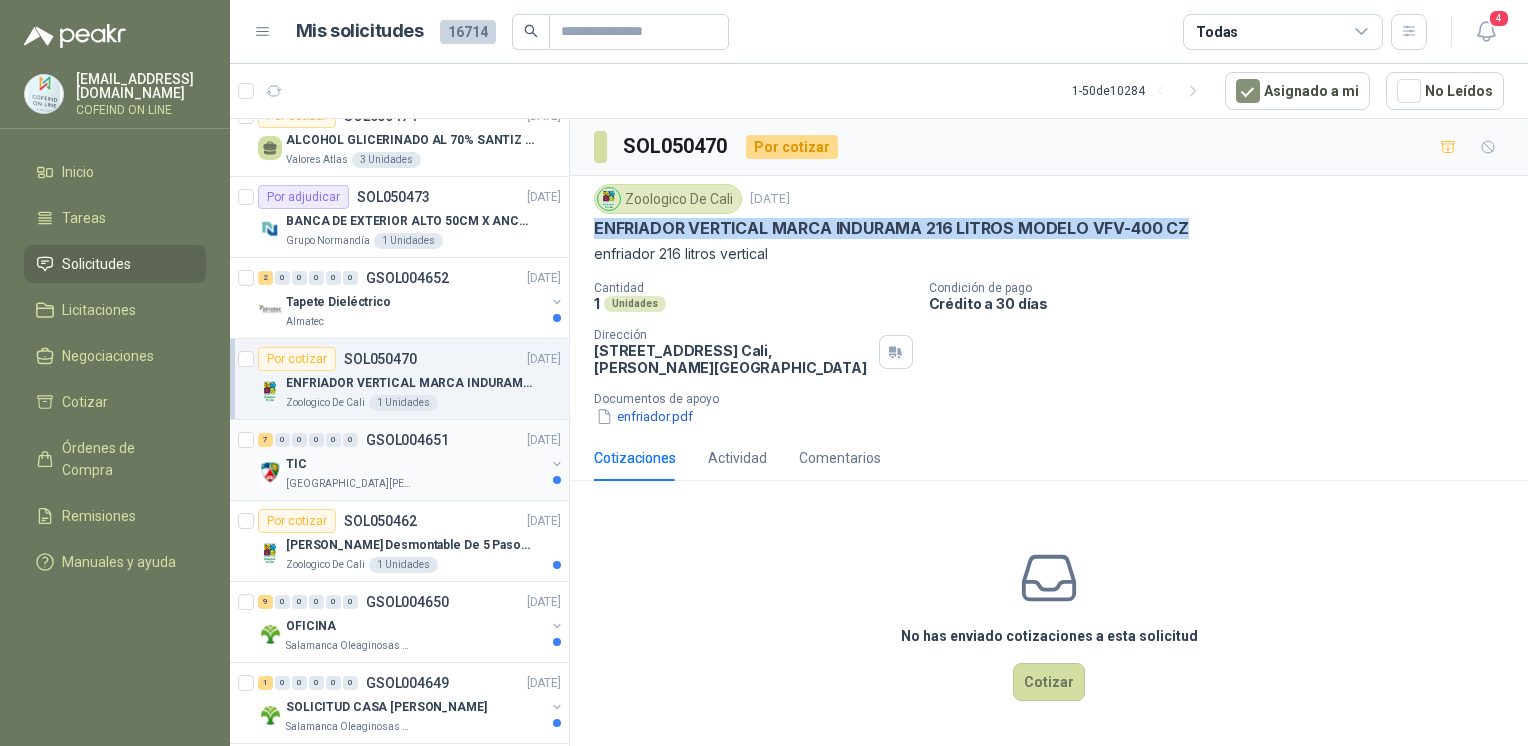 click on "TIC" at bounding box center [415, 464] 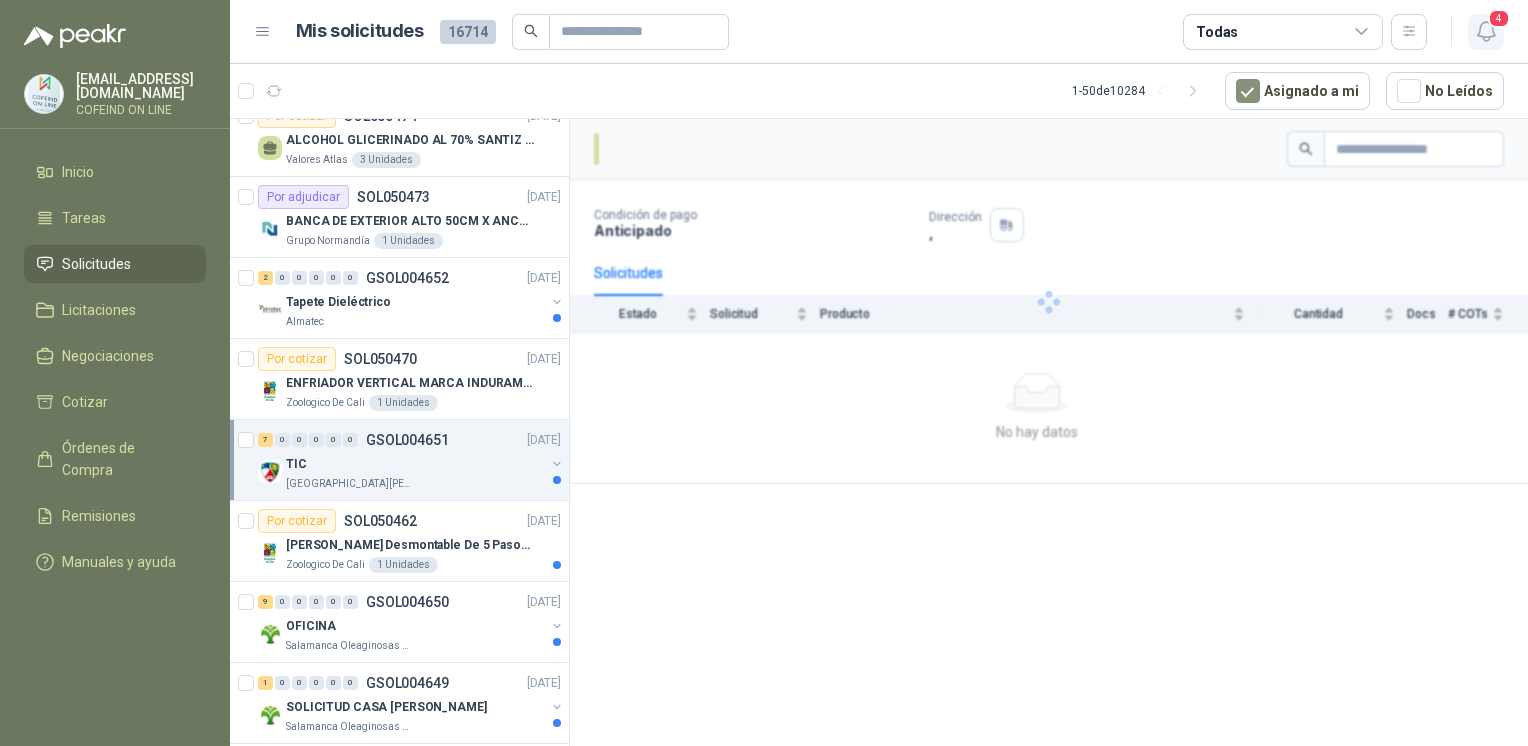scroll, scrollTop: 0, scrollLeft: 0, axis: both 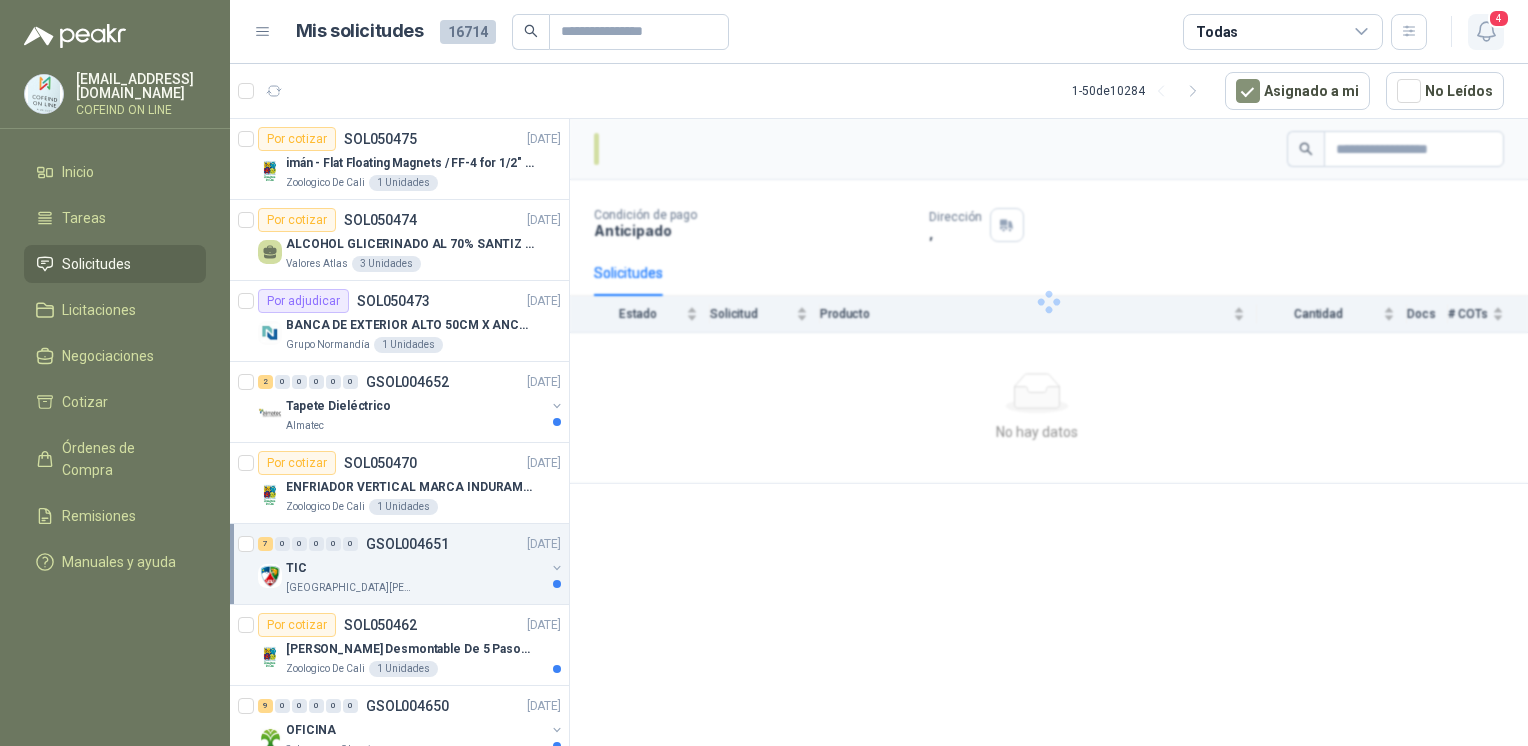 click 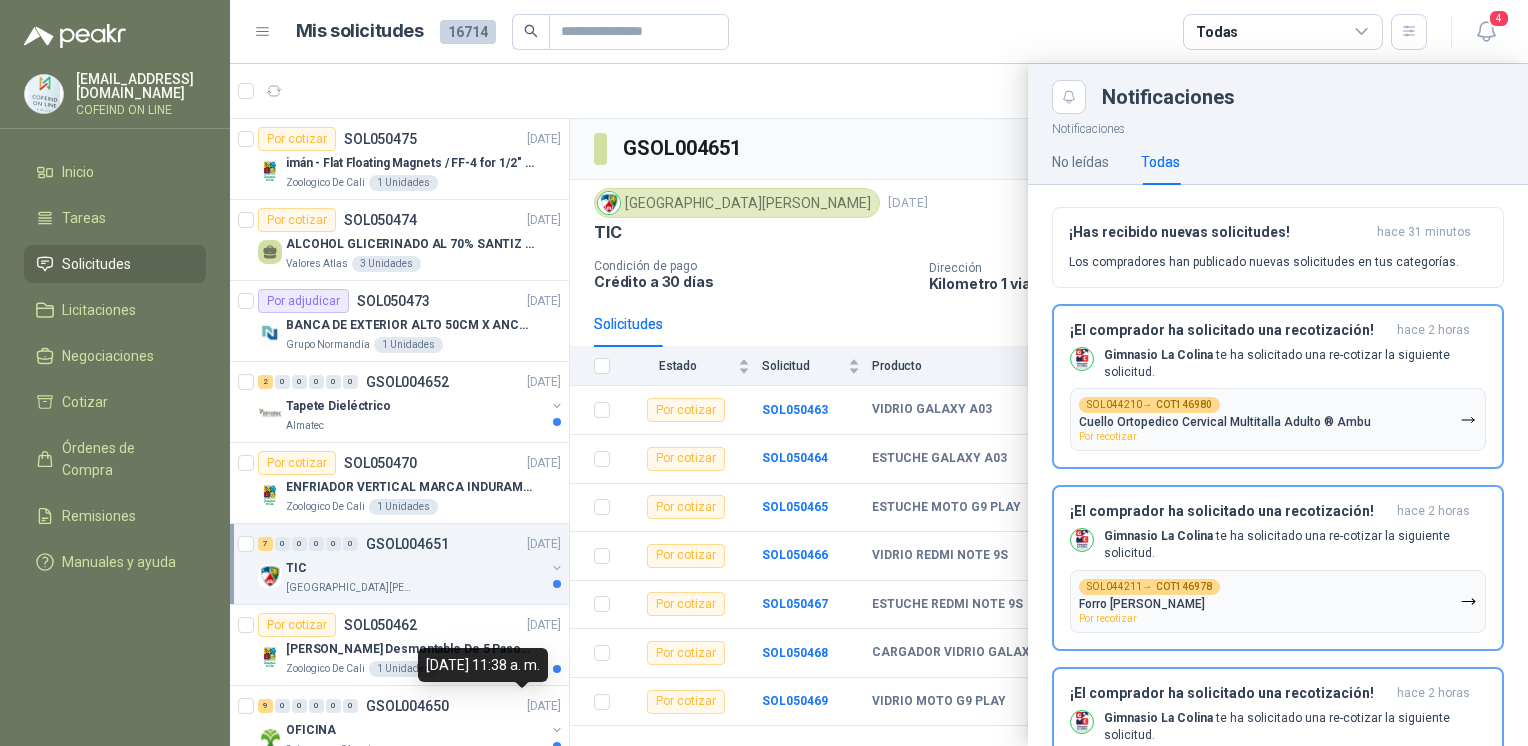 scroll, scrollTop: 0, scrollLeft: 0, axis: both 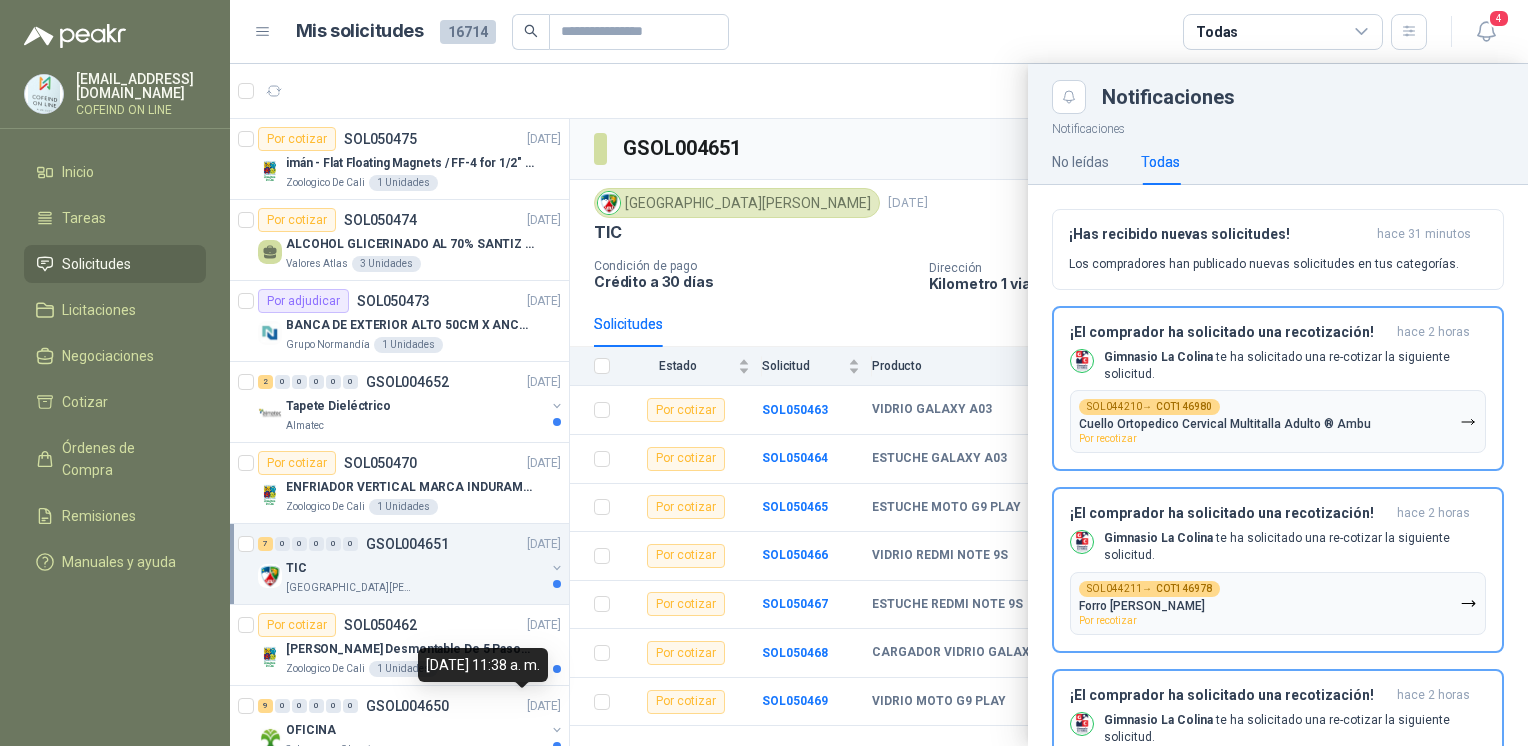 click at bounding box center (879, 405) 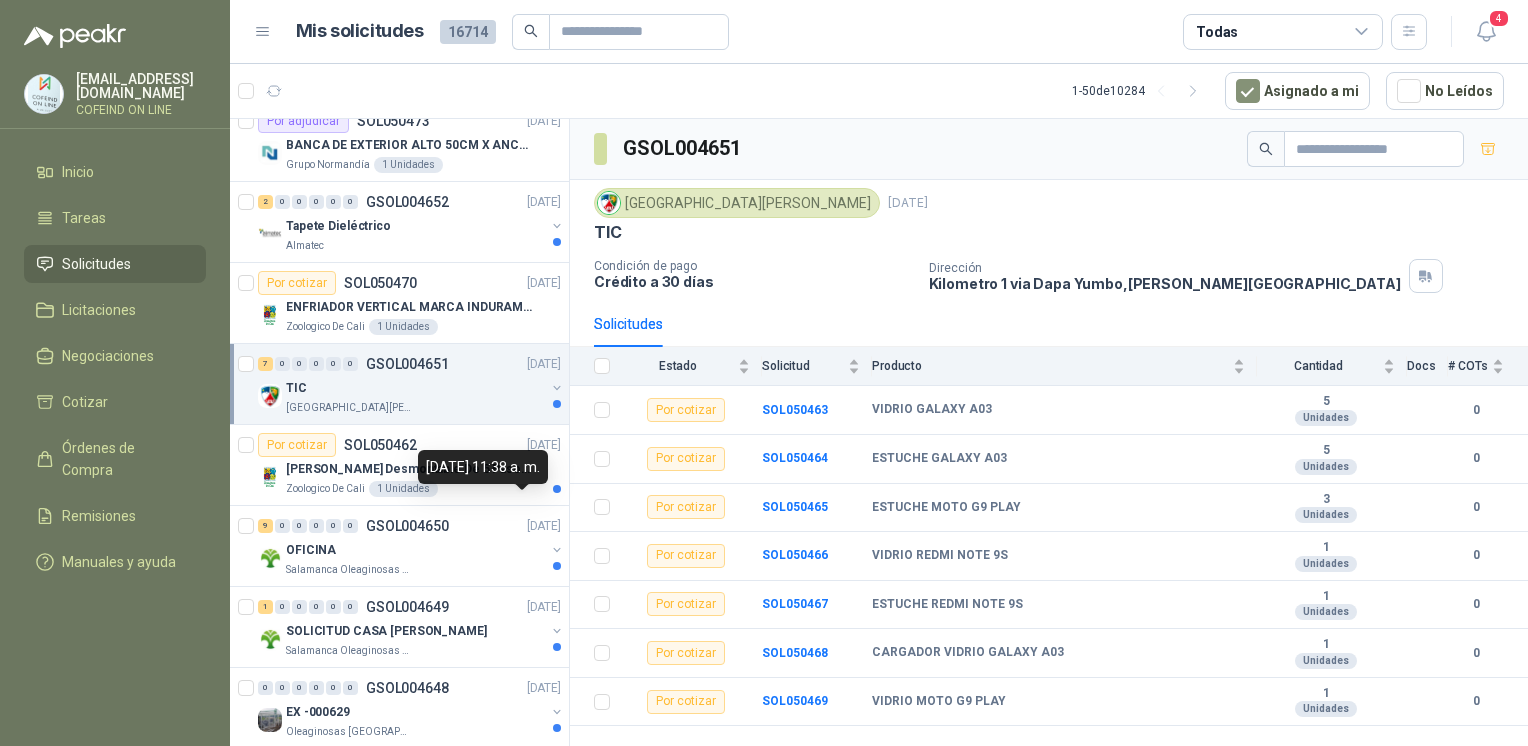 scroll, scrollTop: 211, scrollLeft: 0, axis: vertical 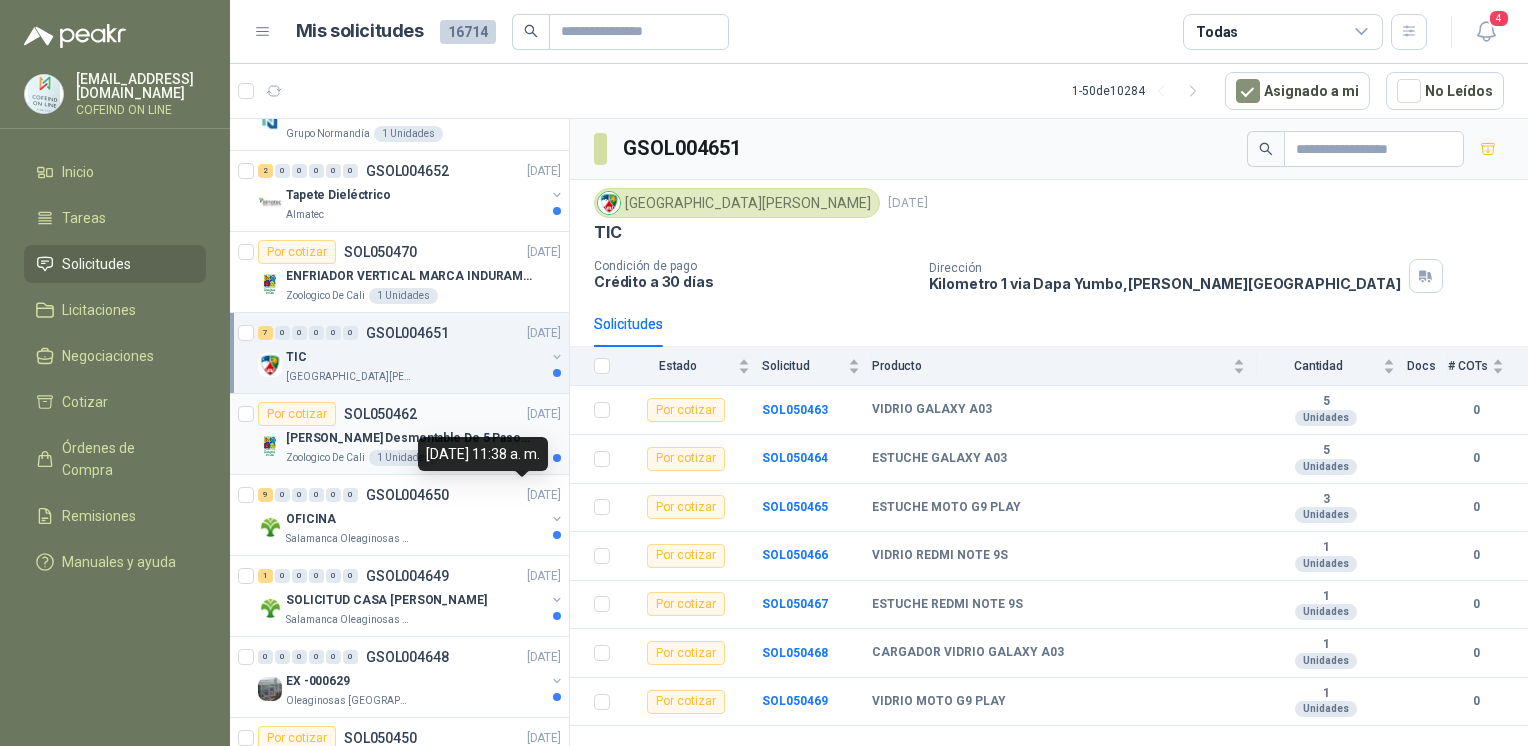 click on "Zoologico De Cali" at bounding box center (325, 458) 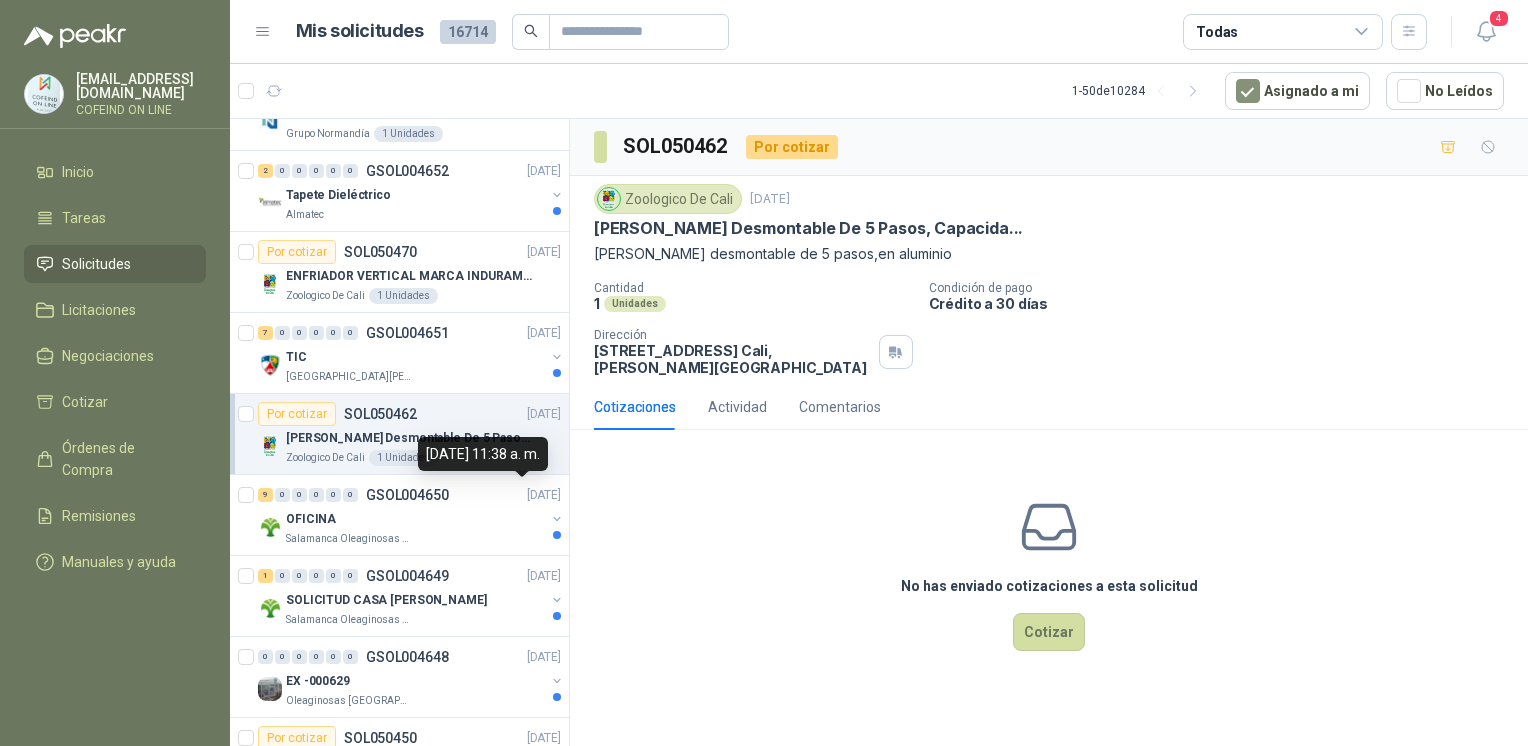 drag, startPoint x: 1009, startPoint y: 229, endPoint x: 866, endPoint y: 206, distance: 144.83784 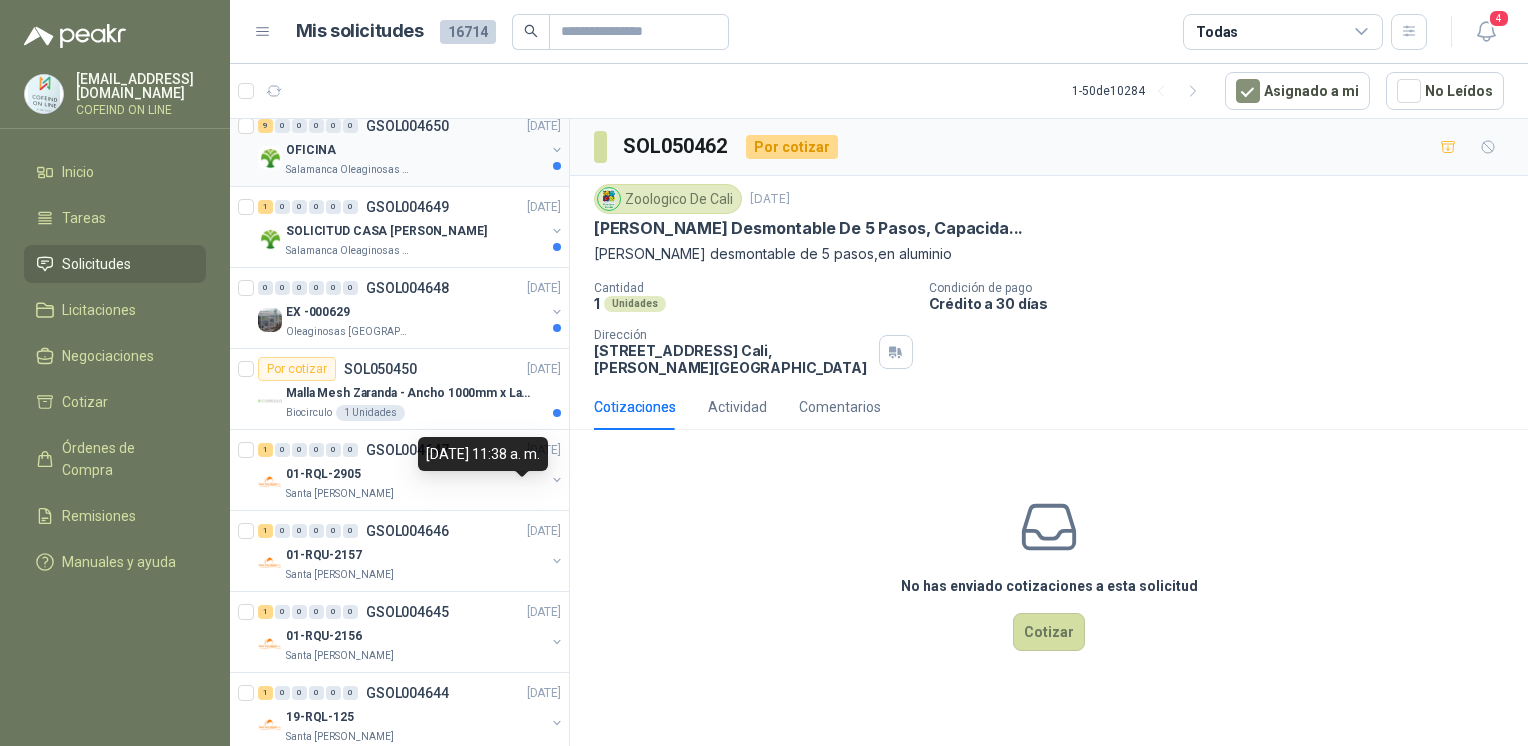 scroll, scrollTop: 591, scrollLeft: 0, axis: vertical 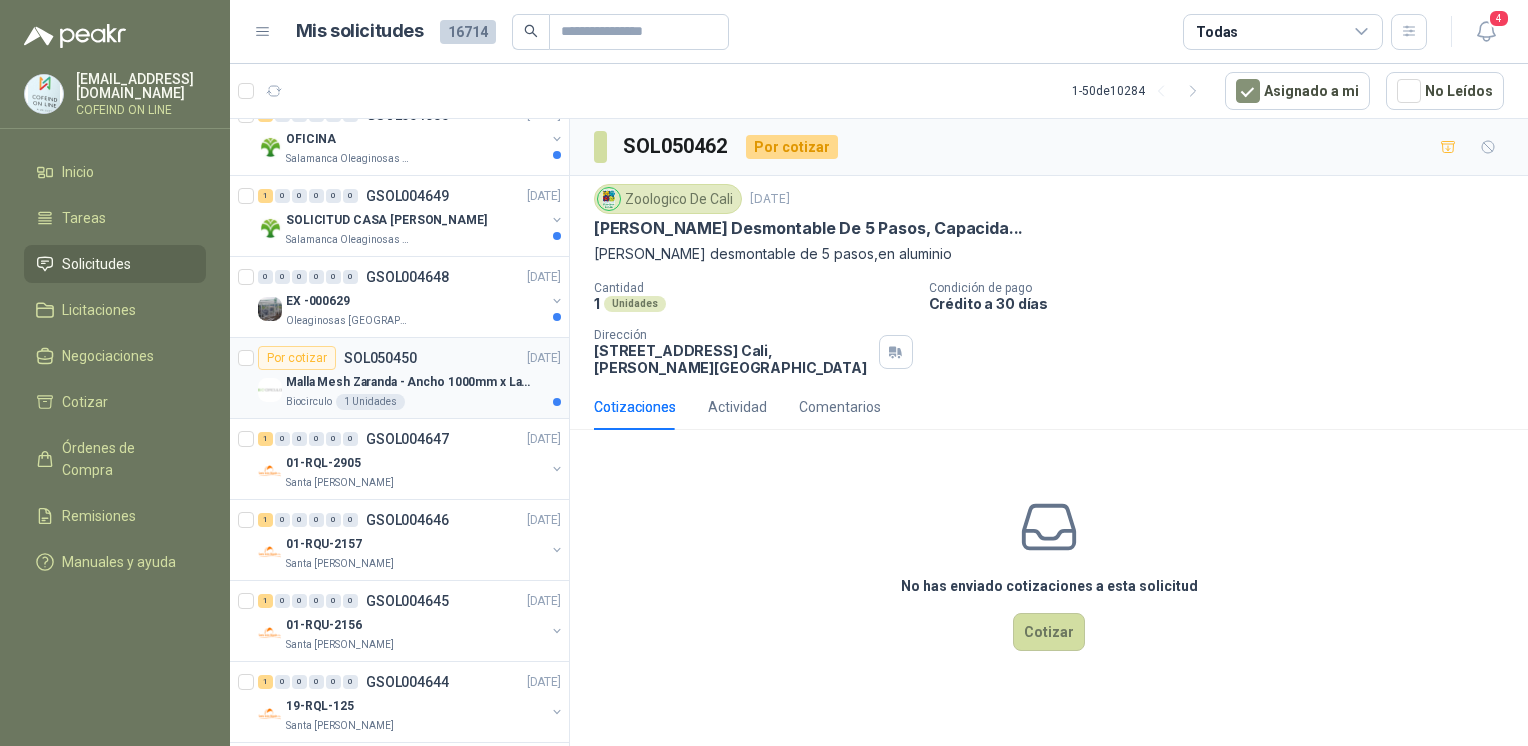 click on "Malla Mesh Zaranda - Ancho 1000mm x Largo 2500mm / Abertura de 10mm" at bounding box center [410, 382] 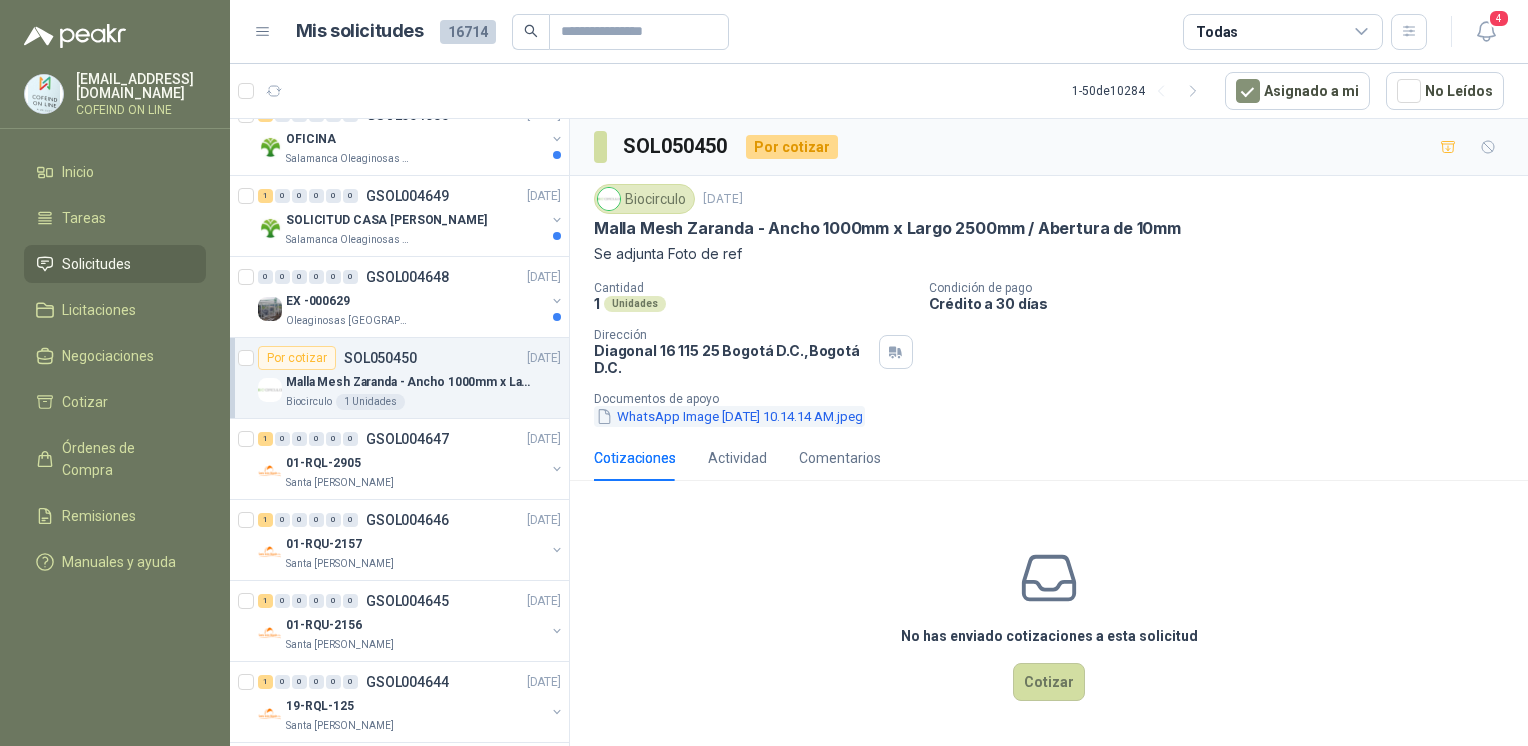 click on "WhatsApp Image 2025-07-29 at 10.14.14 AM.jpeg" at bounding box center [729, 416] 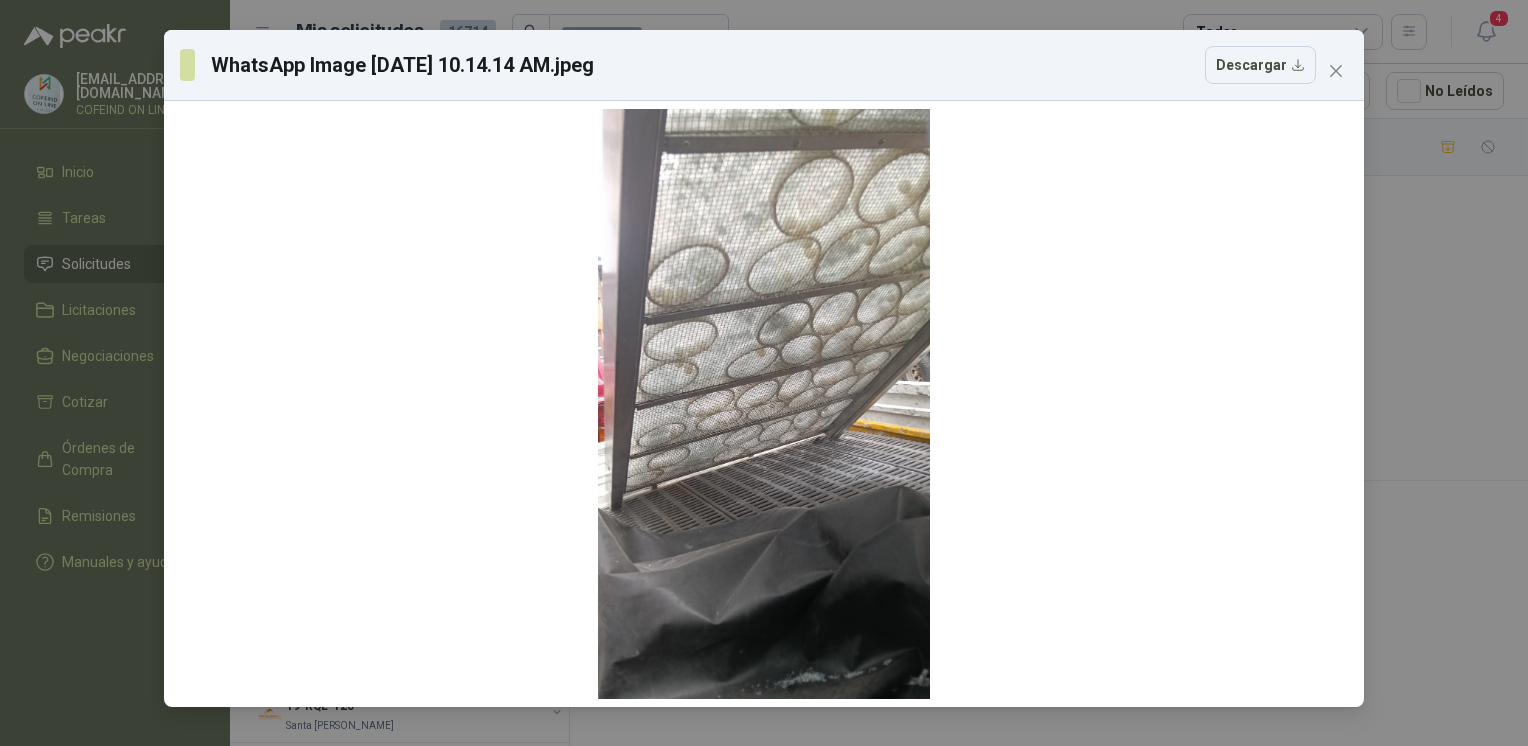 click on "WhatsApp Image 2025-07-29 at 10.14.14 AM.jpeg   Descargar" at bounding box center (764, 373) 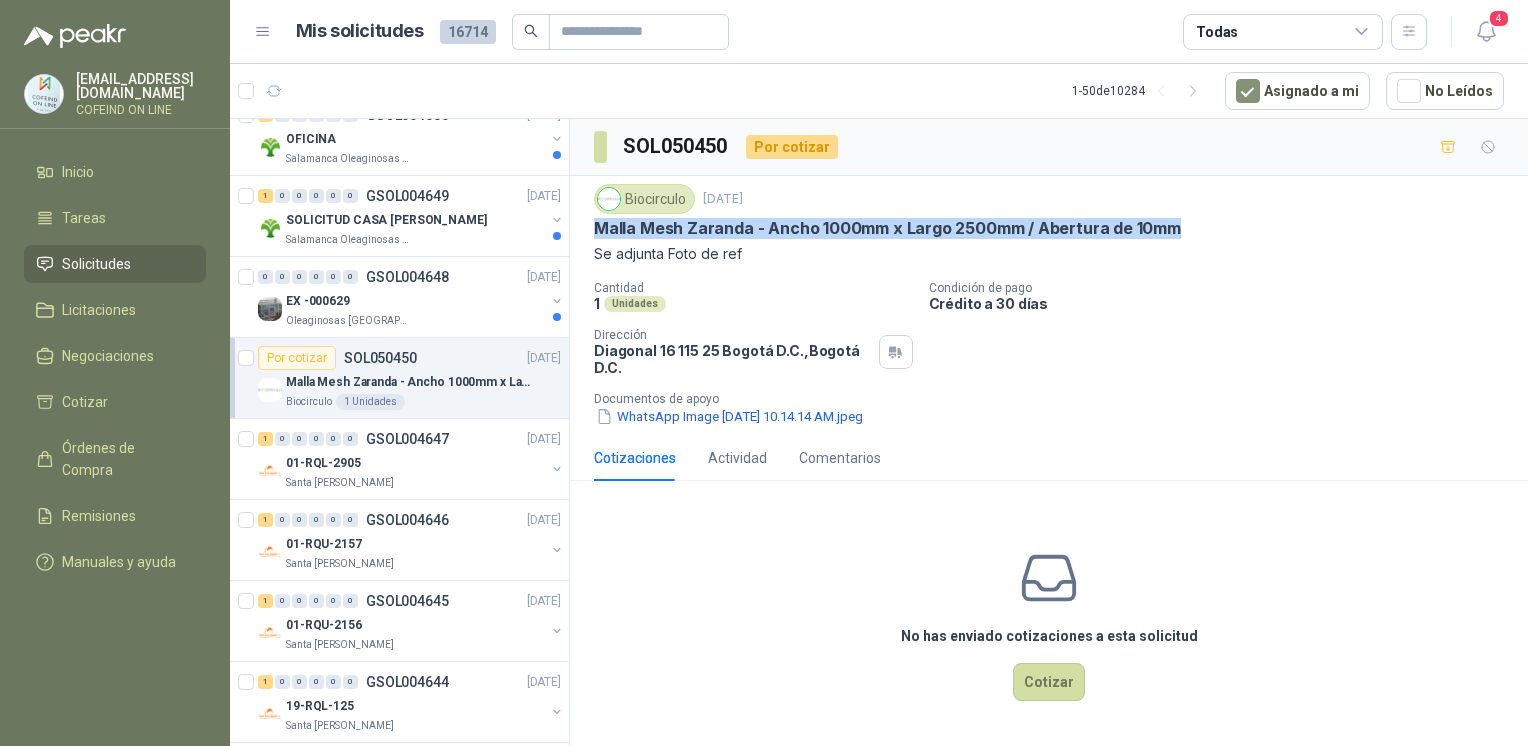 drag, startPoint x: 1148, startPoint y: 223, endPoint x: 583, endPoint y: 237, distance: 565.1734 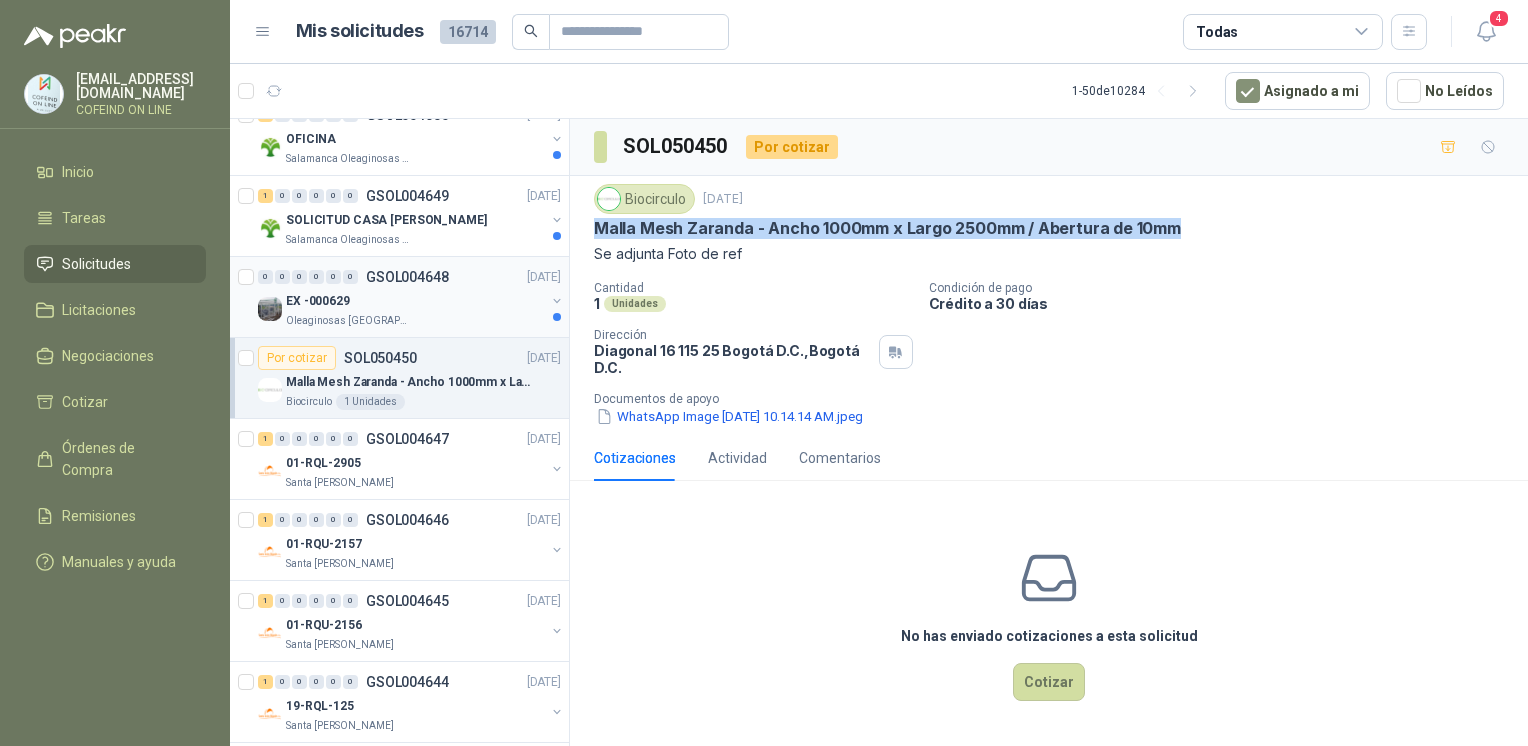 click on "EX -000629" at bounding box center (415, 301) 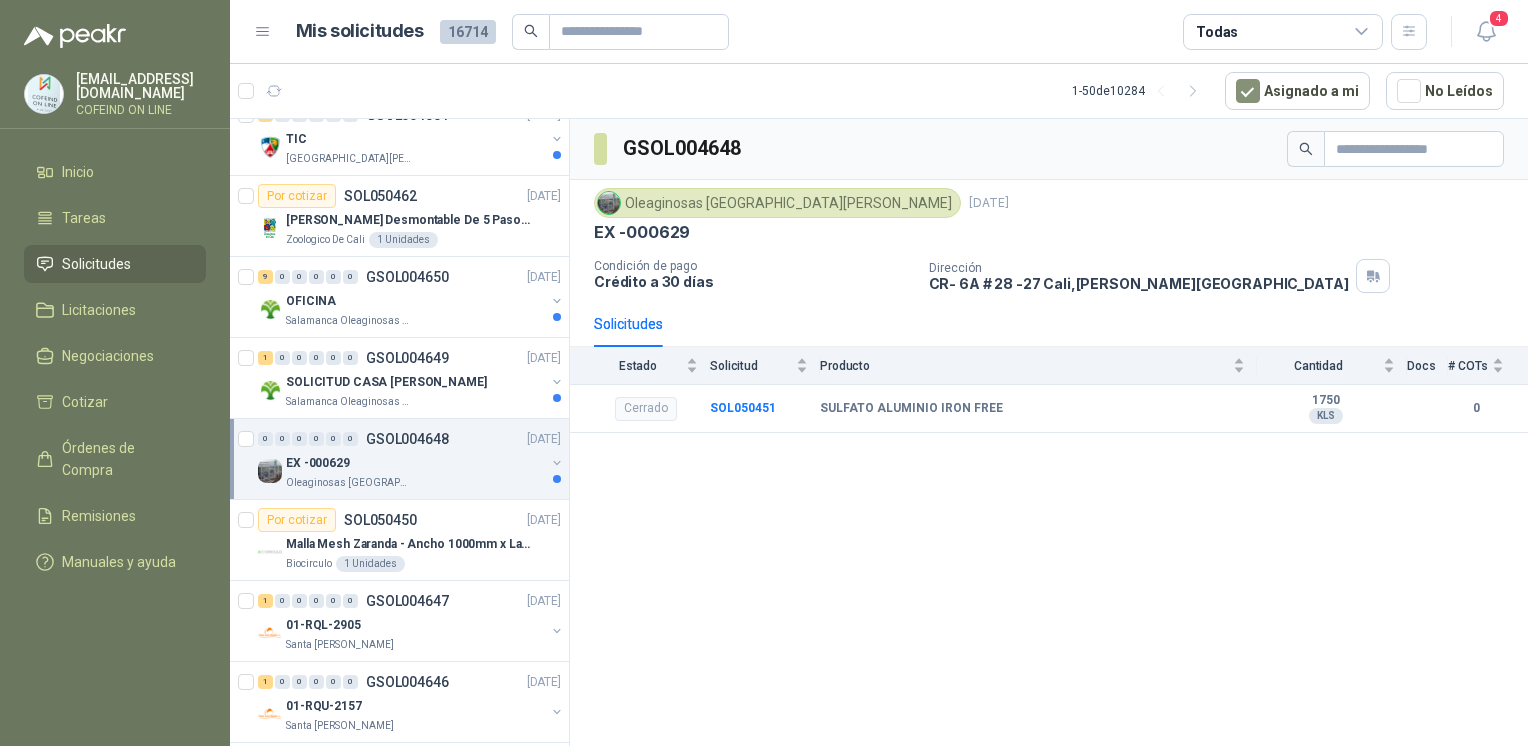 scroll, scrollTop: 396, scrollLeft: 0, axis: vertical 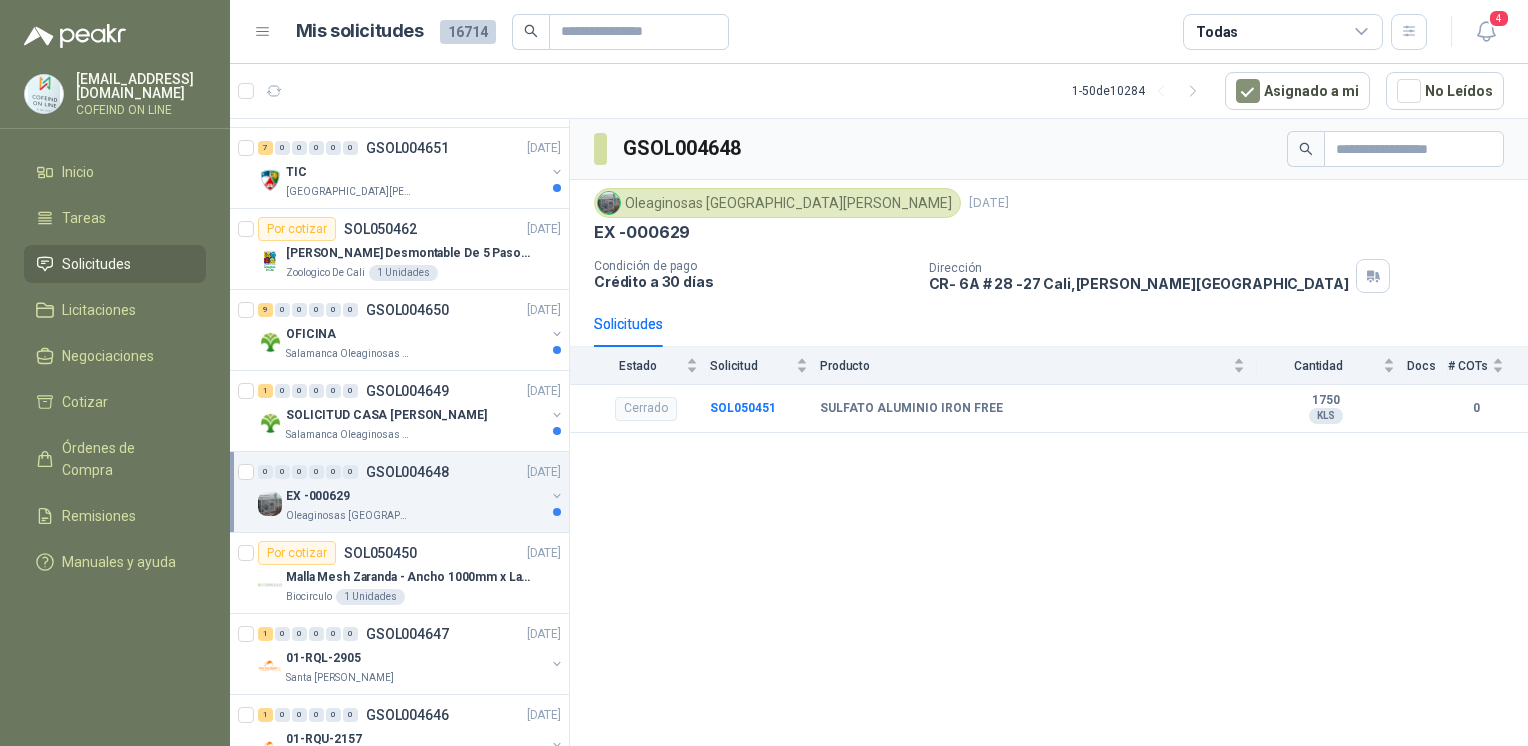click on "0   0   0   0   0   0   GSOL004648 29/07/25   EX -000629 Oleaginosas San Fernando" at bounding box center (399, 492) 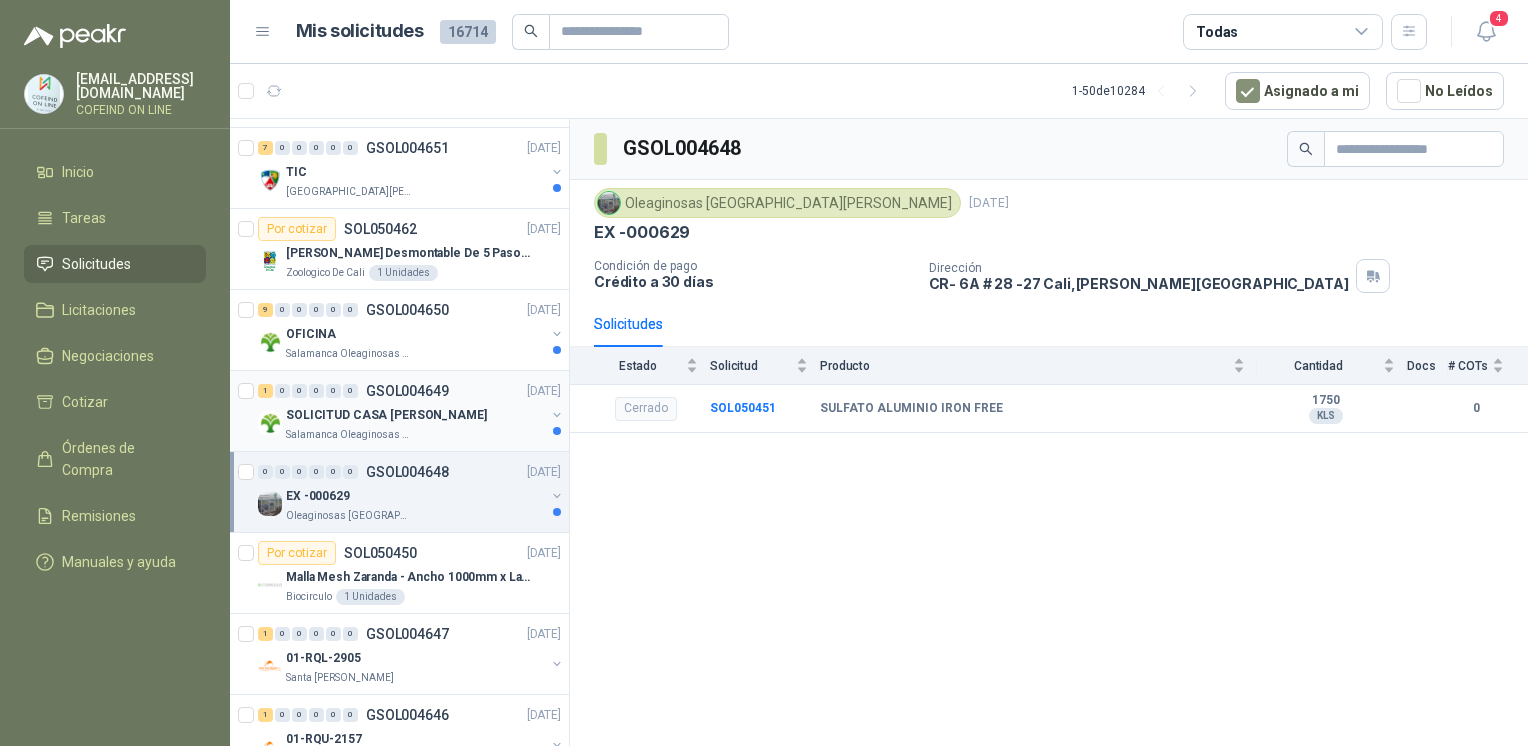 click on "SOLICITUD CASA ROSA" at bounding box center (386, 415) 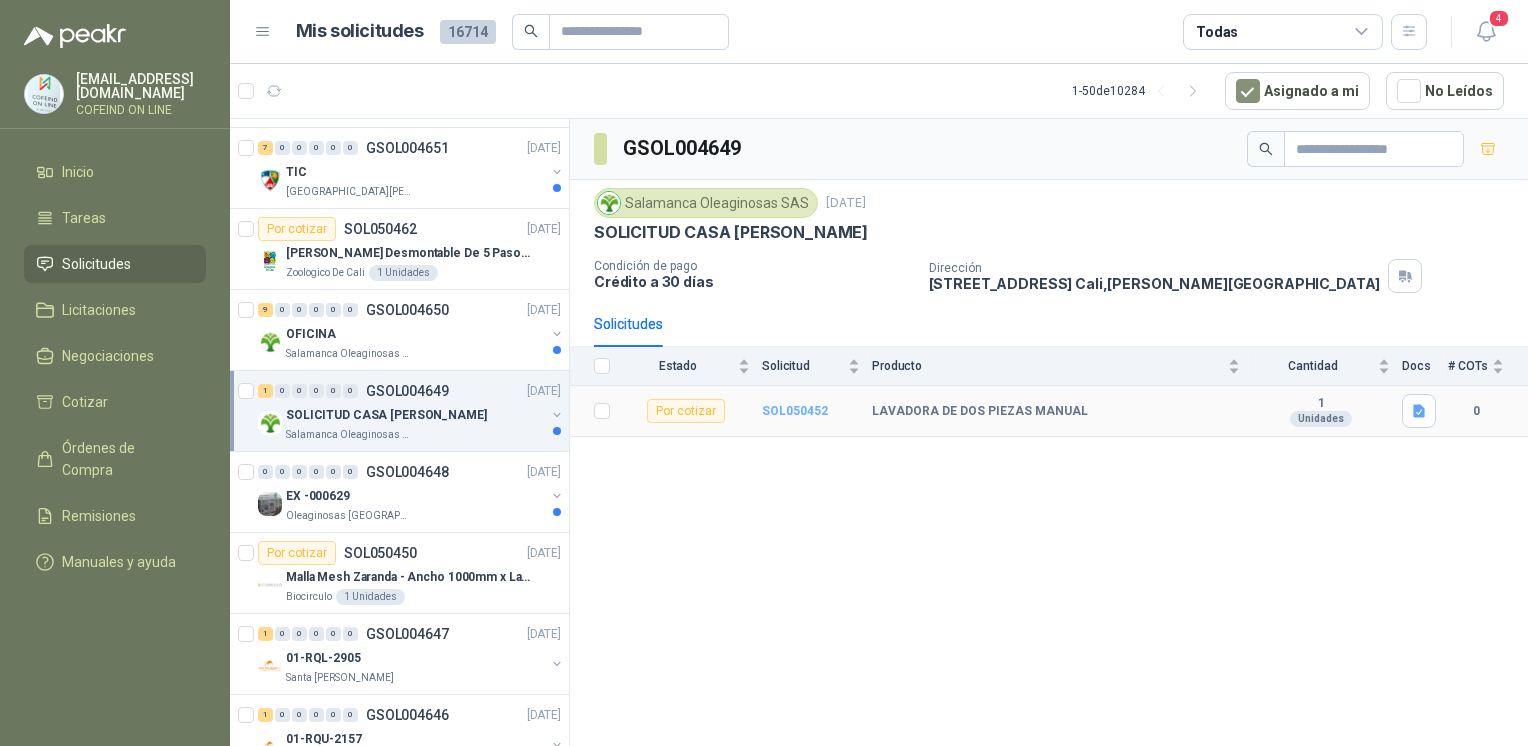 click on "SOL050452" at bounding box center (795, 411) 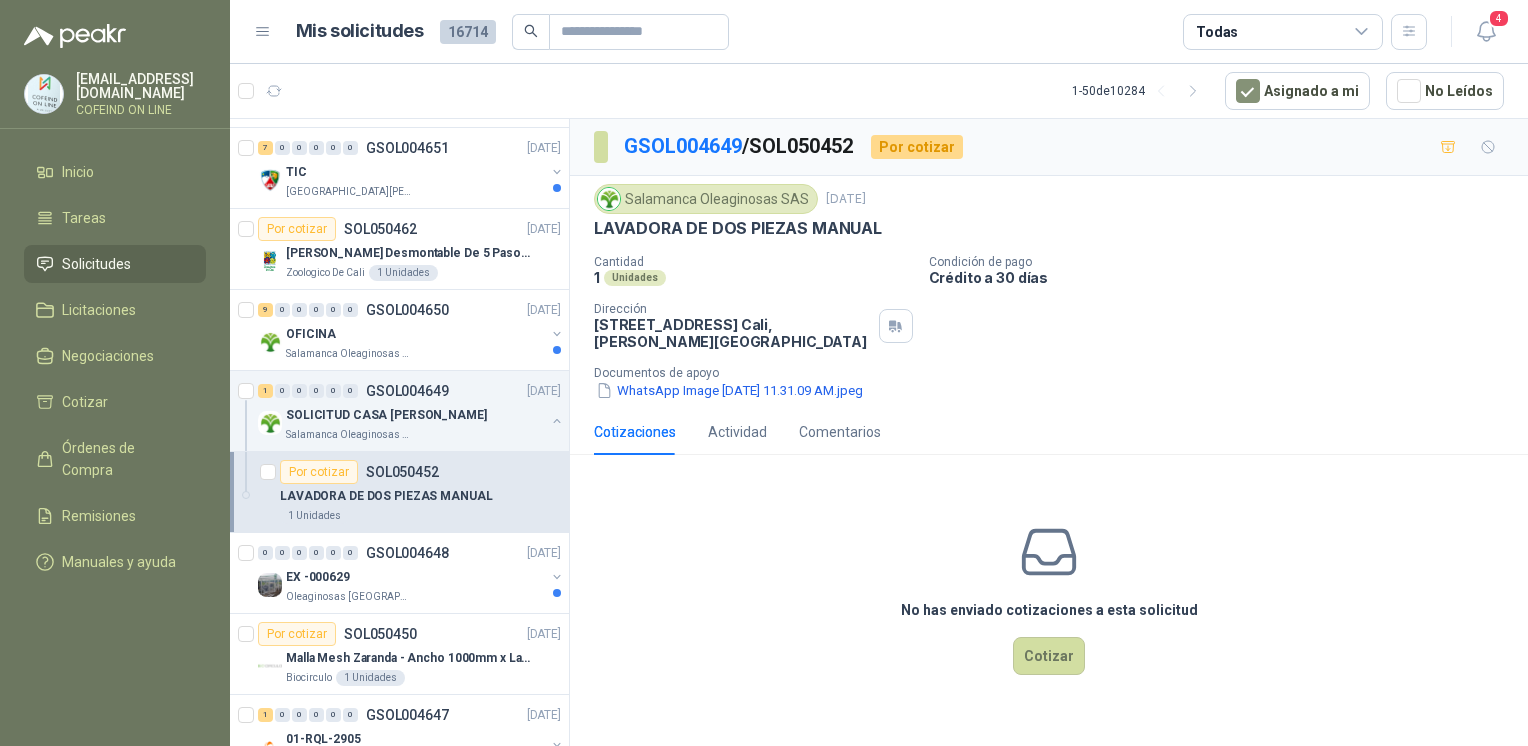 click on "Salamanca Oleaginosas SAS 29 jul, 2025   LAVADORA DE DOS PIEZAS MANUAL Cantidad 1   Unidades Condición de pago Crédito a 30 días Dirección CALLE 4 No.27 -79   Cali ,  Valle del Cauca Documentos de apoyo WhatsApp Image 2025-07-29 at 11.31.09 AM.jpeg" at bounding box center [1049, 292] 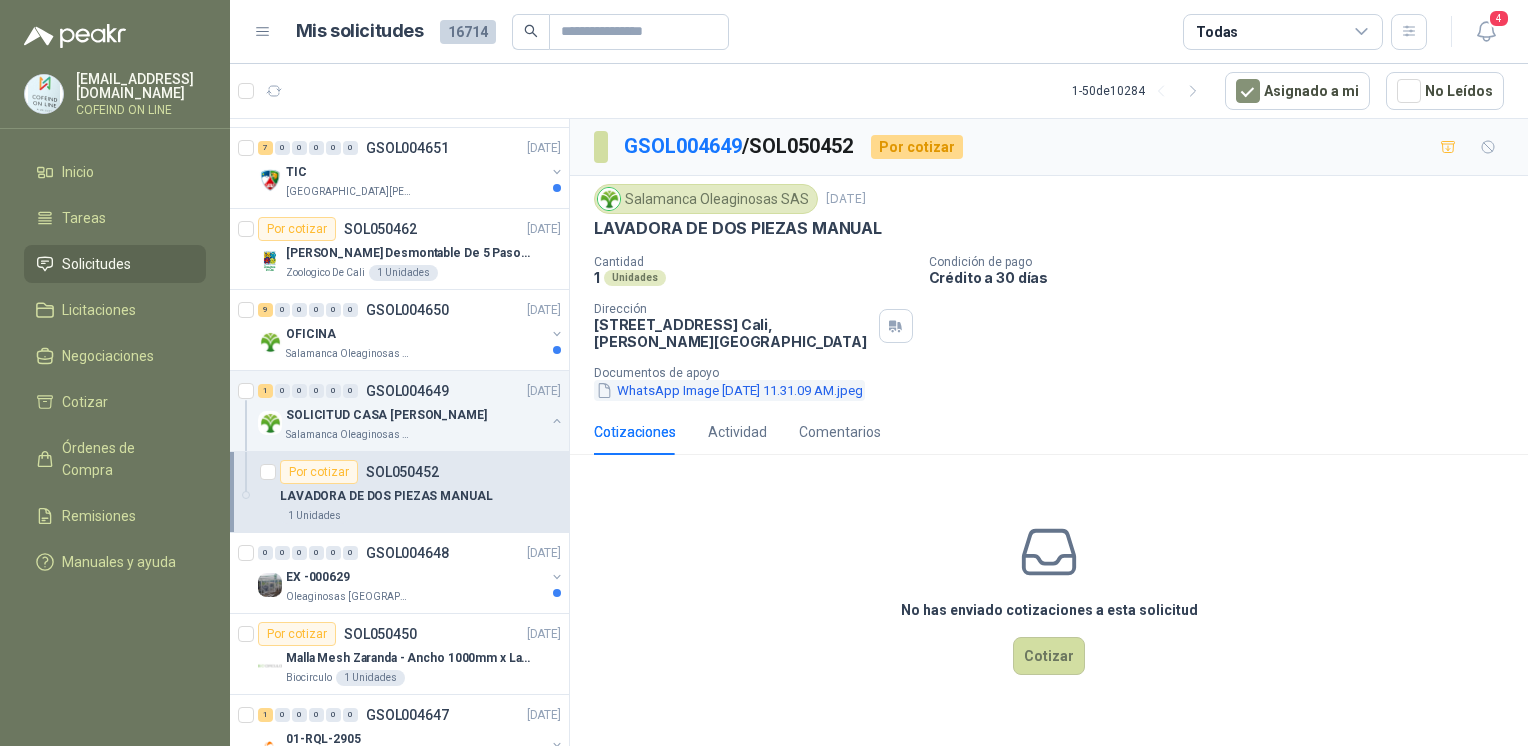 click on "WhatsApp Image 2025-07-29 at 11.31.09 AM.jpeg" at bounding box center [729, 390] 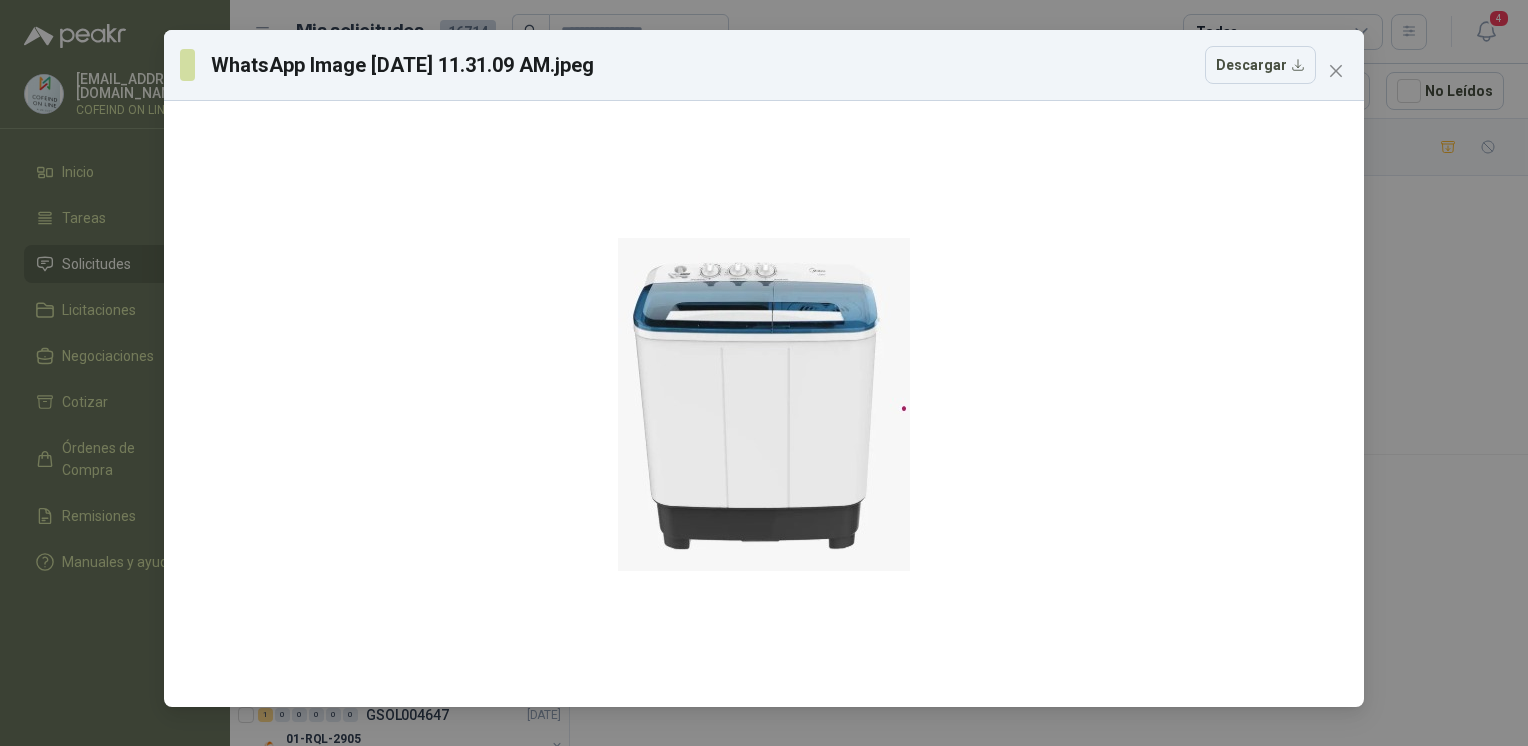 click on "WhatsApp Image 2025-07-29 at 11.31.09 AM.jpeg   Descargar" at bounding box center [764, 373] 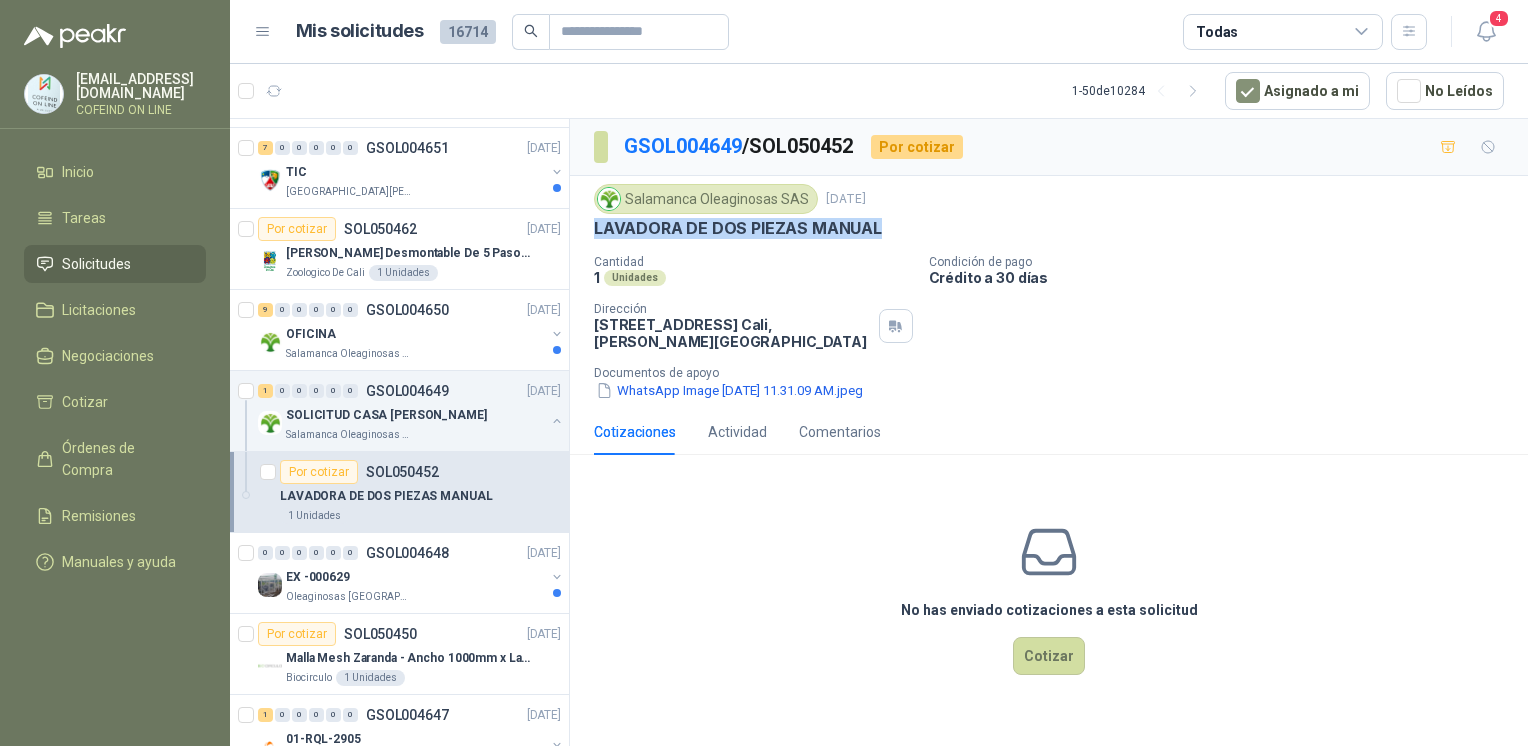 drag, startPoint x: 851, startPoint y: 223, endPoint x: 590, endPoint y: 234, distance: 261.2317 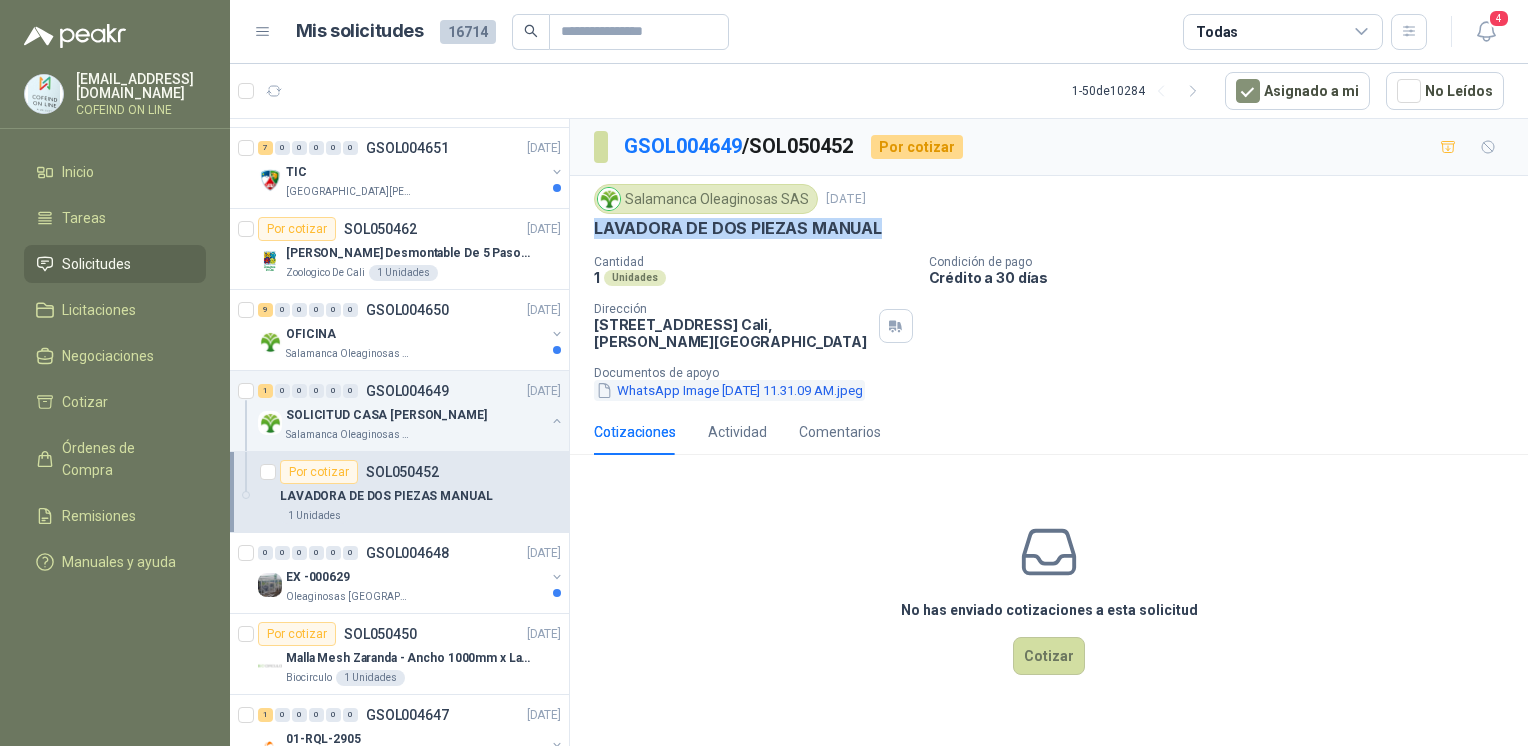click on "WhatsApp Image 2025-07-29 at 11.31.09 AM.jpeg" at bounding box center [729, 390] 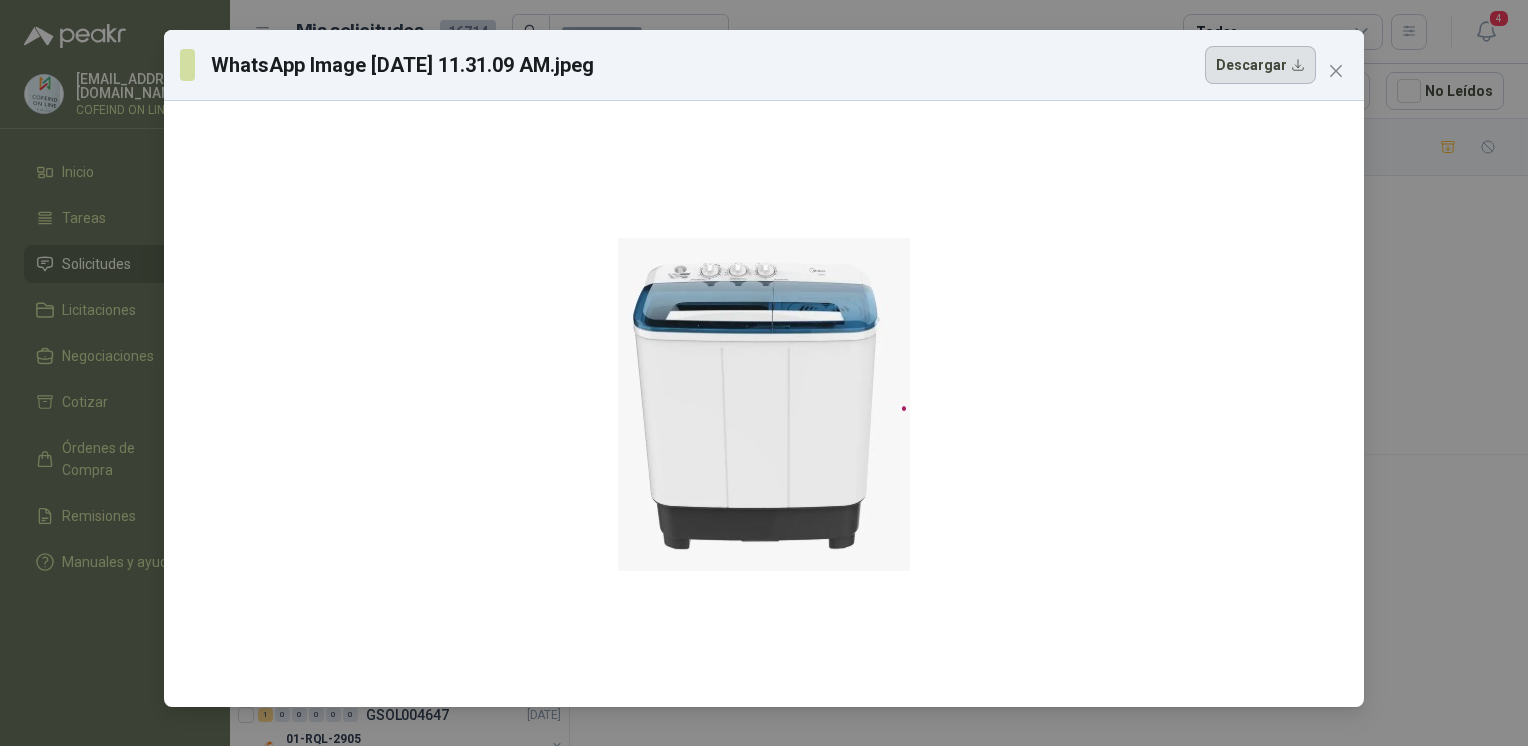 click on "Descargar" at bounding box center (1260, 65) 